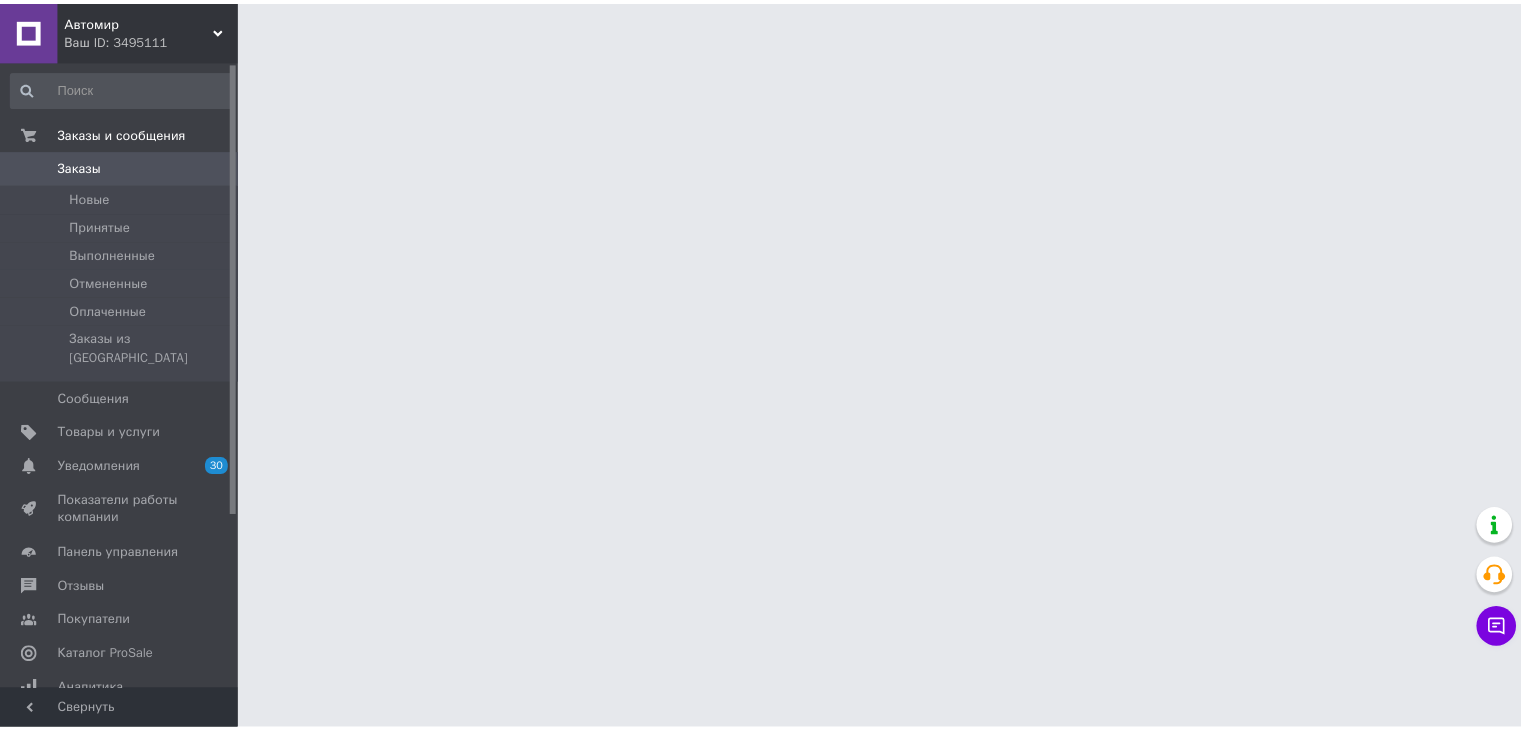 scroll, scrollTop: 0, scrollLeft: 0, axis: both 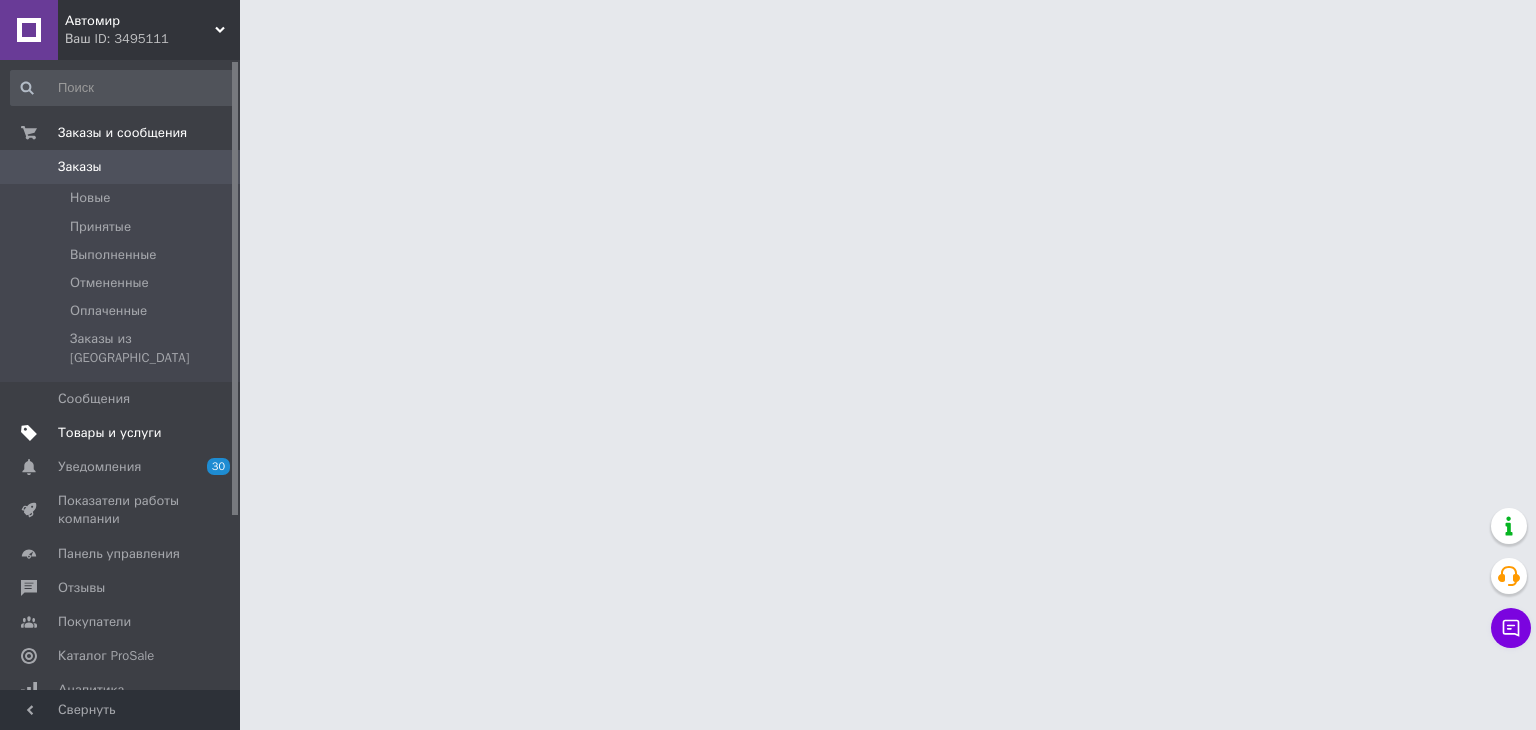 click on "Товары и услуги" at bounding box center (121, 433) 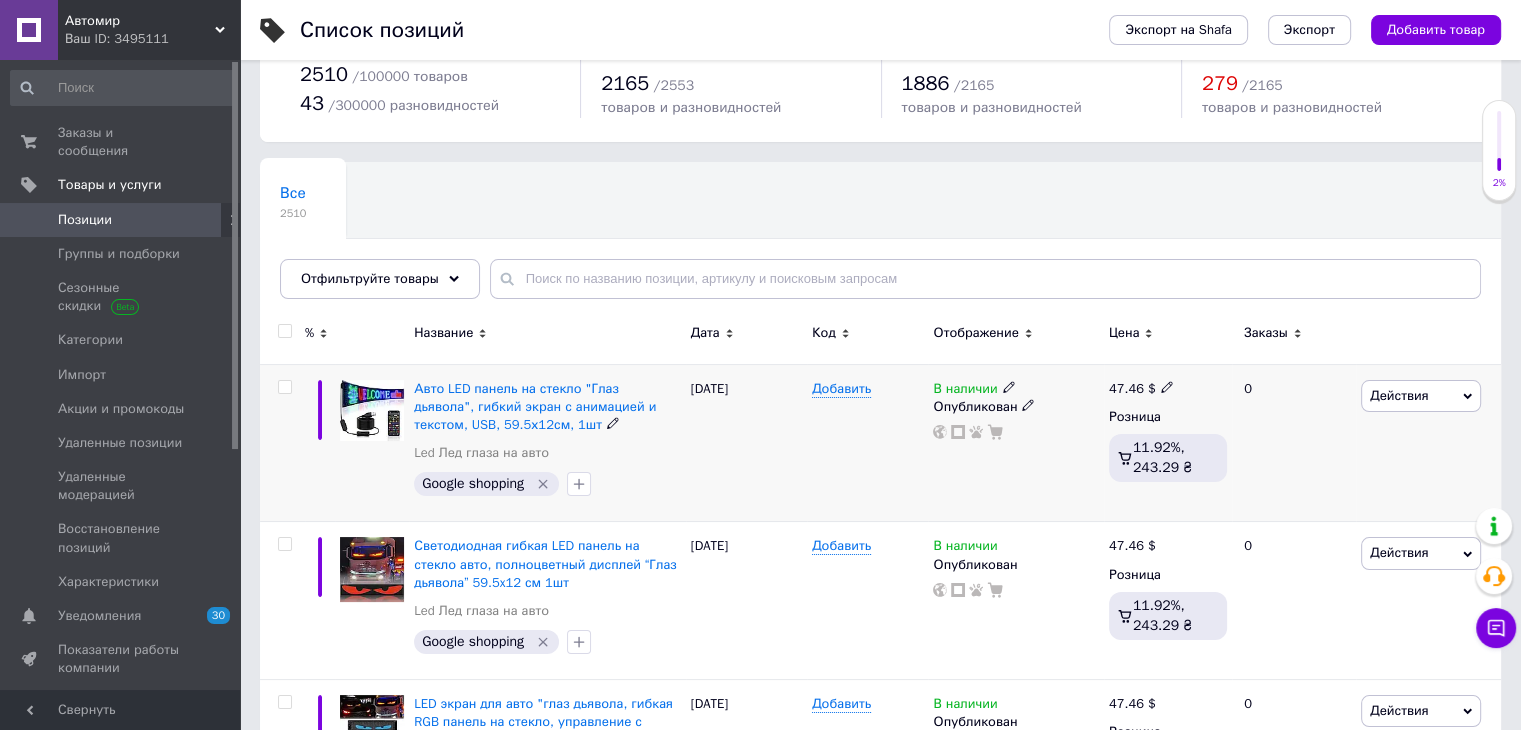 scroll, scrollTop: 100, scrollLeft: 0, axis: vertical 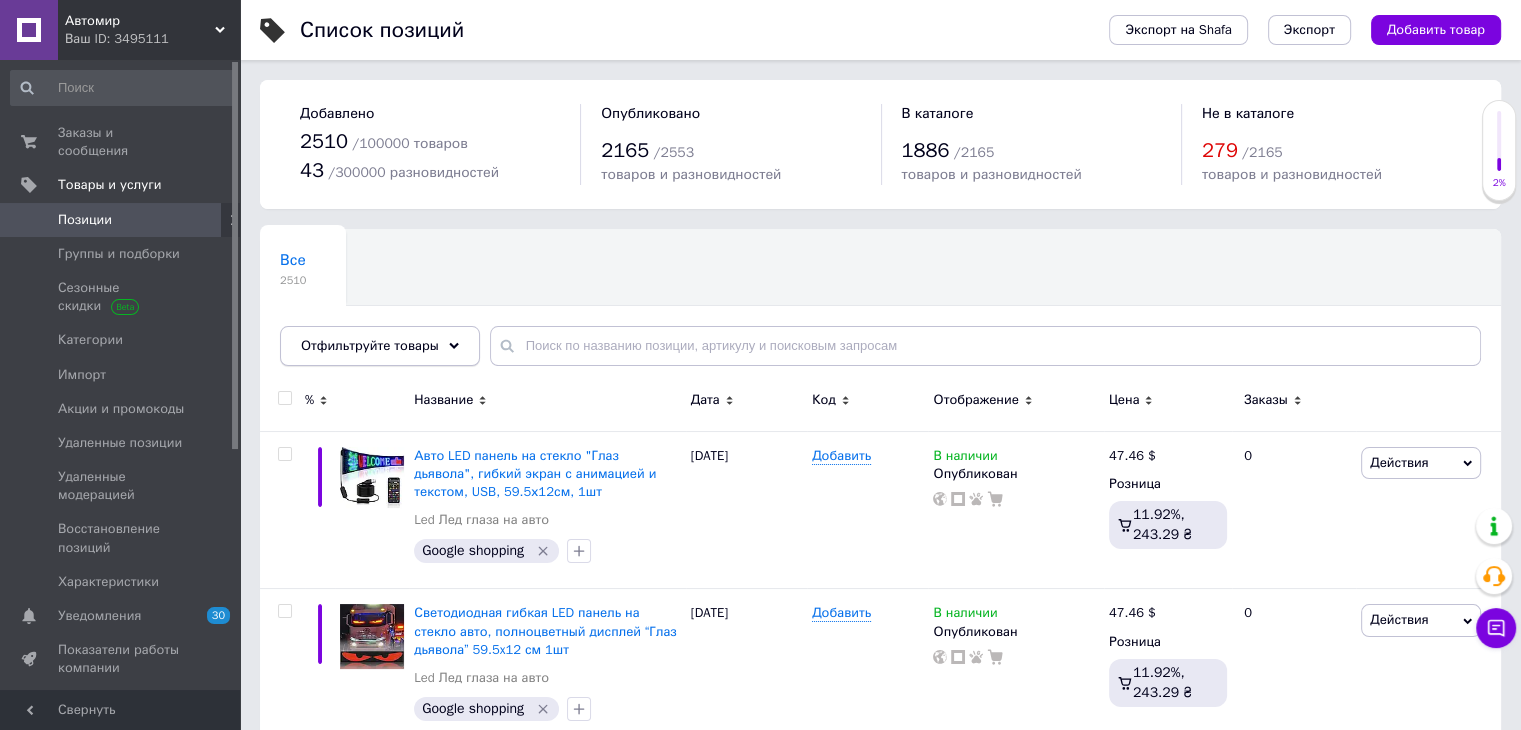 click on "Отфильтруйте товары" at bounding box center [370, 345] 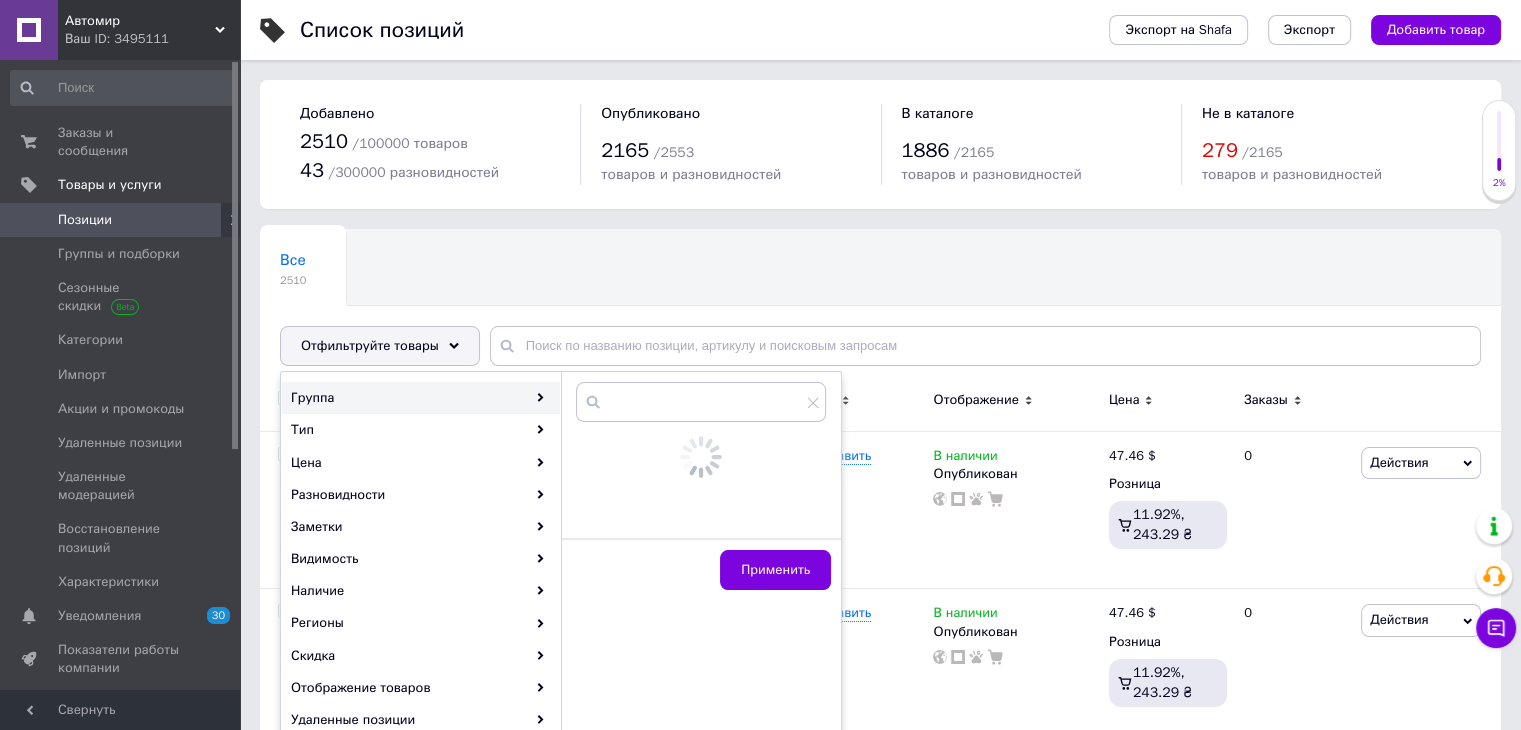 click on "Группа" at bounding box center (421, 398) 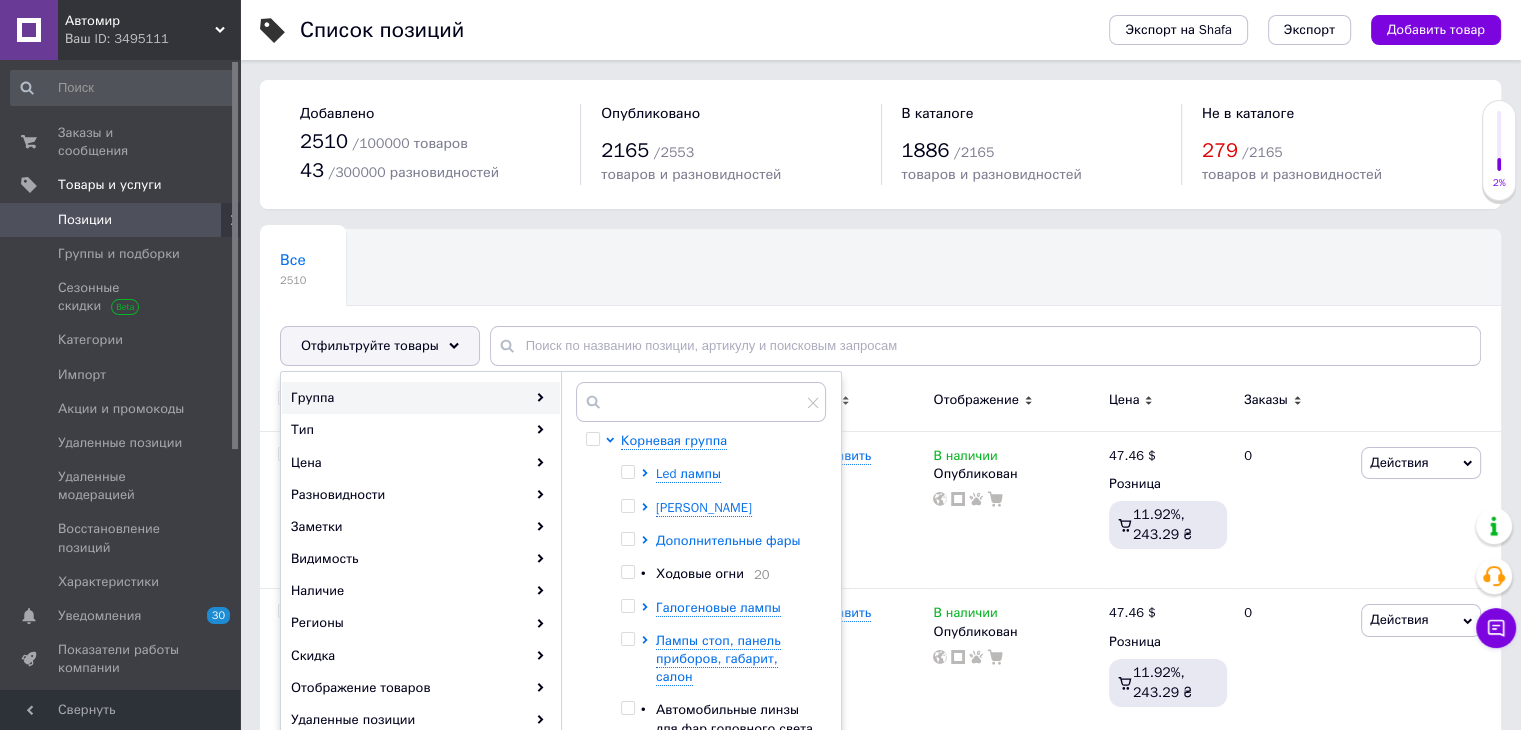 click on "Дополнительные фары" at bounding box center (728, 540) 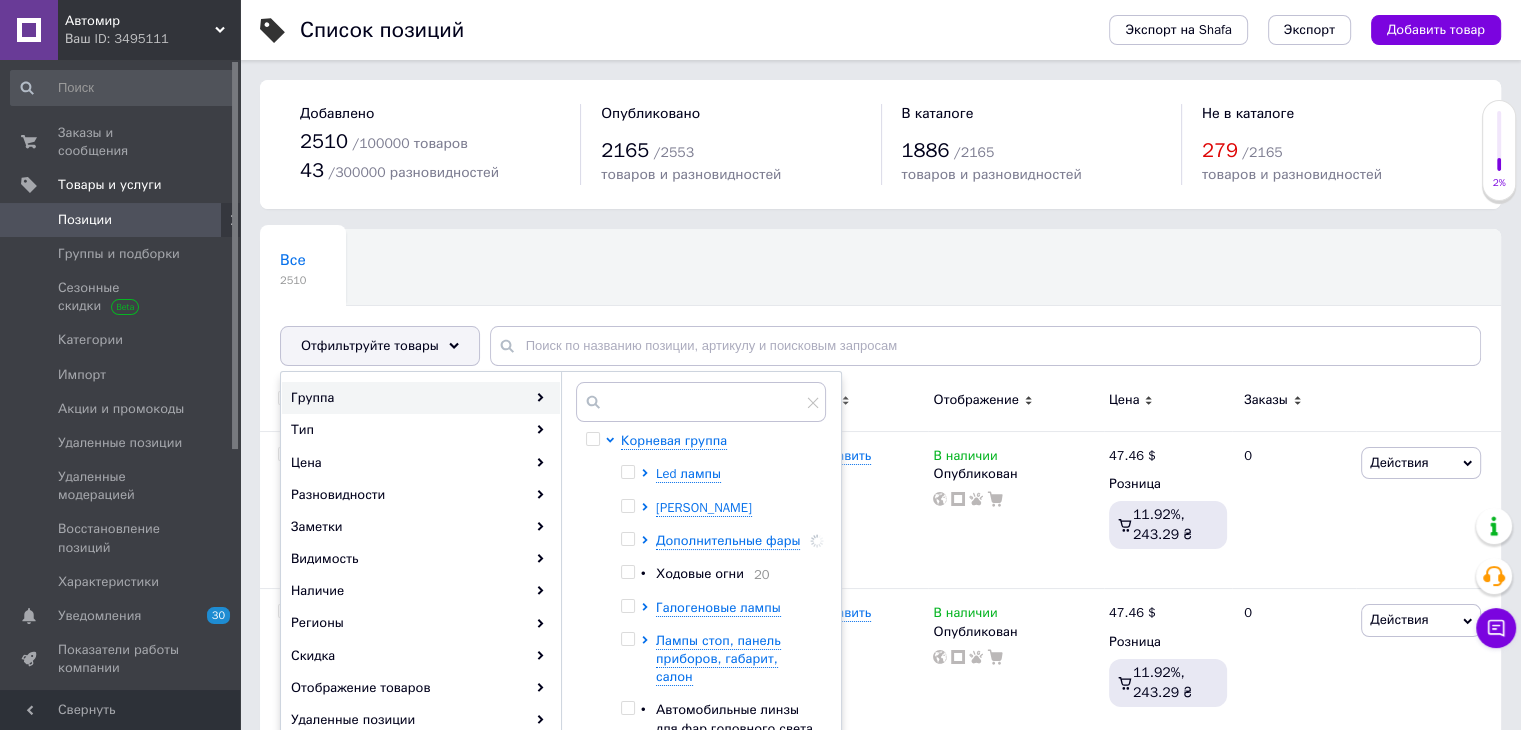 scroll, scrollTop: 100, scrollLeft: 0, axis: vertical 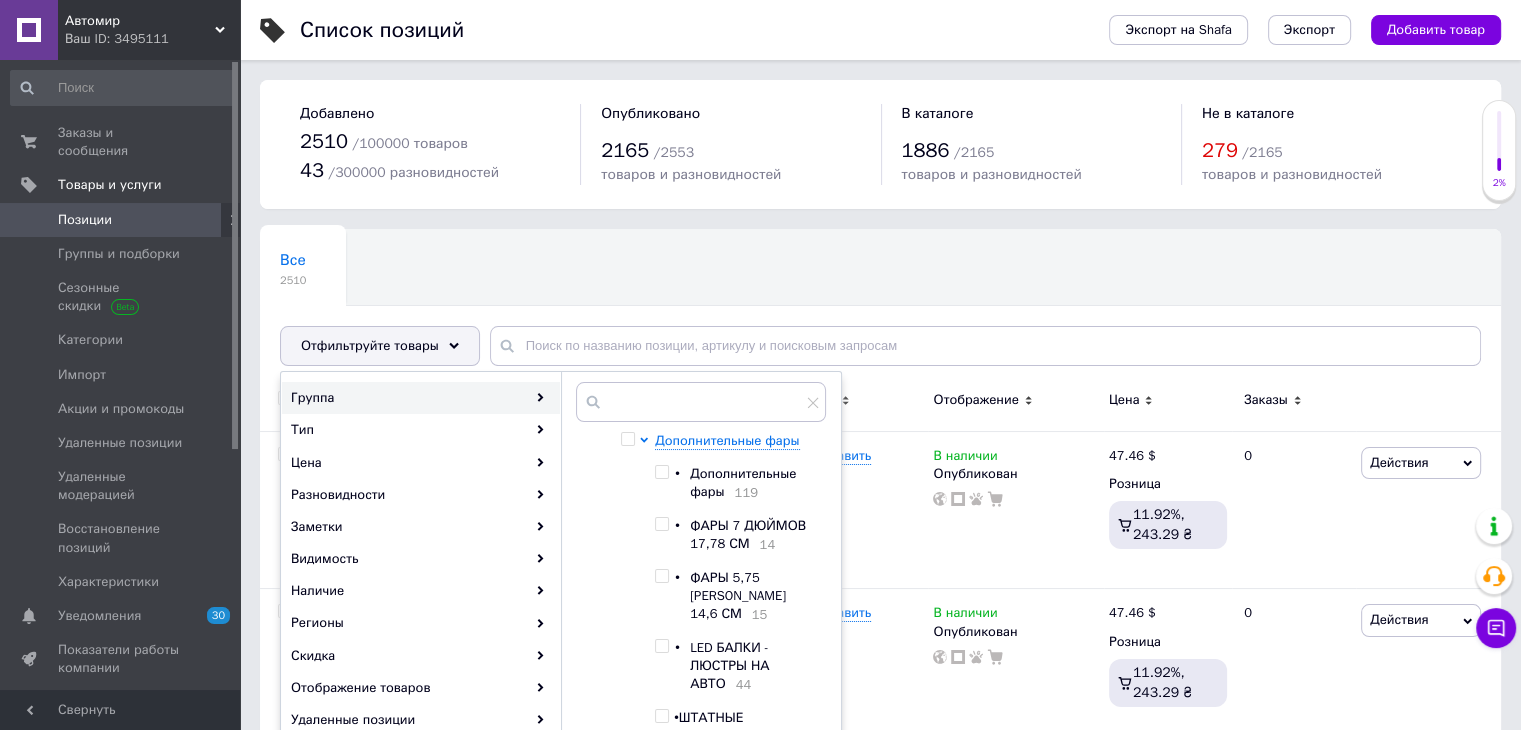 click on "Дополнительные фары" at bounding box center (743, 482) 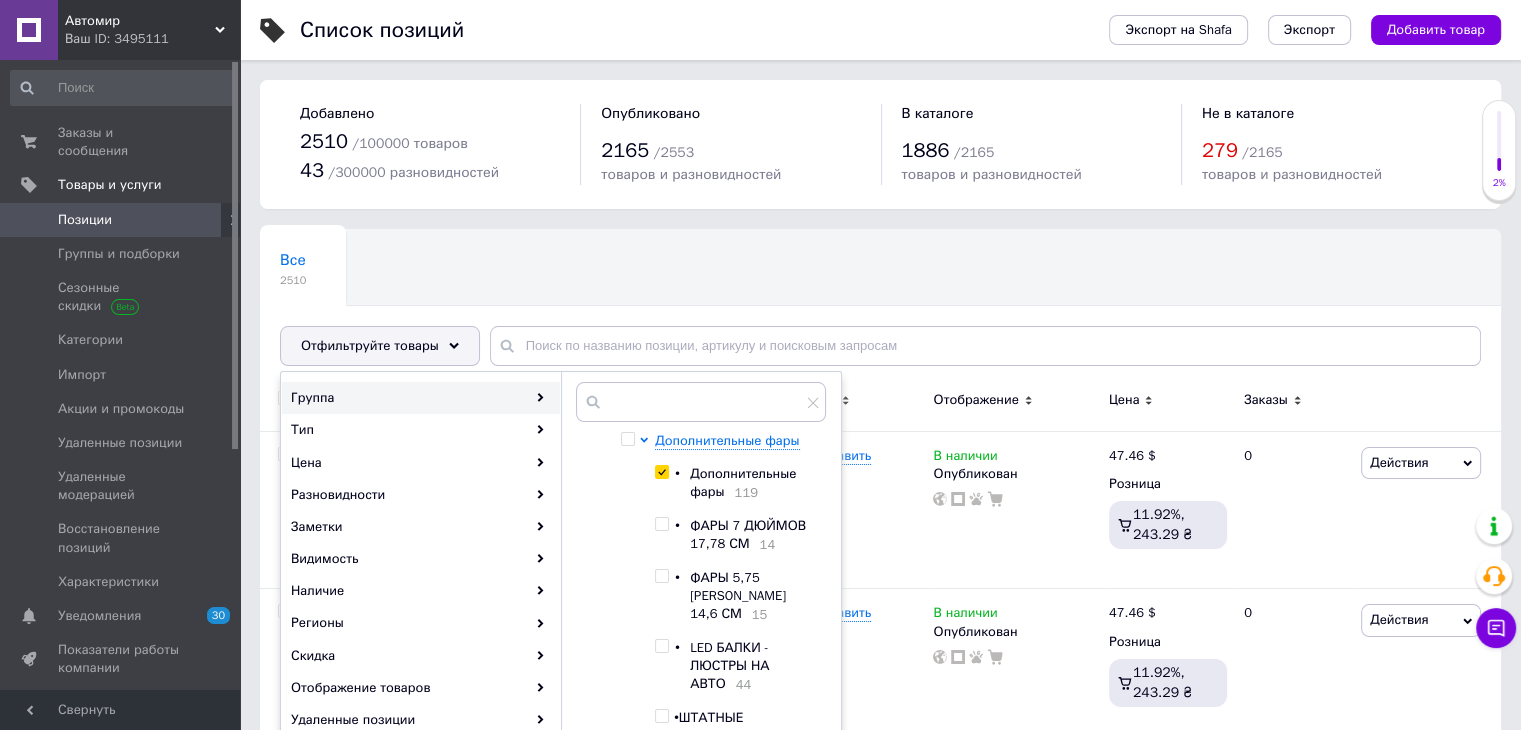 checkbox on "true" 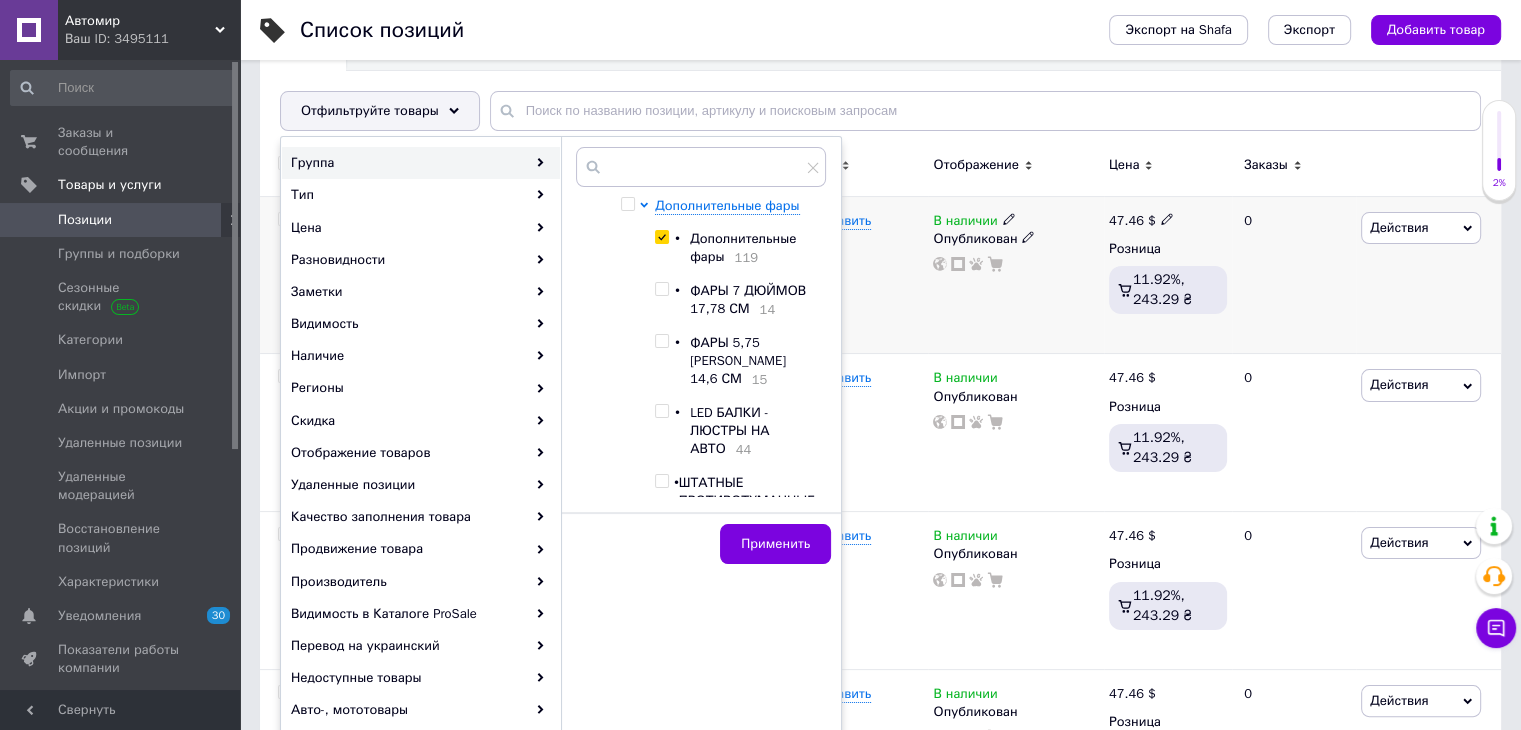 scroll, scrollTop: 300, scrollLeft: 0, axis: vertical 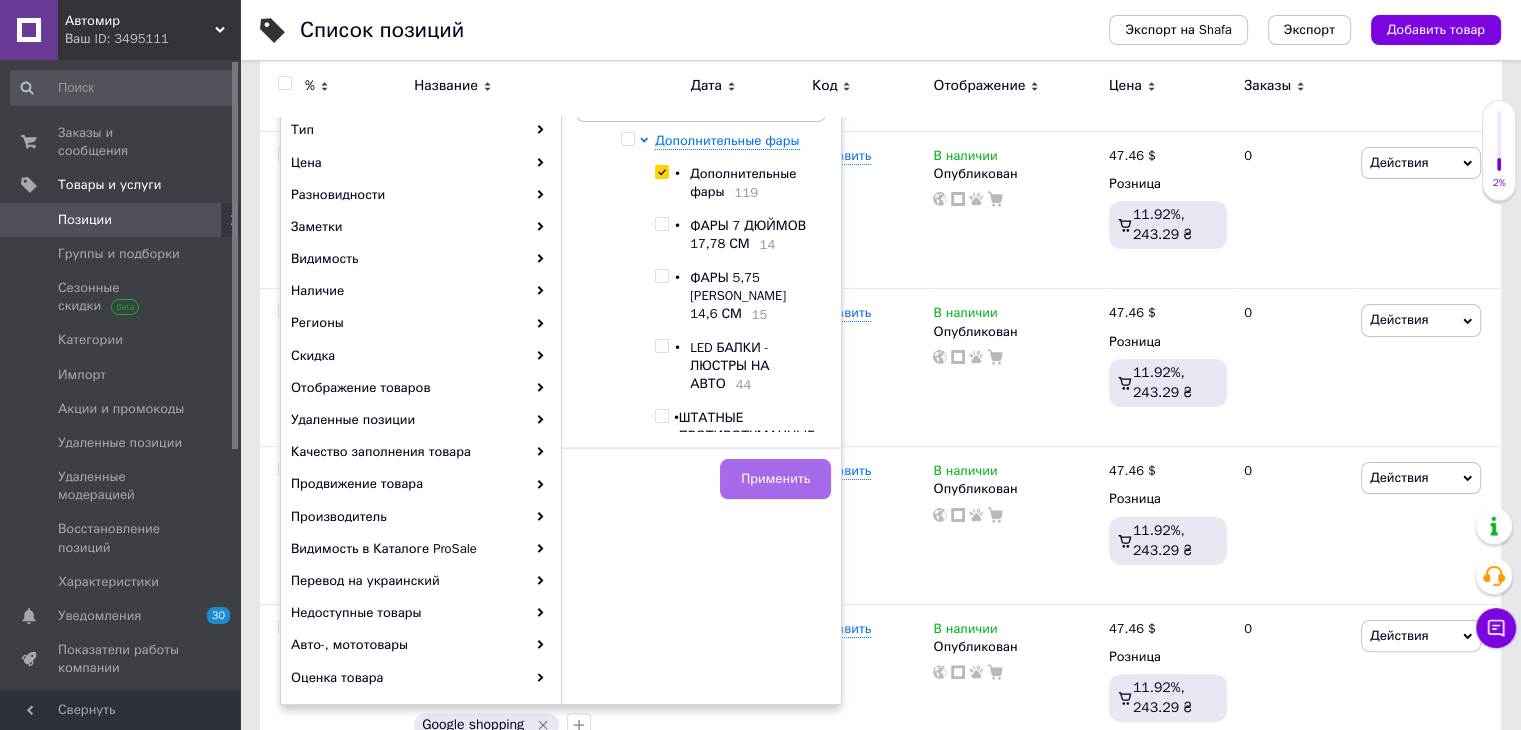 click on "Применить" at bounding box center [775, 479] 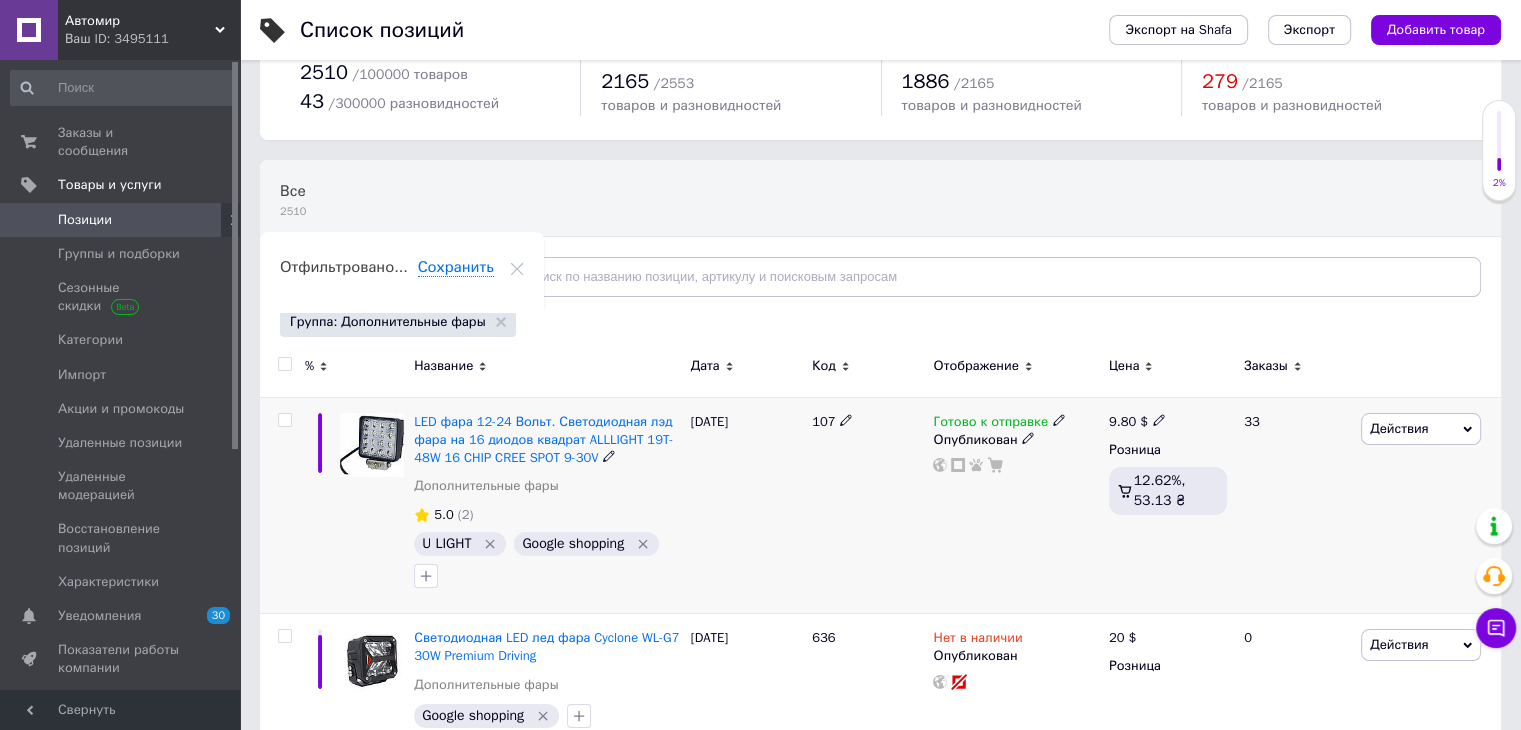 scroll, scrollTop: 100, scrollLeft: 0, axis: vertical 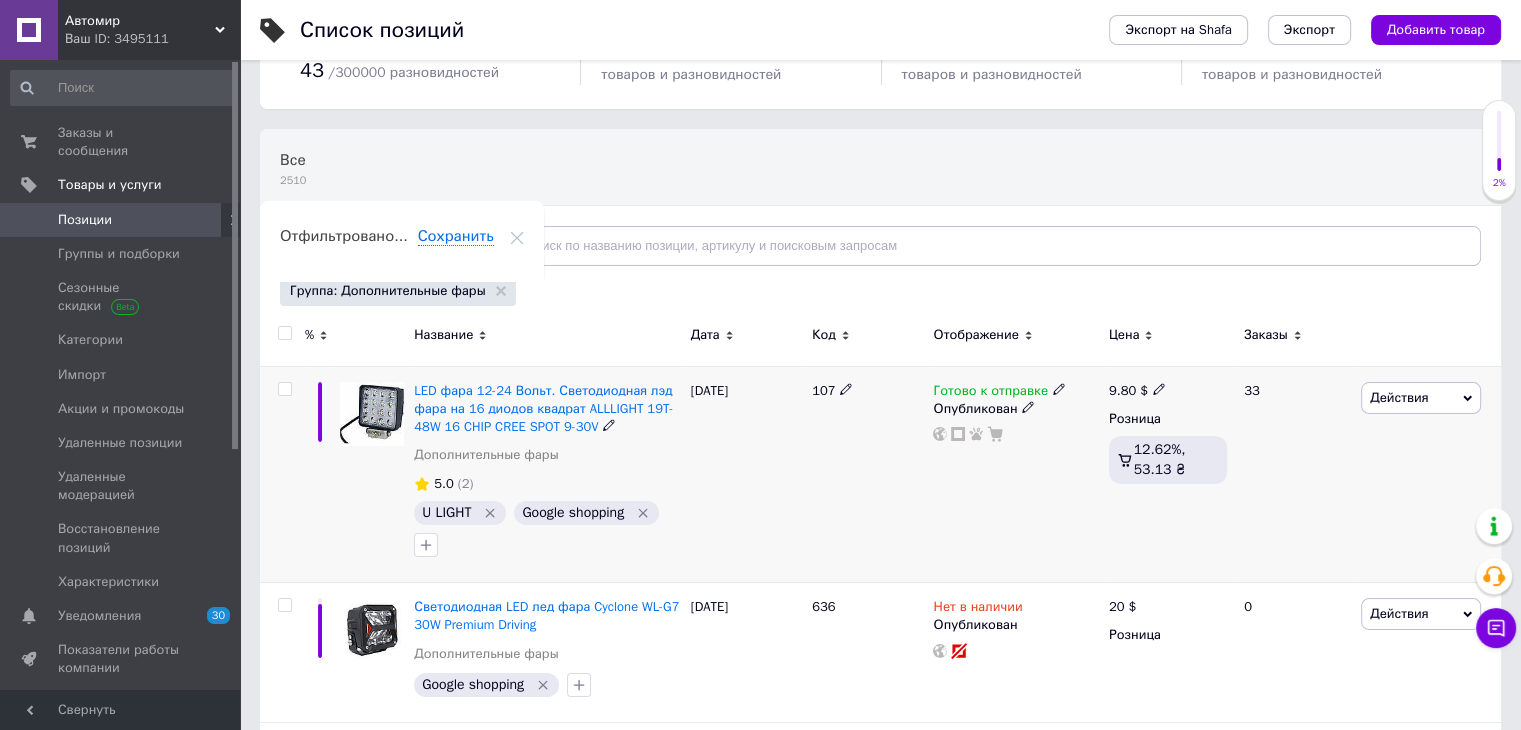 click at bounding box center (284, 389) 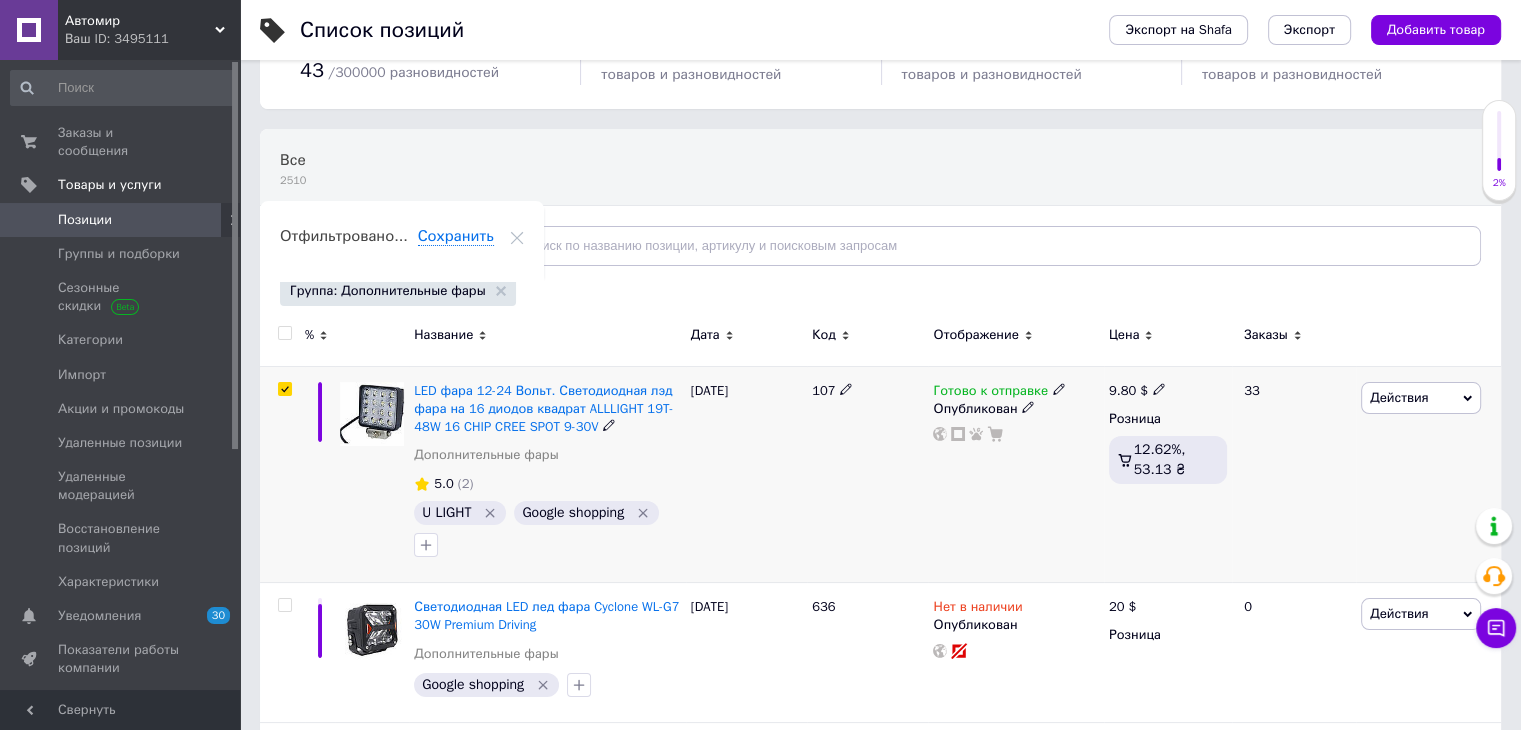 click at bounding box center (284, 389) 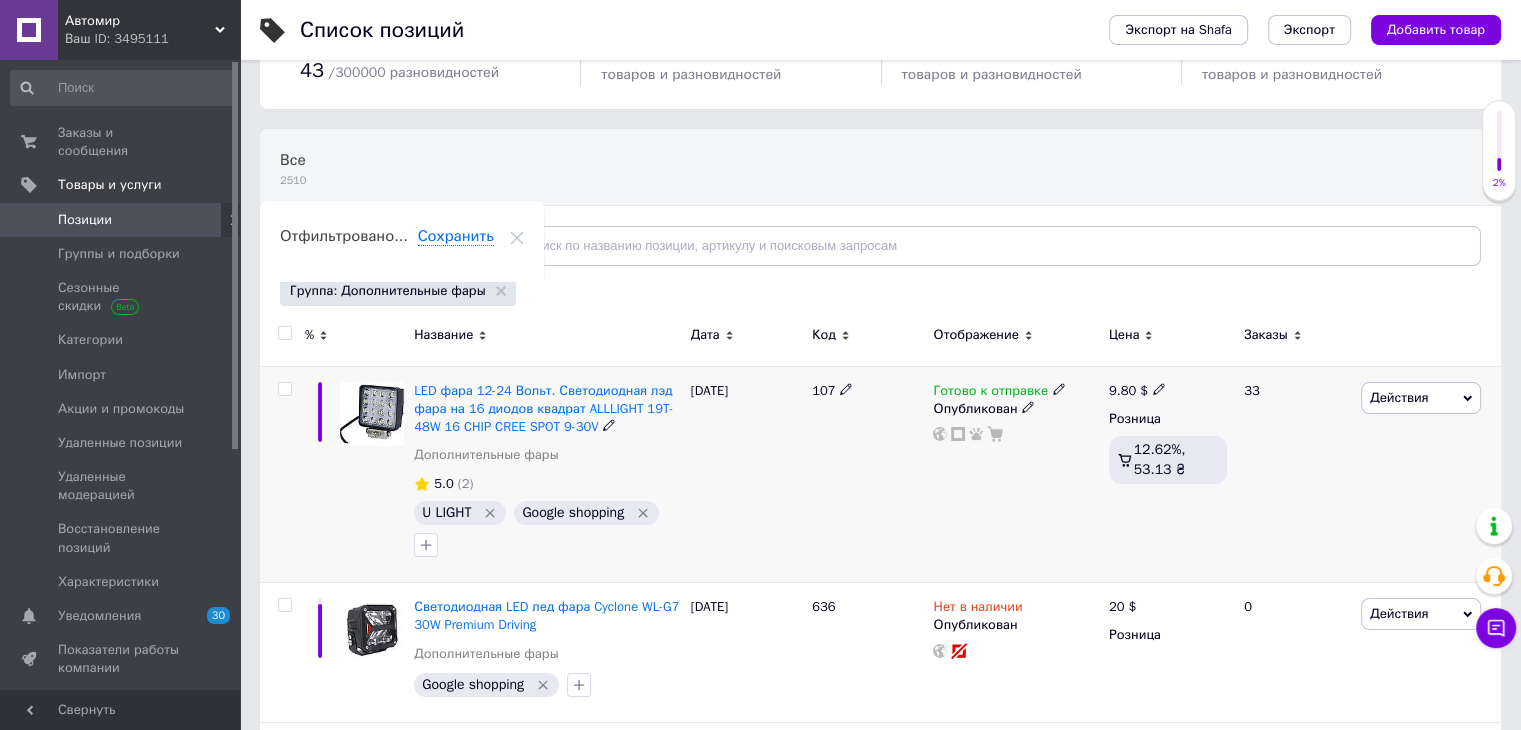 checkbox on "false" 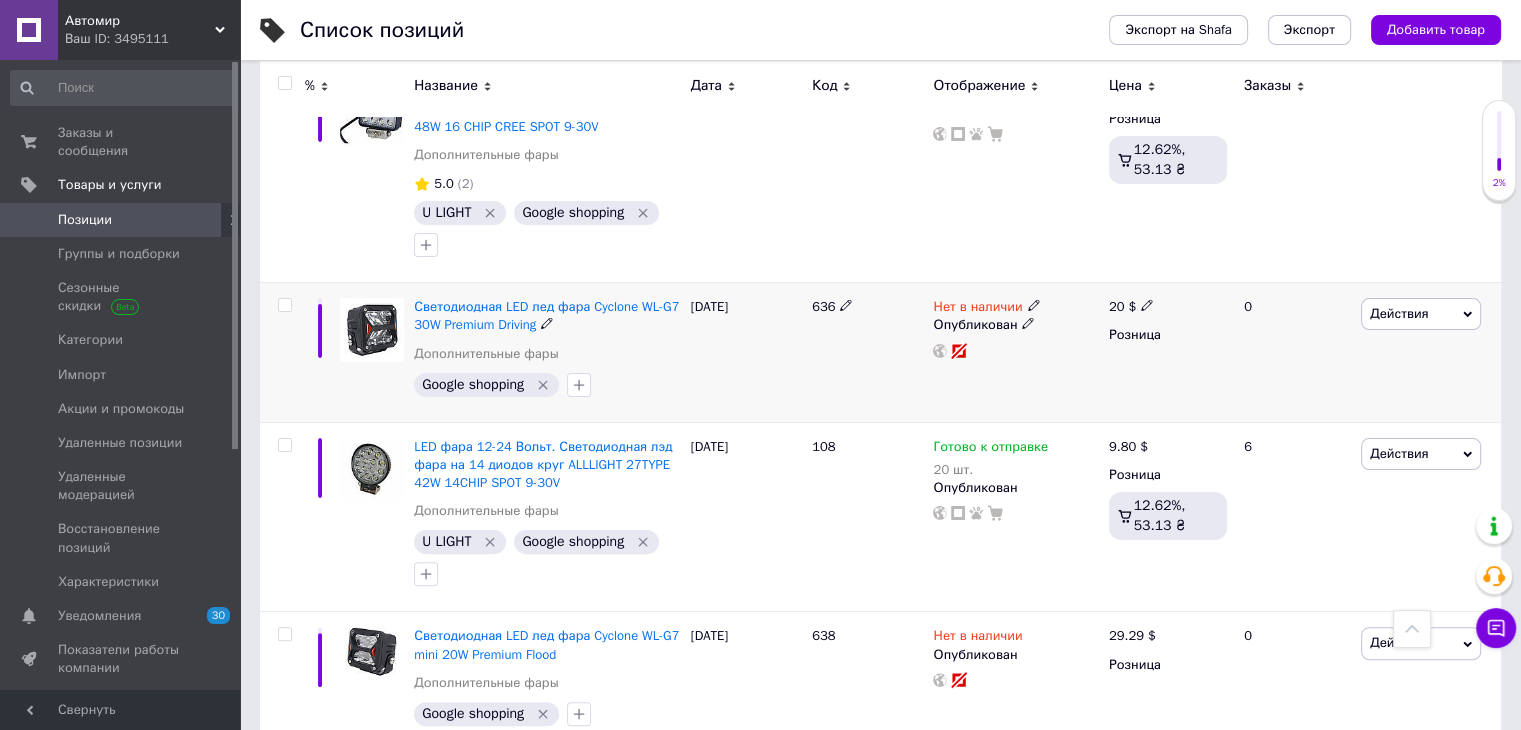 scroll, scrollTop: 200, scrollLeft: 0, axis: vertical 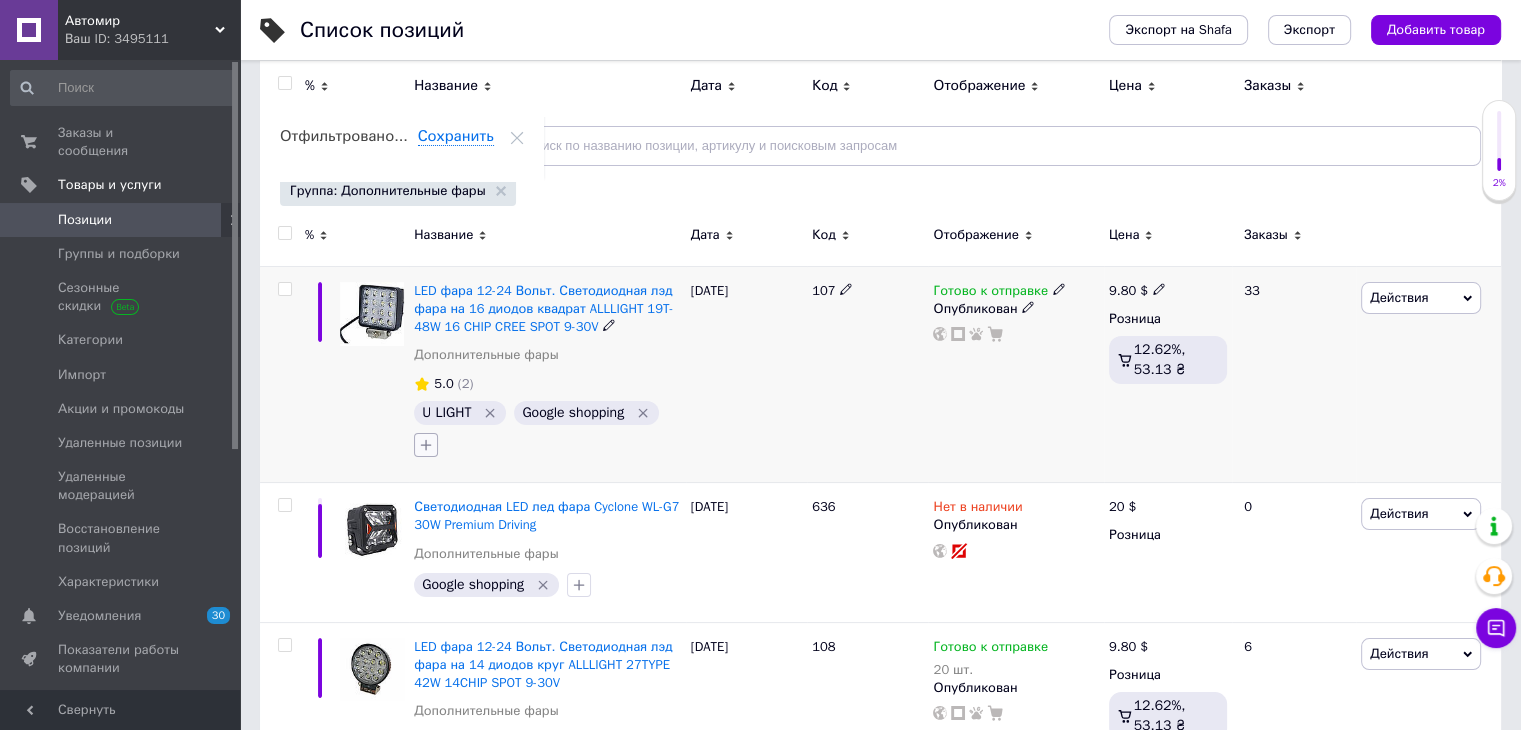 click 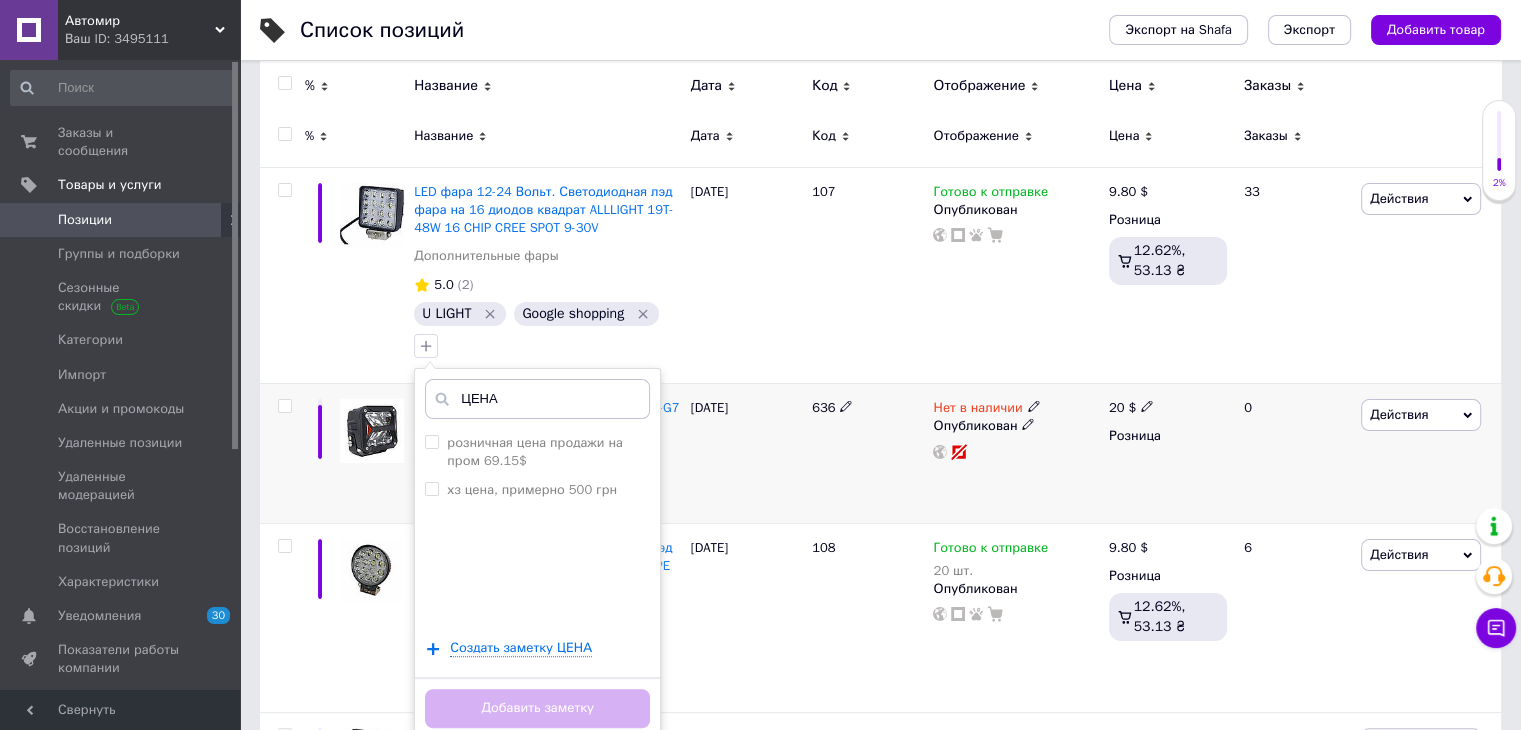 scroll, scrollTop: 400, scrollLeft: 0, axis: vertical 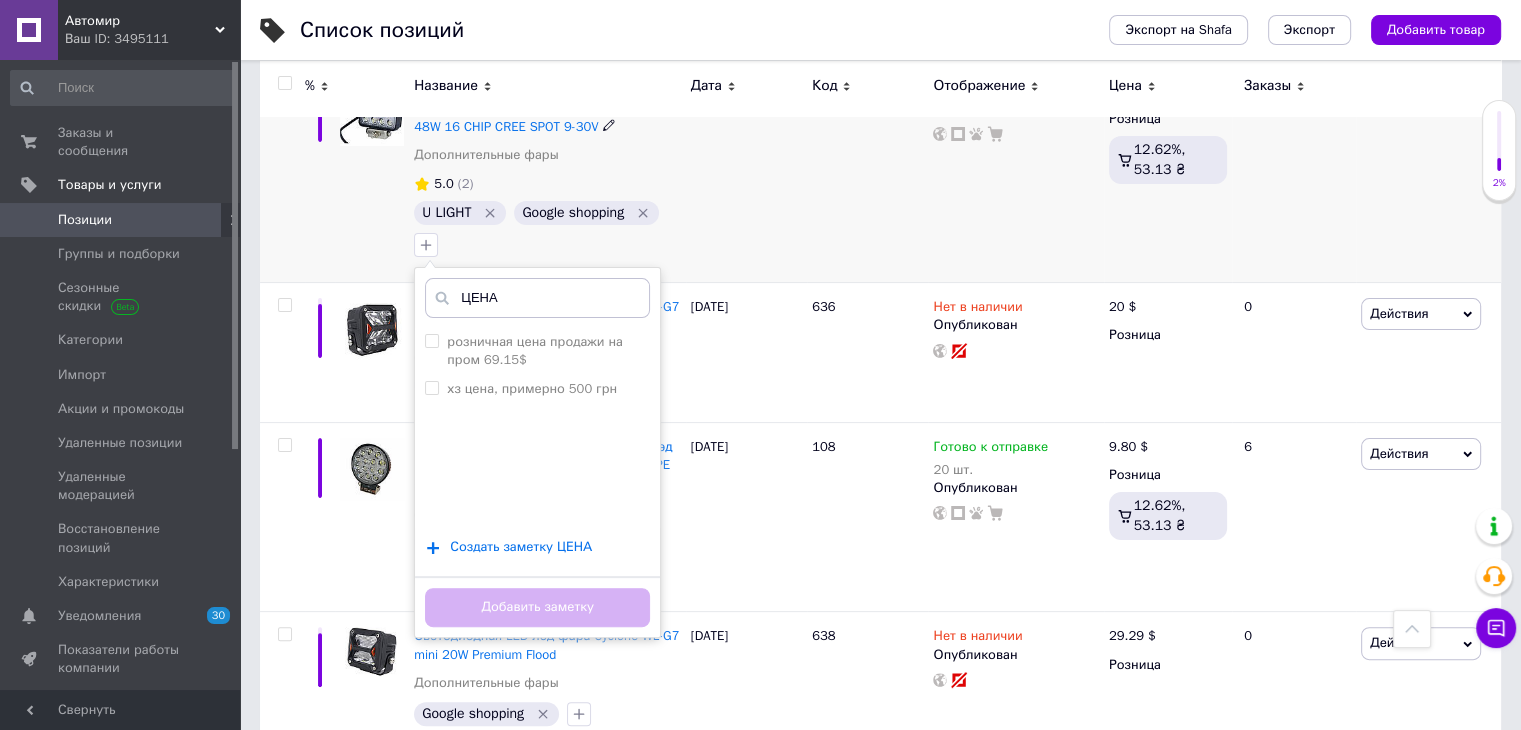 type on "ЦЕНА" 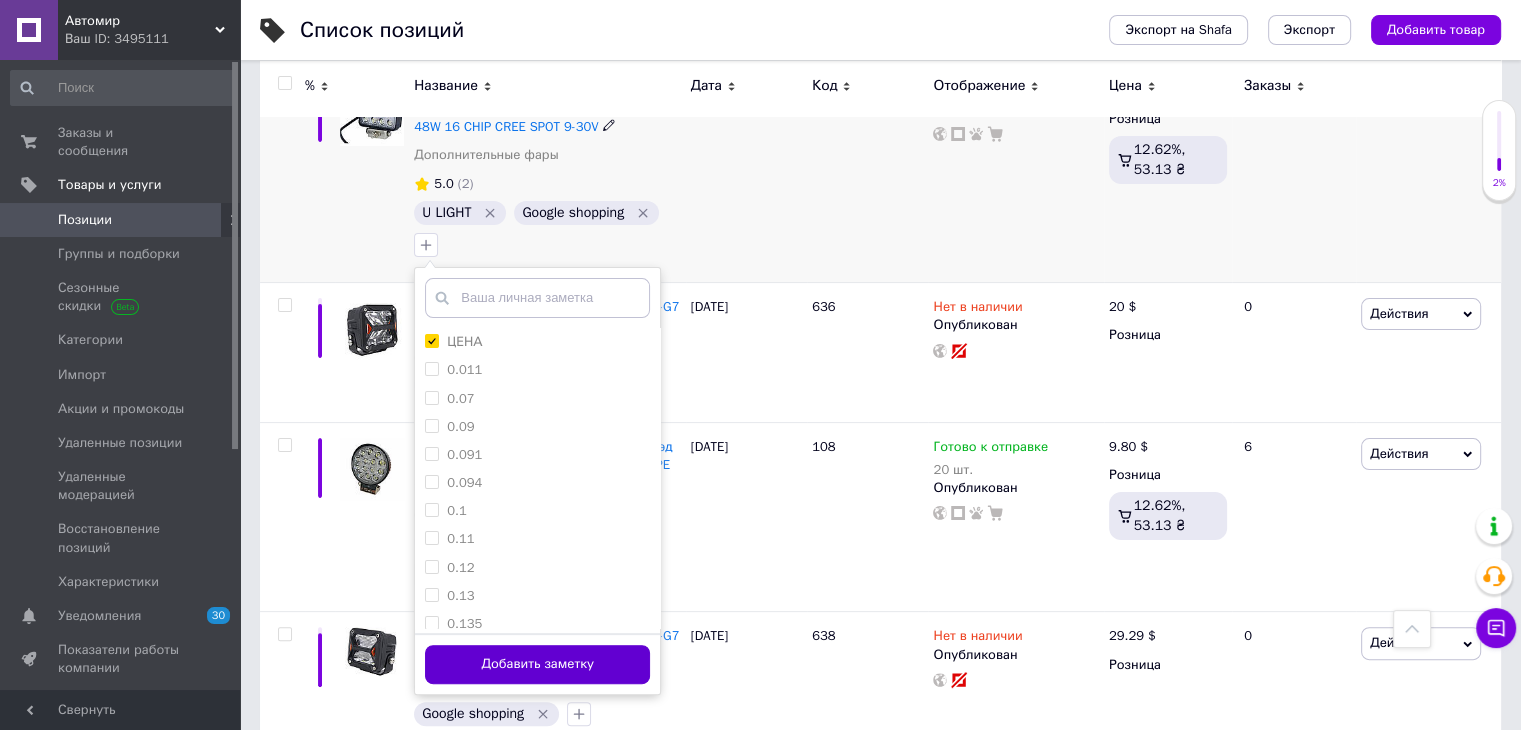 click on "Добавить заметку" at bounding box center (537, 664) 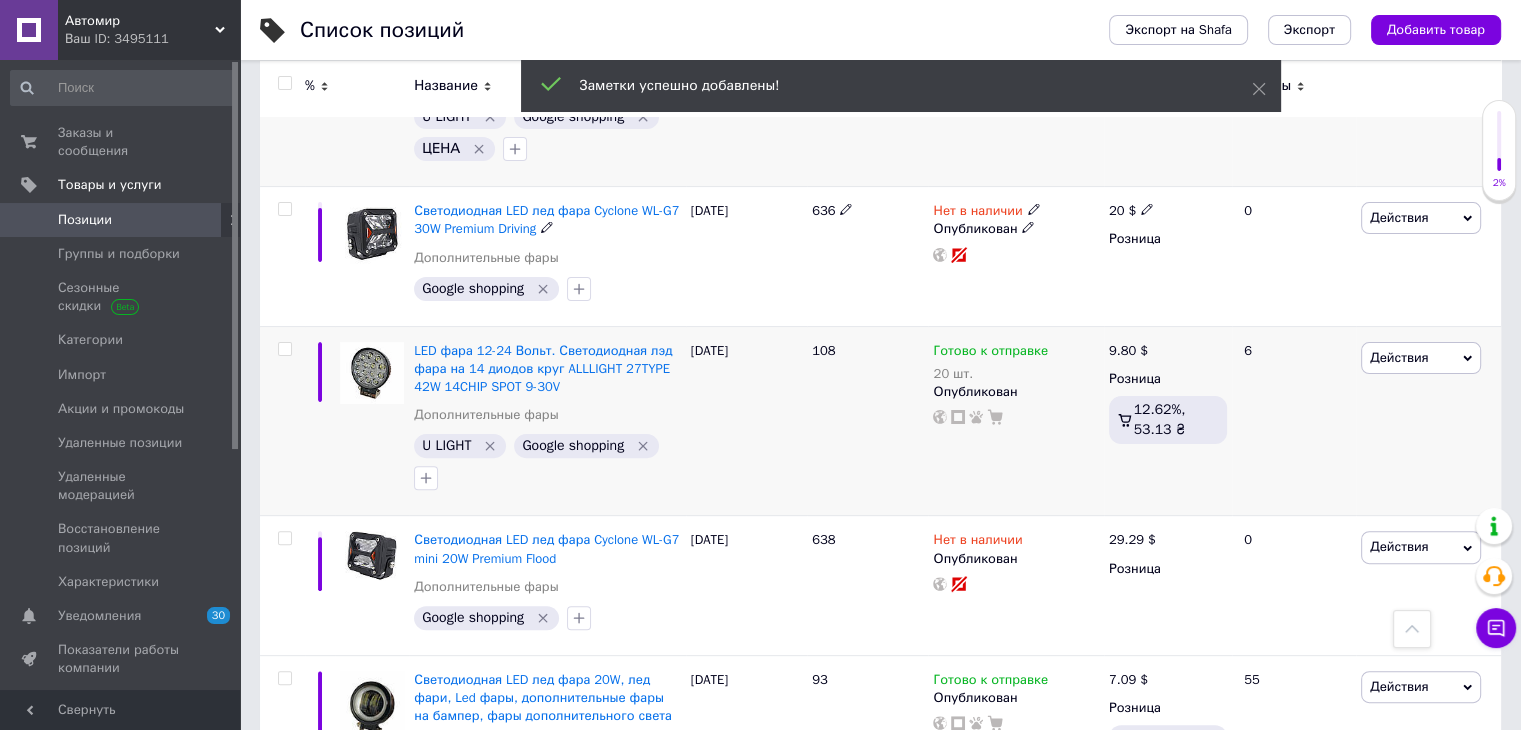 scroll, scrollTop: 500, scrollLeft: 0, axis: vertical 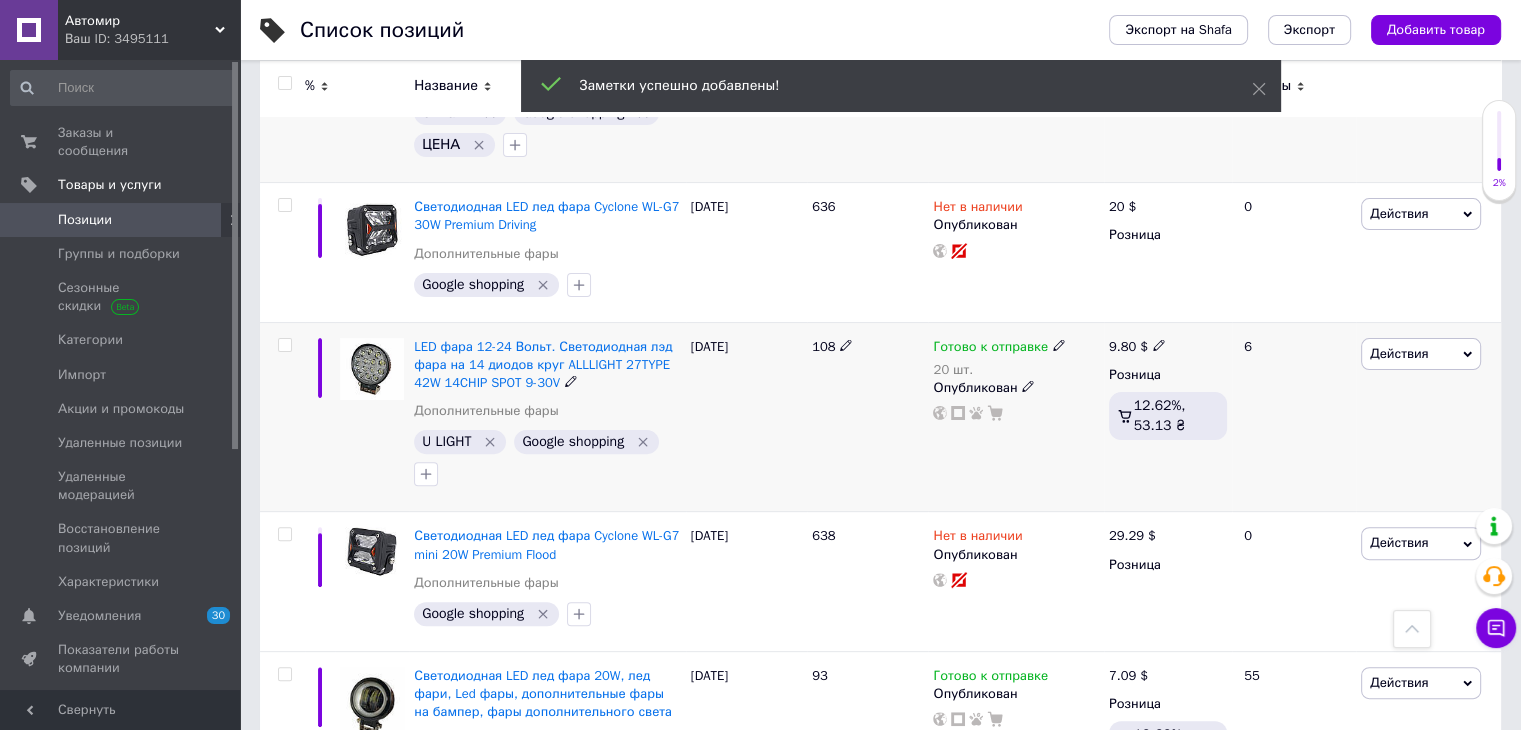 click at bounding box center [282, 417] 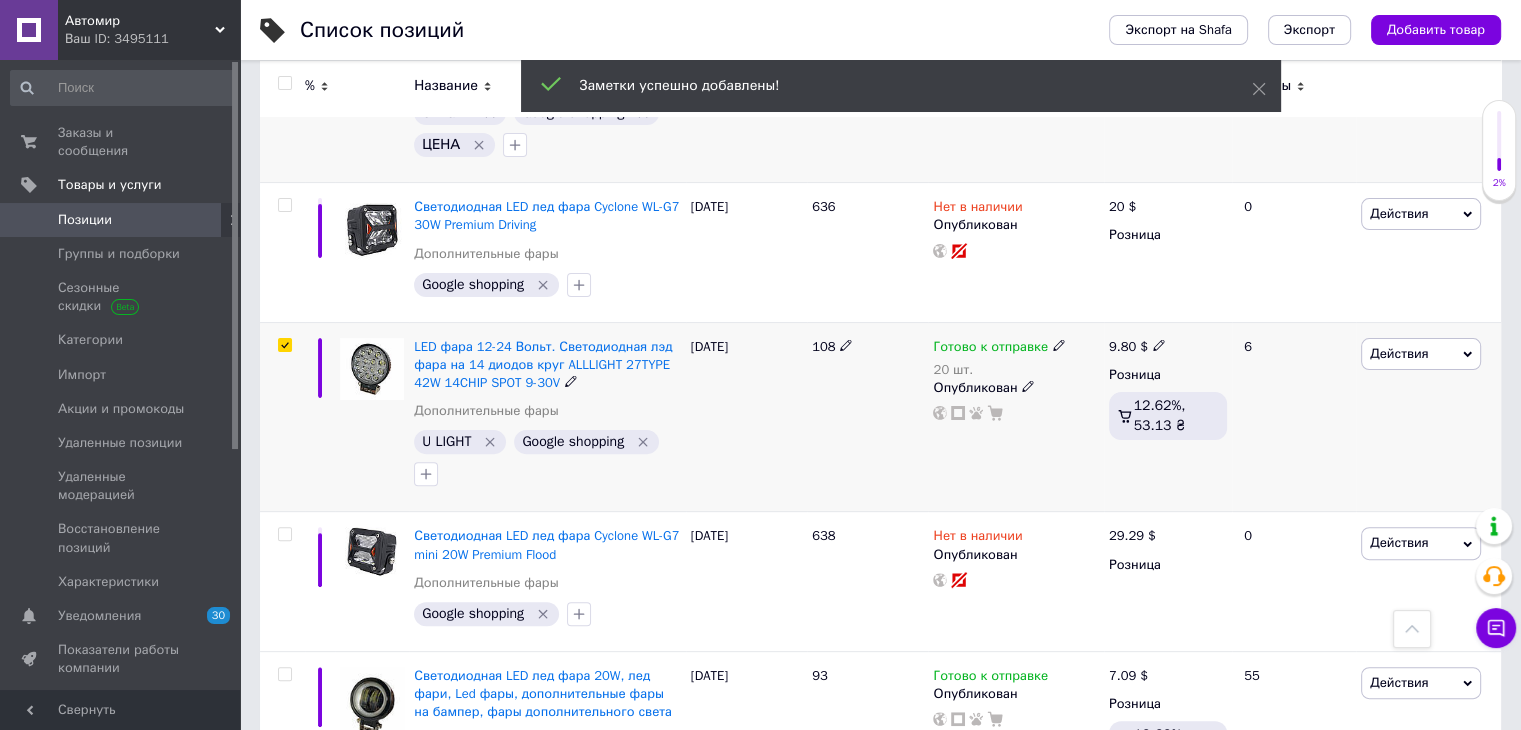 checkbox on "true" 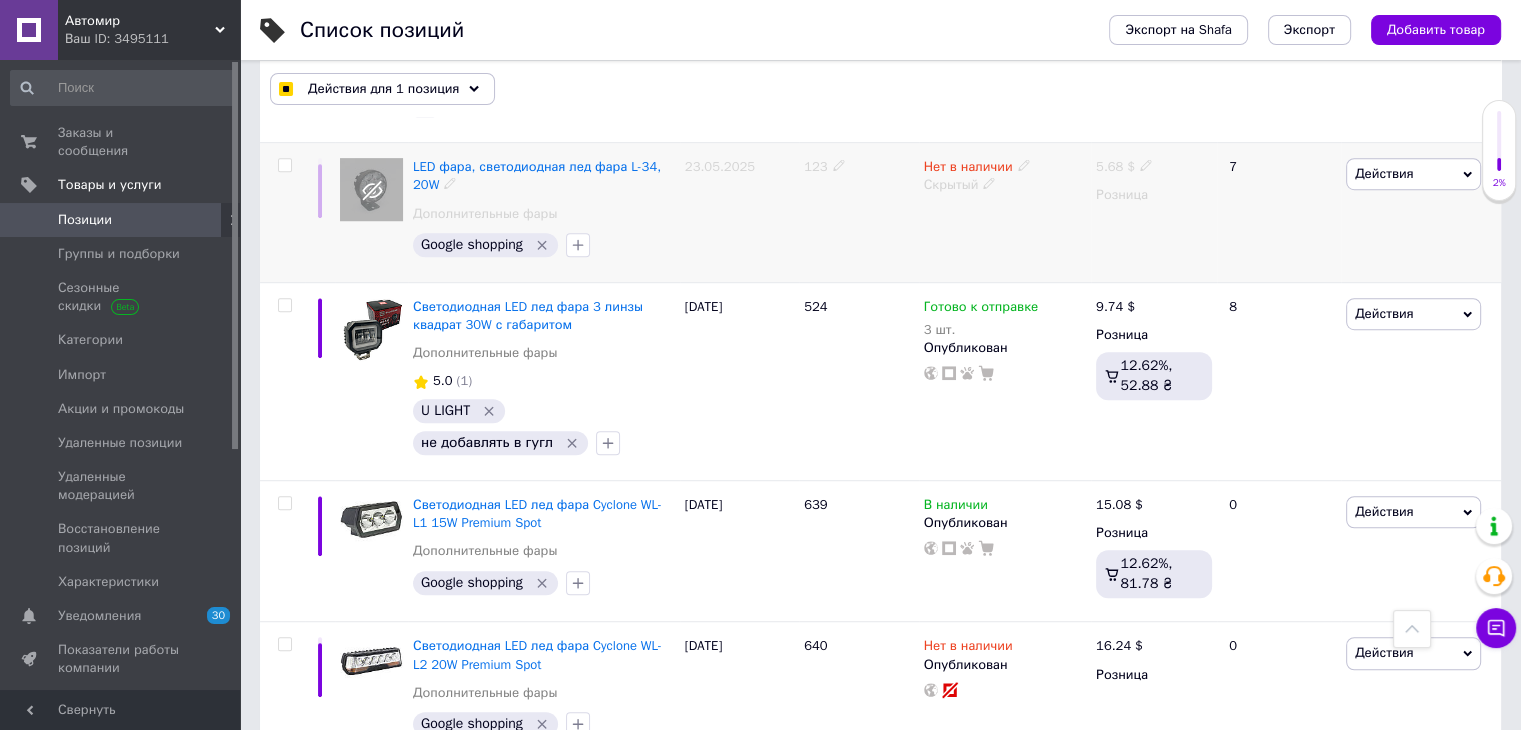 scroll, scrollTop: 1200, scrollLeft: 0, axis: vertical 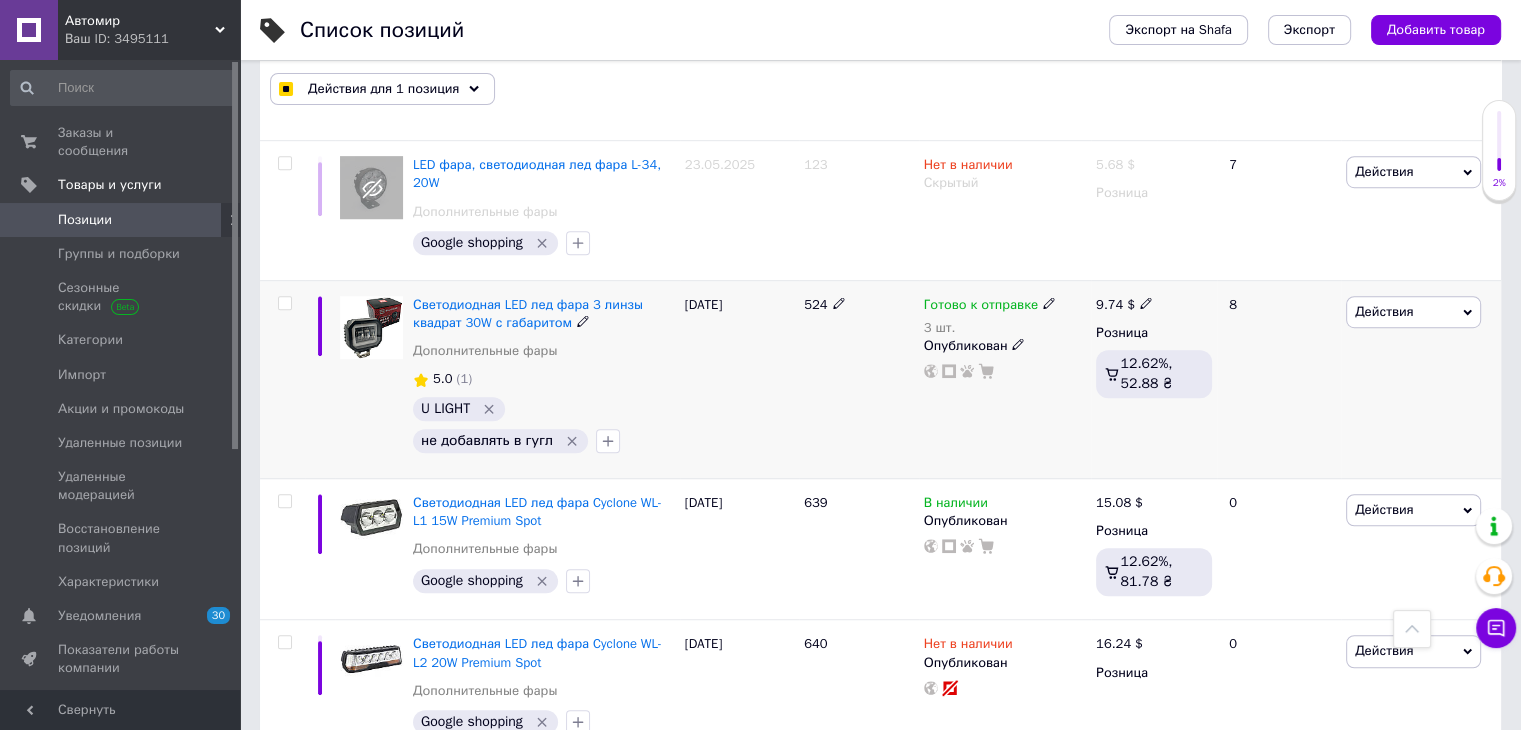 click at bounding box center (284, 303) 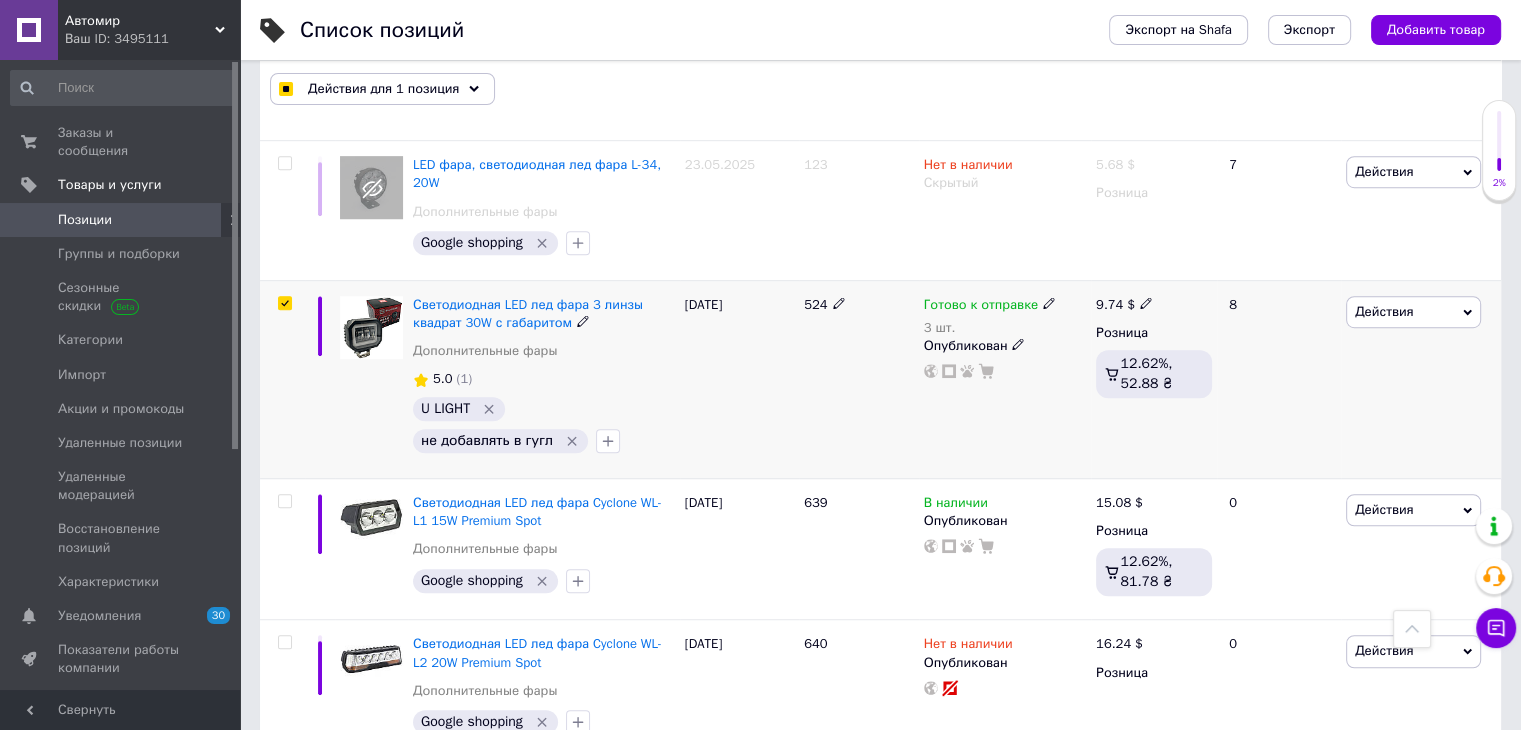 checkbox on "true" 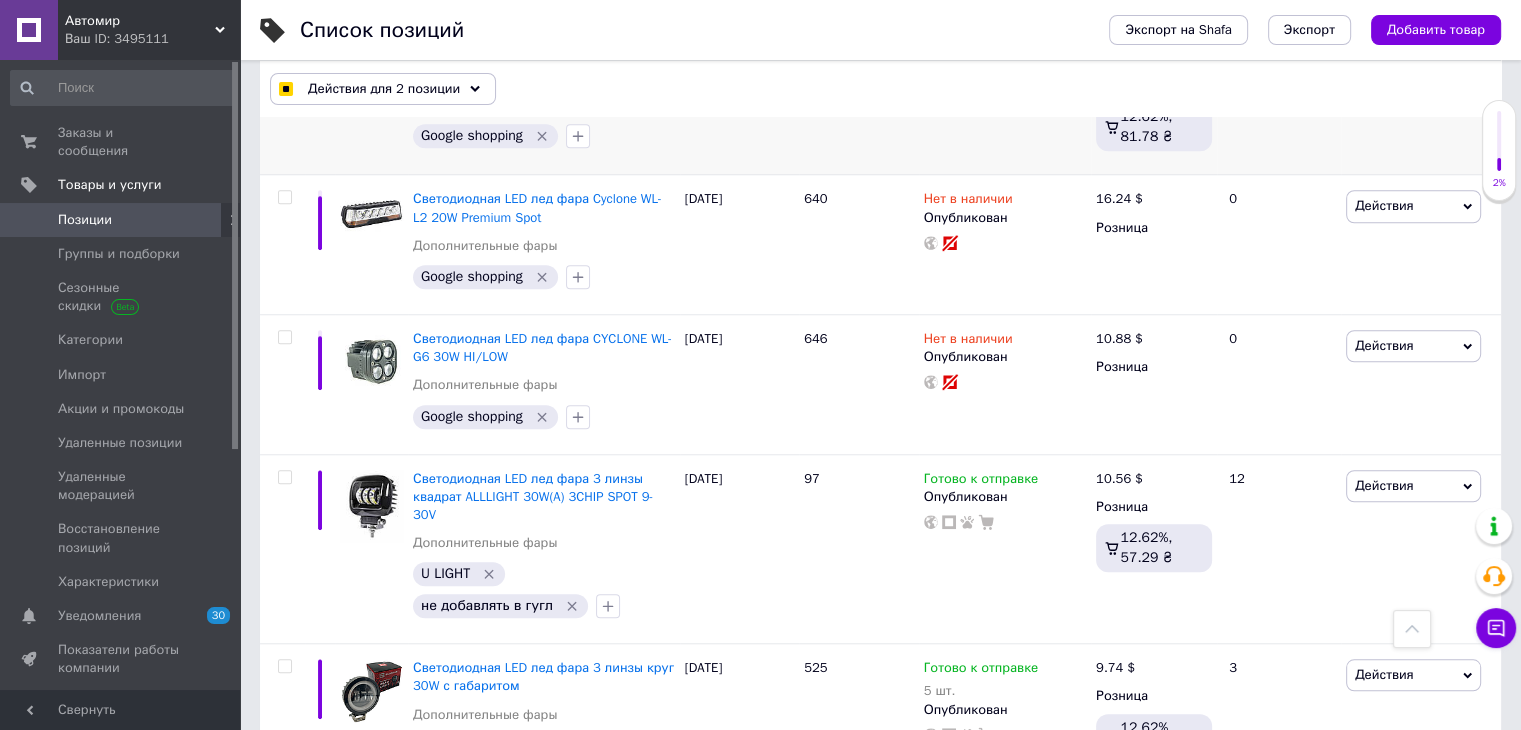scroll, scrollTop: 1700, scrollLeft: 0, axis: vertical 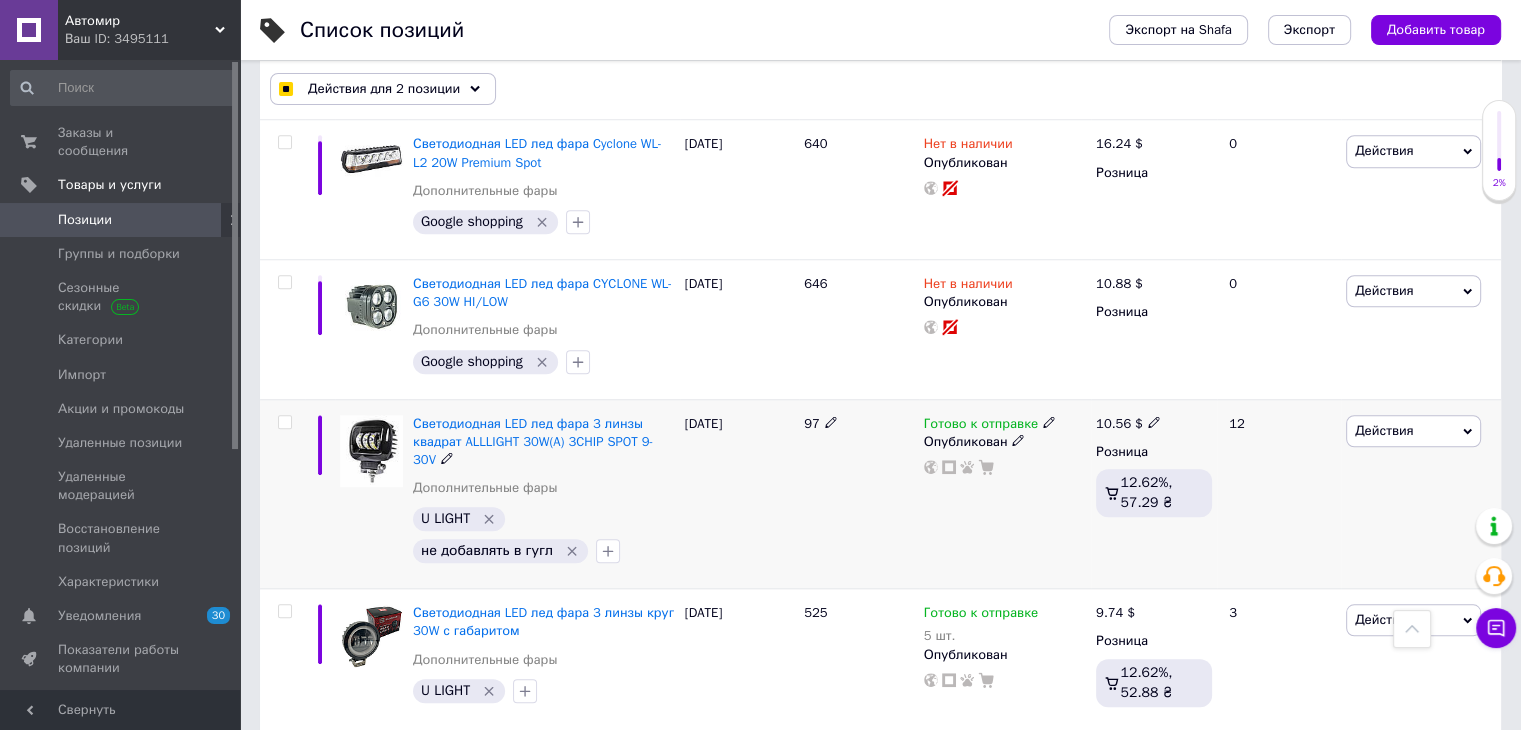 click at bounding box center [284, 422] 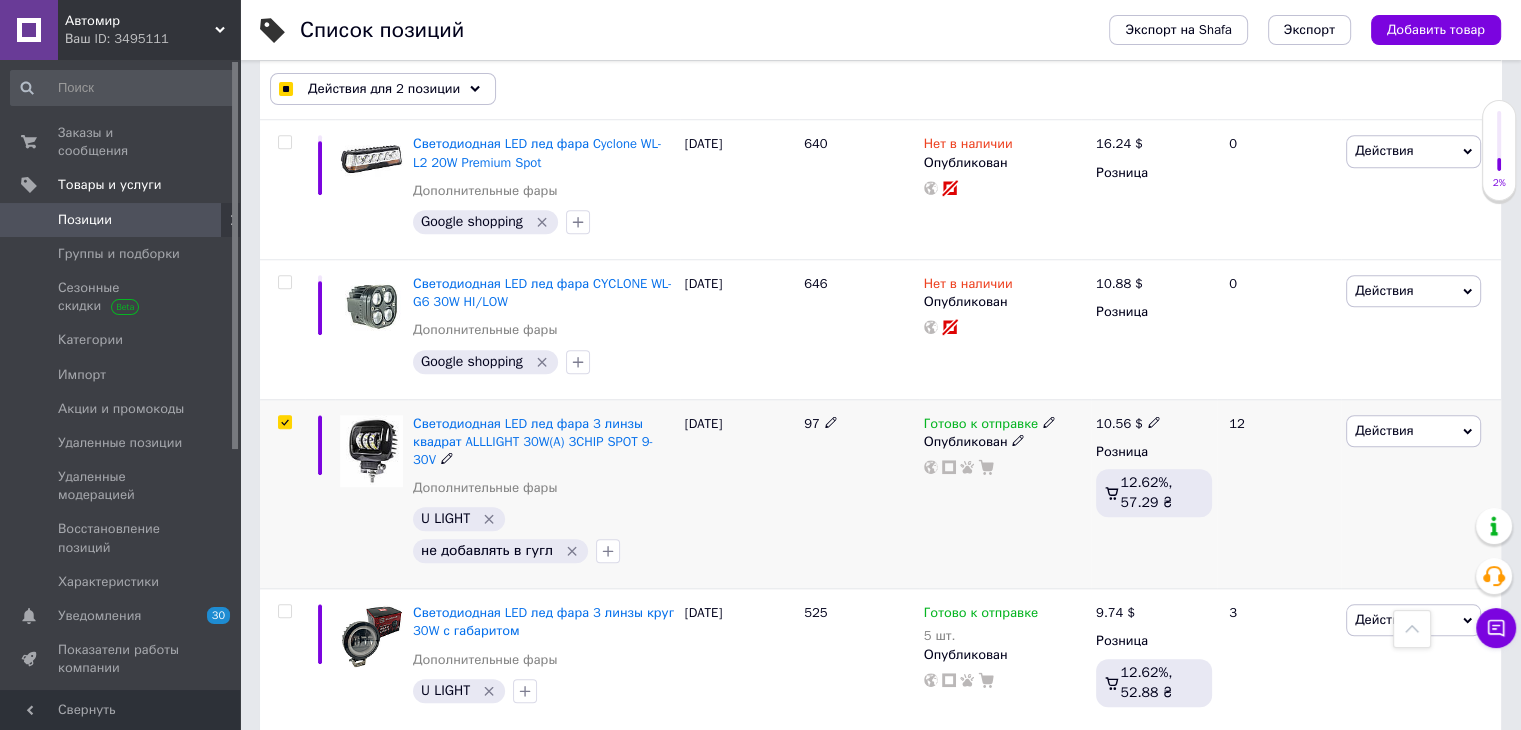 checkbox on "true" 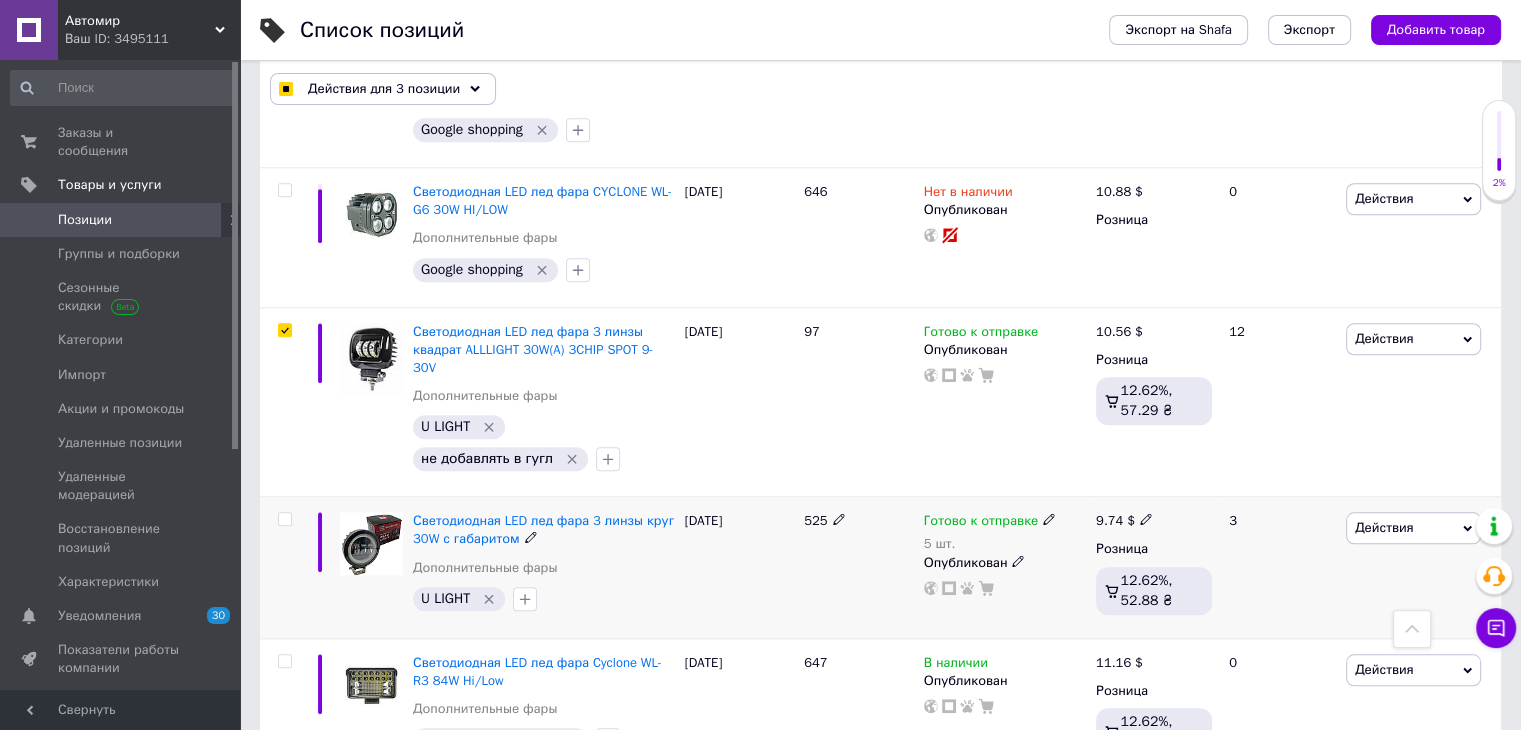 scroll, scrollTop: 1900, scrollLeft: 0, axis: vertical 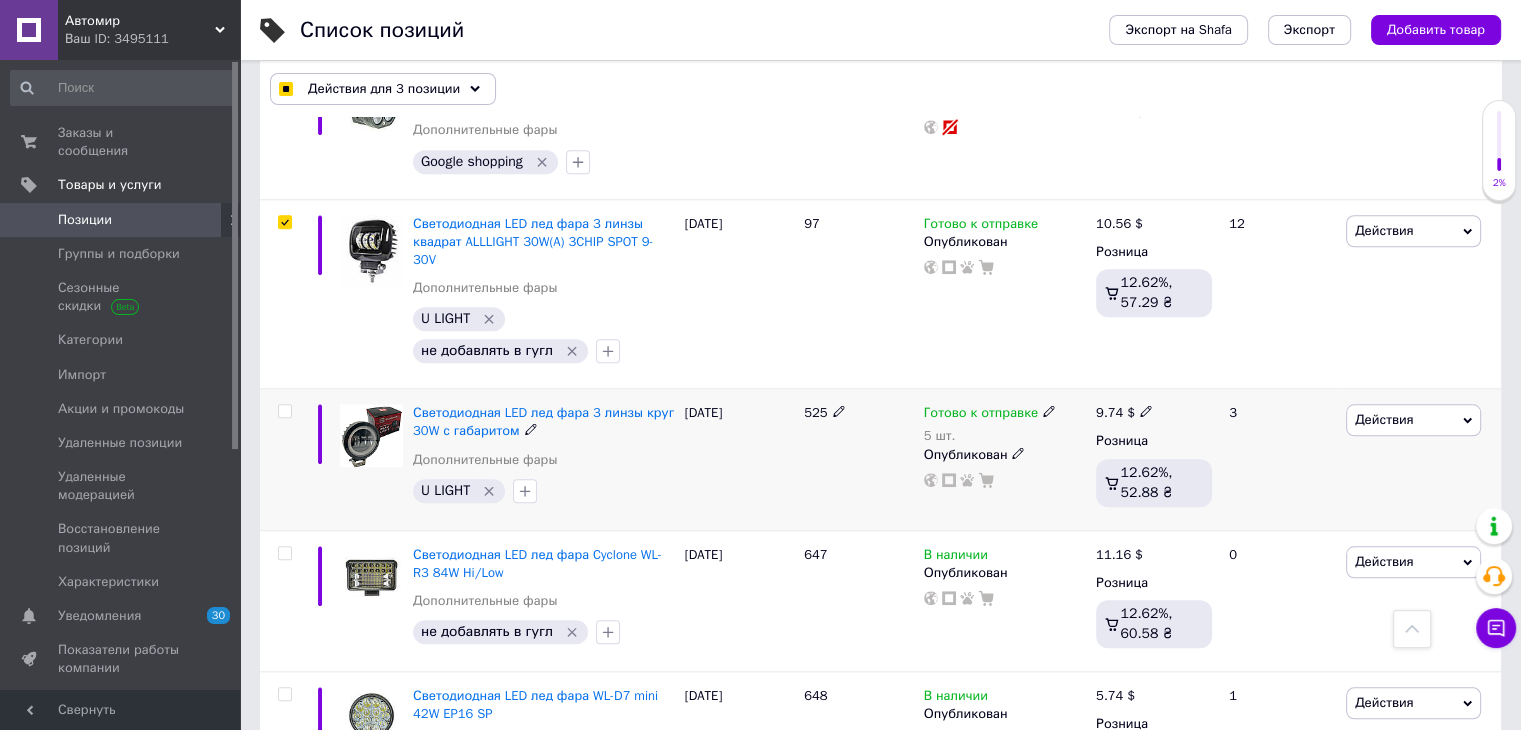 click at bounding box center [284, 411] 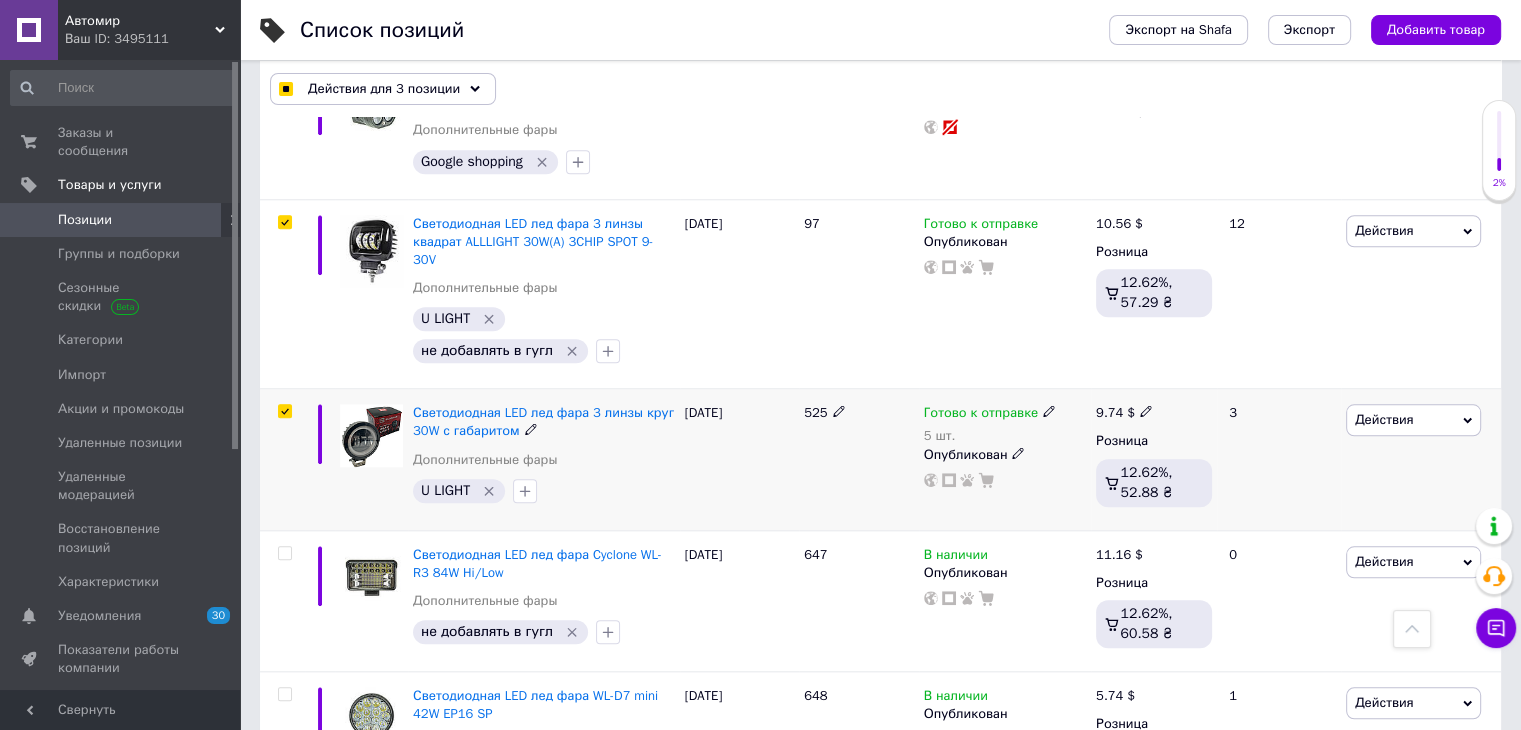 checkbox on "true" 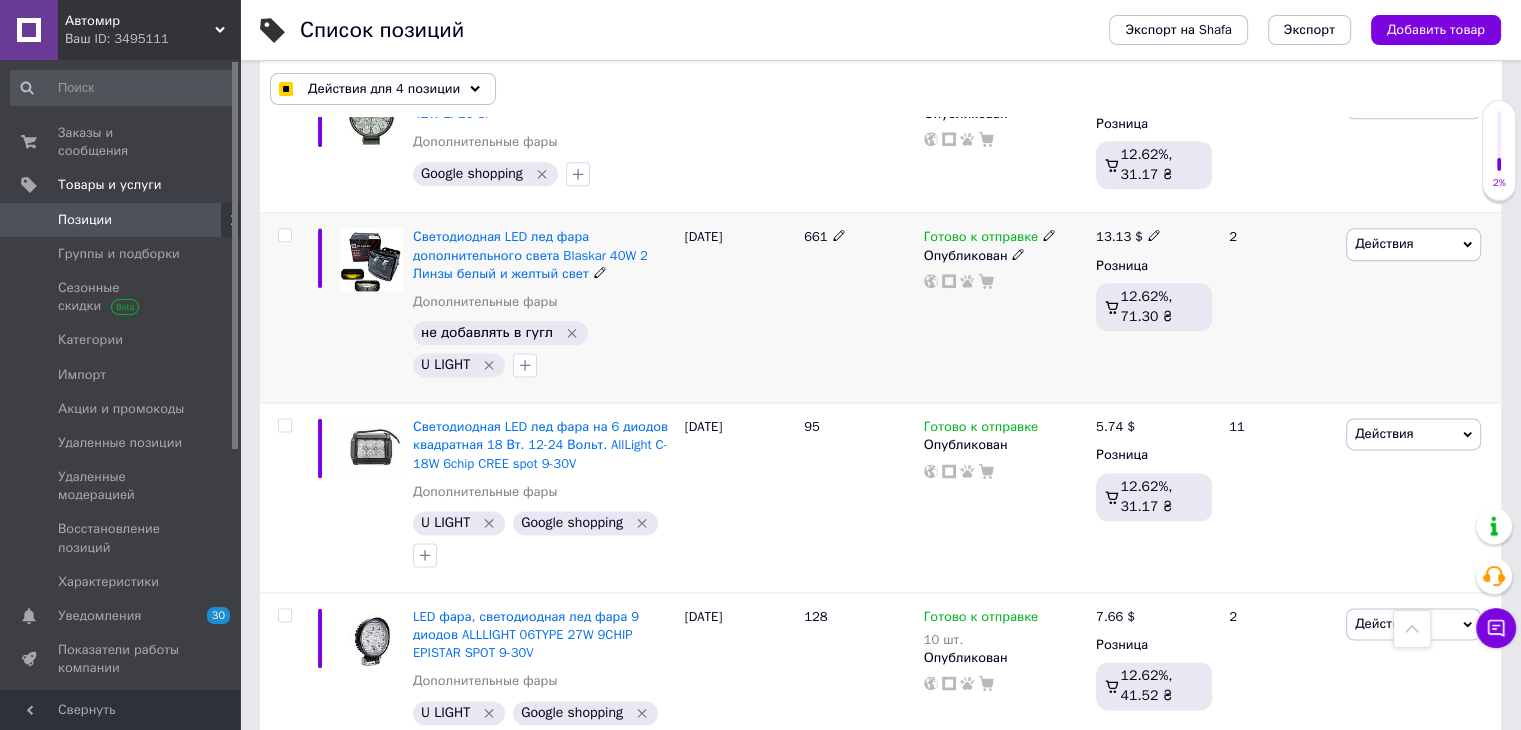 click at bounding box center [284, 235] 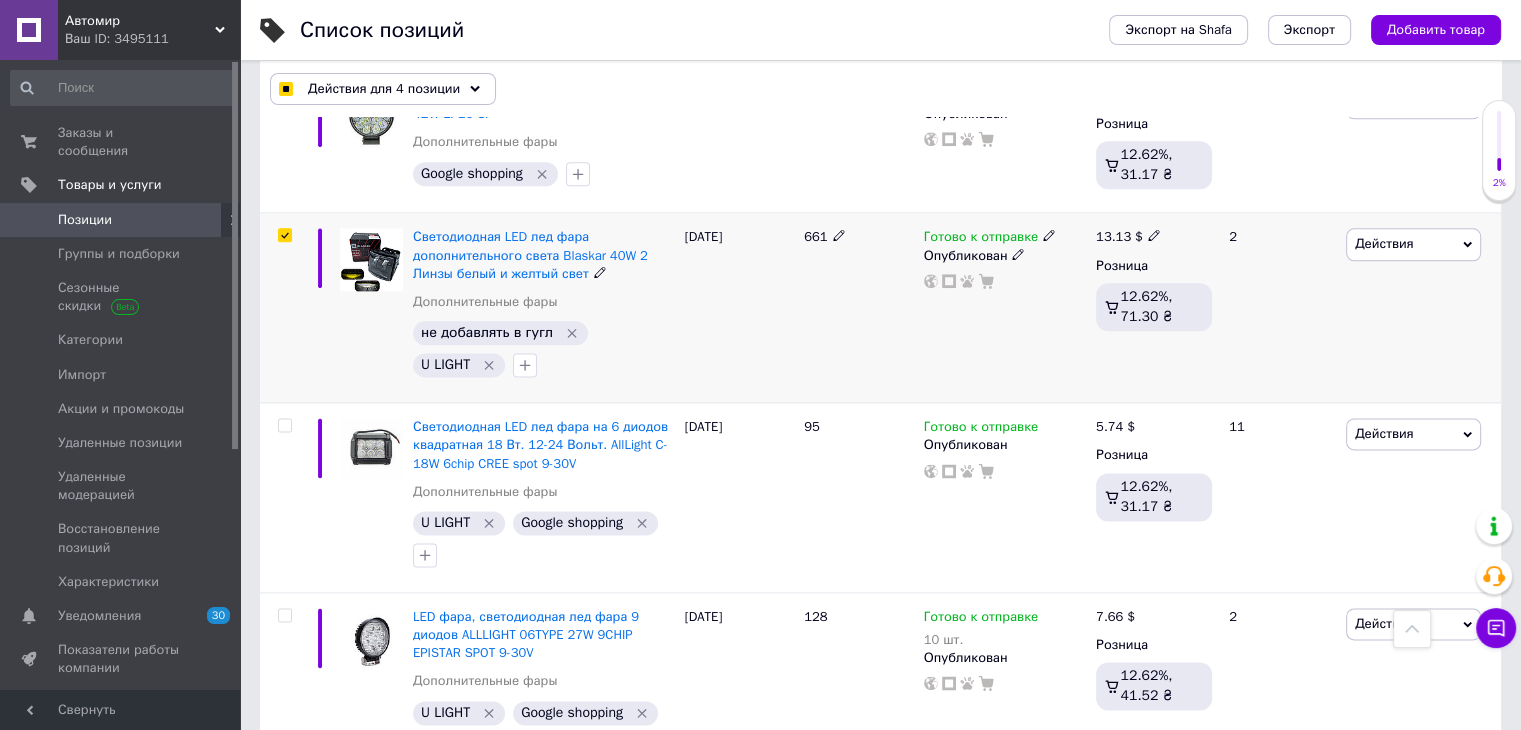 checkbox on "true" 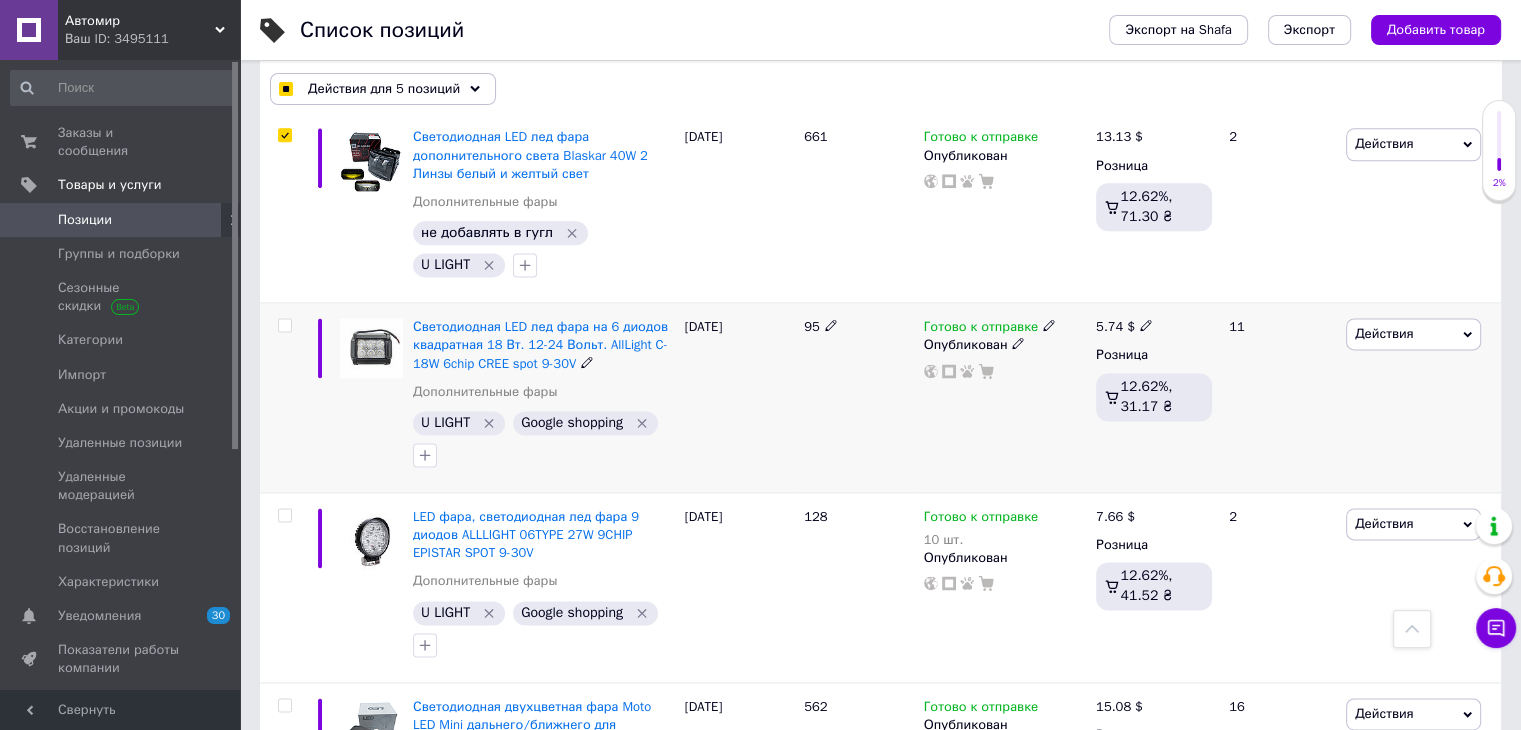 click at bounding box center [284, 325] 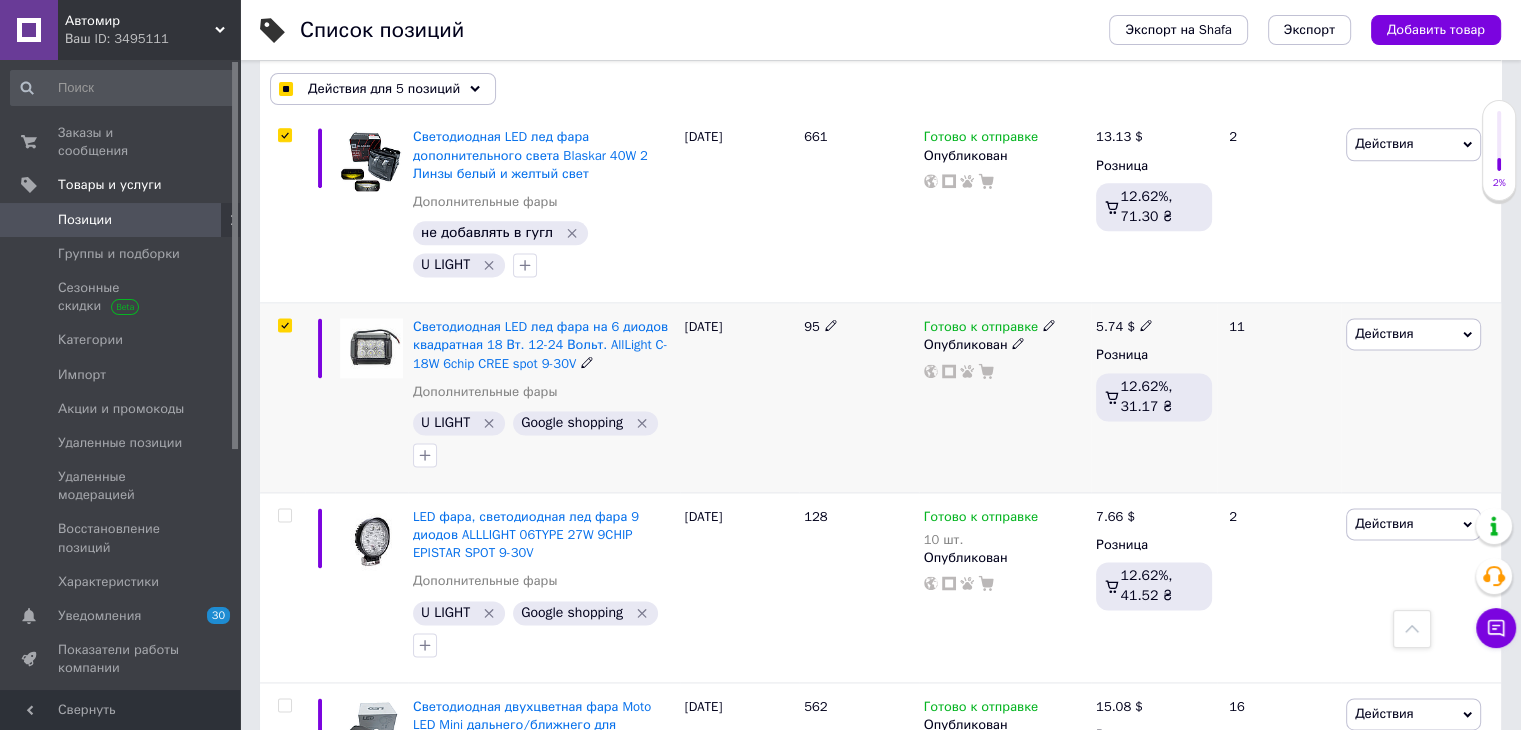 checkbox on "true" 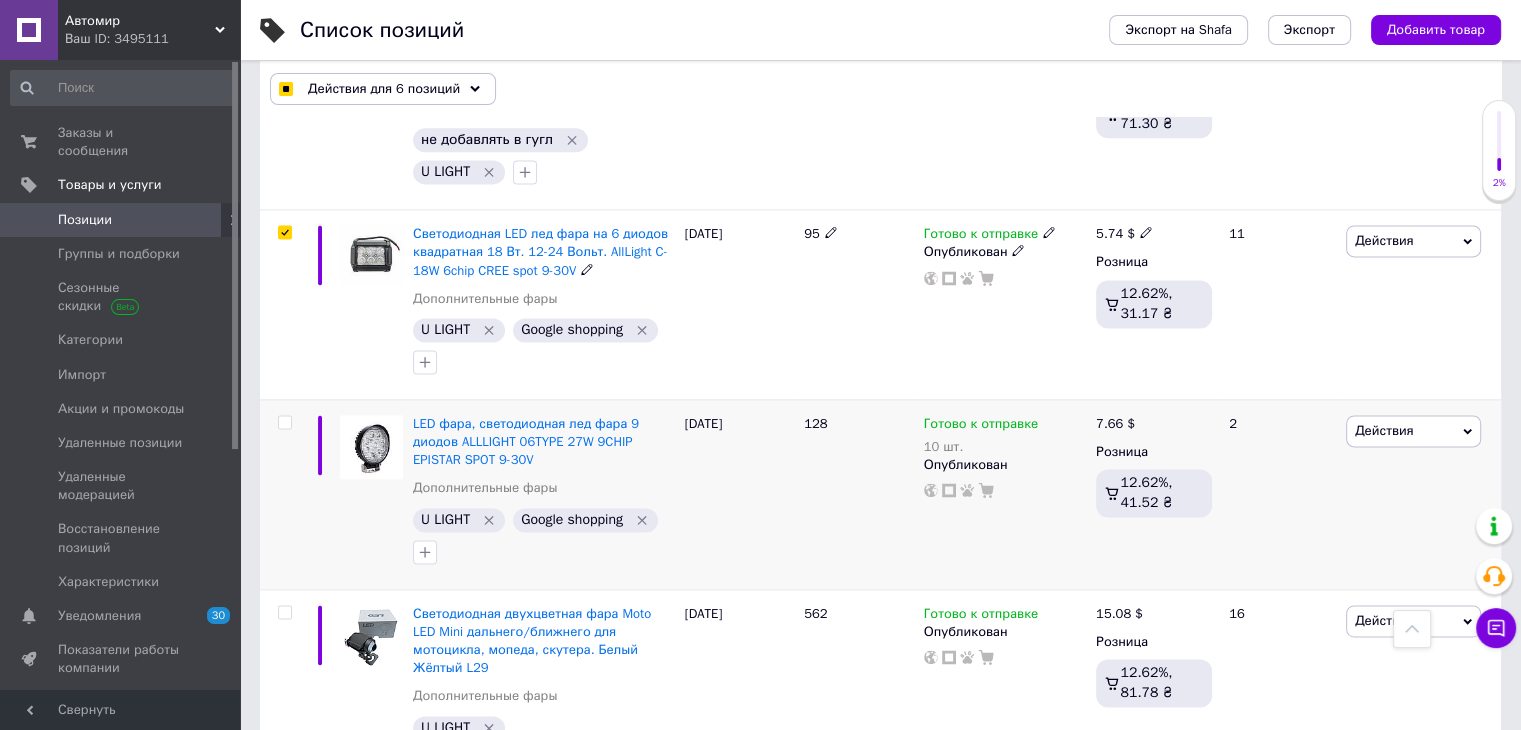 scroll, scrollTop: 2800, scrollLeft: 0, axis: vertical 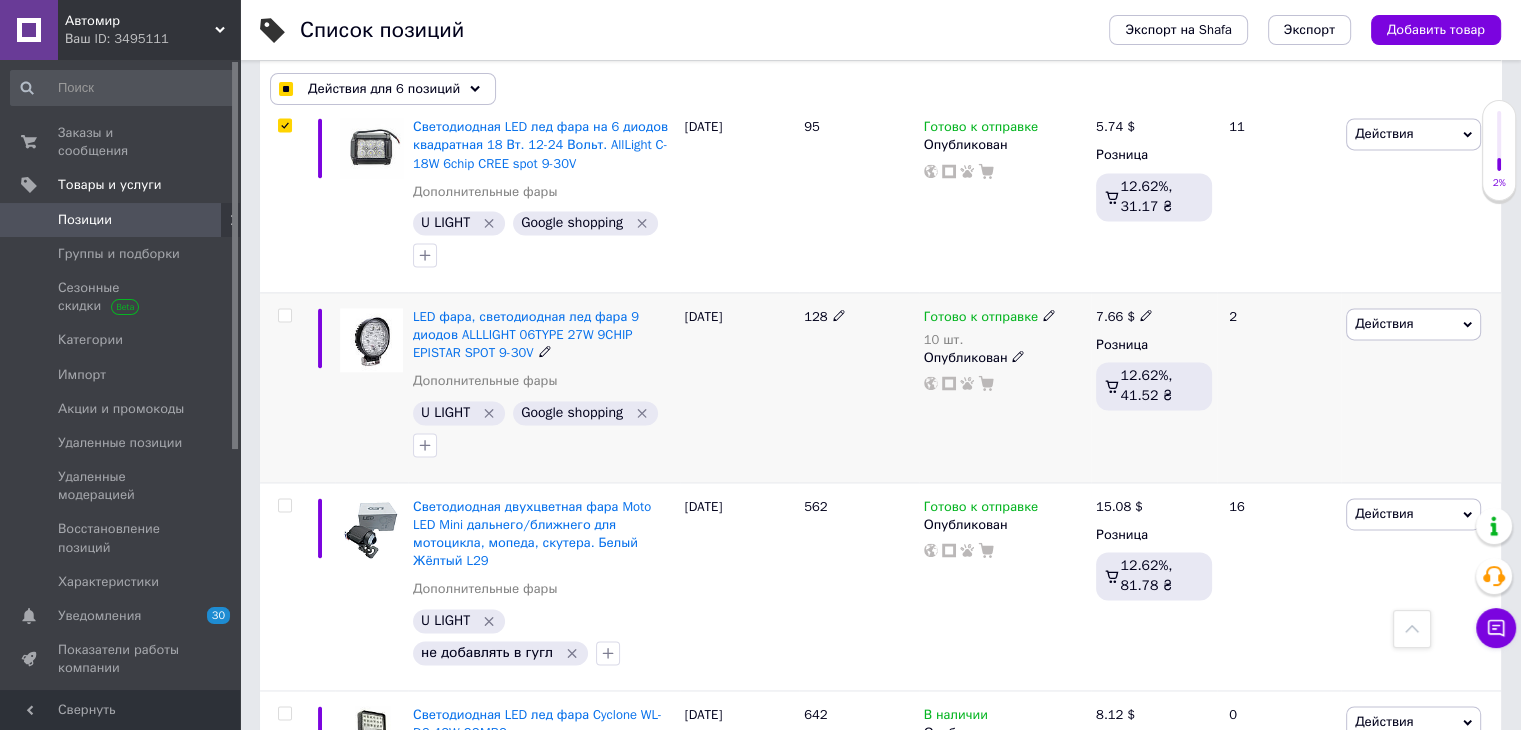 click at bounding box center [284, 315] 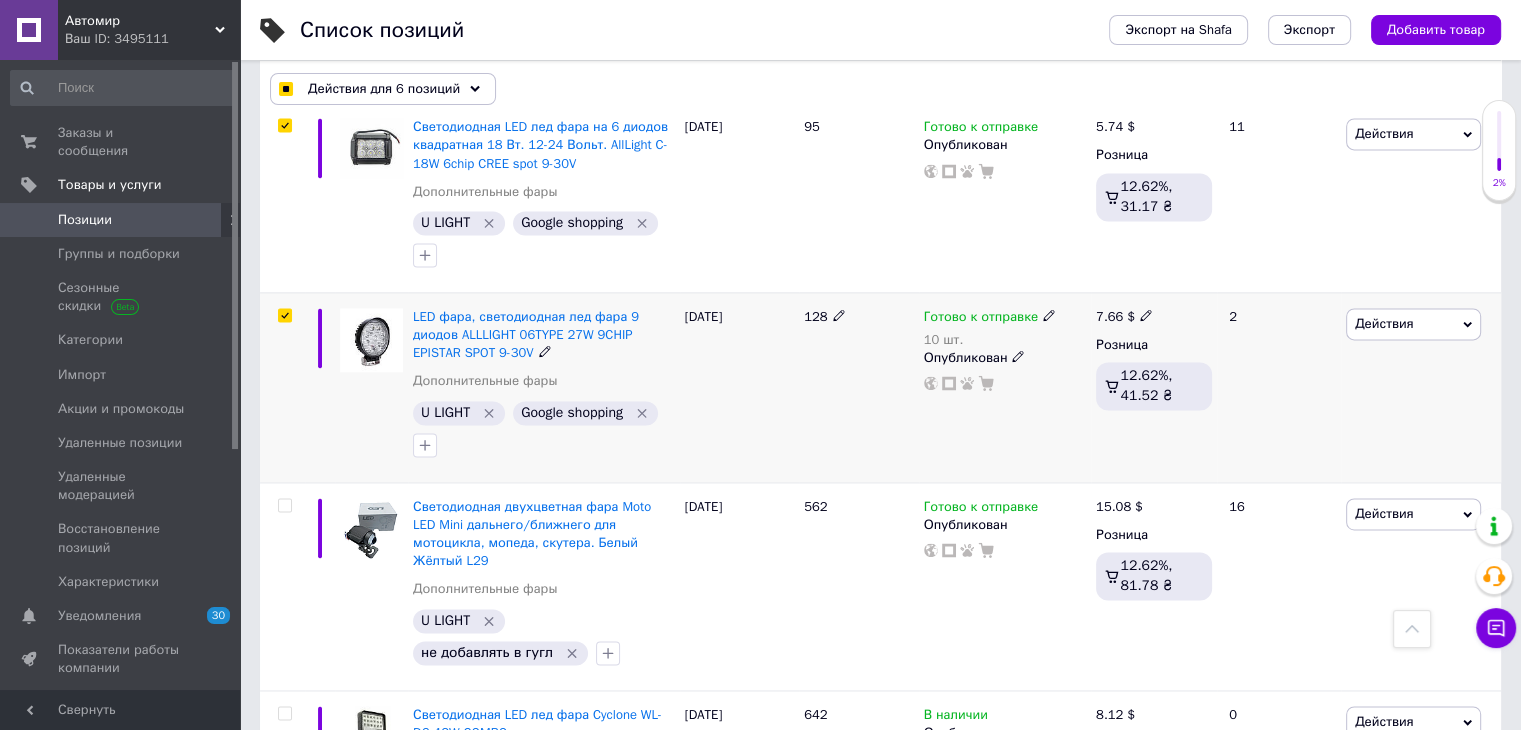 checkbox on "true" 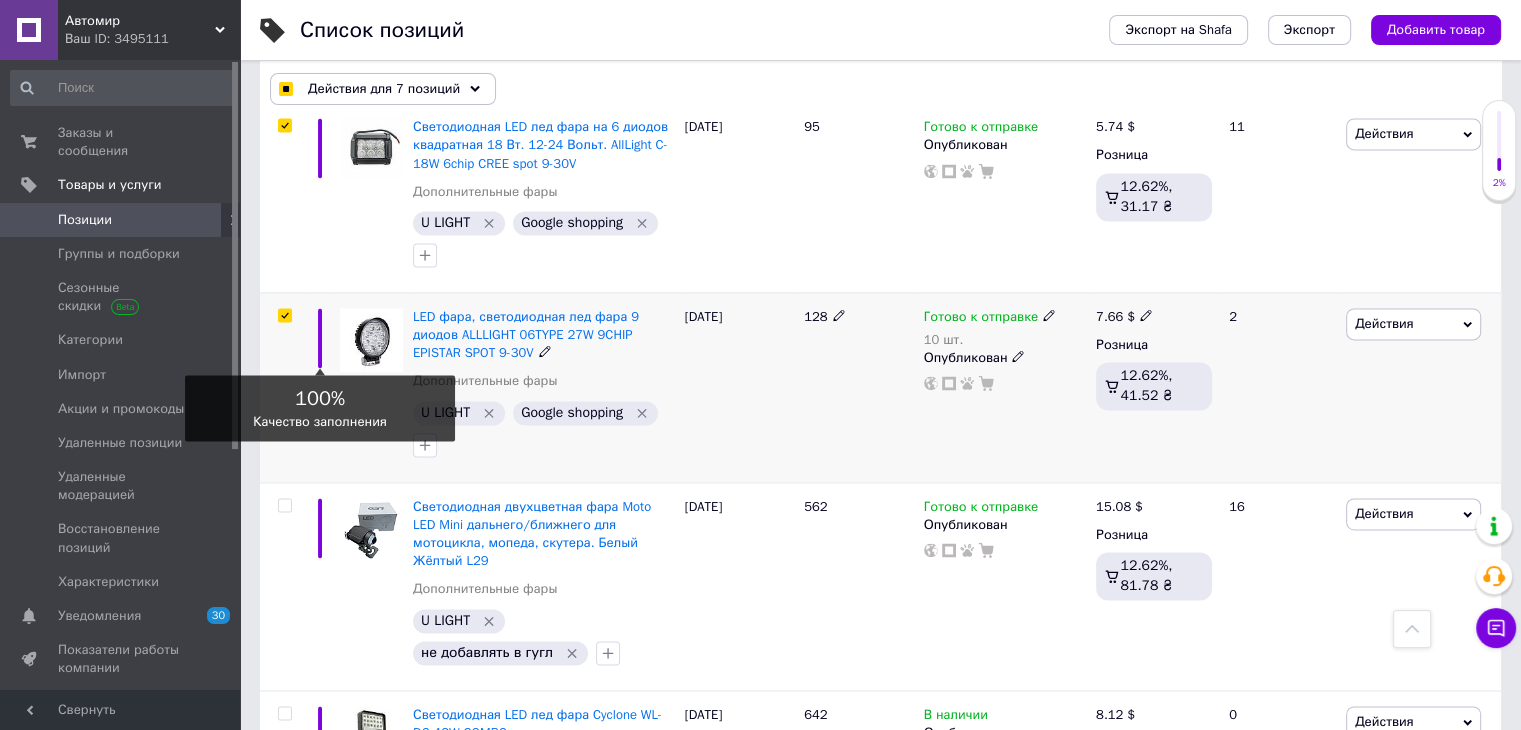 scroll, scrollTop: 2900, scrollLeft: 0, axis: vertical 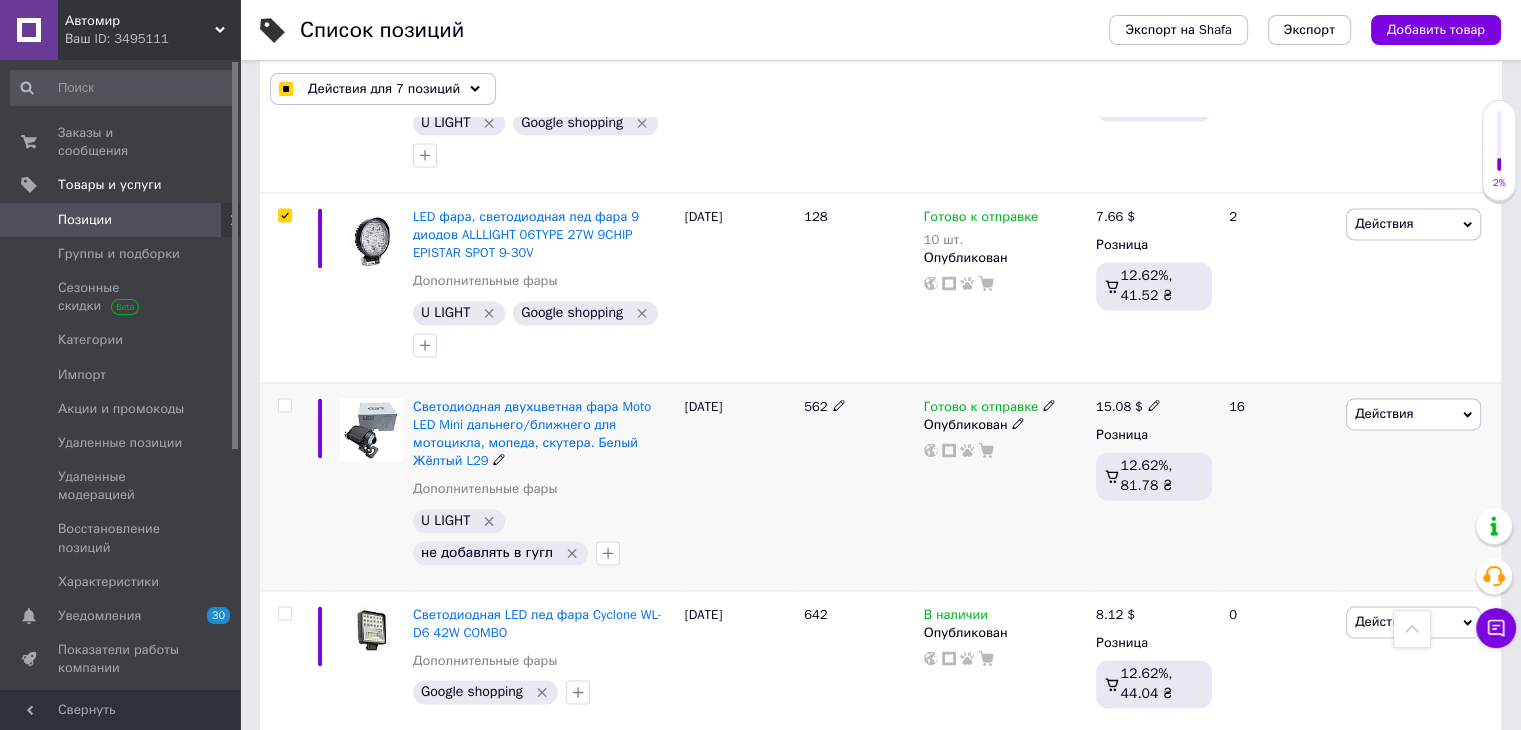 click at bounding box center (284, 405) 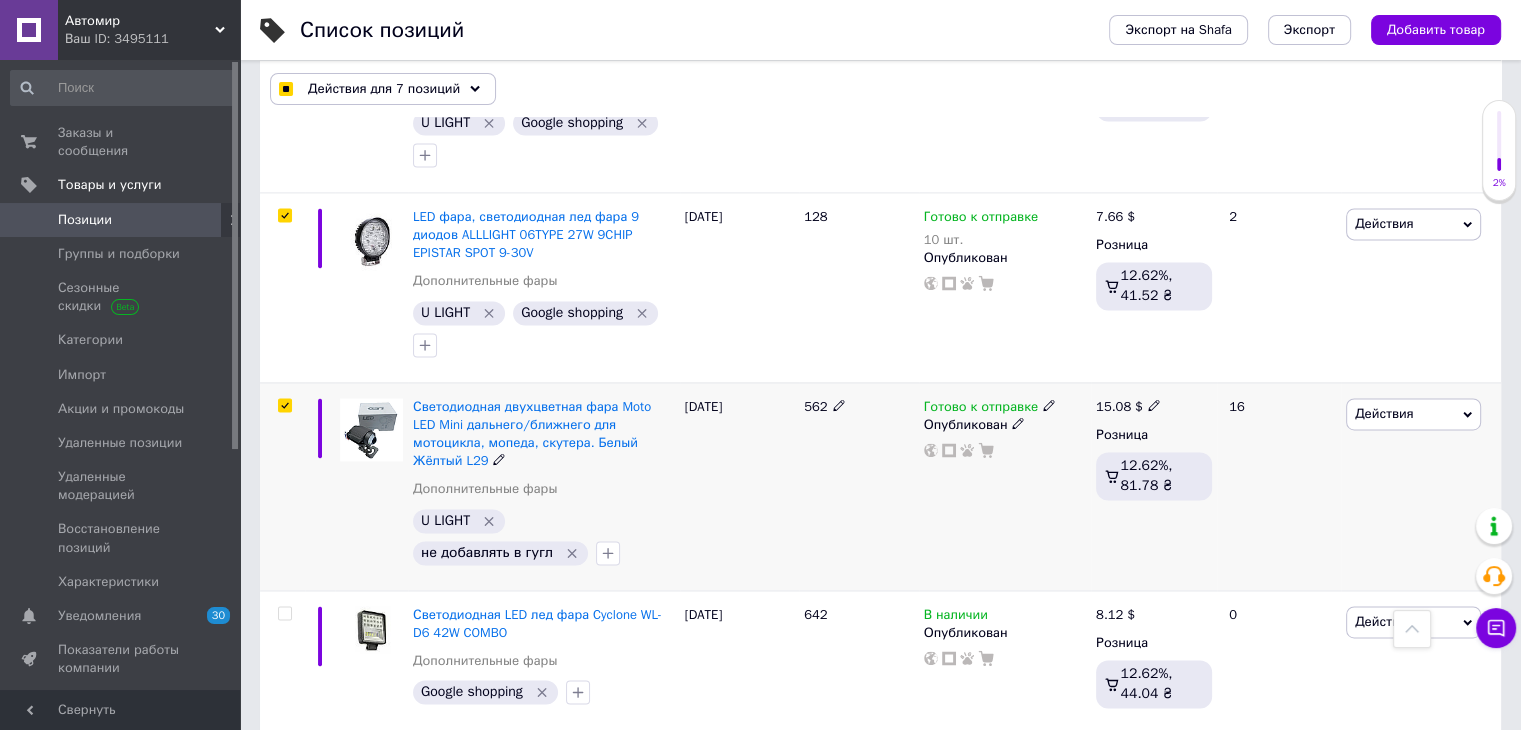 checkbox on "true" 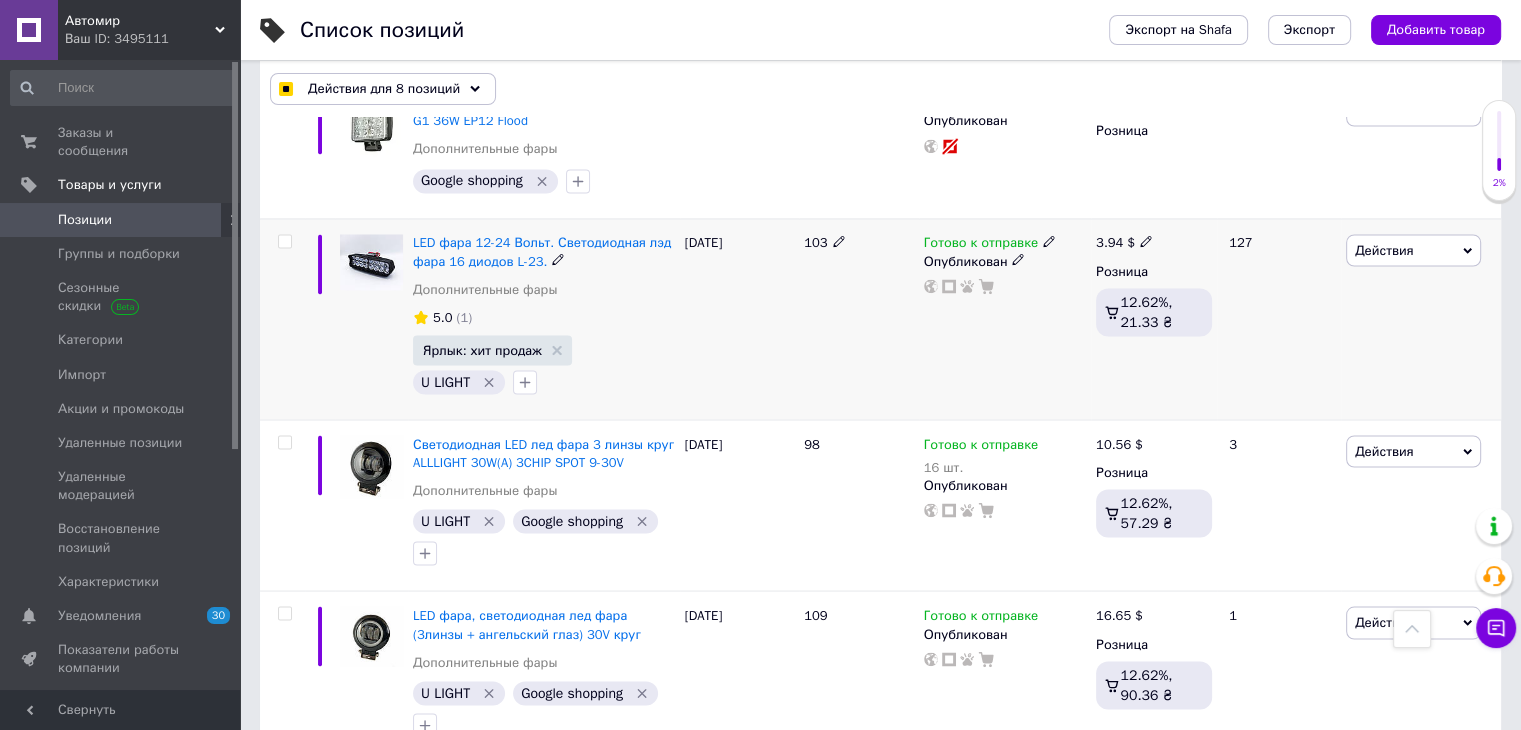scroll, scrollTop: 3600, scrollLeft: 0, axis: vertical 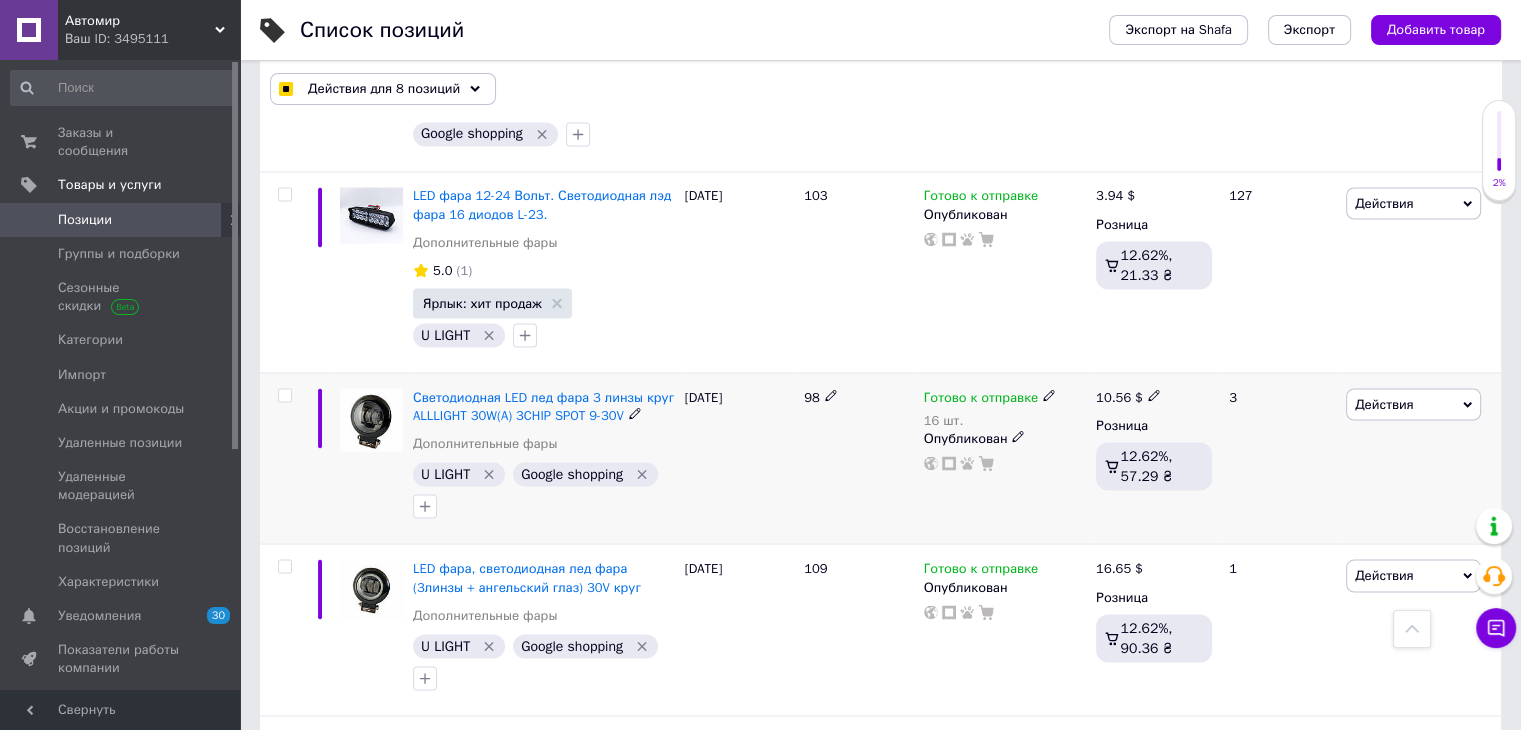 click at bounding box center [284, 395] 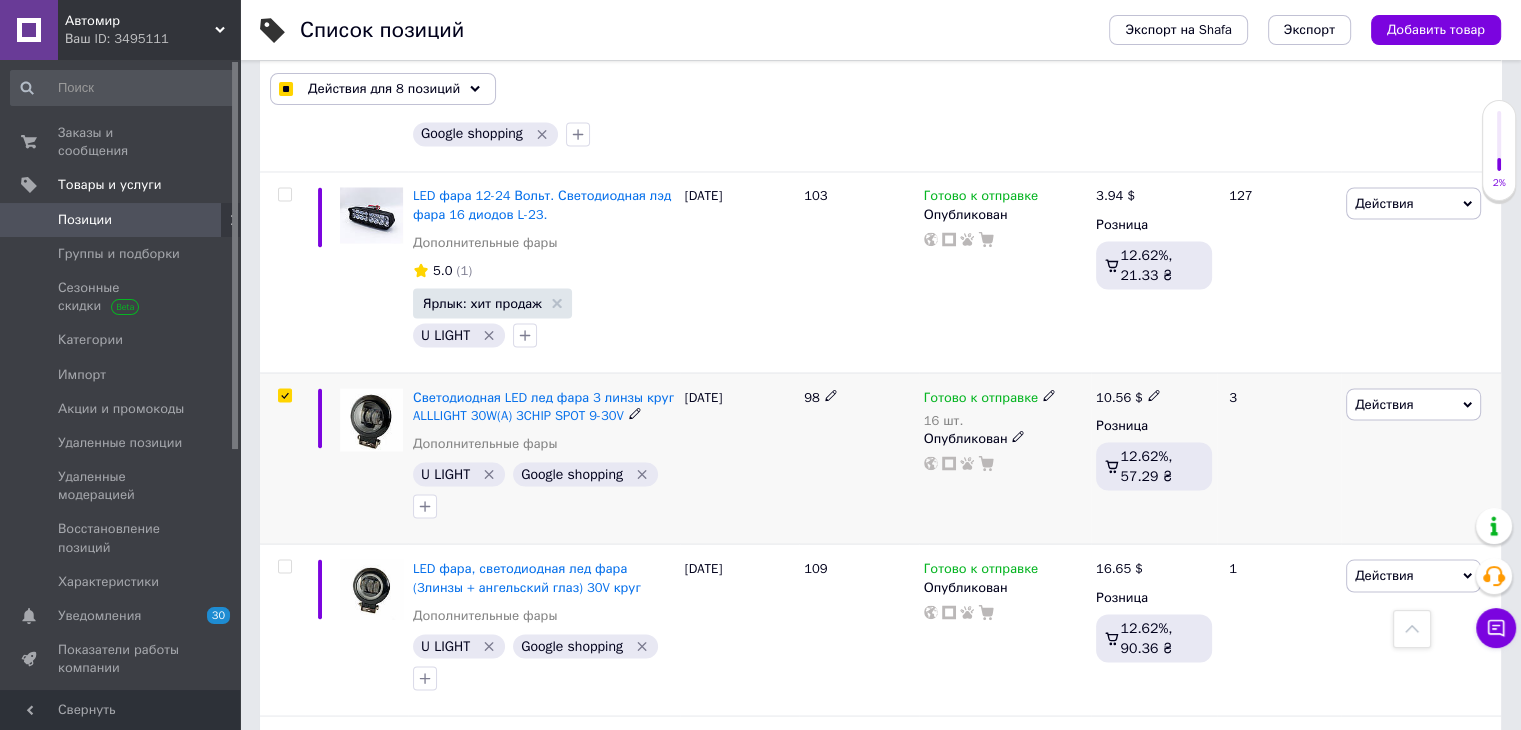 checkbox on "true" 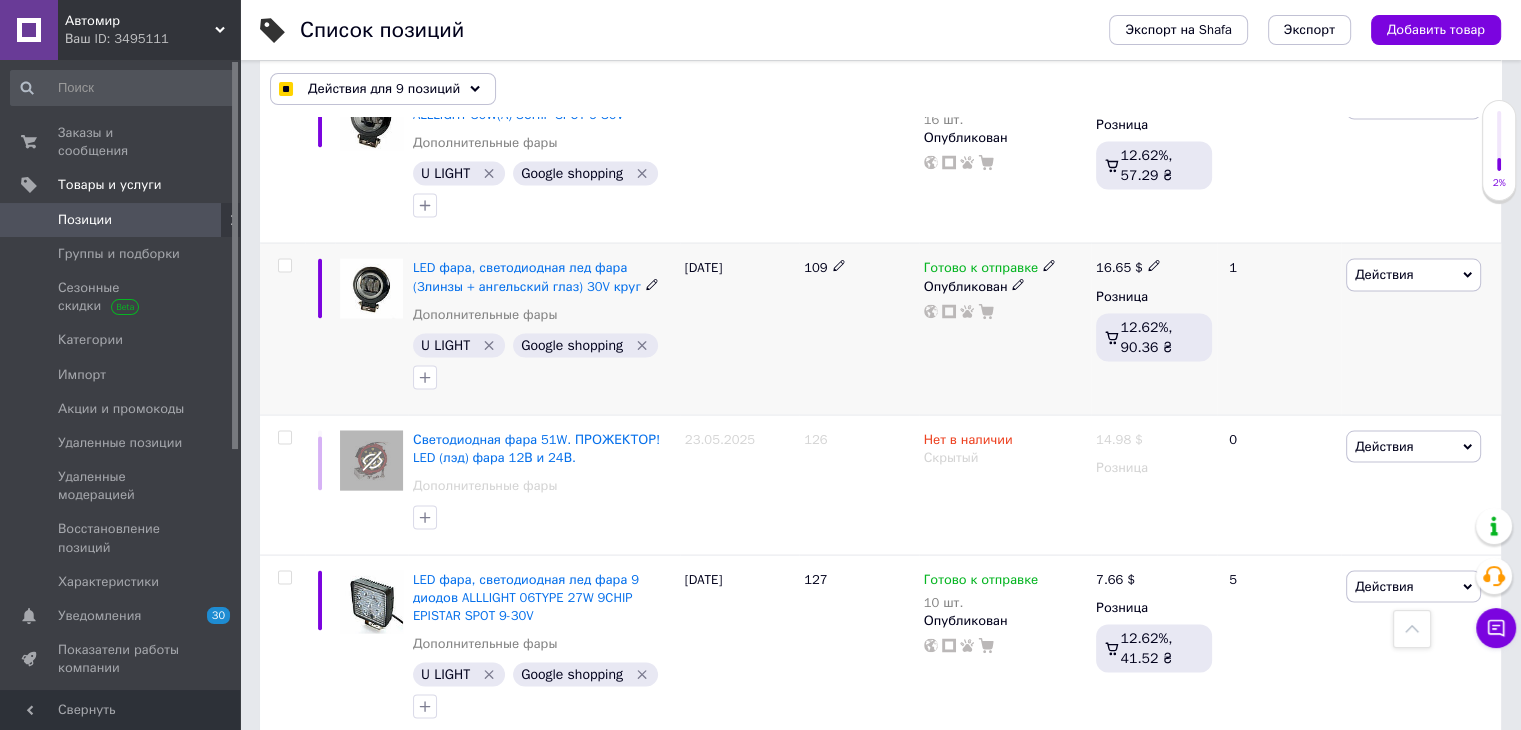 click at bounding box center (284, 266) 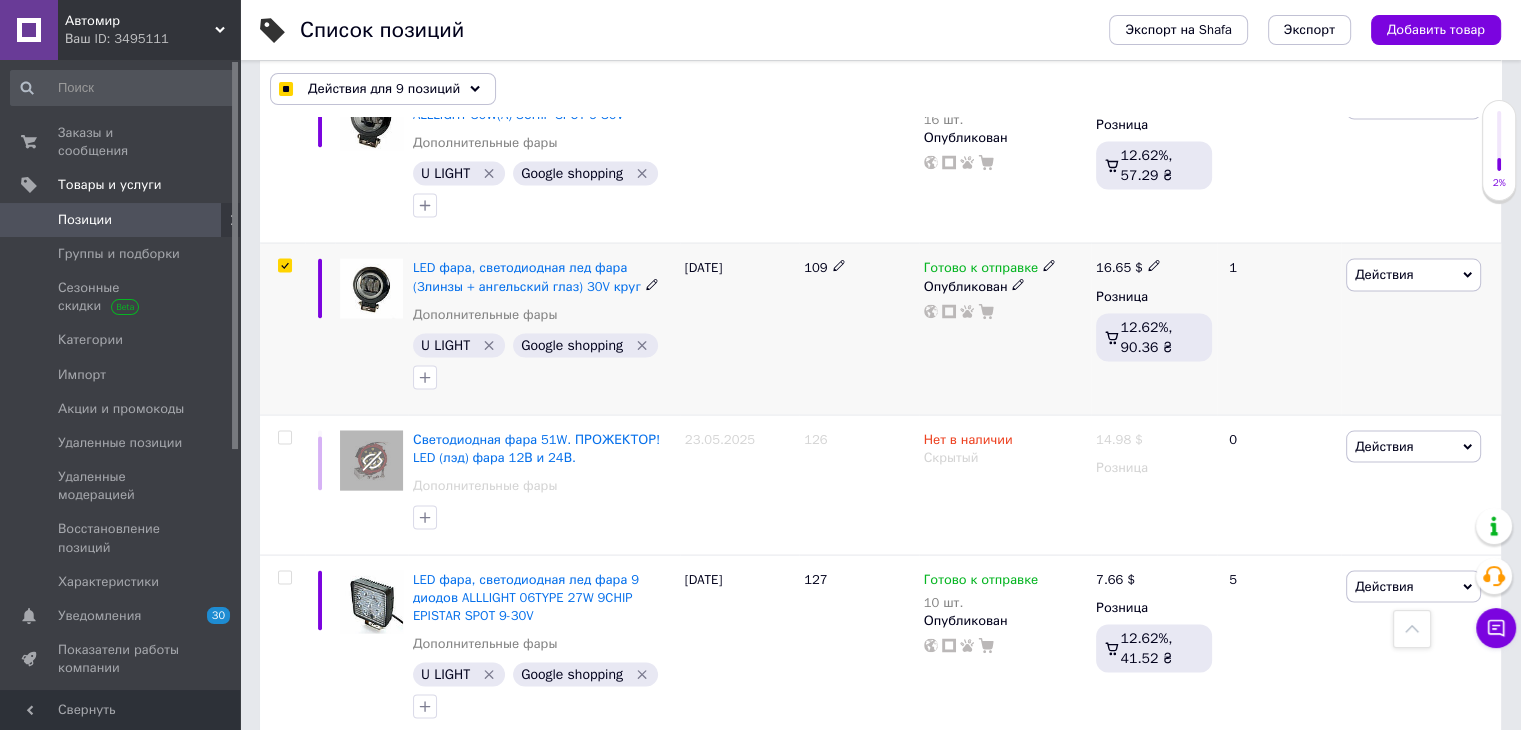 checkbox on "true" 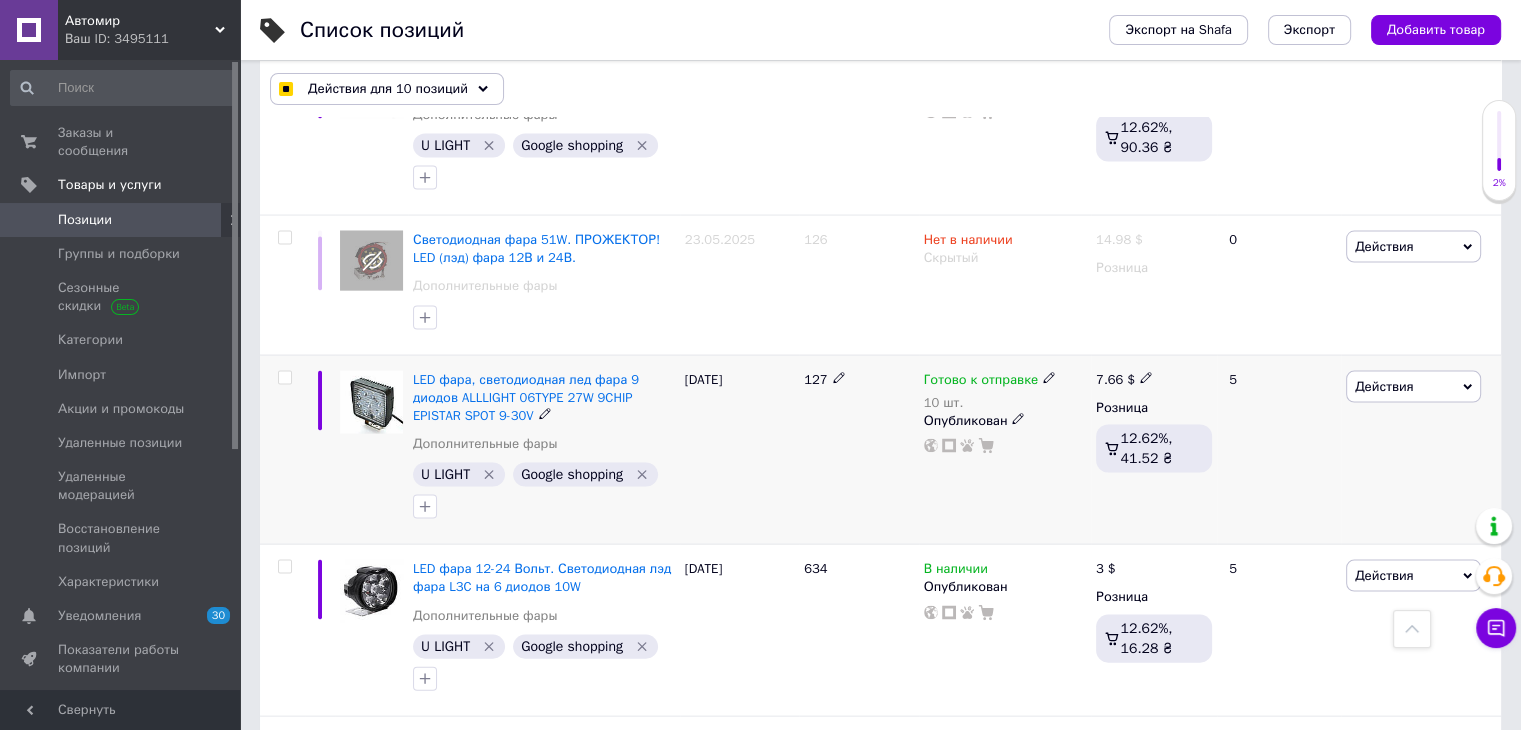 click at bounding box center (284, 378) 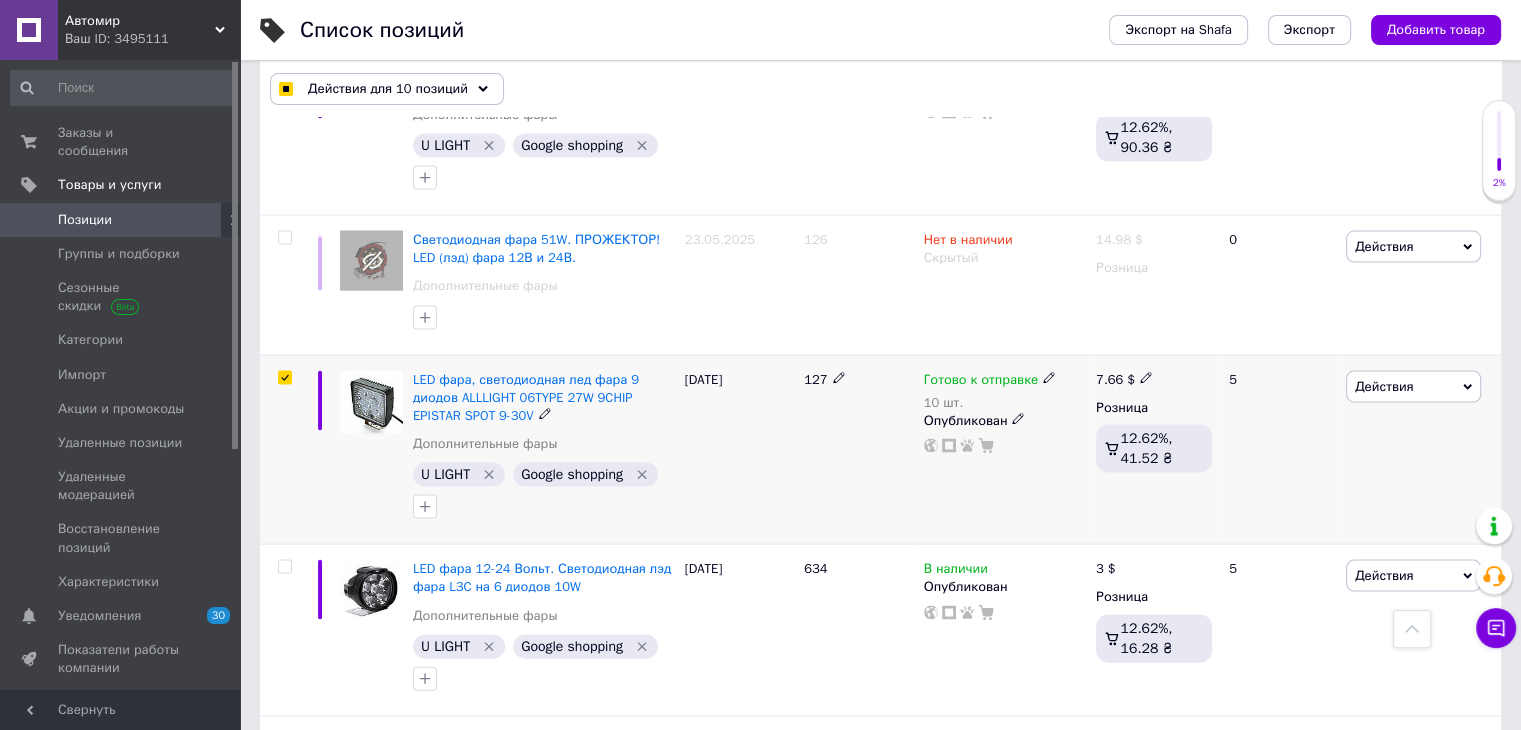 checkbox on "true" 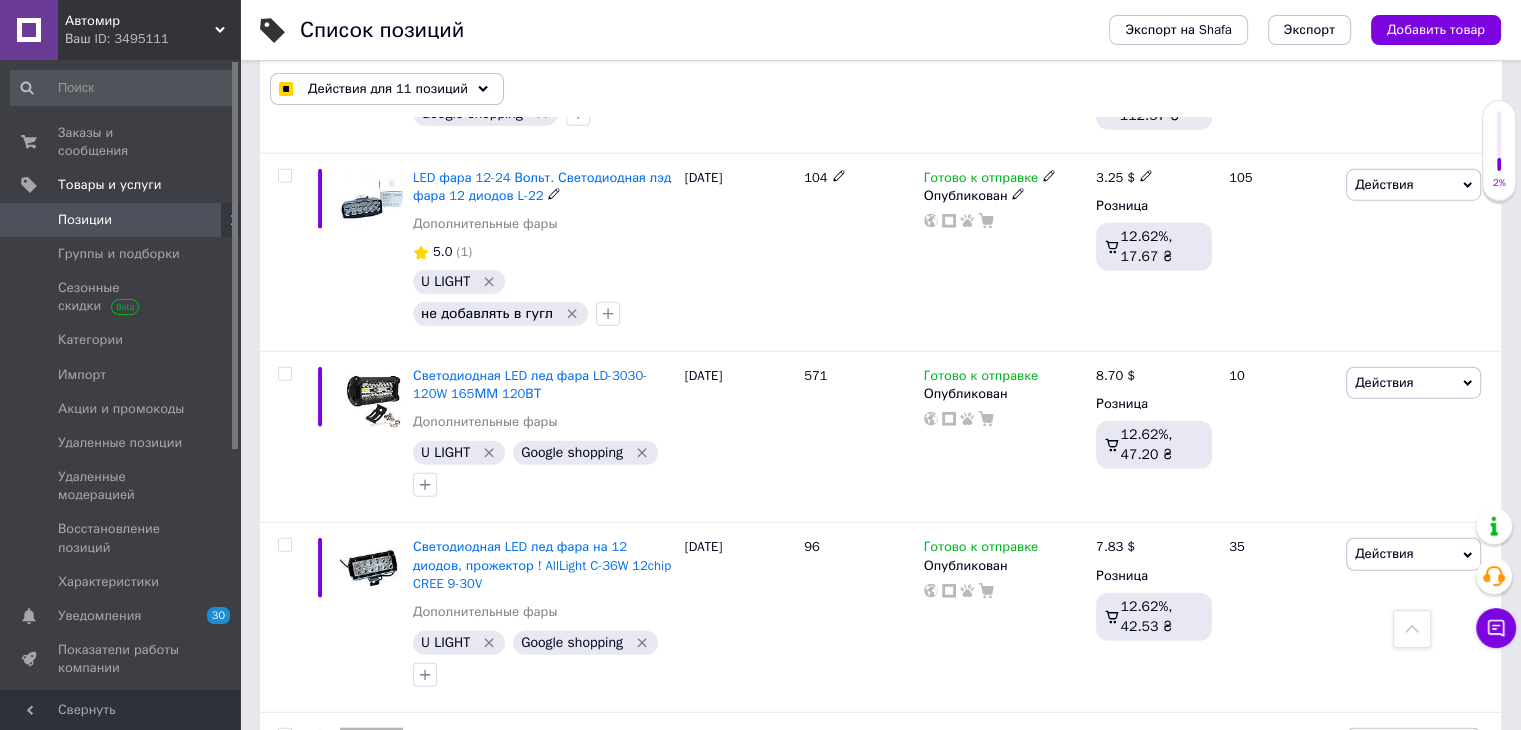 scroll, scrollTop: 5100, scrollLeft: 0, axis: vertical 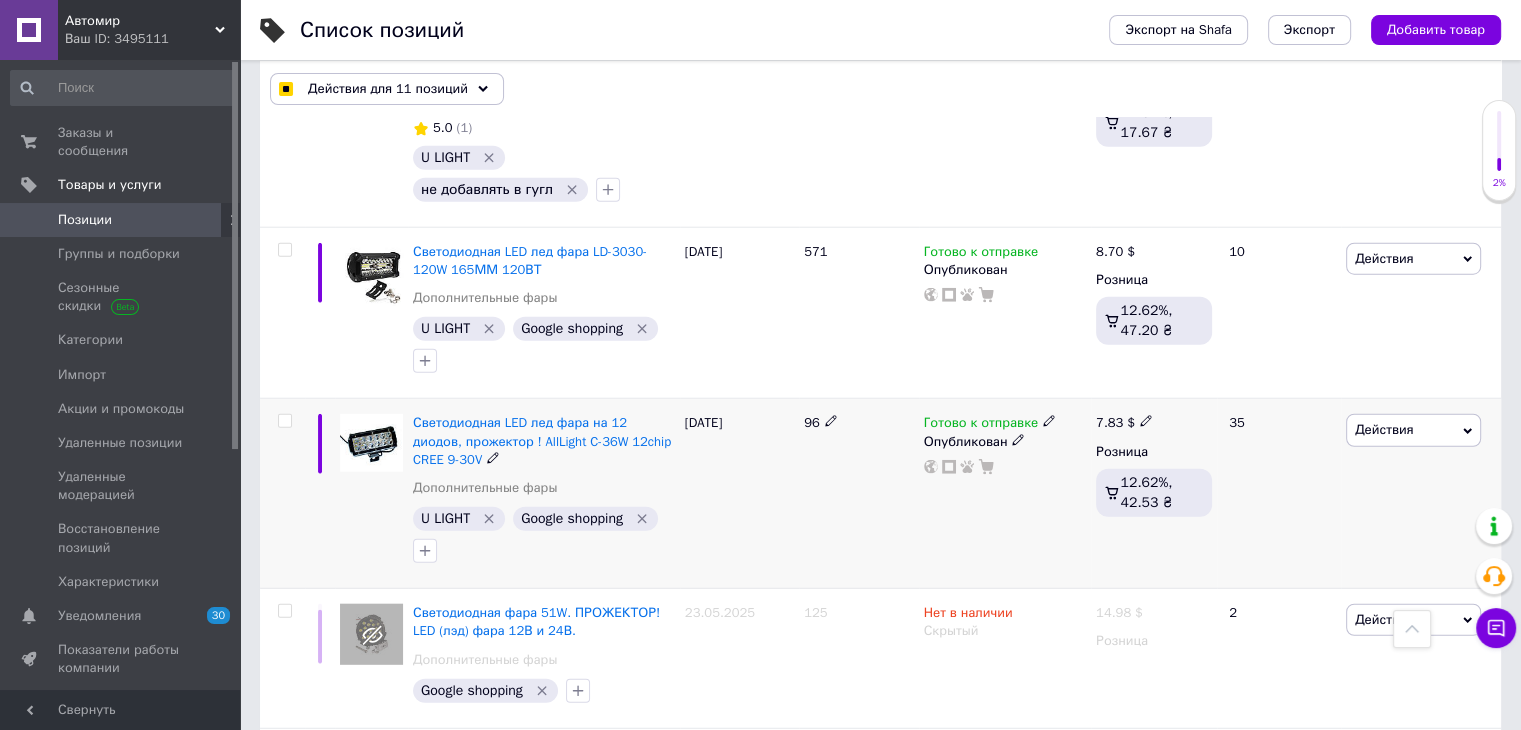 click at bounding box center [284, 421] 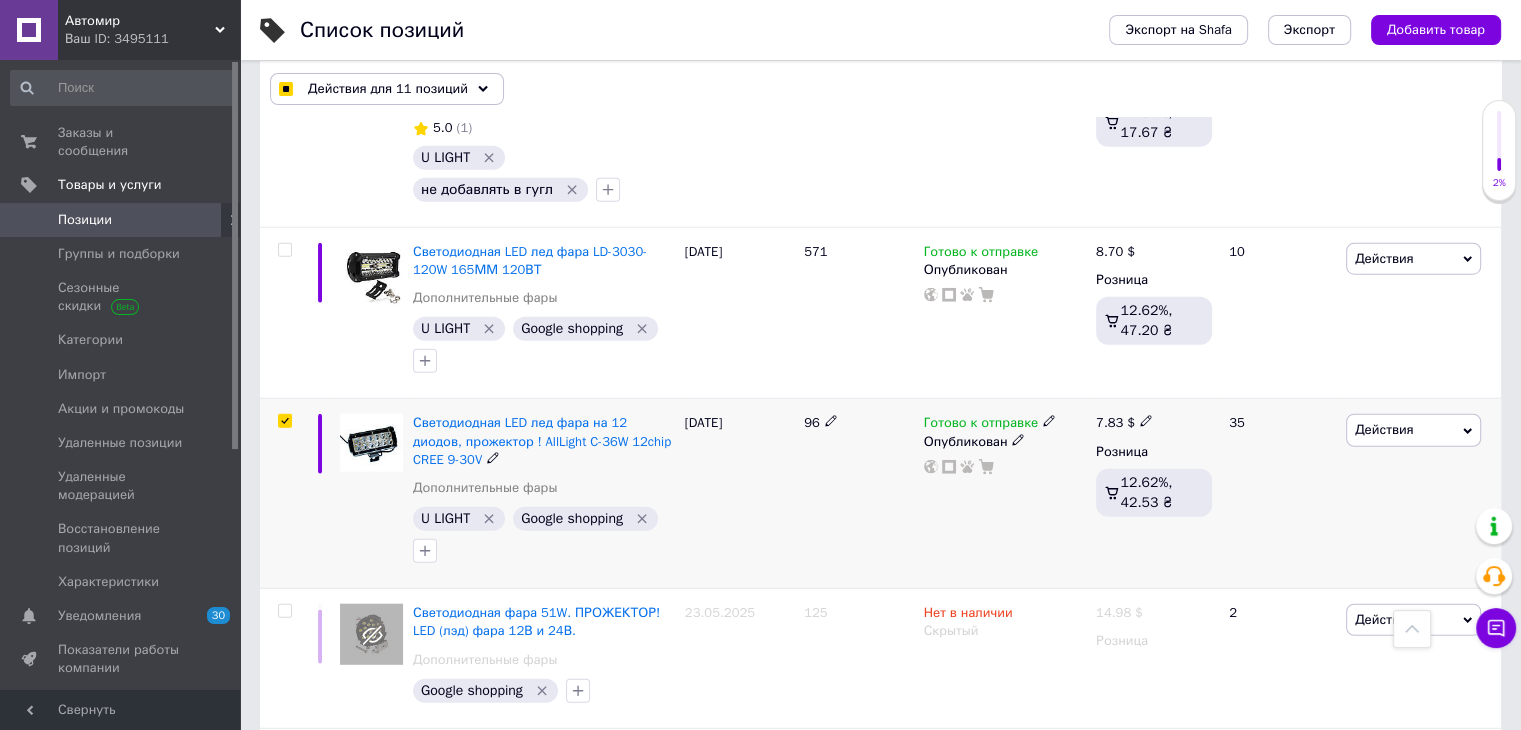 checkbox on "true" 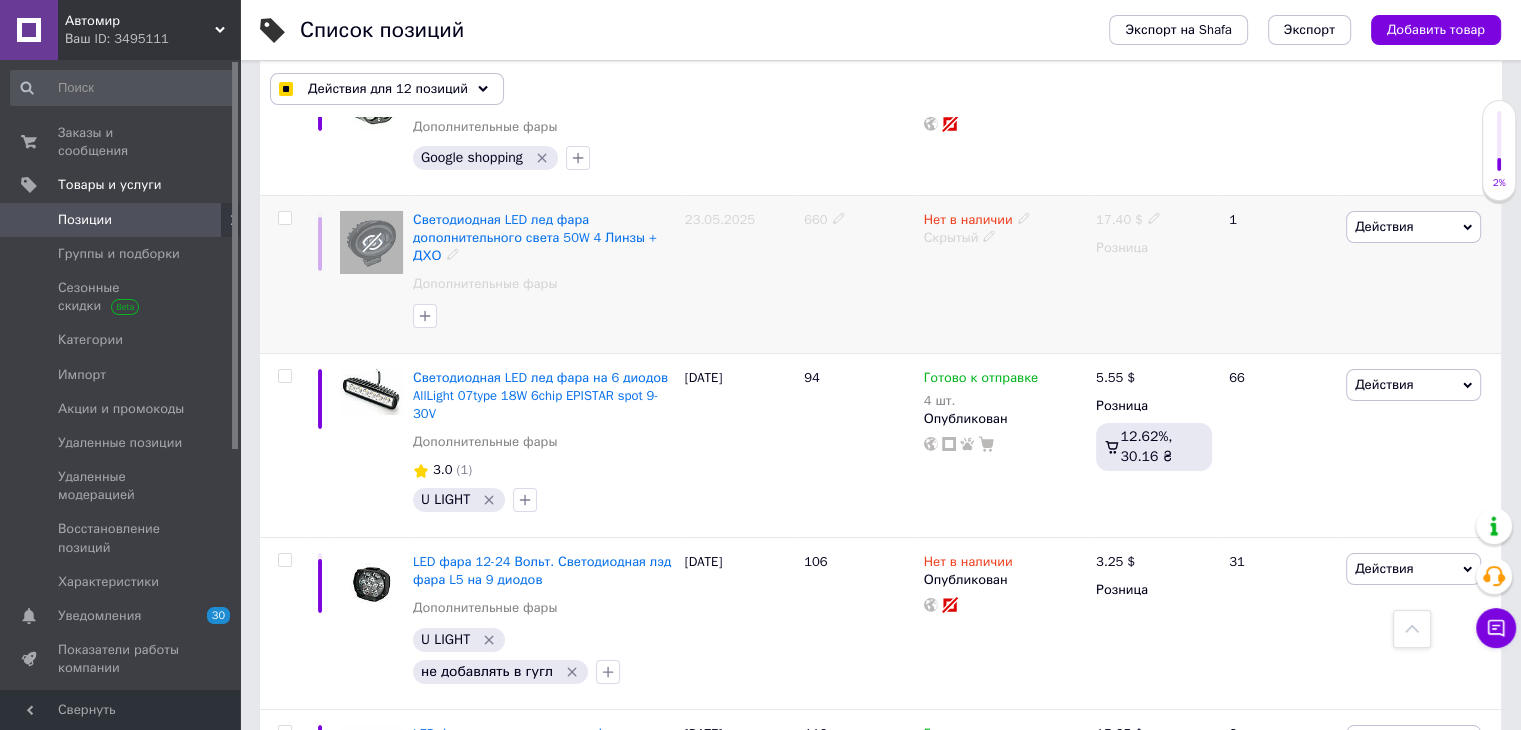 scroll, scrollTop: 7400, scrollLeft: 0, axis: vertical 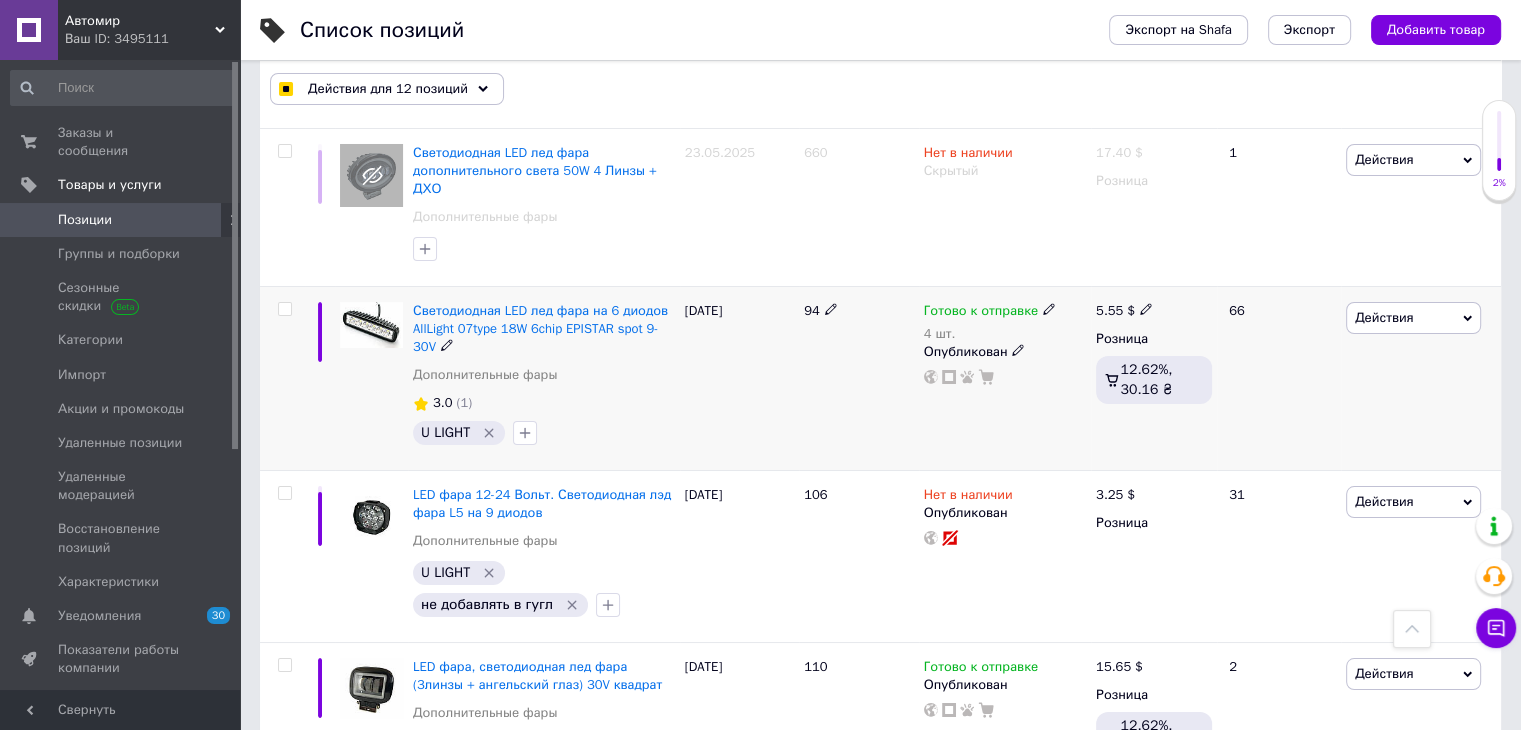 click at bounding box center (284, 309) 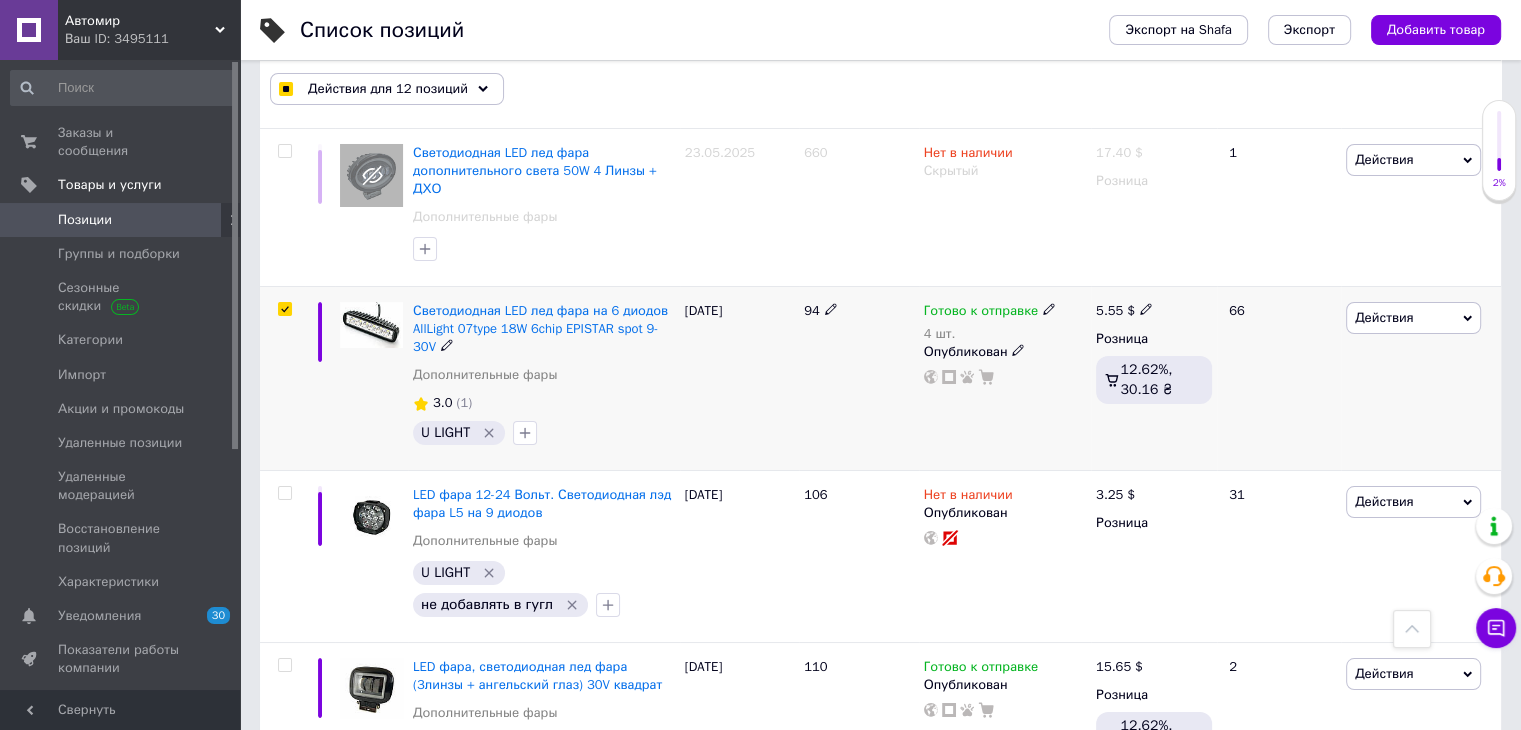 checkbox on "true" 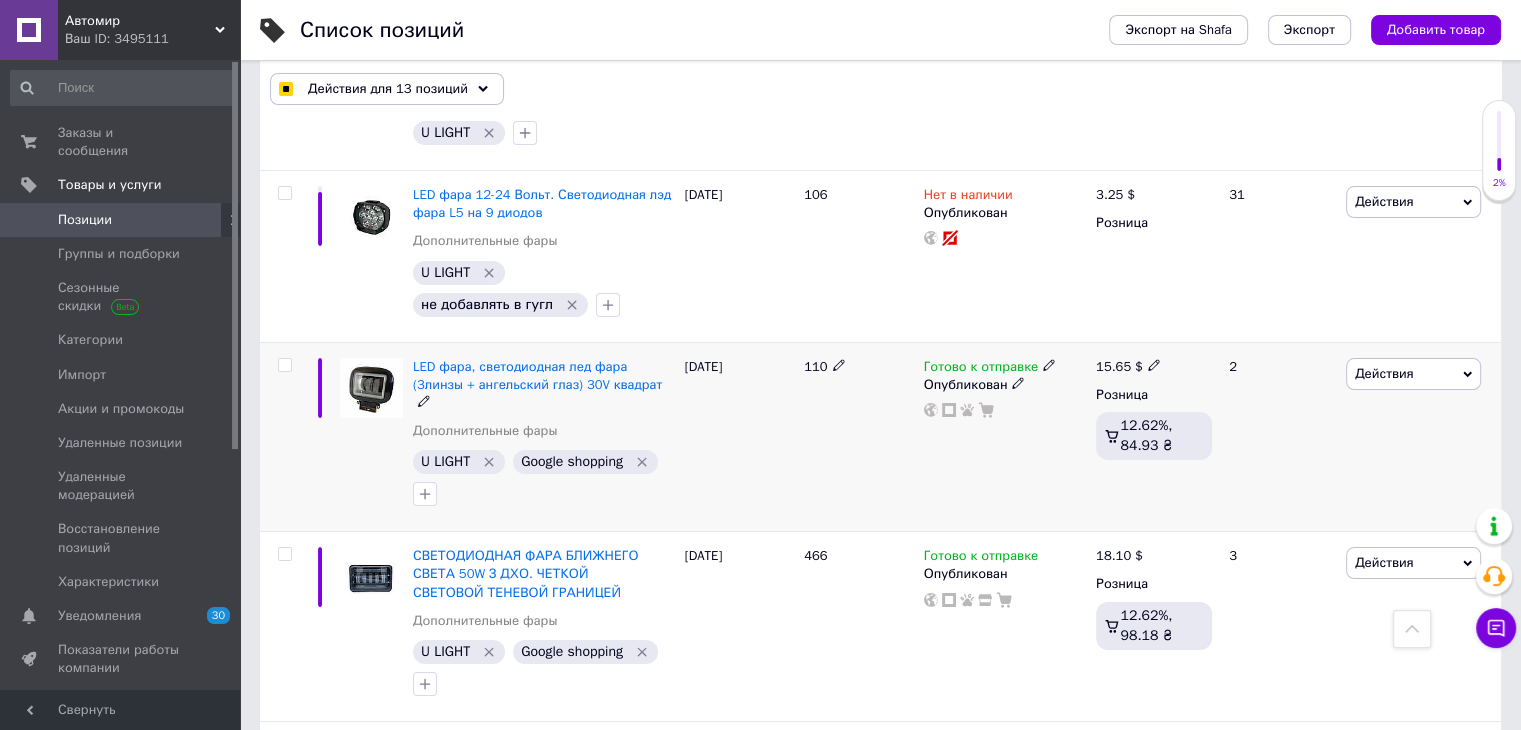click at bounding box center (284, 365) 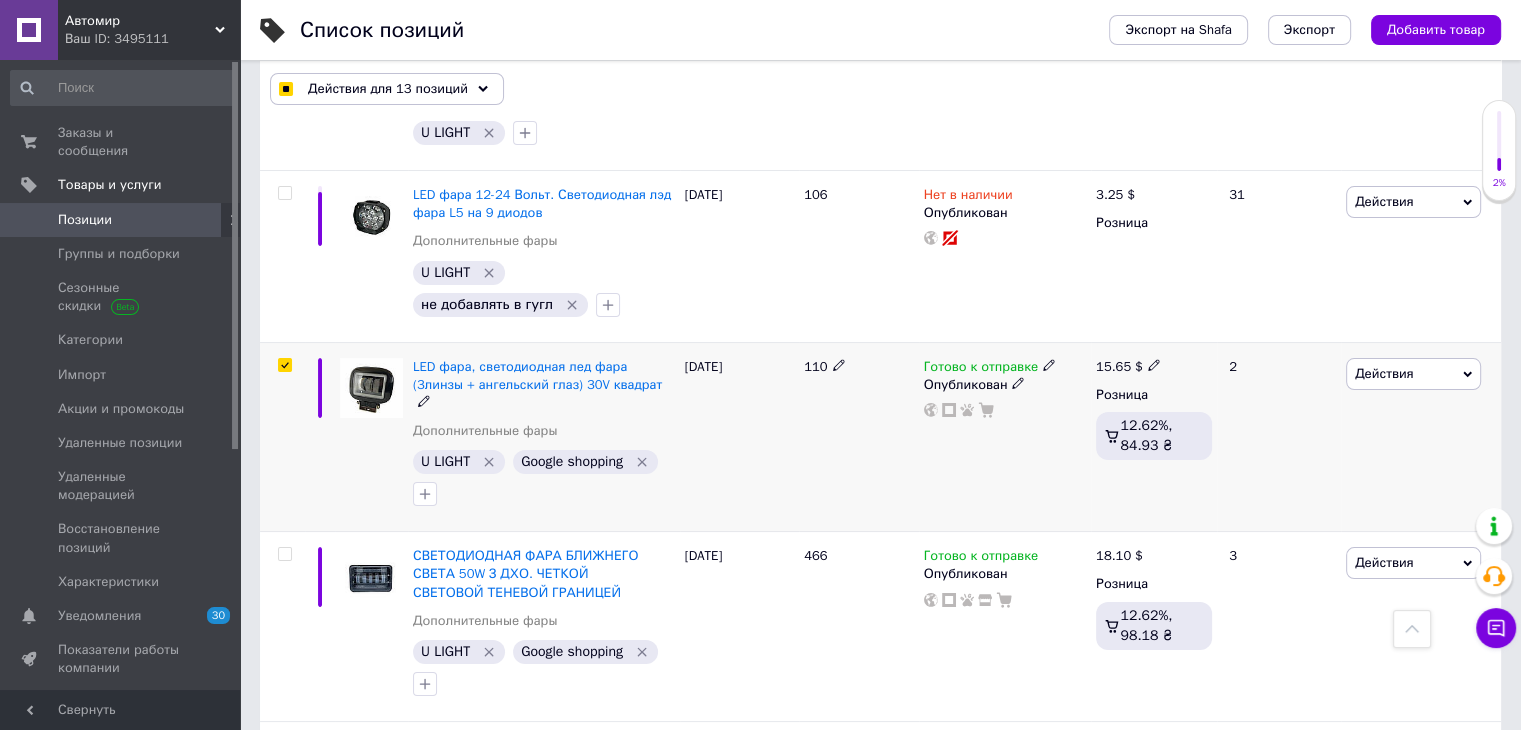 checkbox on "true" 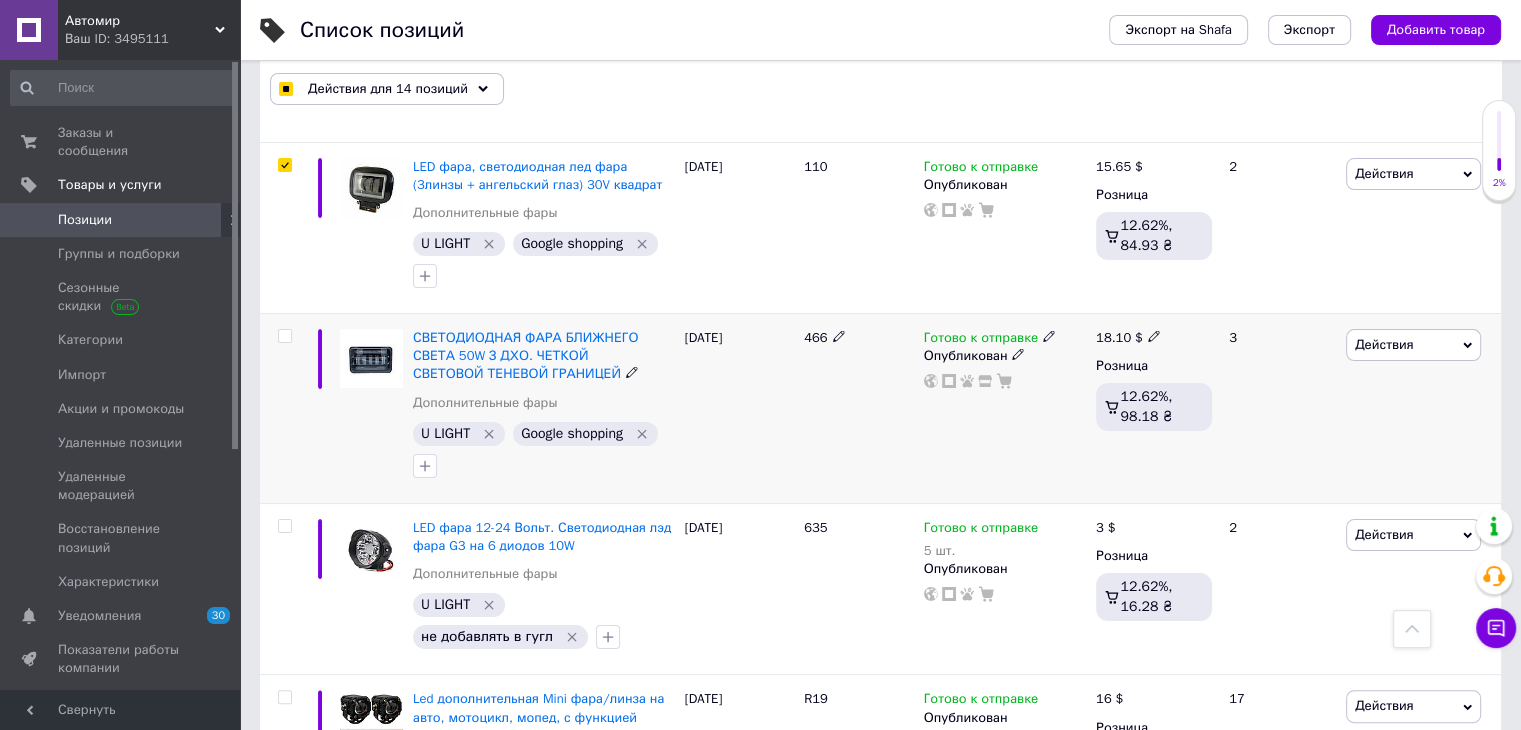 click at bounding box center (284, 336) 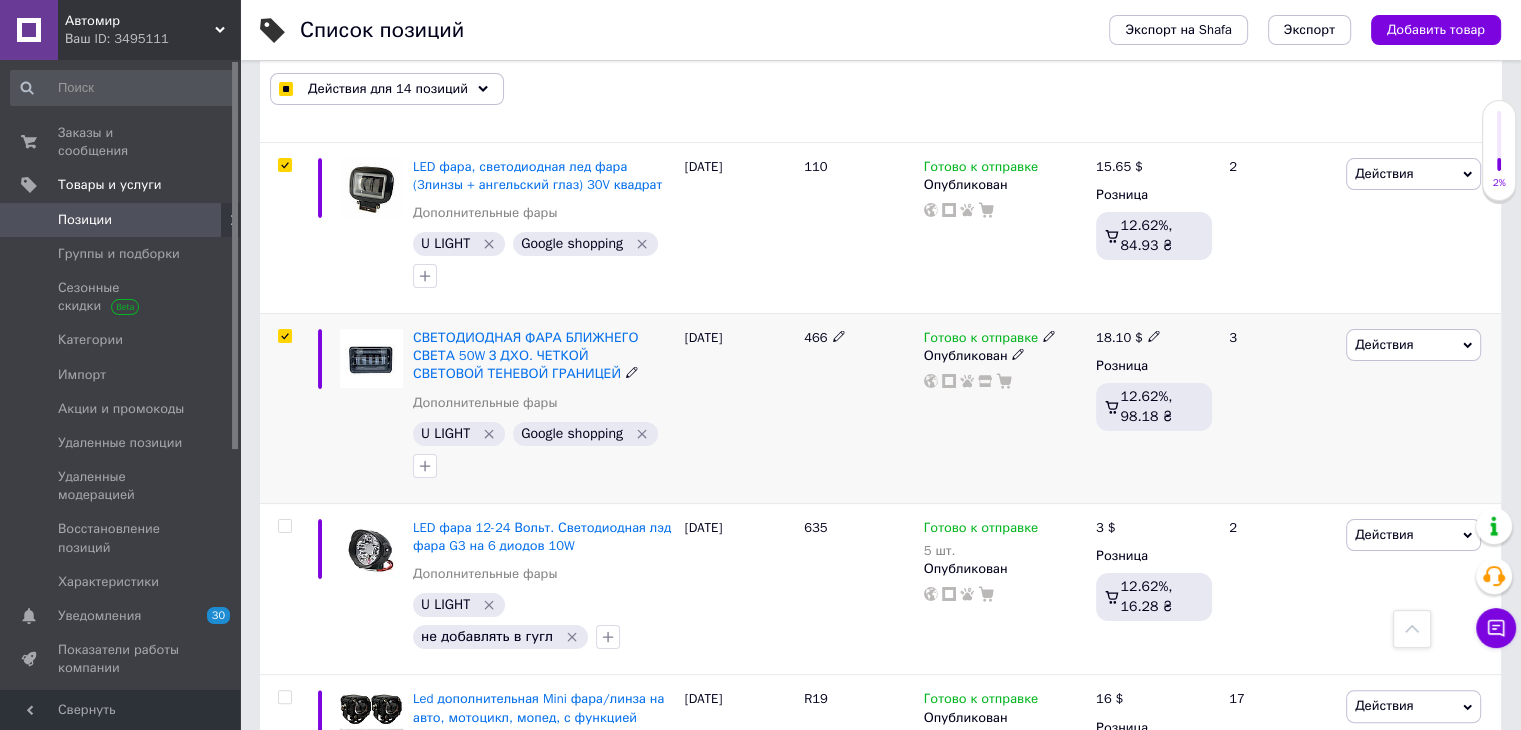 checkbox on "true" 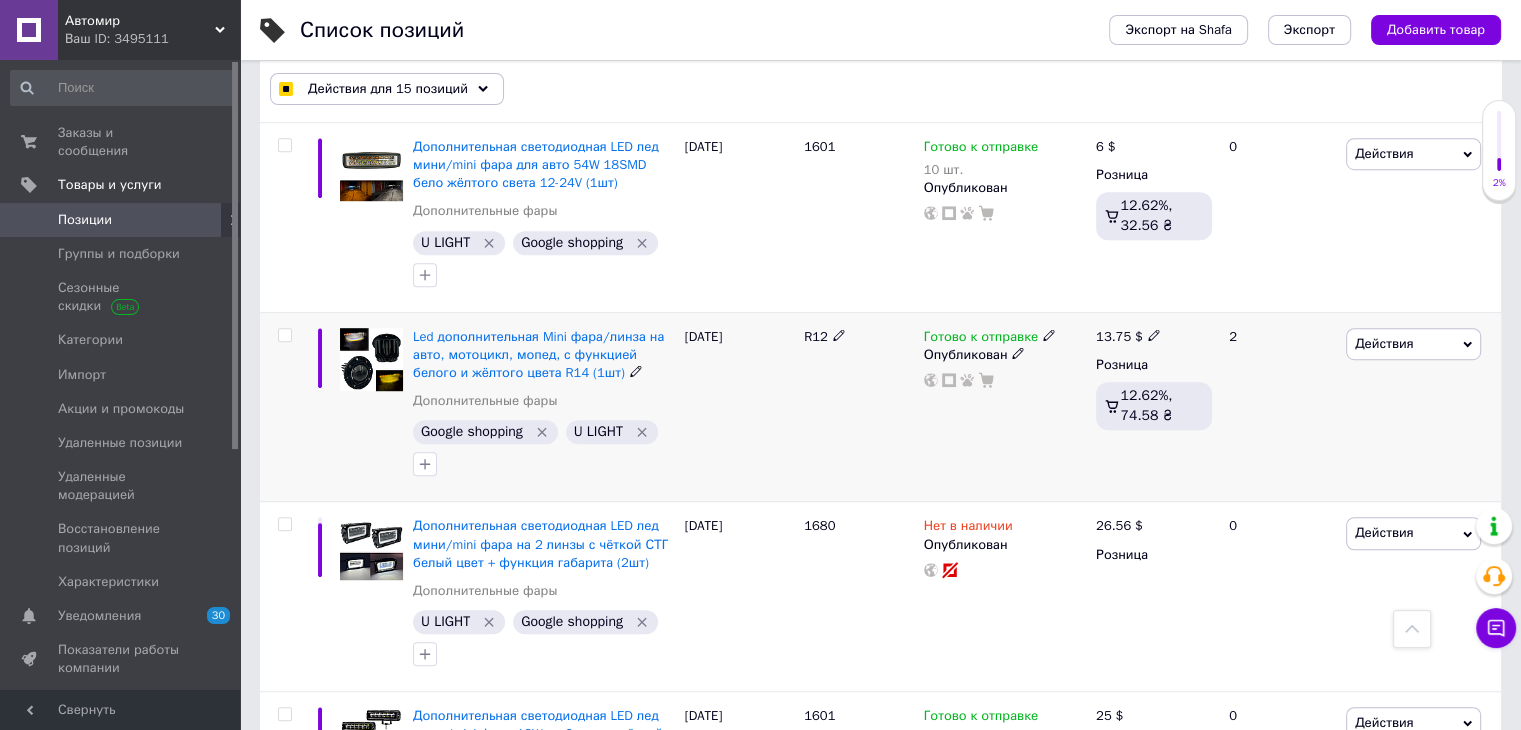 scroll, scrollTop: 8800, scrollLeft: 0, axis: vertical 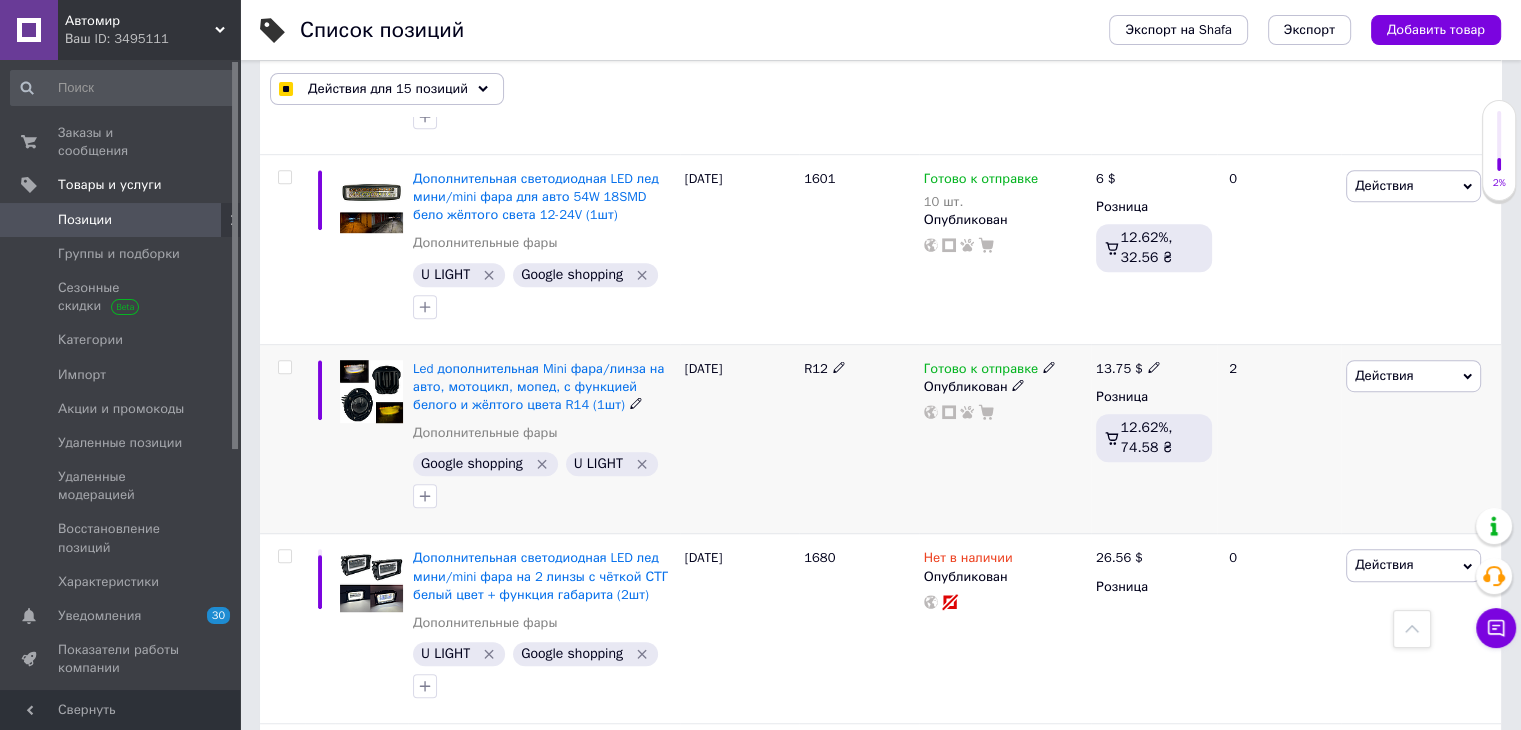 click at bounding box center (284, 367) 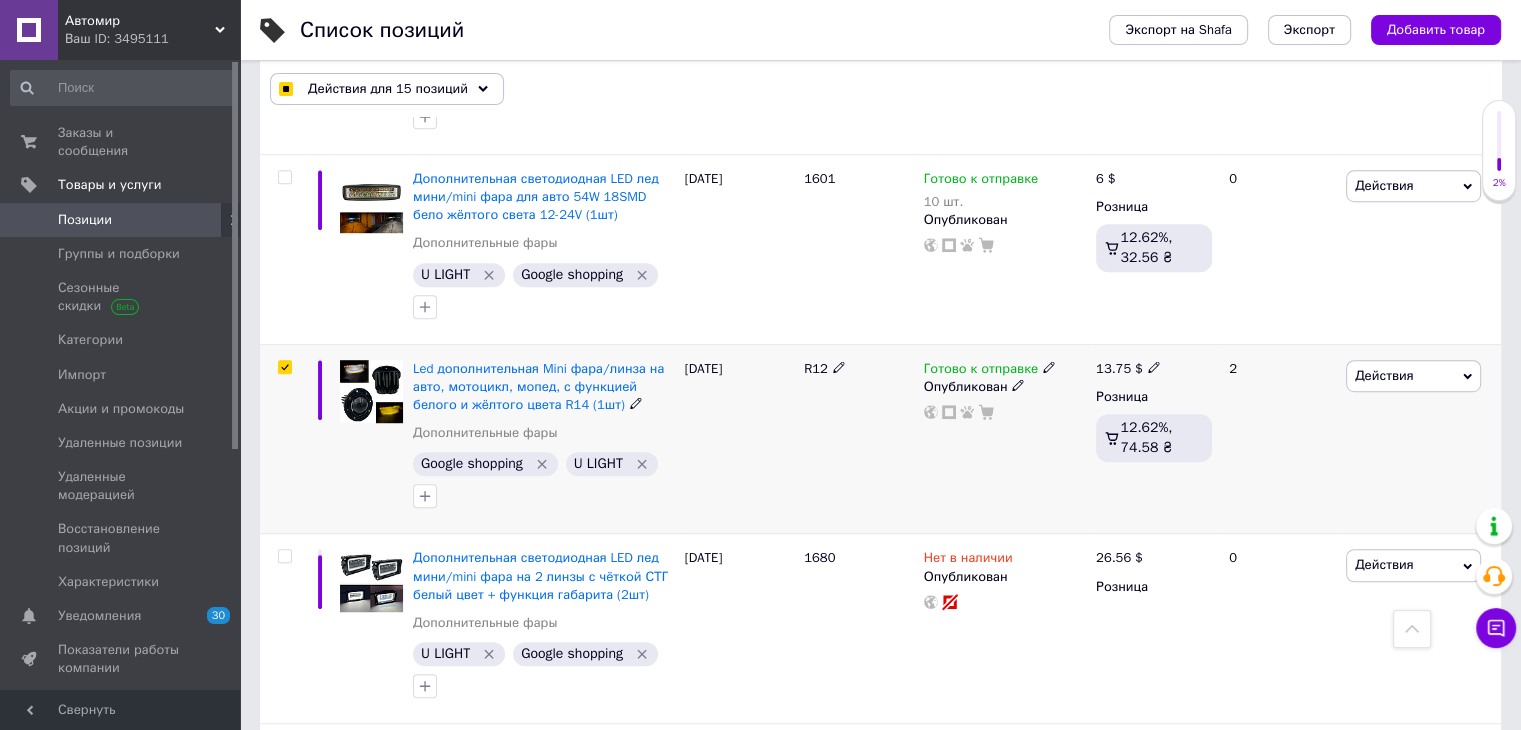 checkbox on "true" 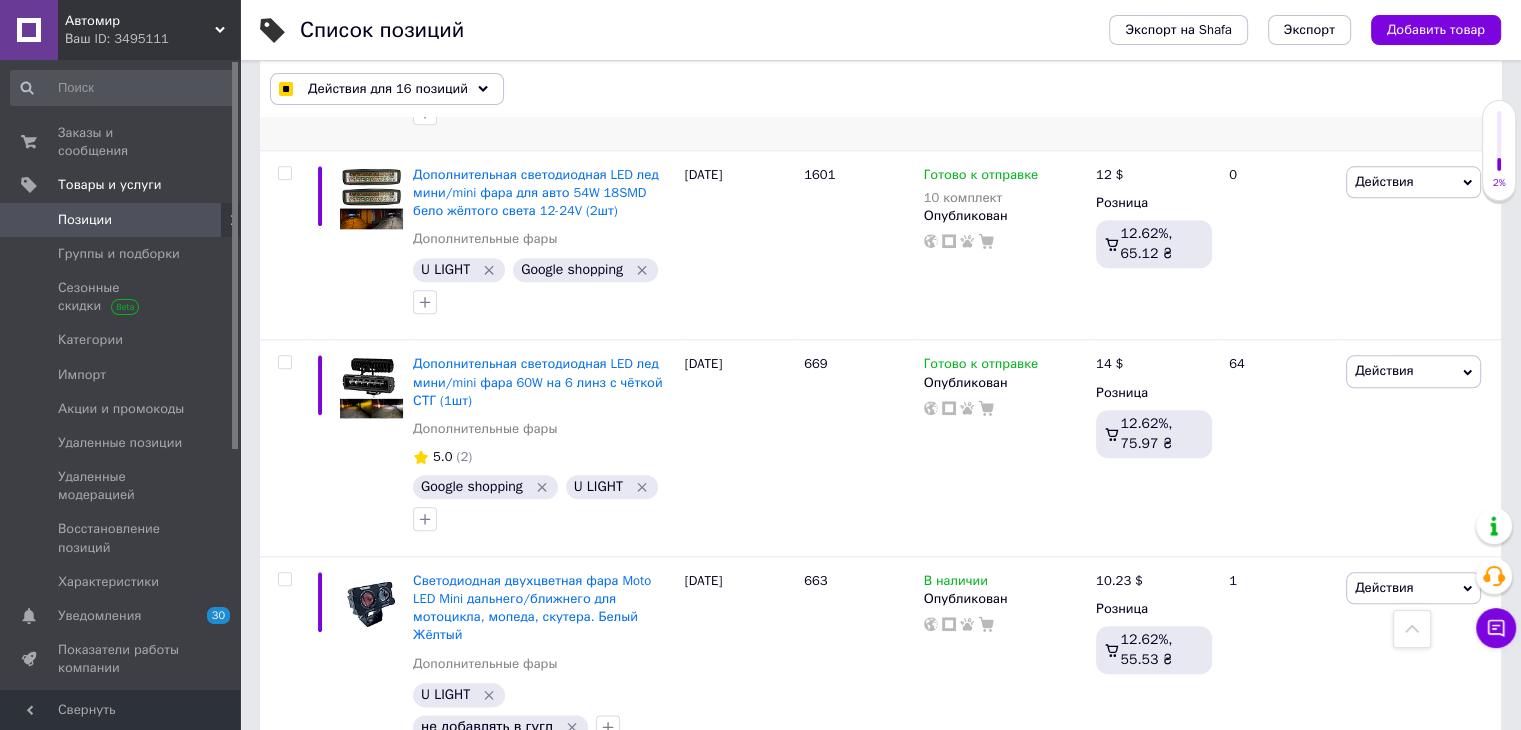 scroll, scrollTop: 9800, scrollLeft: 0, axis: vertical 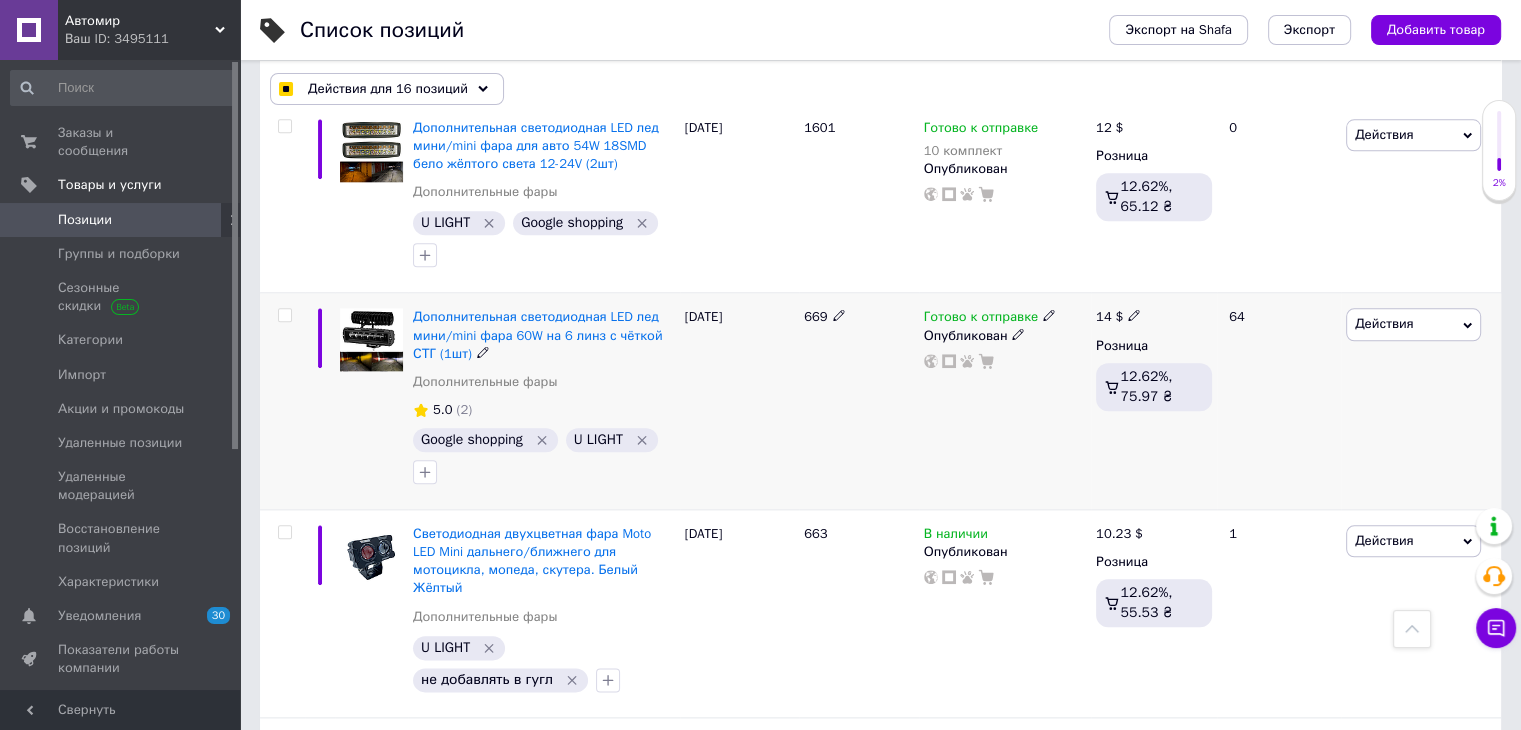 click at bounding box center (282, 401) 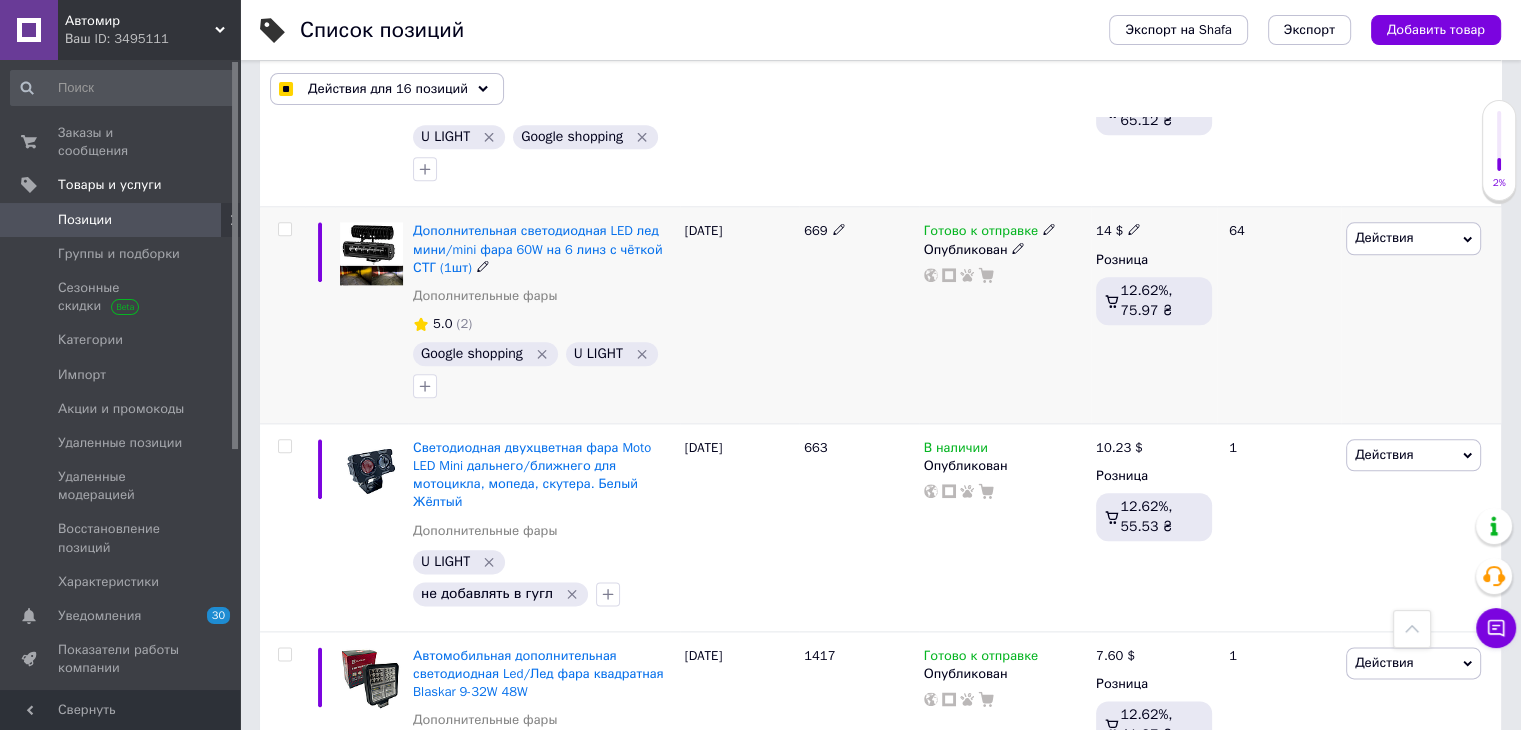 scroll, scrollTop: 9800, scrollLeft: 0, axis: vertical 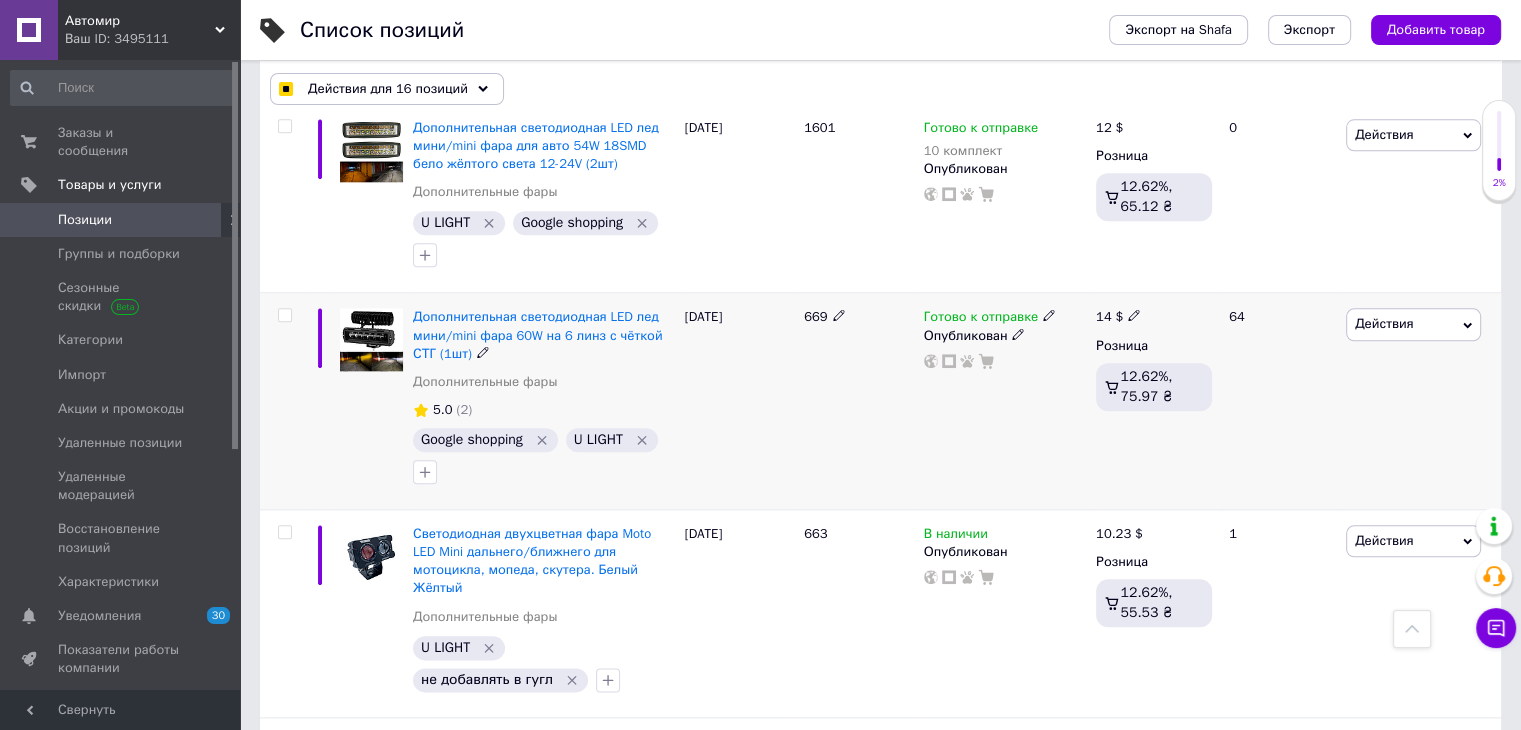click at bounding box center [285, 315] 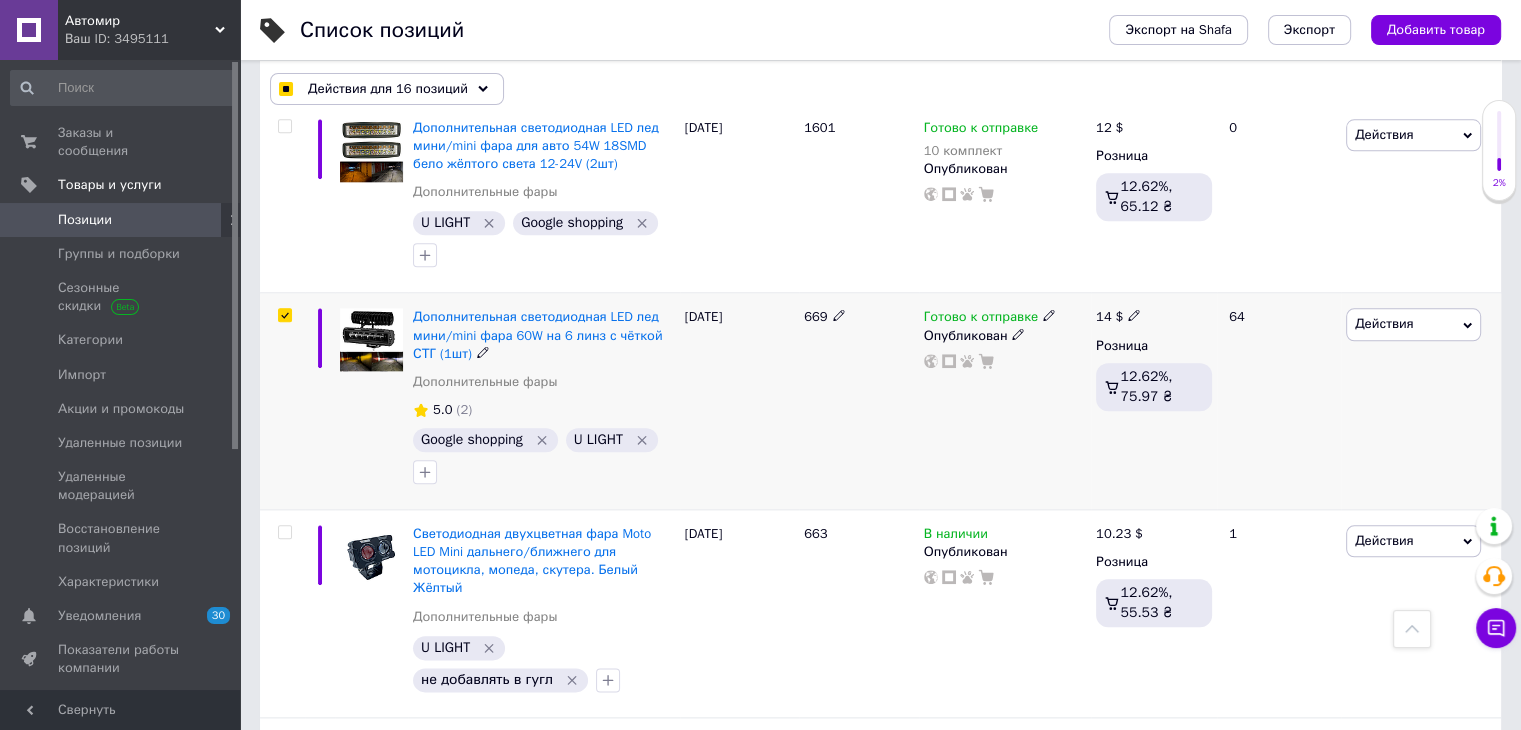 checkbox on "true" 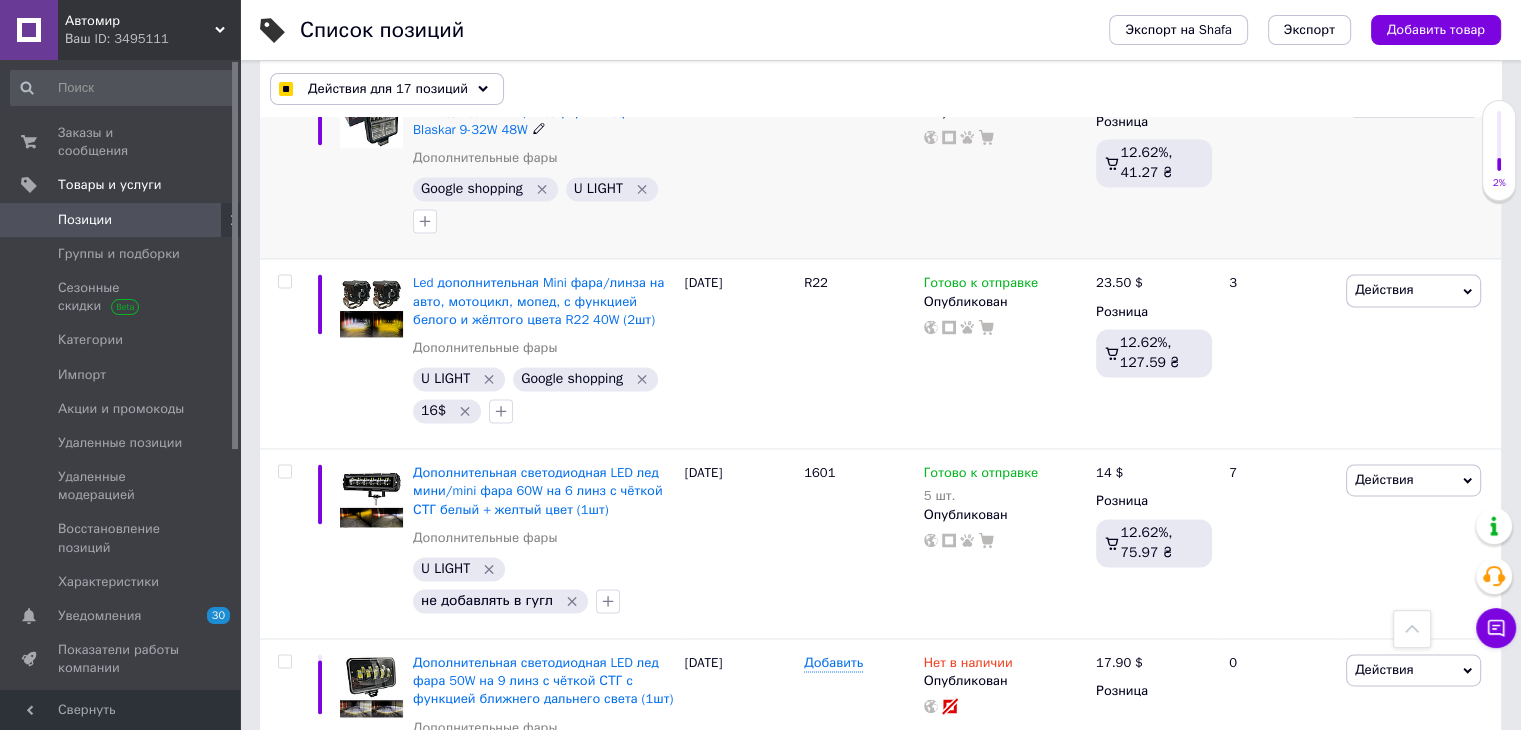 scroll, scrollTop: 10500, scrollLeft: 0, axis: vertical 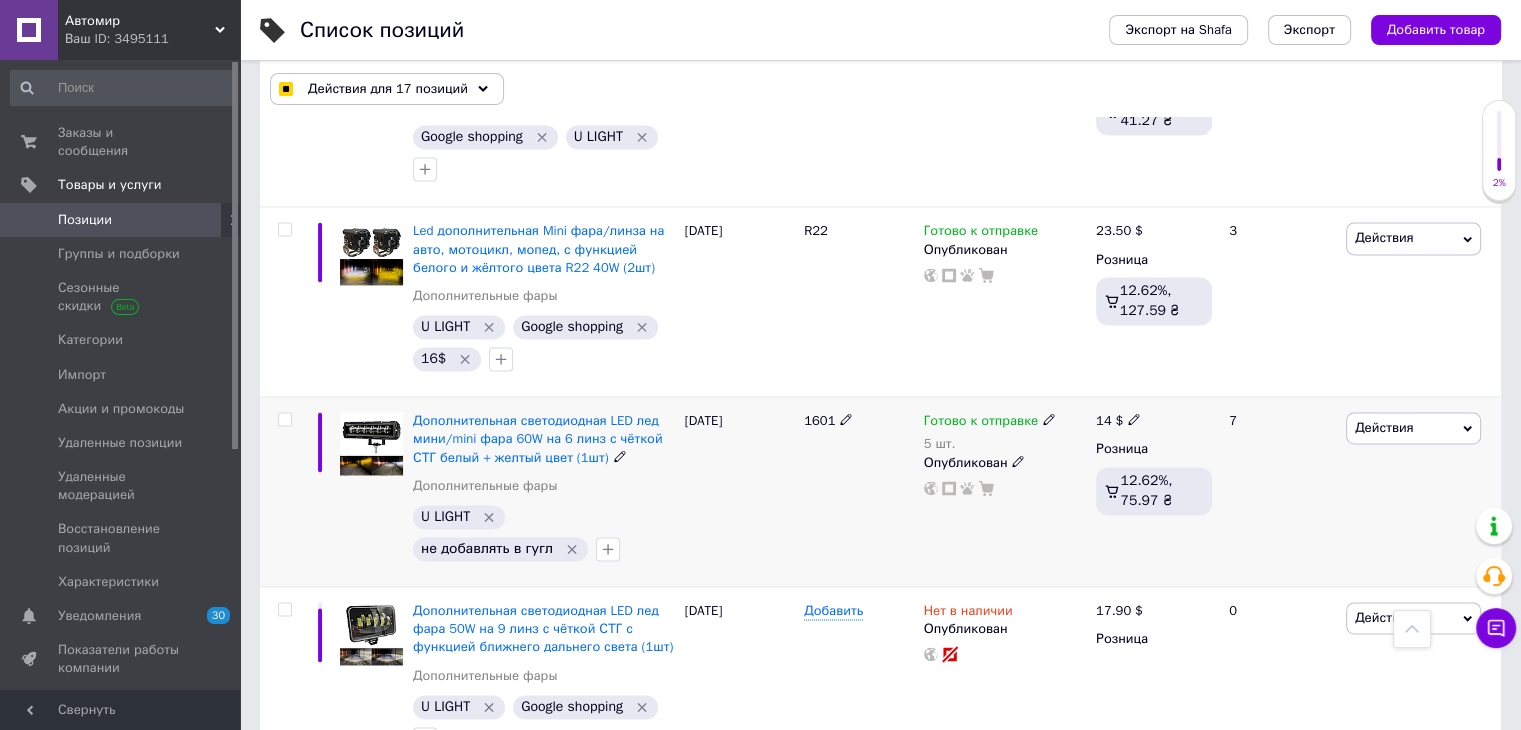 click at bounding box center [284, 419] 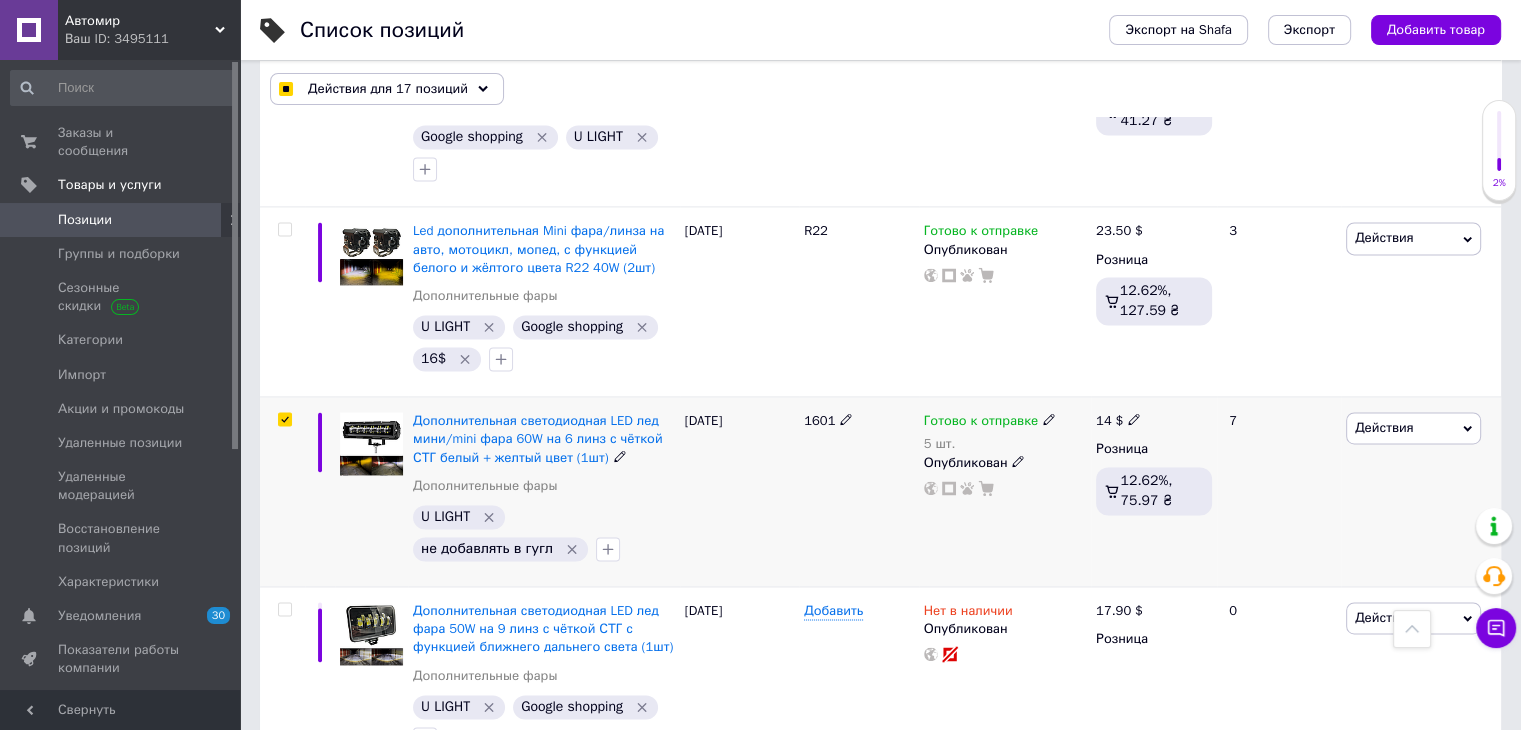 checkbox on "true" 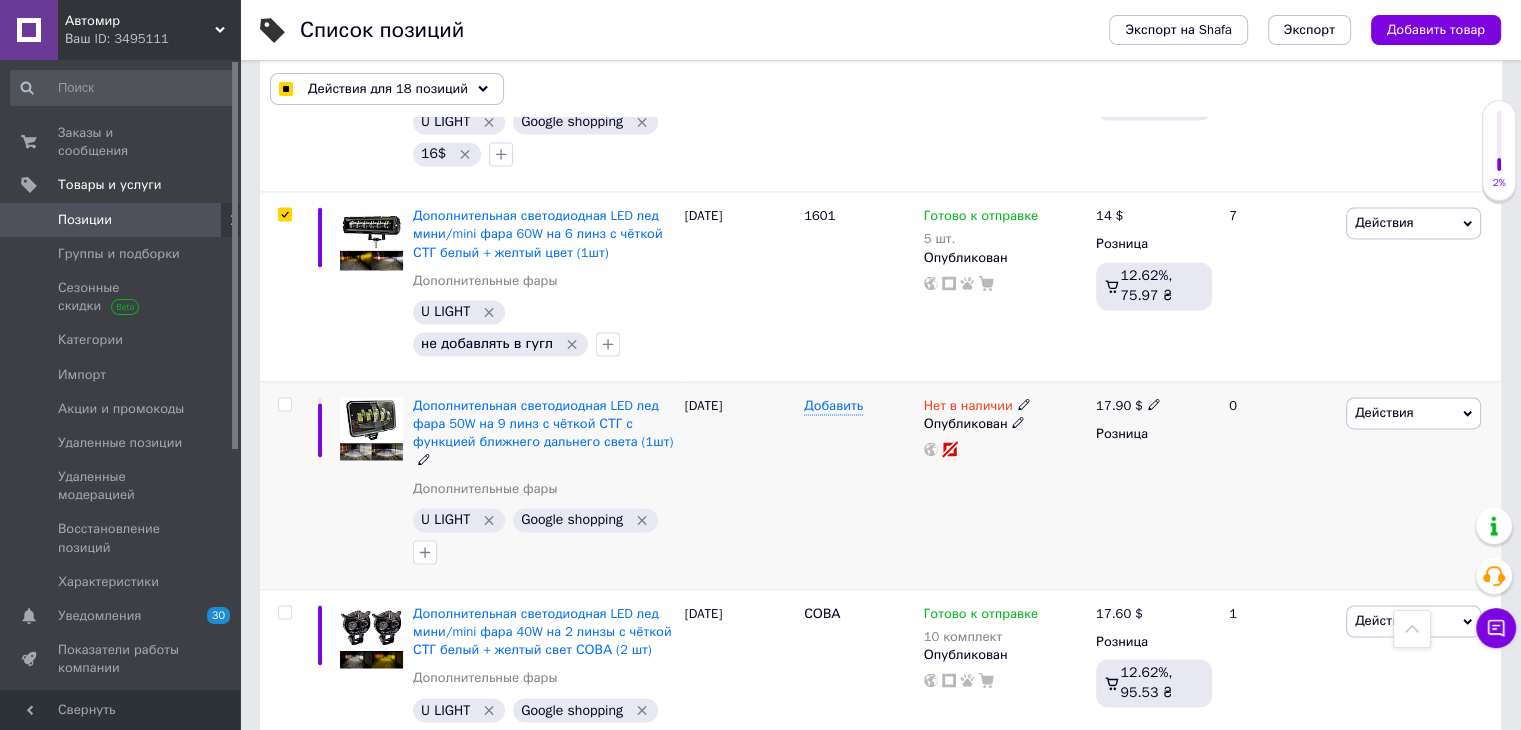 scroll, scrollTop: 10900, scrollLeft: 0, axis: vertical 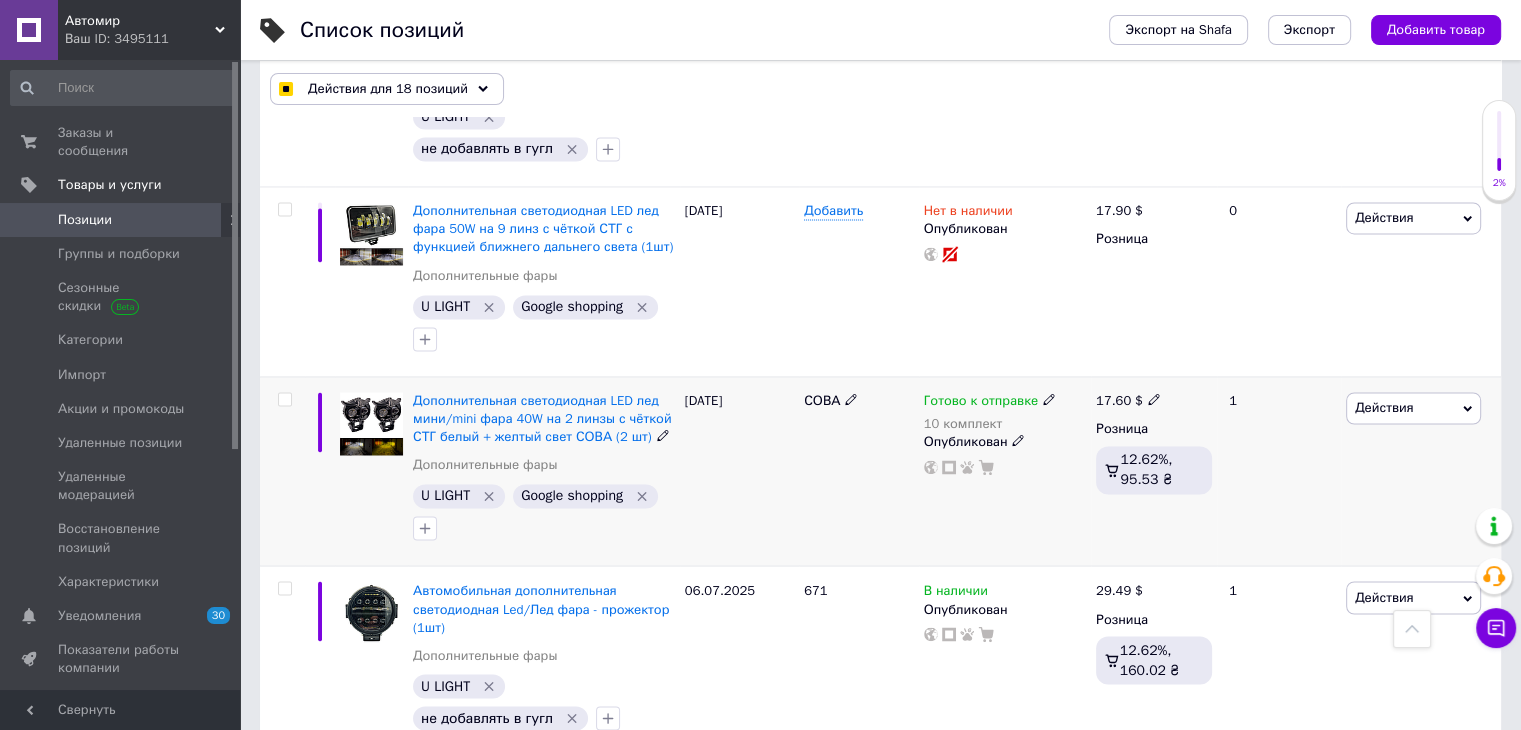 click at bounding box center (284, 399) 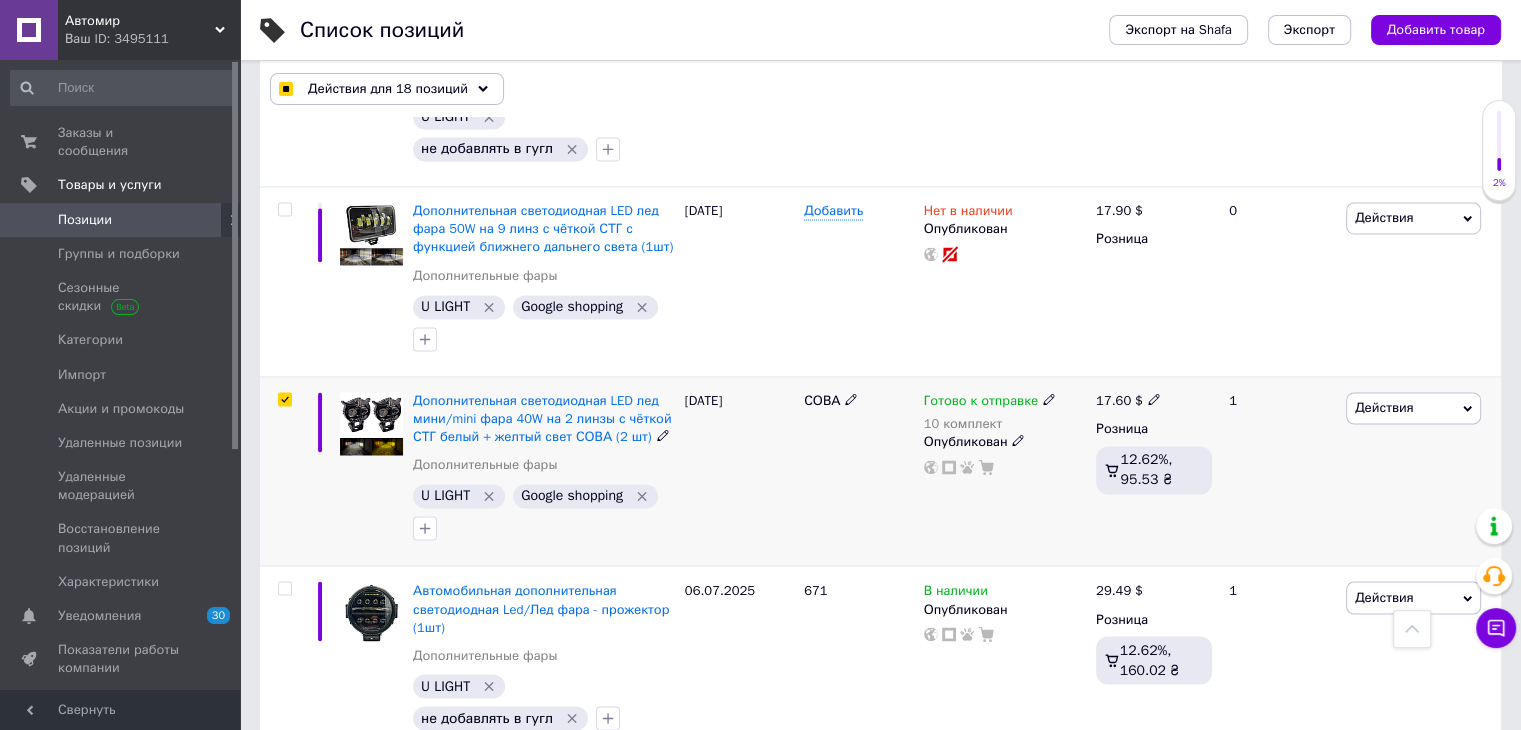 checkbox on "true" 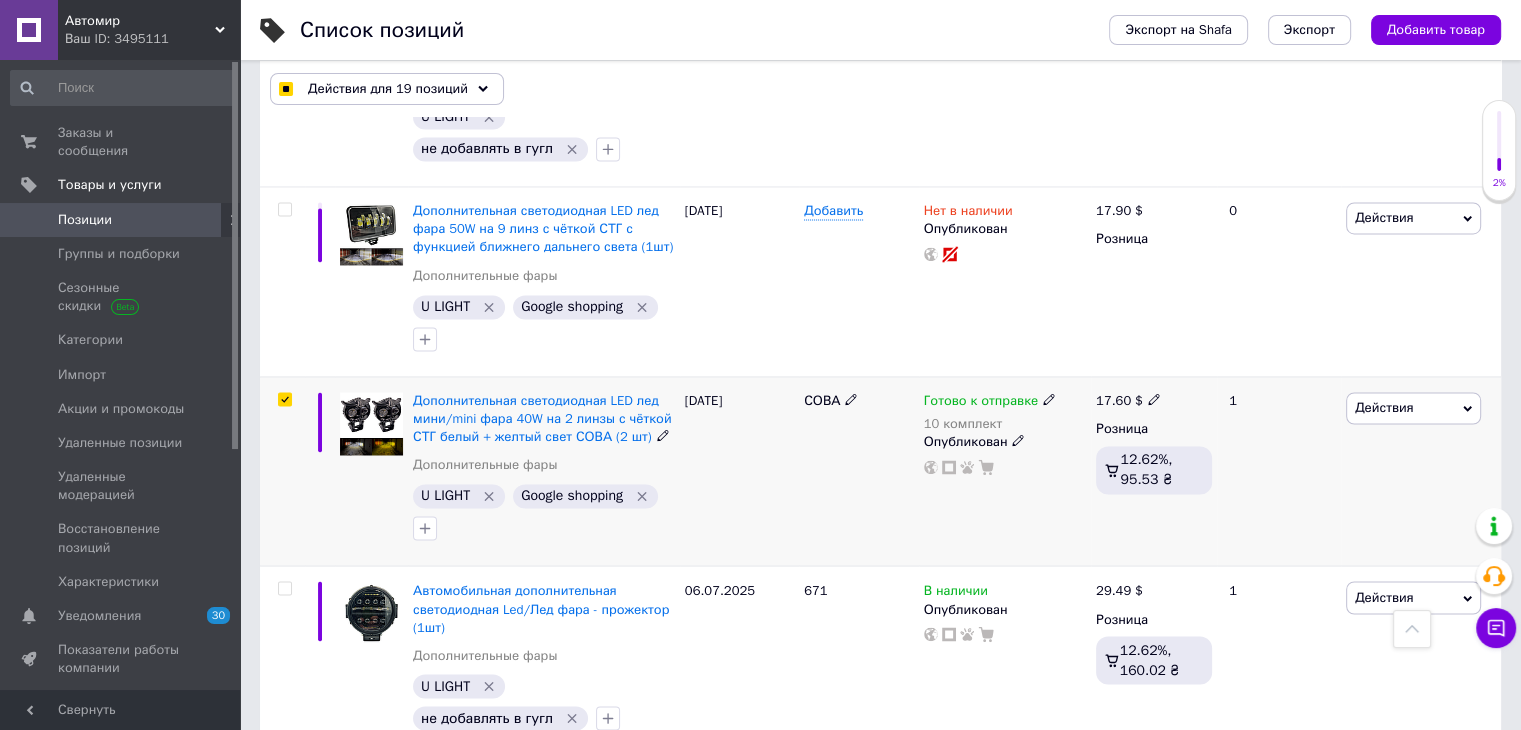 checkbox on "true" 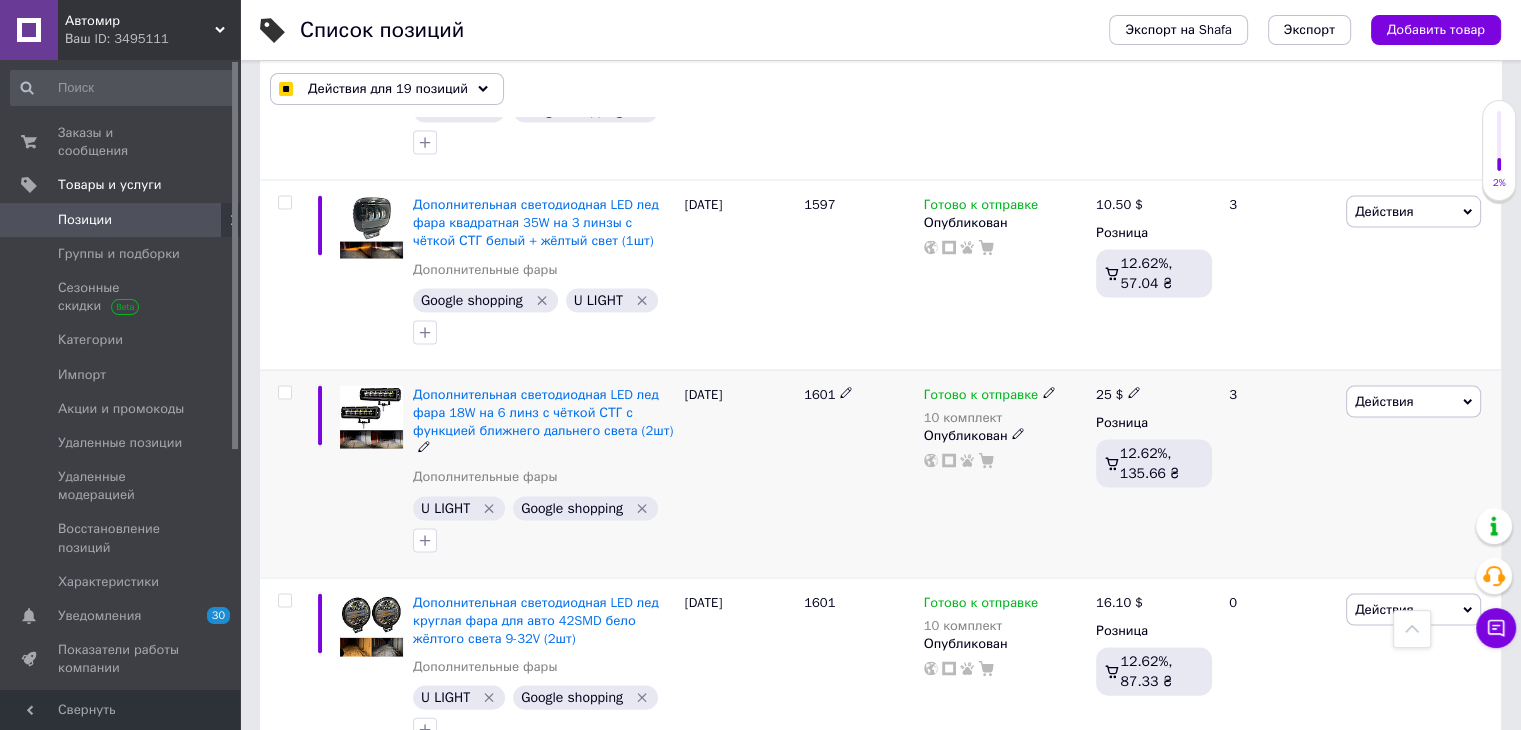 scroll, scrollTop: 11700, scrollLeft: 0, axis: vertical 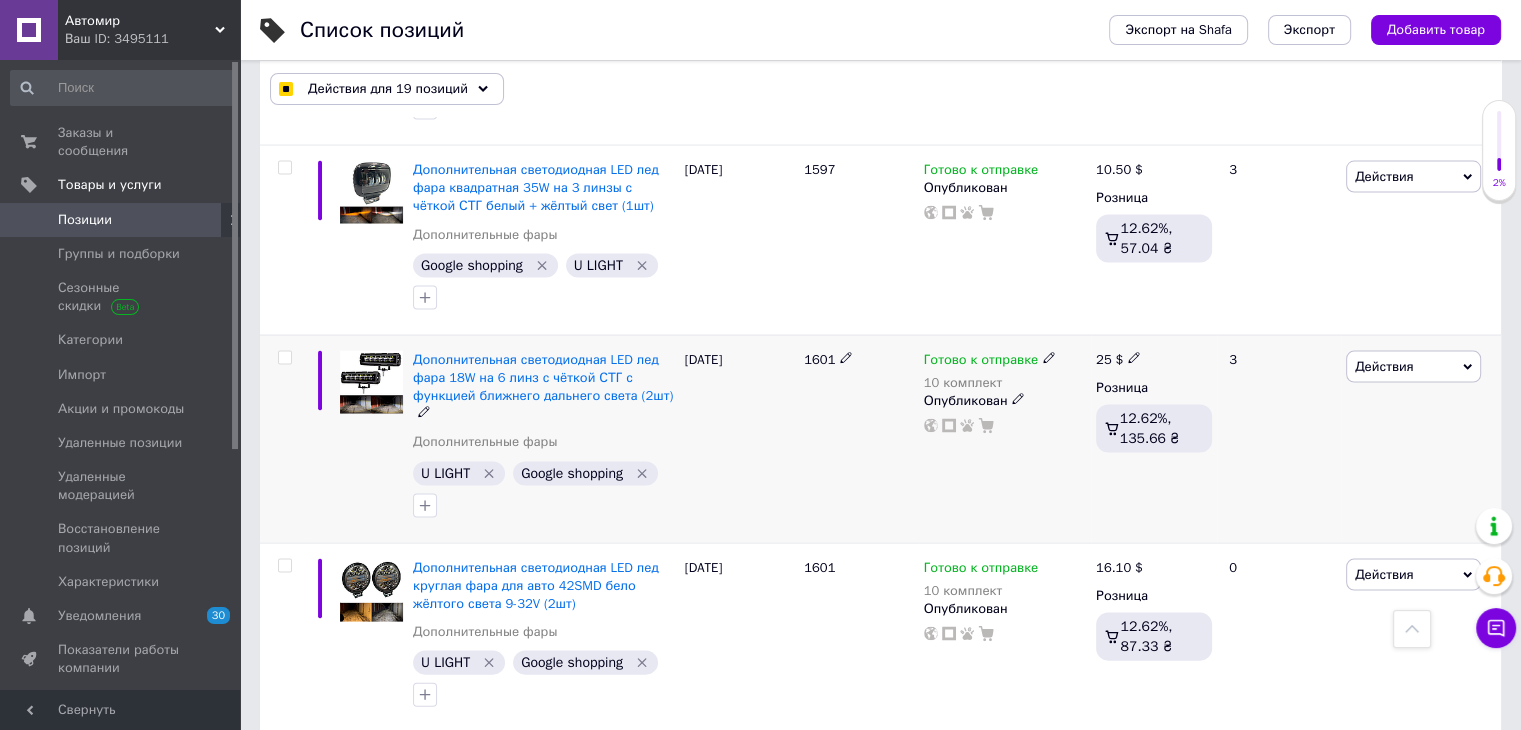 click at bounding box center (284, 358) 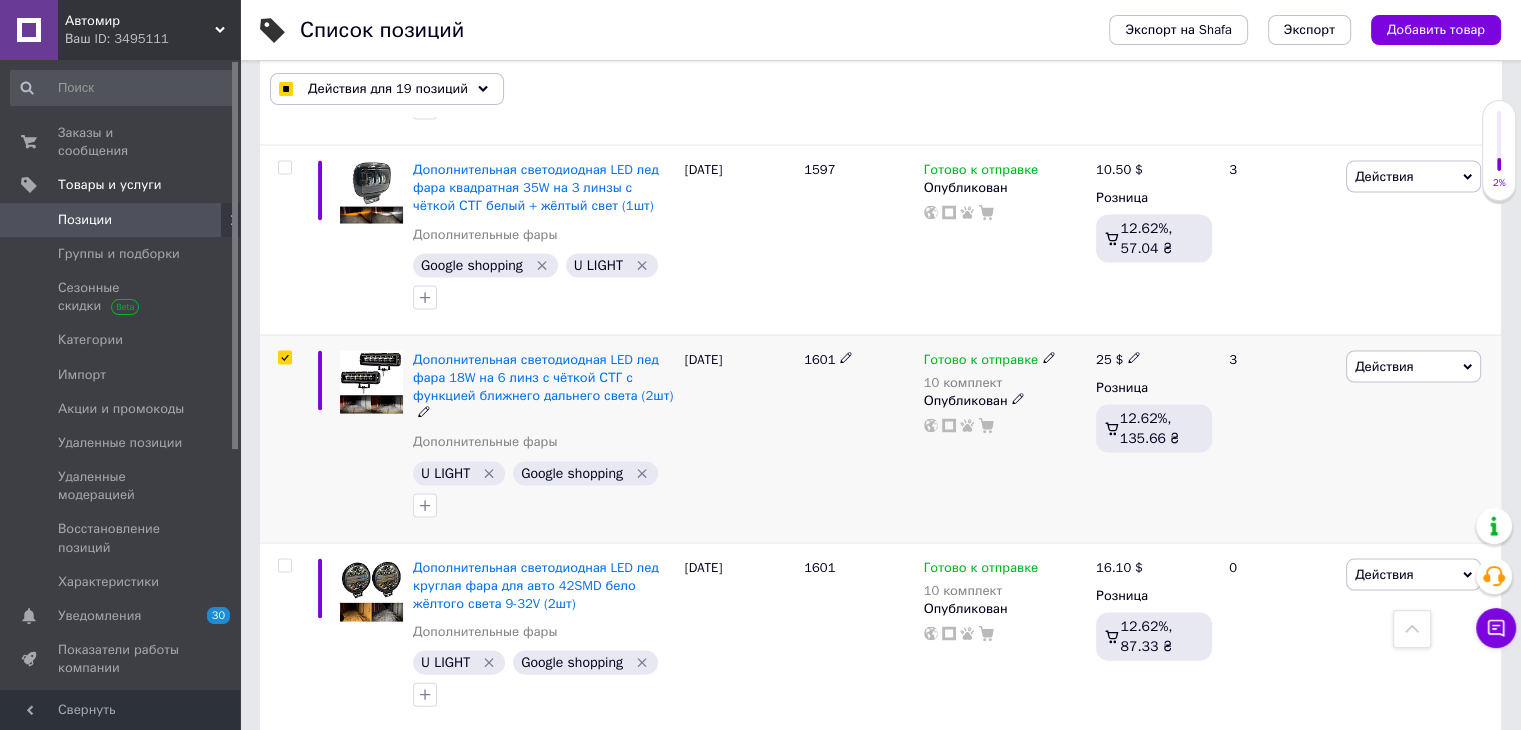 checkbox on "true" 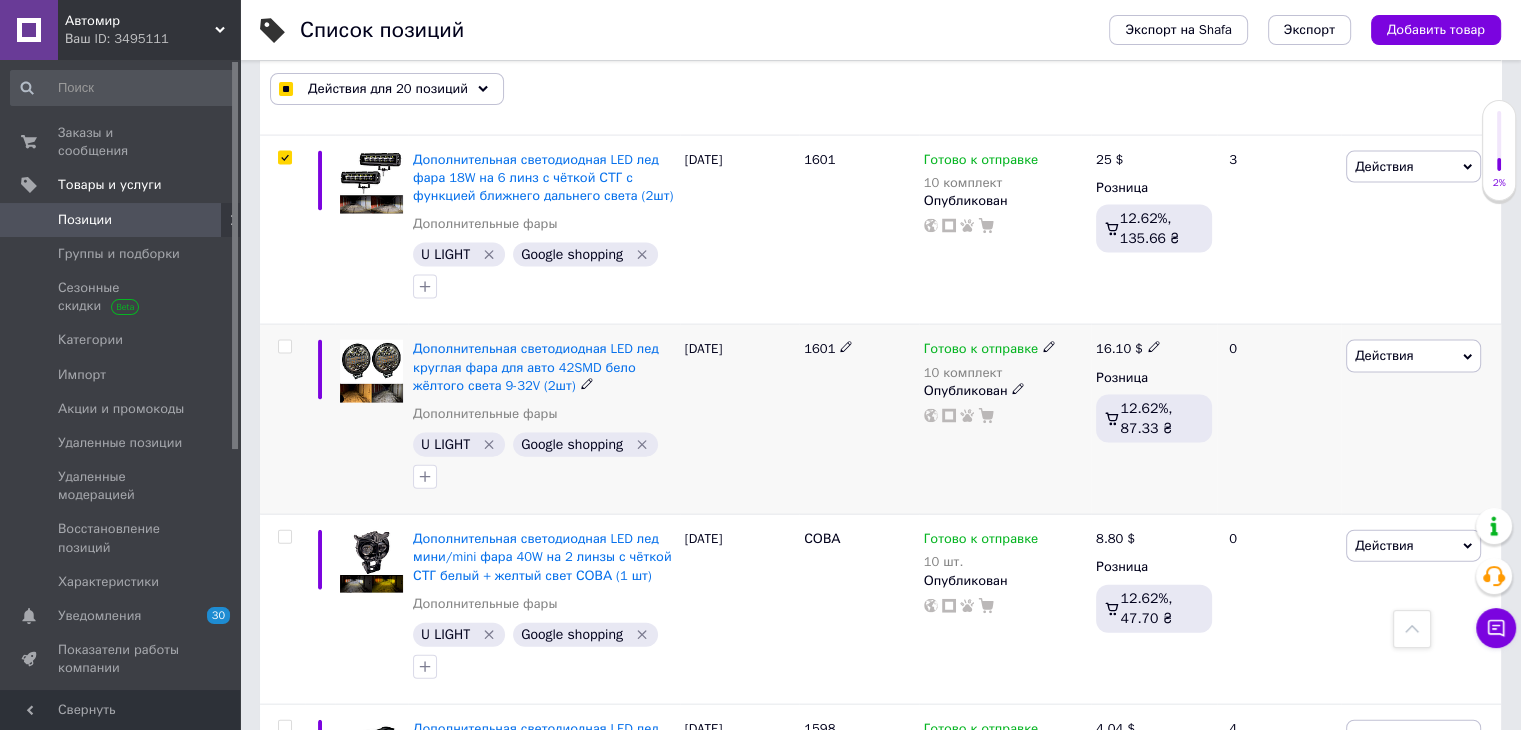 scroll, scrollTop: 11900, scrollLeft: 0, axis: vertical 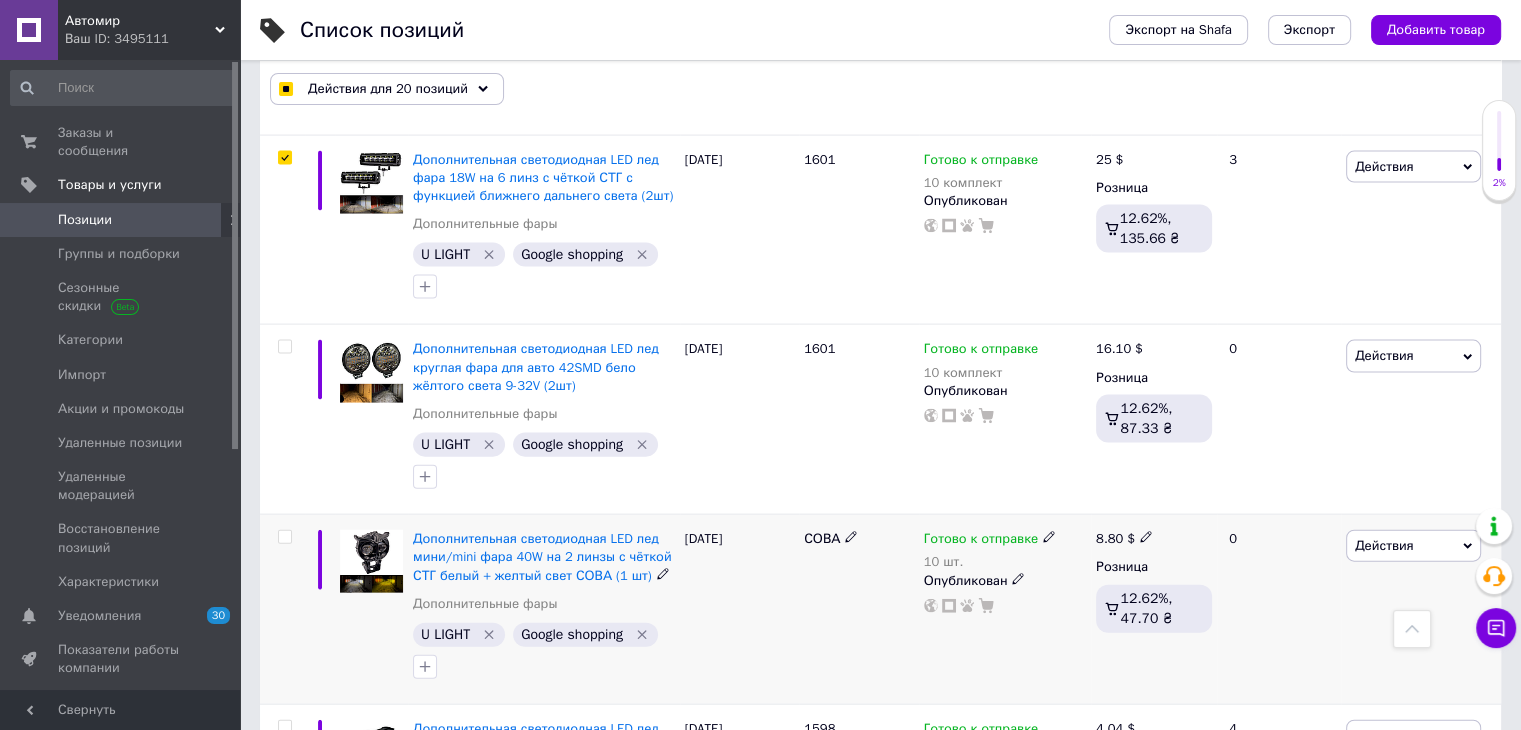 click at bounding box center (284, 537) 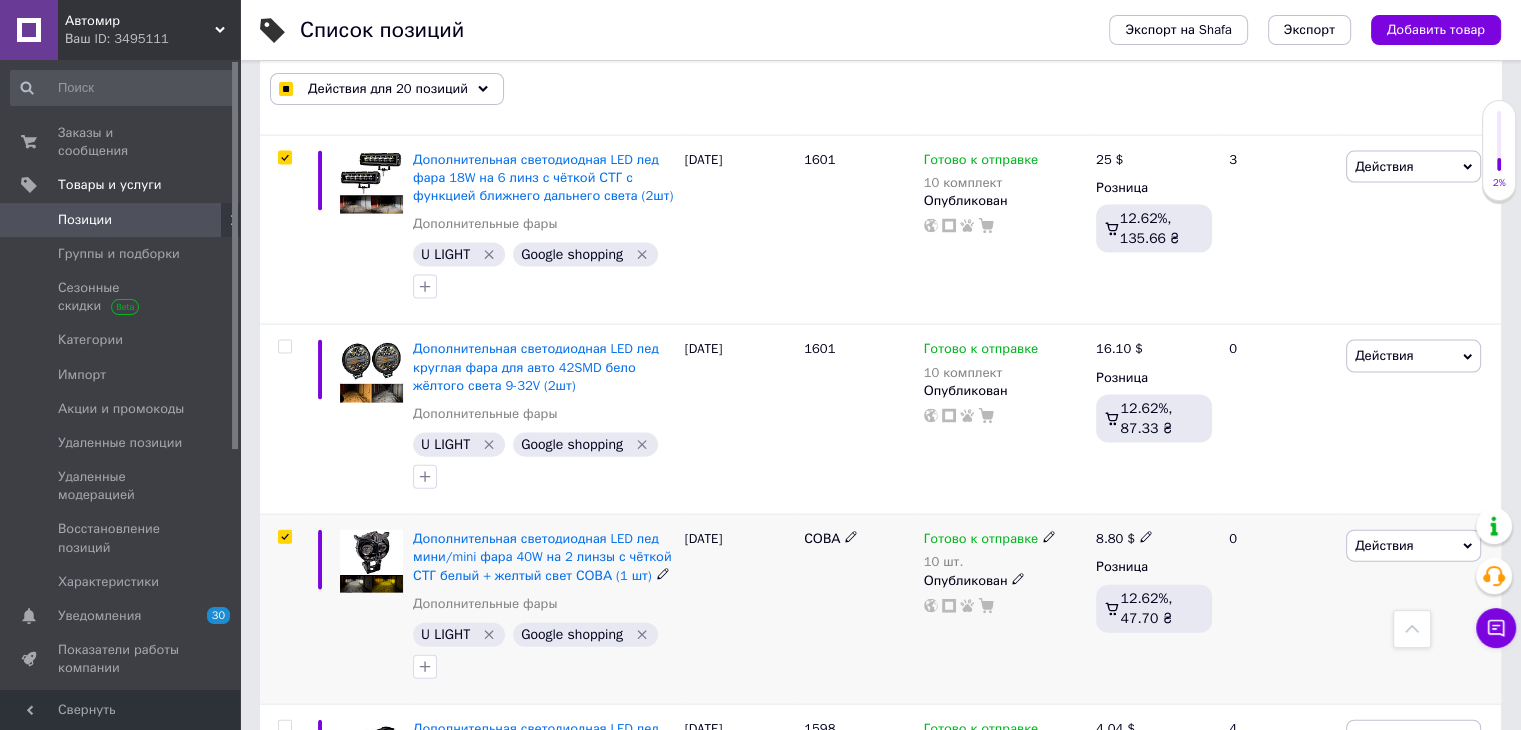 checkbox on "true" 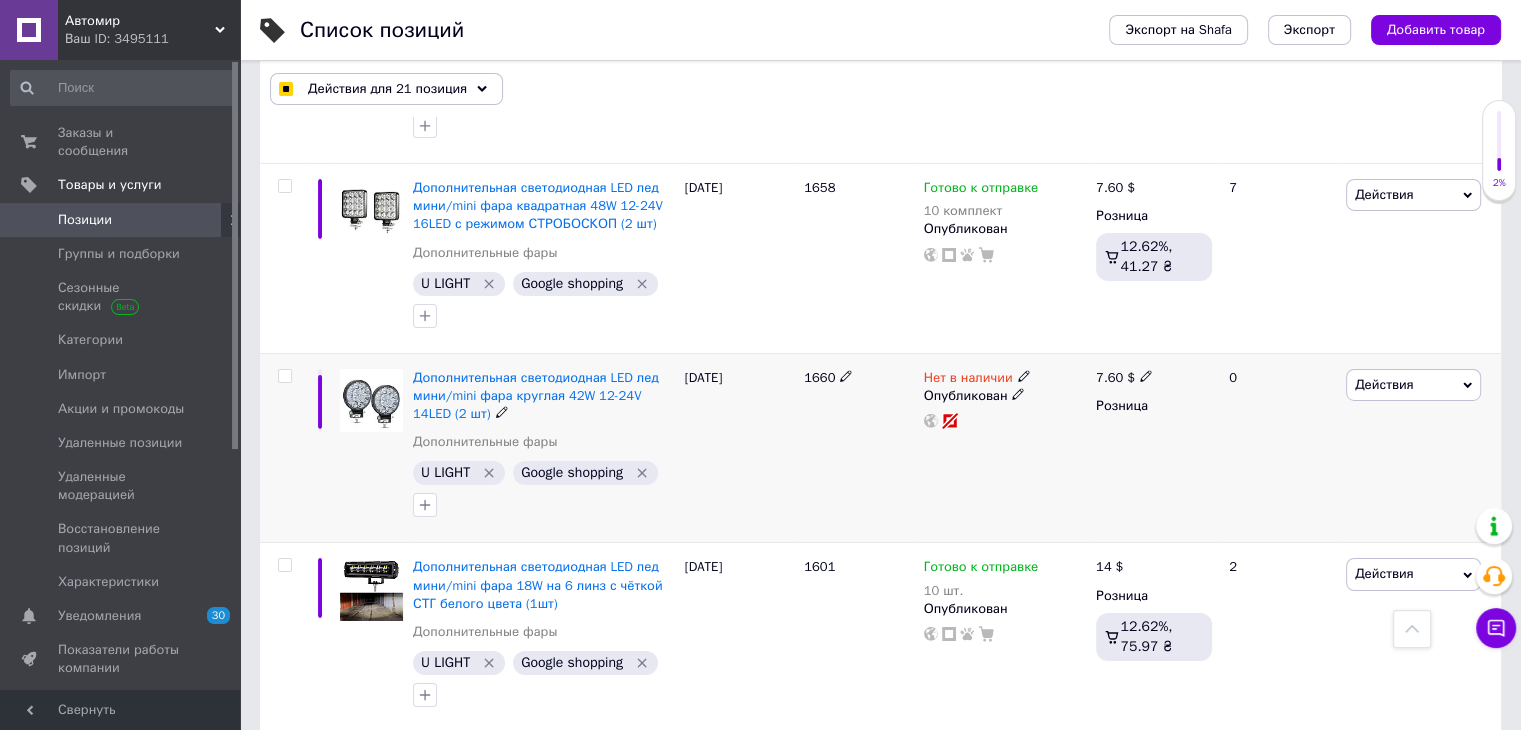 scroll, scrollTop: 14600, scrollLeft: 0, axis: vertical 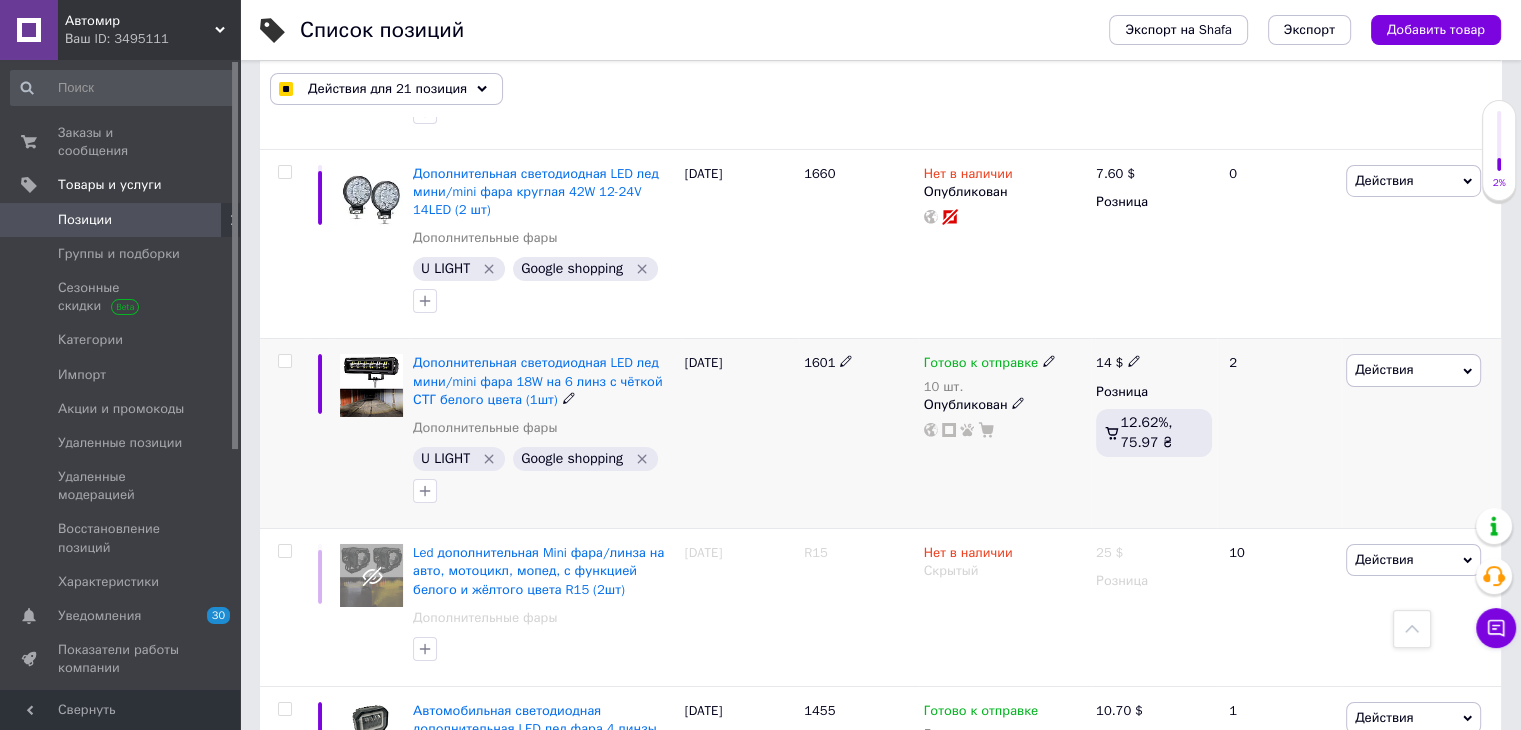 click at bounding box center (284, 361) 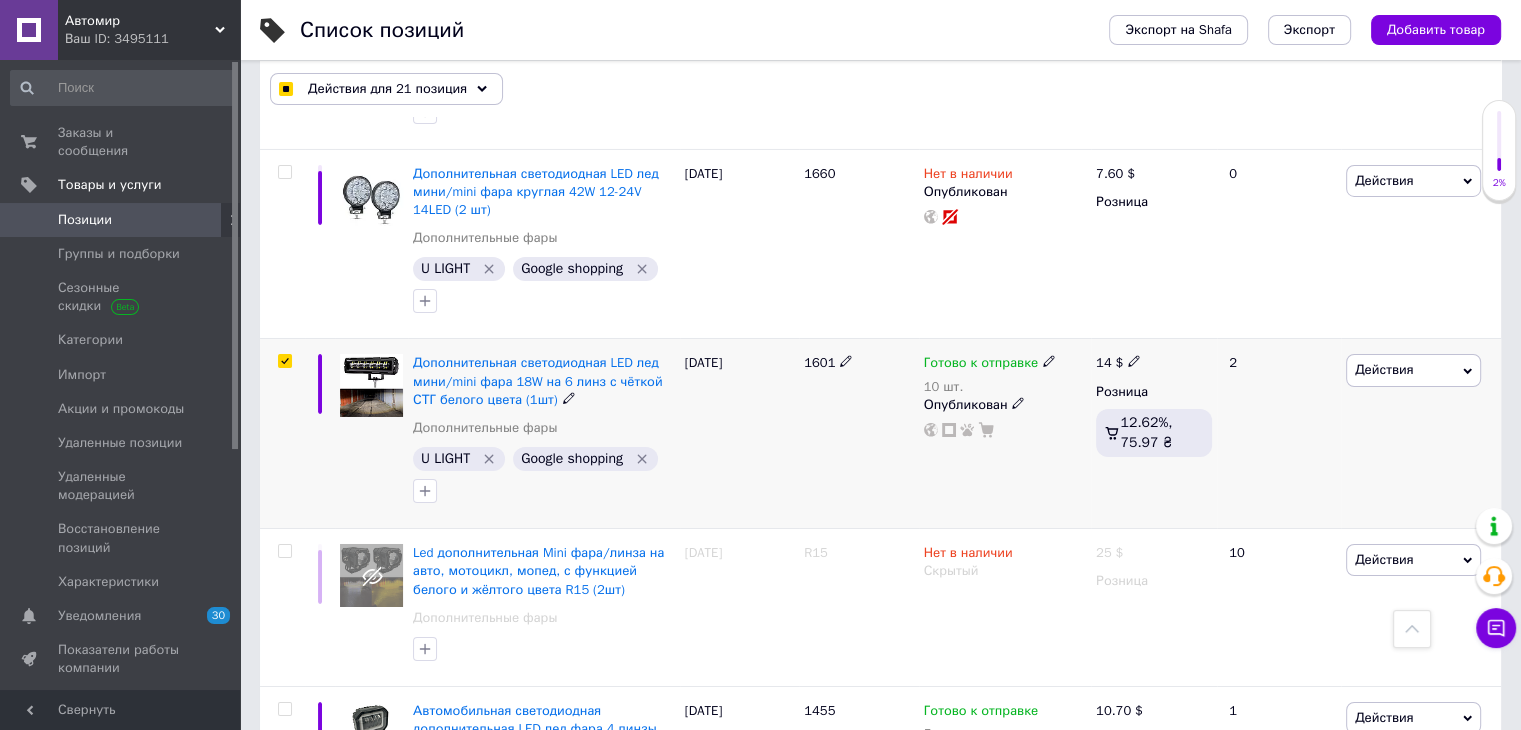 checkbox on "true" 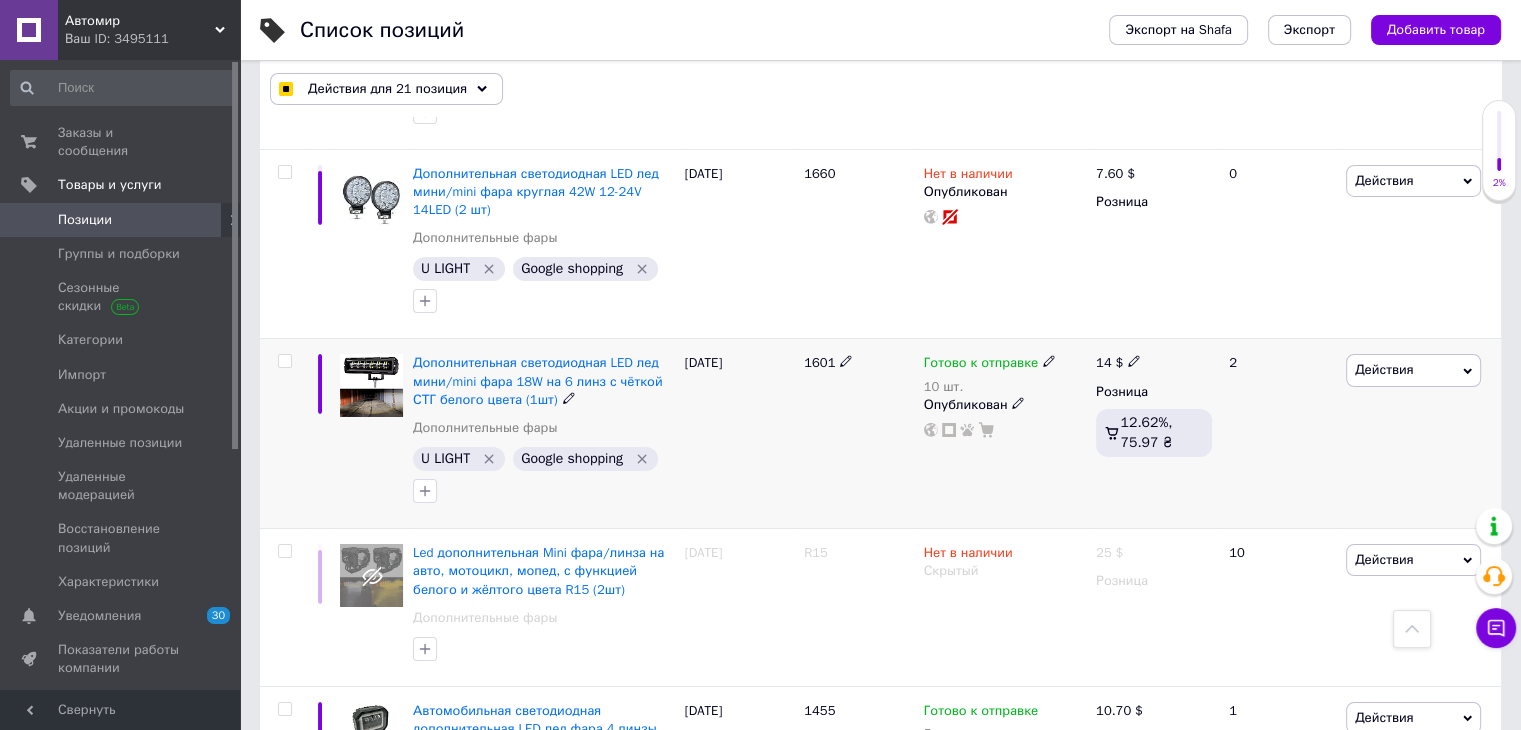 checkbox on "false" 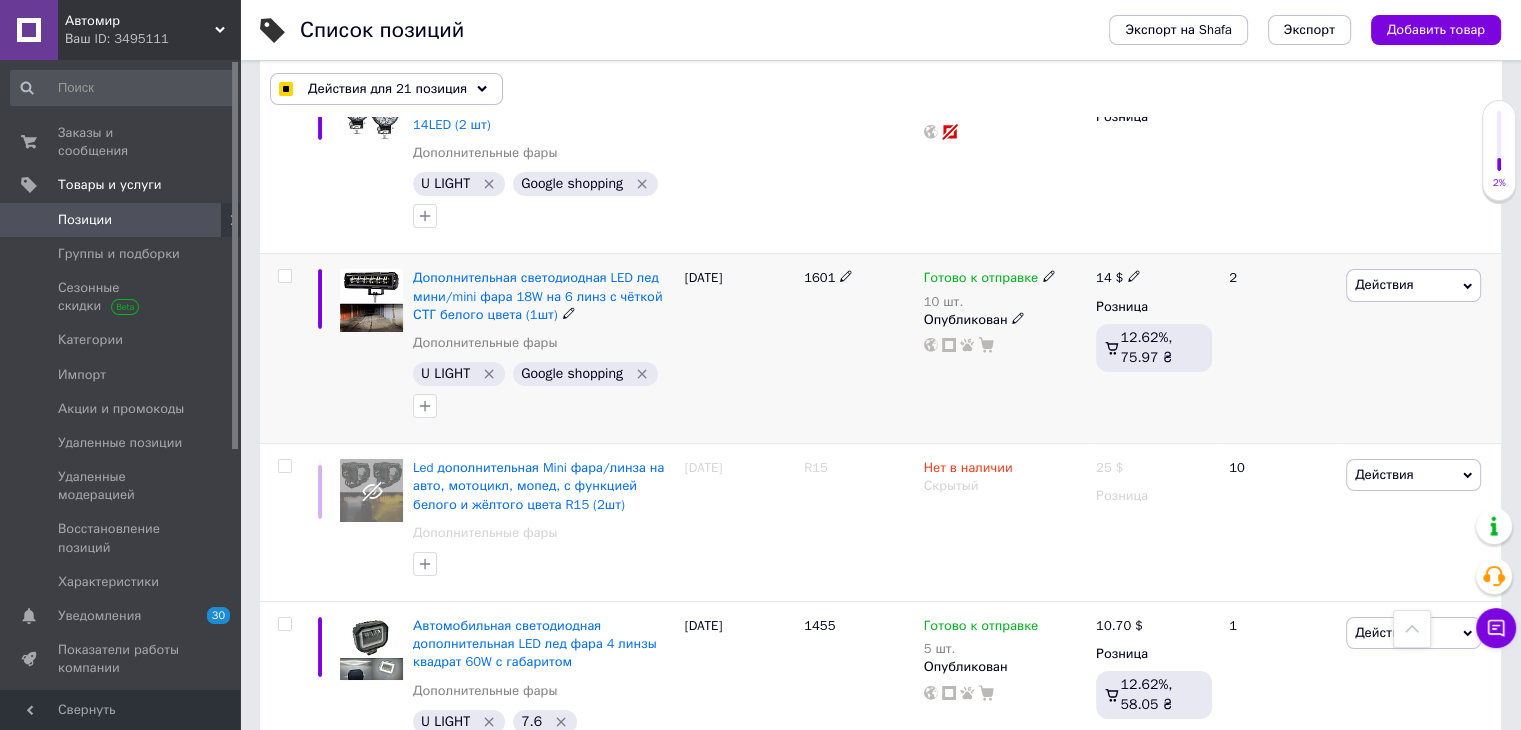 scroll, scrollTop: 14800, scrollLeft: 0, axis: vertical 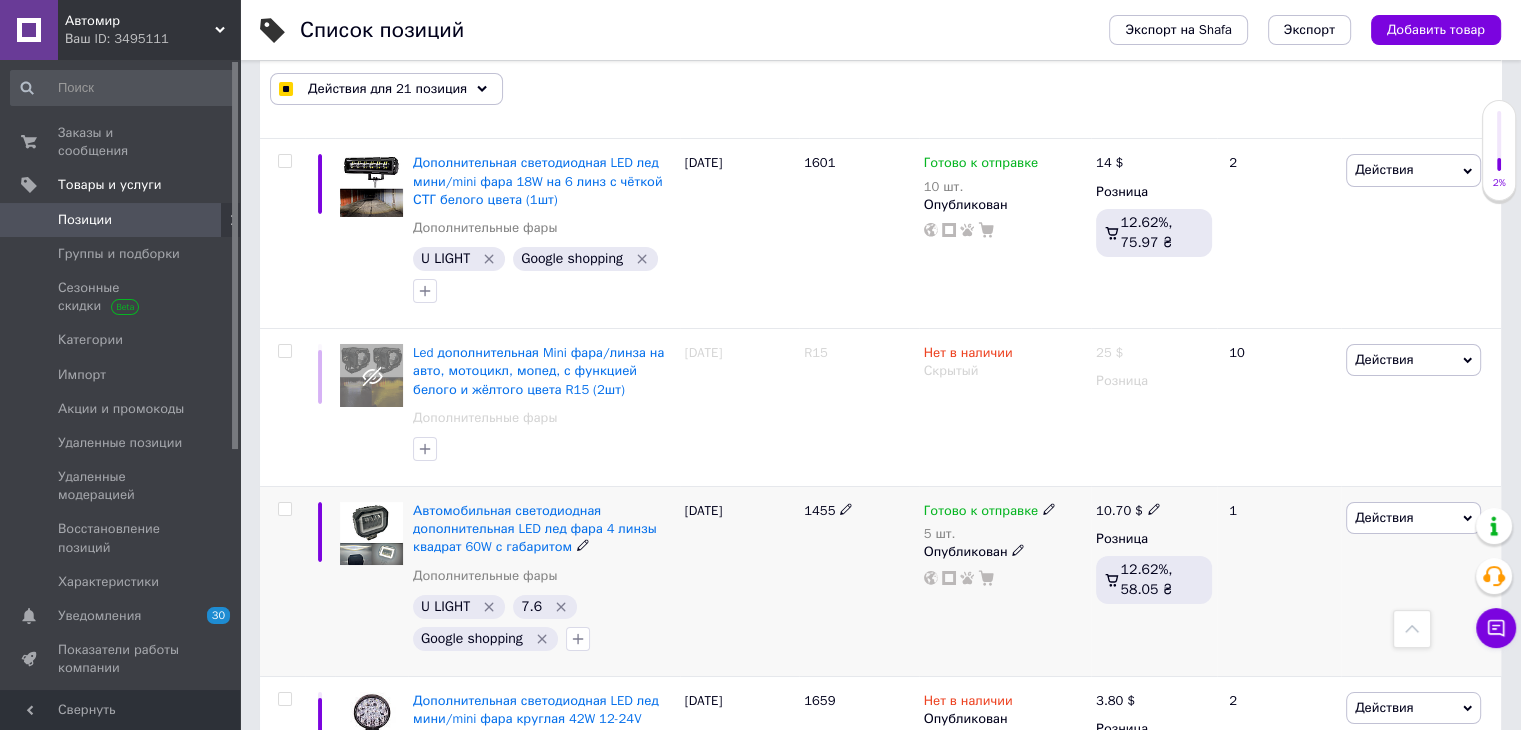 click at bounding box center (284, 509) 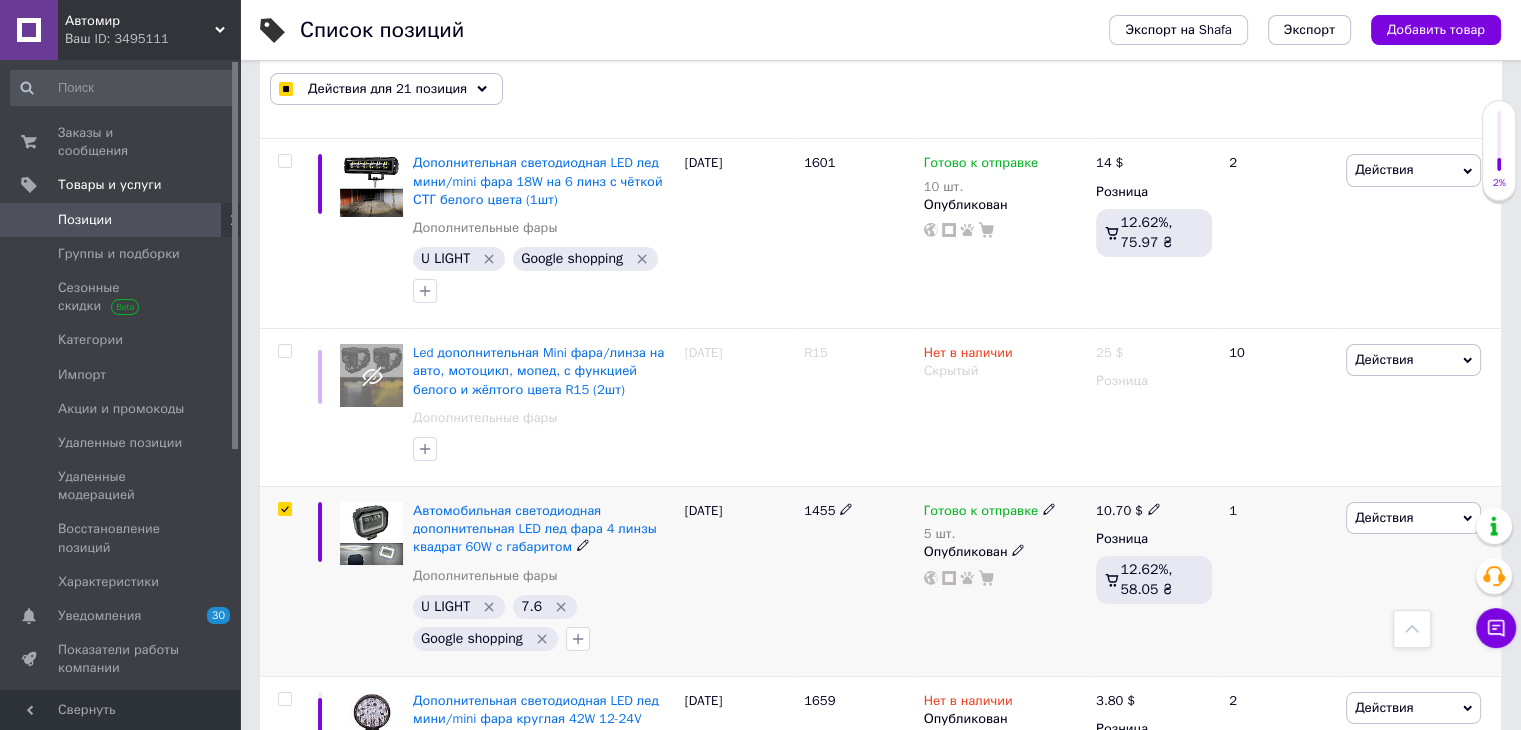 checkbox on "true" 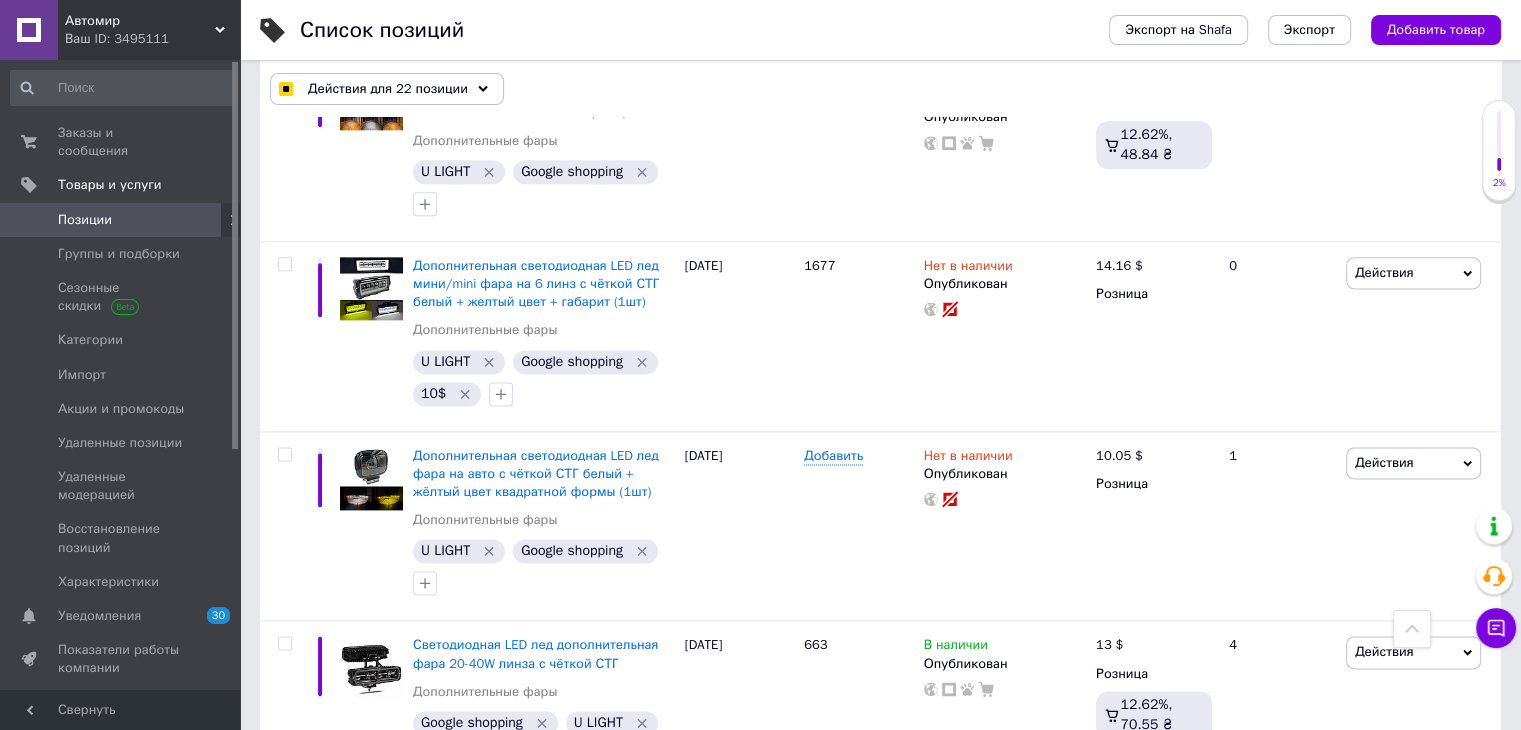 scroll, scrollTop: 17774, scrollLeft: 0, axis: vertical 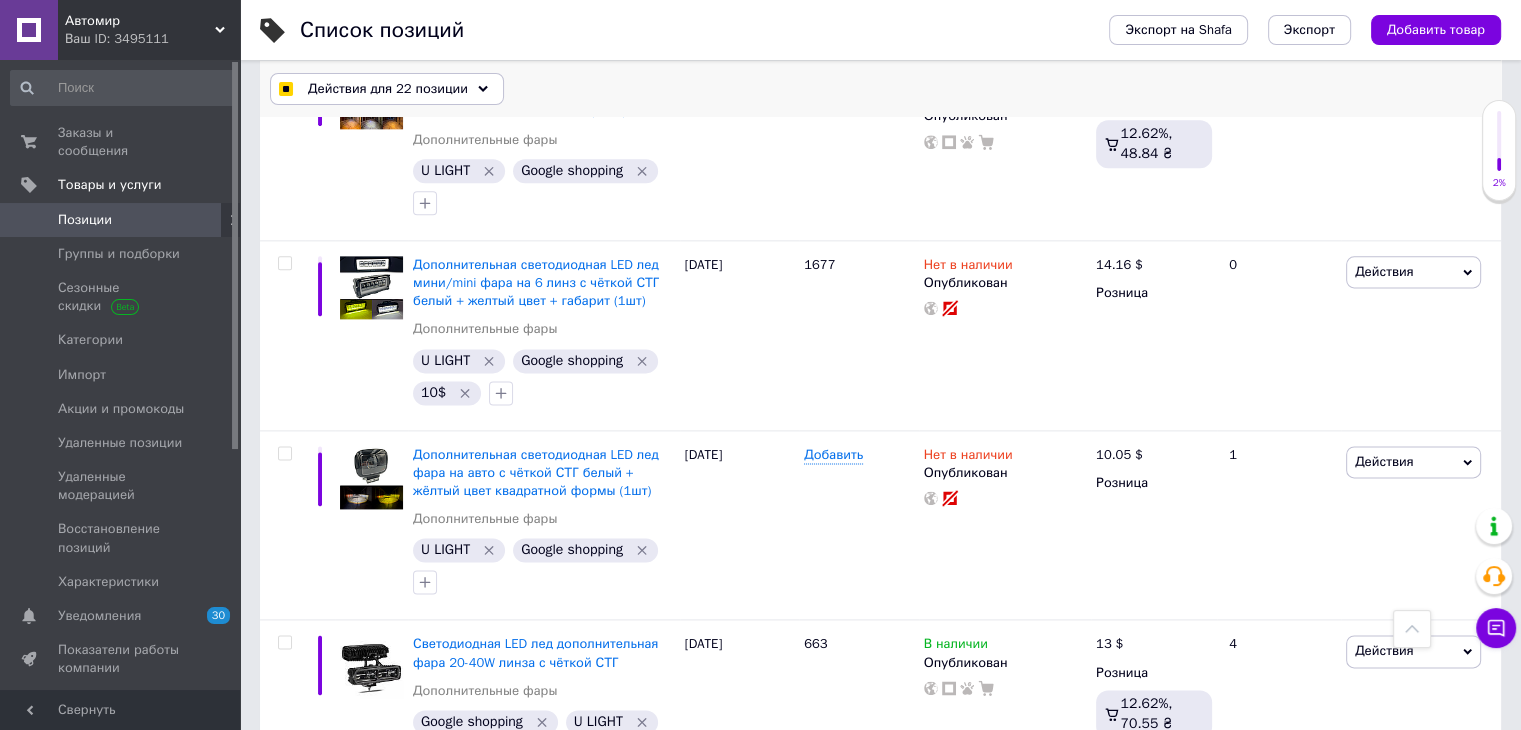 click on "Действия для 22 позиции" at bounding box center (388, 89) 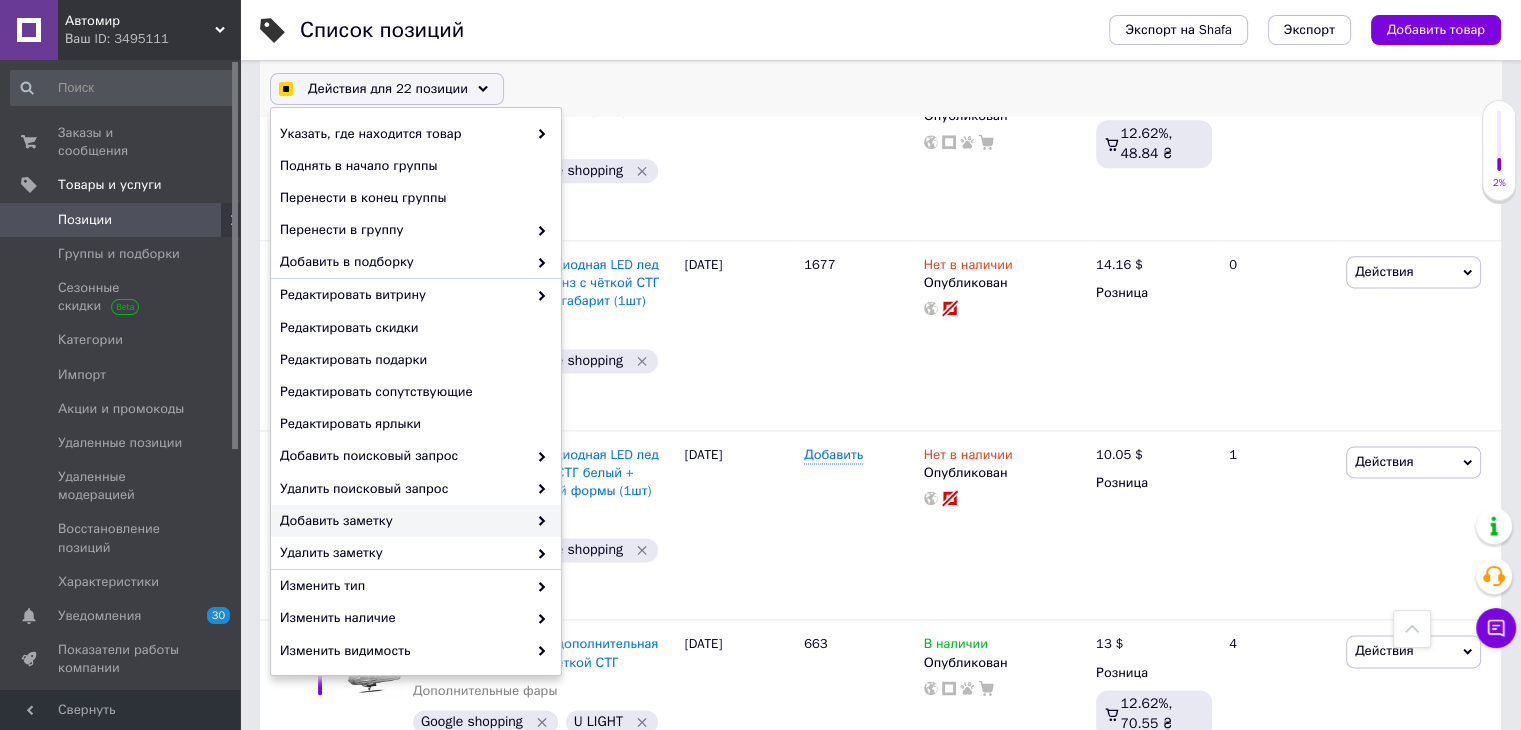 checkbox on "true" 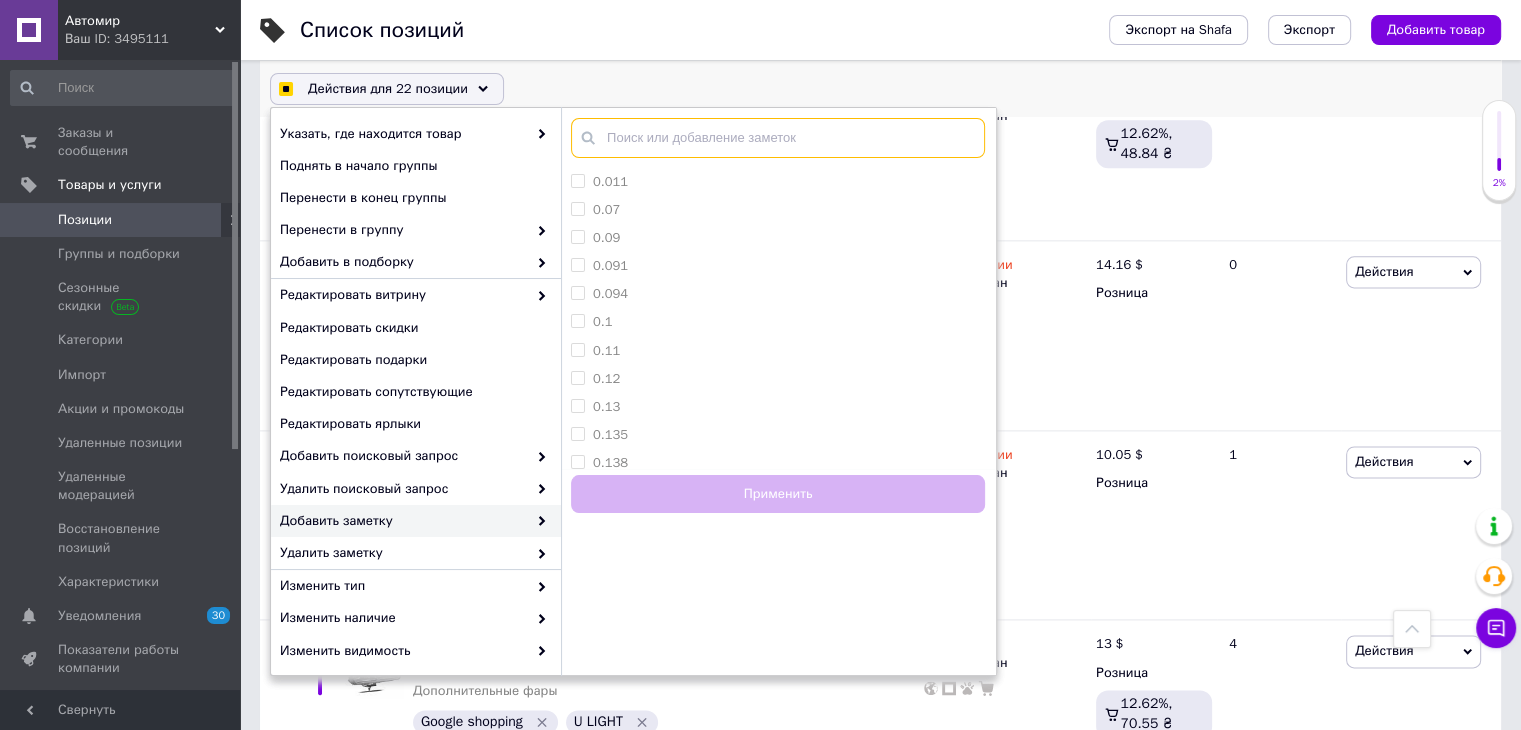 click at bounding box center (778, 138) 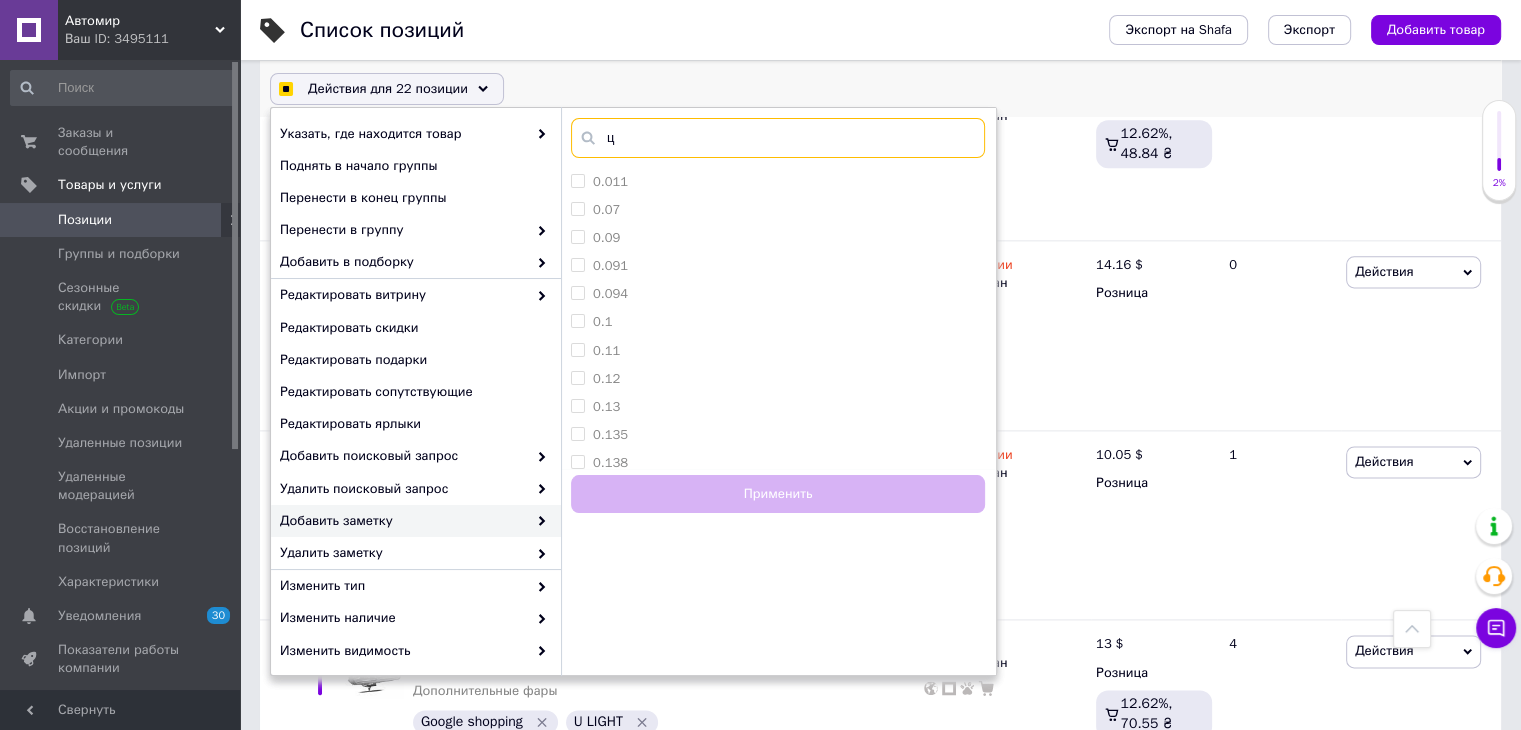 checkbox on "true" 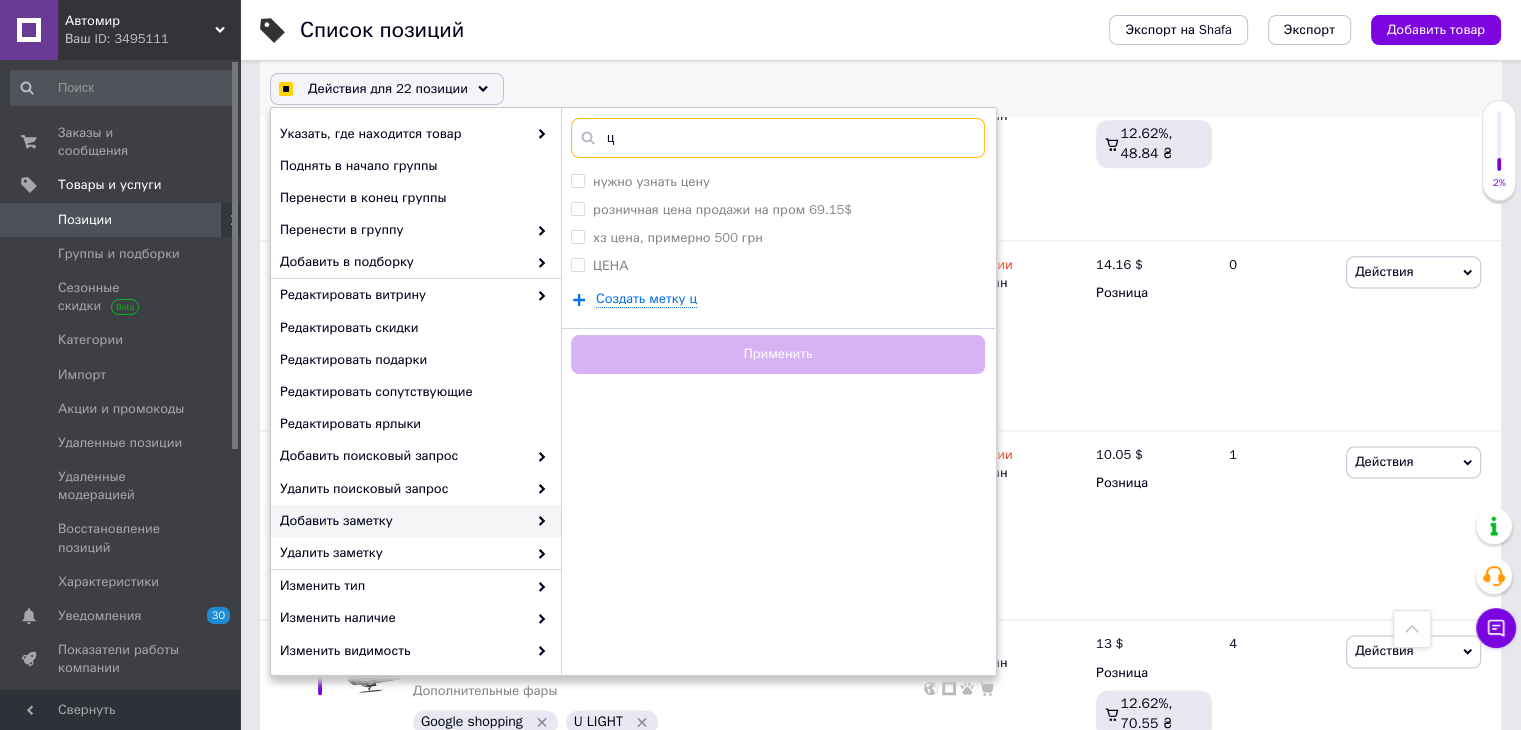 type on "це" 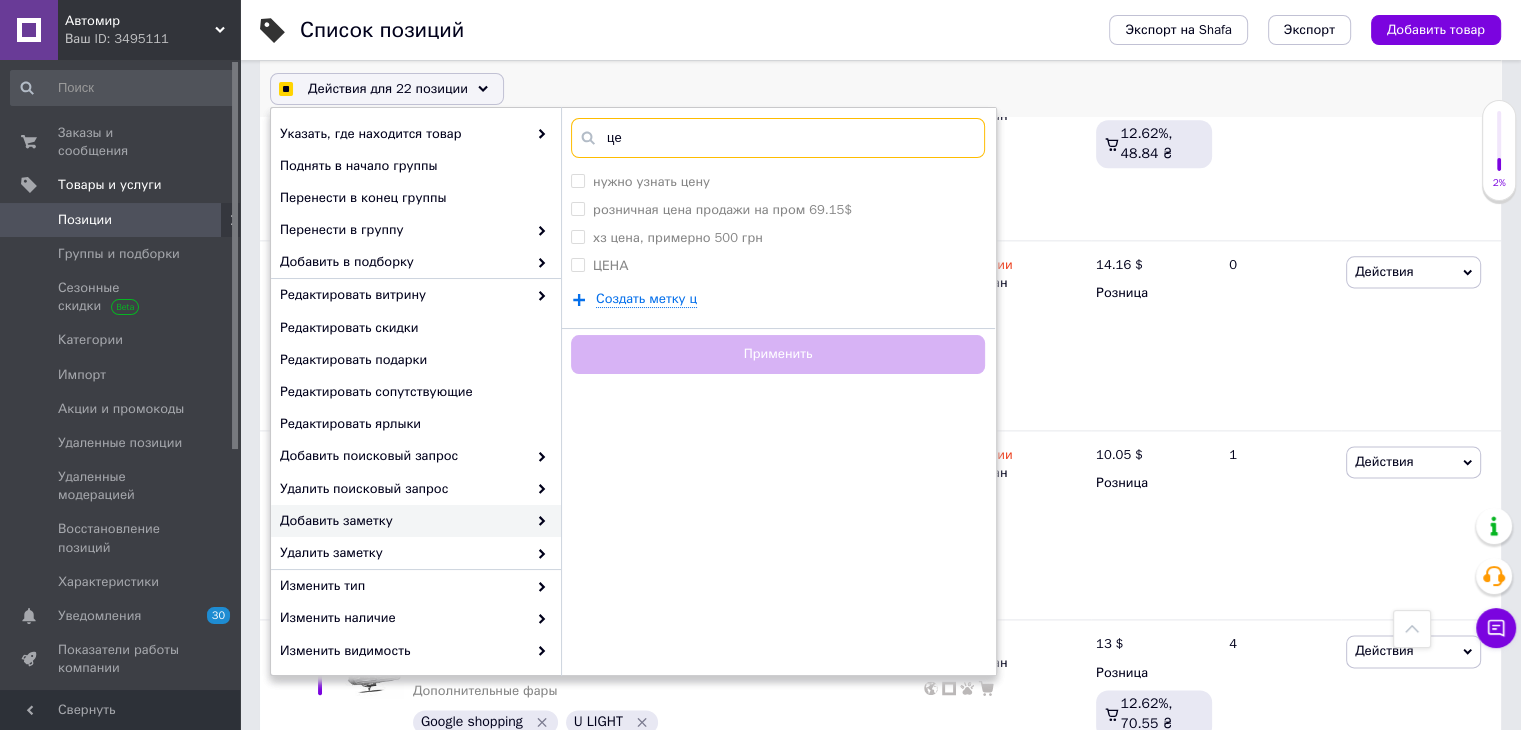 checkbox on "true" 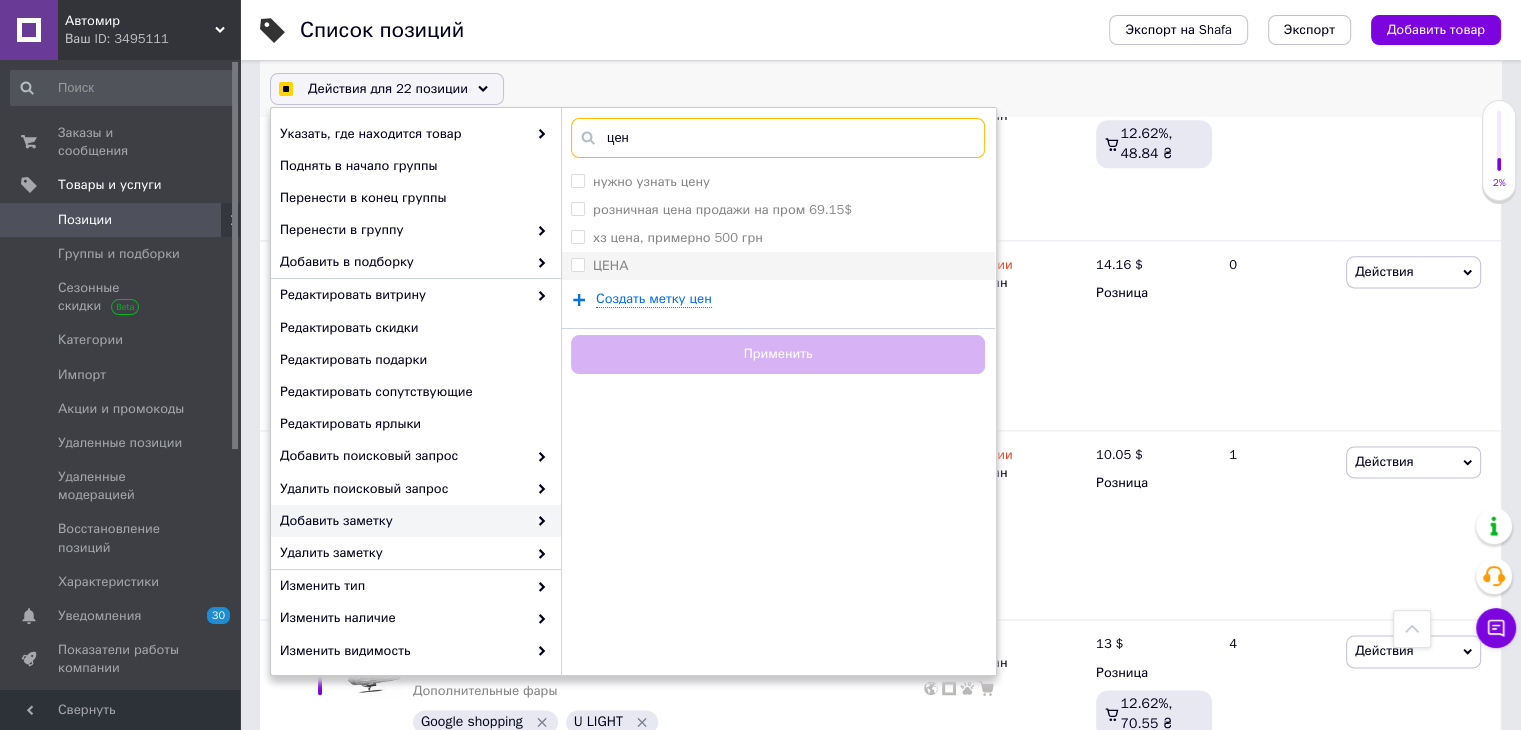 type on "цен" 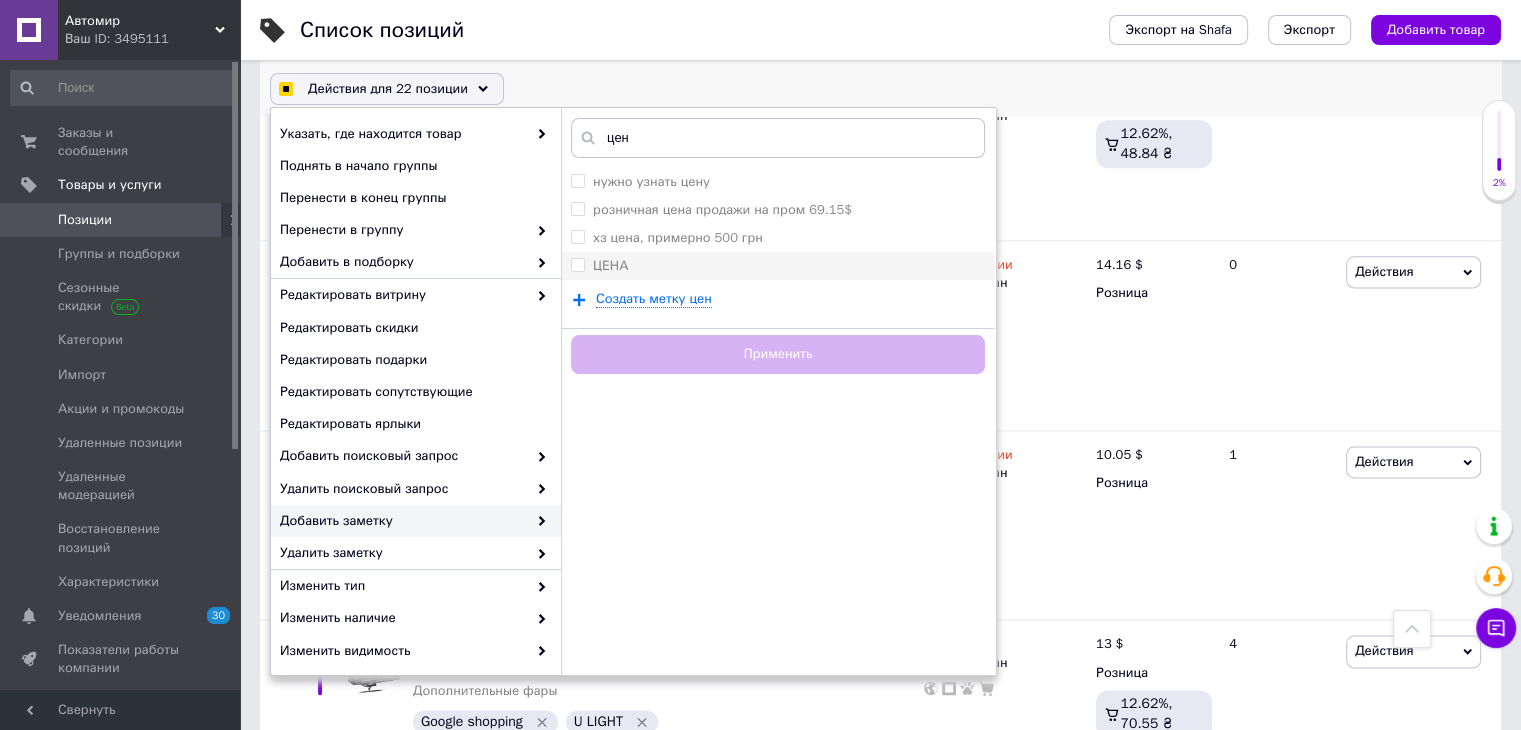 click on "ЦЕНА" at bounding box center (778, 266) 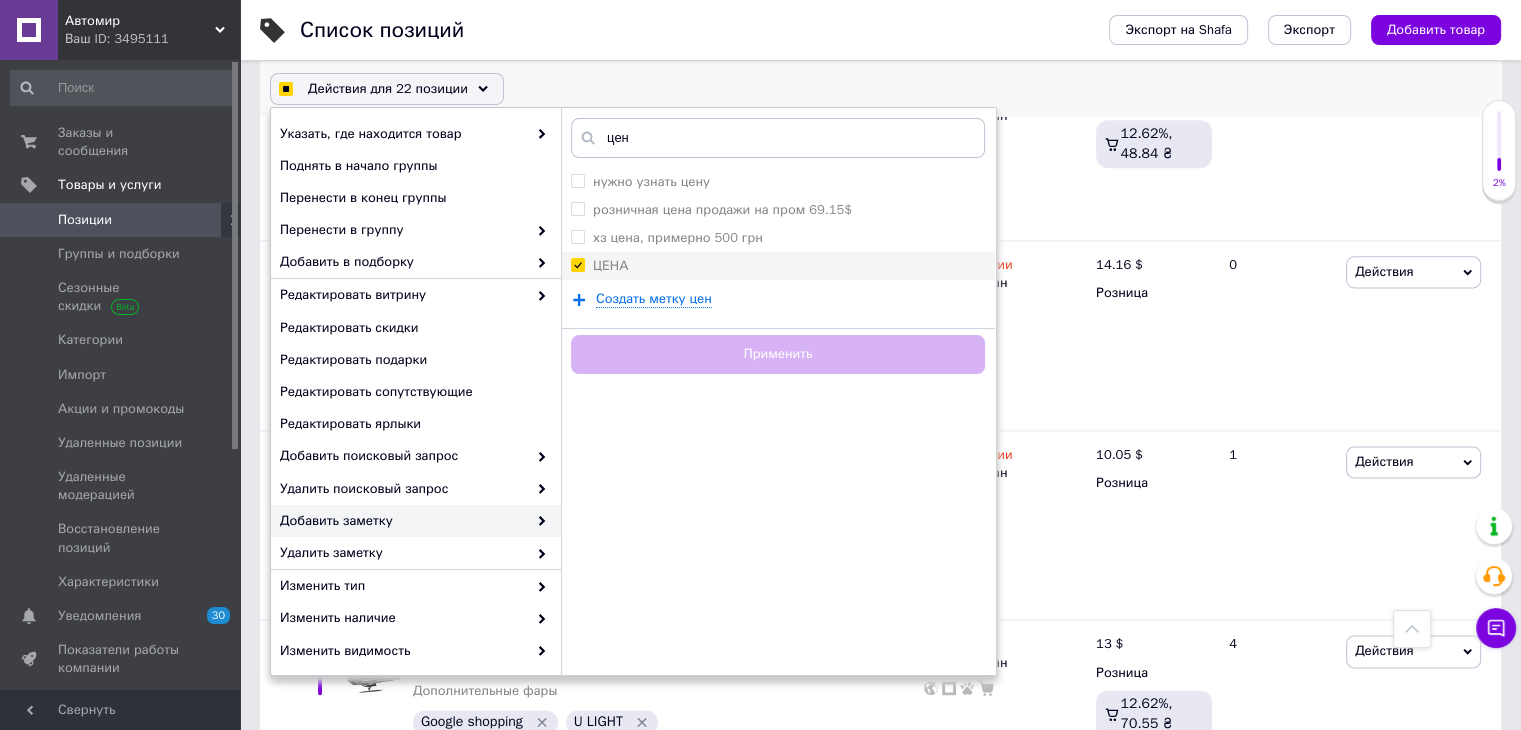 checkbox on "true" 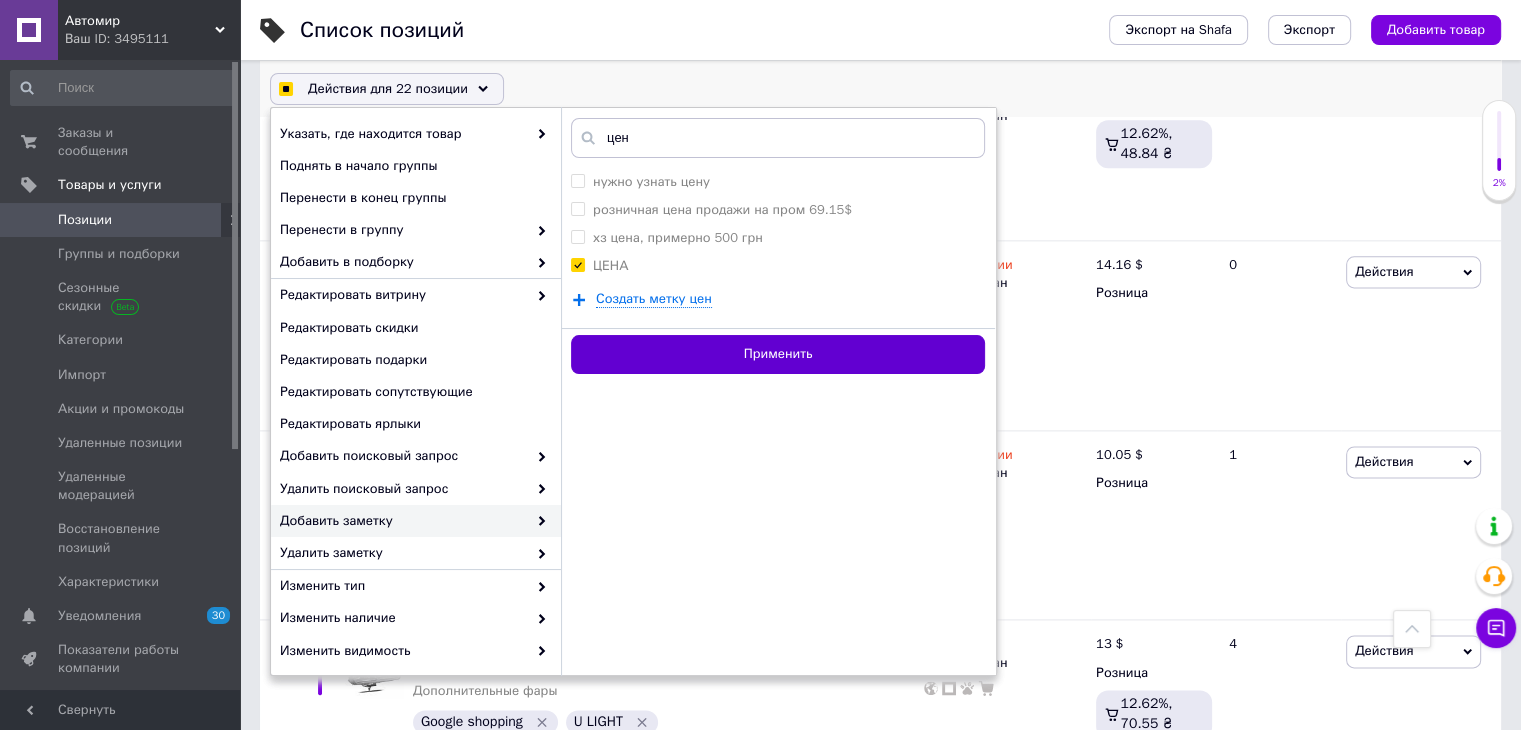 click on "Применить" at bounding box center (778, 354) 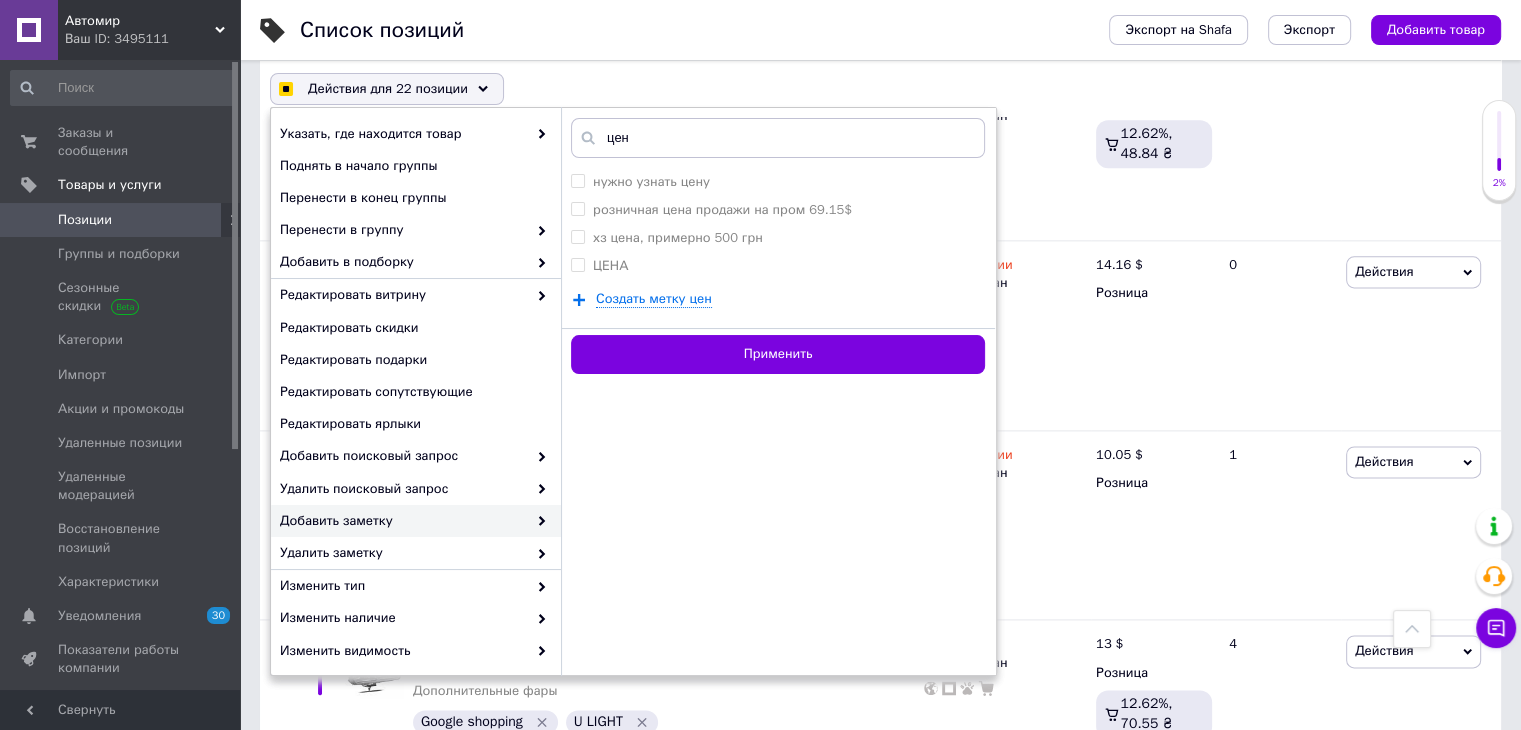 checkbox on "false" 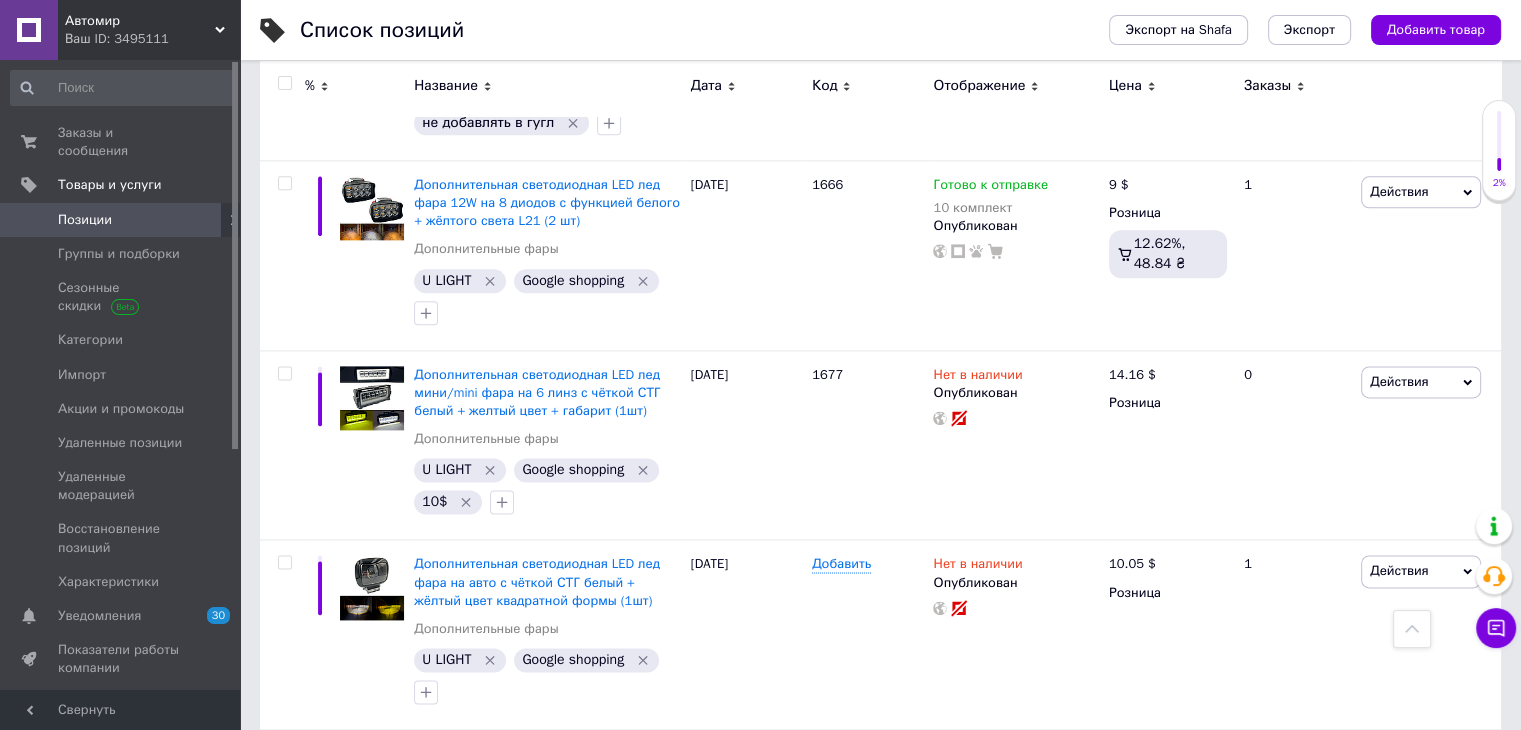 scroll, scrollTop: 17880, scrollLeft: 0, axis: vertical 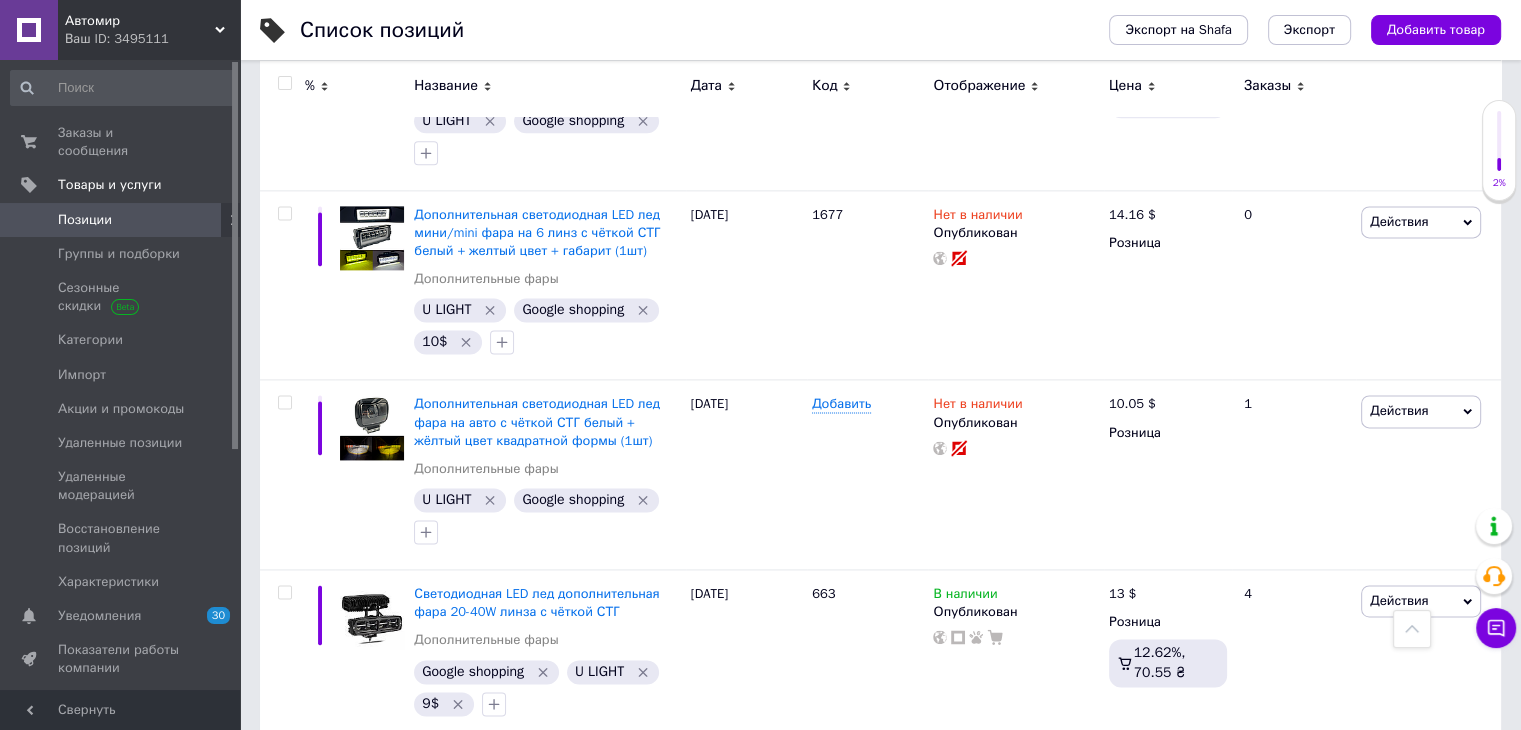 click on "2" at bounding box center [327, 782] 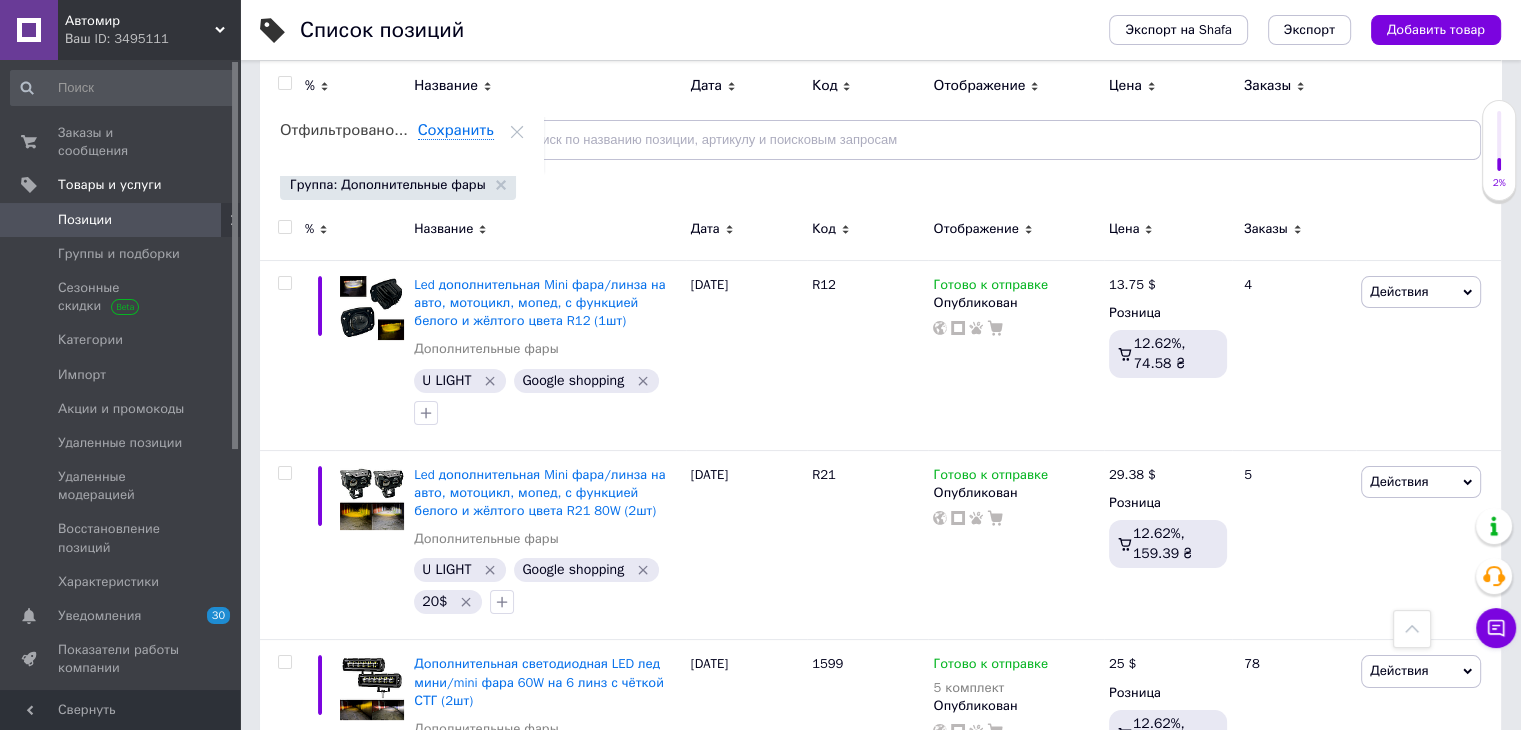 scroll, scrollTop: 0, scrollLeft: 0, axis: both 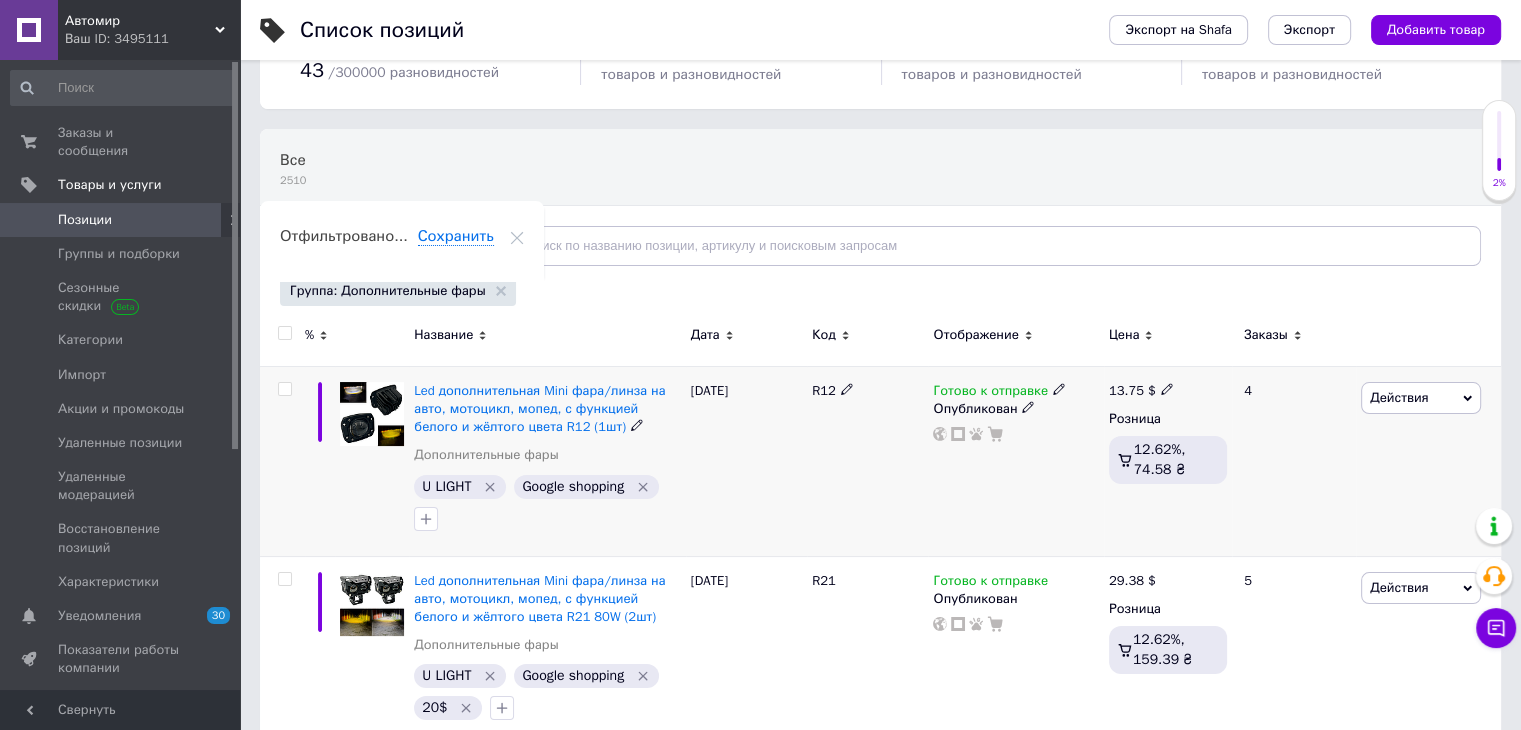 click at bounding box center [284, 389] 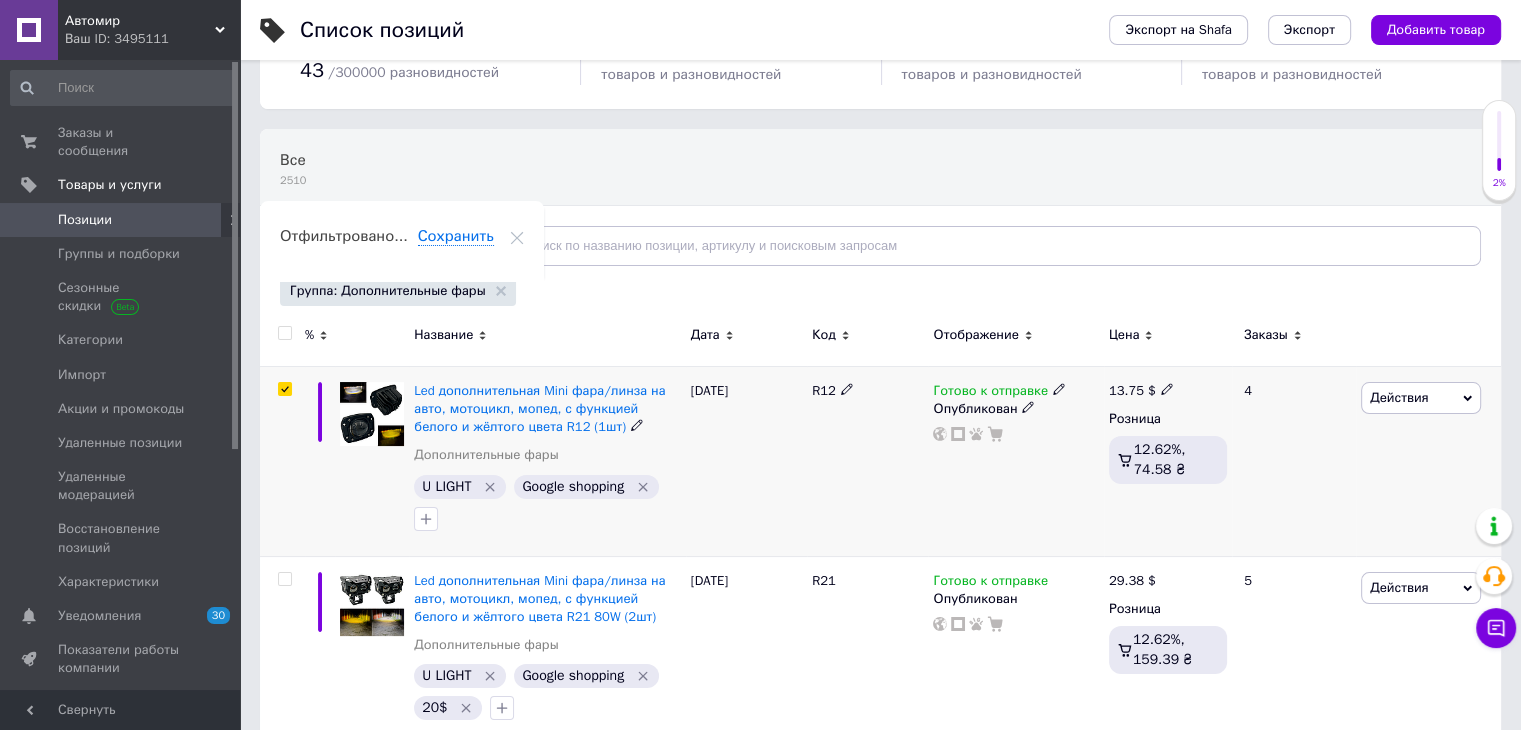 checkbox on "true" 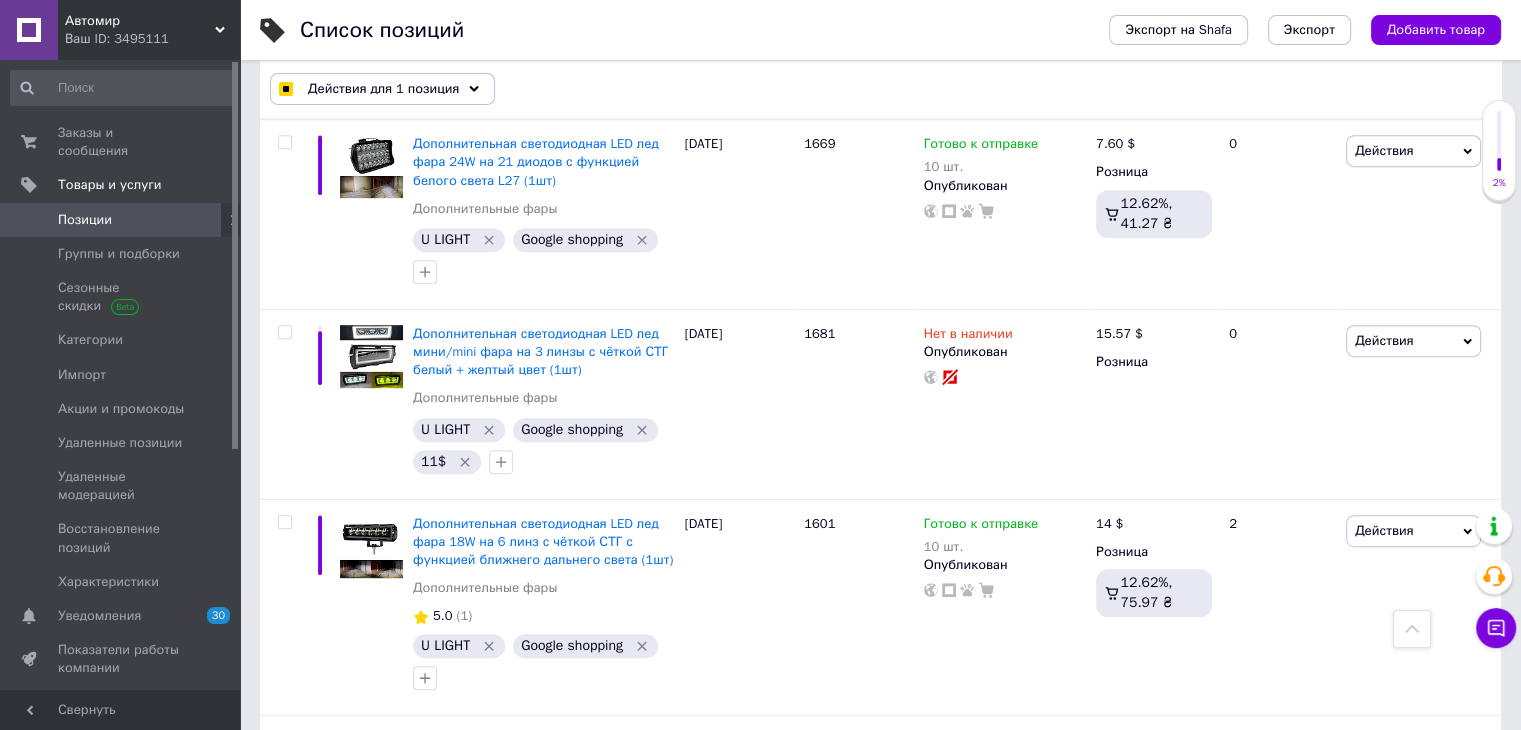 scroll, scrollTop: 1200, scrollLeft: 0, axis: vertical 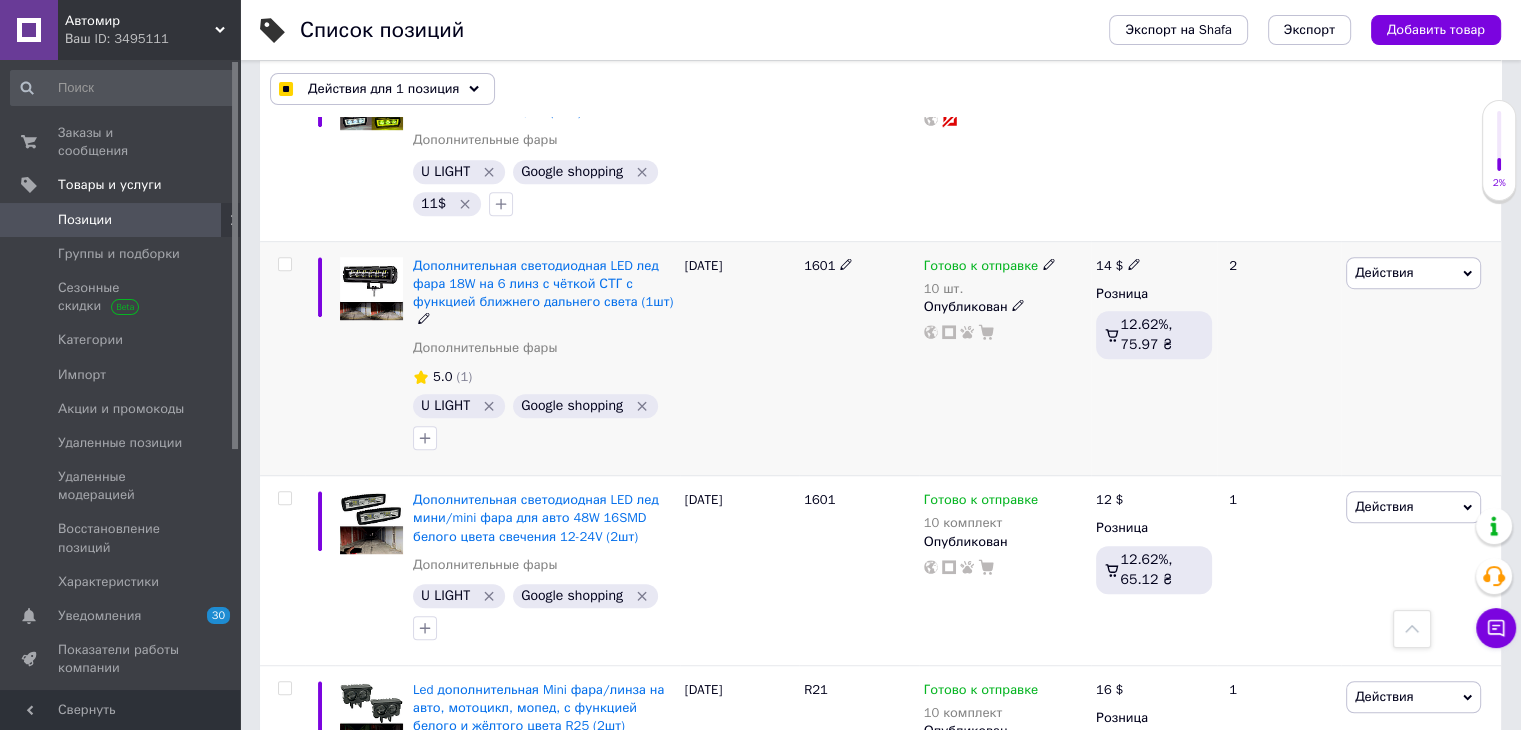 click at bounding box center (284, 264) 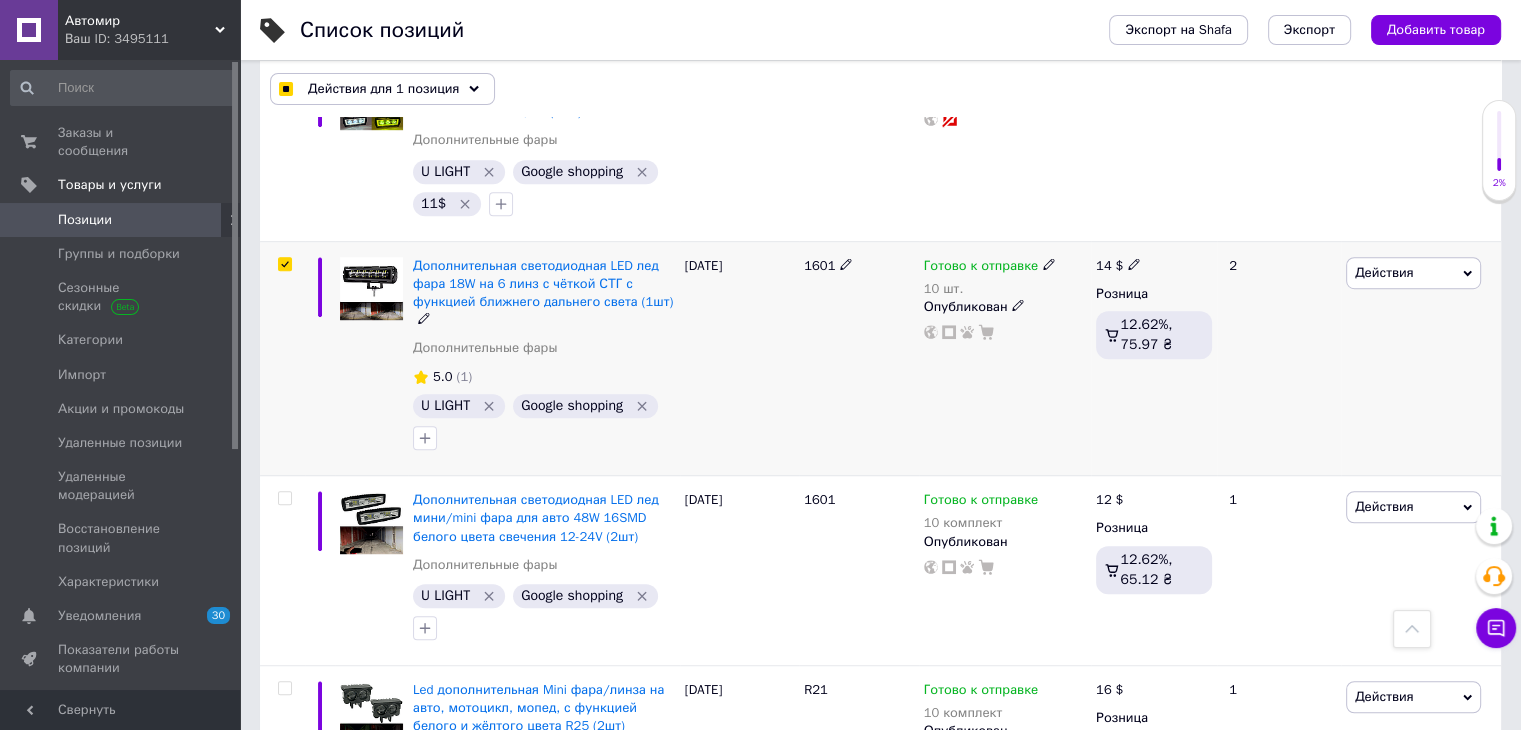 checkbox on "true" 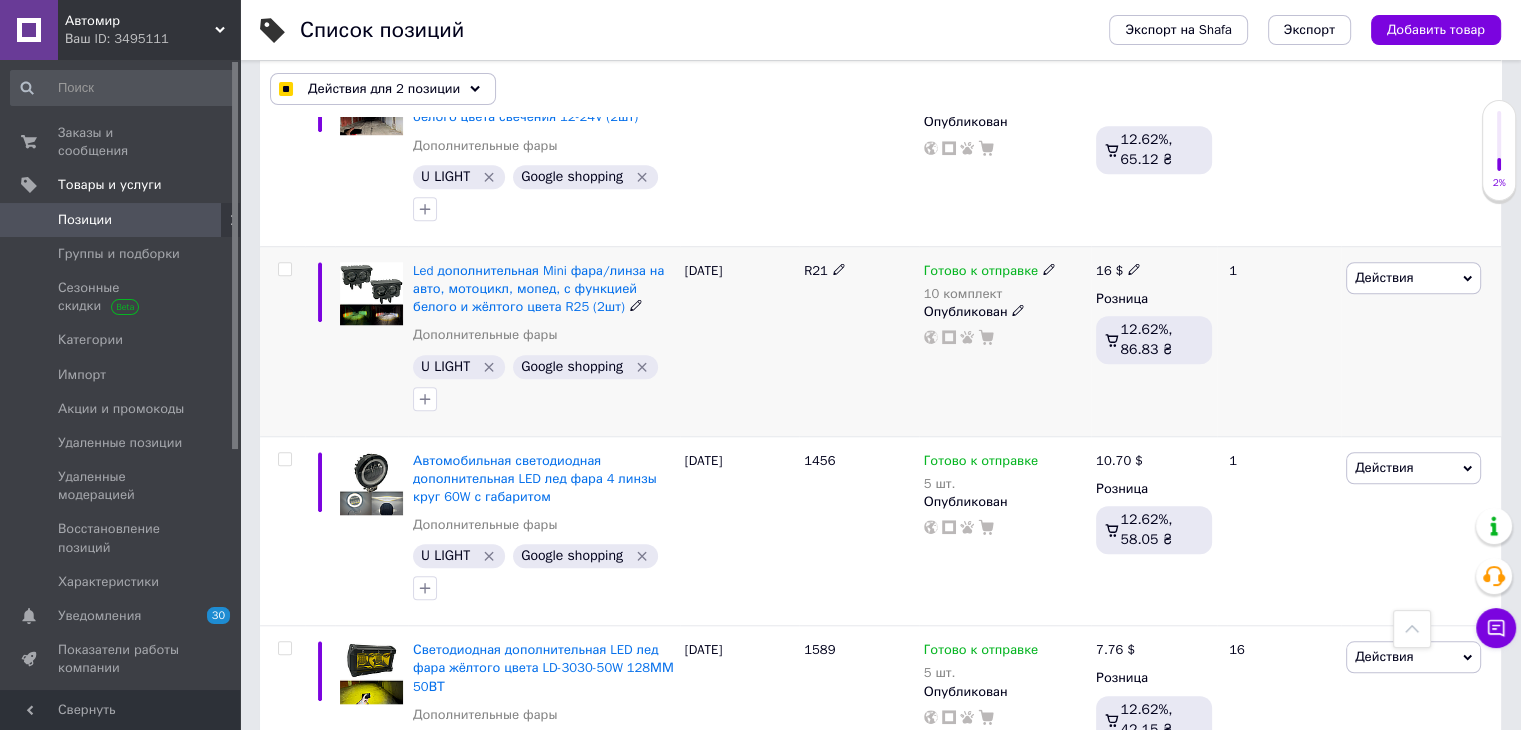 scroll, scrollTop: 1700, scrollLeft: 0, axis: vertical 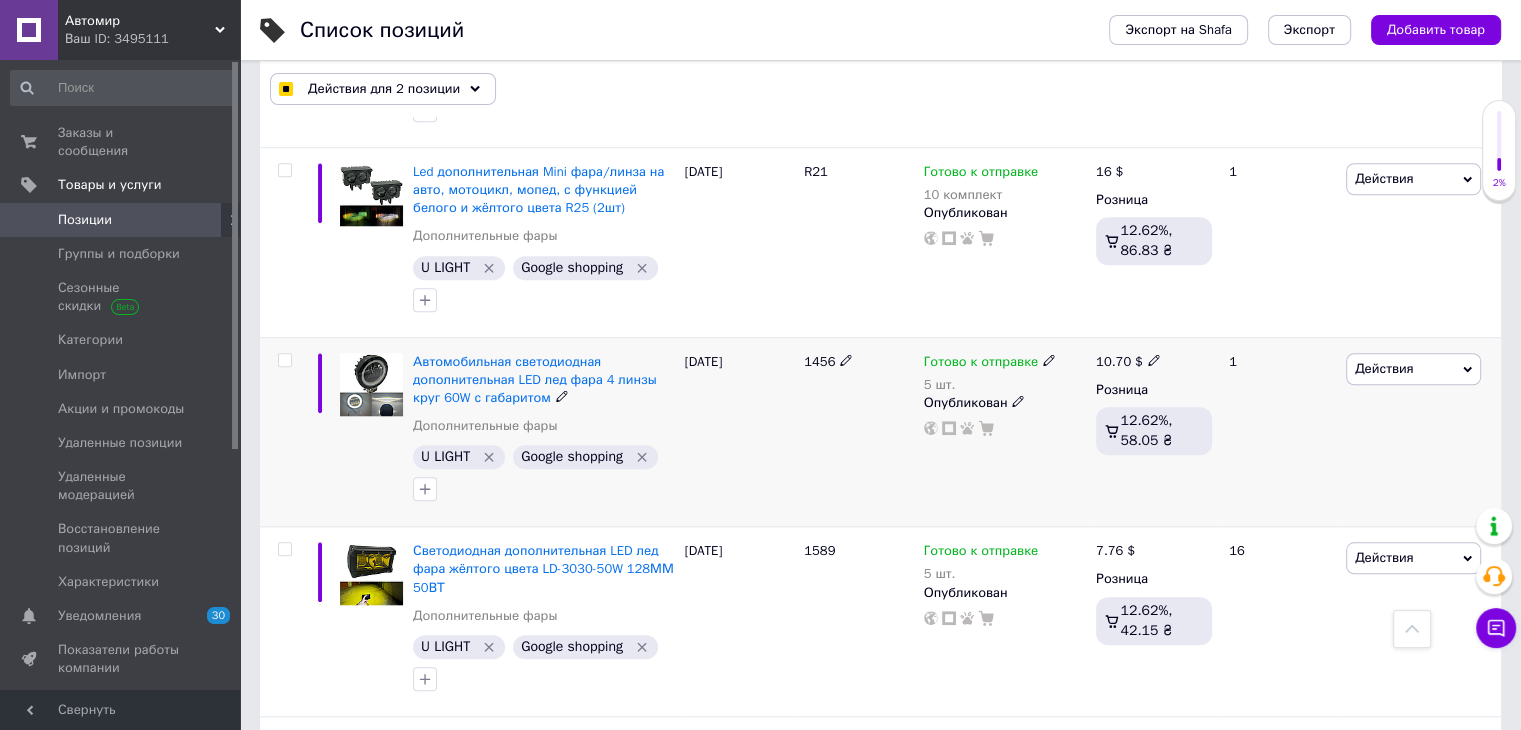 click at bounding box center (284, 360) 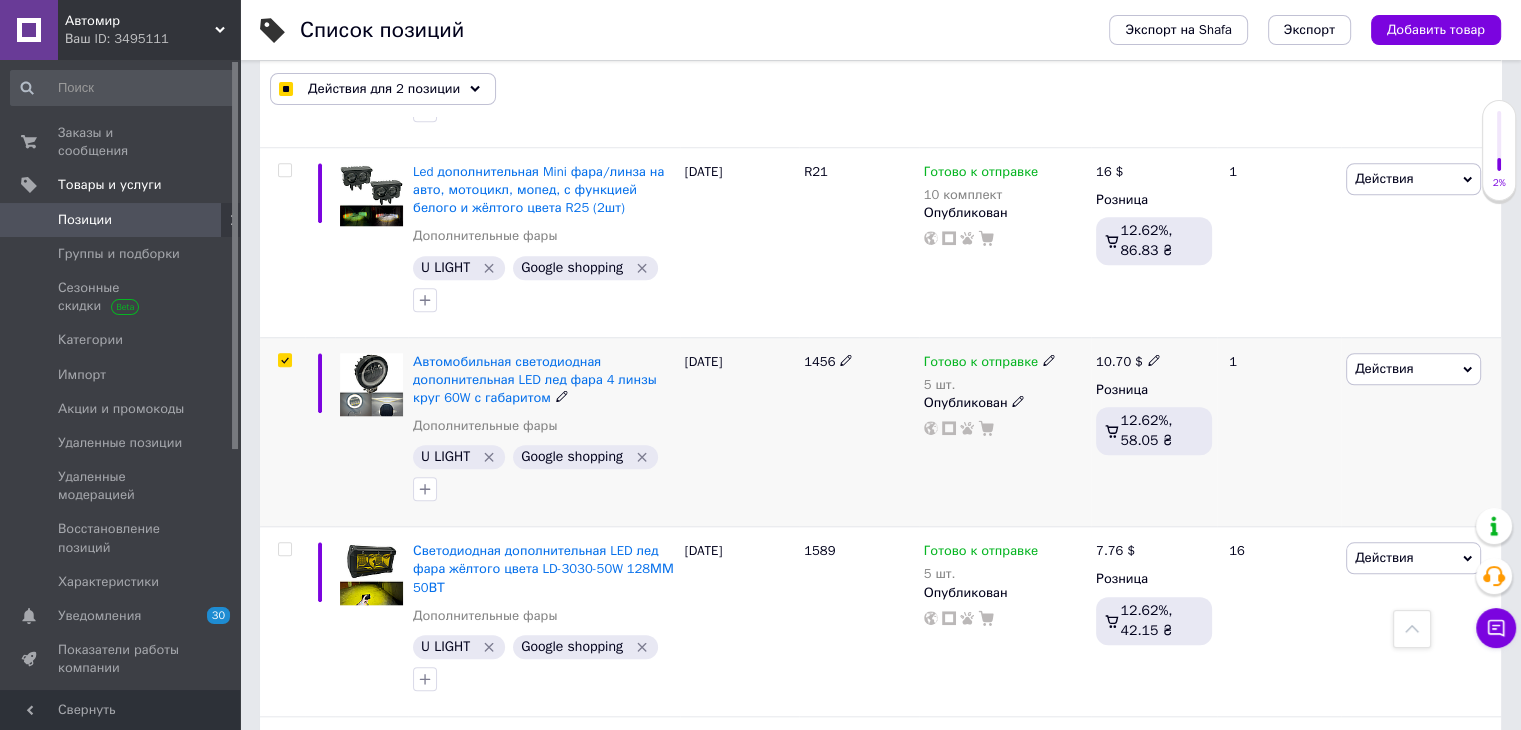 checkbox on "true" 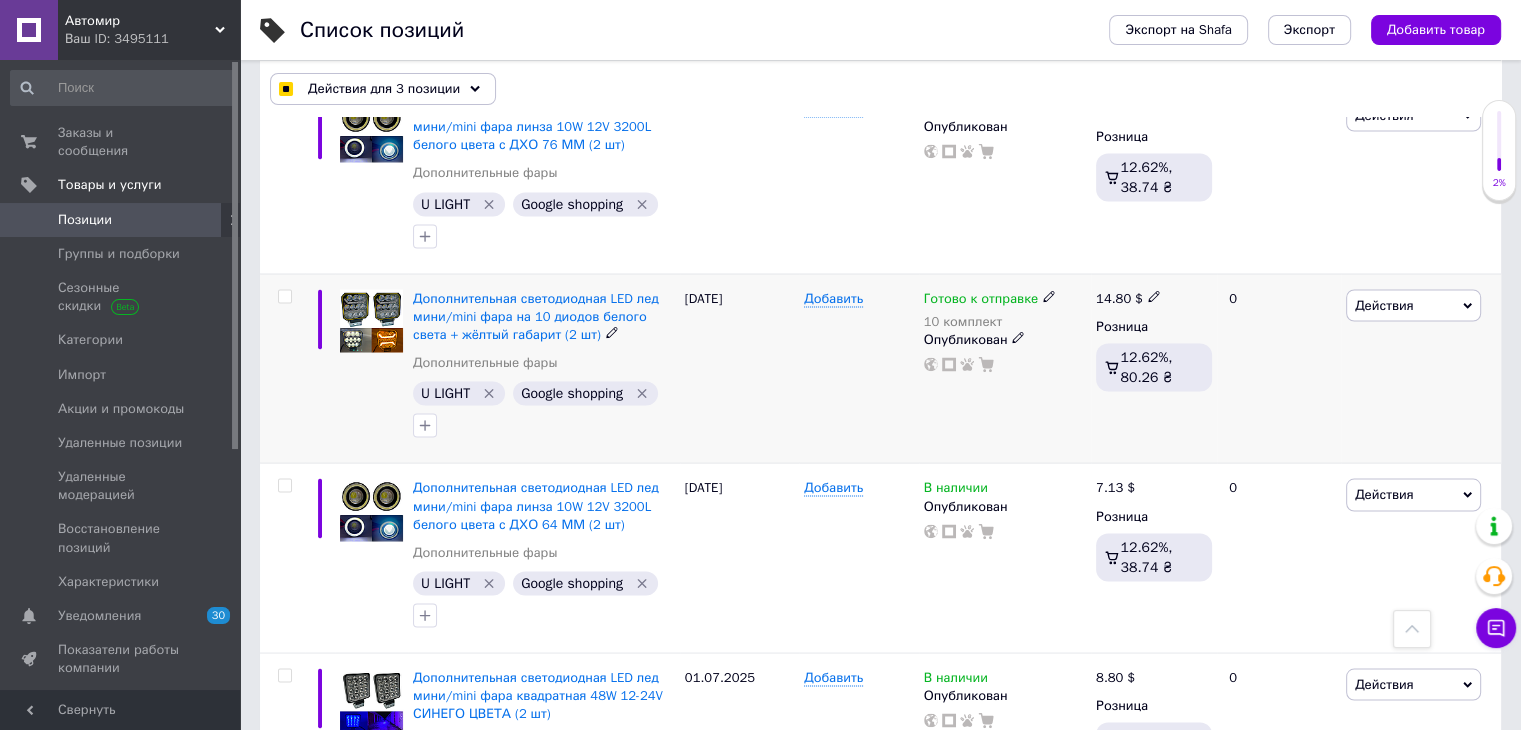 scroll, scrollTop: 3800, scrollLeft: 0, axis: vertical 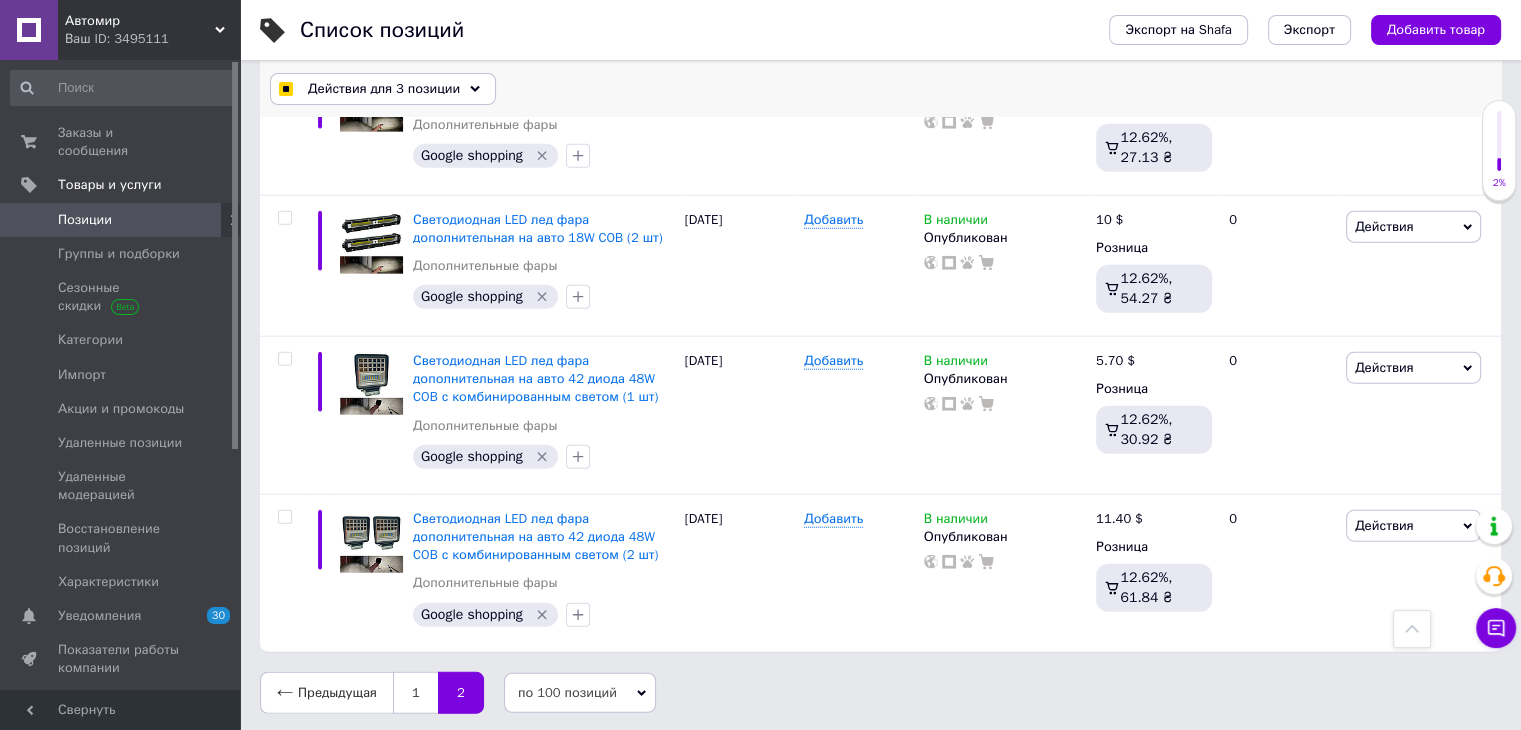 click on "Действия для 3 позиции" at bounding box center [384, 89] 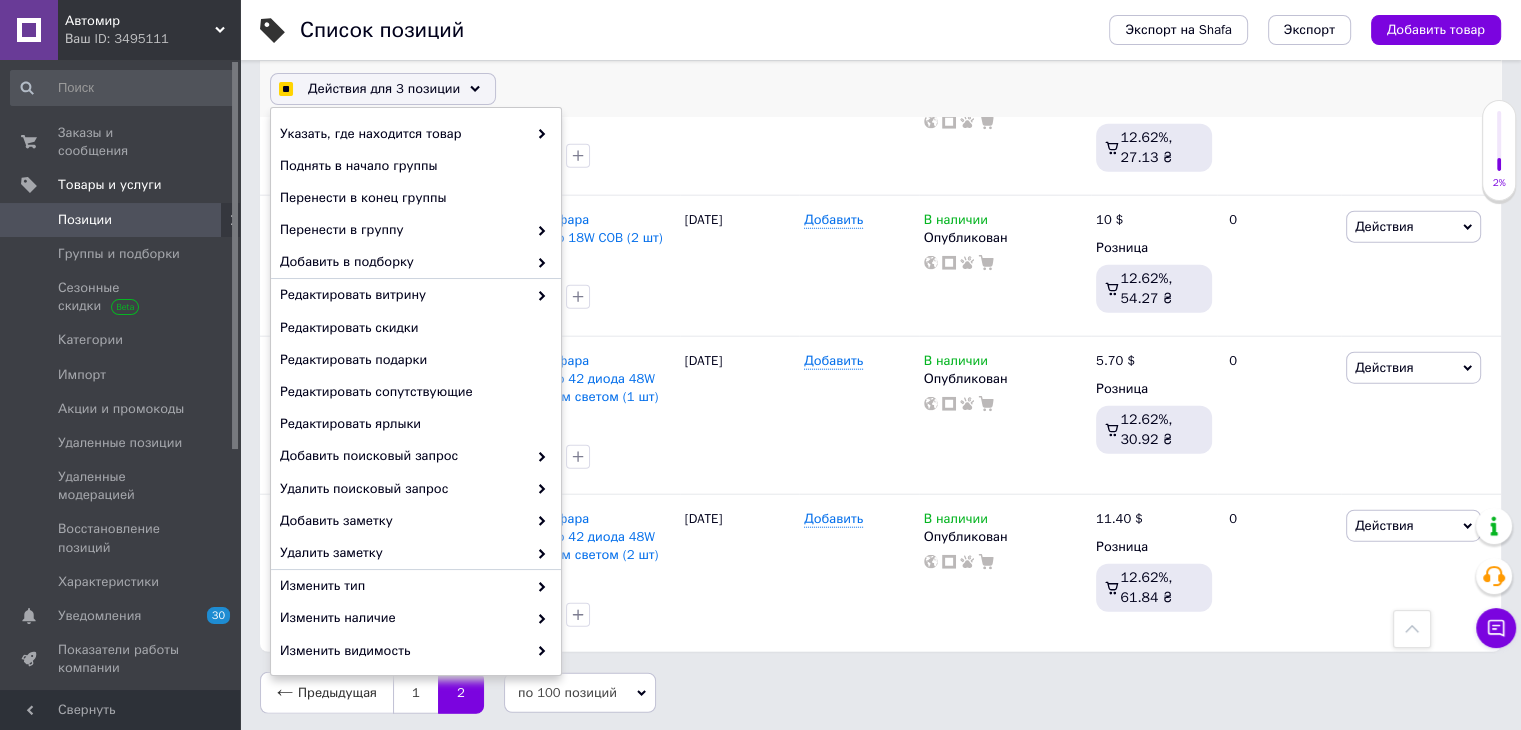 checkbox on "true" 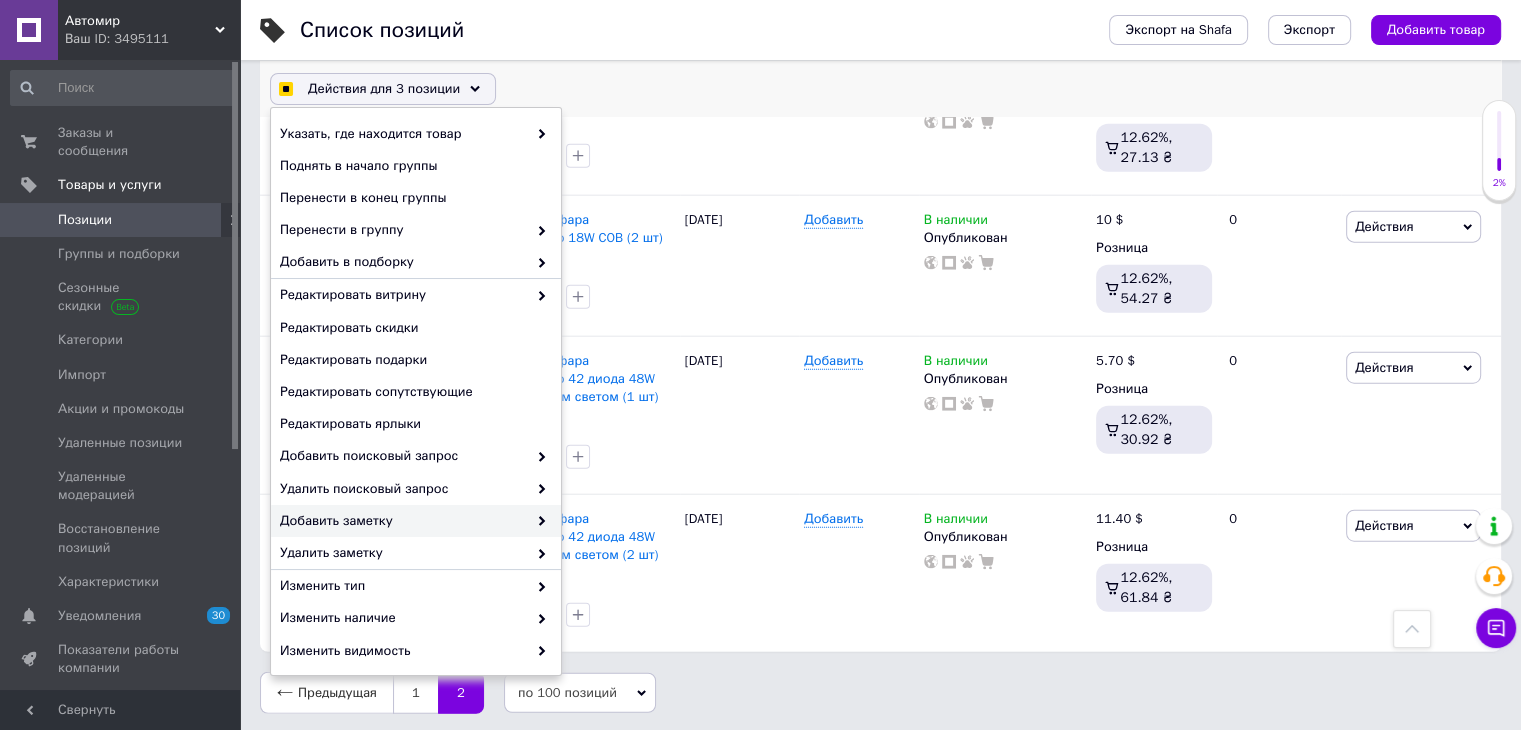click on "Добавить заметку" at bounding box center [403, 521] 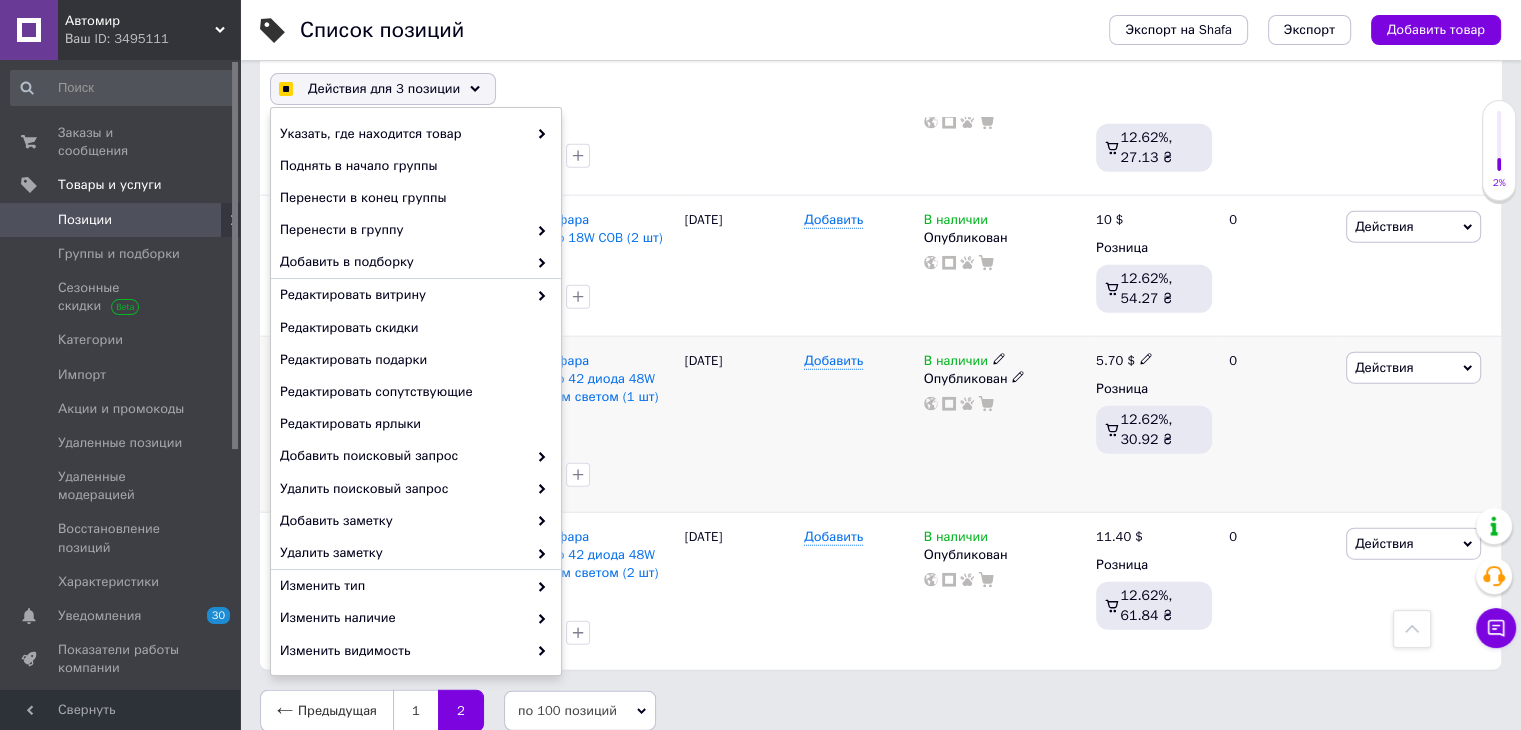 checkbox on "true" 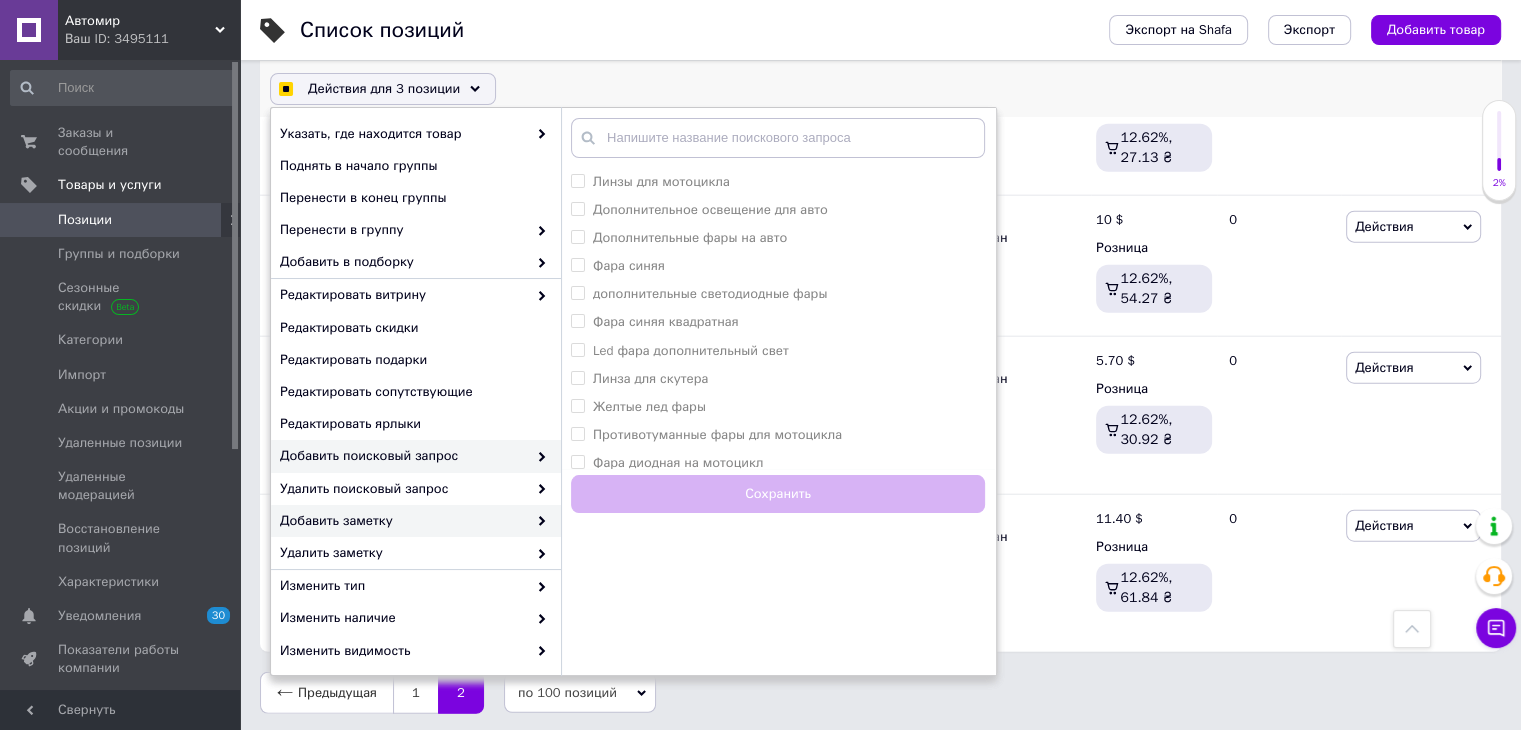click on "Добавить заметку" at bounding box center [403, 521] 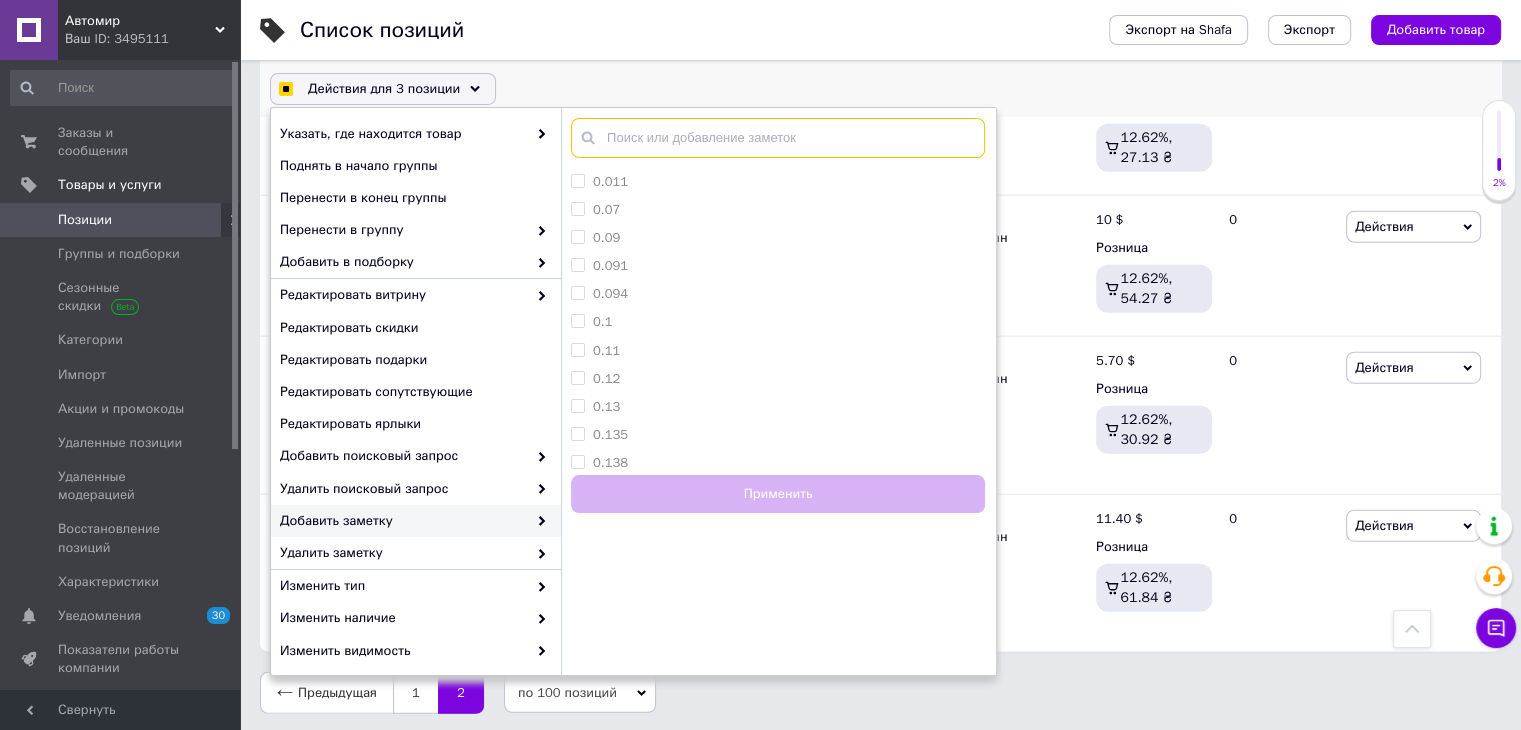 click at bounding box center (778, 138) 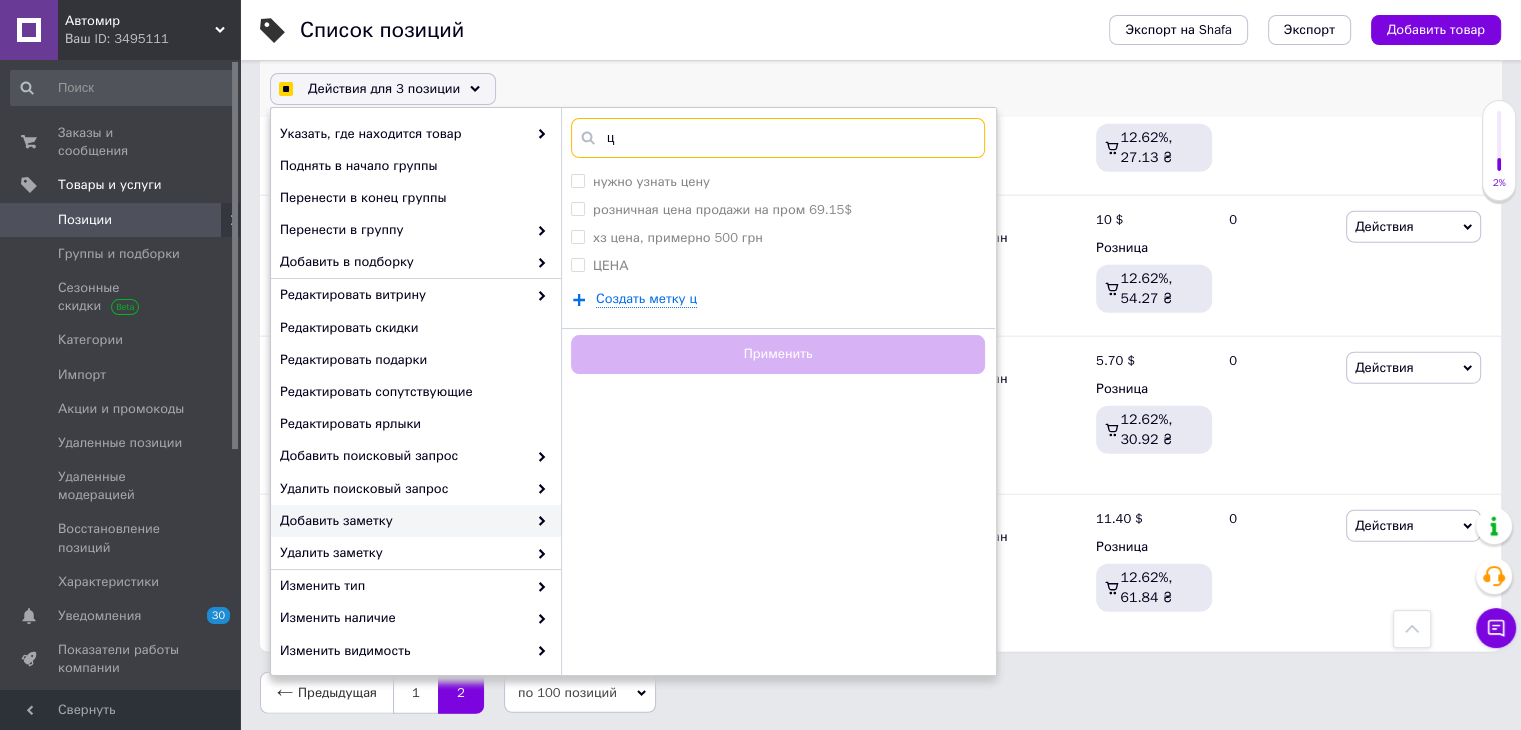 checkbox on "true" 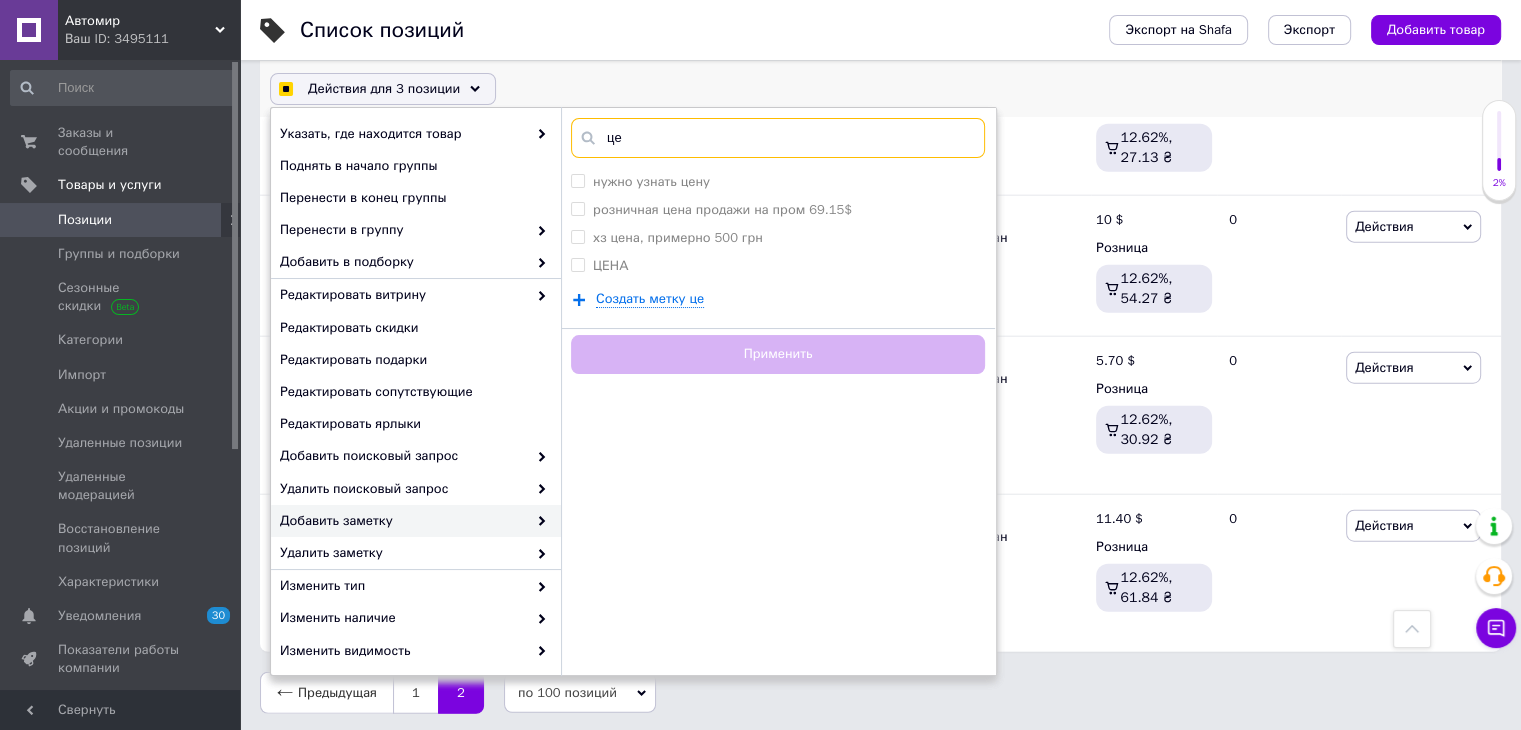 checkbox on "true" 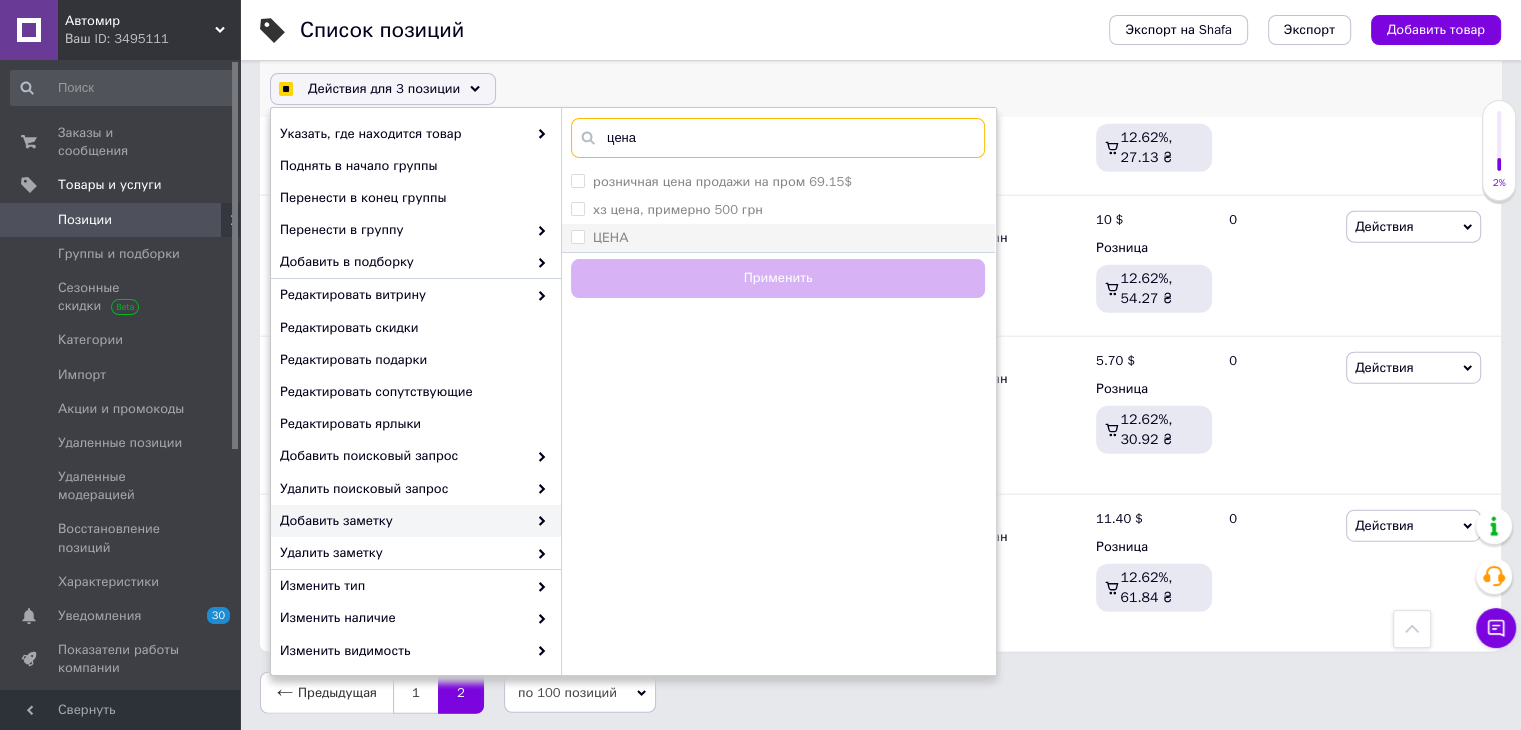 type on "цена" 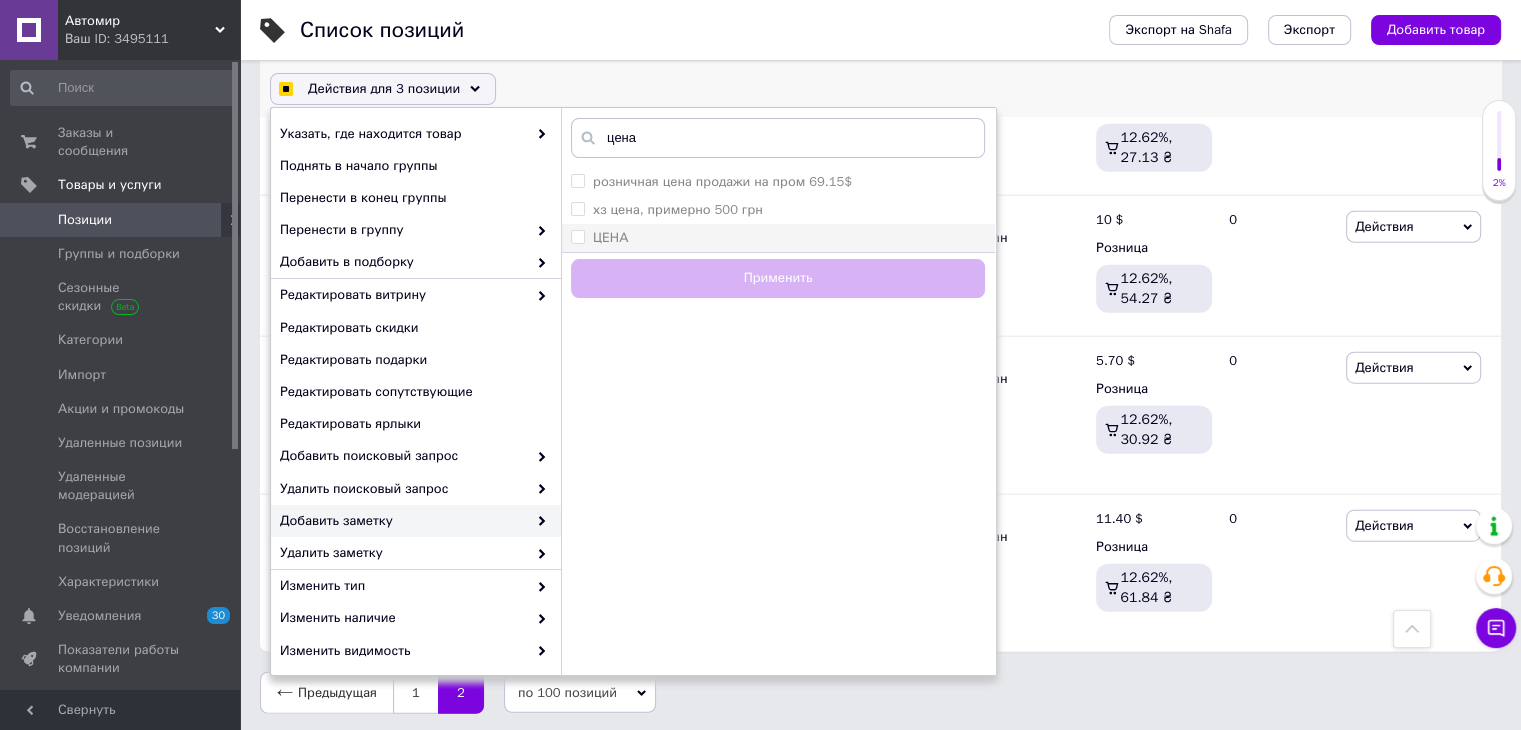 click on "ЦЕНА" at bounding box center (778, 238) 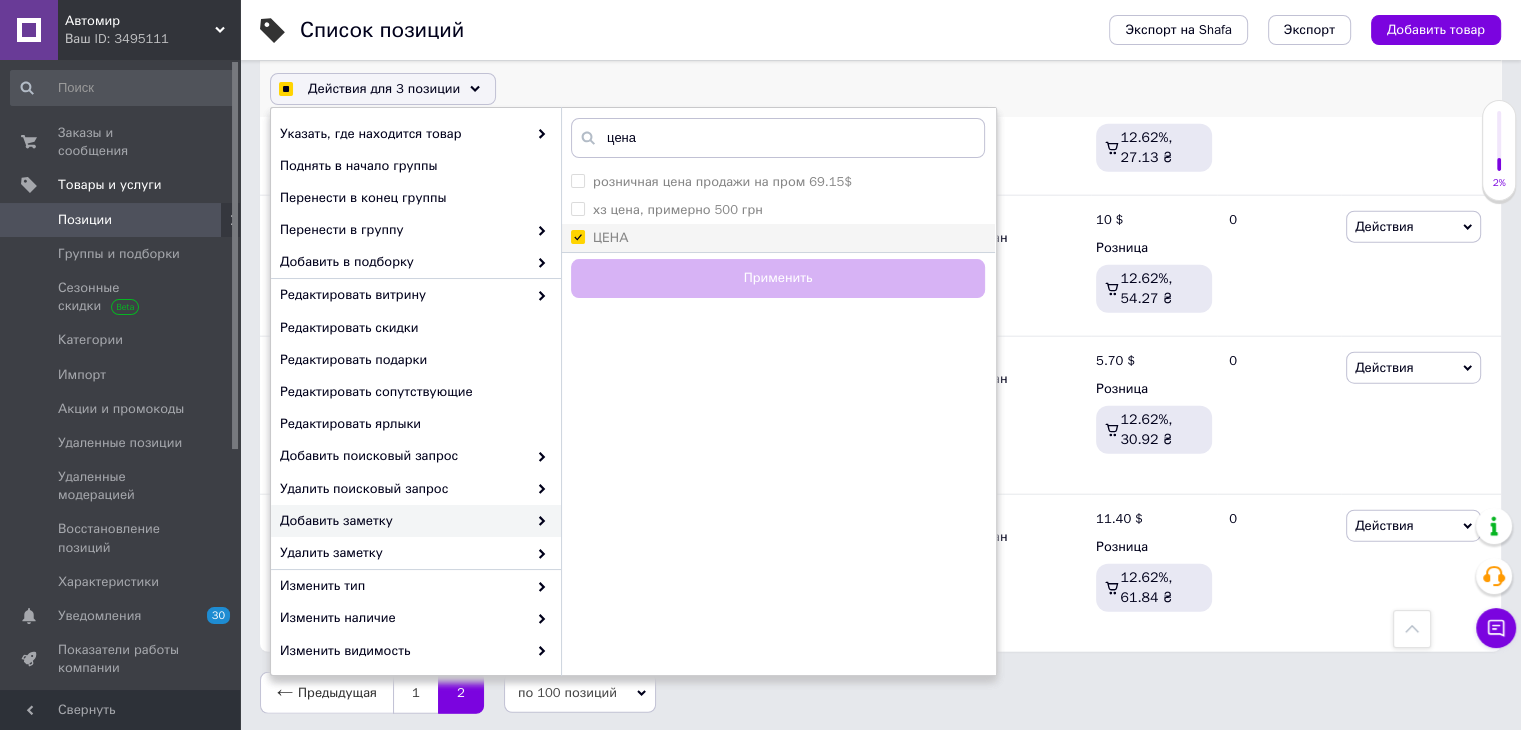 checkbox on "true" 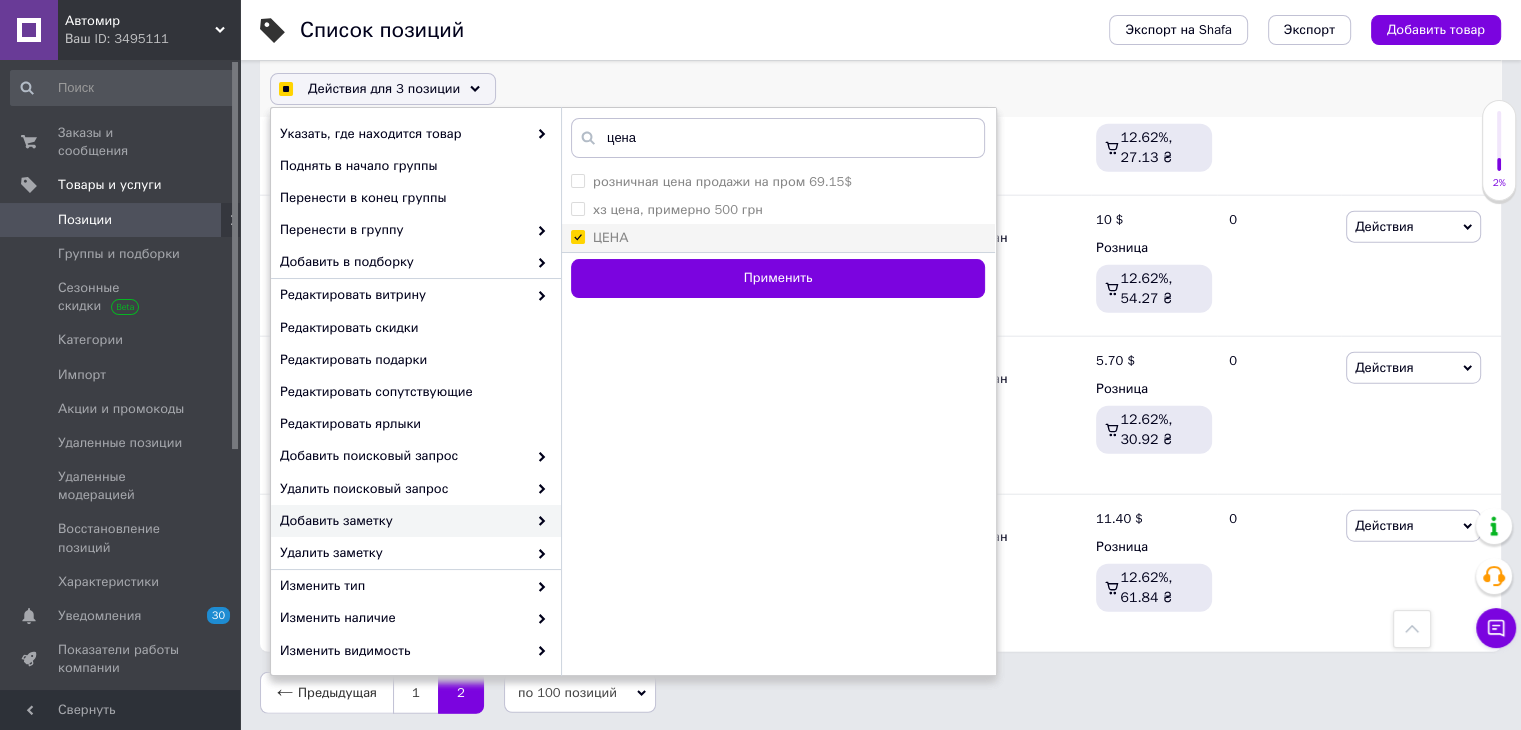 checkbox on "true" 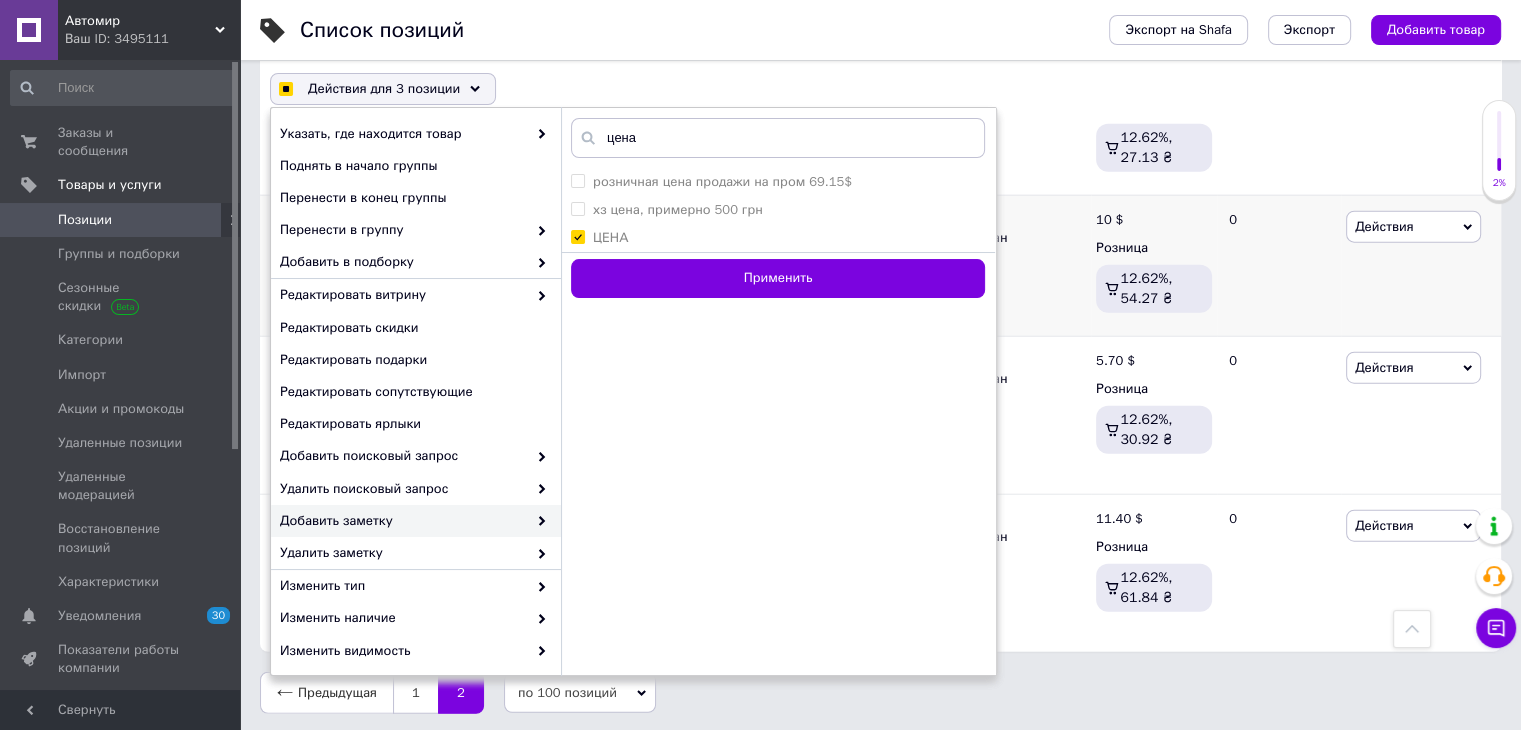 click on "Применить" at bounding box center [778, 278] 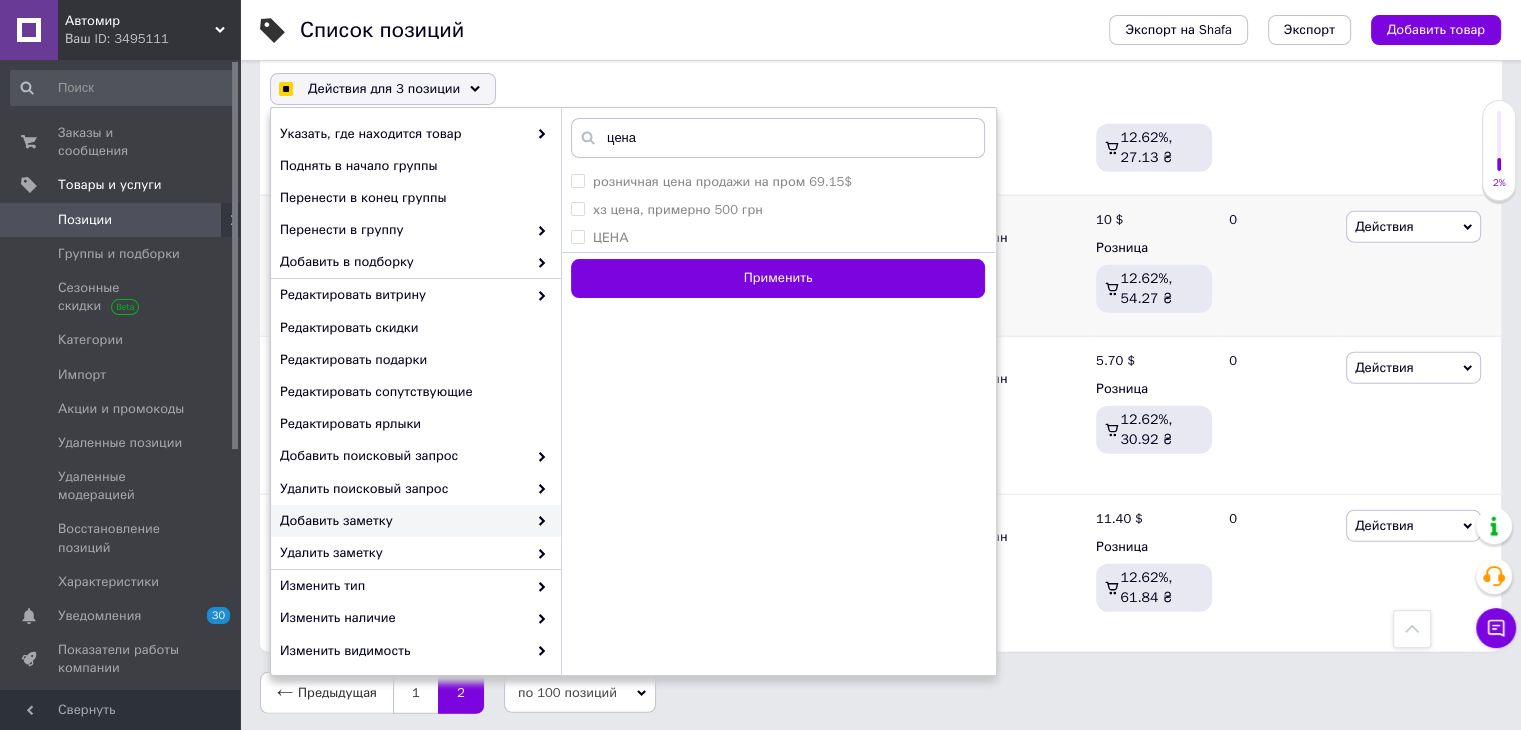 checkbox on "false" 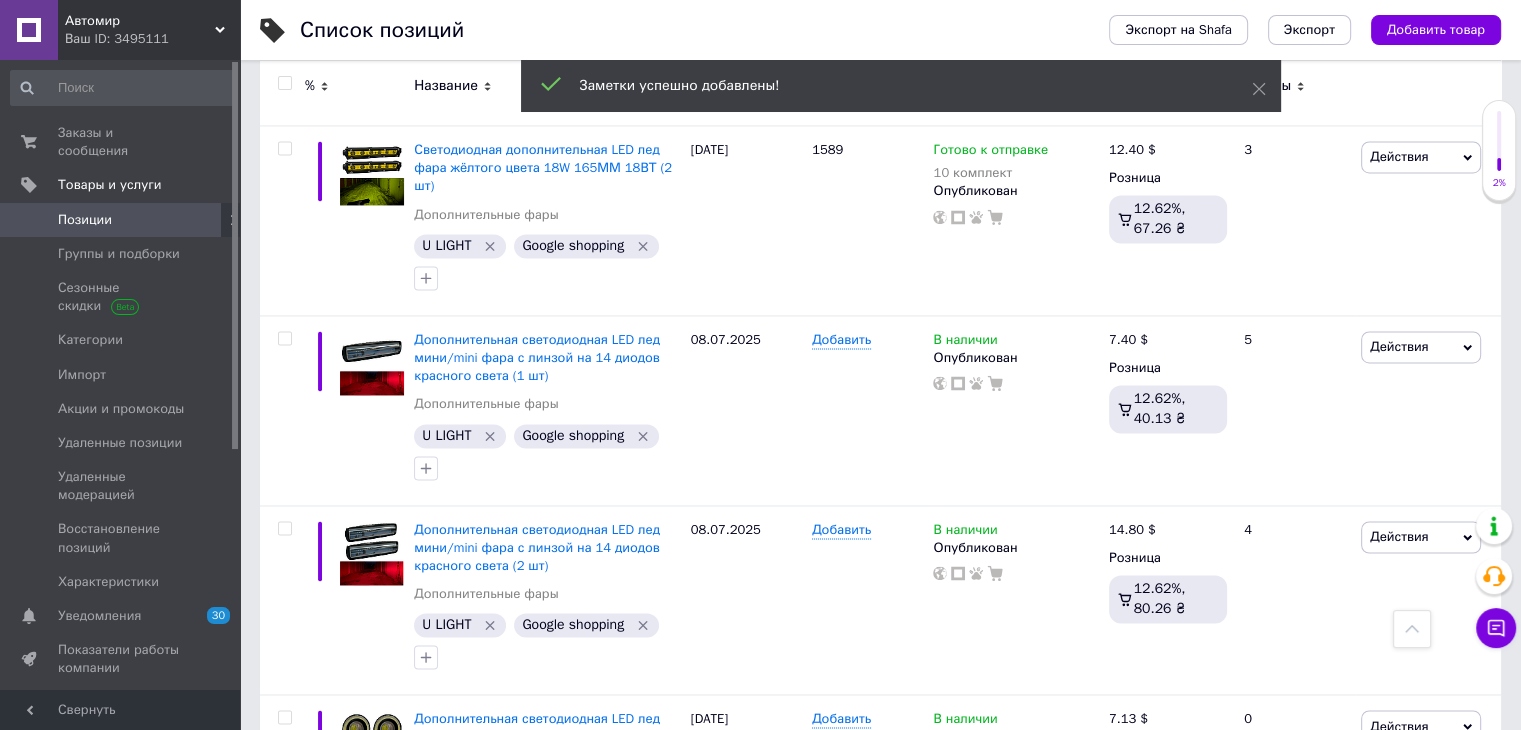scroll, scrollTop: 3056, scrollLeft: 0, axis: vertical 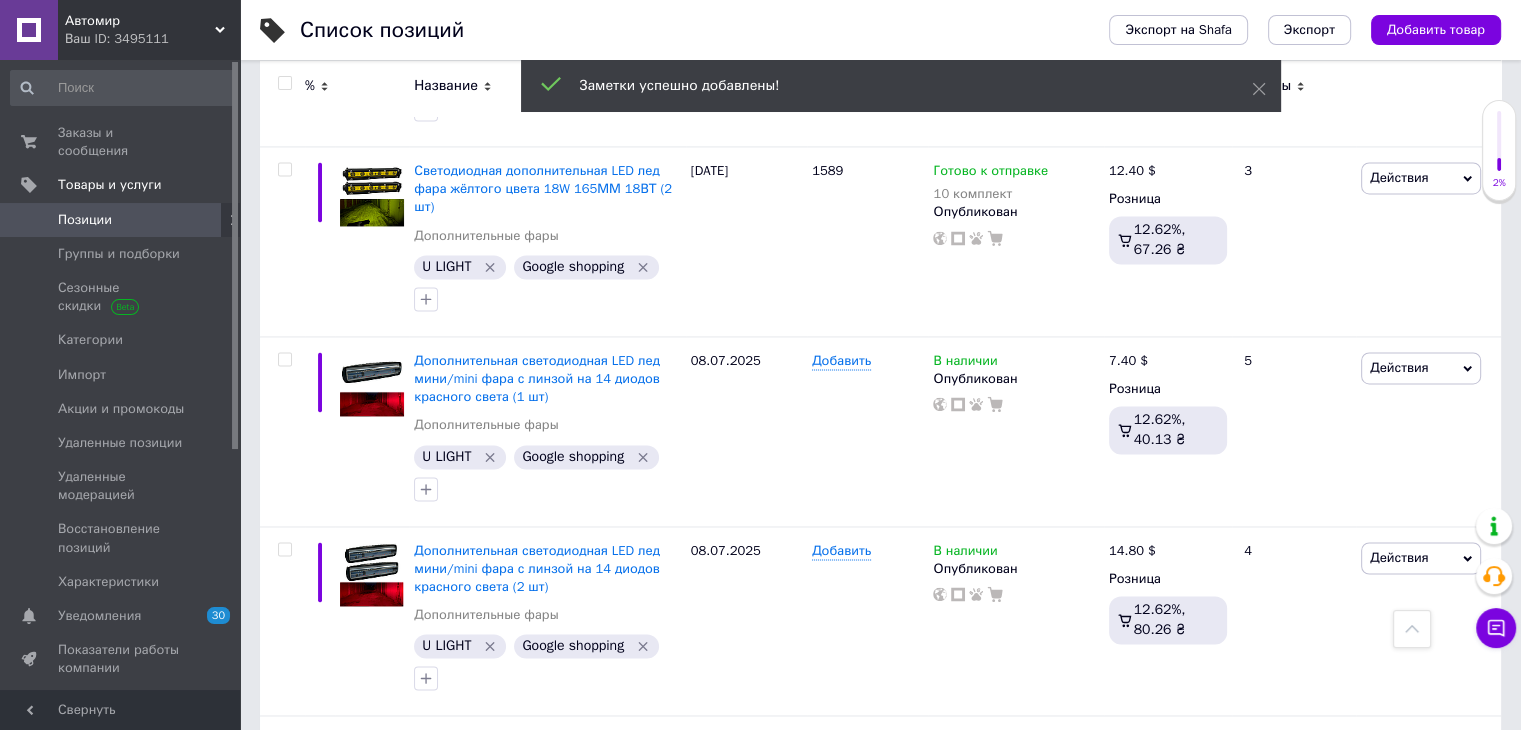 click on "Позиции" at bounding box center (121, 220) 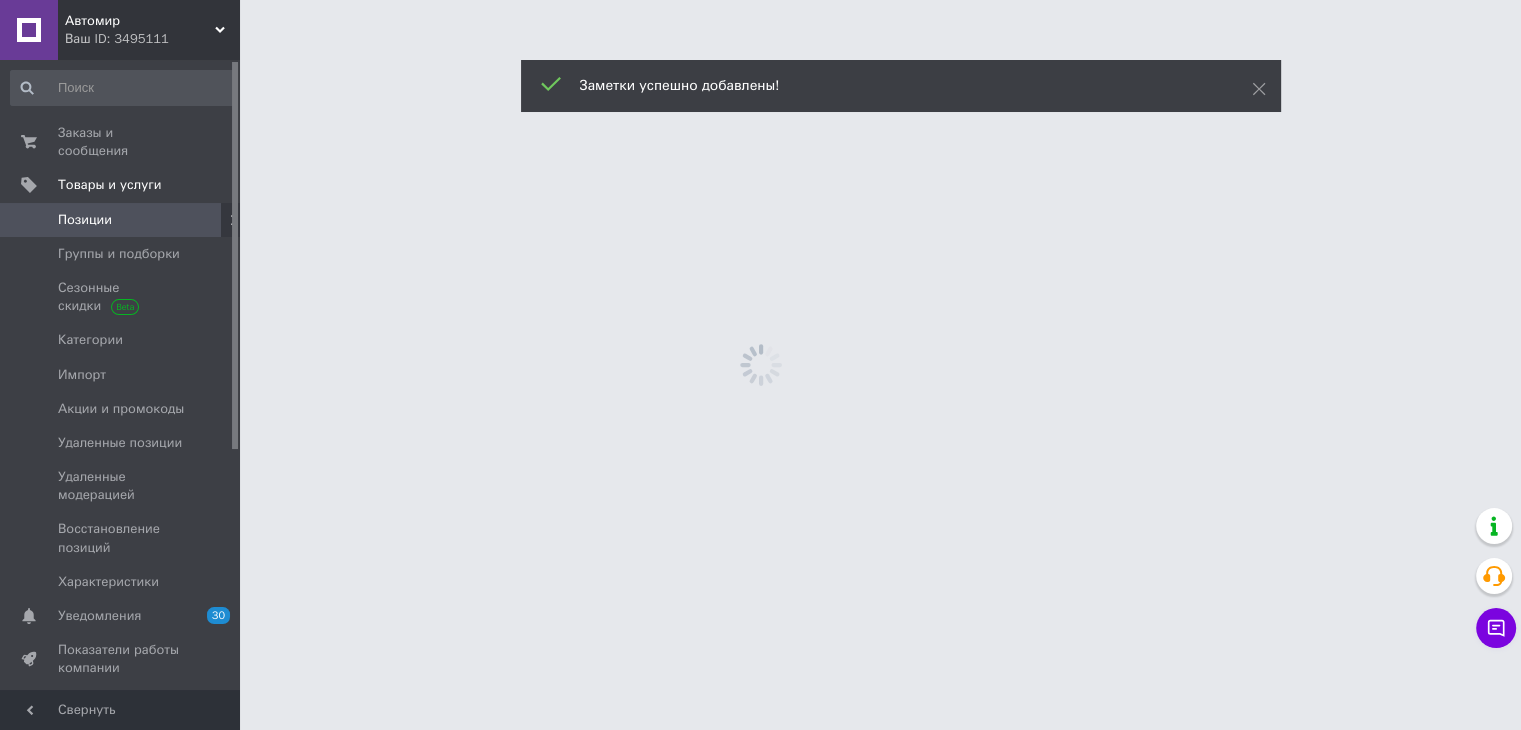 scroll, scrollTop: 0, scrollLeft: 0, axis: both 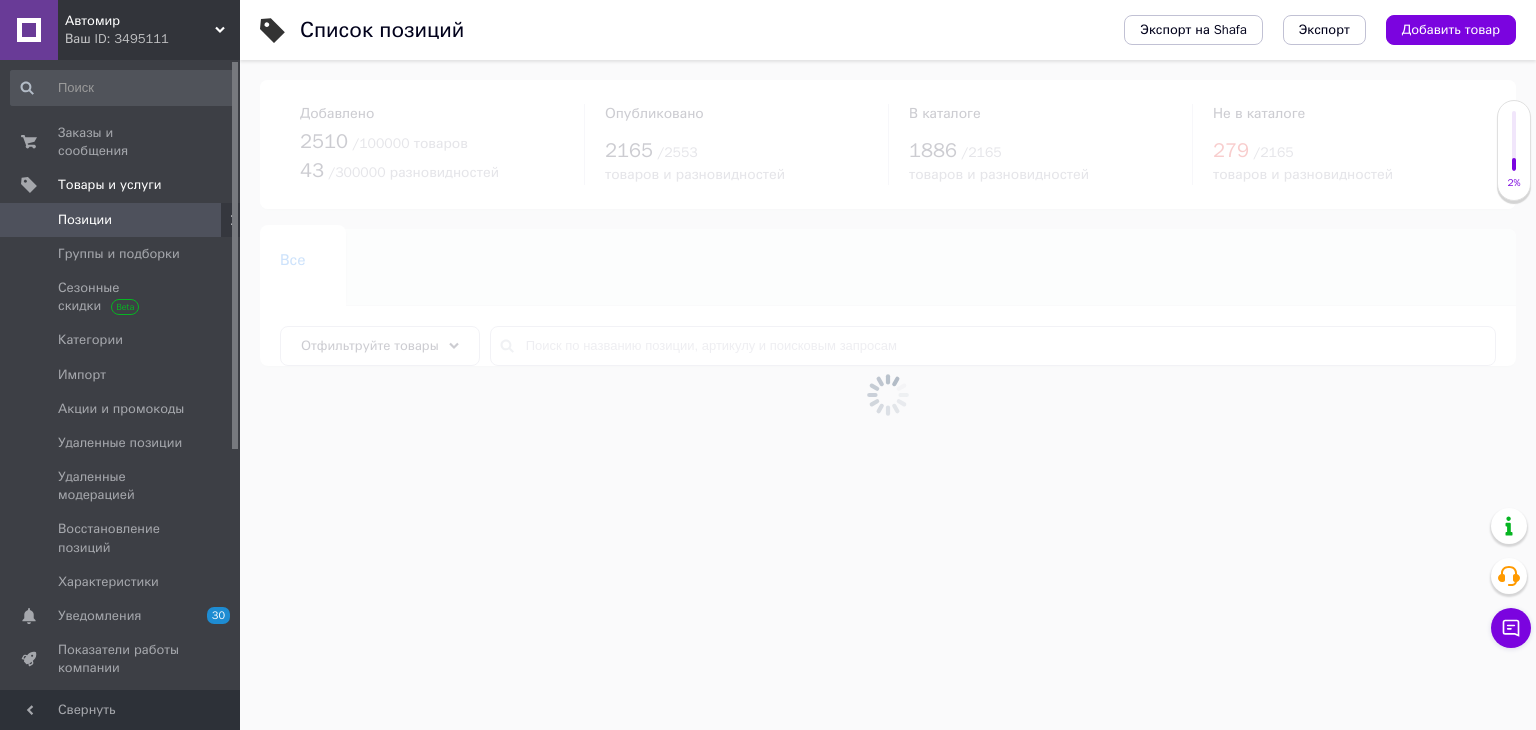 click at bounding box center (888, 395) 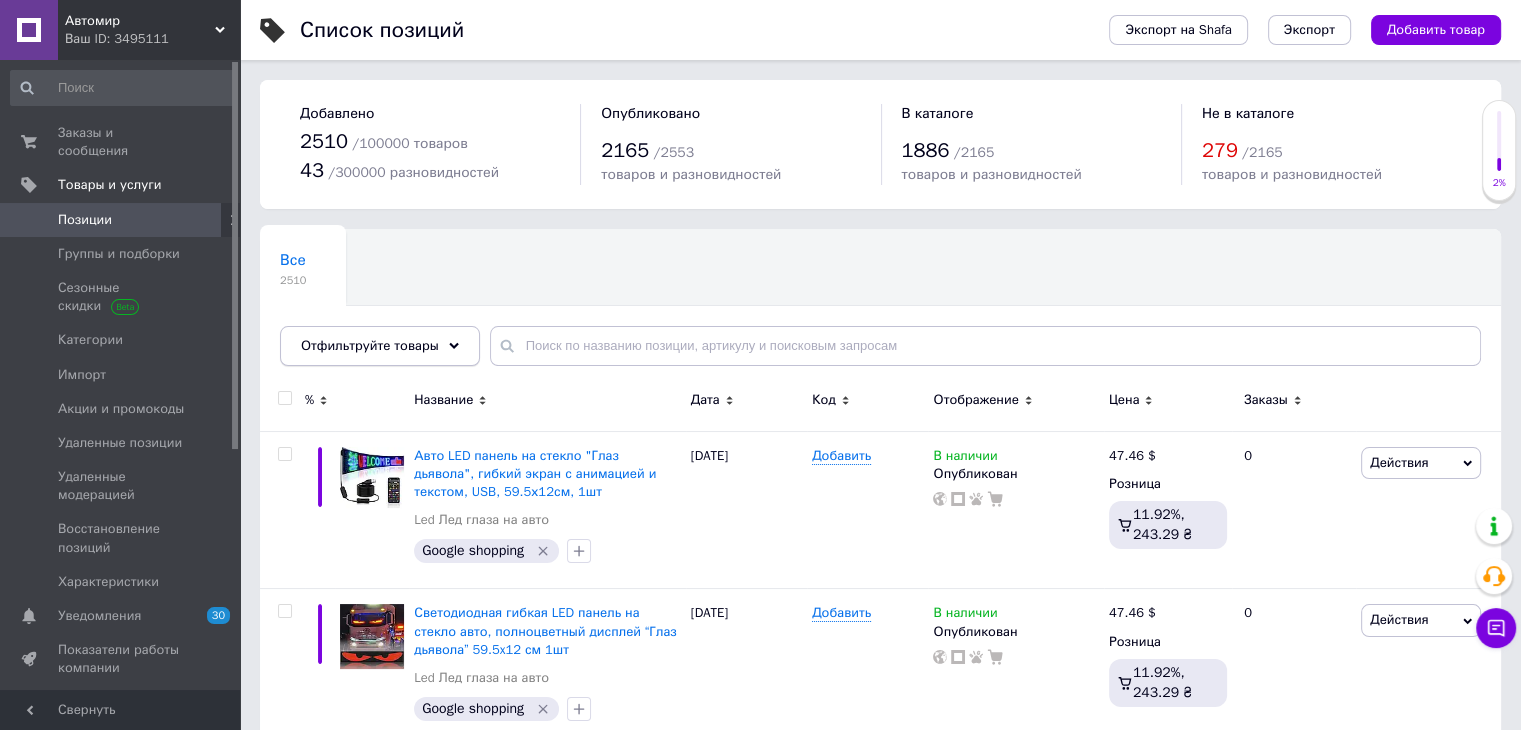click on "Отфильтруйте товары" at bounding box center (370, 345) 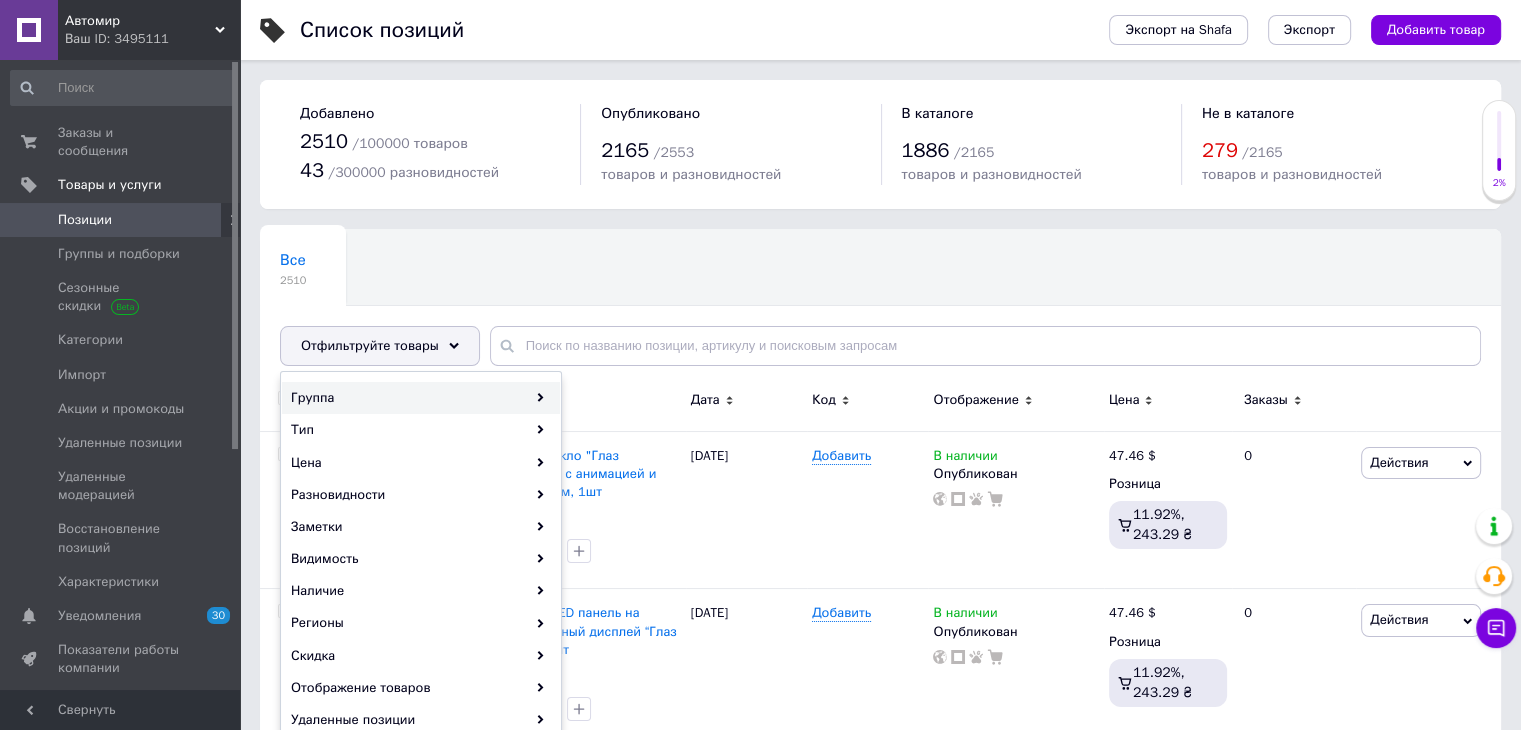 click on "Группа" at bounding box center [421, 398] 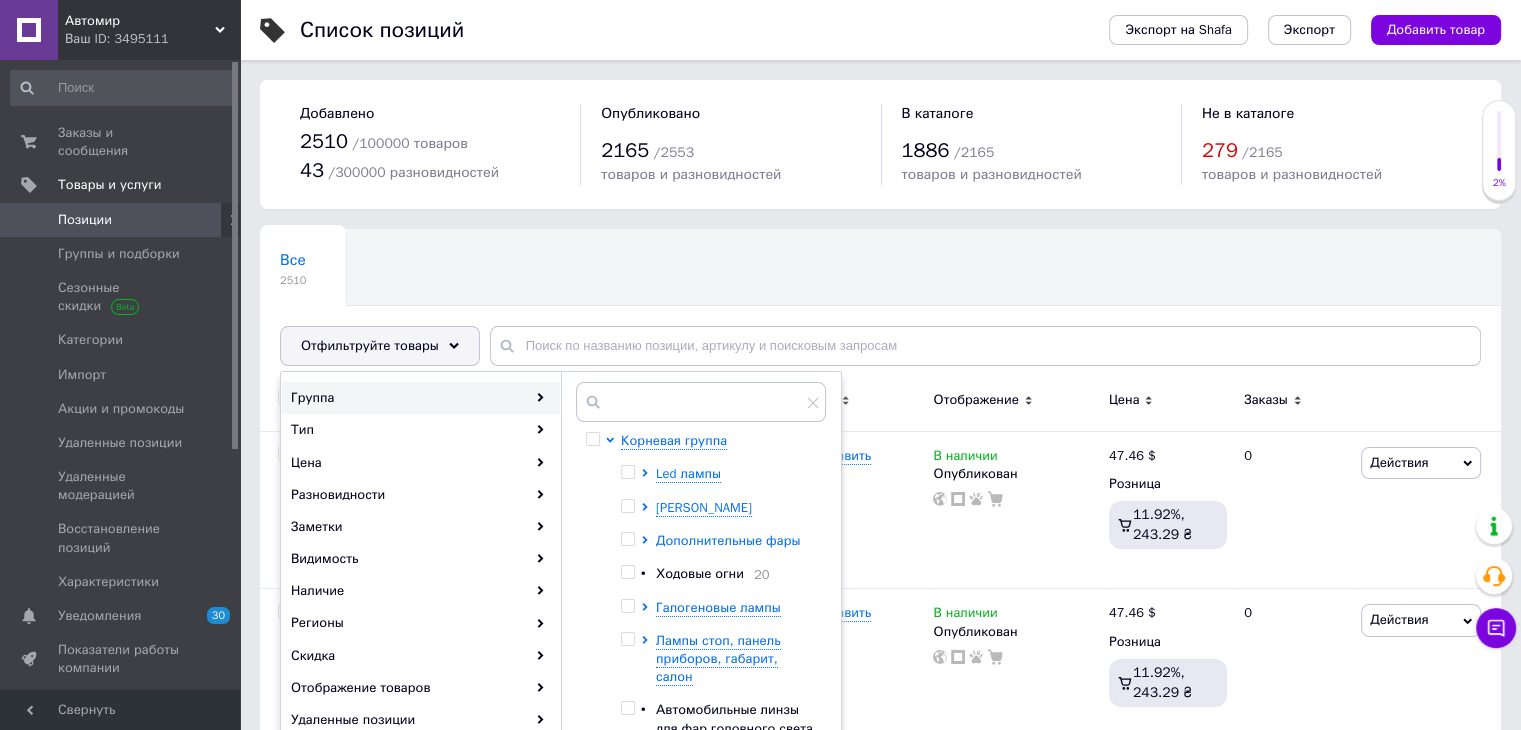 click on "Дополнительные фары" at bounding box center (728, 540) 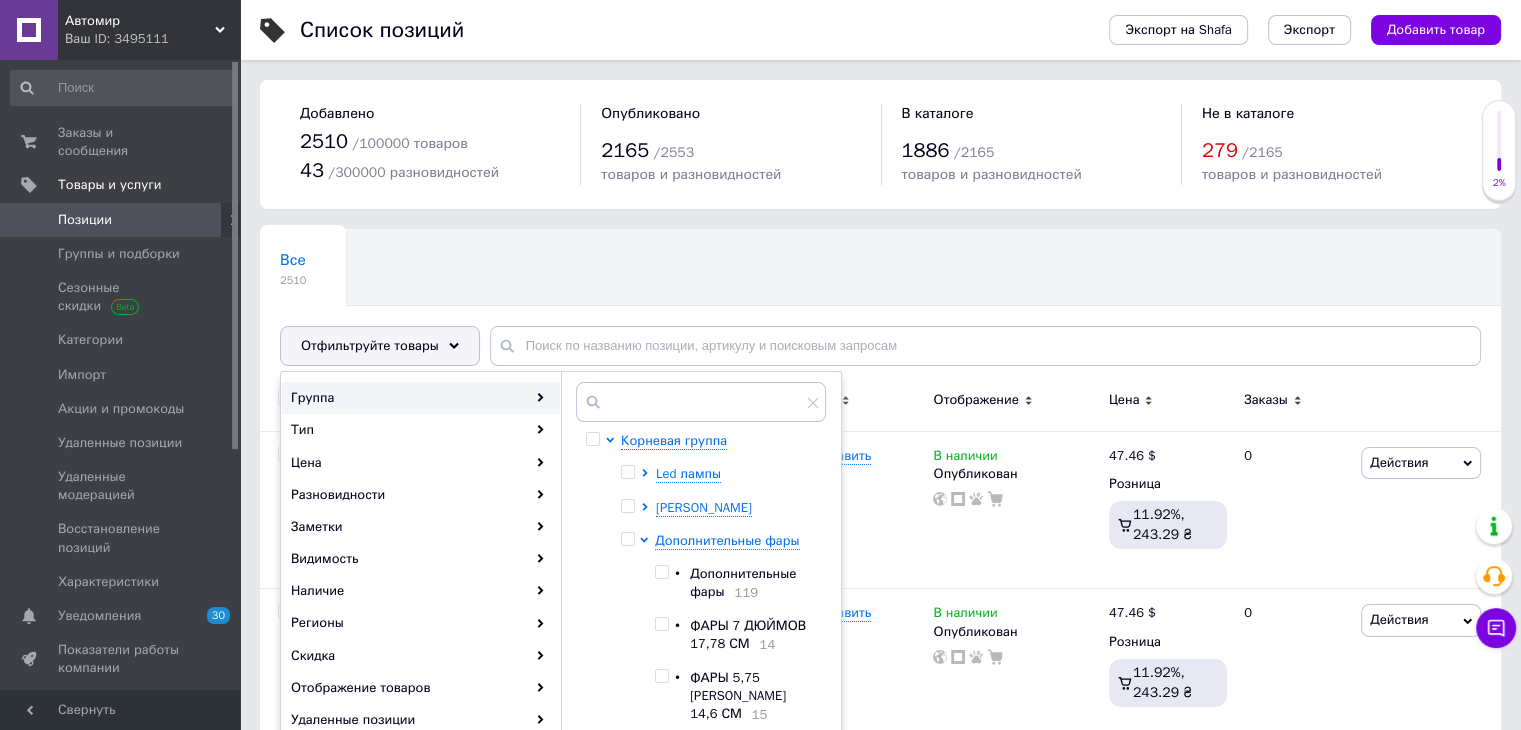 scroll, scrollTop: 100, scrollLeft: 0, axis: vertical 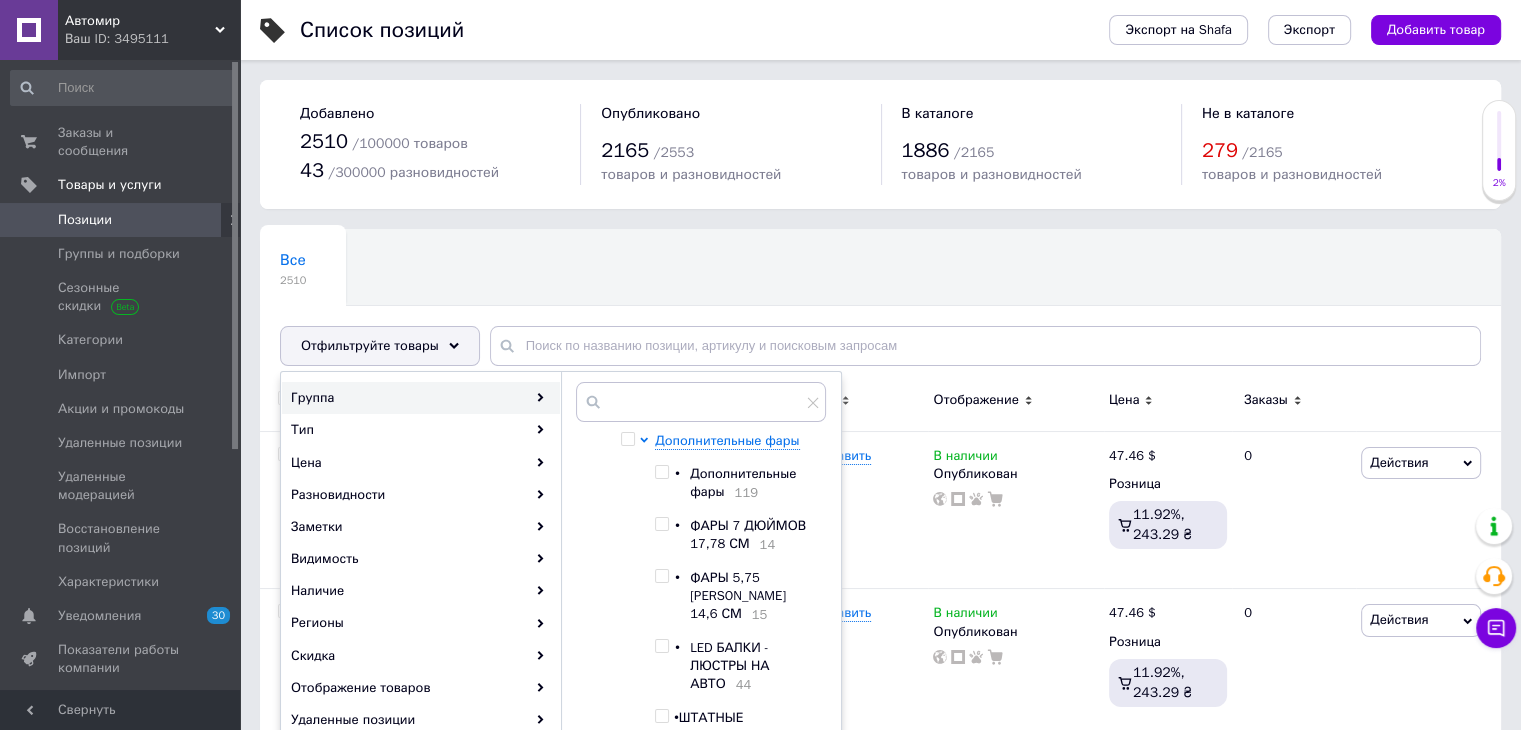 click on "ФАРЫ 7 ДЮЙМОВ 17,78 СМ" at bounding box center [748, 534] 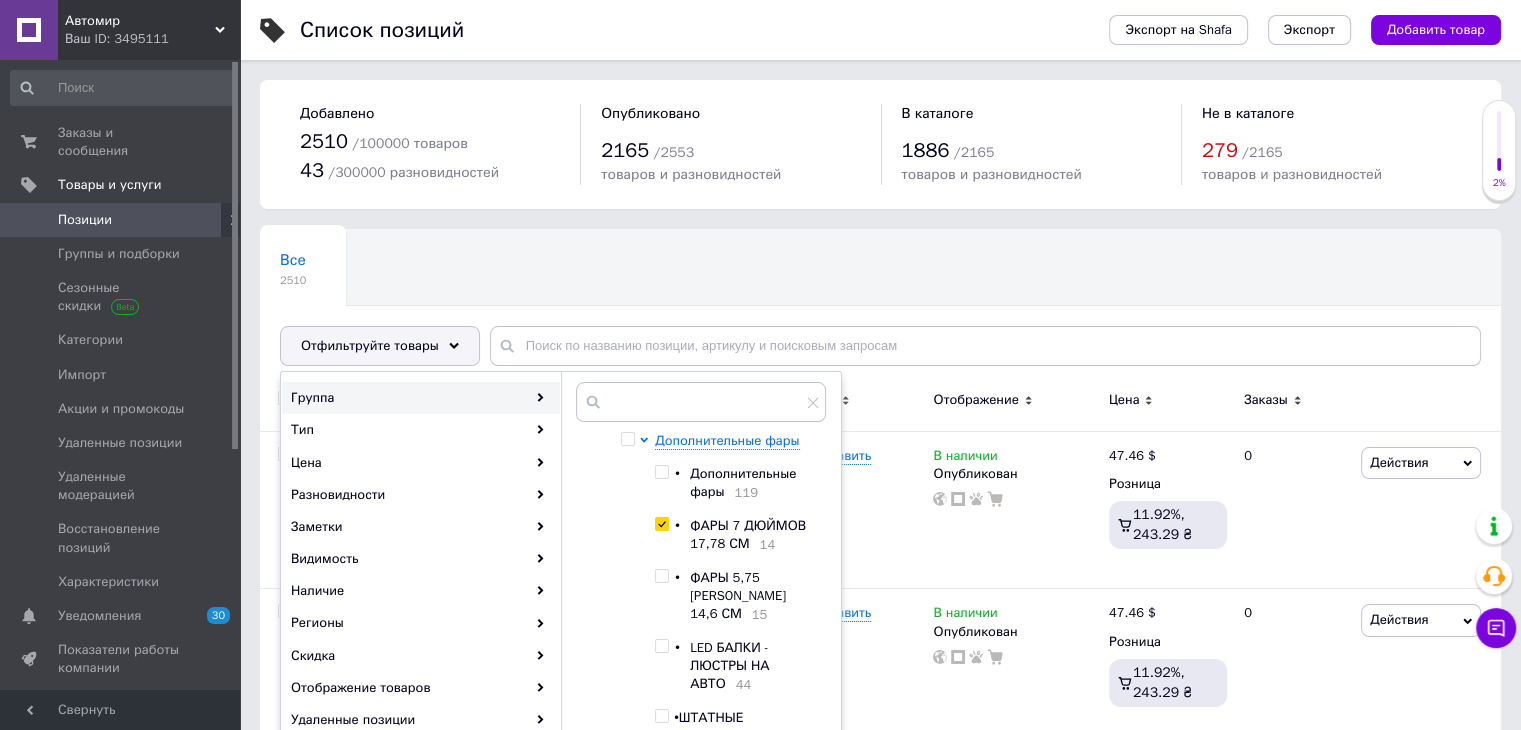 checkbox on "true" 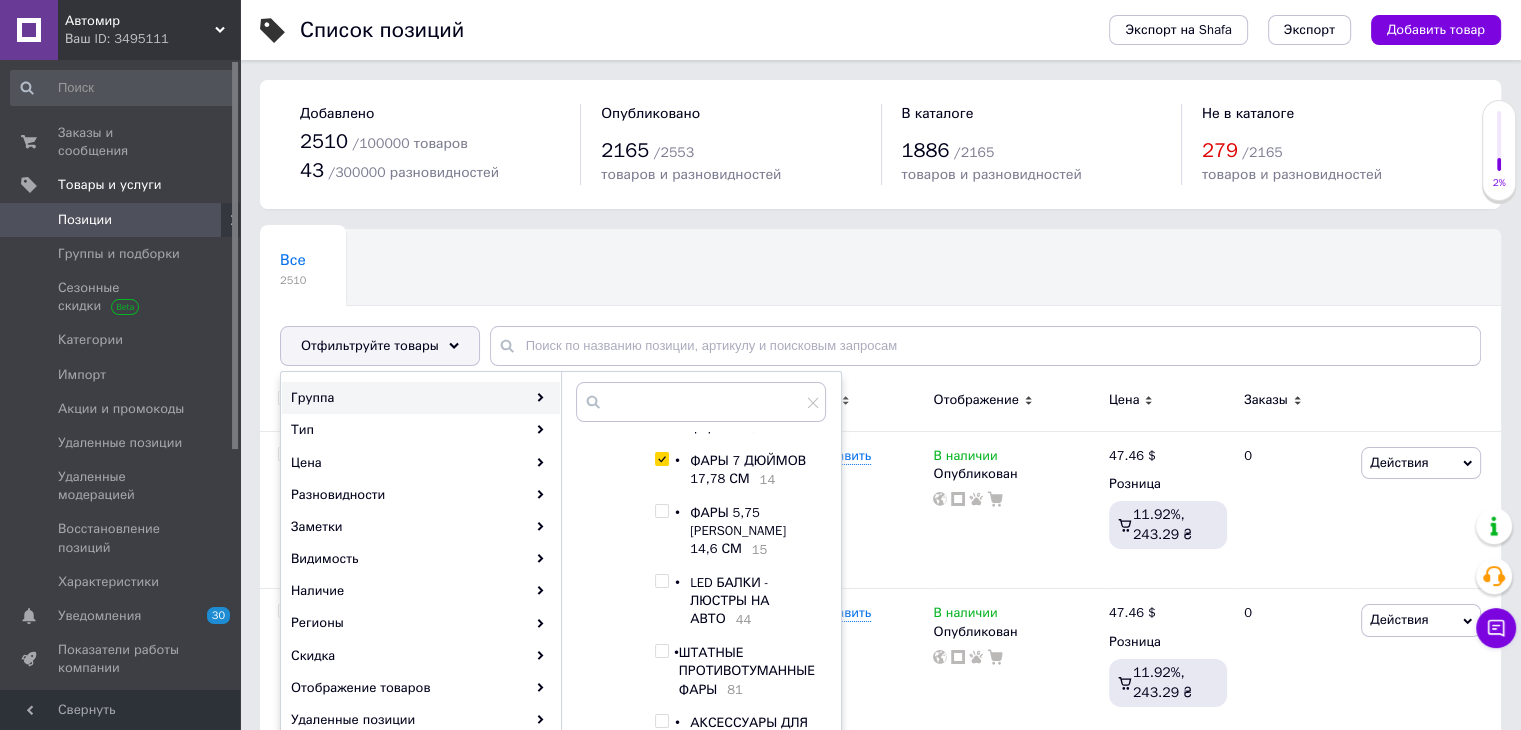 scroll, scrollTop: 200, scrollLeft: 0, axis: vertical 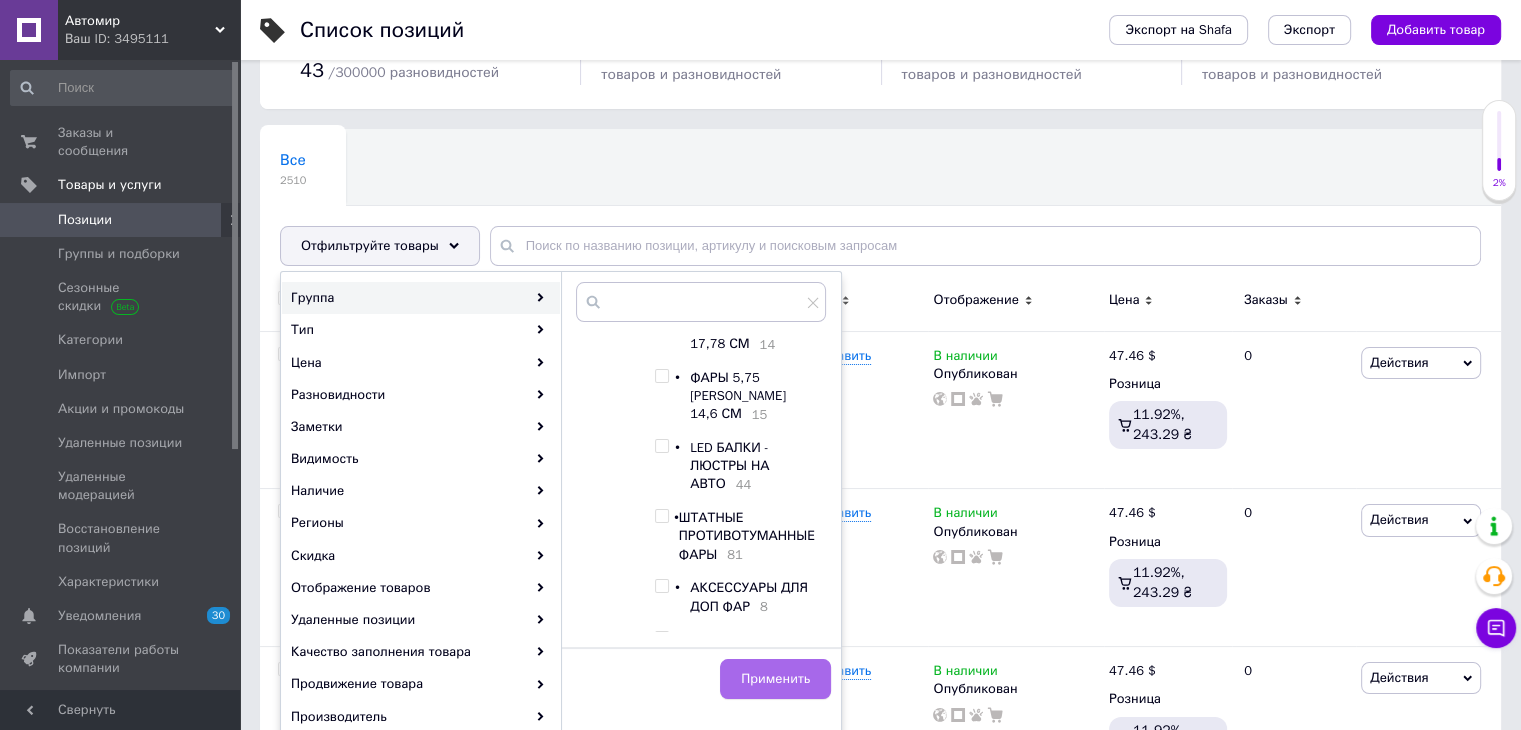 click on "Применить" at bounding box center [775, 679] 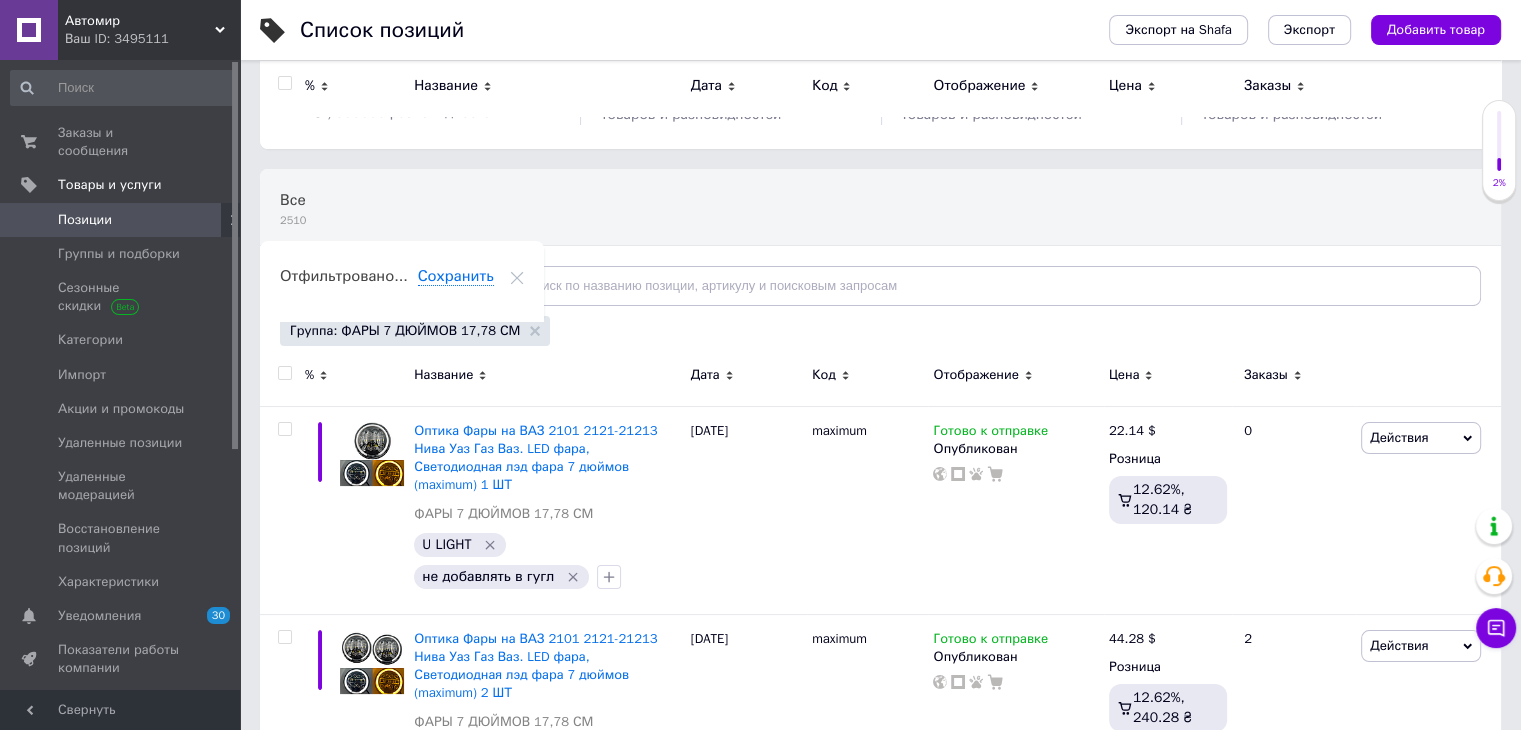 scroll, scrollTop: 0, scrollLeft: 0, axis: both 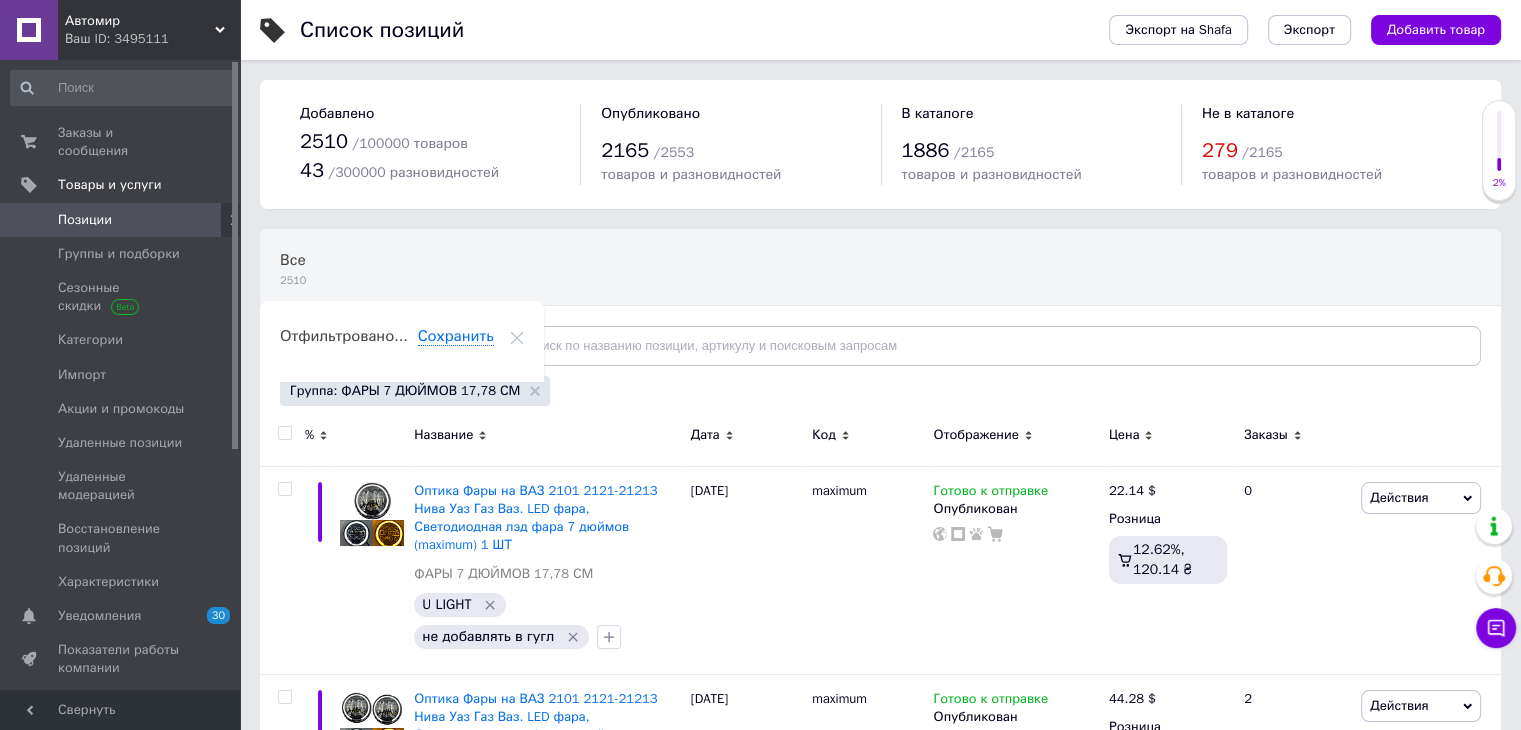 click at bounding box center (284, 433) 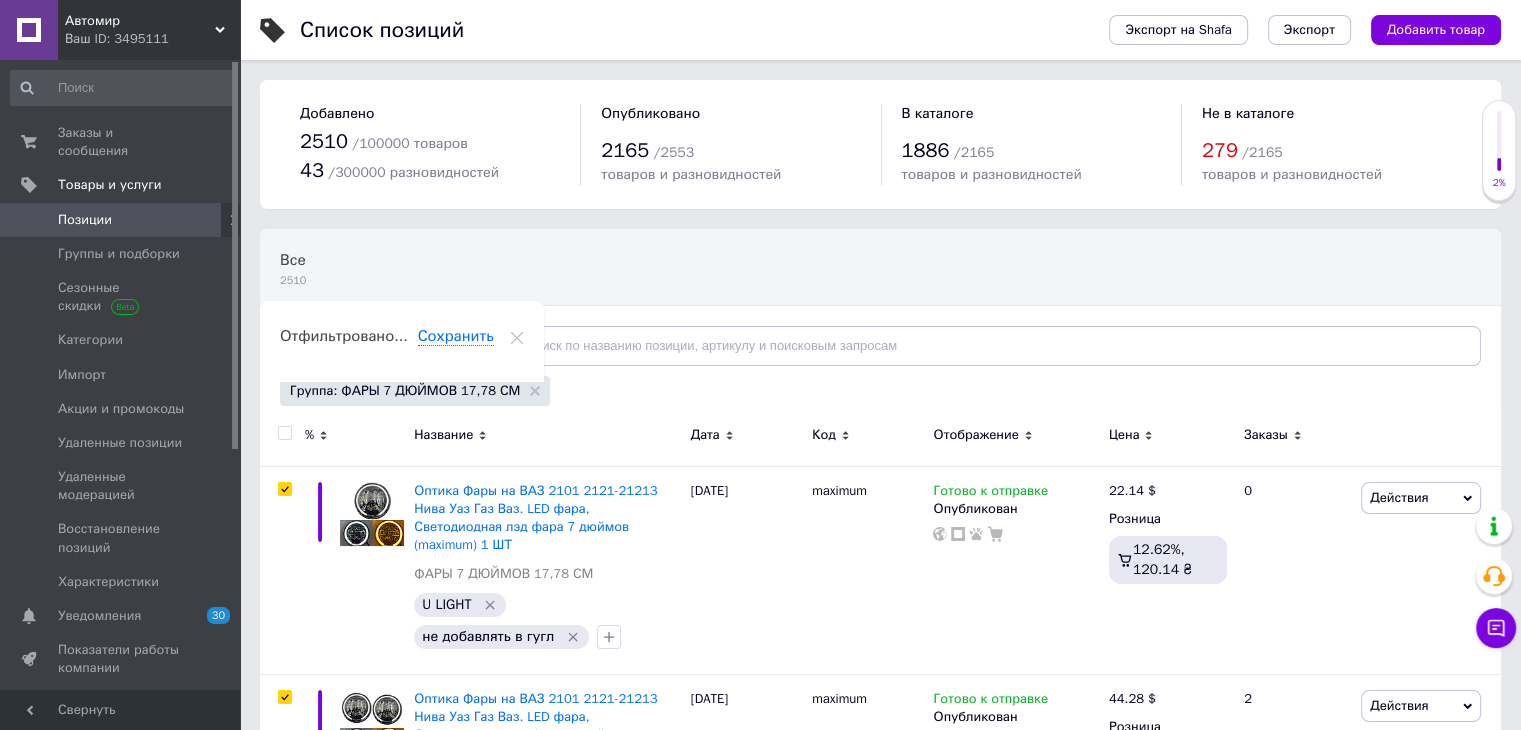 checkbox on "true" 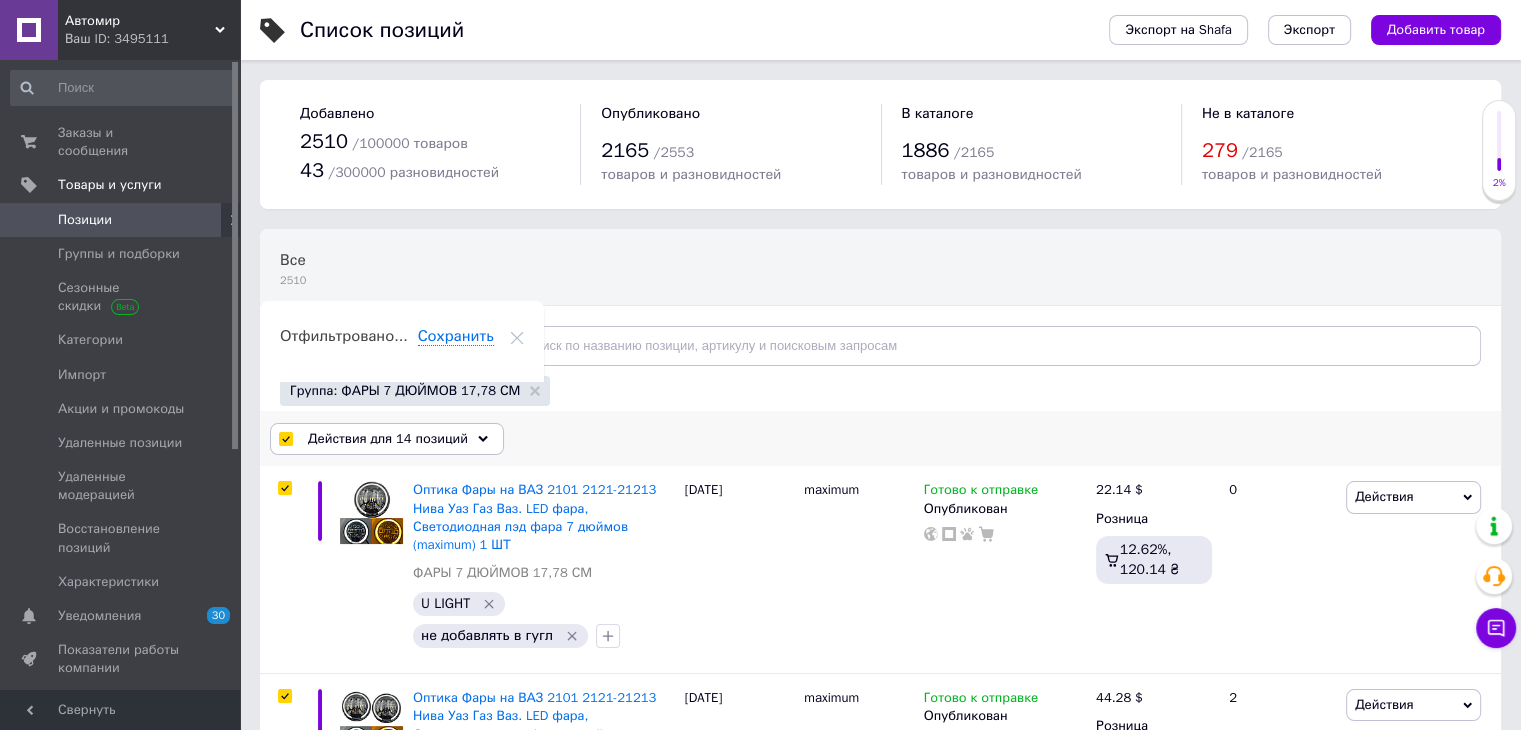 click on "Действия для 14 позиций" at bounding box center [388, 439] 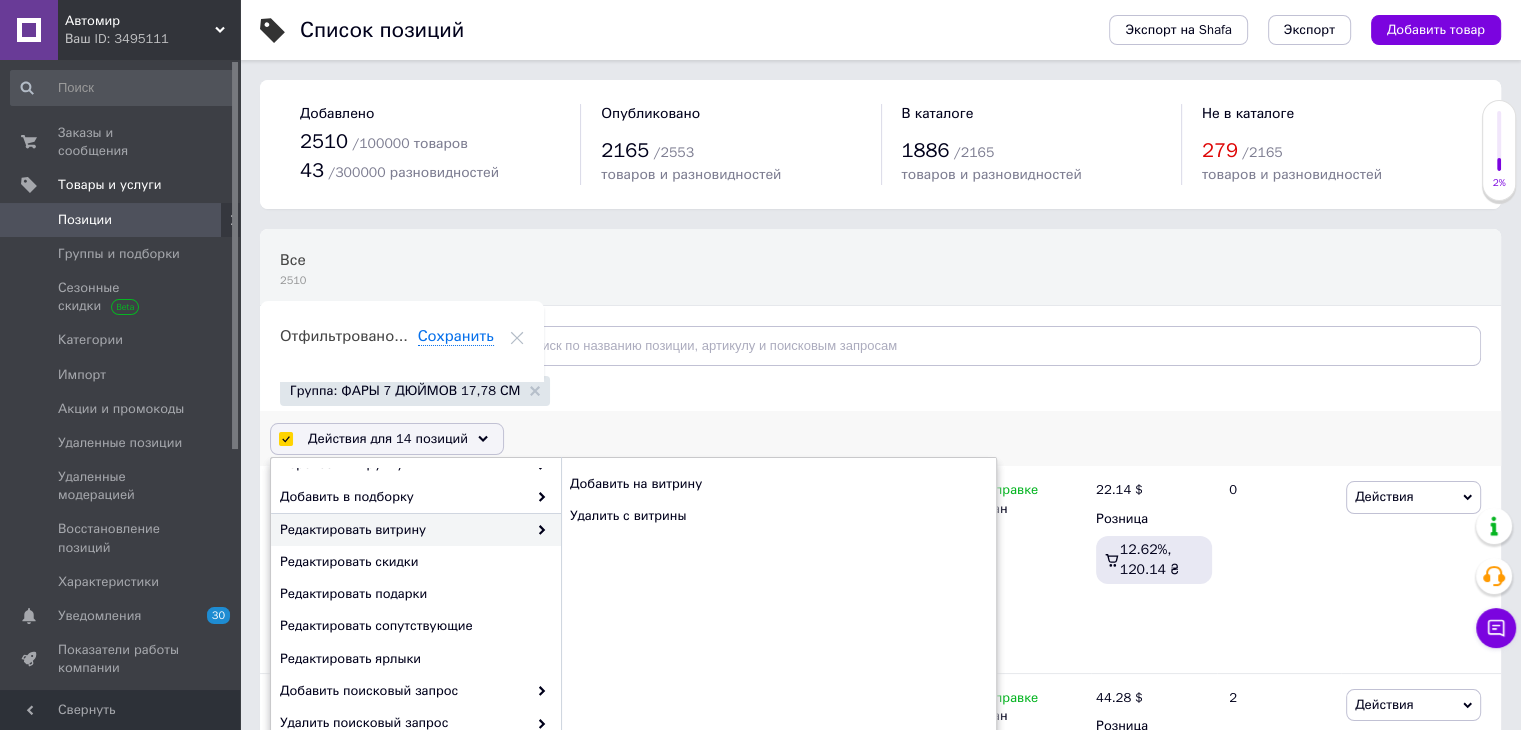 scroll, scrollTop: 132, scrollLeft: 0, axis: vertical 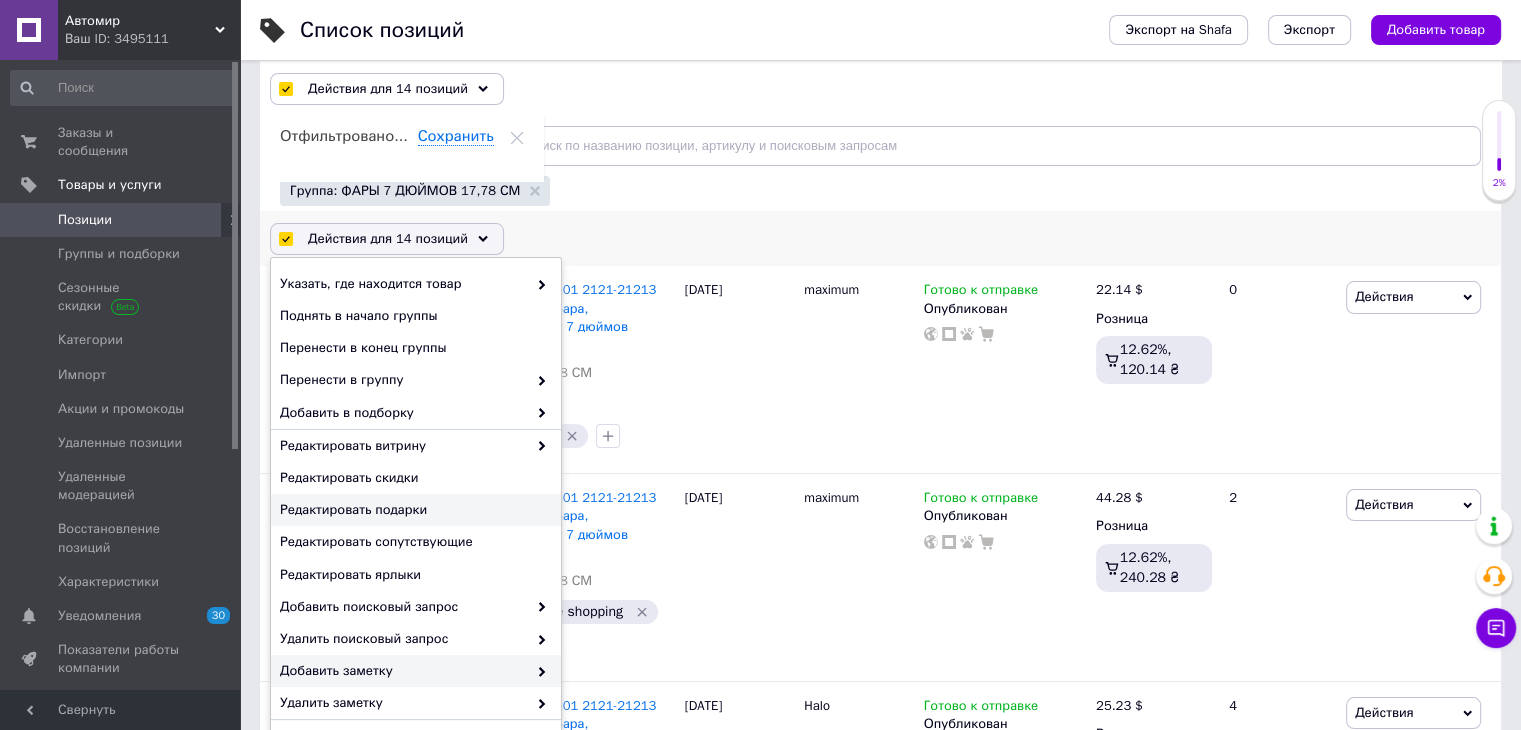 click on "Добавить заметку" at bounding box center [403, 671] 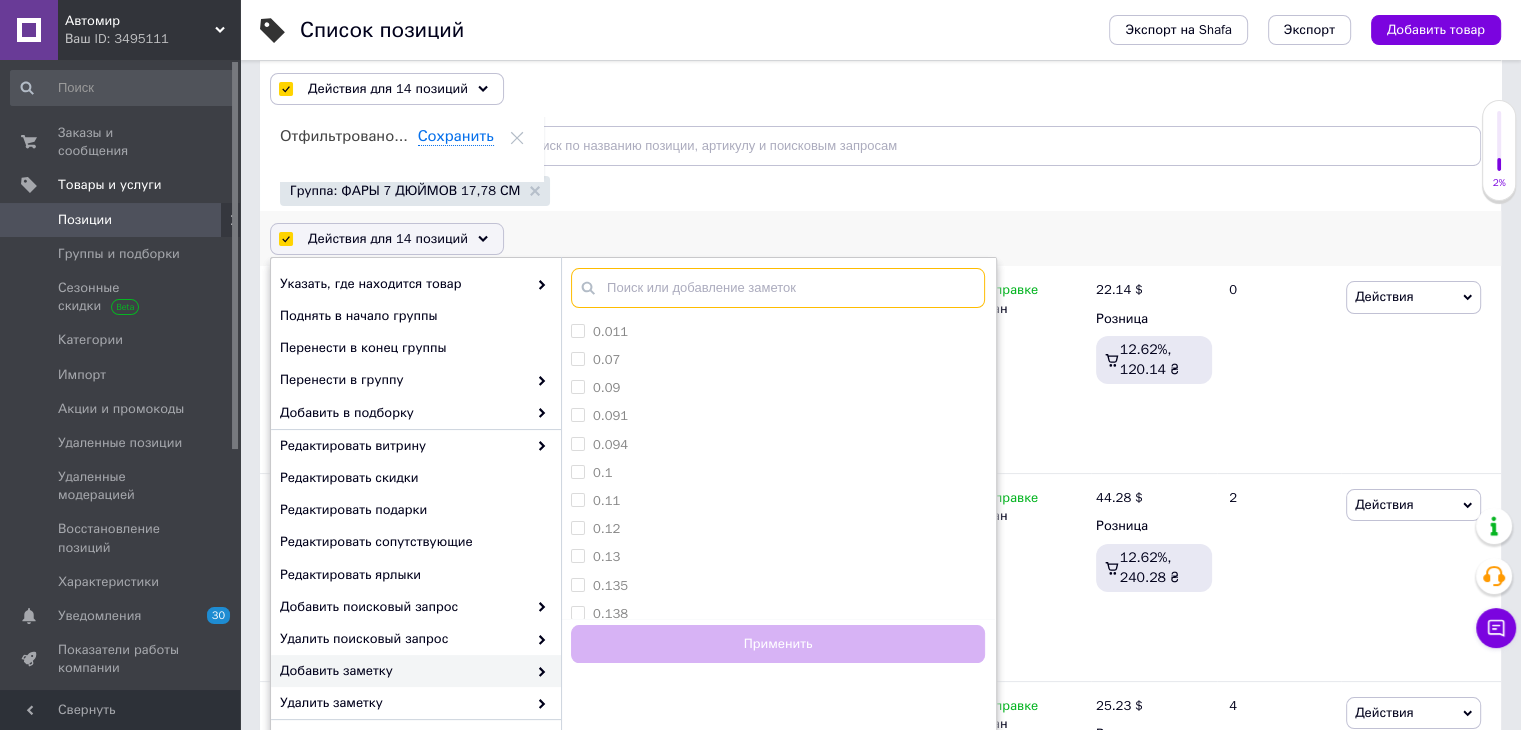 click at bounding box center (778, 288) 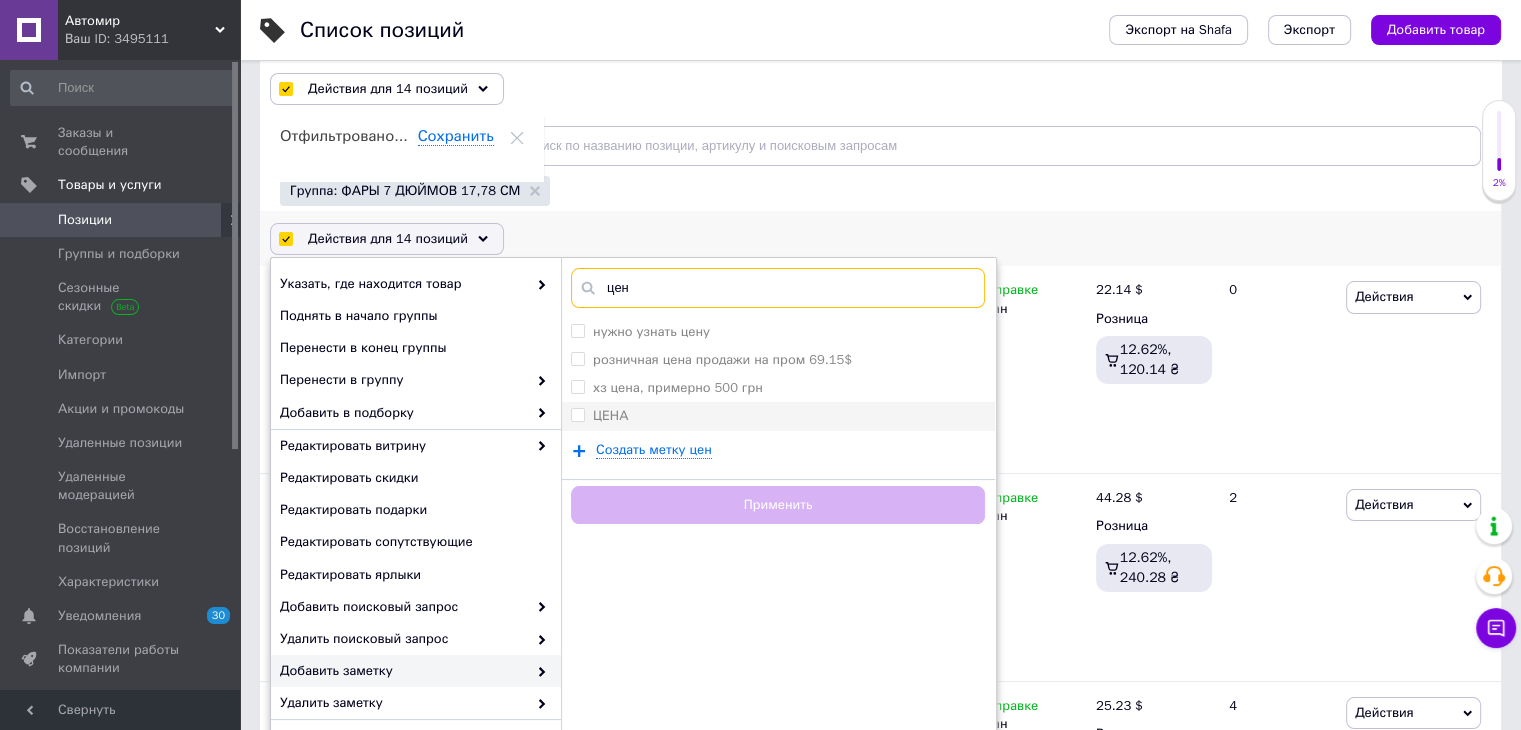 type on "цен" 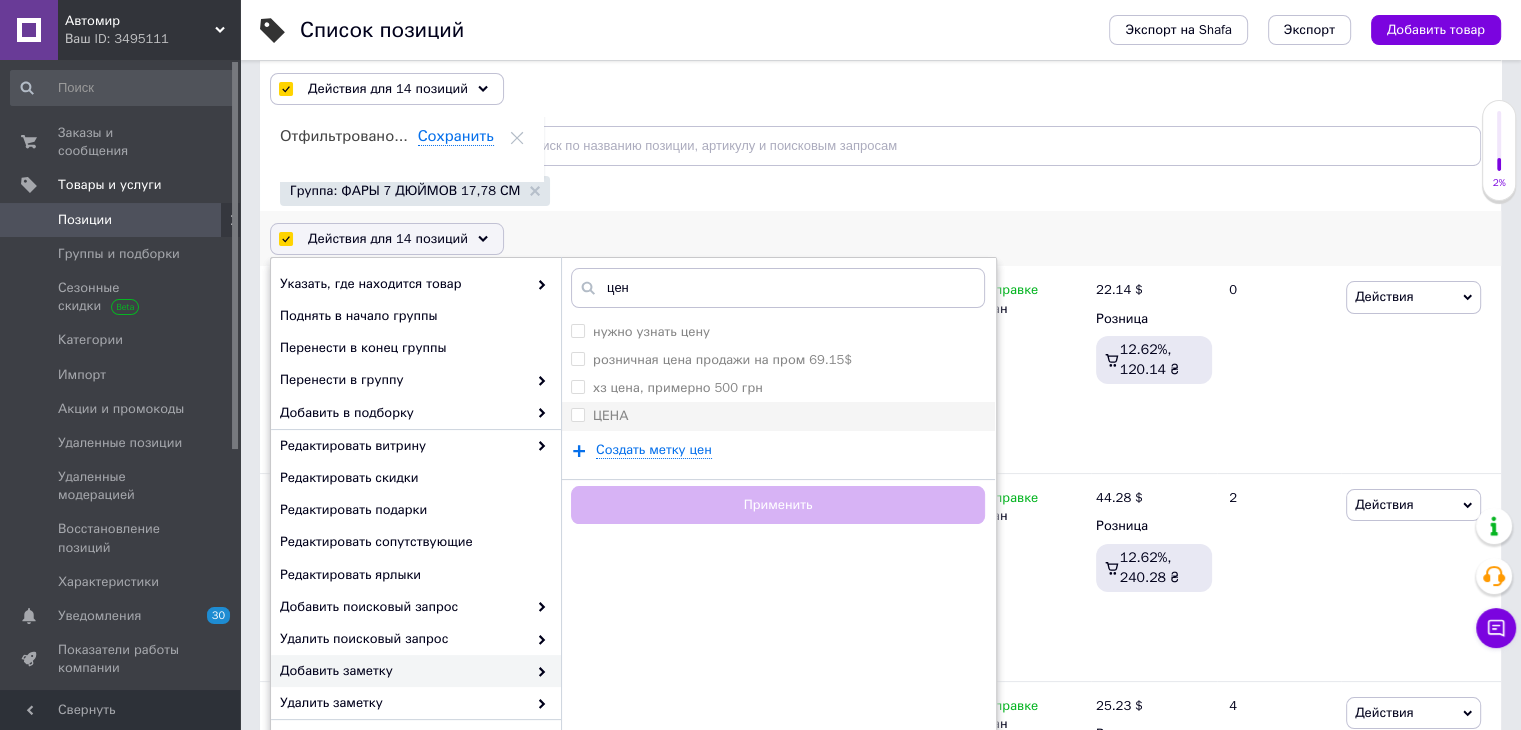 click on "ЦЕНА" at bounding box center [778, 416] 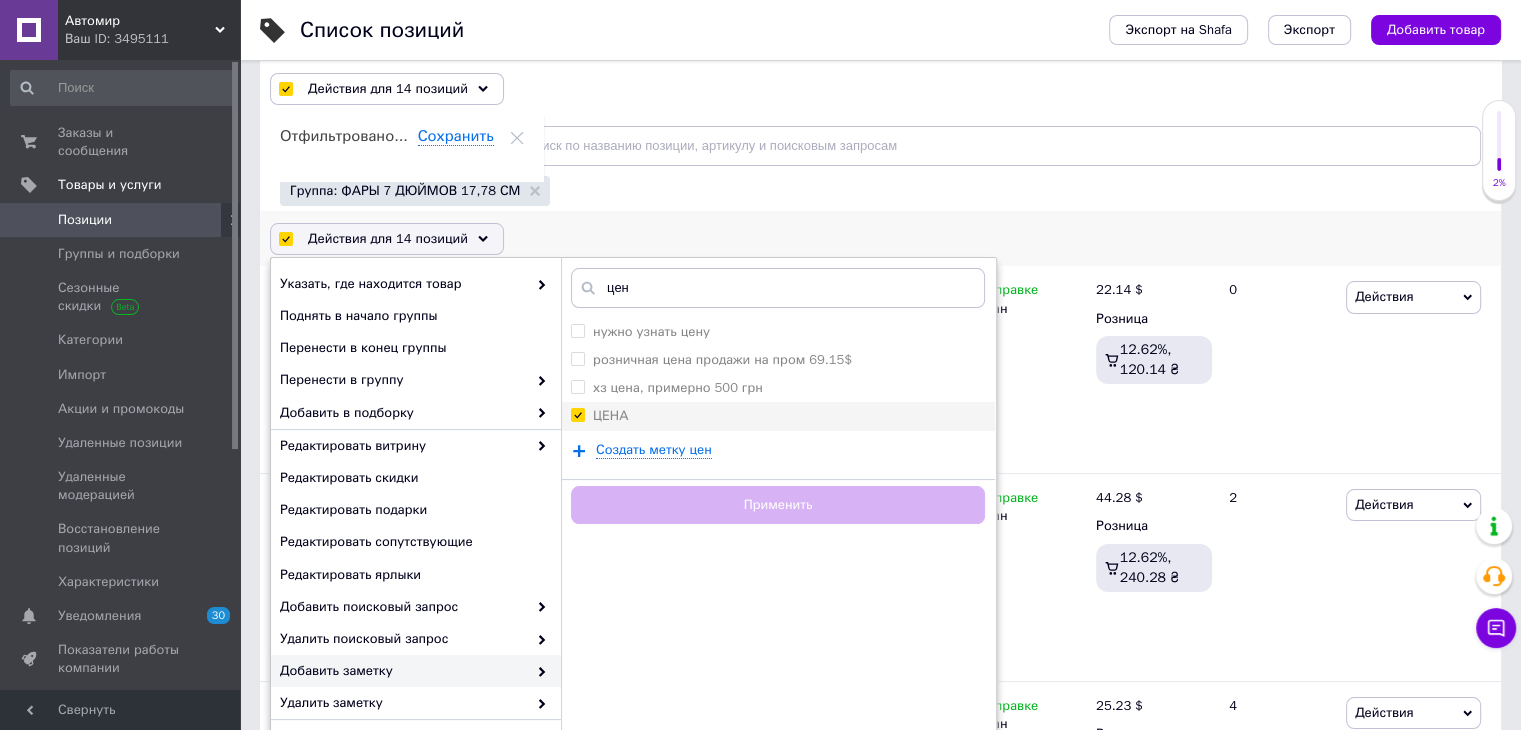 checkbox on "true" 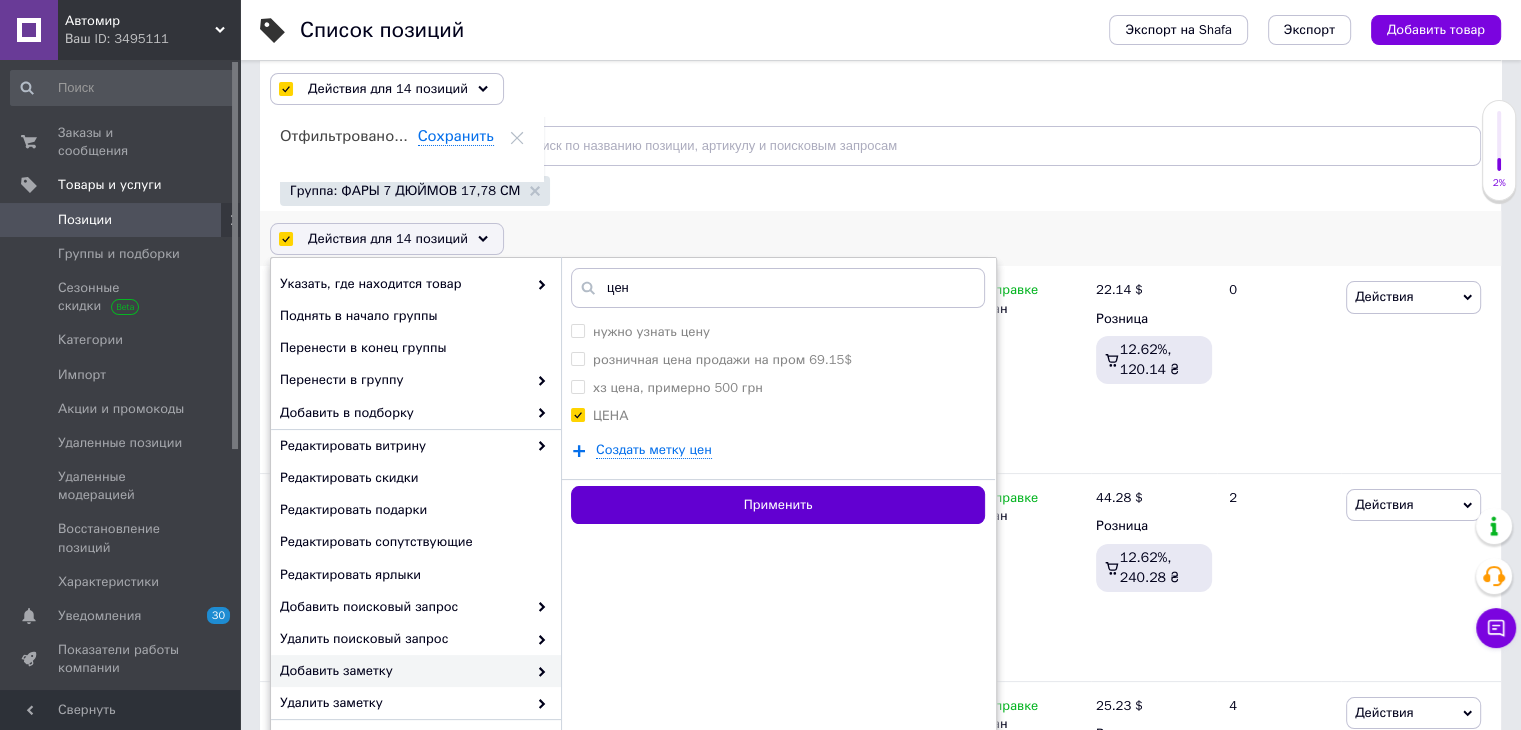 click on "Применить" at bounding box center (778, 505) 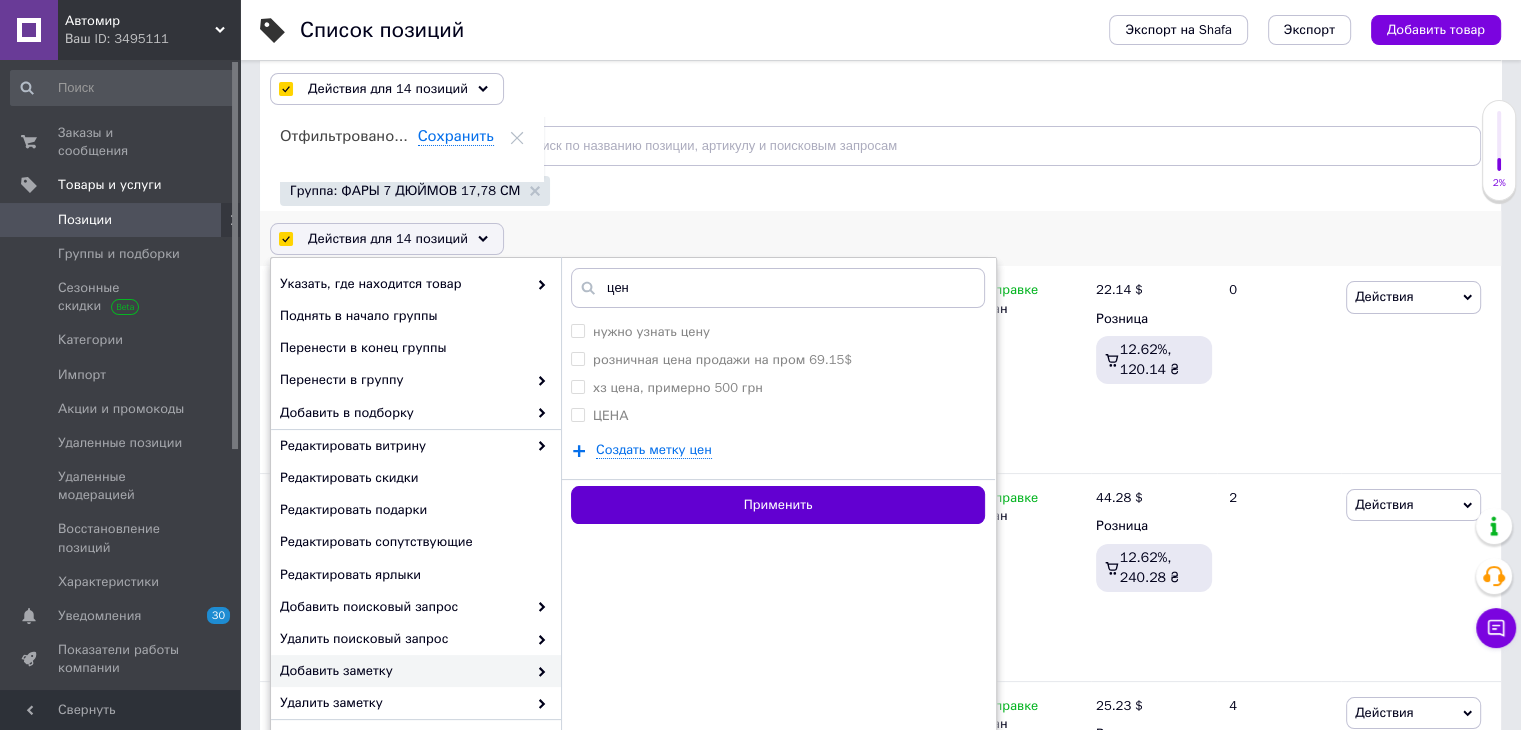 checkbox on "false" 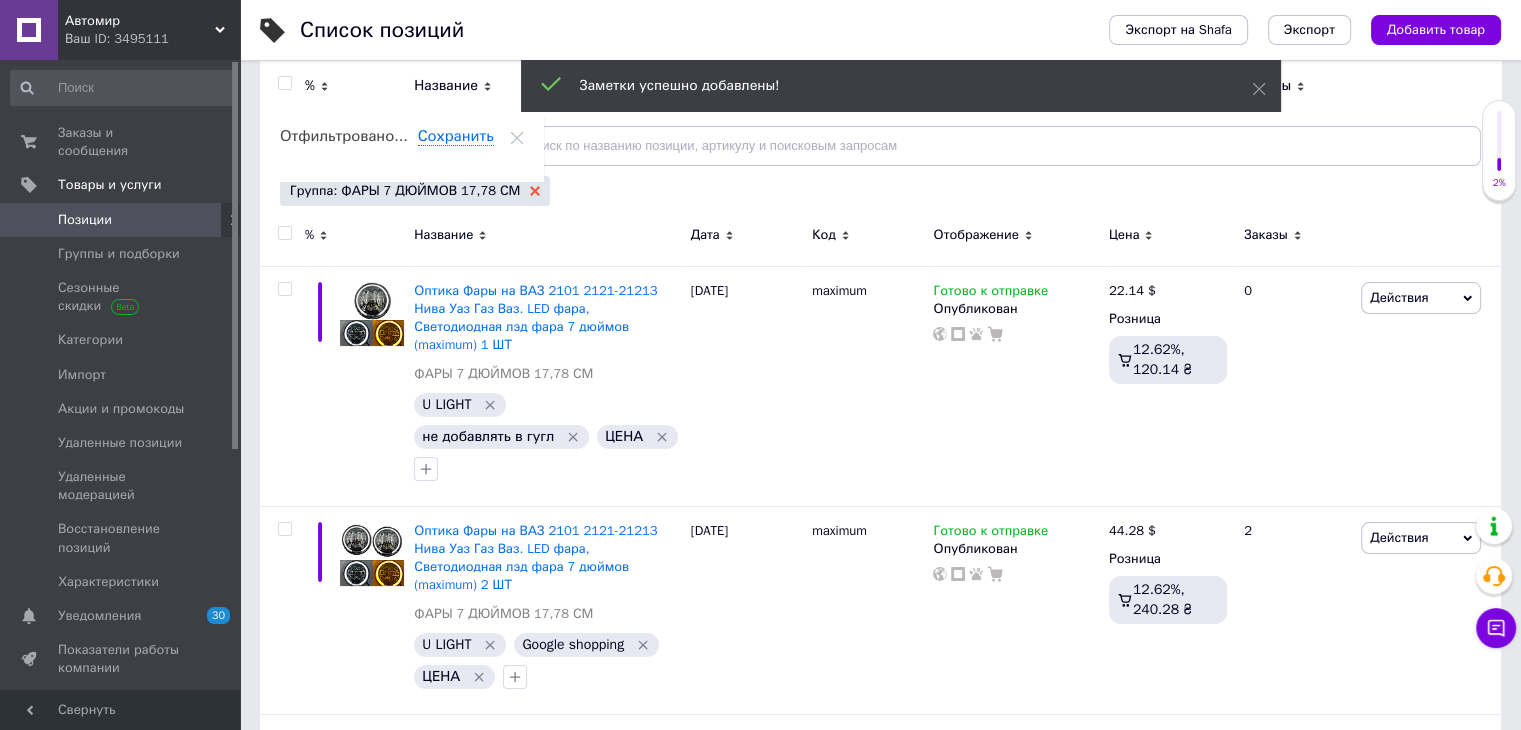 click 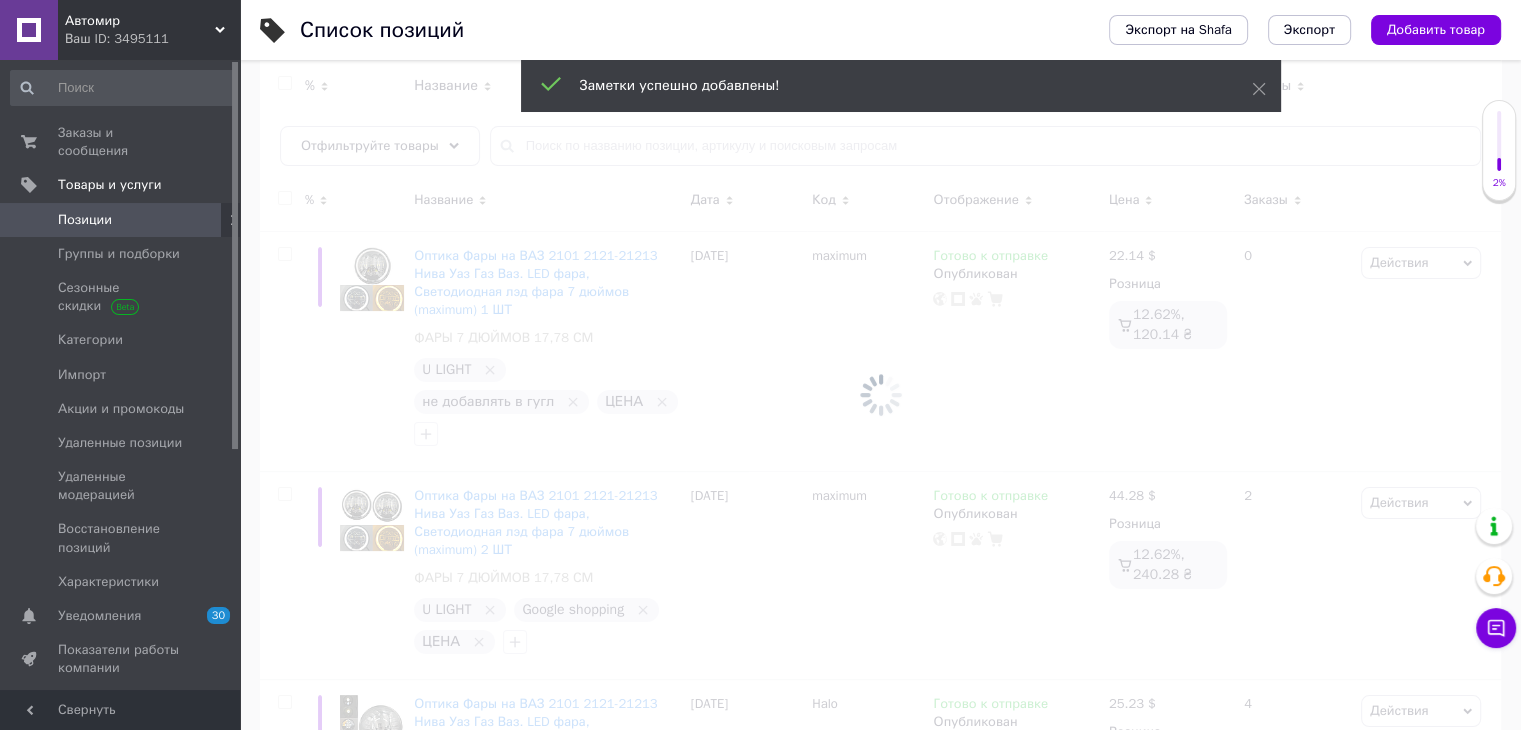 click at bounding box center (880, 395) 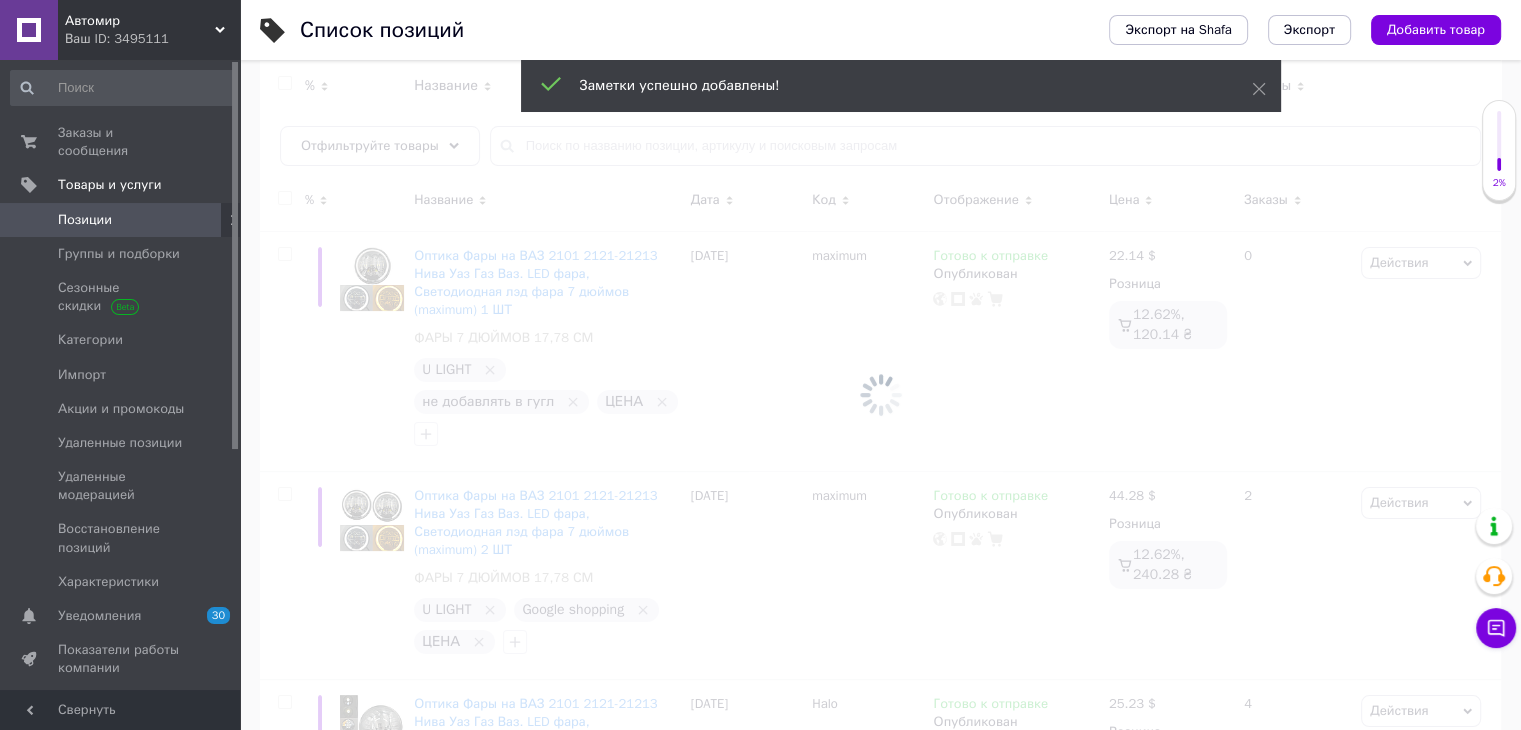 click at bounding box center [880, 395] 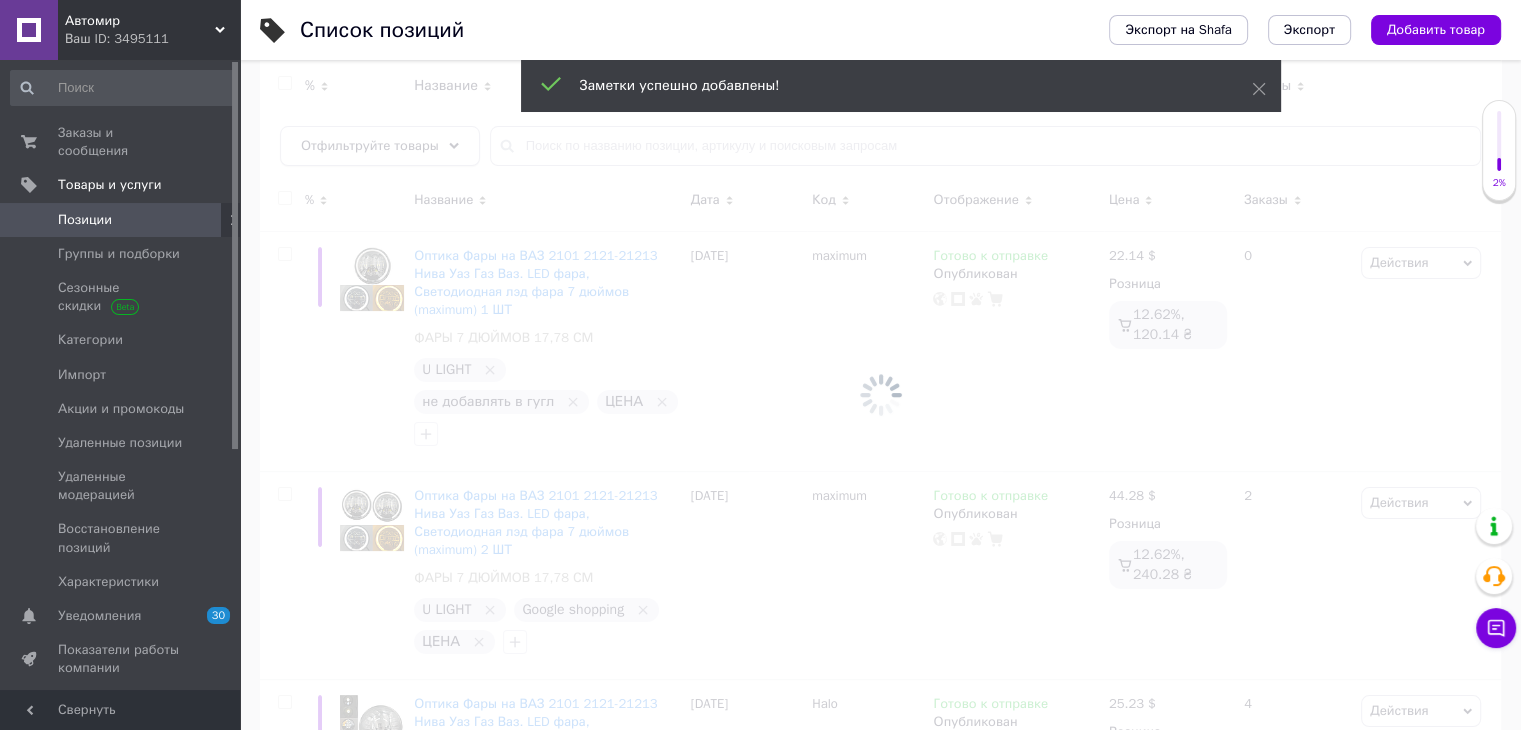 click on "Отфильтруйте товары" at bounding box center [370, 145] 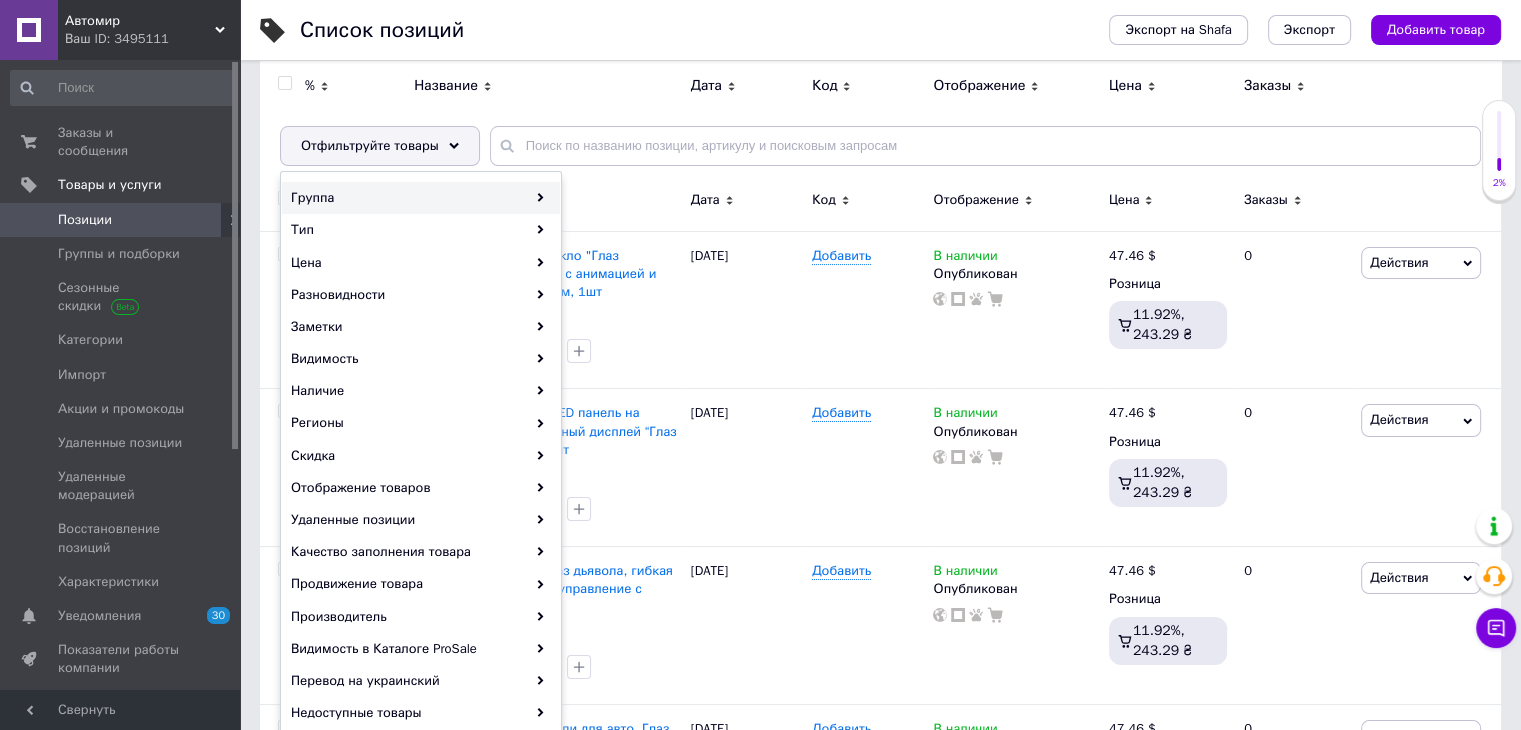 click on "Группа" at bounding box center [421, 198] 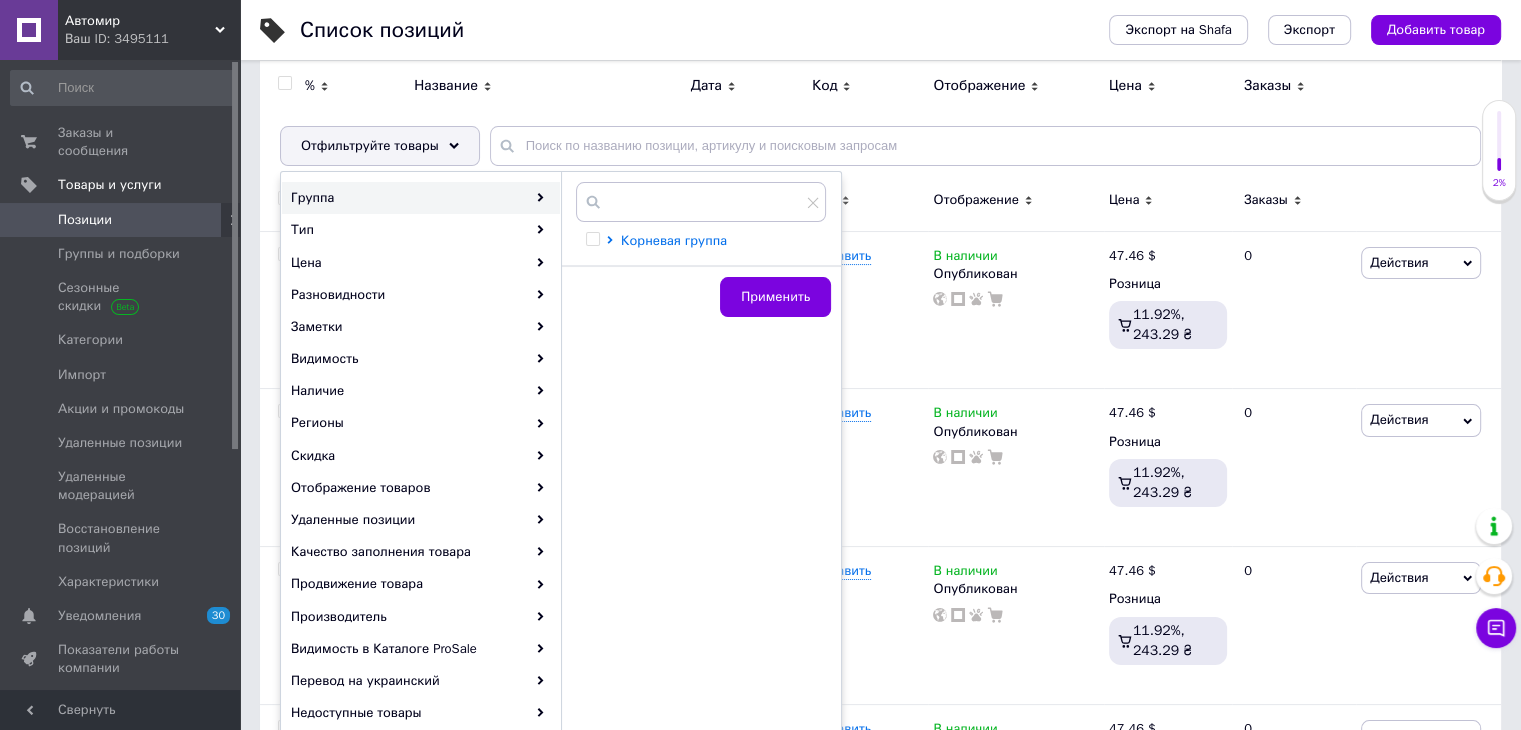 click on "Корневая группа" at bounding box center (674, 240) 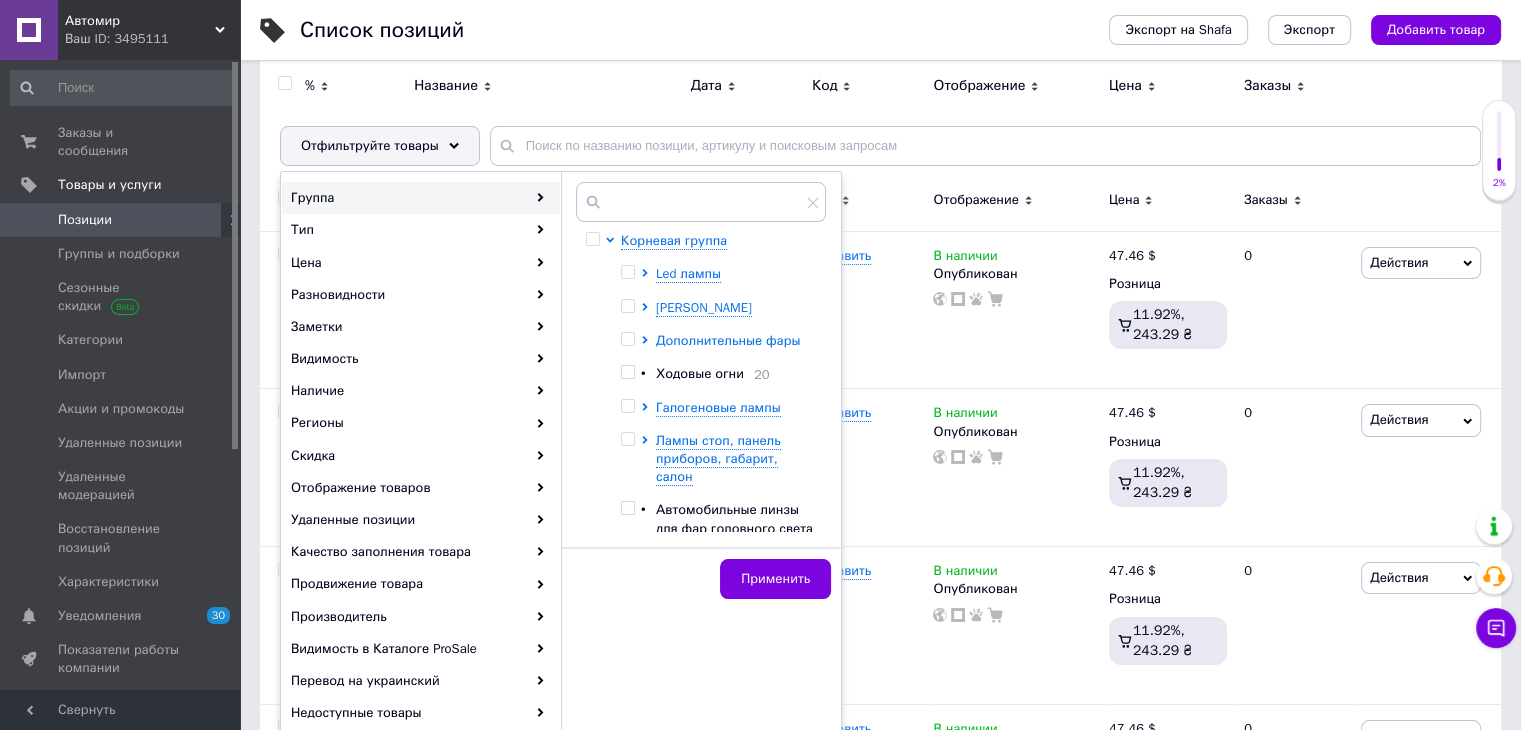 click on "Дополнительные фары" at bounding box center (728, 340) 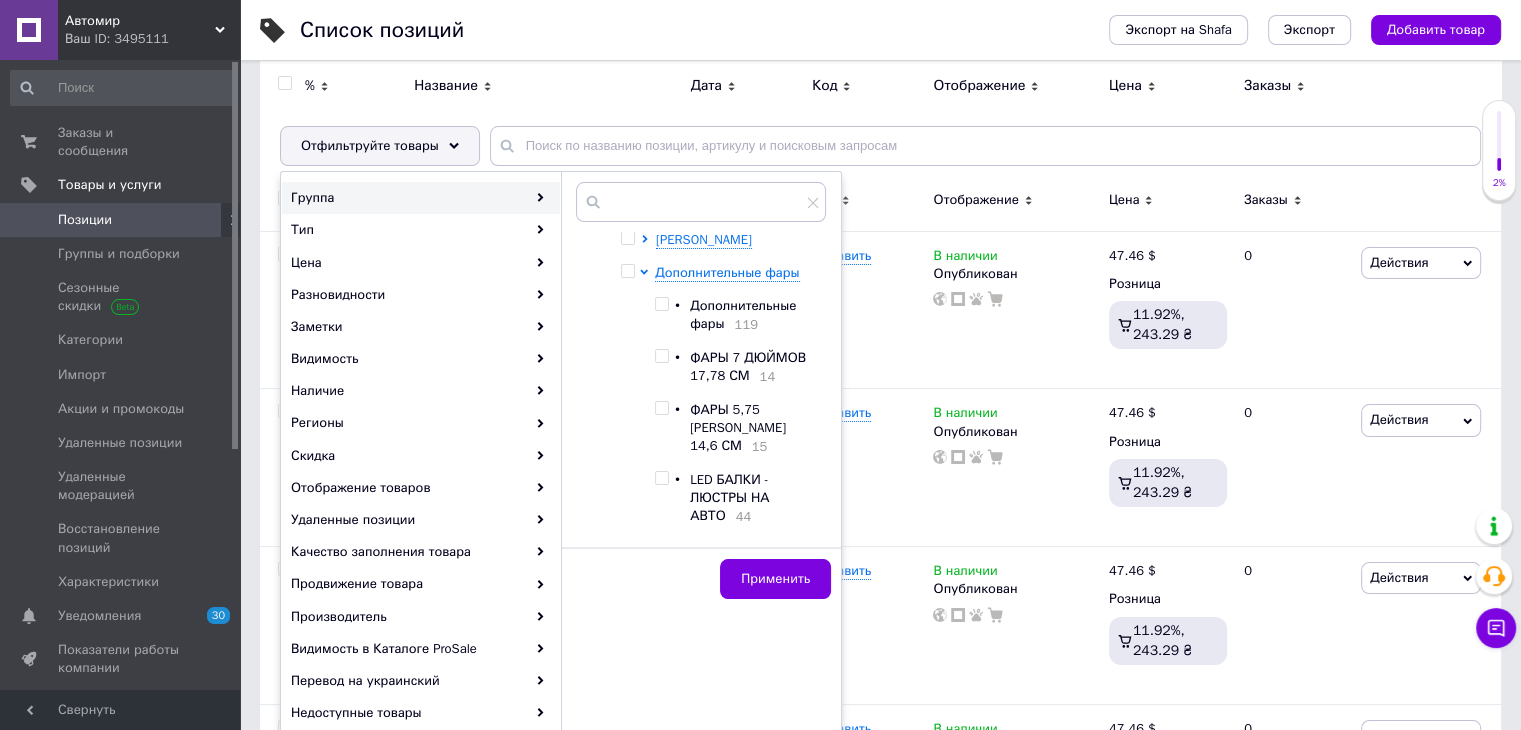 scroll, scrollTop: 100, scrollLeft: 0, axis: vertical 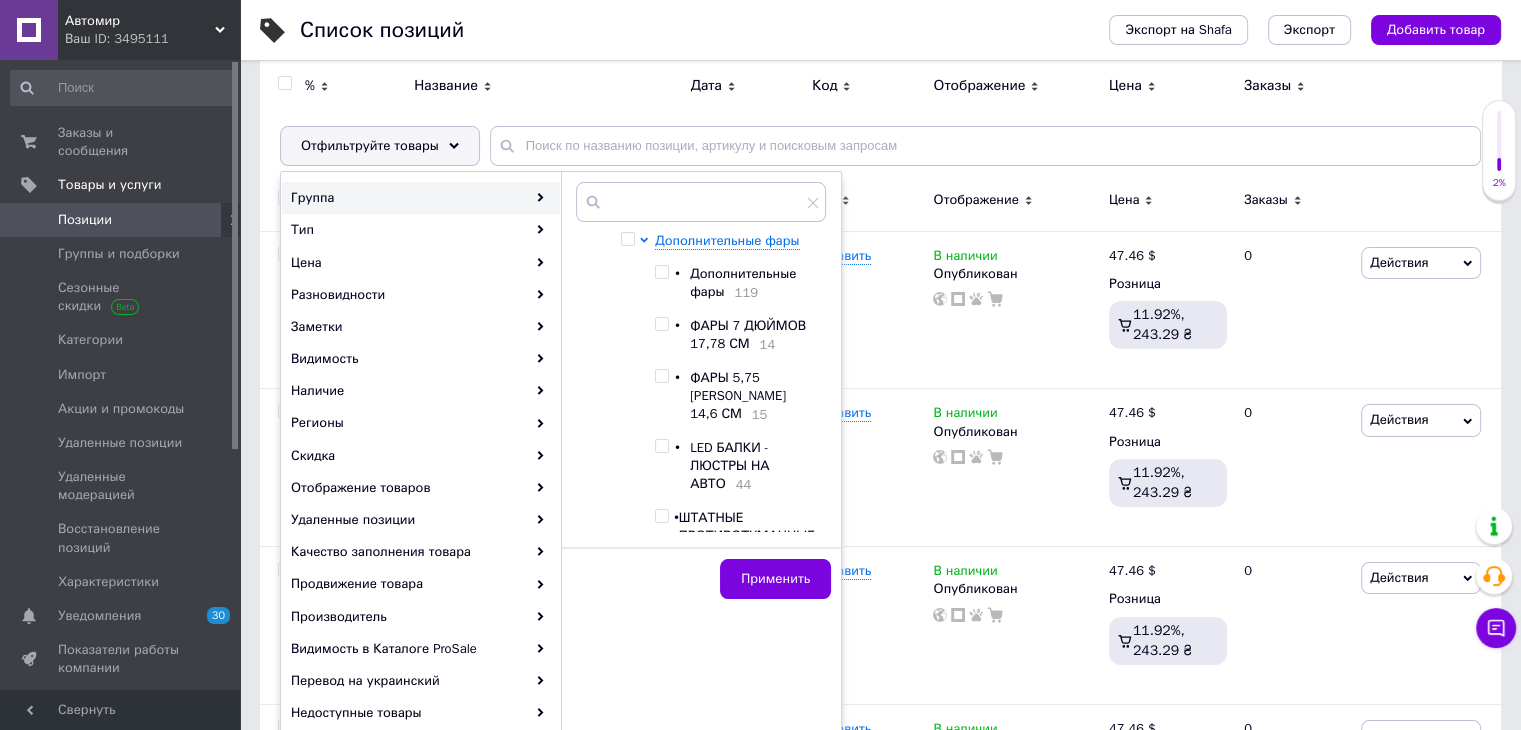 click on "ФАРЫ 5,75 [PERSON_NAME] 14,6 СМ" at bounding box center [738, 395] 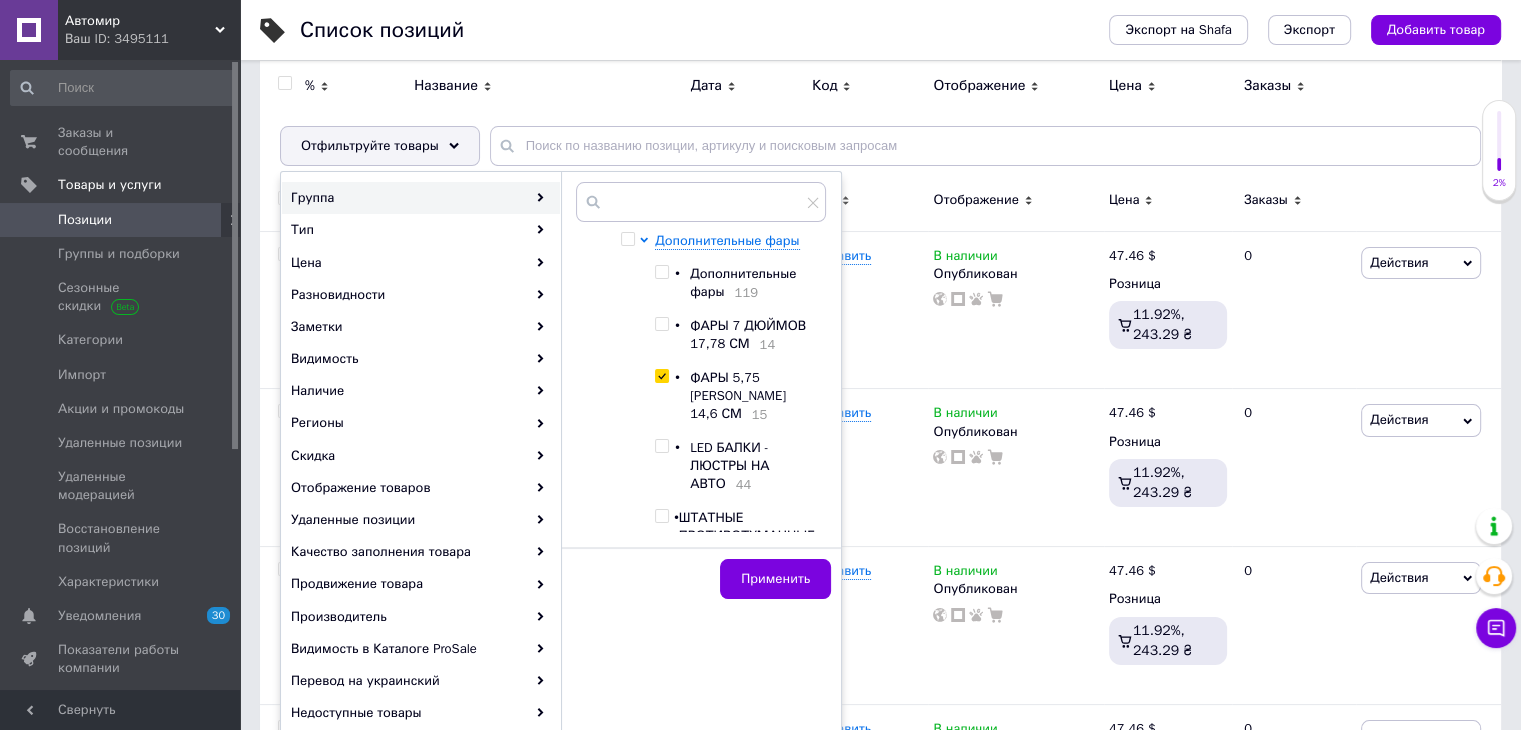 checkbox on "true" 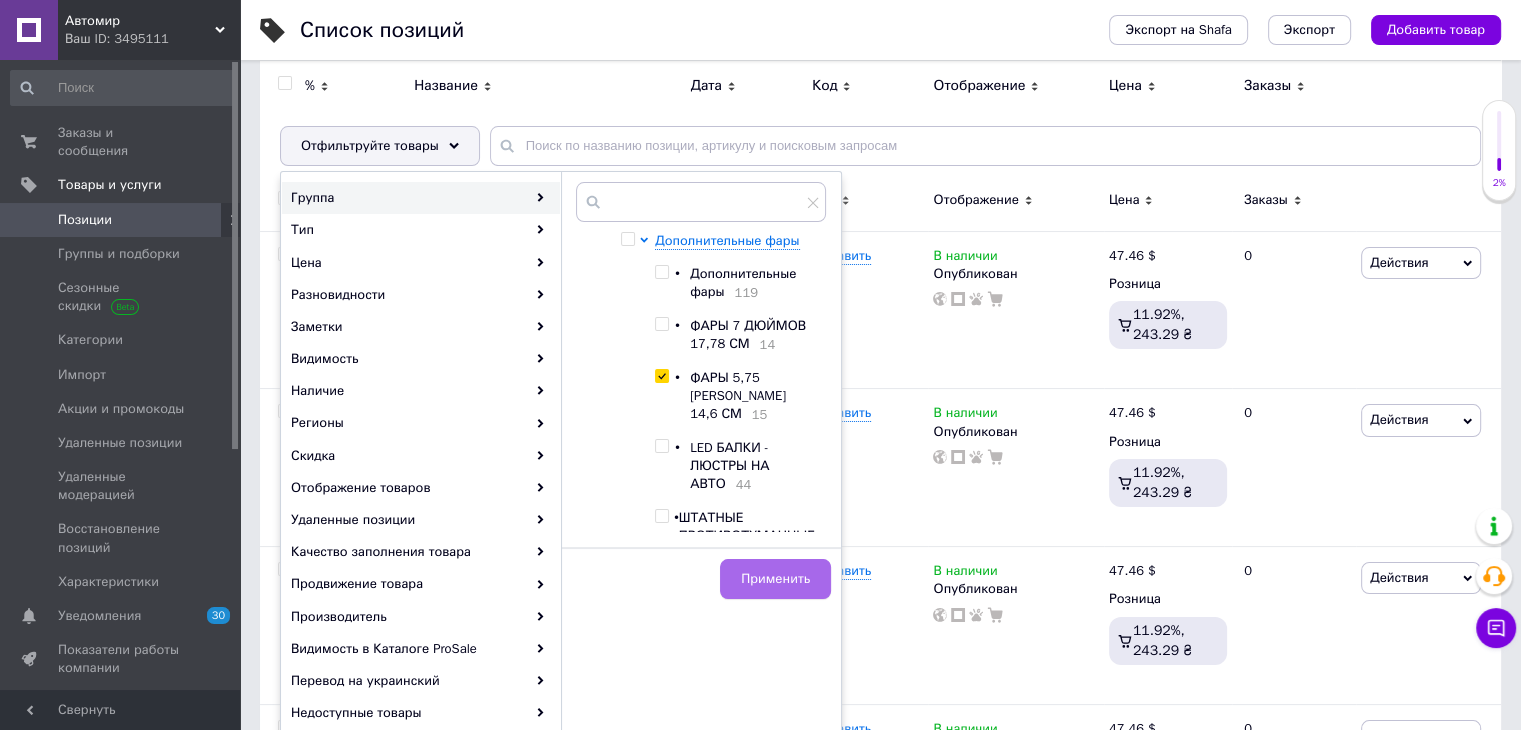 click on "Применить" at bounding box center [775, 579] 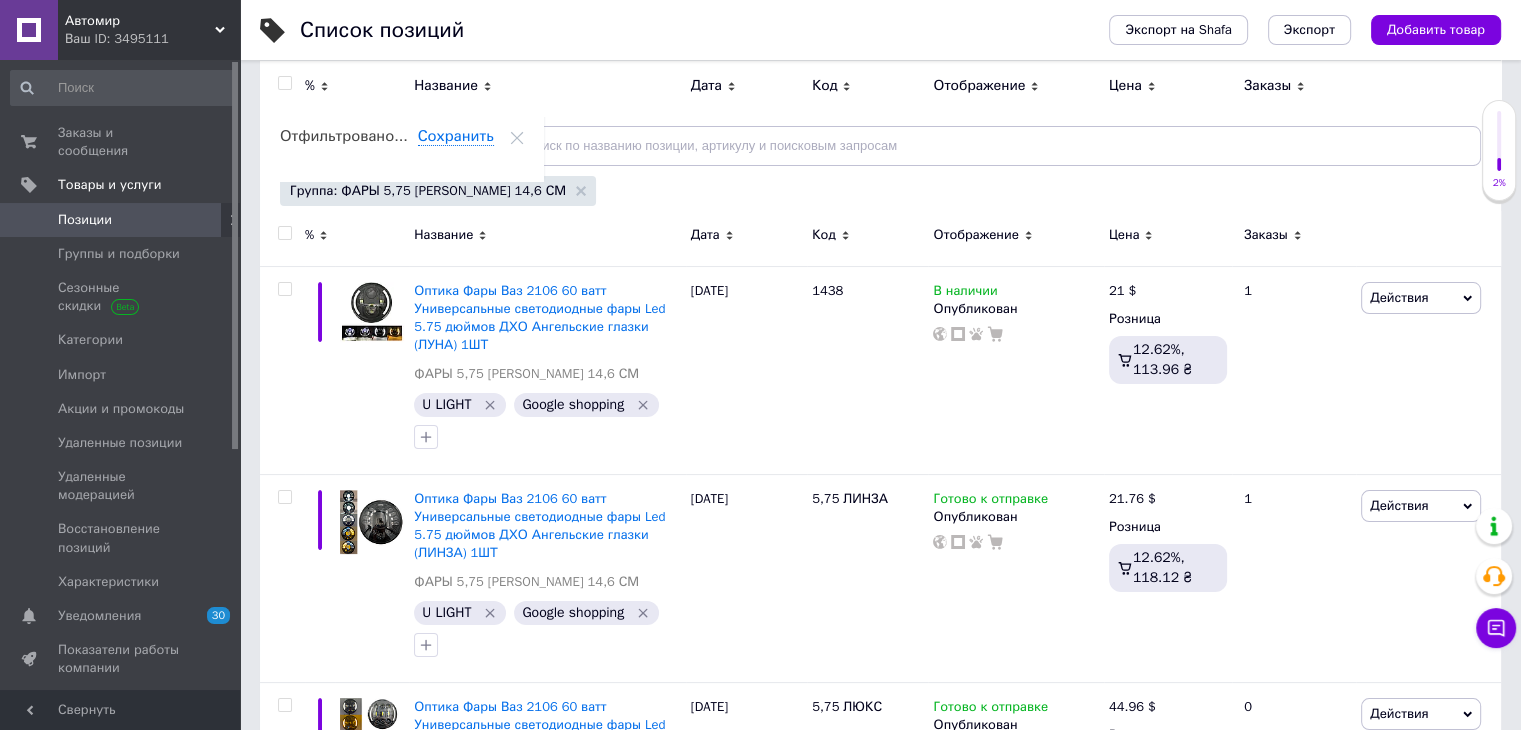 click at bounding box center (284, 233) 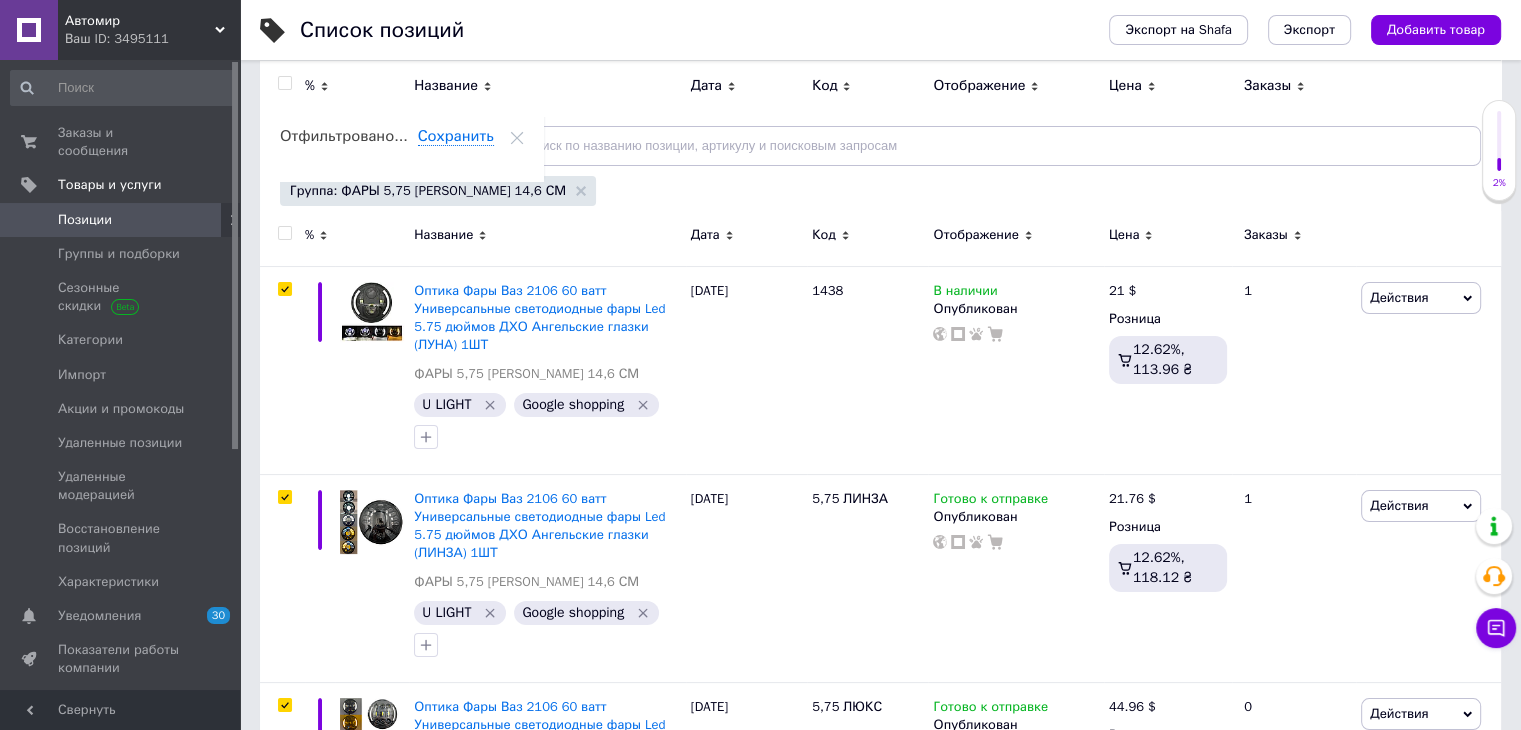 checkbox on "true" 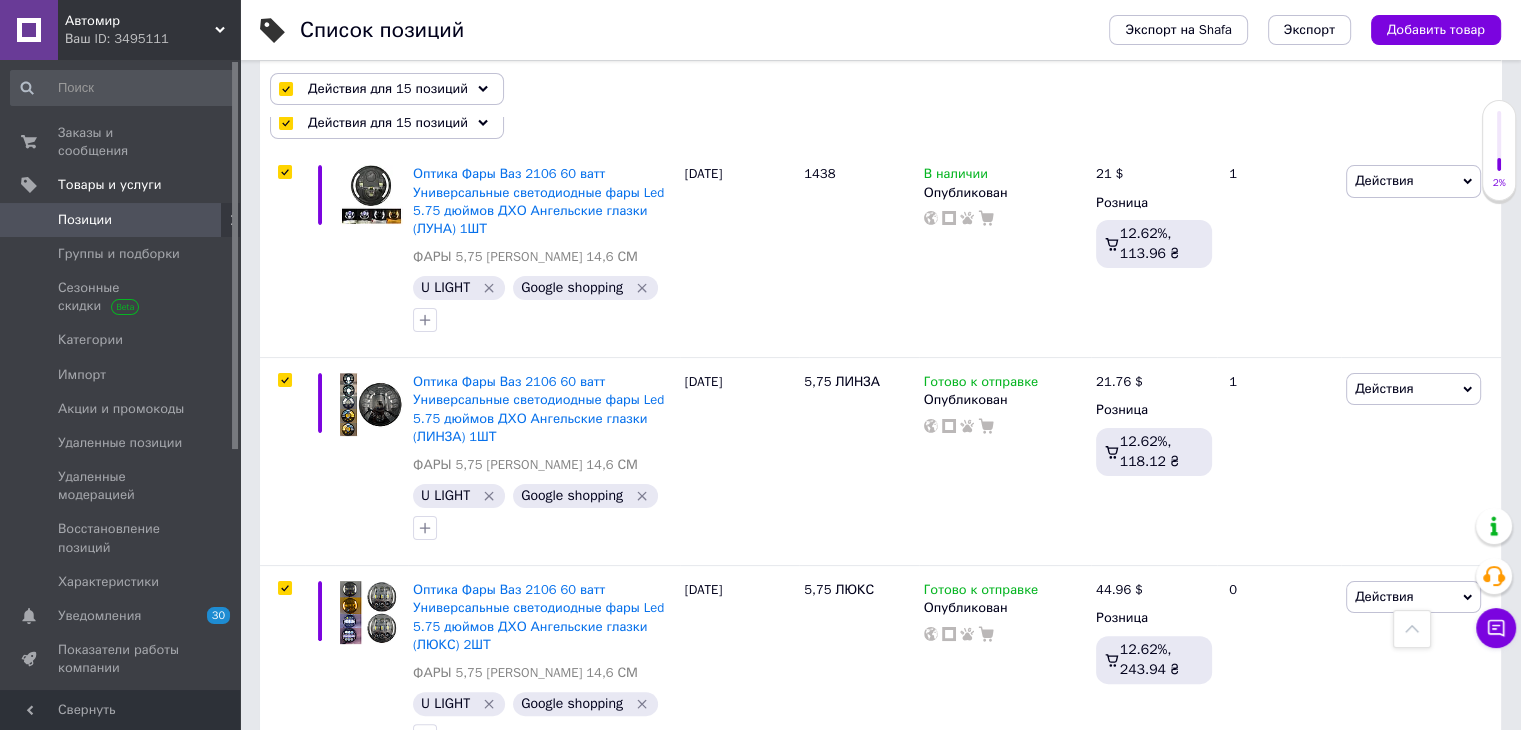 scroll, scrollTop: 0, scrollLeft: 0, axis: both 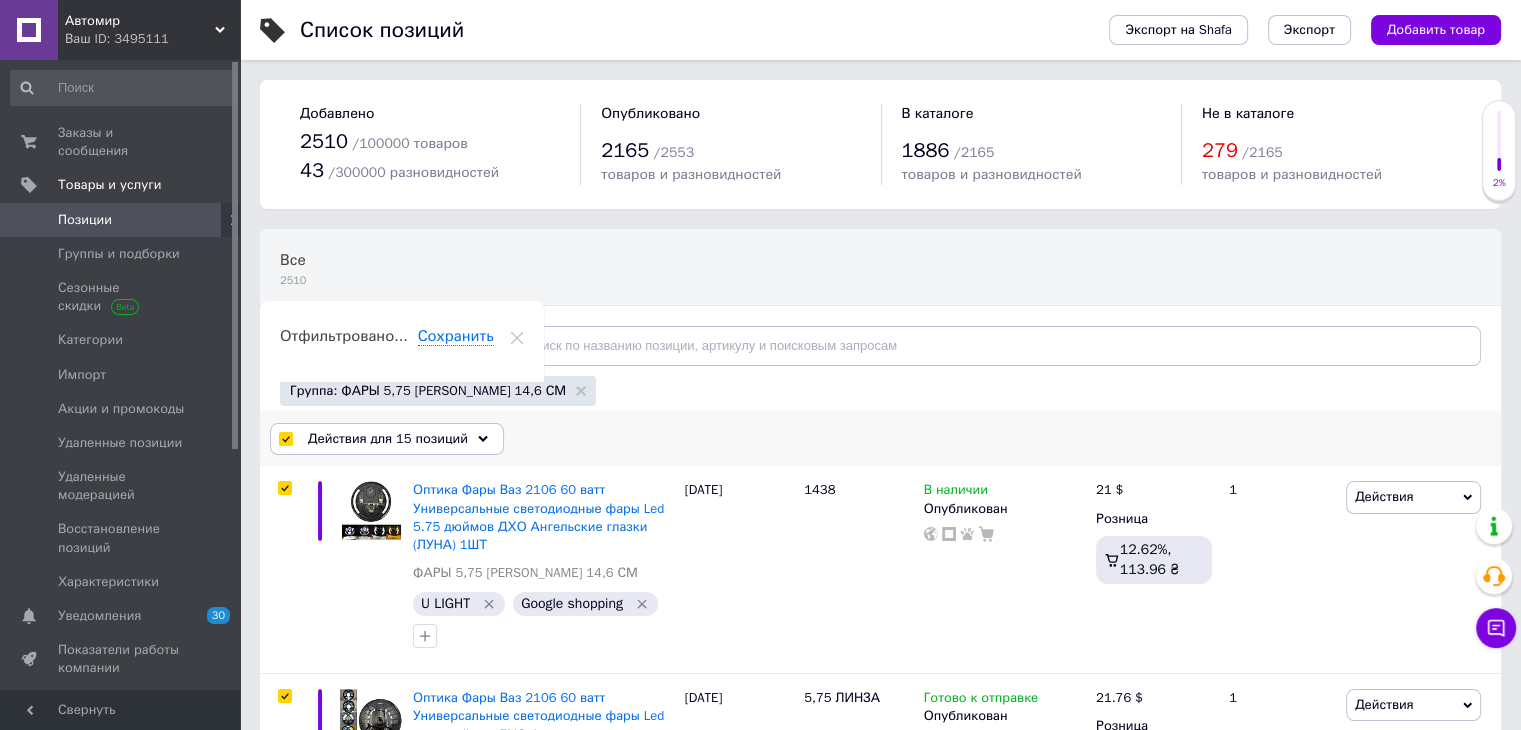 click on "Действия для 15 позиций" at bounding box center (388, 439) 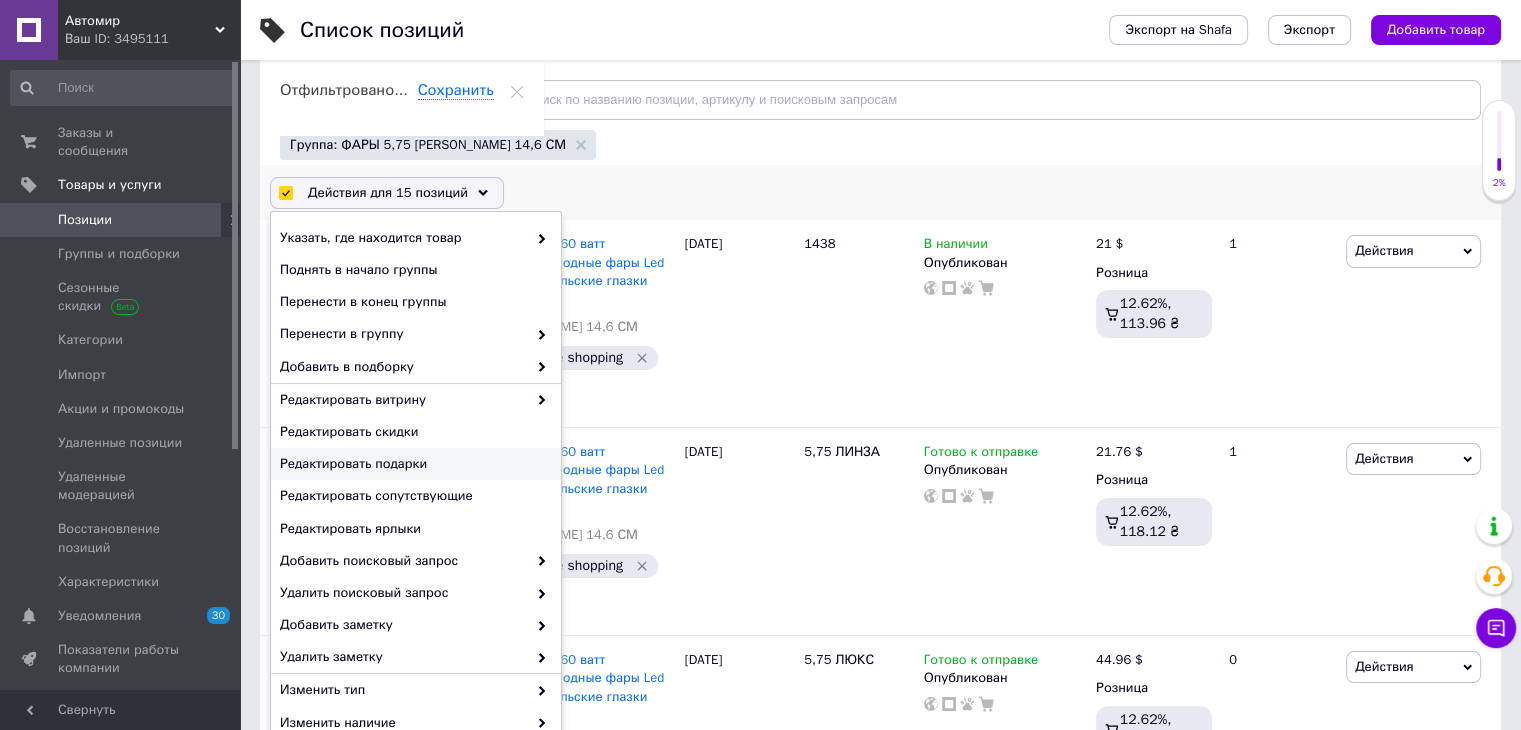 scroll, scrollTop: 300, scrollLeft: 0, axis: vertical 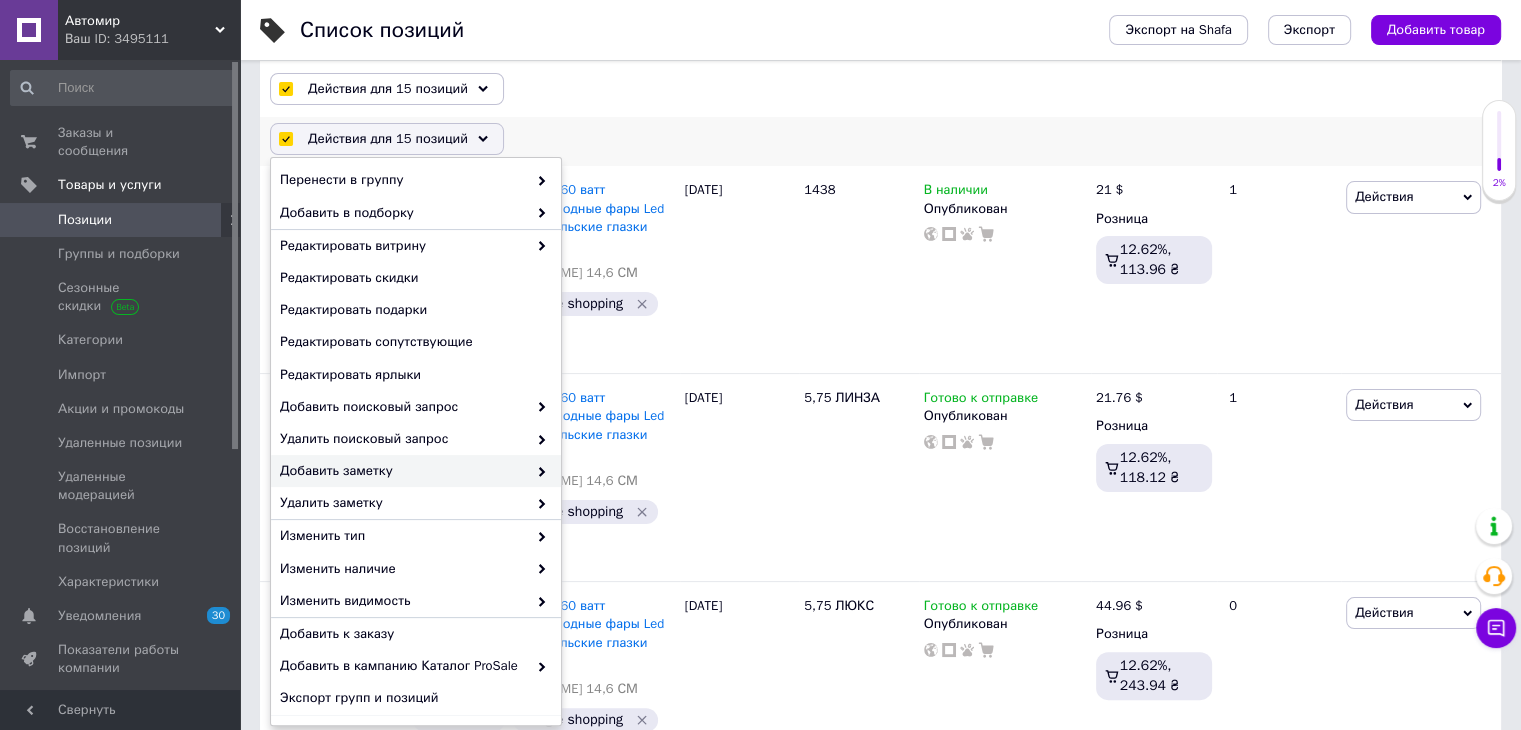 click on "Добавить заметку" at bounding box center [403, 471] 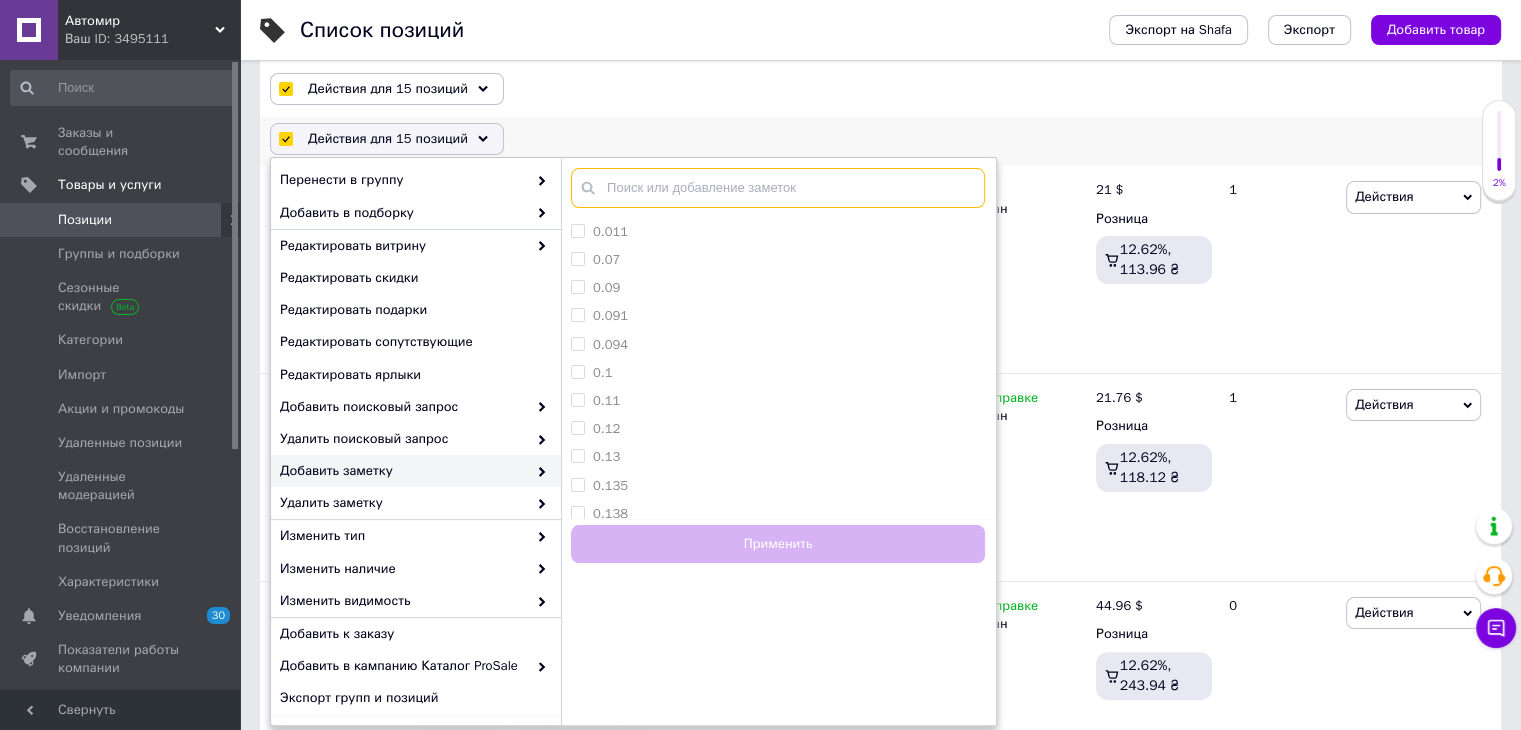 click at bounding box center [778, 188] 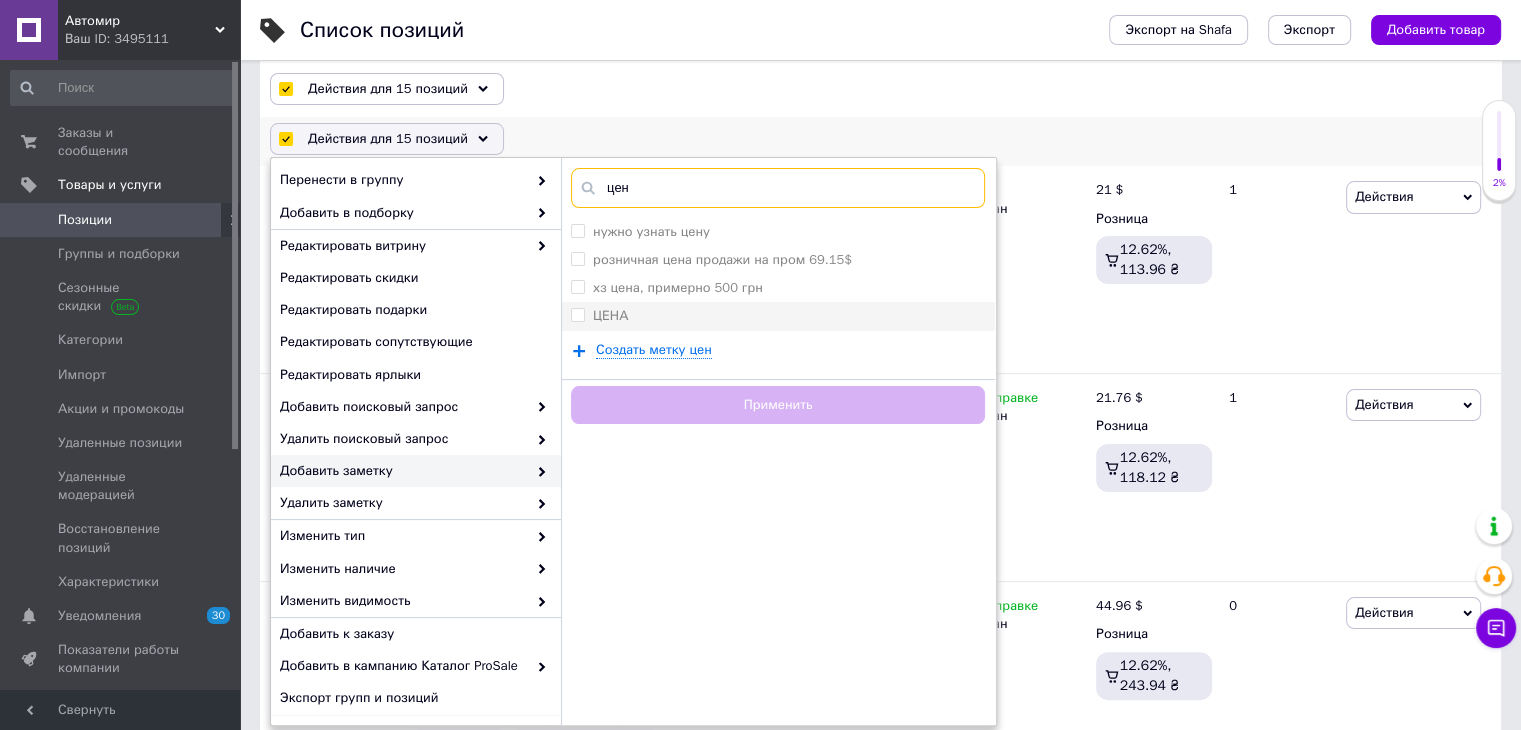 type on "цен" 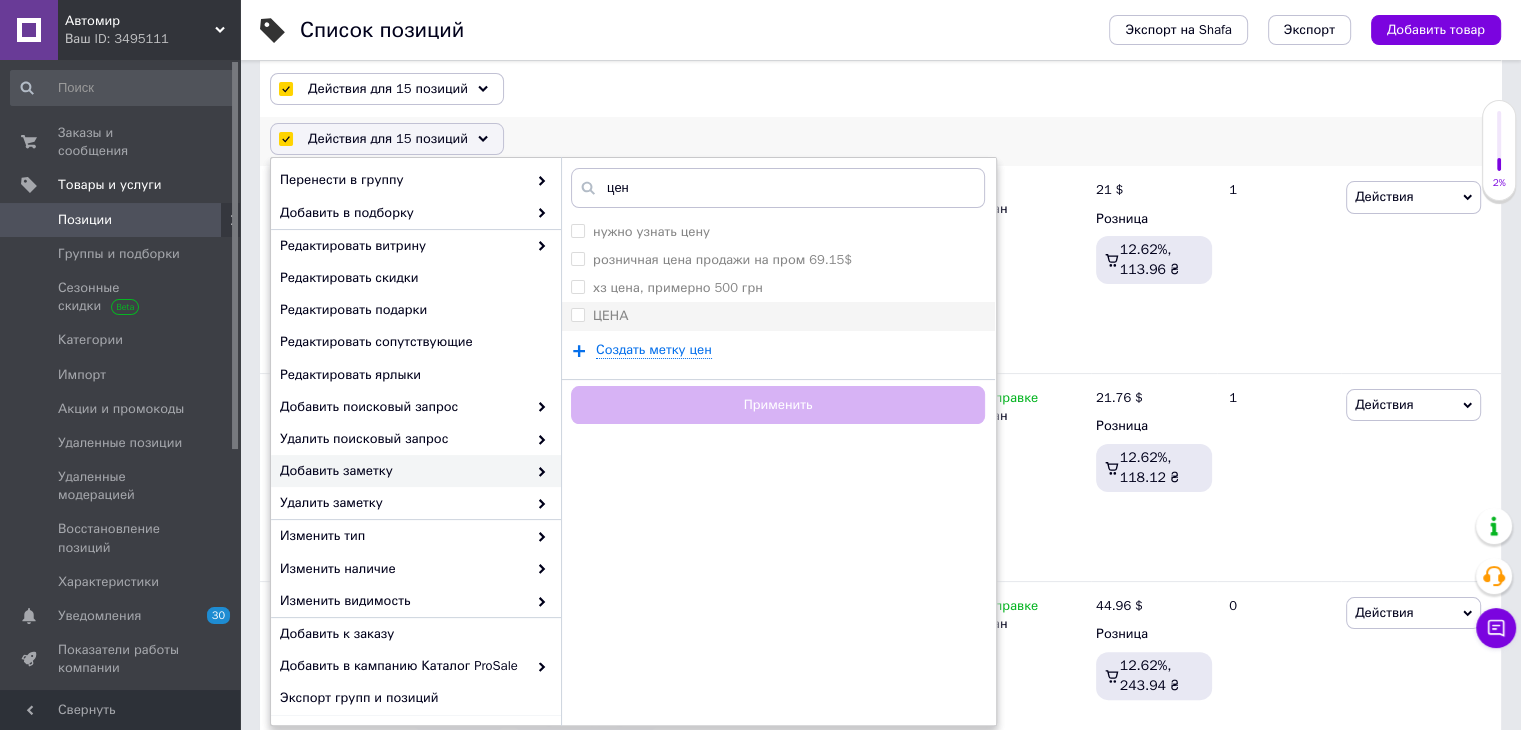 click on "ЦЕНА" at bounding box center (778, 316) 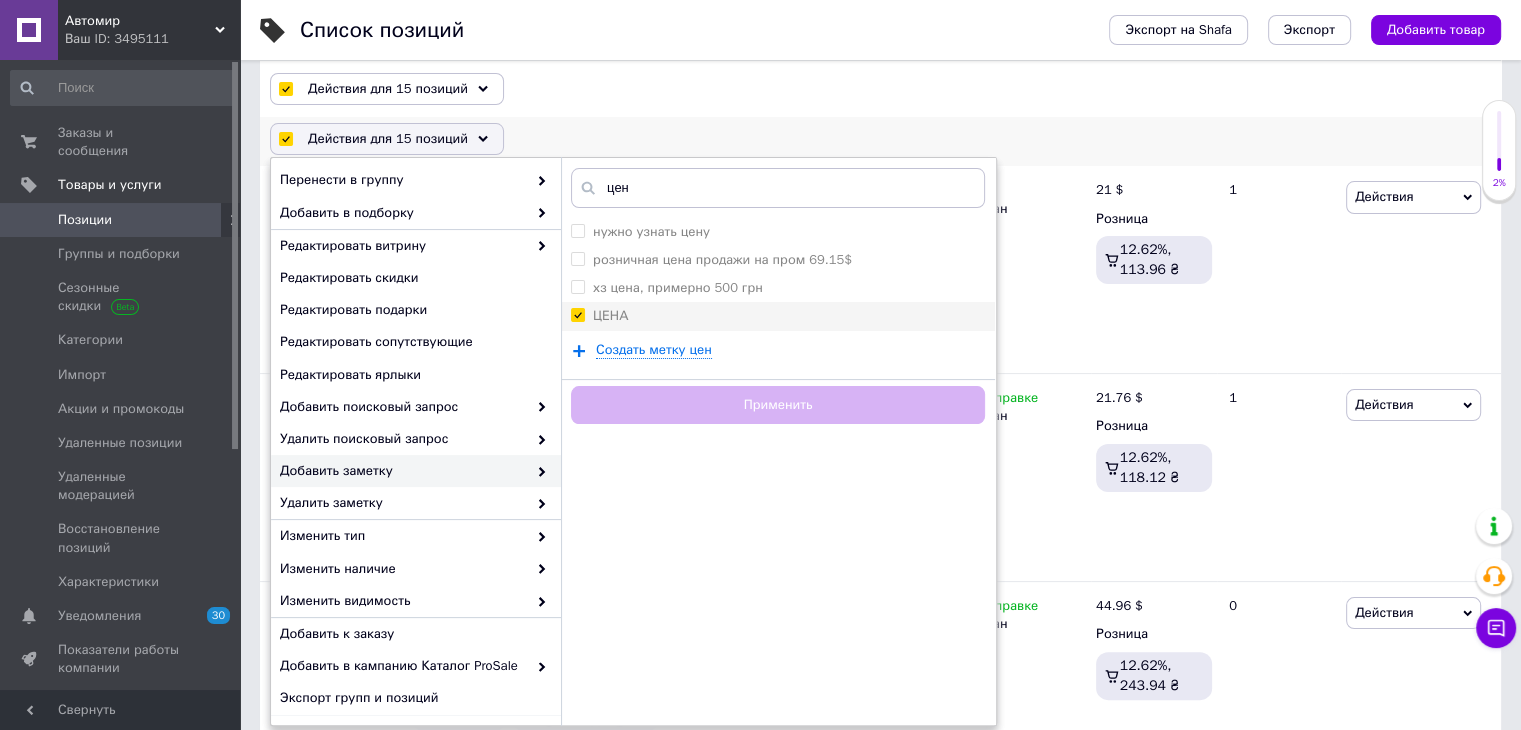 checkbox on "true" 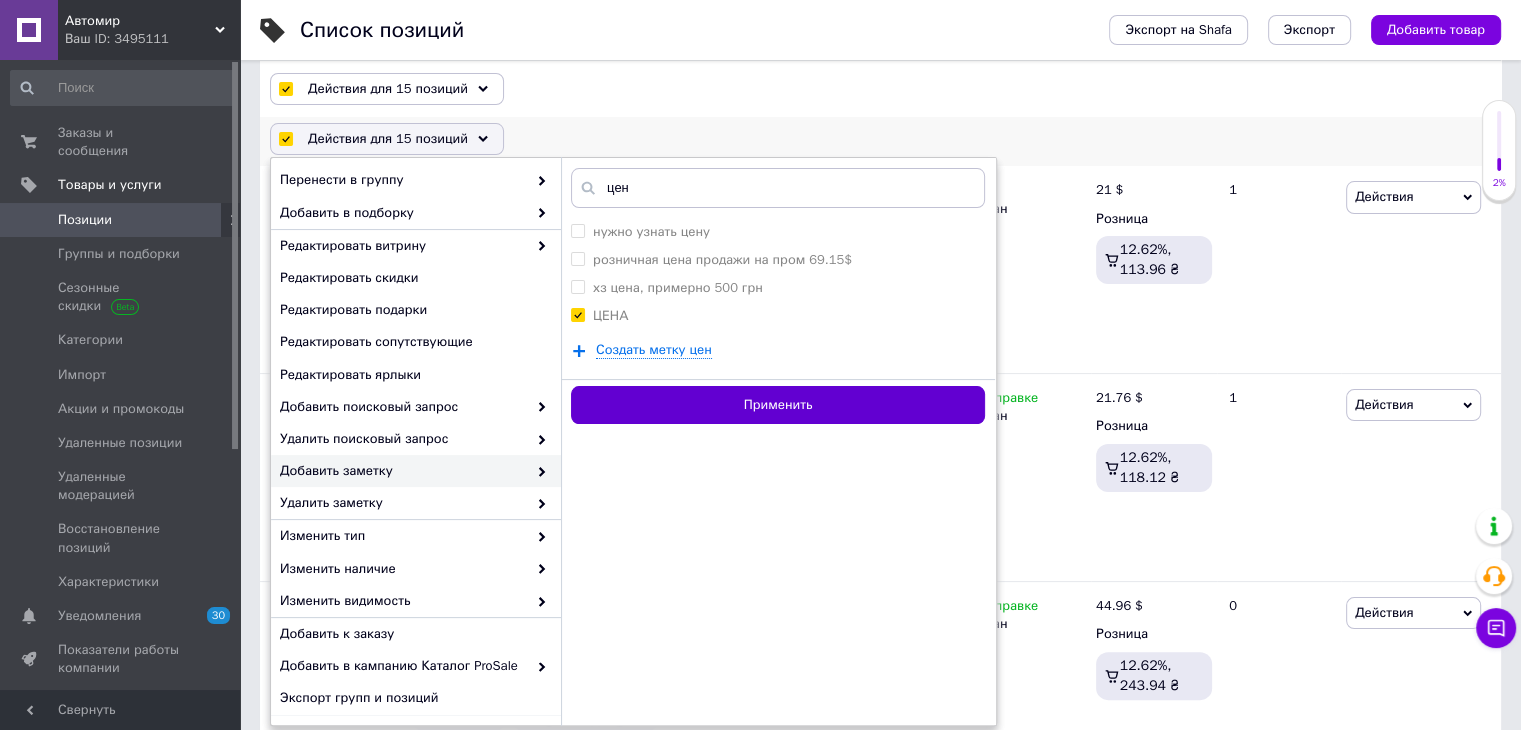 click on "Применить" at bounding box center [778, 405] 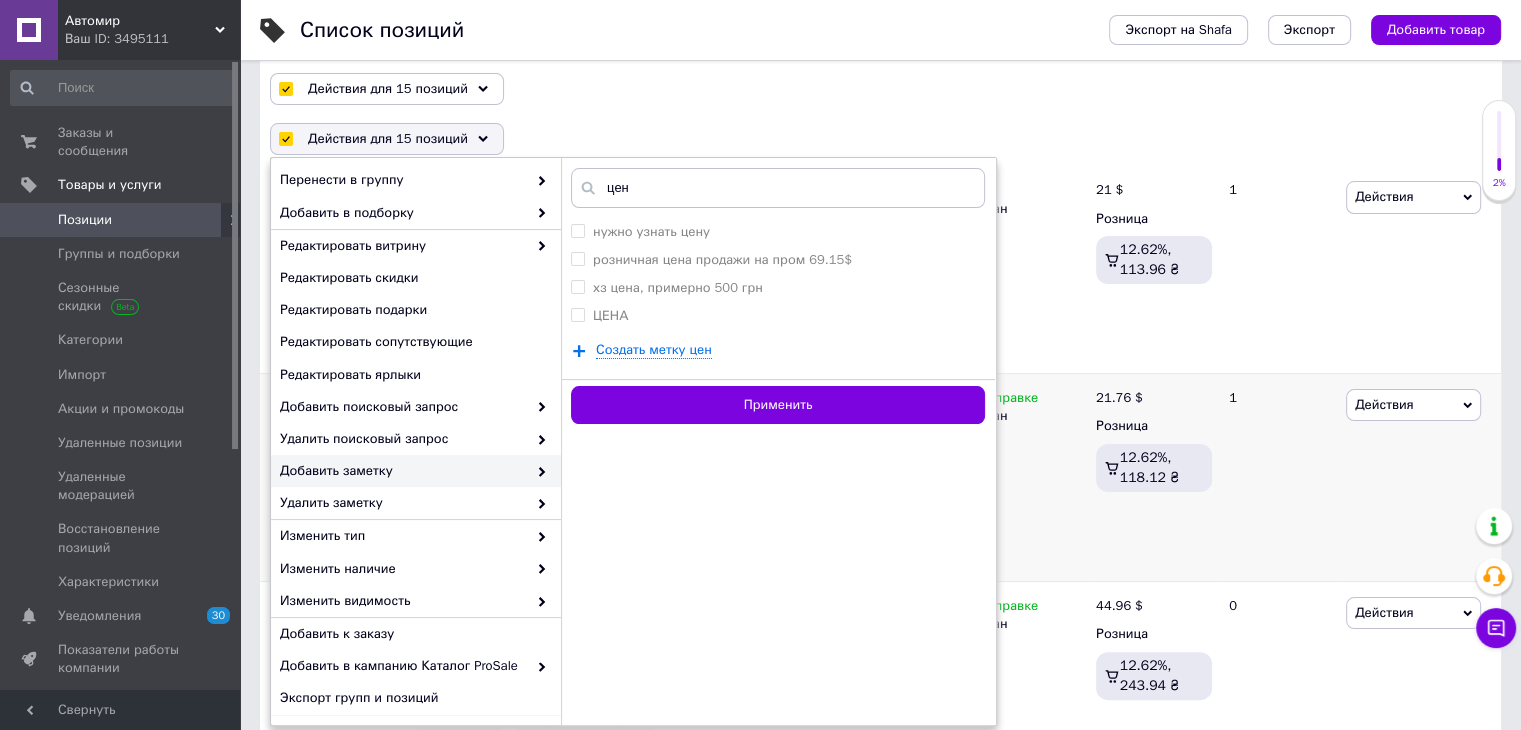 checkbox on "false" 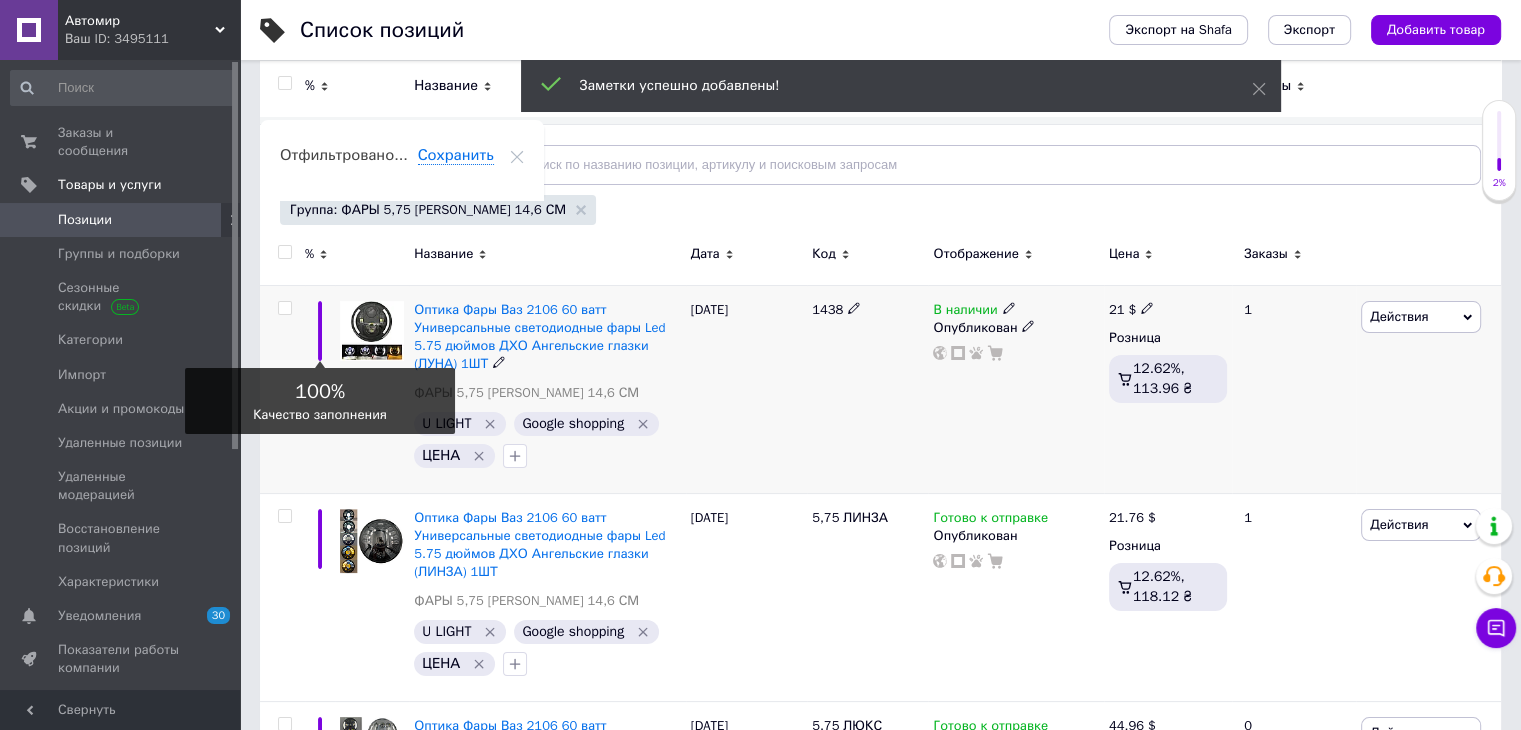 scroll, scrollTop: 0, scrollLeft: 0, axis: both 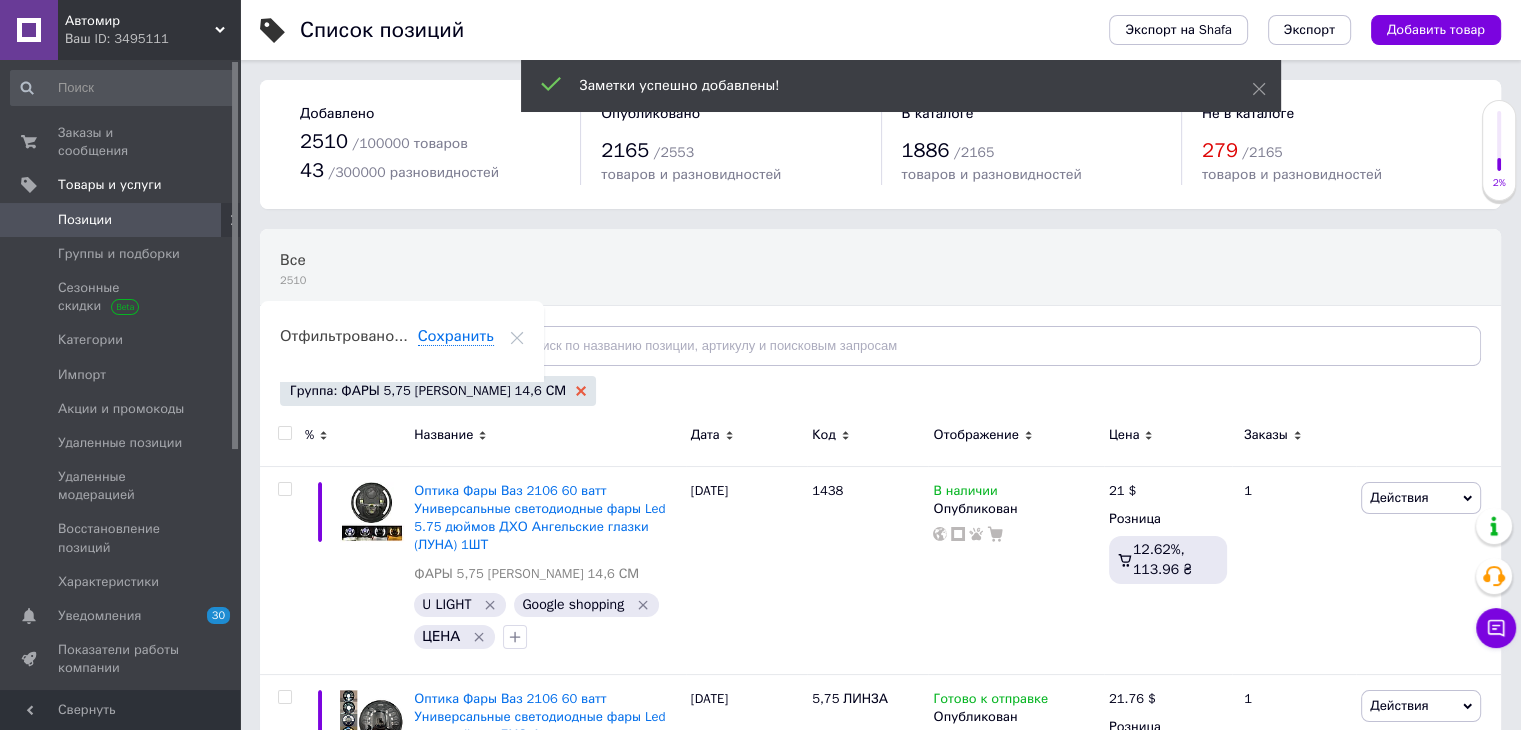 click 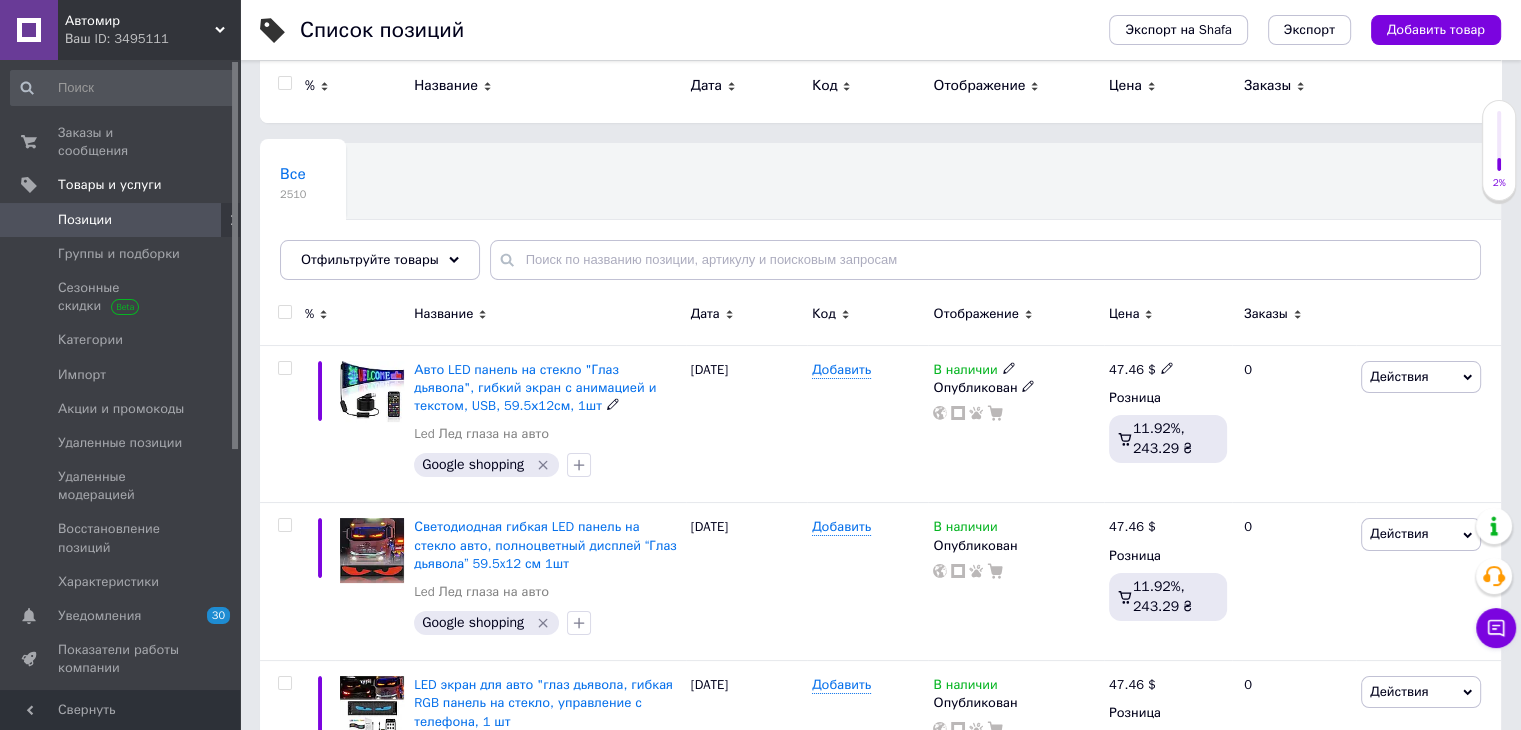scroll, scrollTop: 0, scrollLeft: 0, axis: both 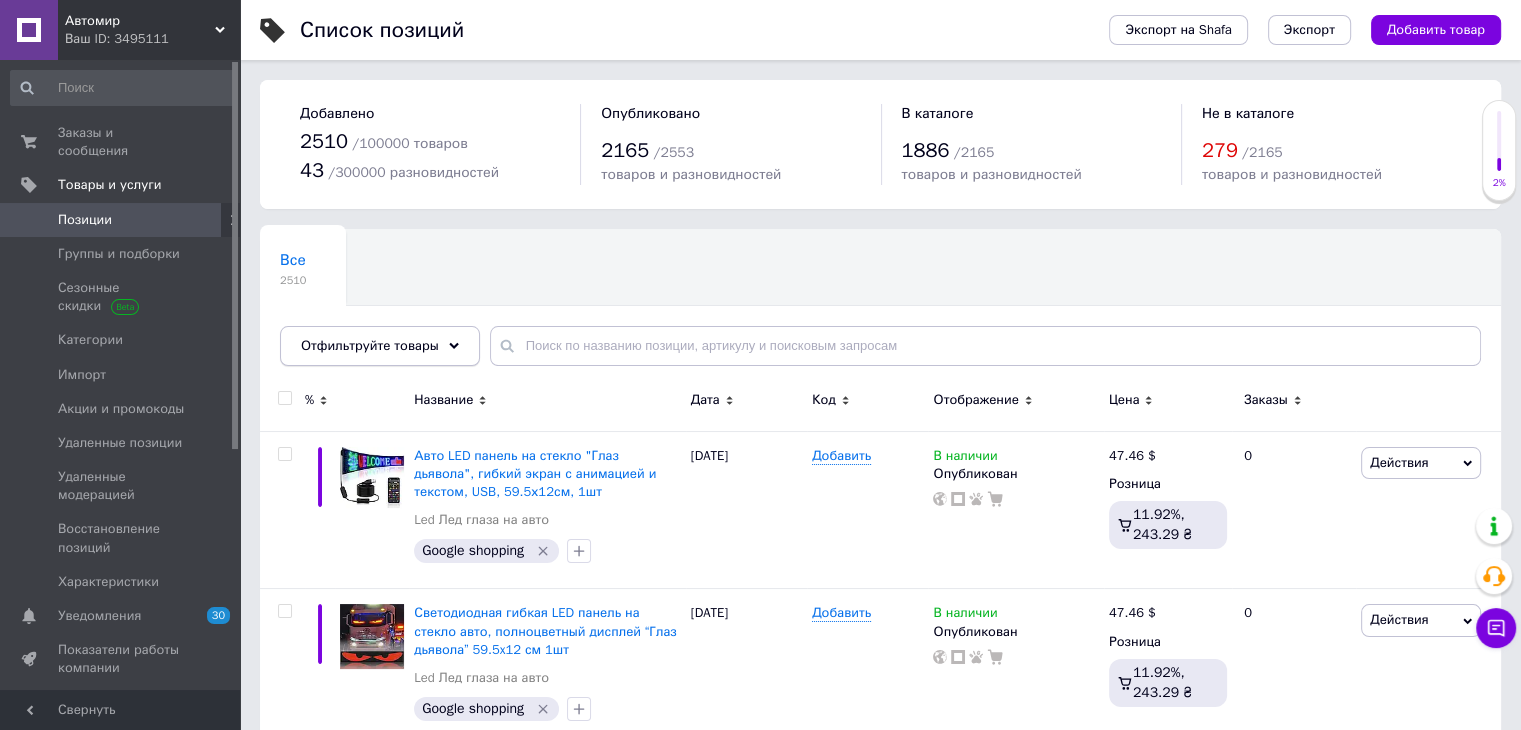 click on "Отфильтруйте товары" at bounding box center (380, 346) 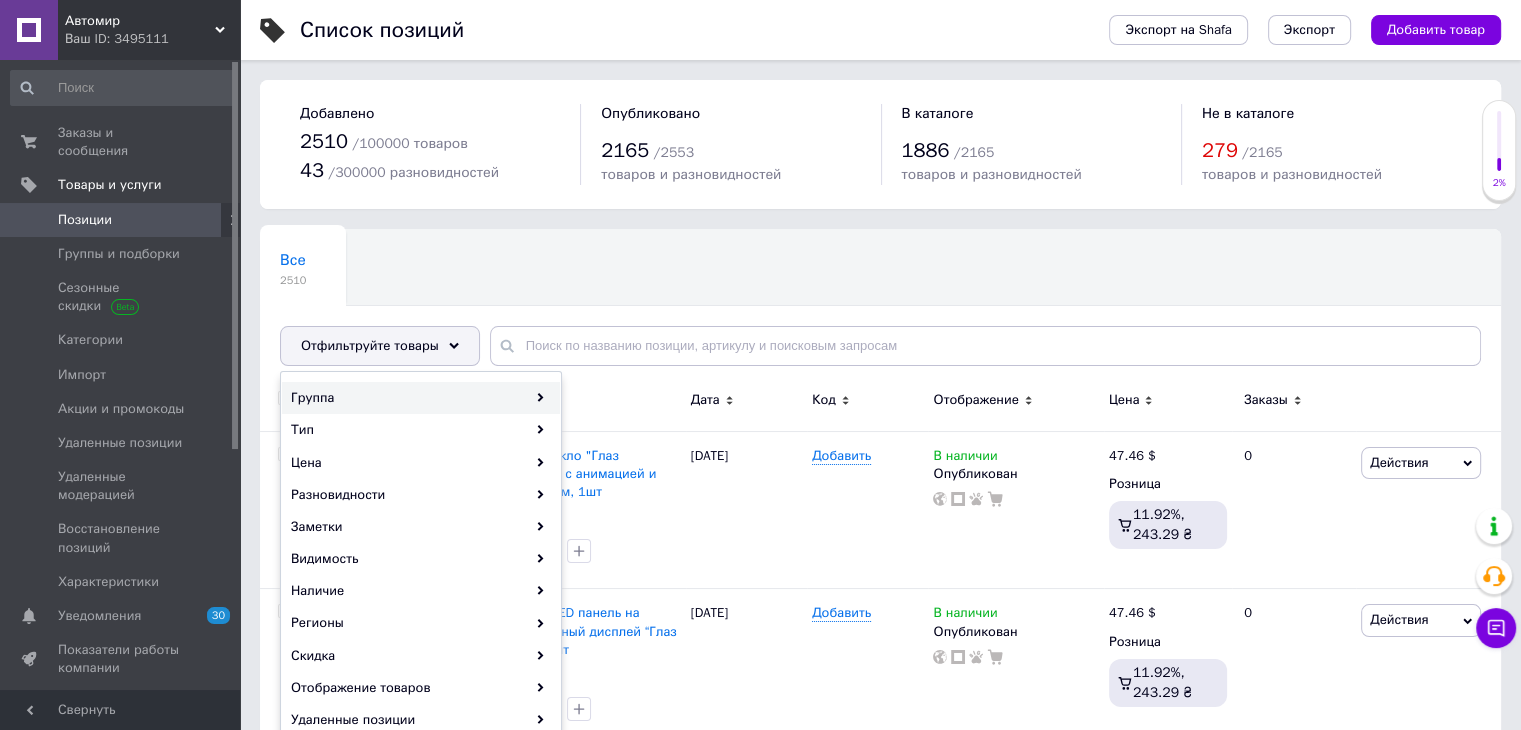 click on "Группа" at bounding box center (421, 398) 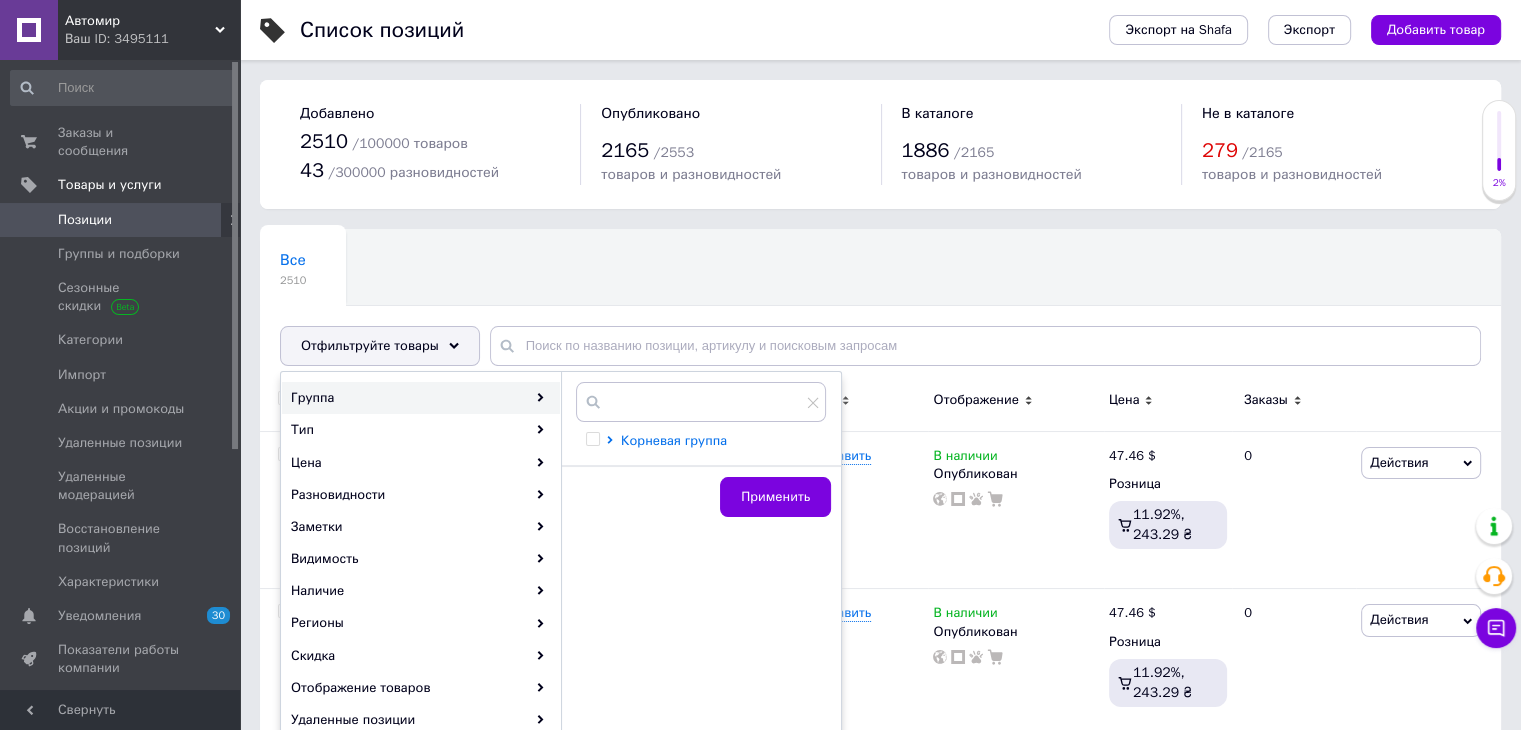 click on "Корневая группа" at bounding box center (674, 440) 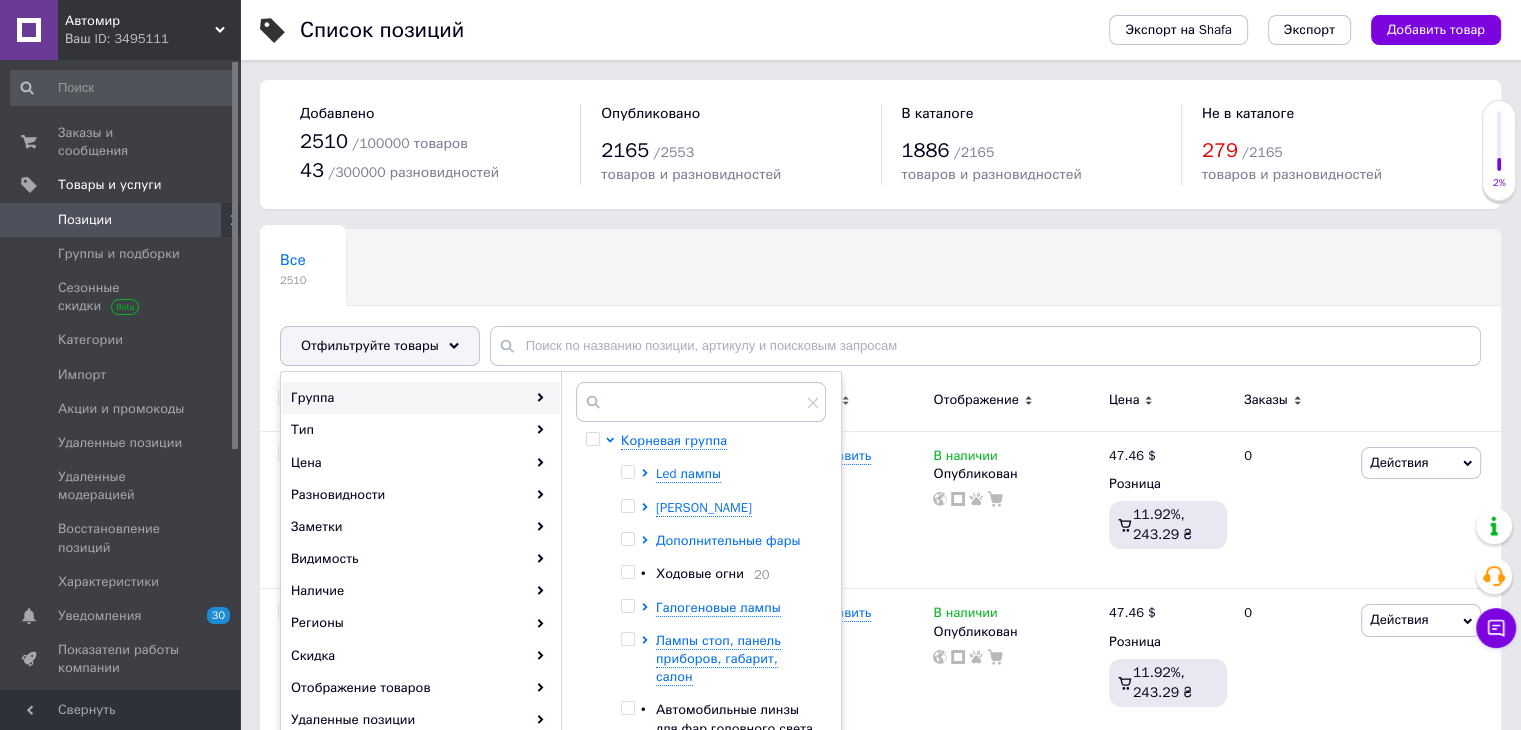 click on "Дополнительные фары" at bounding box center (728, 540) 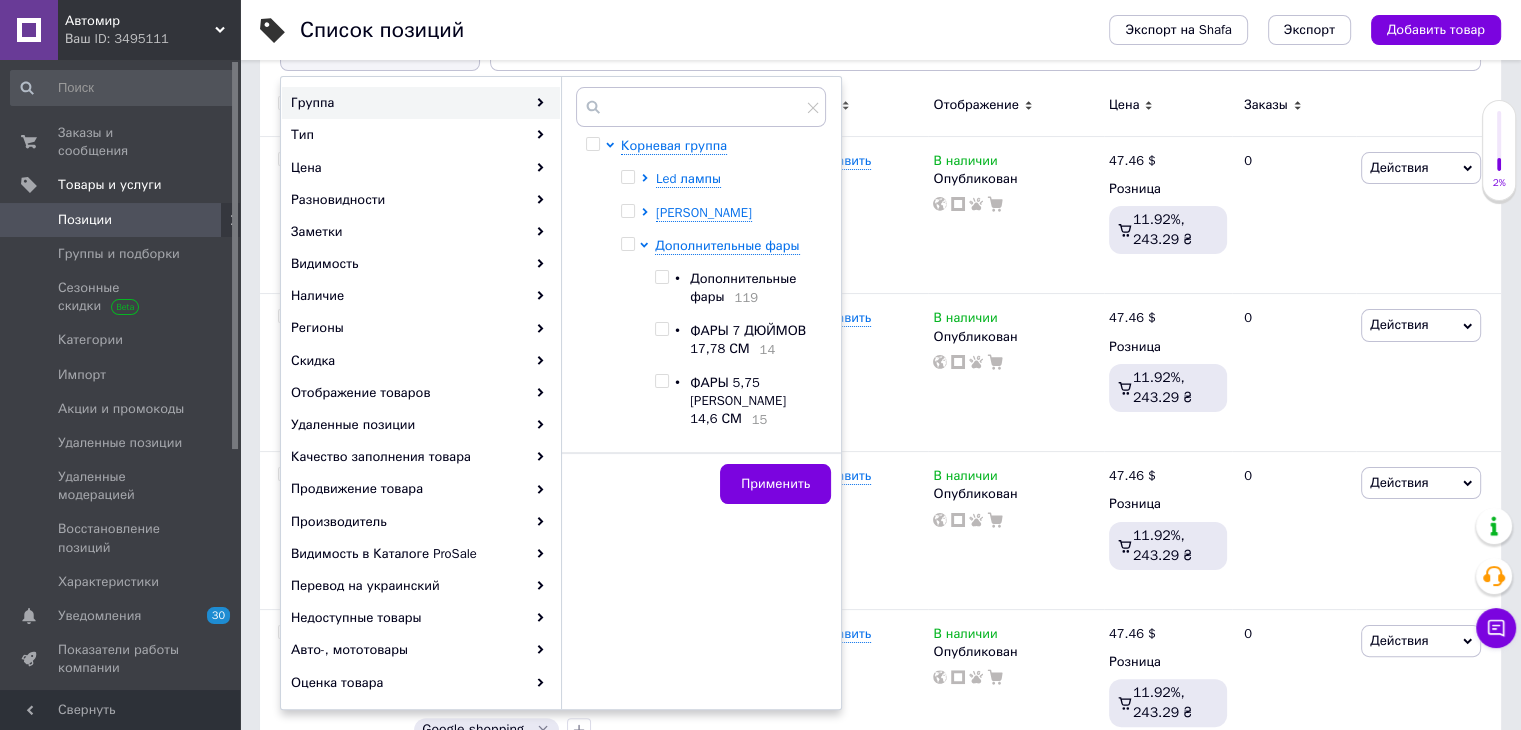 scroll, scrollTop: 300, scrollLeft: 0, axis: vertical 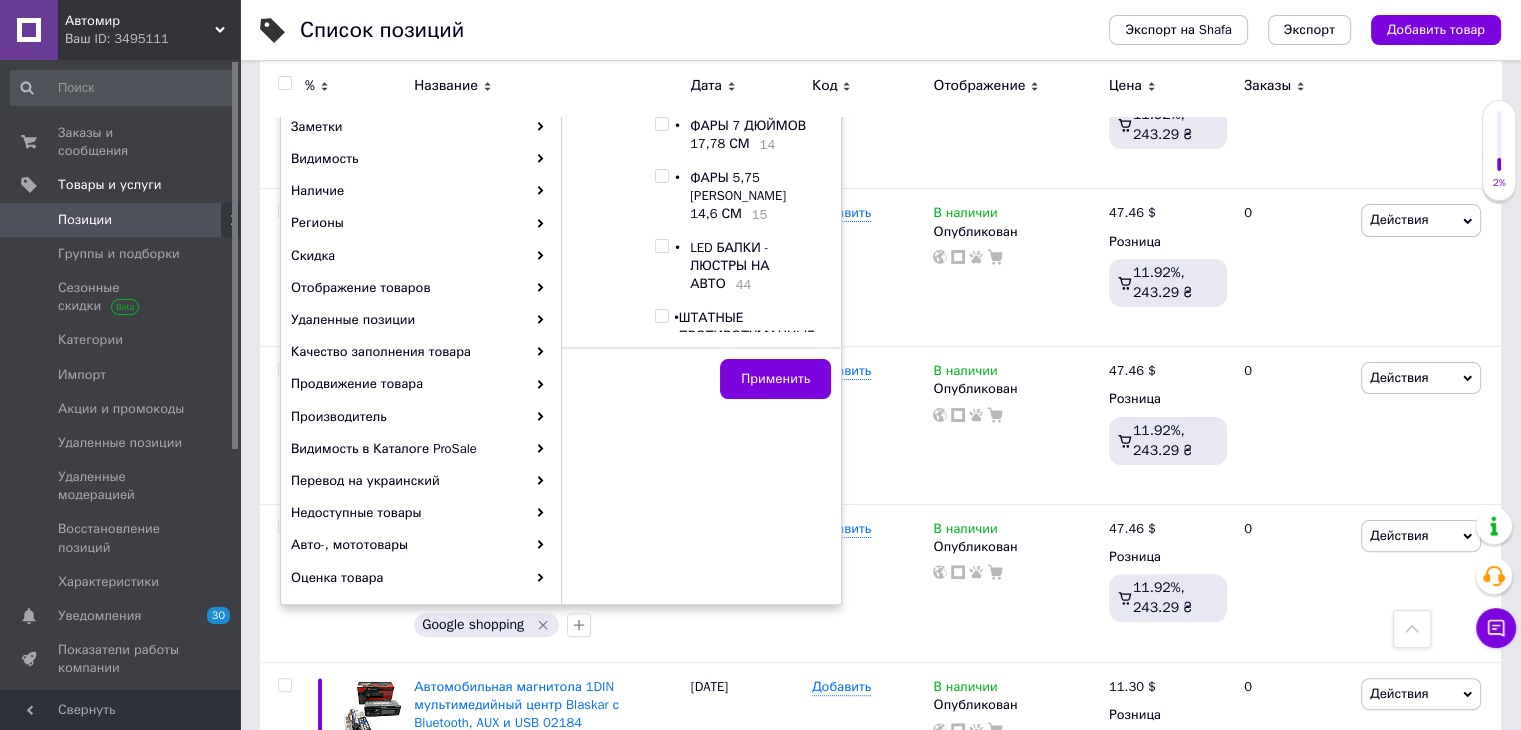 click on "• Дополнительные фары 119 • ФАРЫ 7 ДЮЙМОВ 17,78 СМ 14 • ФАРЫ 5,75 ДЮЙМОВ 14,6 СМ 15 • LED БАЛКИ - ЛЮСТРЫ НА АВТО 44 • ШТАТНЫЕ ПРОТИВОТУМАННЫЕ ФАРЫ 81 • АКСЕССУАРЫ ДЛЯ ДОП ФАР 8 • ПОДФАРНИКИ НА НИВУ 6" at bounding box center [735, 266] 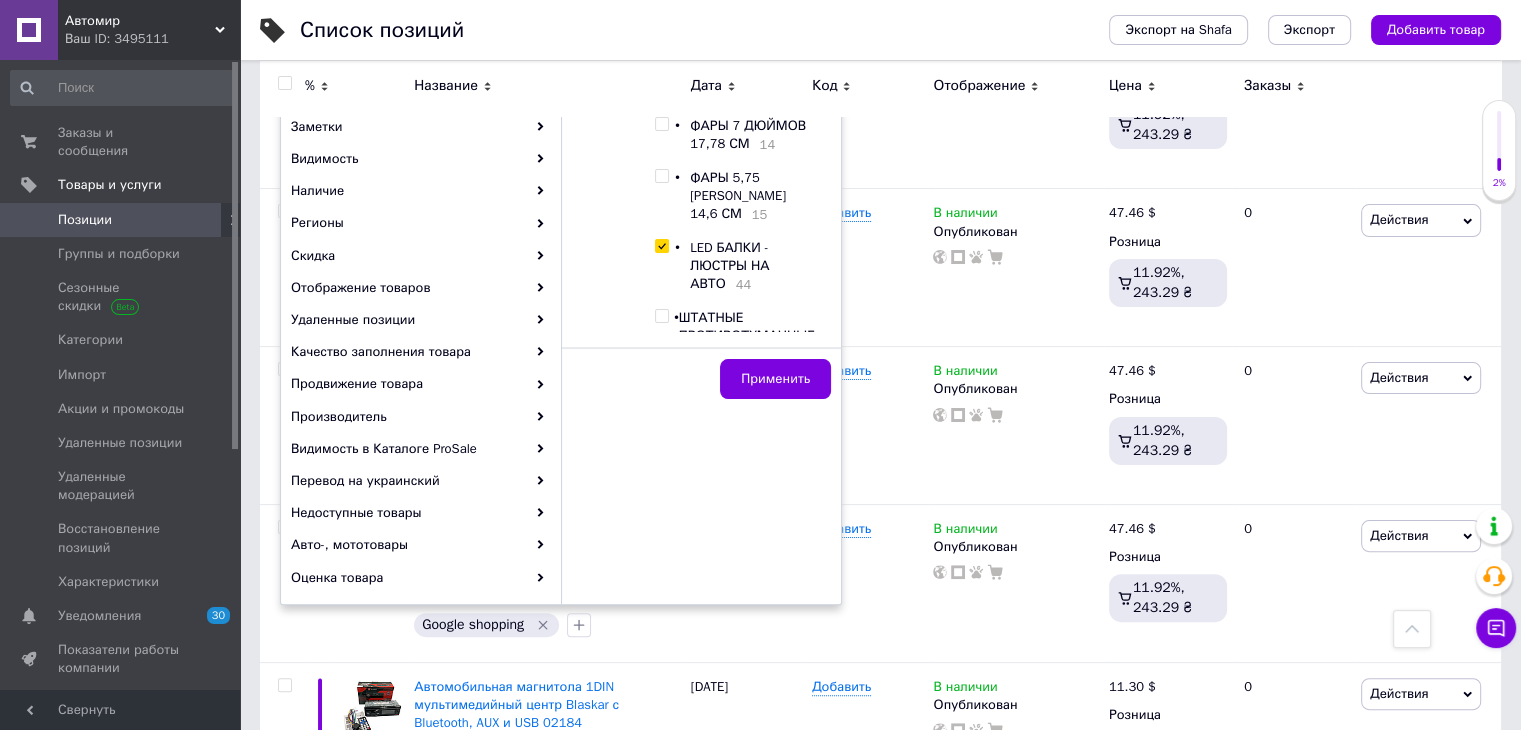 checkbox on "true" 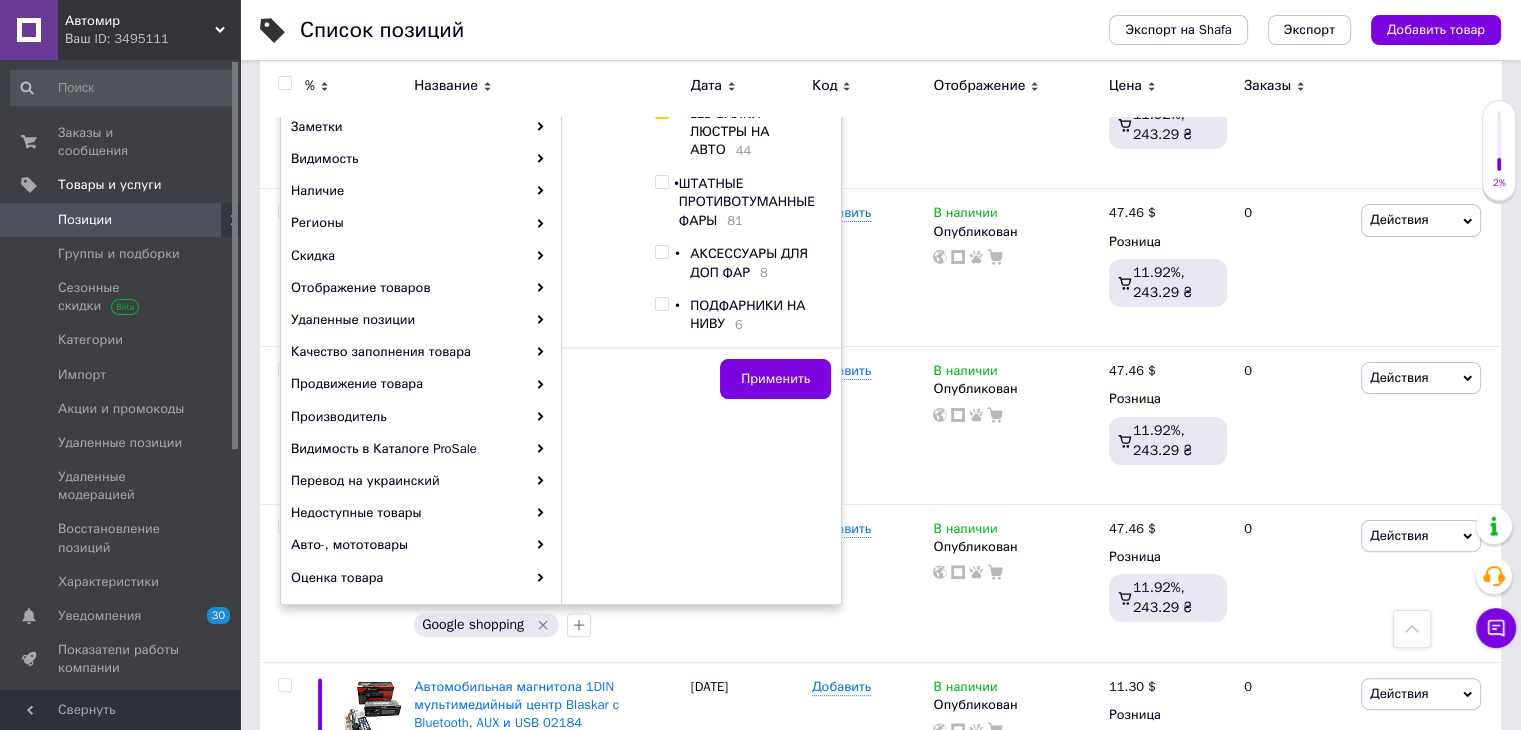 scroll, scrollTop: 200, scrollLeft: 0, axis: vertical 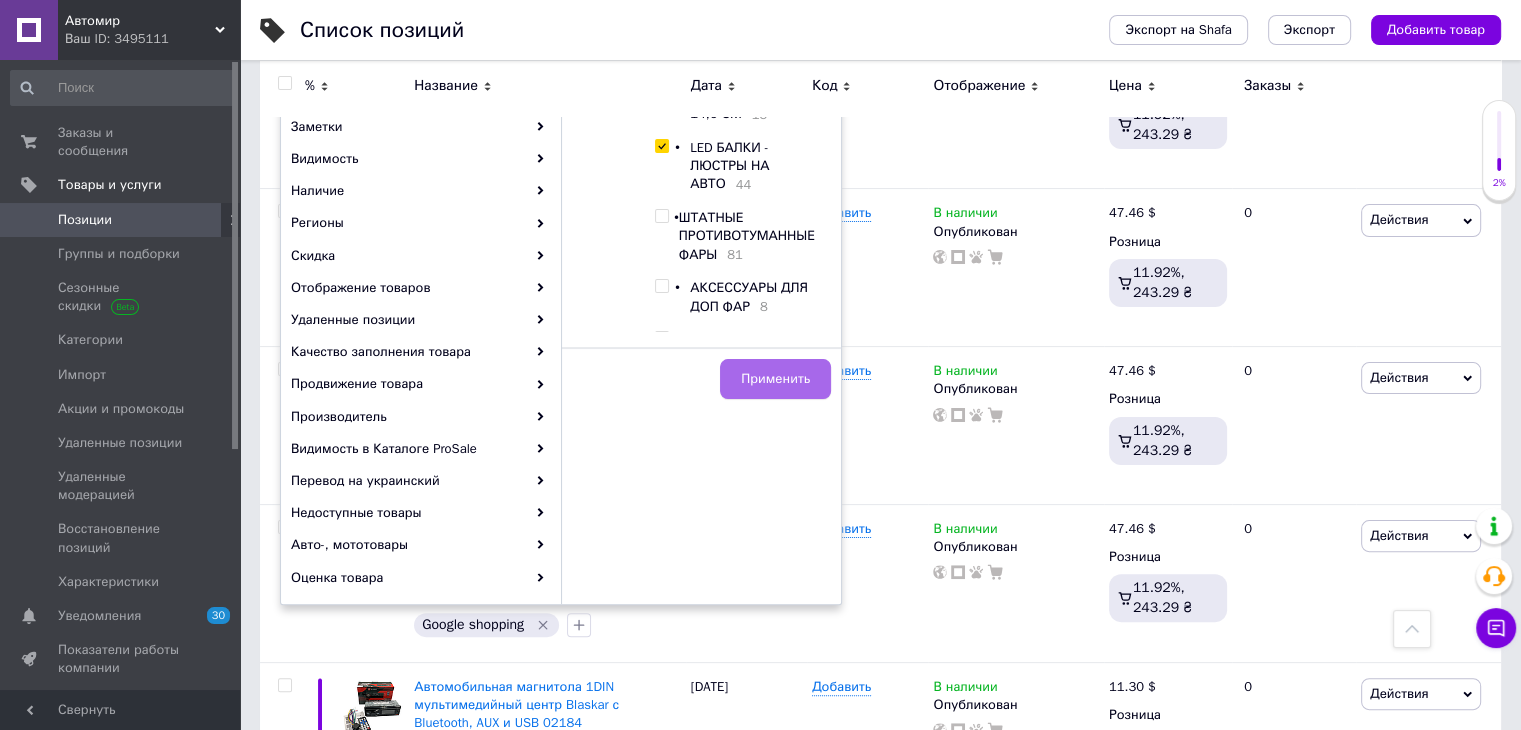 click on "Применить" at bounding box center [775, 379] 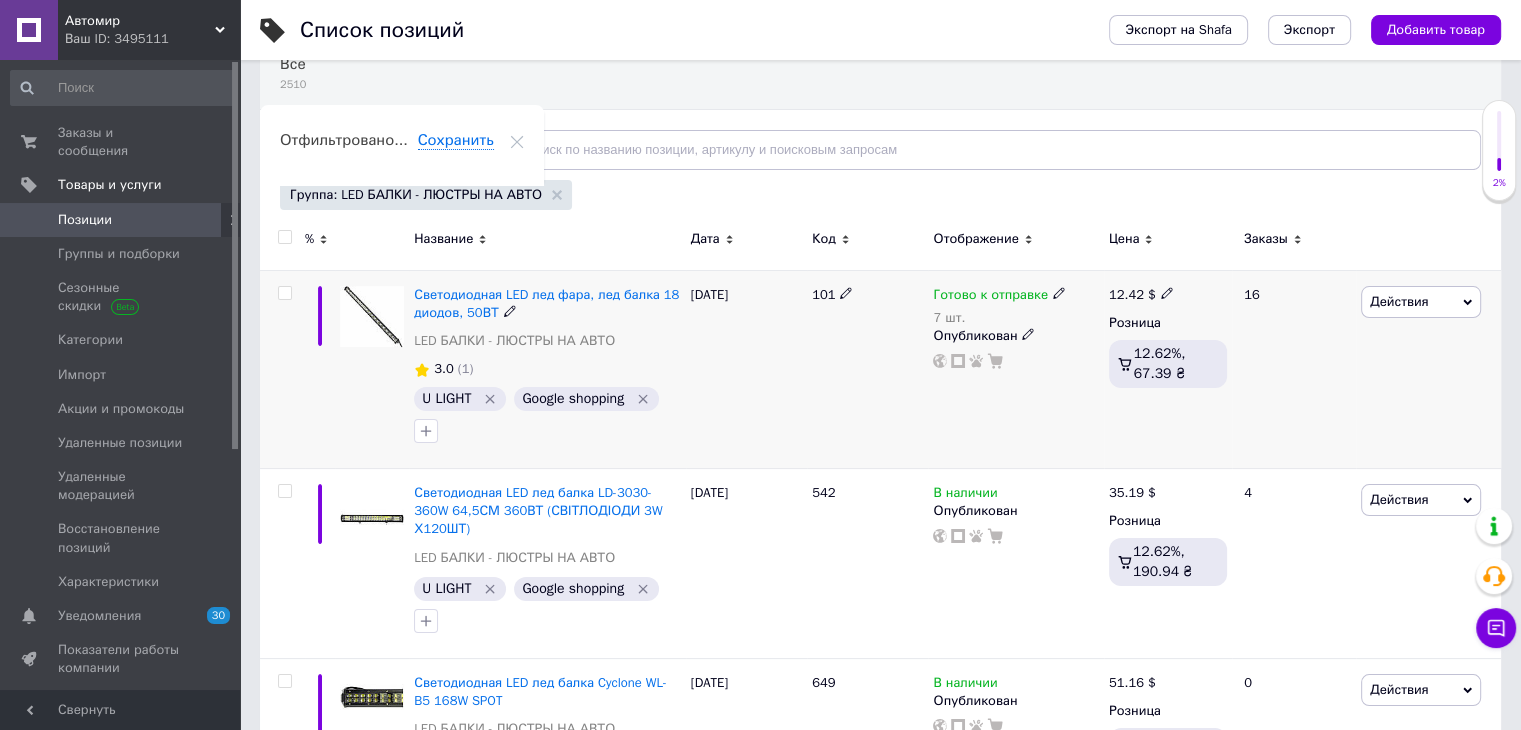 scroll, scrollTop: 200, scrollLeft: 0, axis: vertical 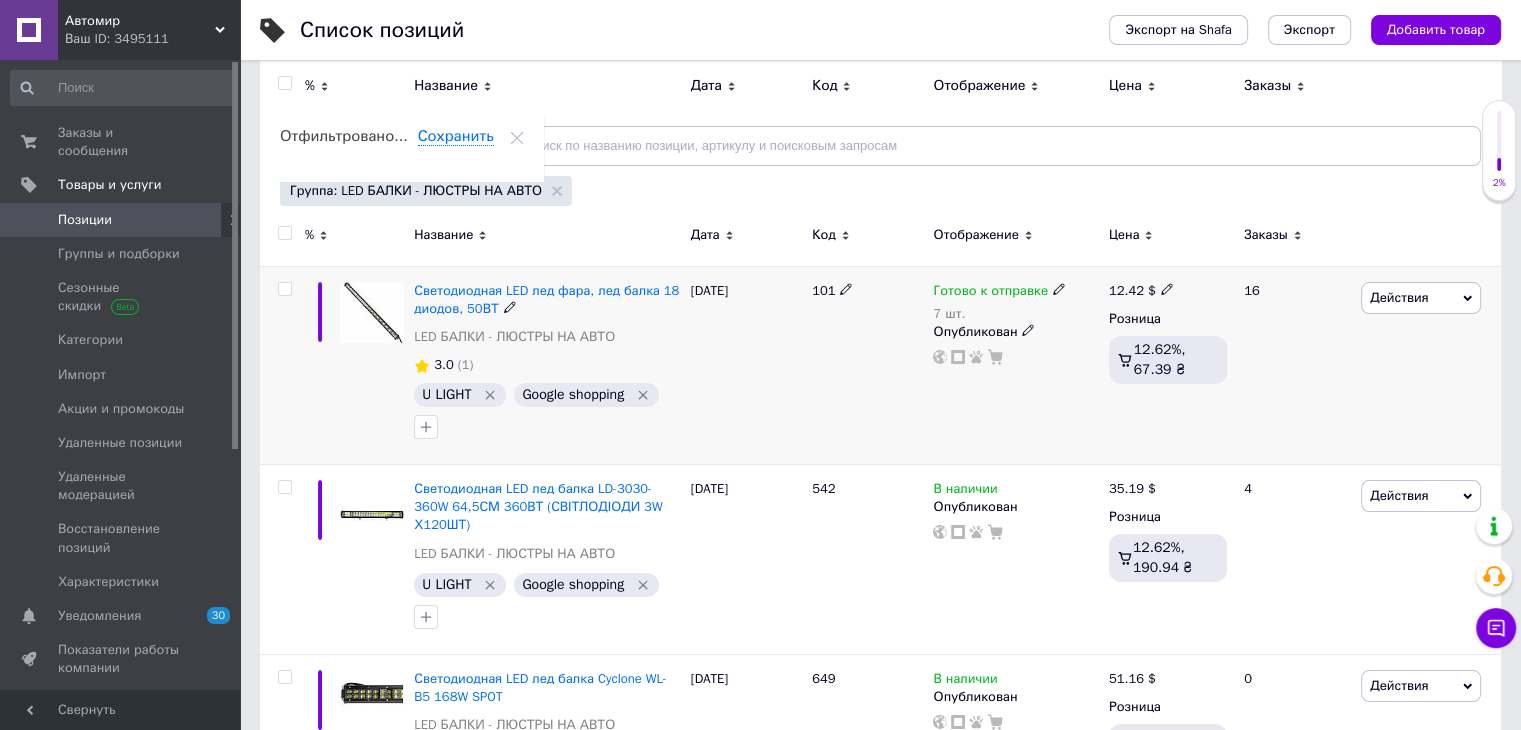 click at bounding box center (284, 289) 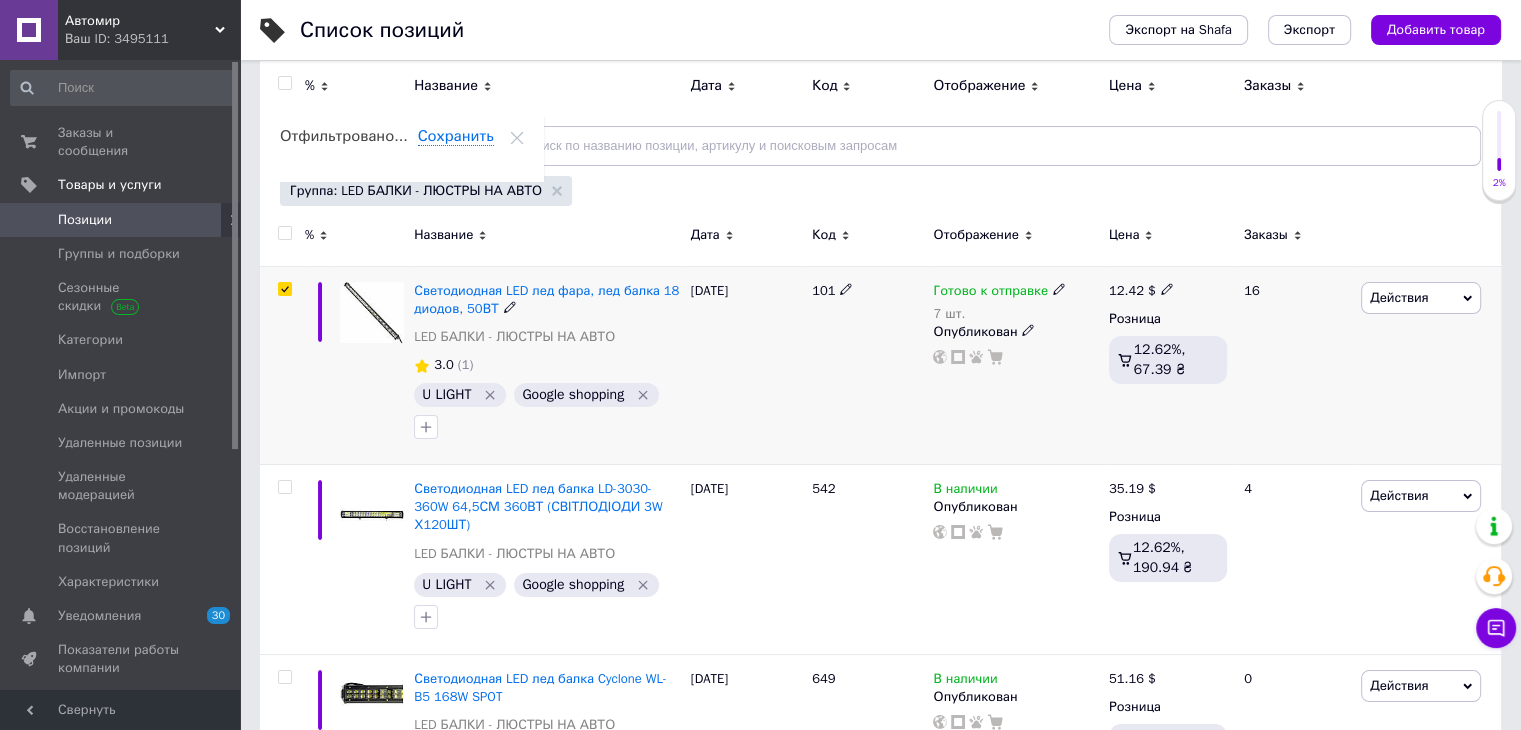 checkbox on "true" 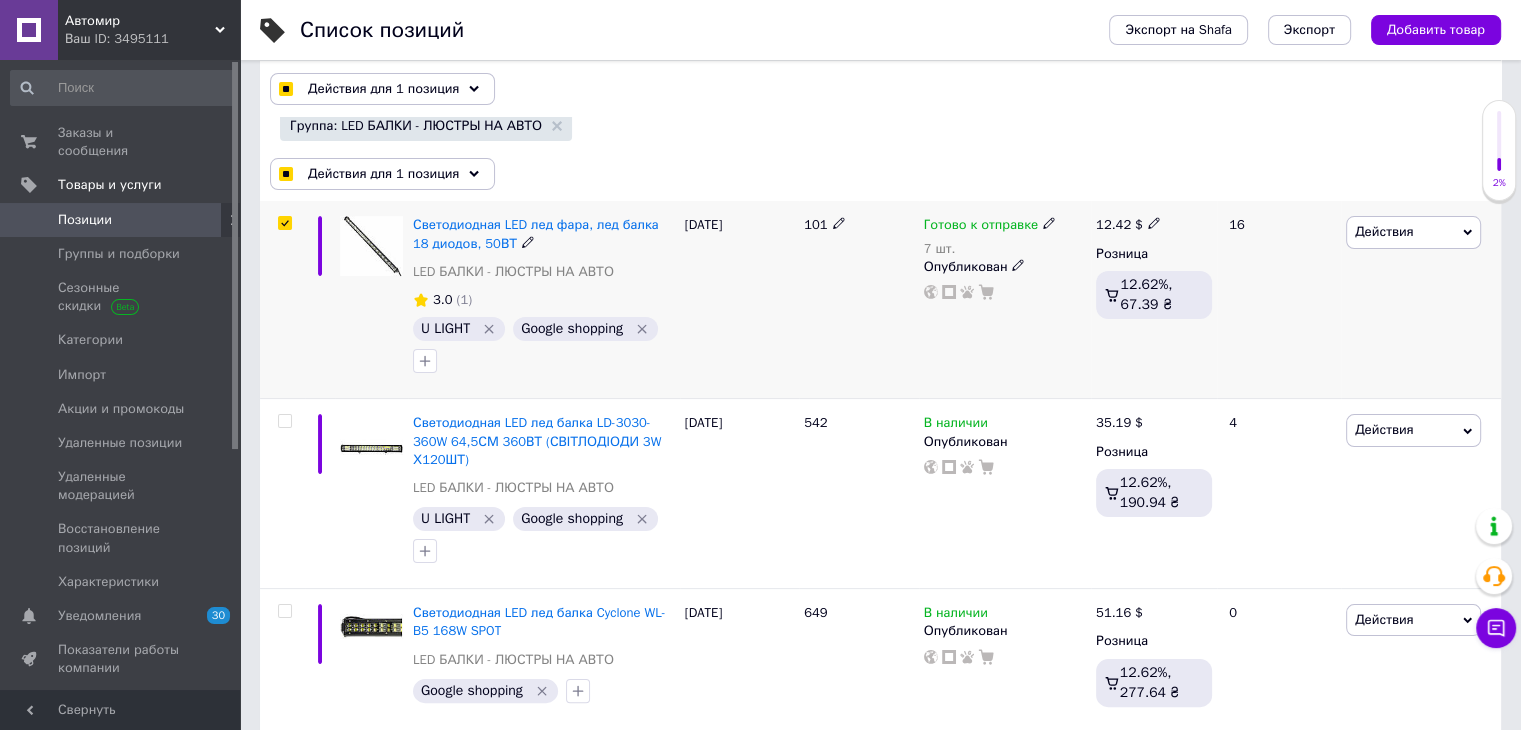 scroll, scrollTop: 300, scrollLeft: 0, axis: vertical 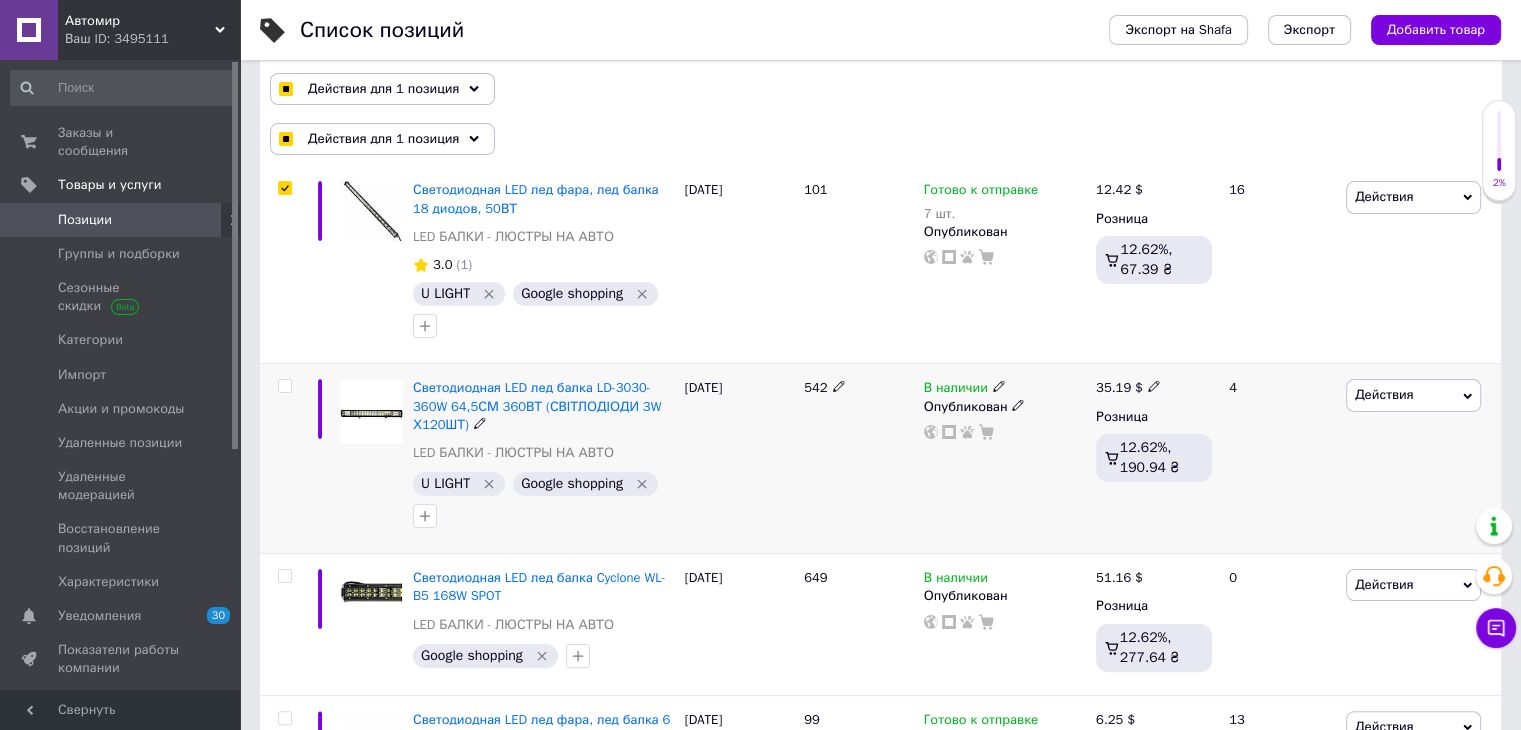 click at bounding box center (284, 386) 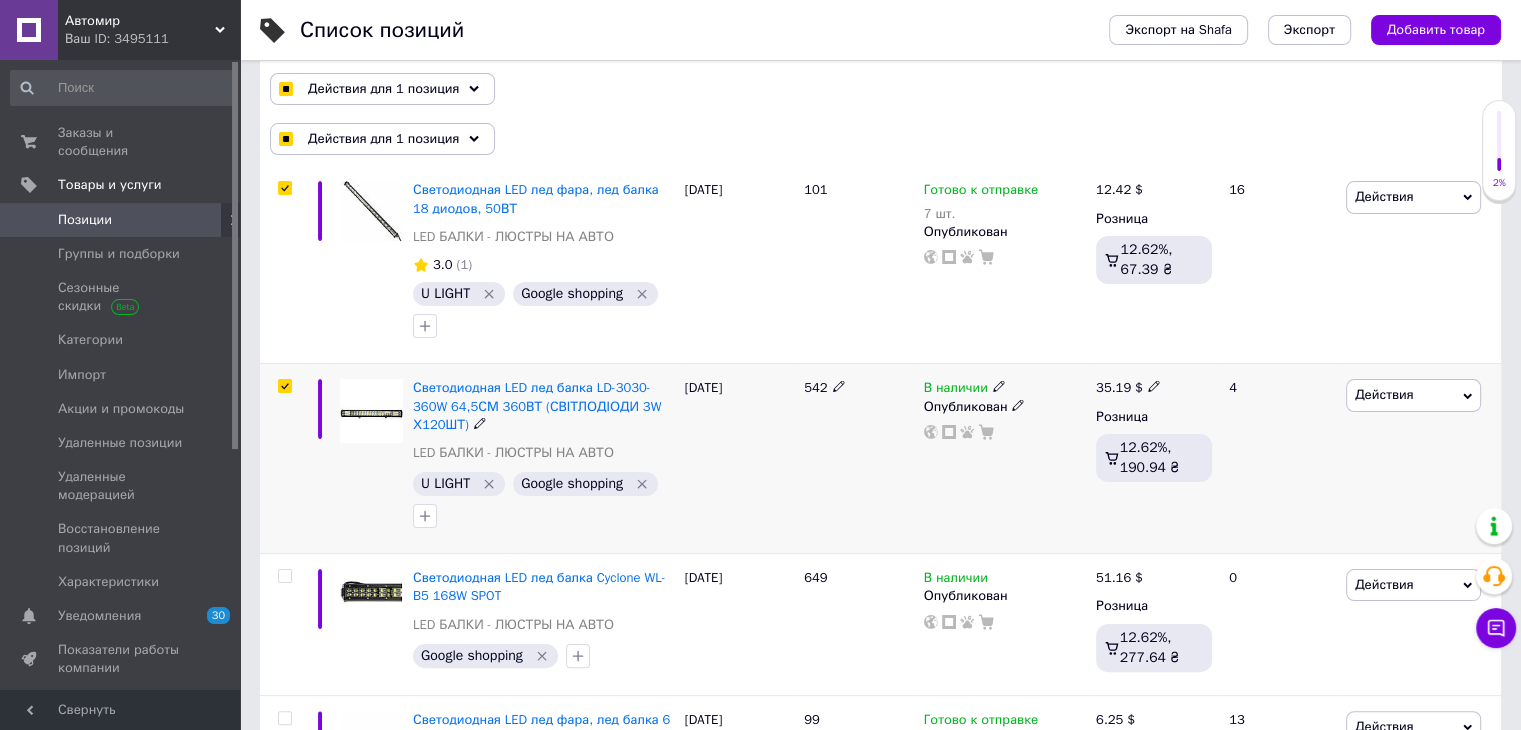 type 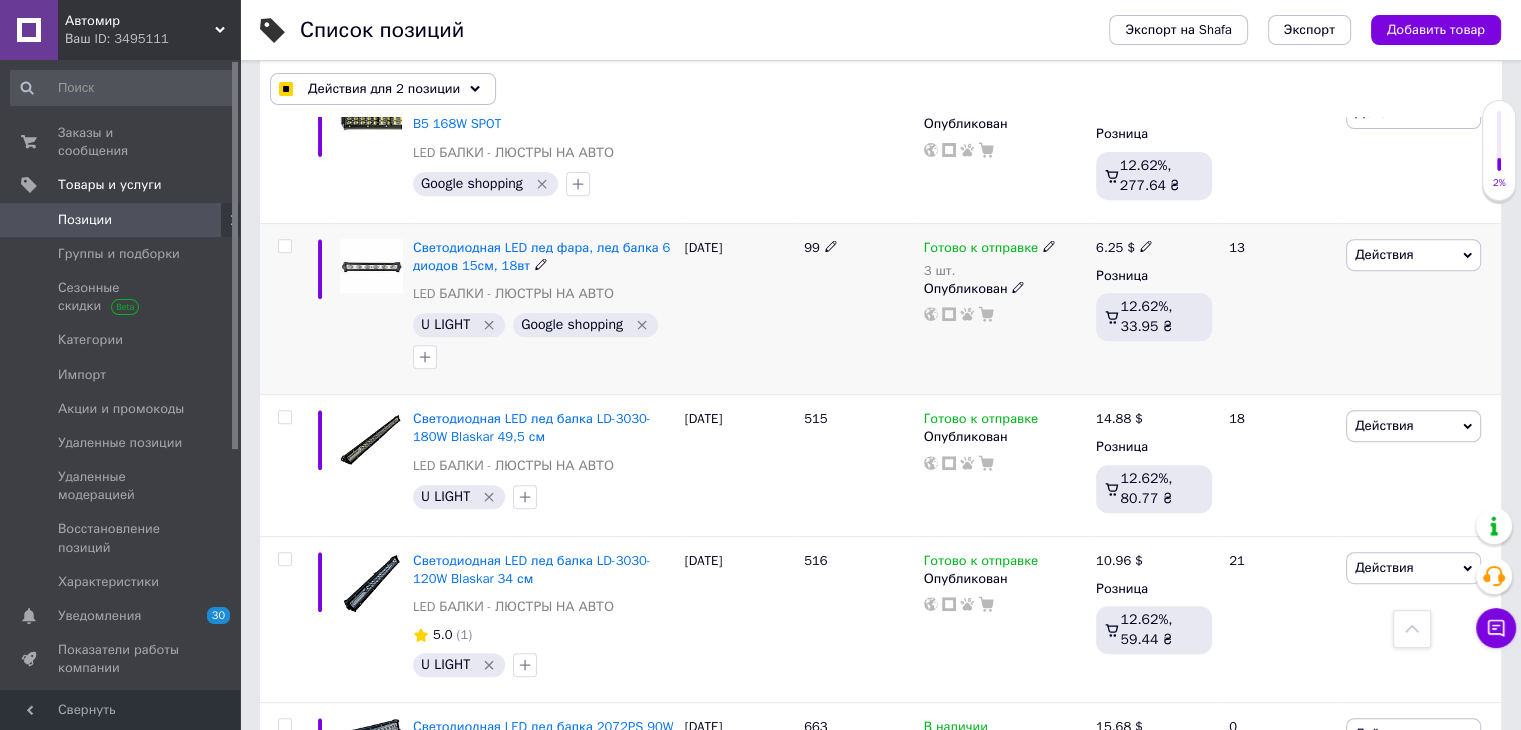 scroll, scrollTop: 800, scrollLeft: 0, axis: vertical 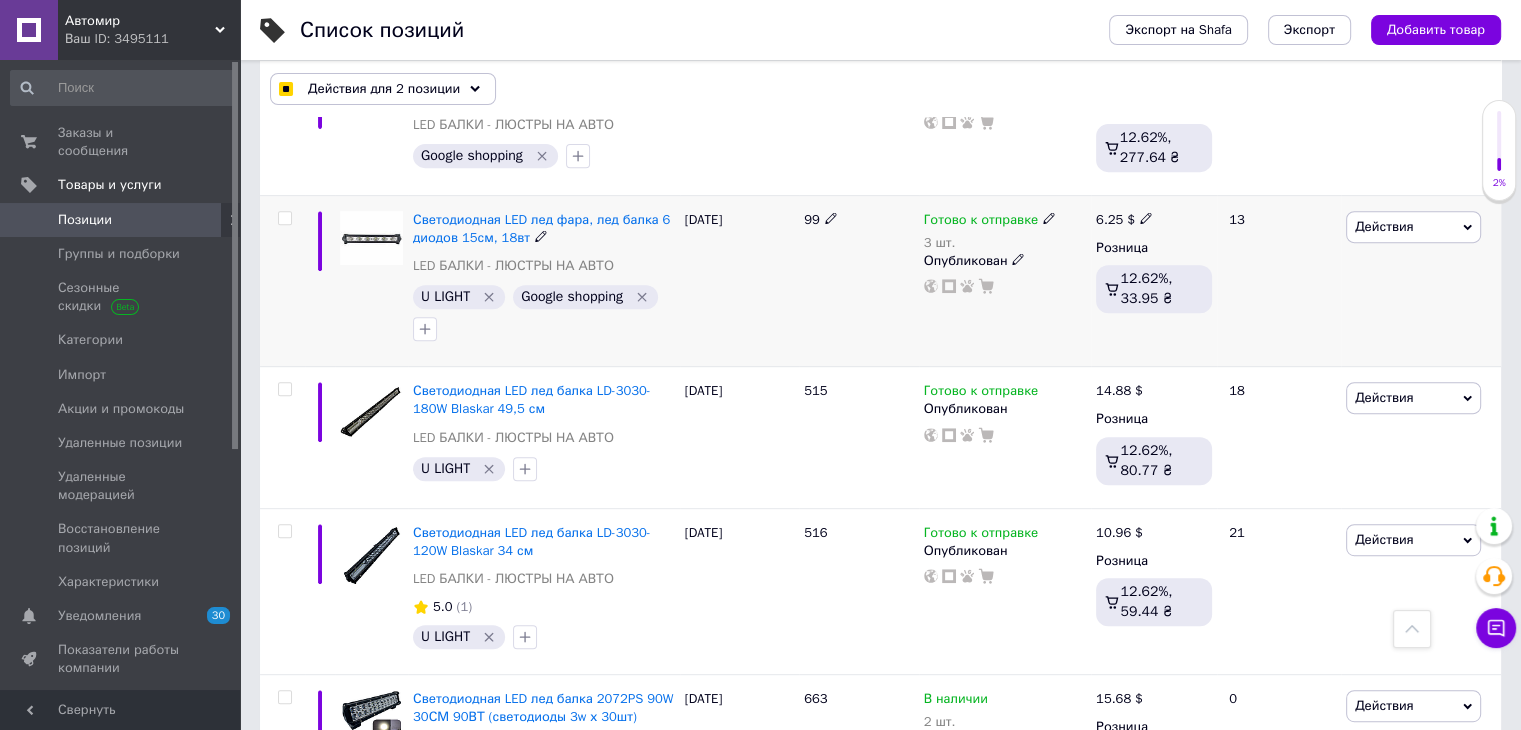 click at bounding box center [284, 218] 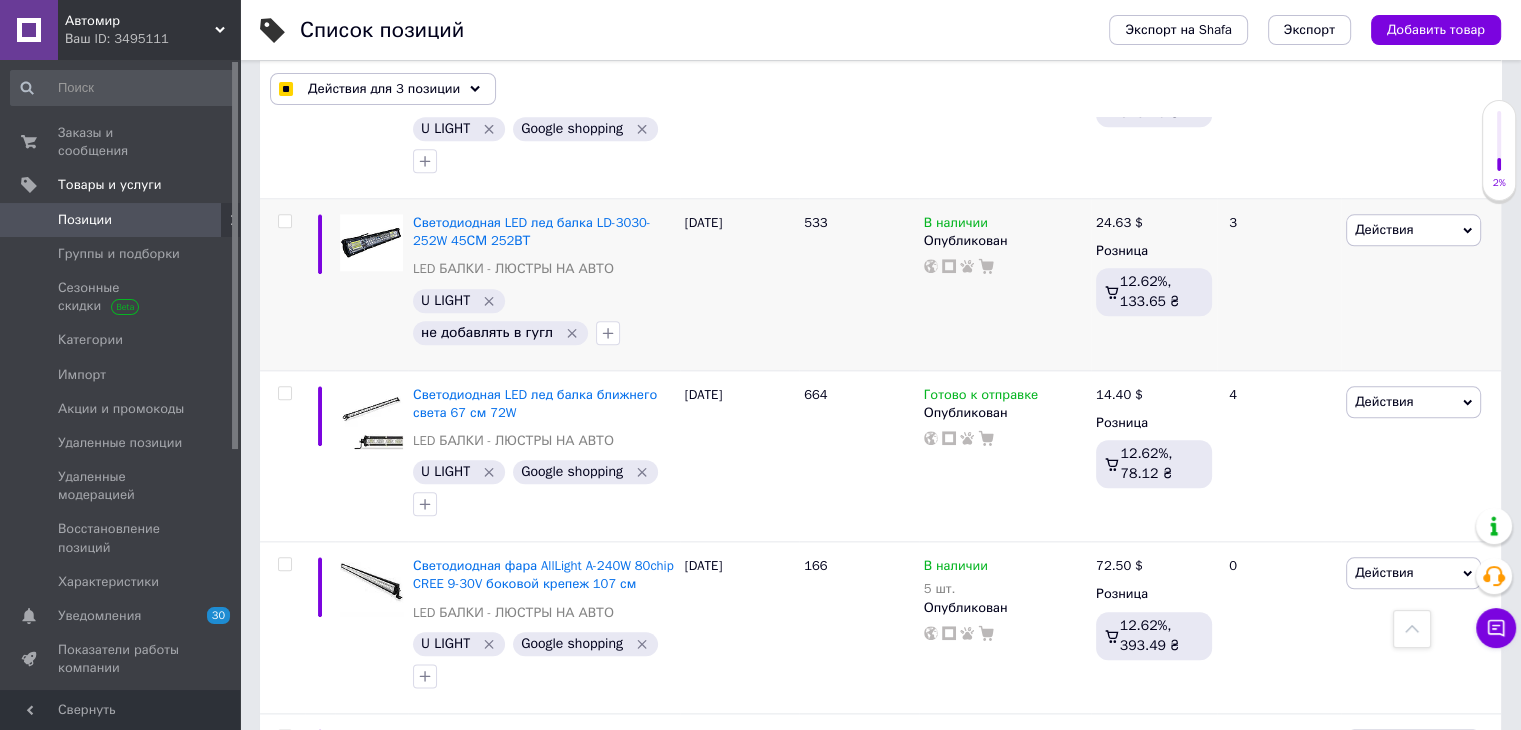 scroll, scrollTop: 2200, scrollLeft: 0, axis: vertical 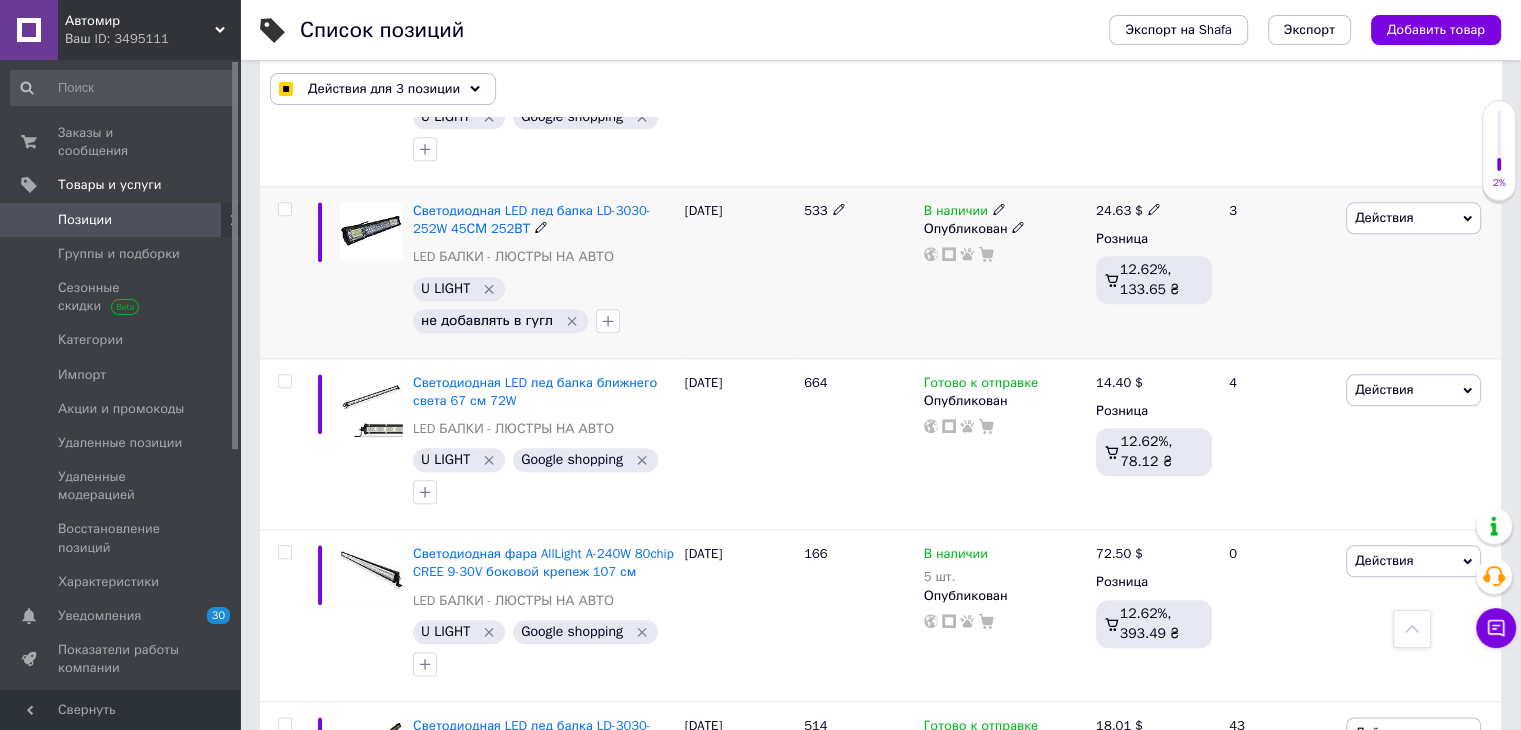 click at bounding box center [284, 209] 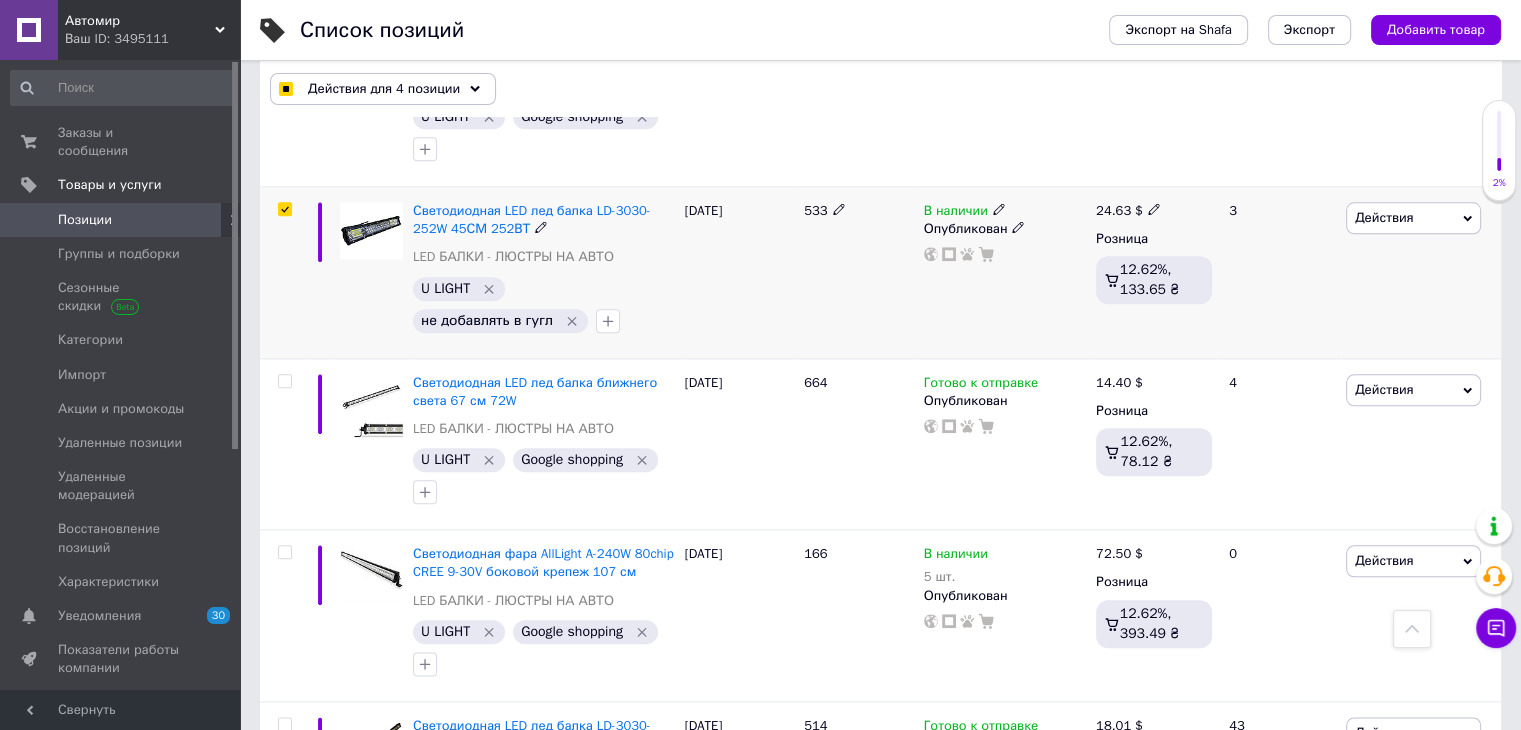 click at bounding box center (284, 209) 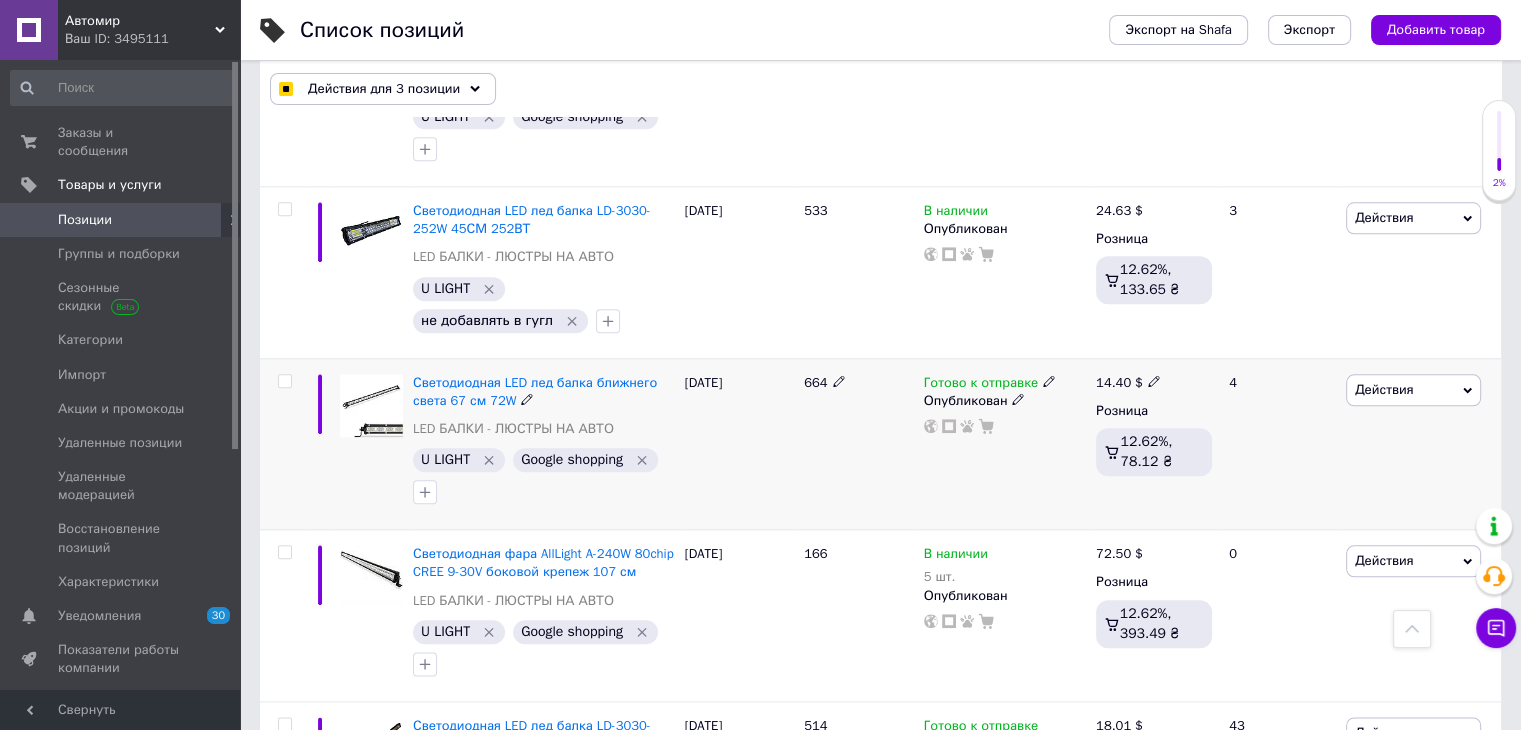 click at bounding box center [284, 381] 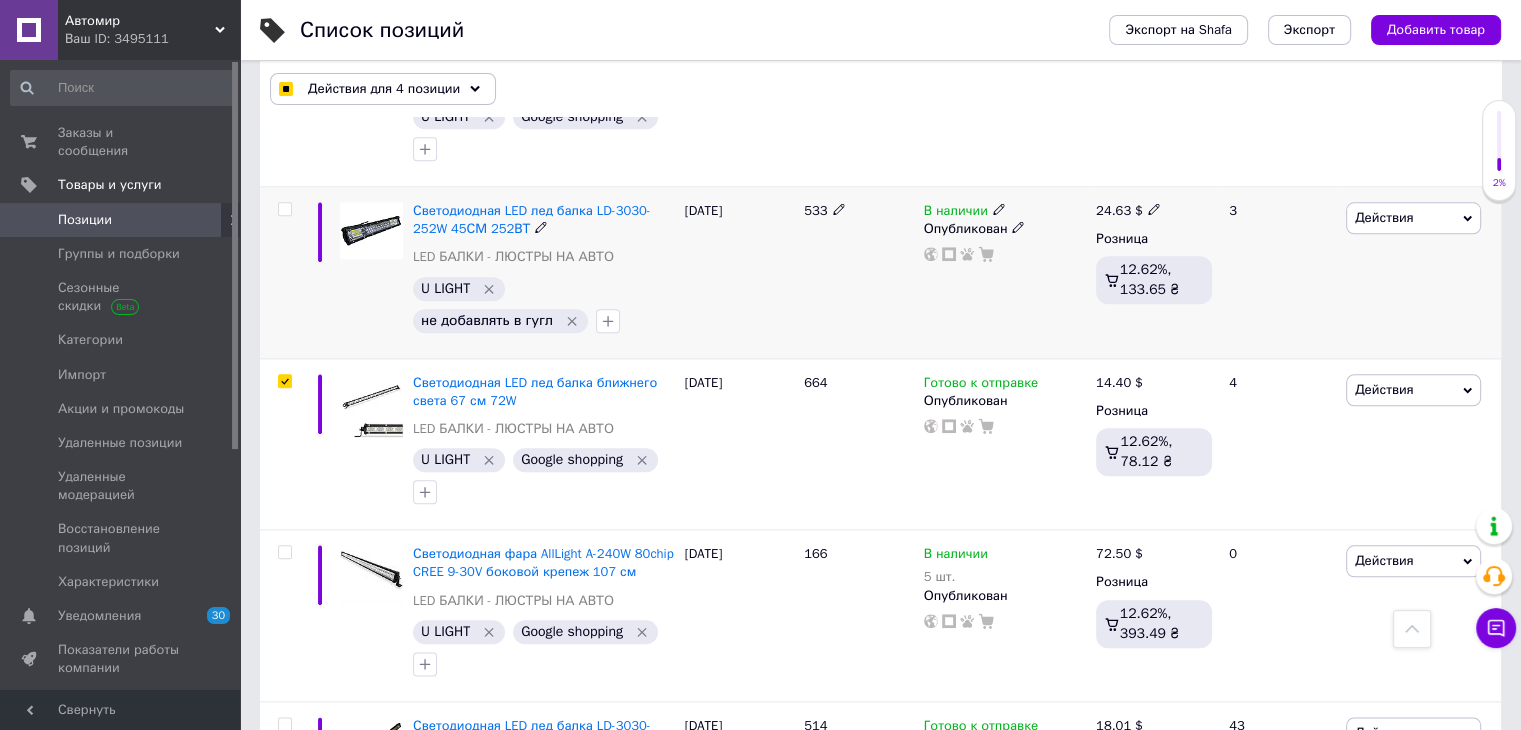 drag, startPoint x: 287, startPoint y: 201, endPoint x: 297, endPoint y: 203, distance: 10.198039 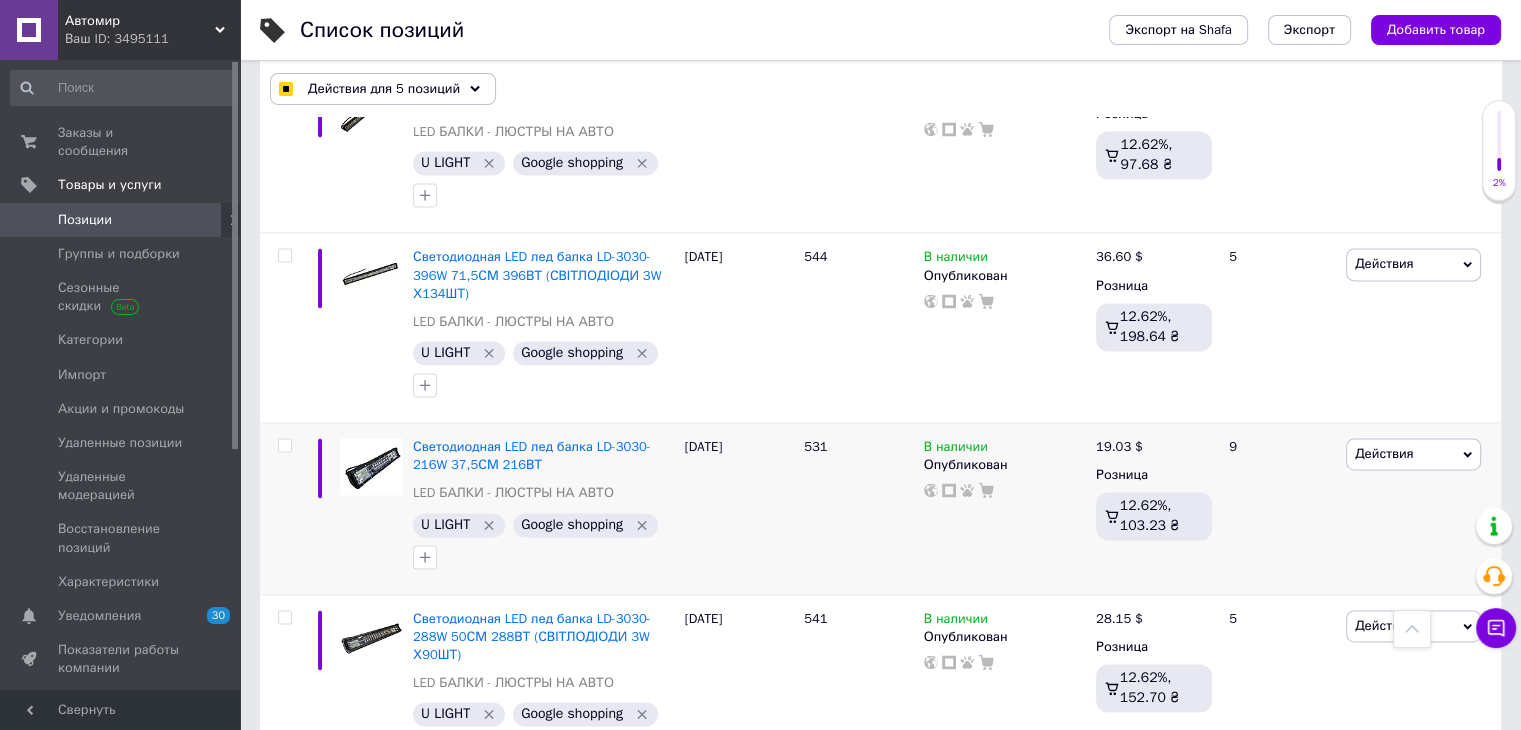 scroll, scrollTop: 2900, scrollLeft: 0, axis: vertical 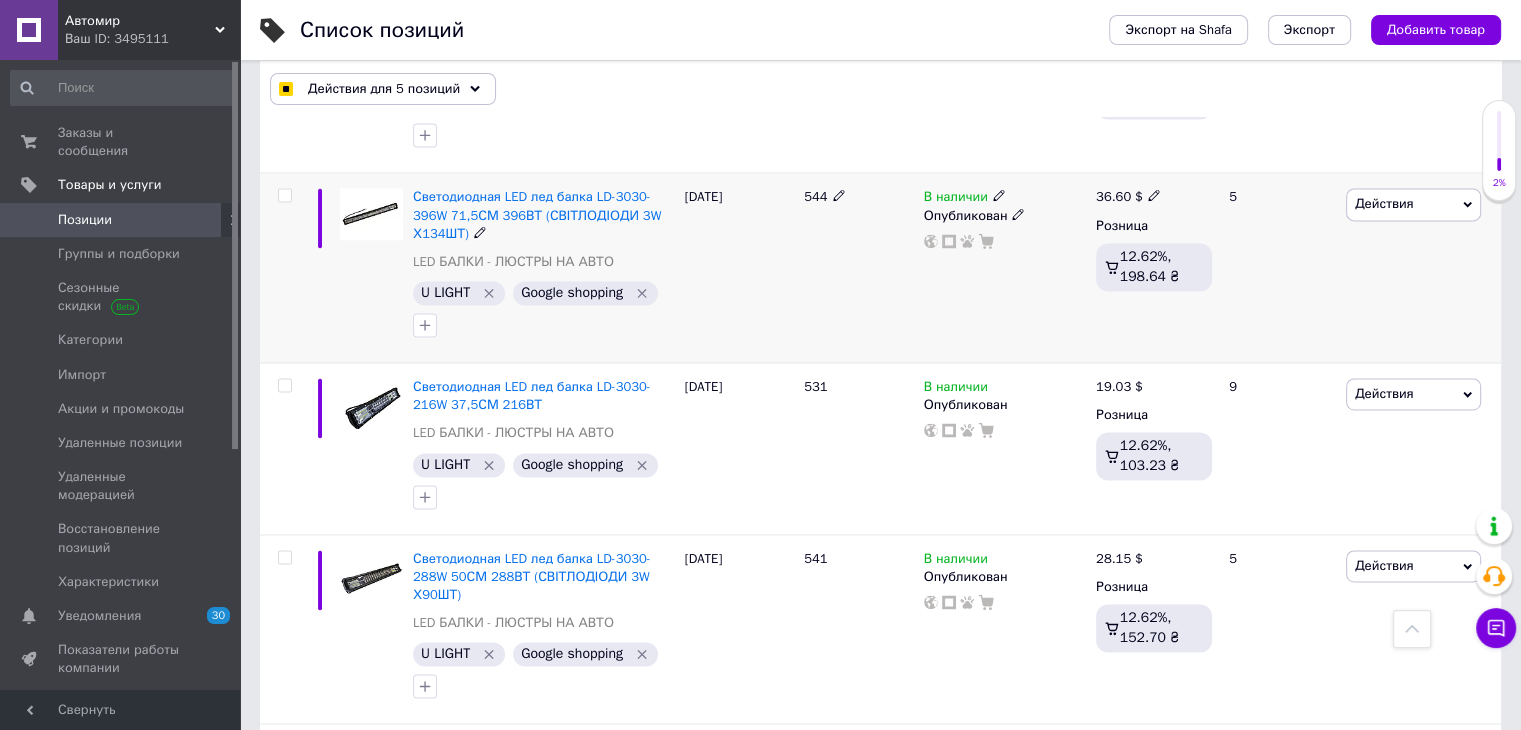 click at bounding box center (284, 195) 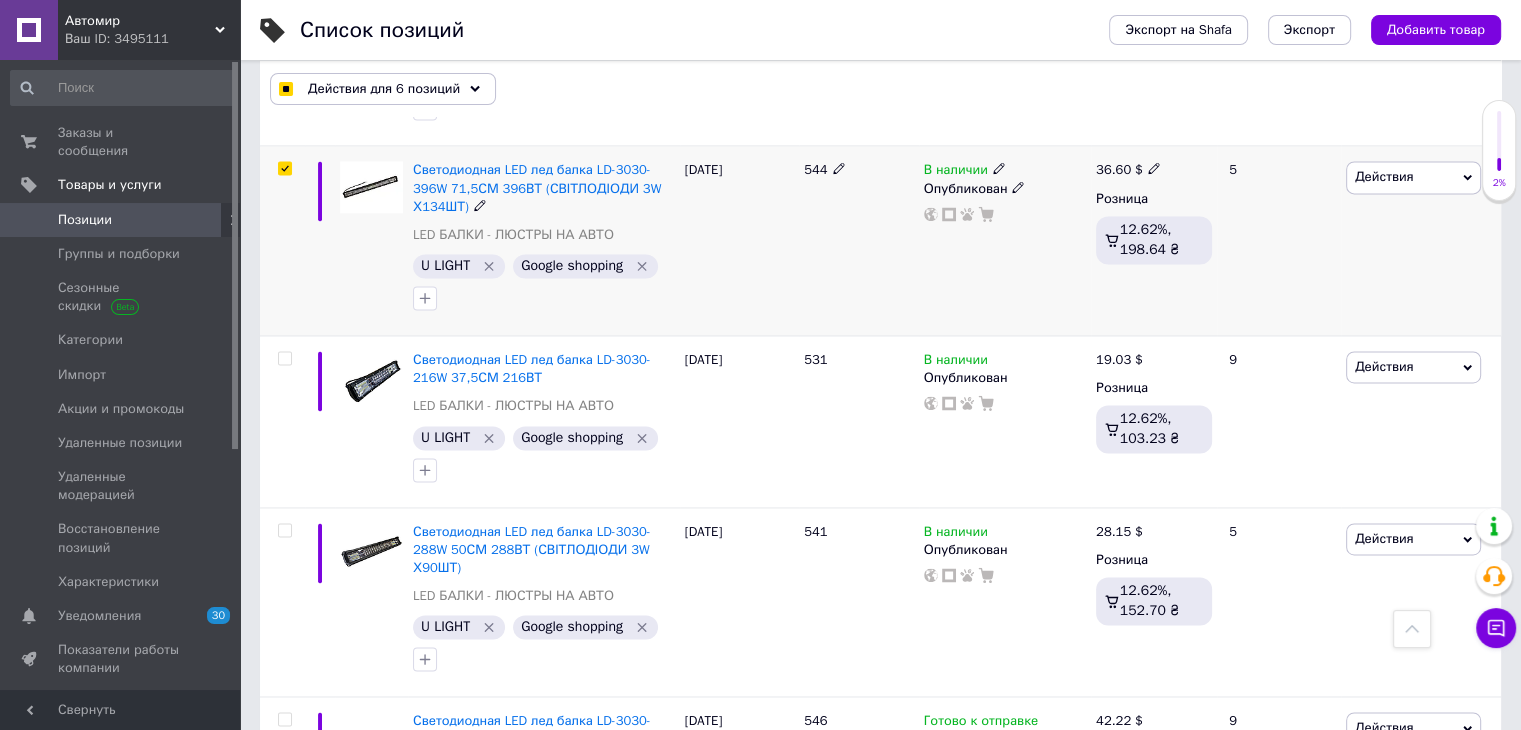 scroll, scrollTop: 3000, scrollLeft: 0, axis: vertical 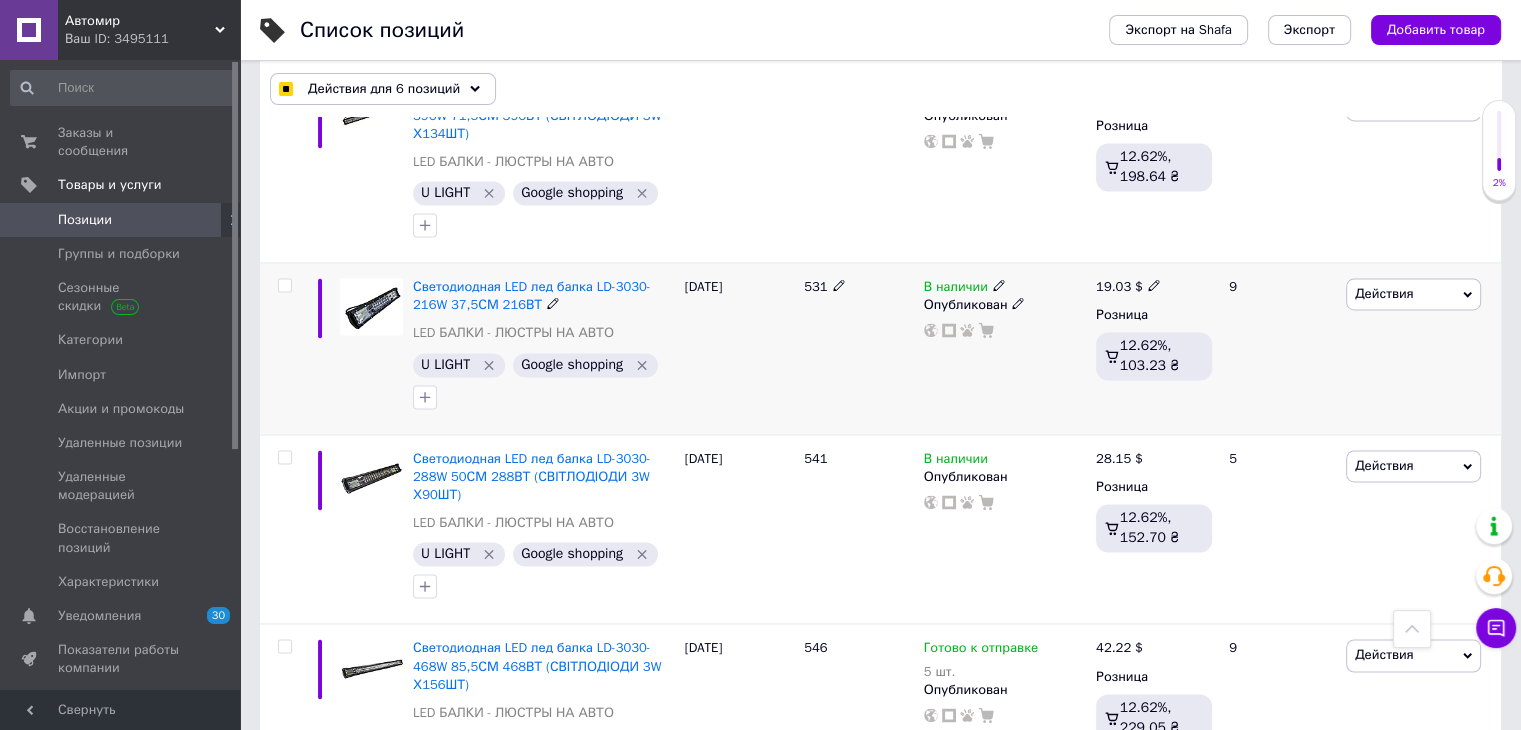 click at bounding box center (284, 285) 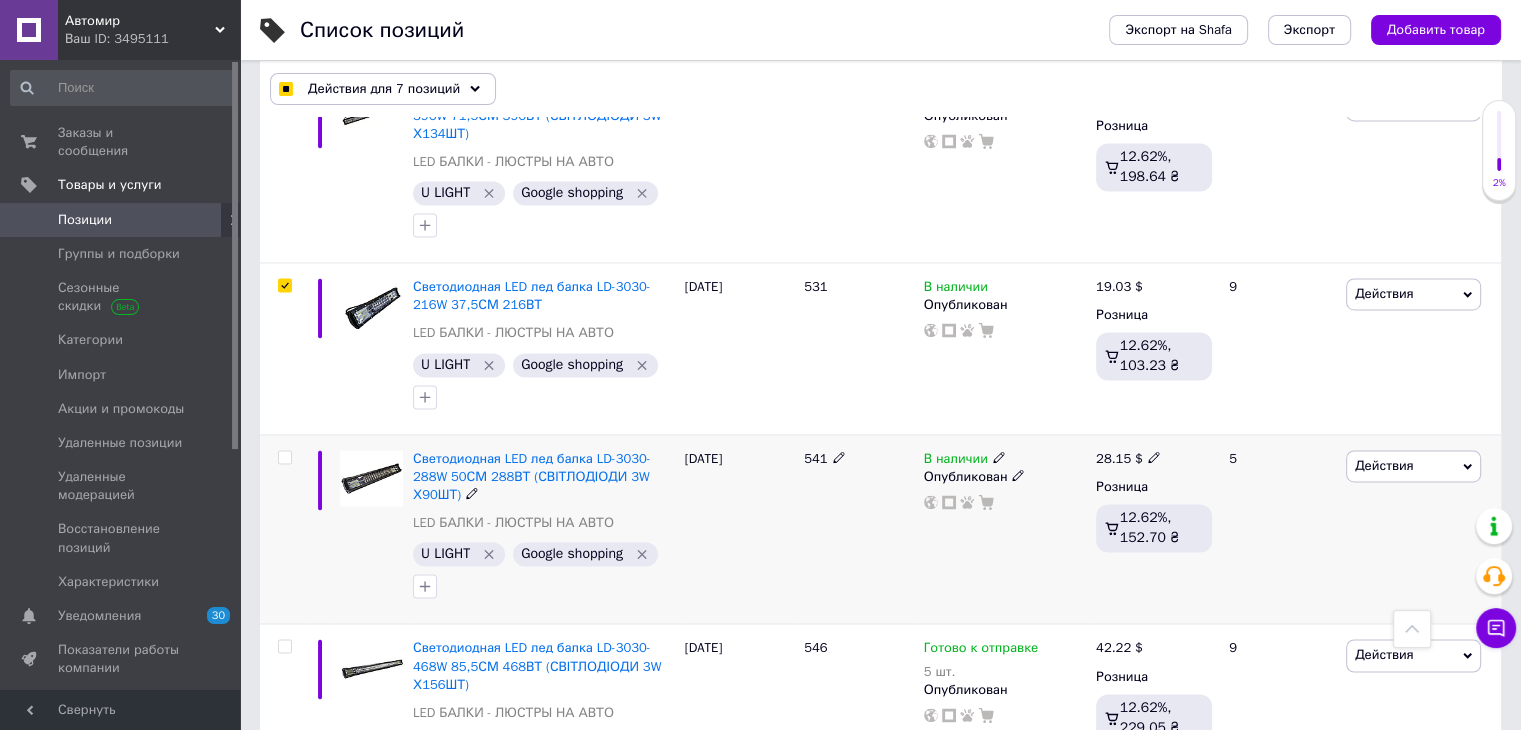 click at bounding box center (284, 457) 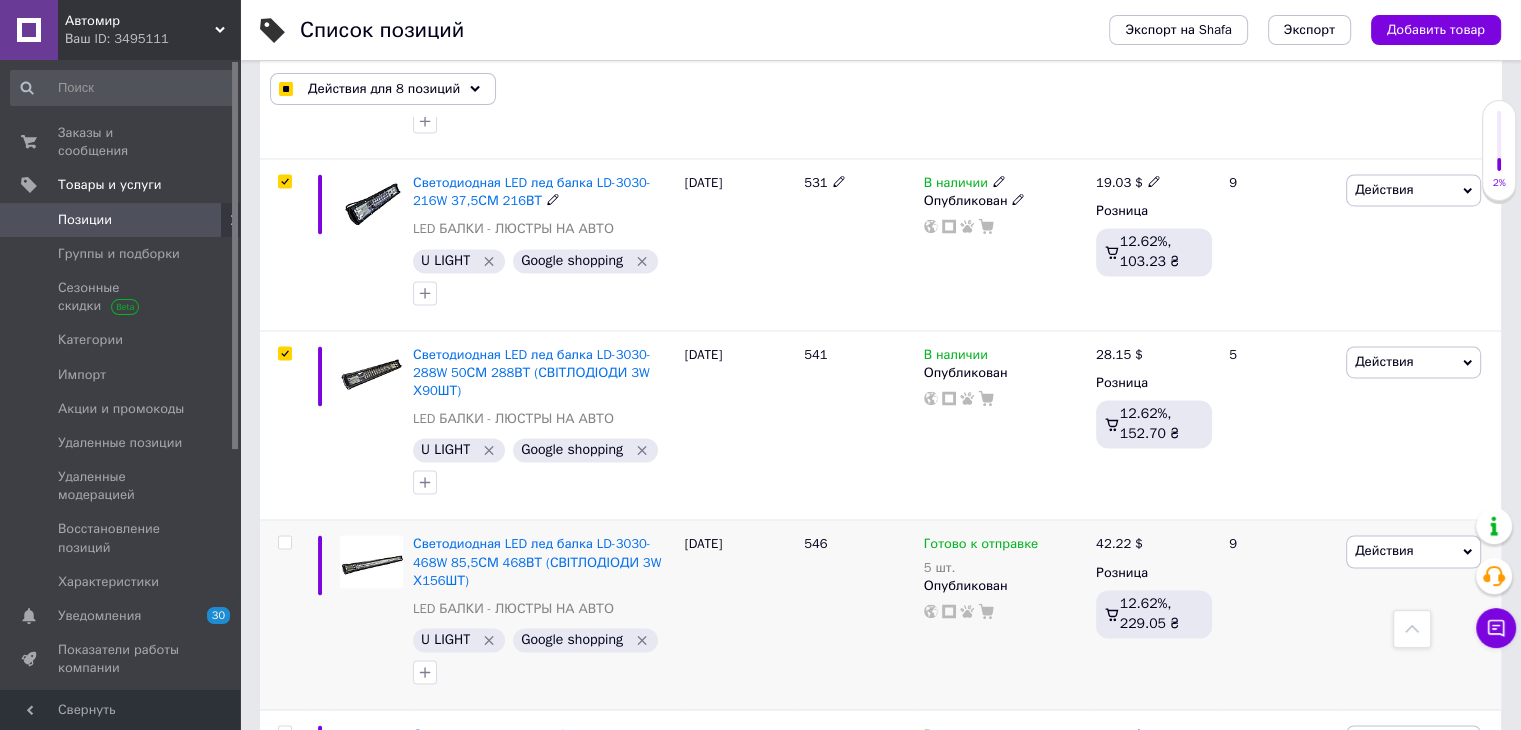 scroll, scrollTop: 3400, scrollLeft: 0, axis: vertical 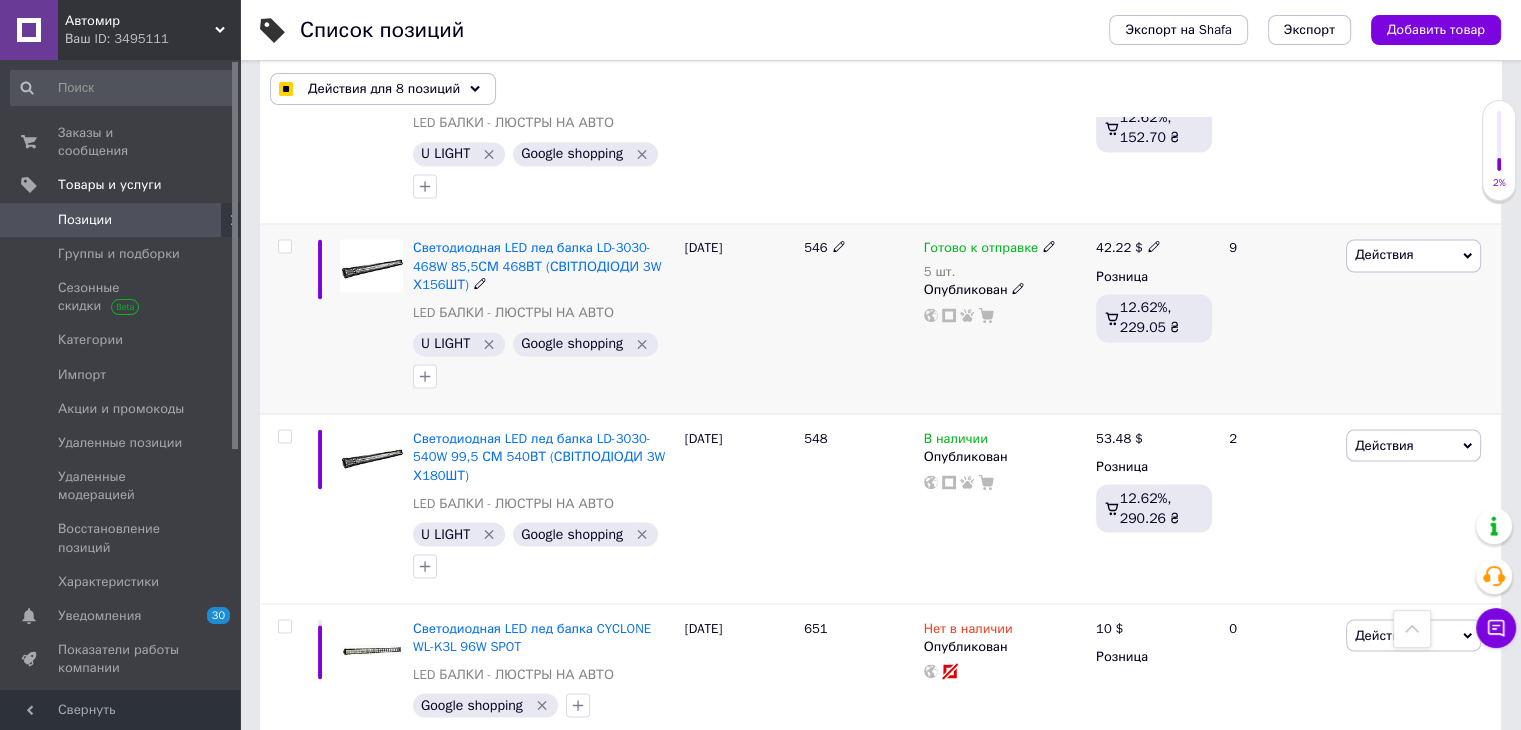 click at bounding box center [284, 246] 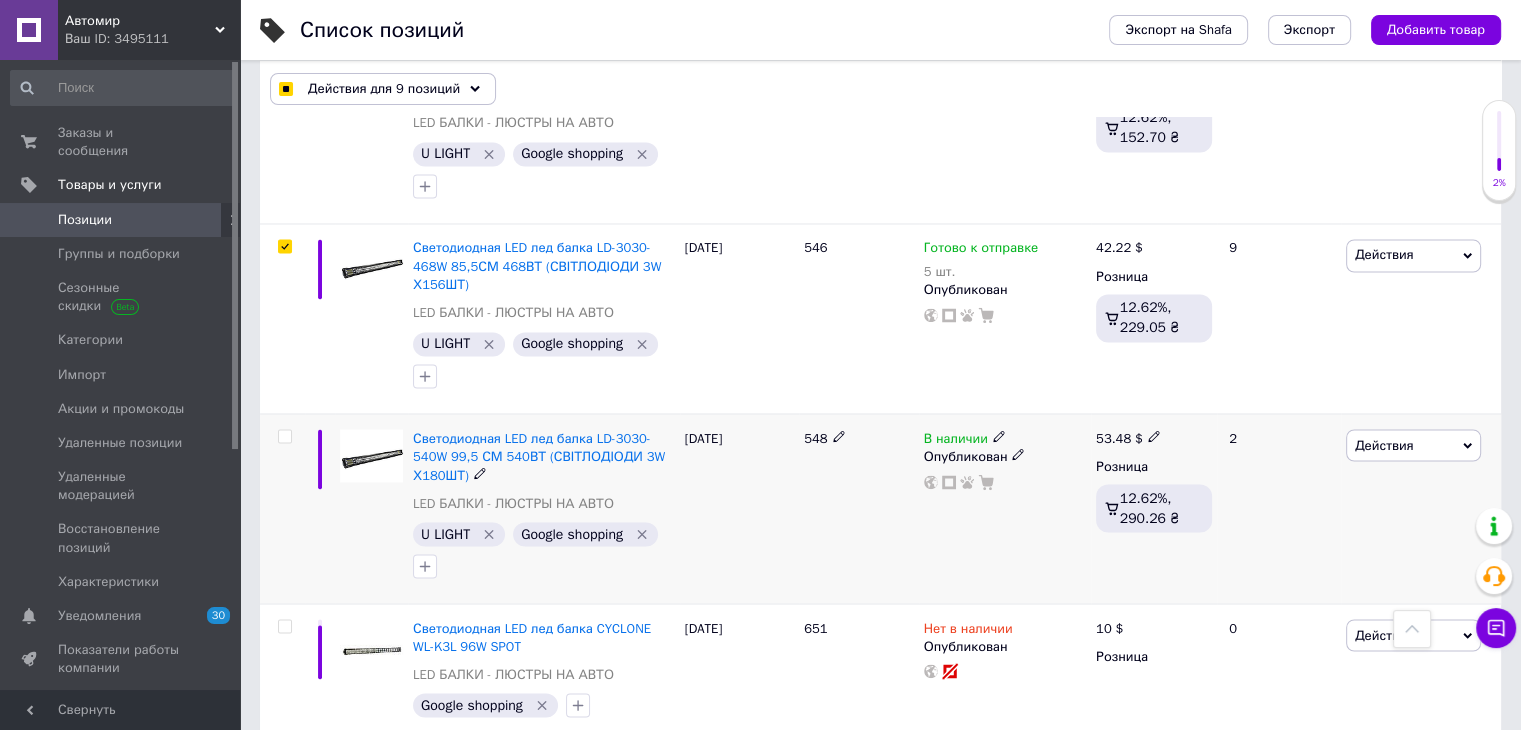 click at bounding box center (284, 436) 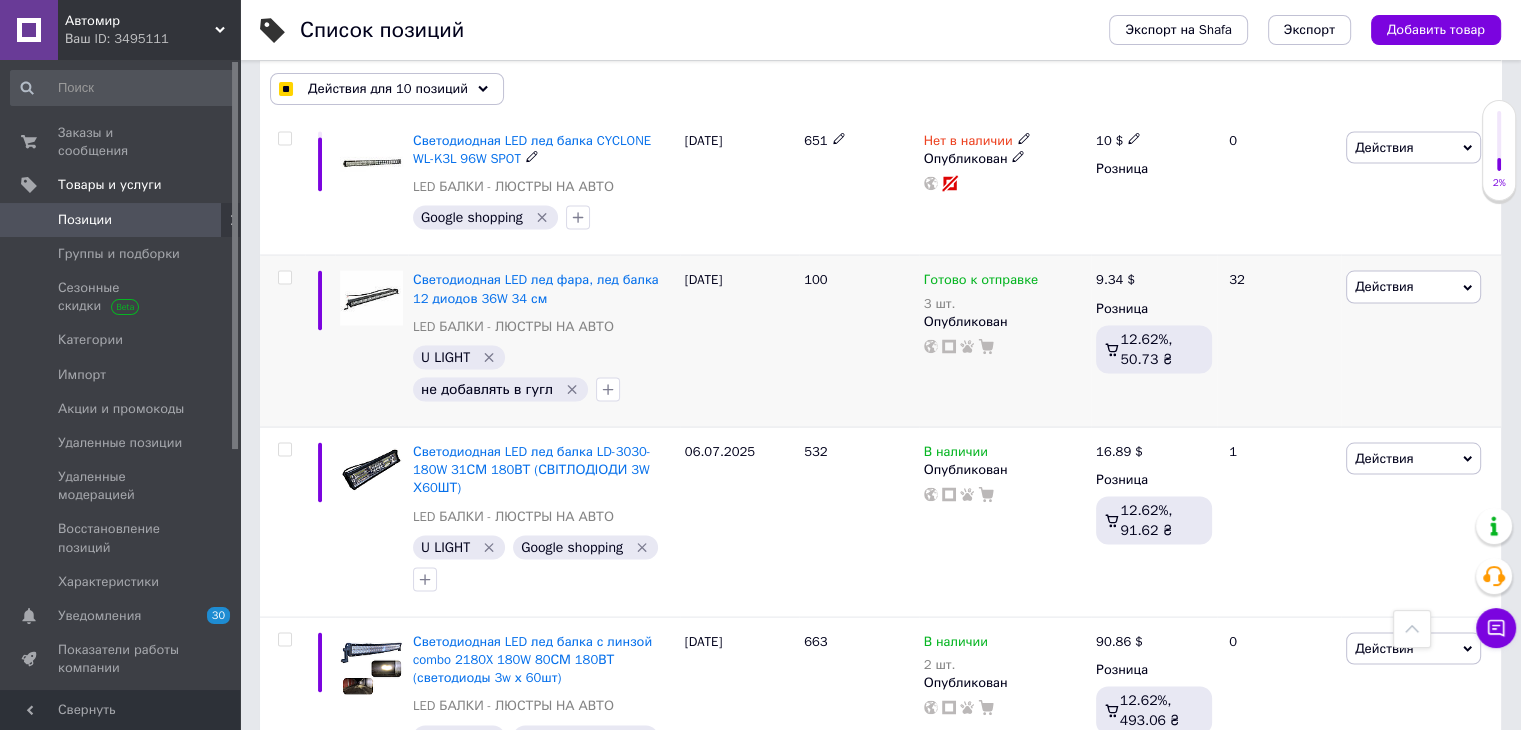 scroll, scrollTop: 3900, scrollLeft: 0, axis: vertical 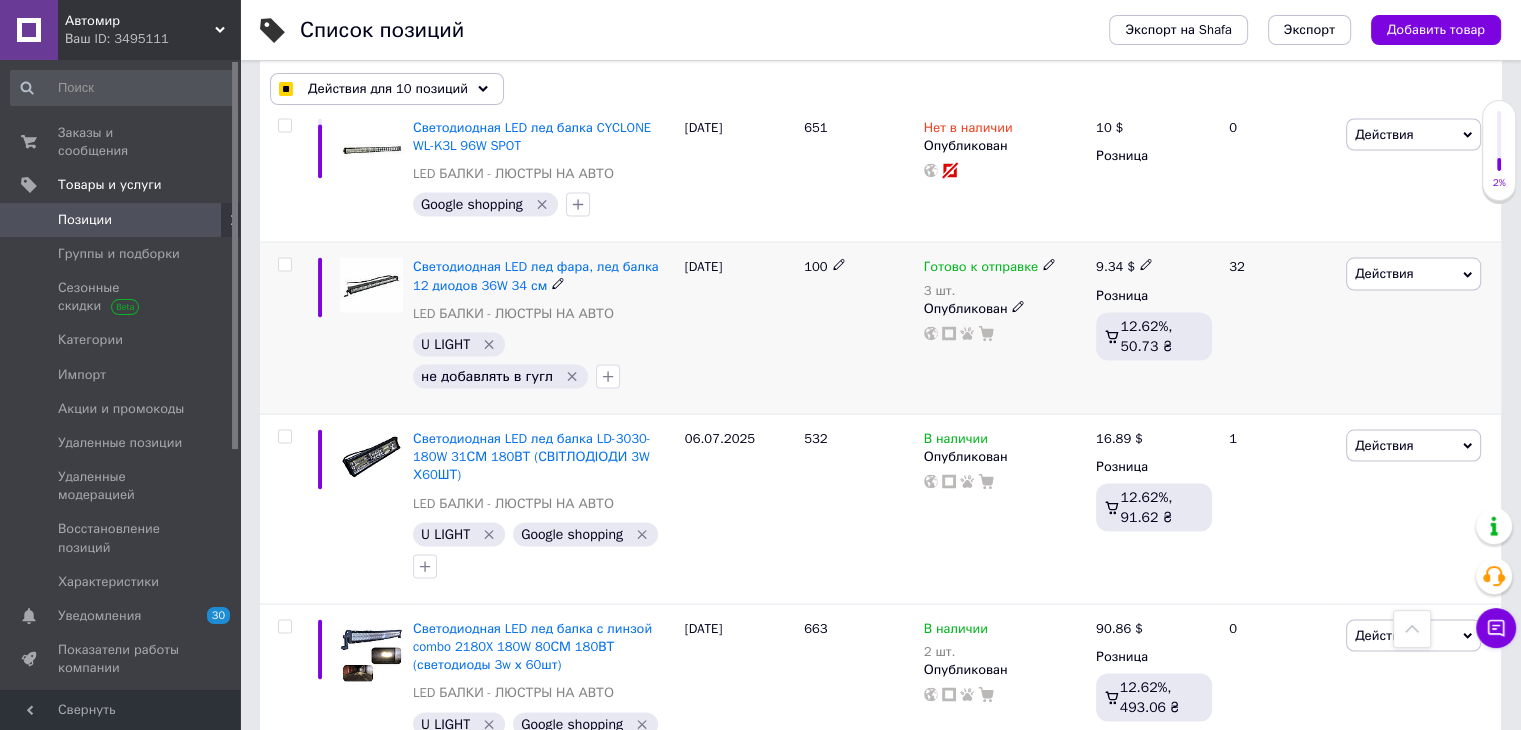 click at bounding box center [282, 329] 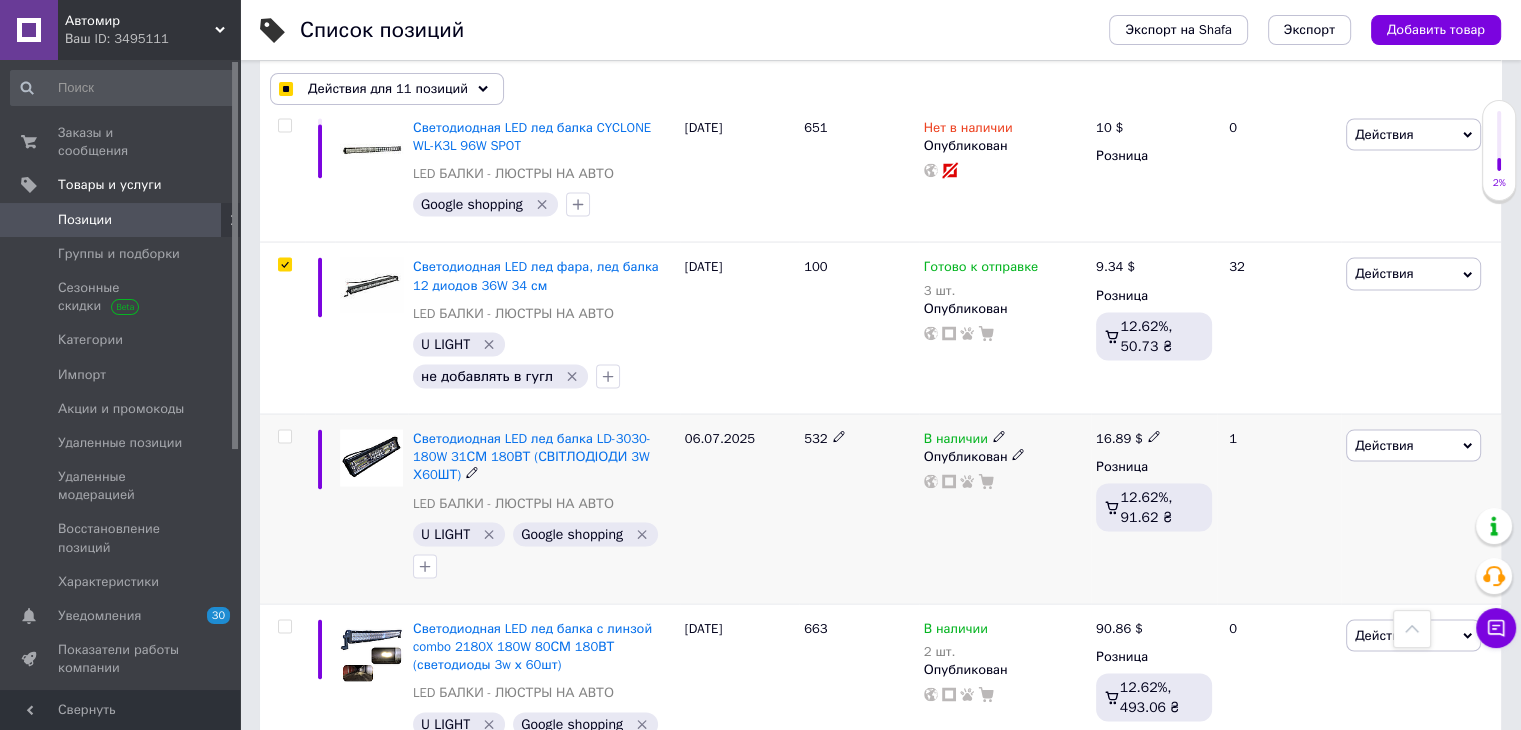 click at bounding box center [284, 437] 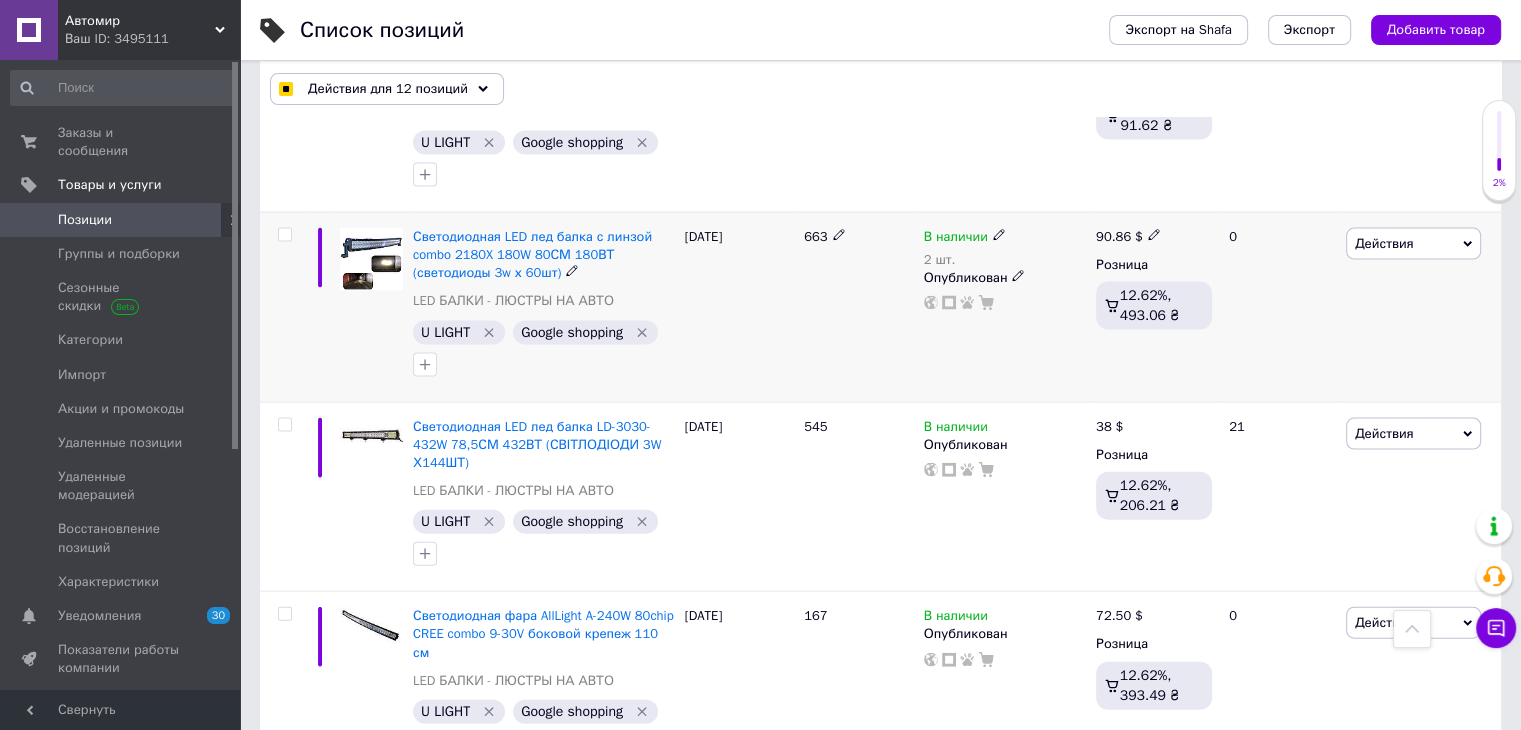 scroll, scrollTop: 4400, scrollLeft: 0, axis: vertical 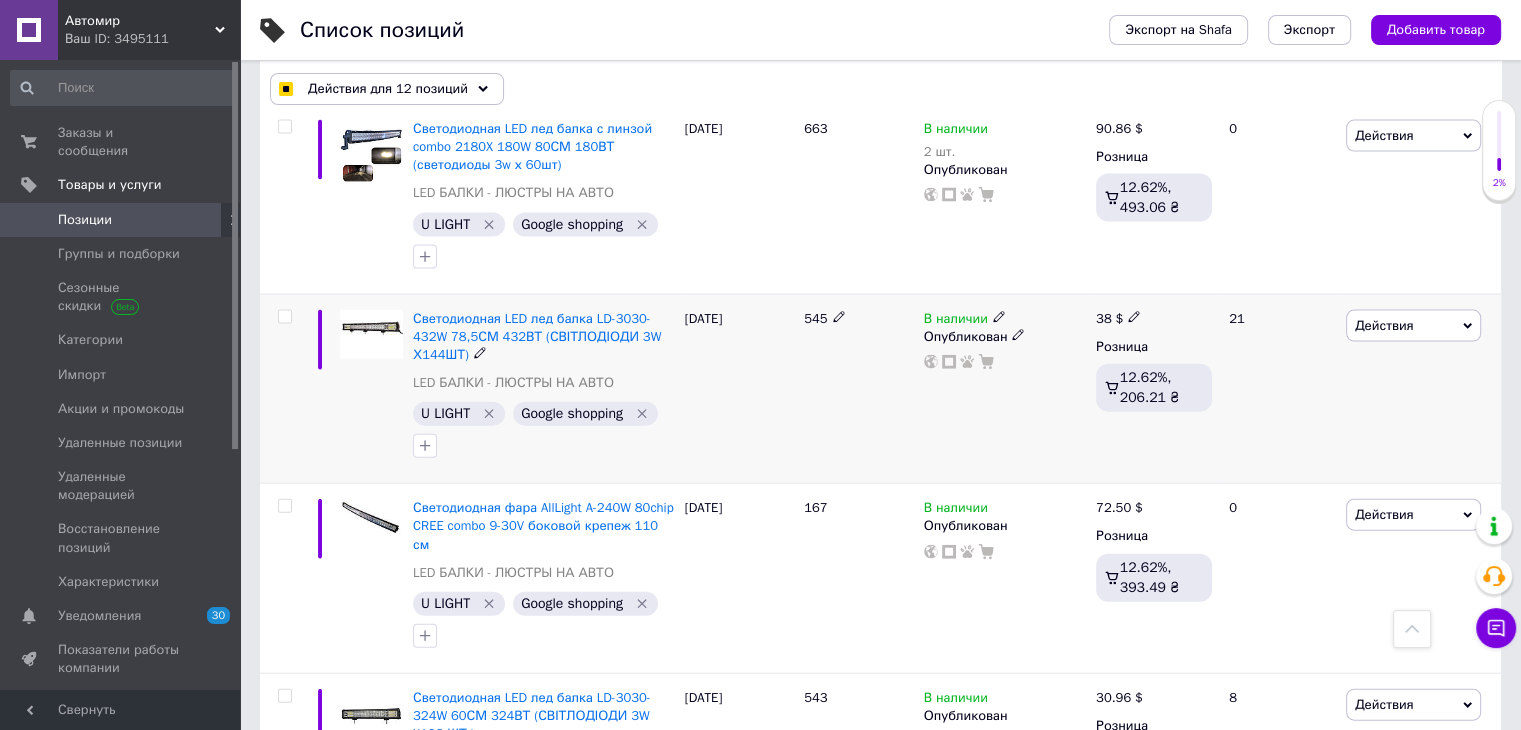 click at bounding box center [285, 317] 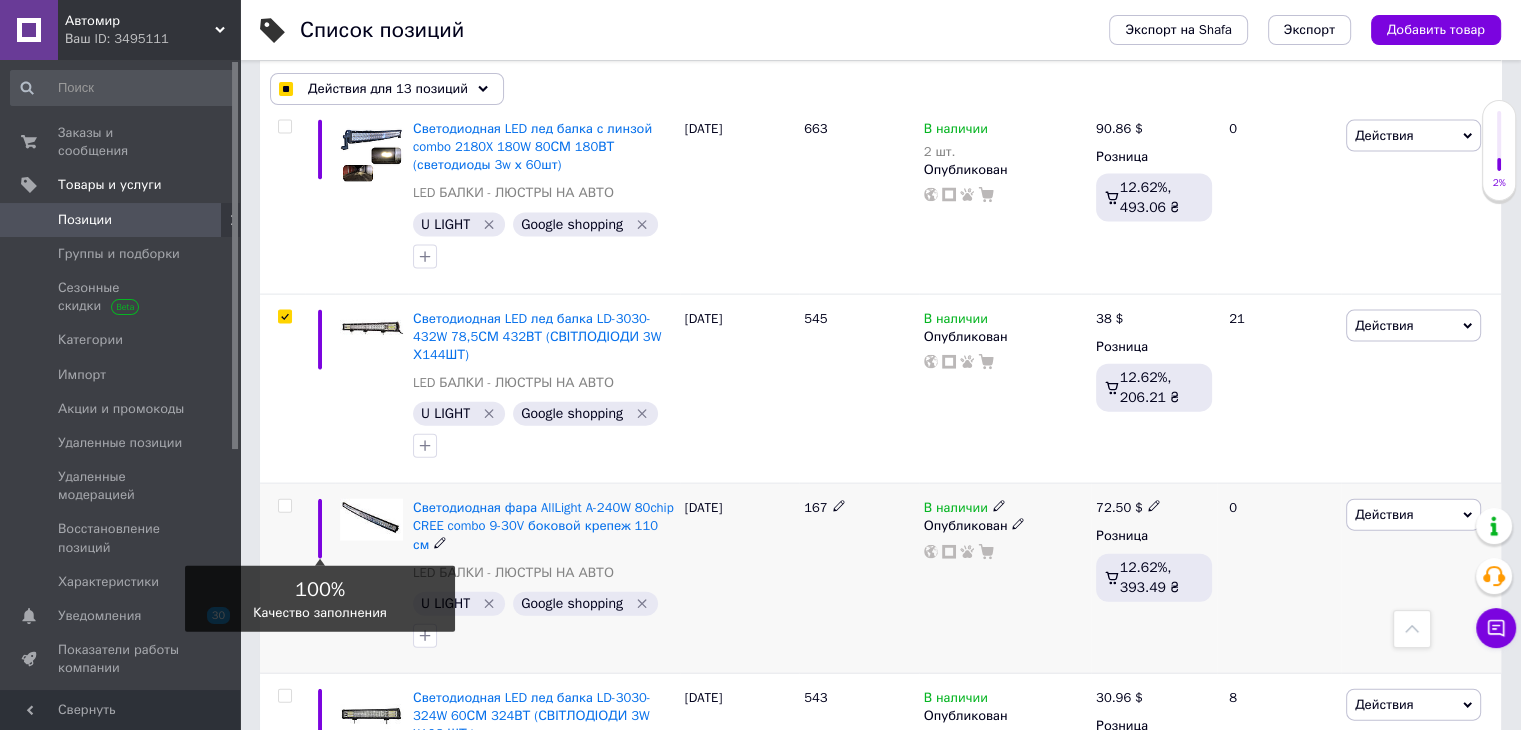 scroll, scrollTop: 4600, scrollLeft: 0, axis: vertical 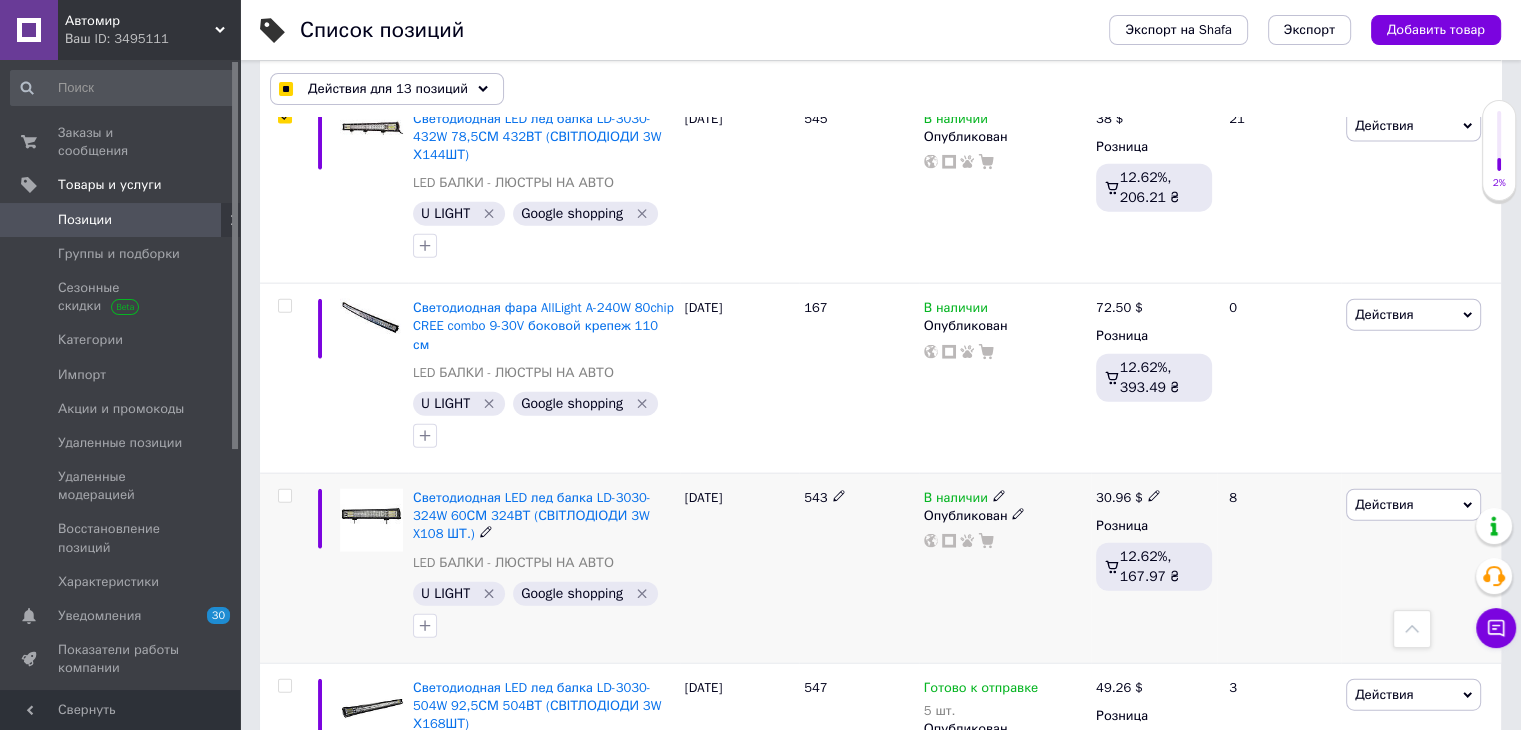 click at bounding box center [284, 496] 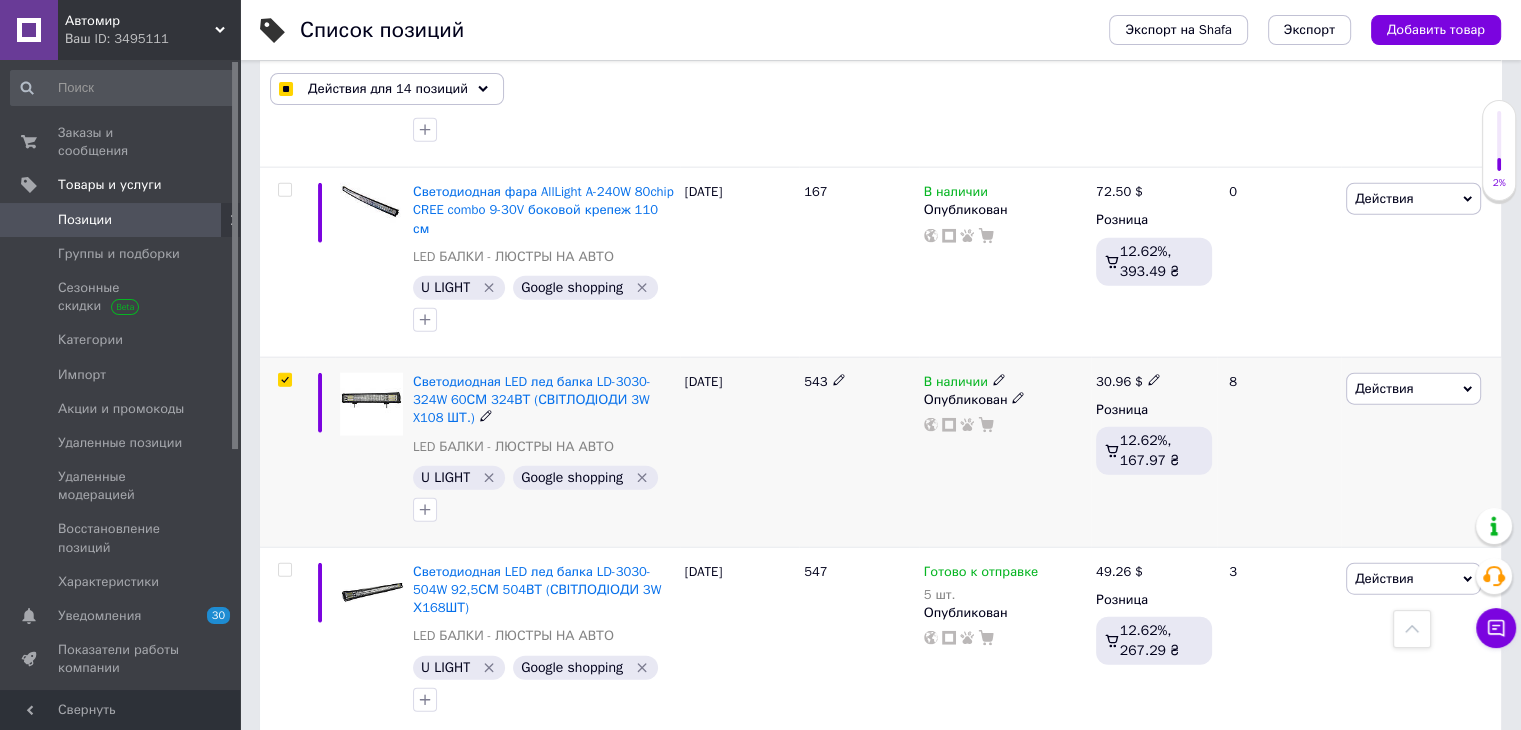 scroll, scrollTop: 4800, scrollLeft: 0, axis: vertical 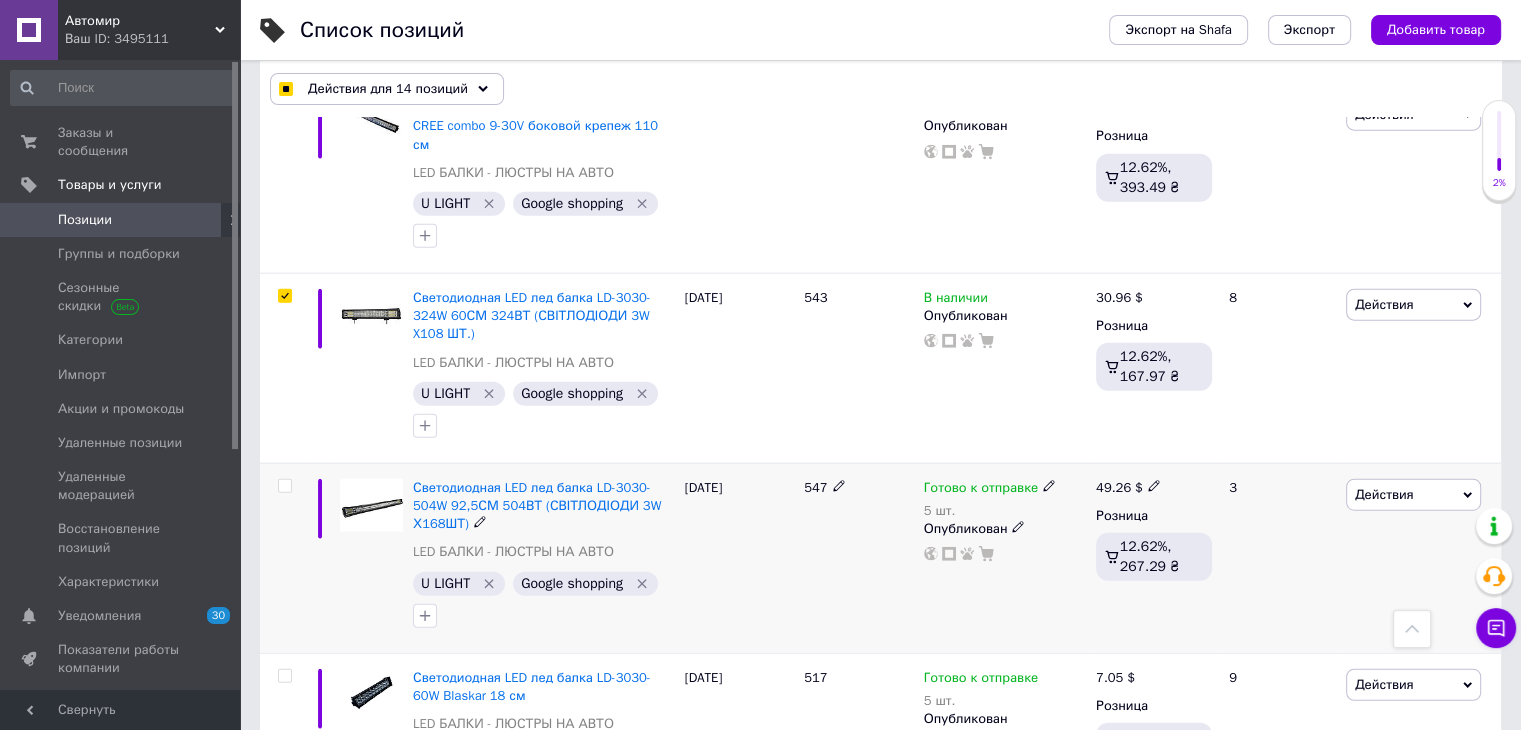 click at bounding box center [284, 486] 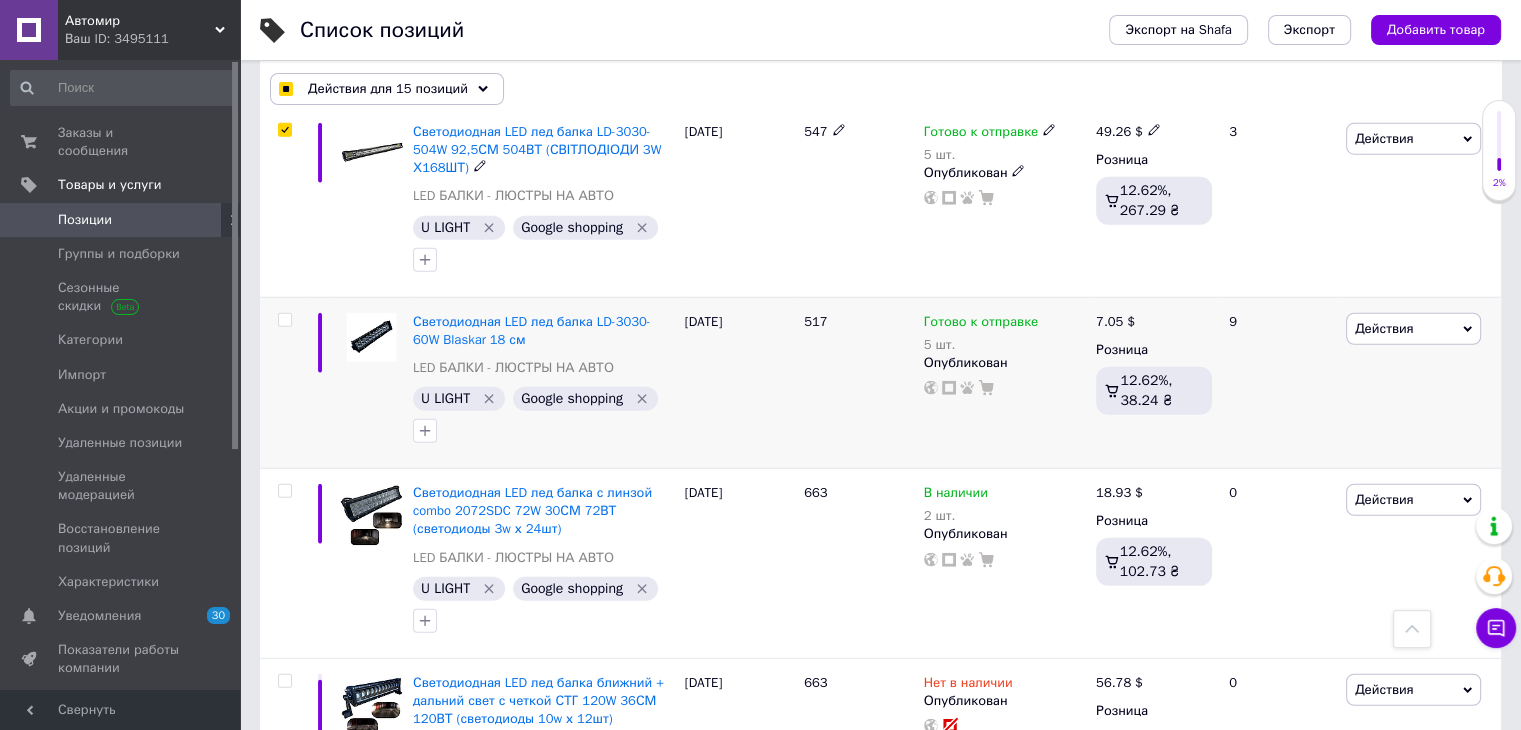 scroll, scrollTop: 5200, scrollLeft: 0, axis: vertical 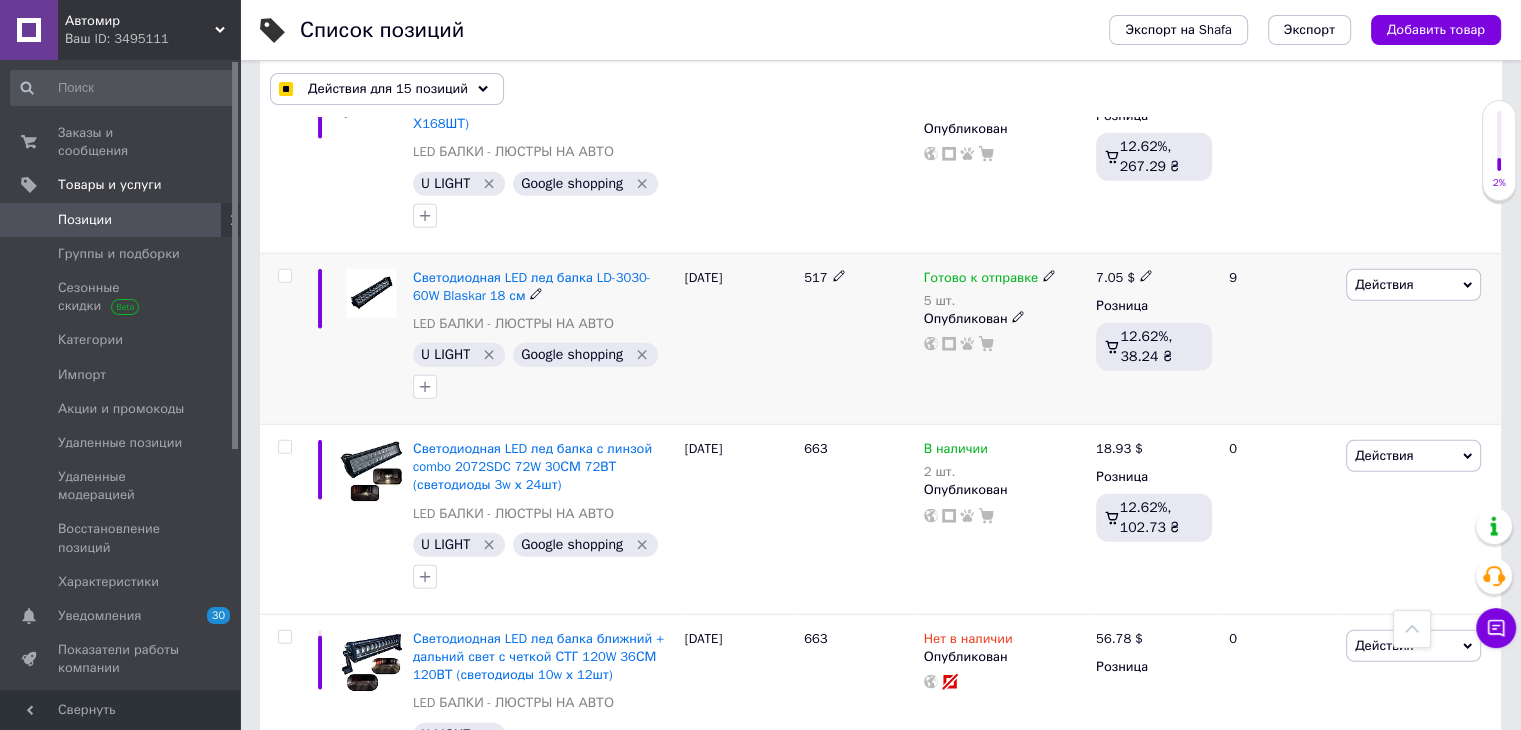 click at bounding box center (284, 276) 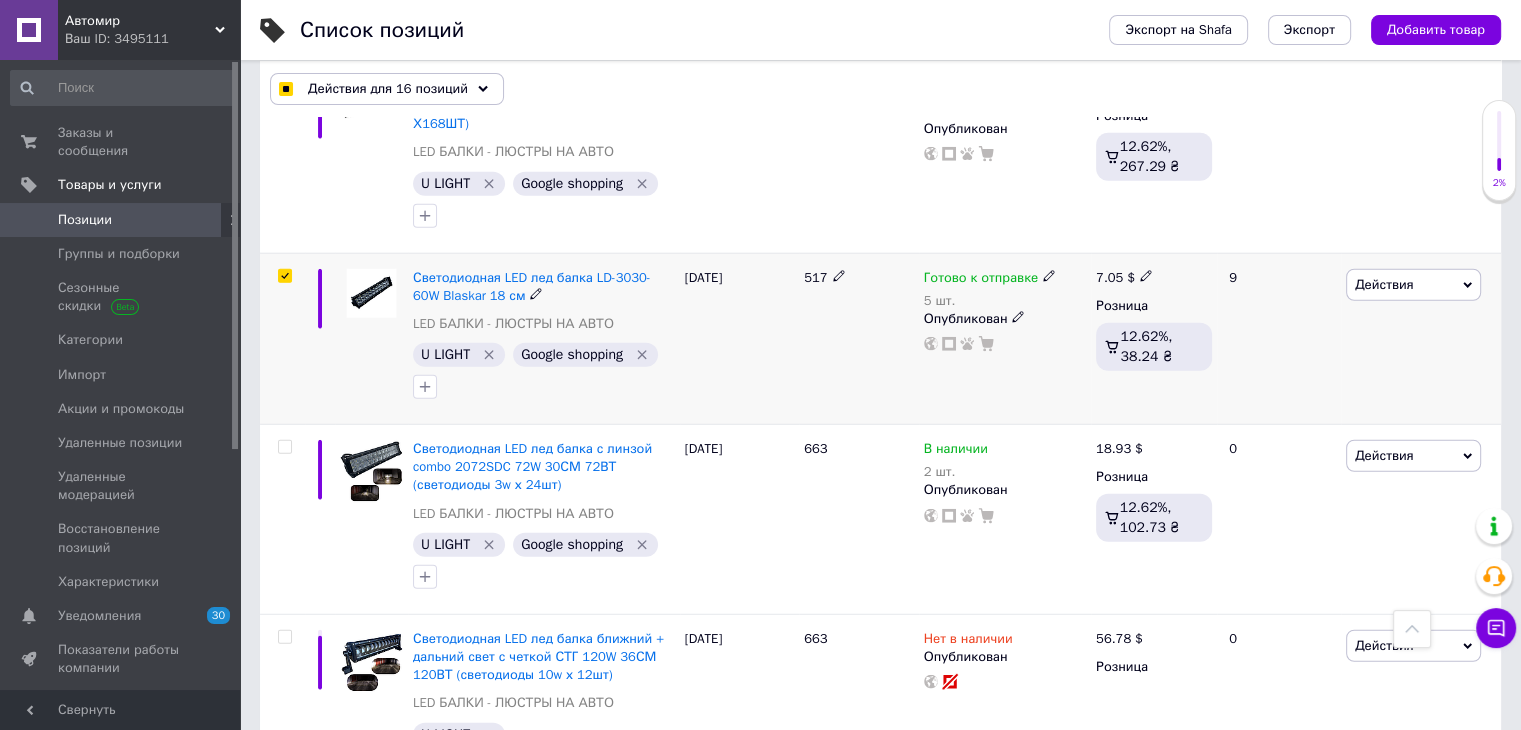 click at bounding box center [284, 276] 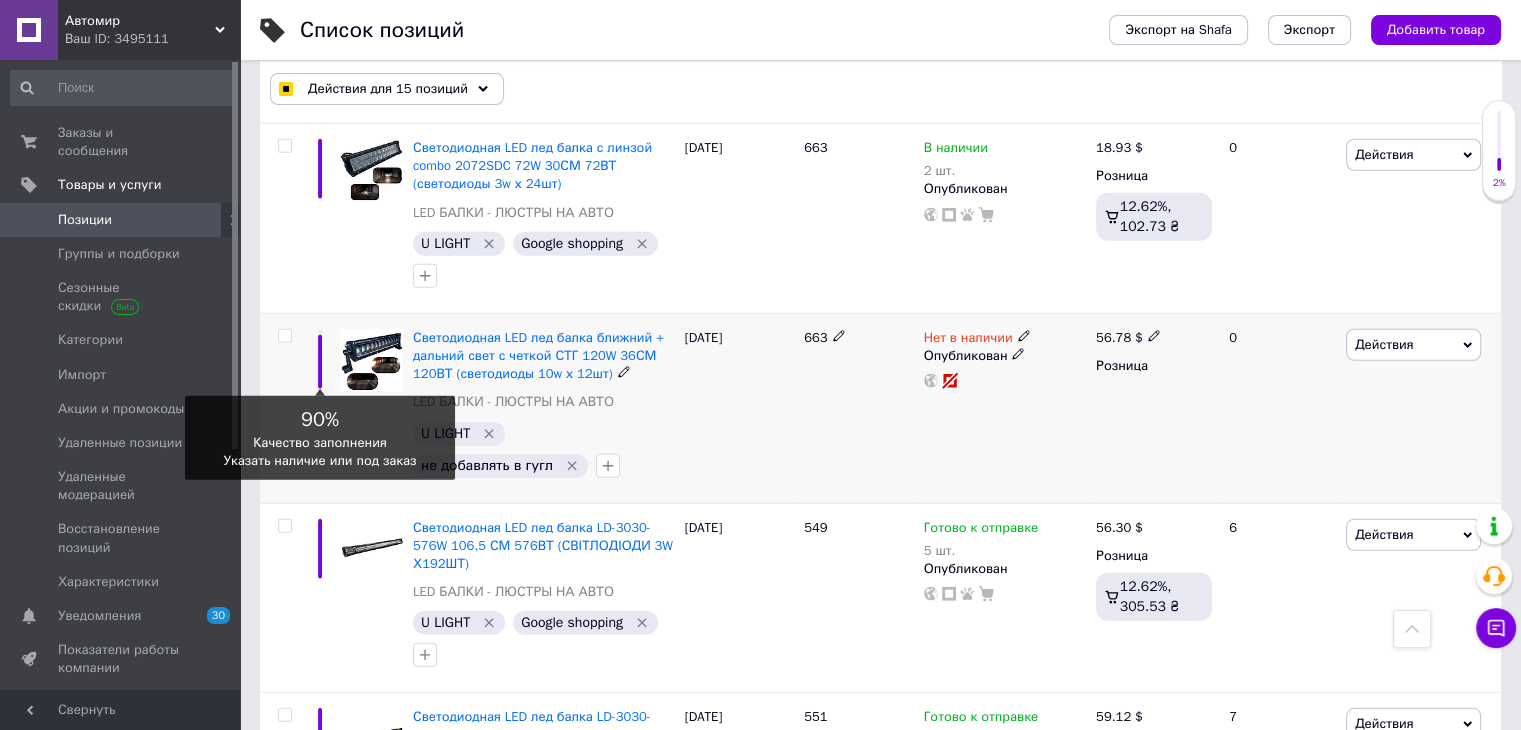 scroll, scrollTop: 5800, scrollLeft: 0, axis: vertical 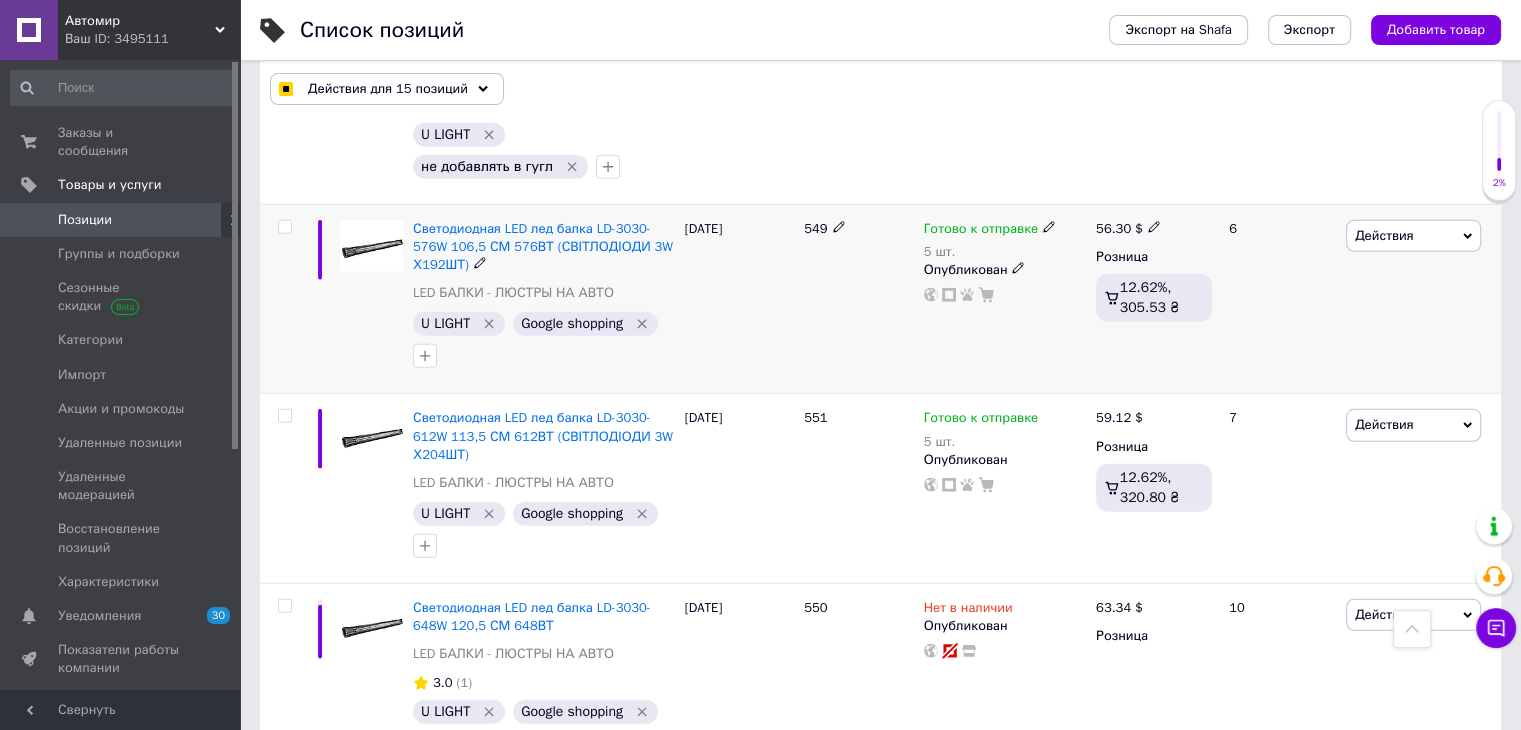 click at bounding box center (284, 227) 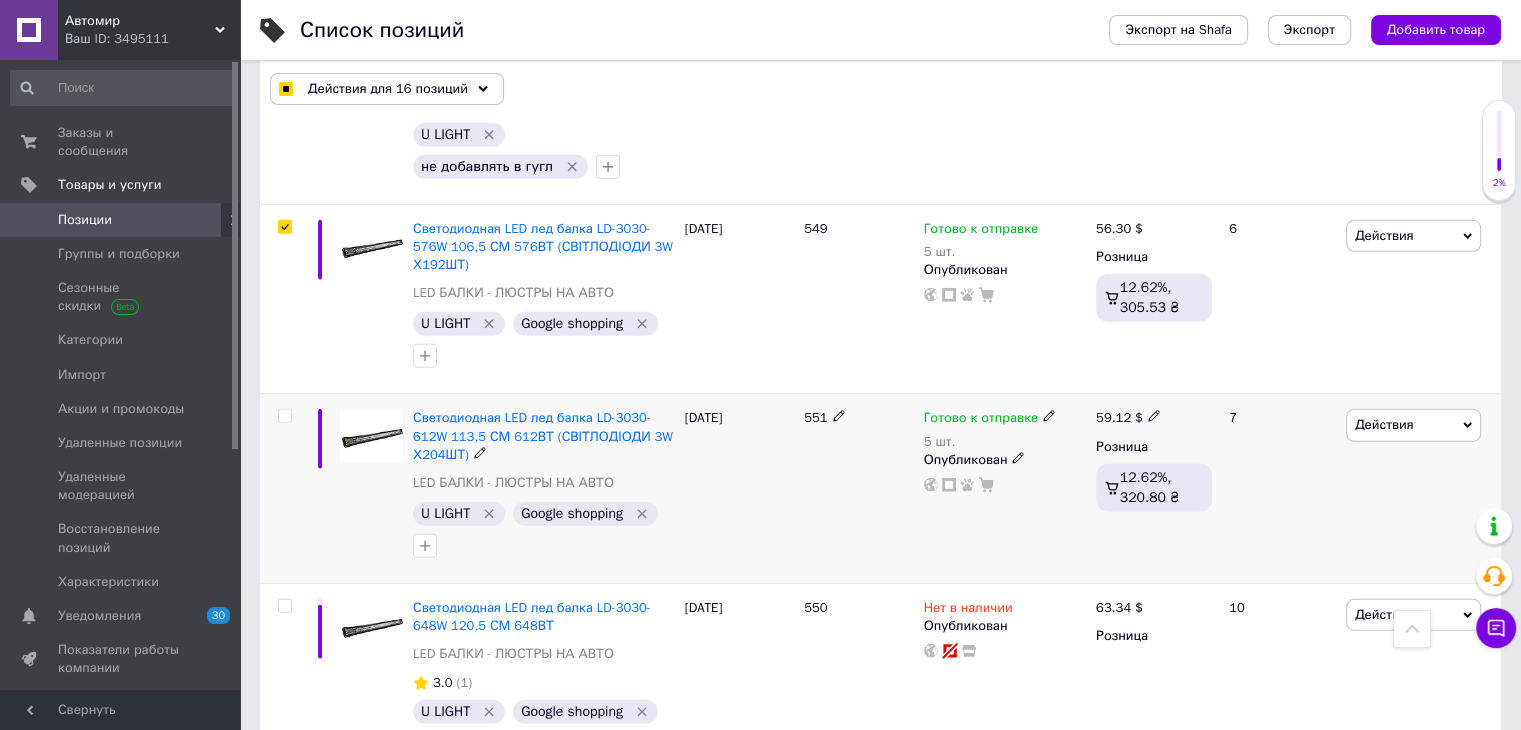 click at bounding box center (284, 416) 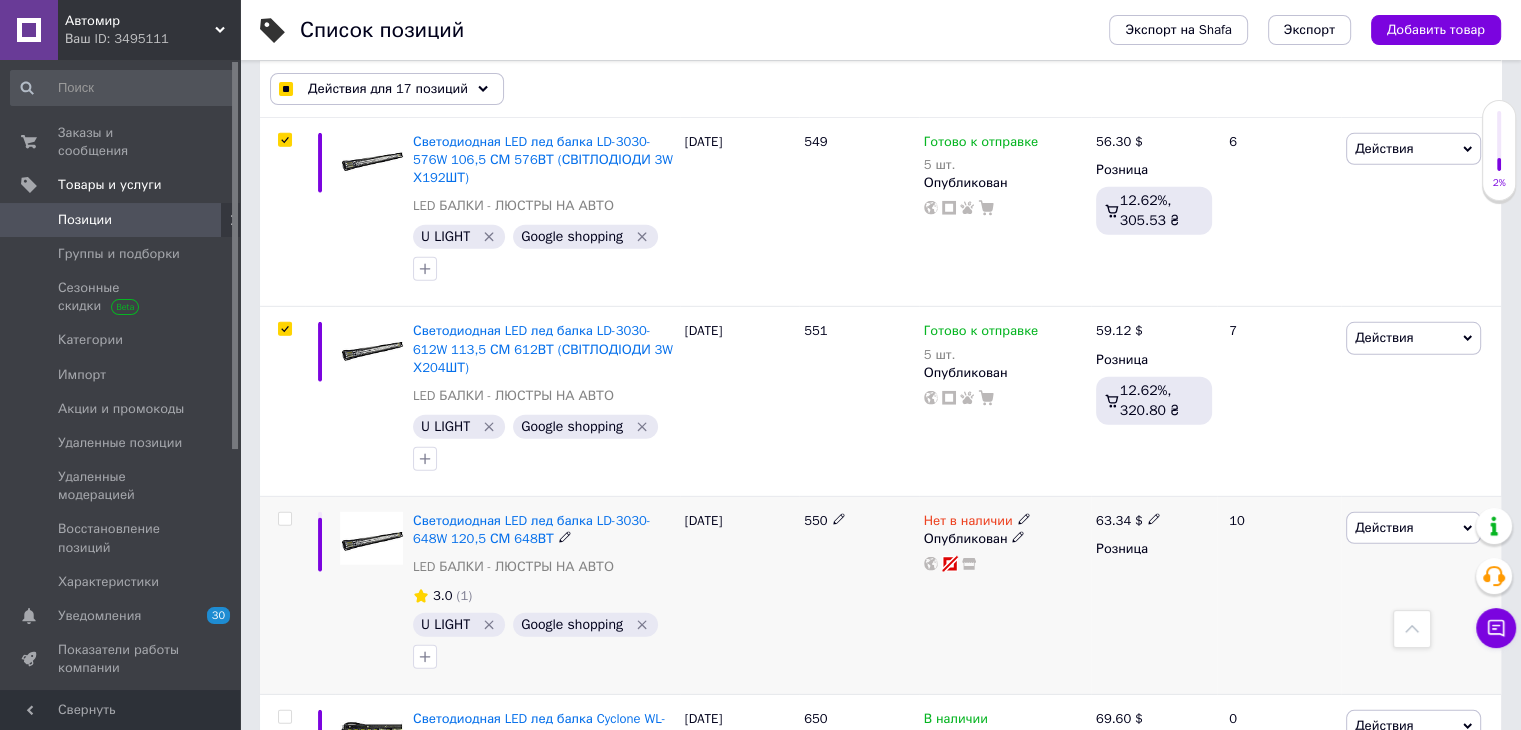 scroll, scrollTop: 6100, scrollLeft: 0, axis: vertical 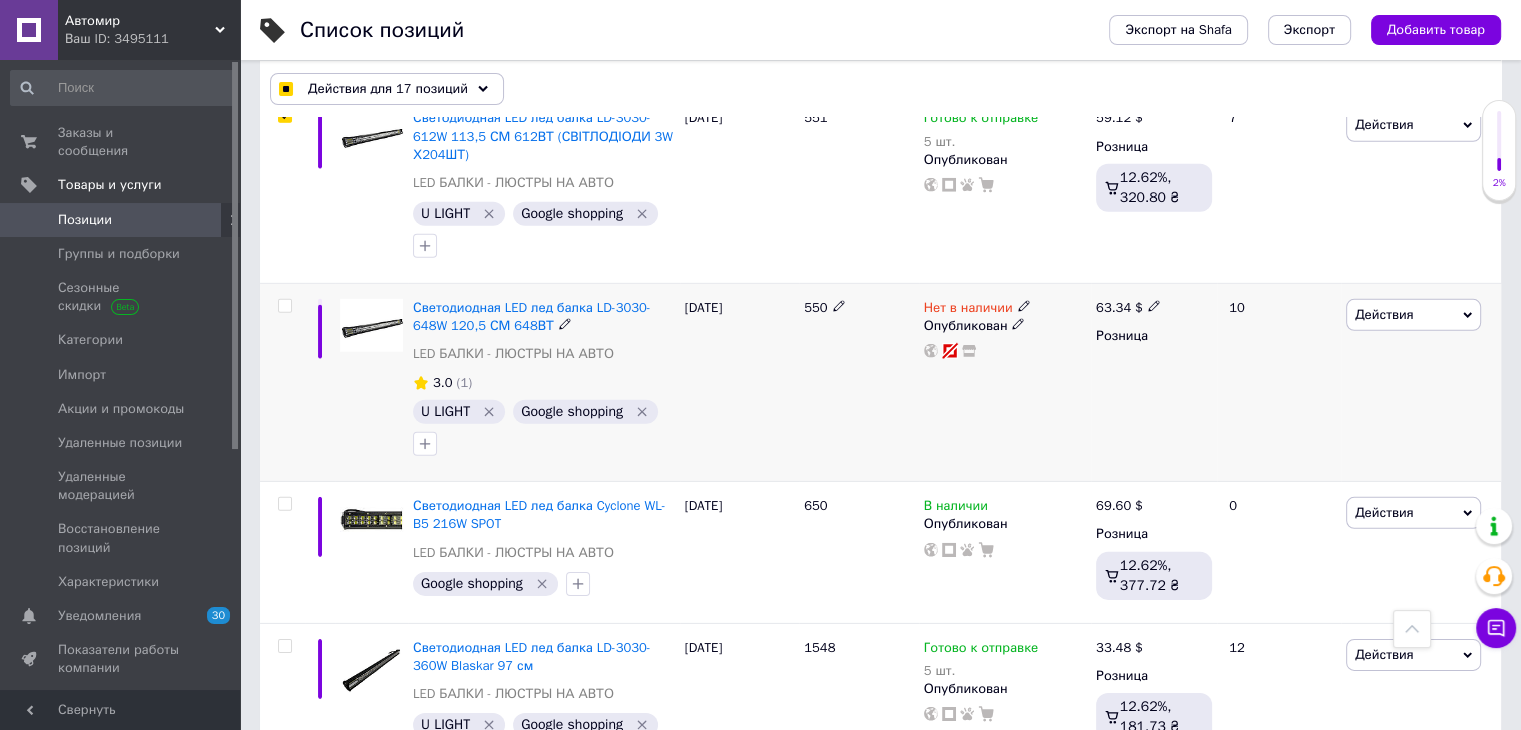 click at bounding box center (284, 306) 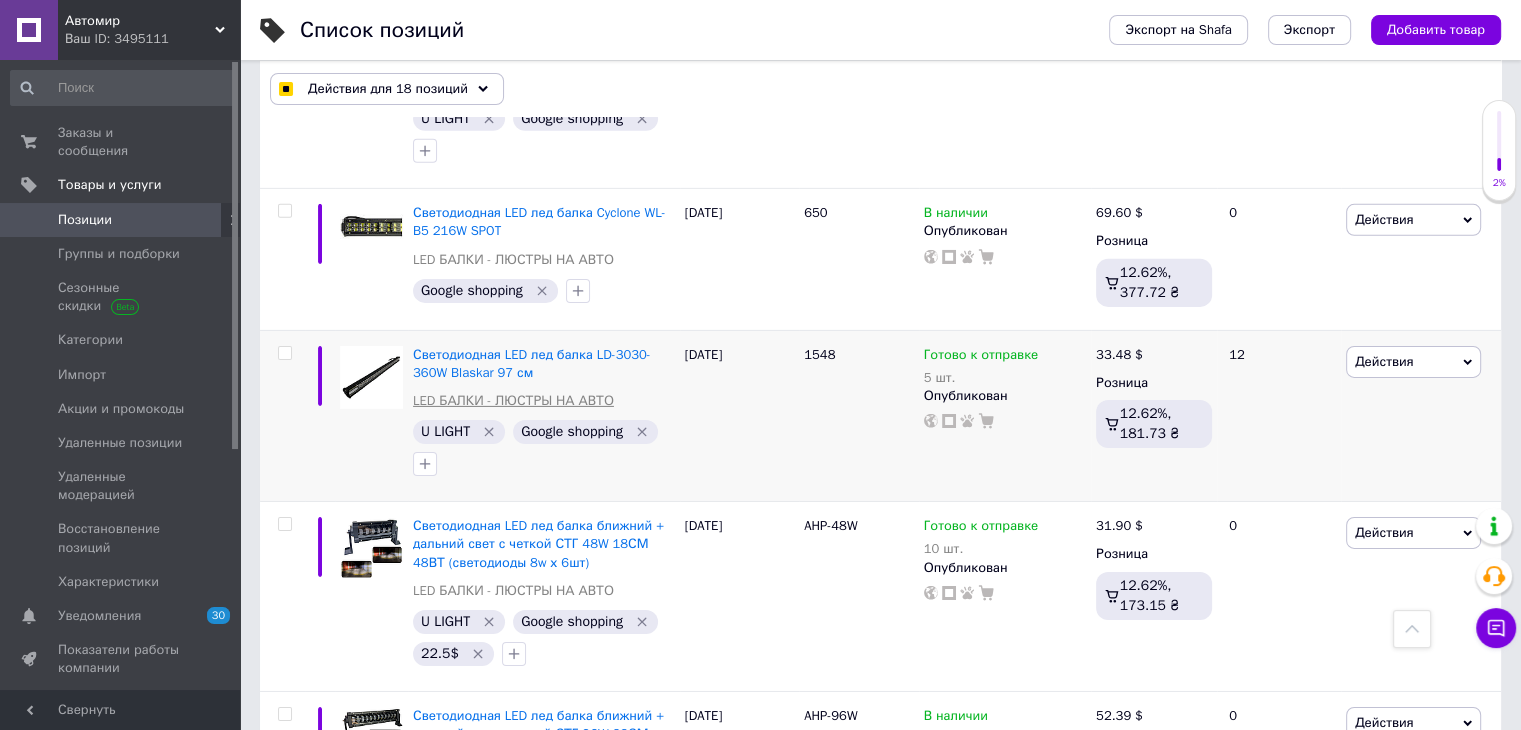 scroll, scrollTop: 6400, scrollLeft: 0, axis: vertical 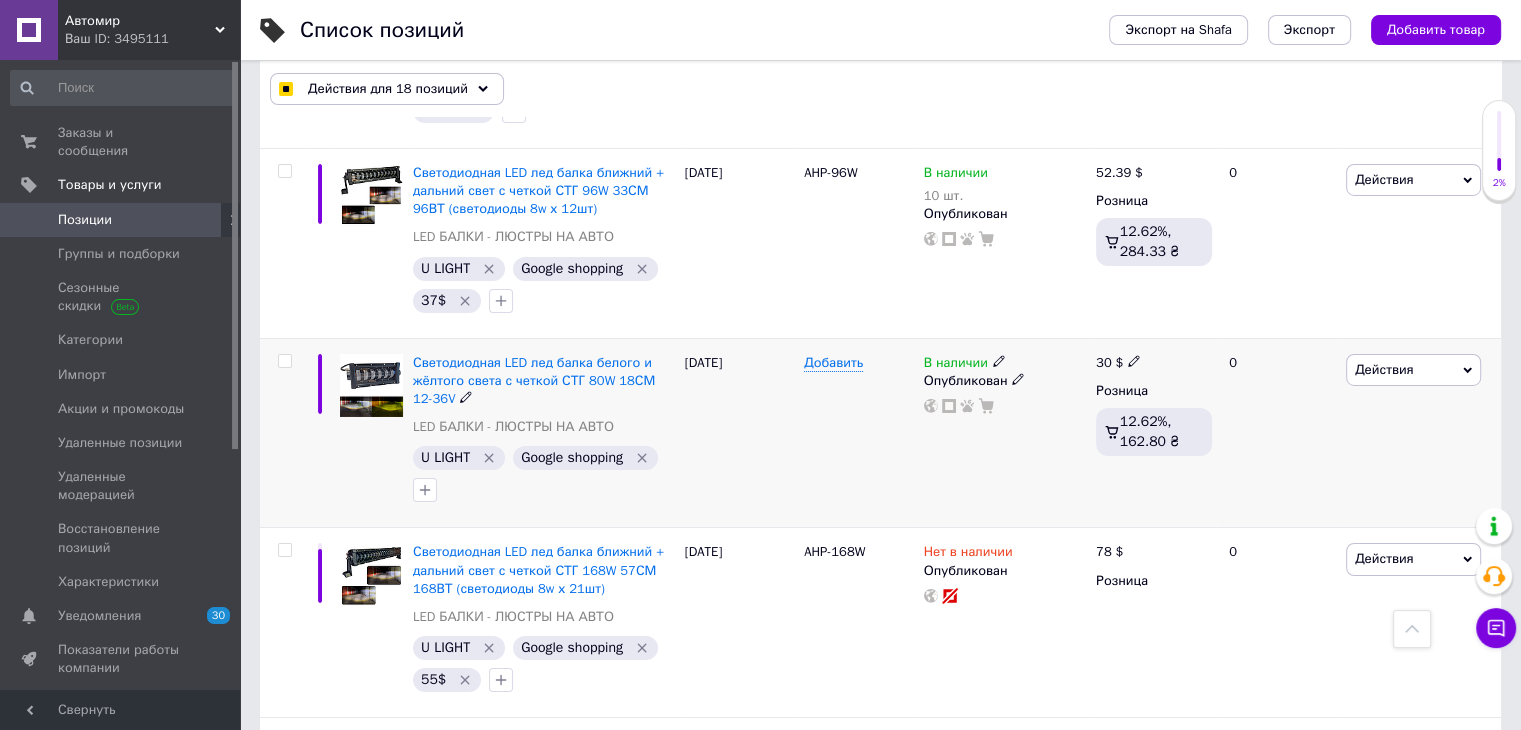 drag, startPoint x: 280, startPoint y: 335, endPoint x: 301, endPoint y: 349, distance: 25.23886 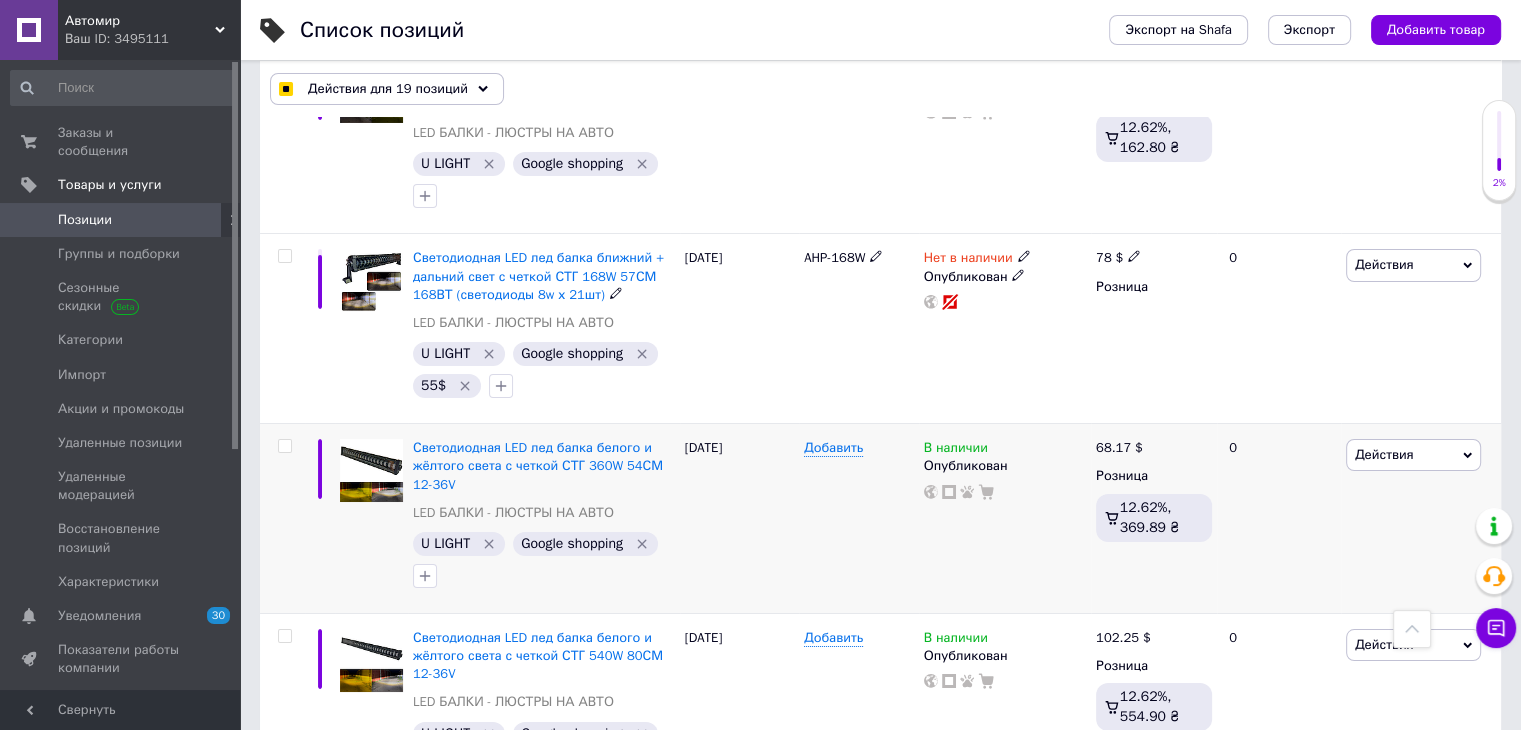 scroll, scrollTop: 7336, scrollLeft: 0, axis: vertical 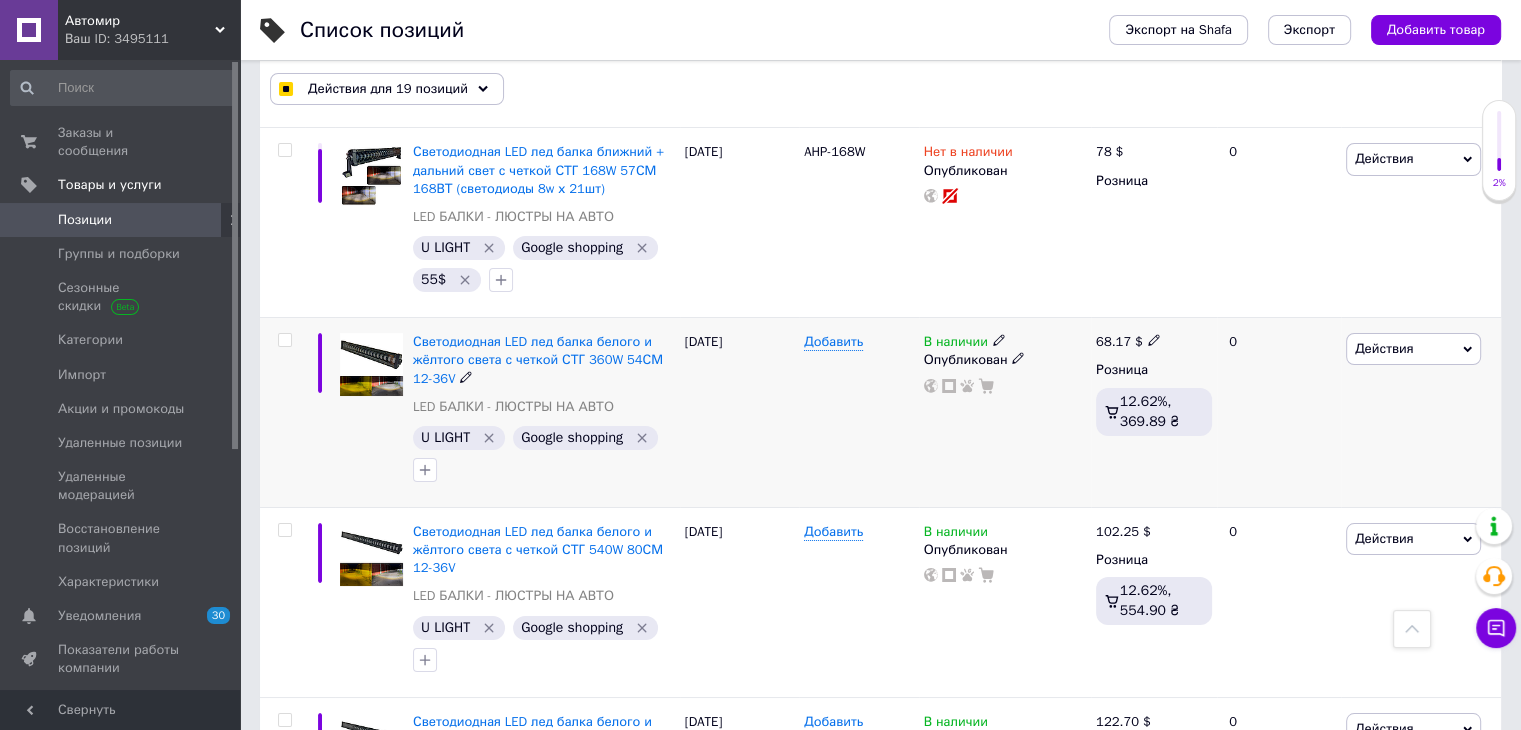 click at bounding box center (284, 340) 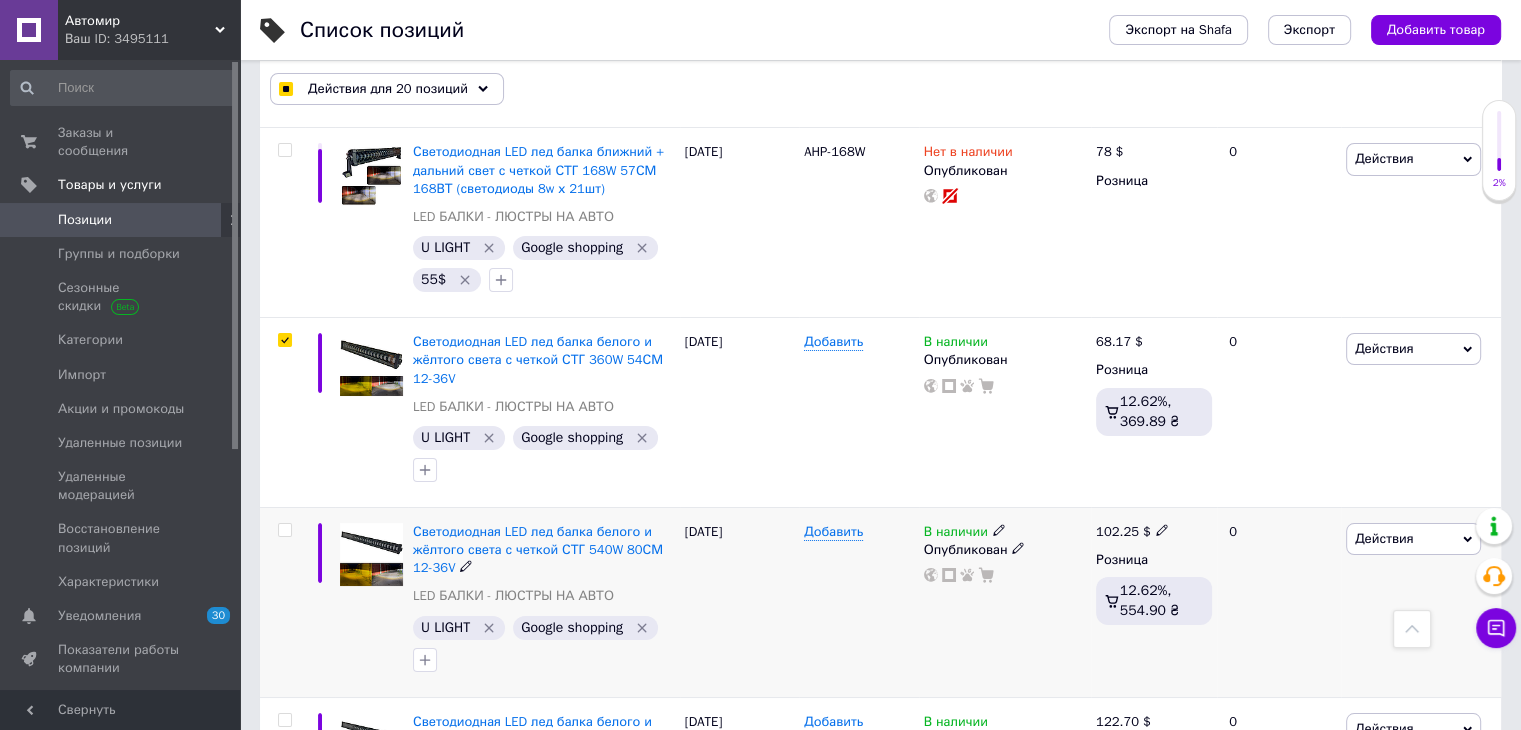 click at bounding box center (284, 530) 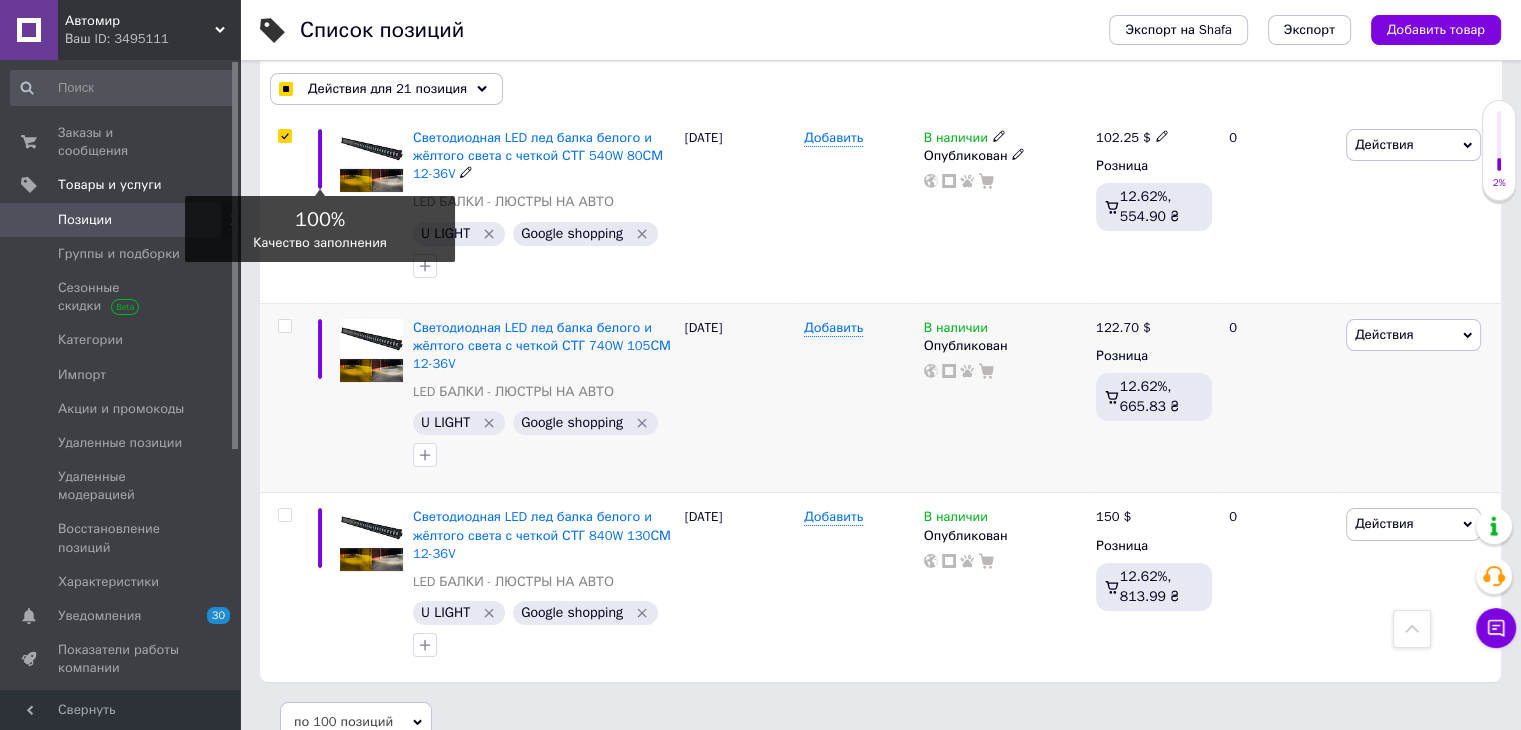 scroll, scrollTop: 7736, scrollLeft: 0, axis: vertical 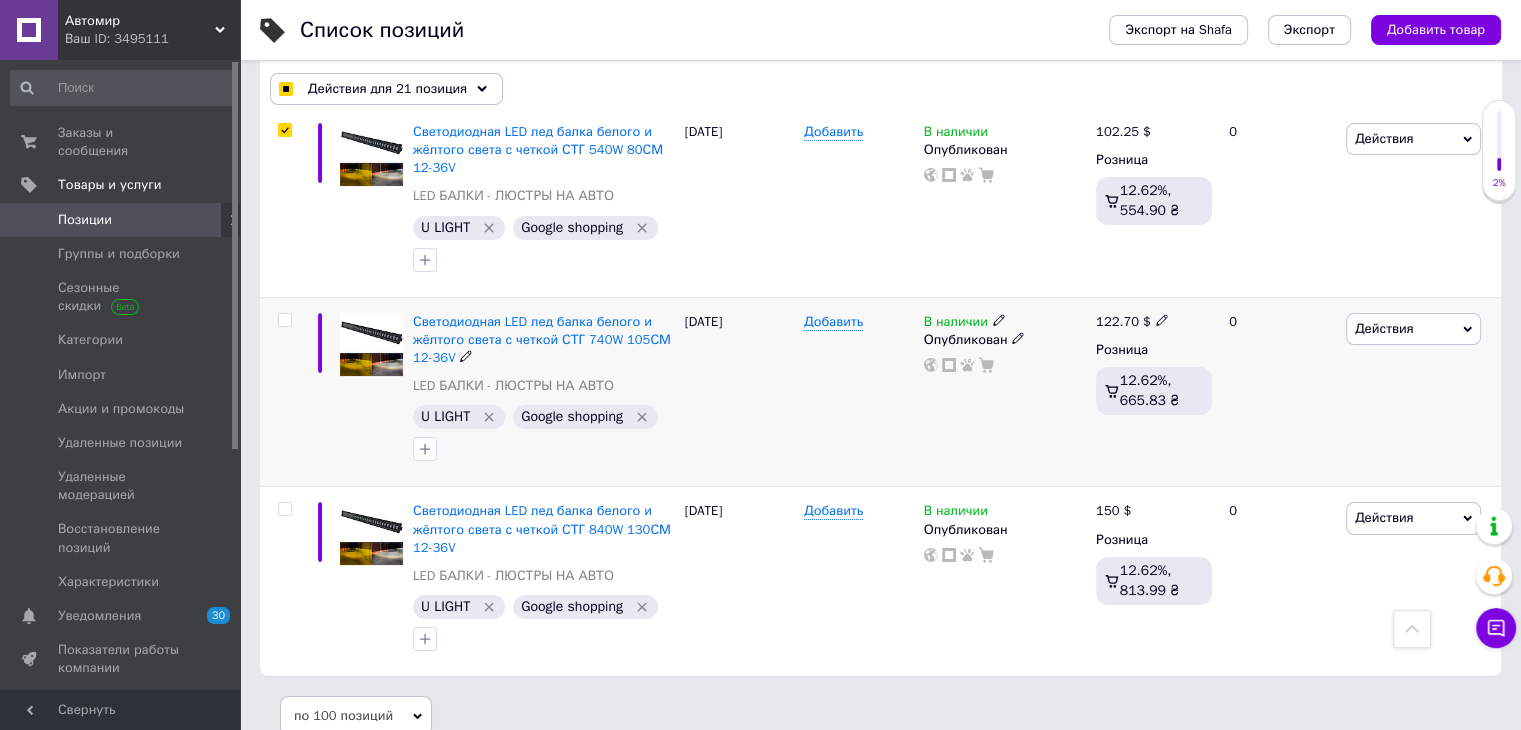 click at bounding box center (284, 320) 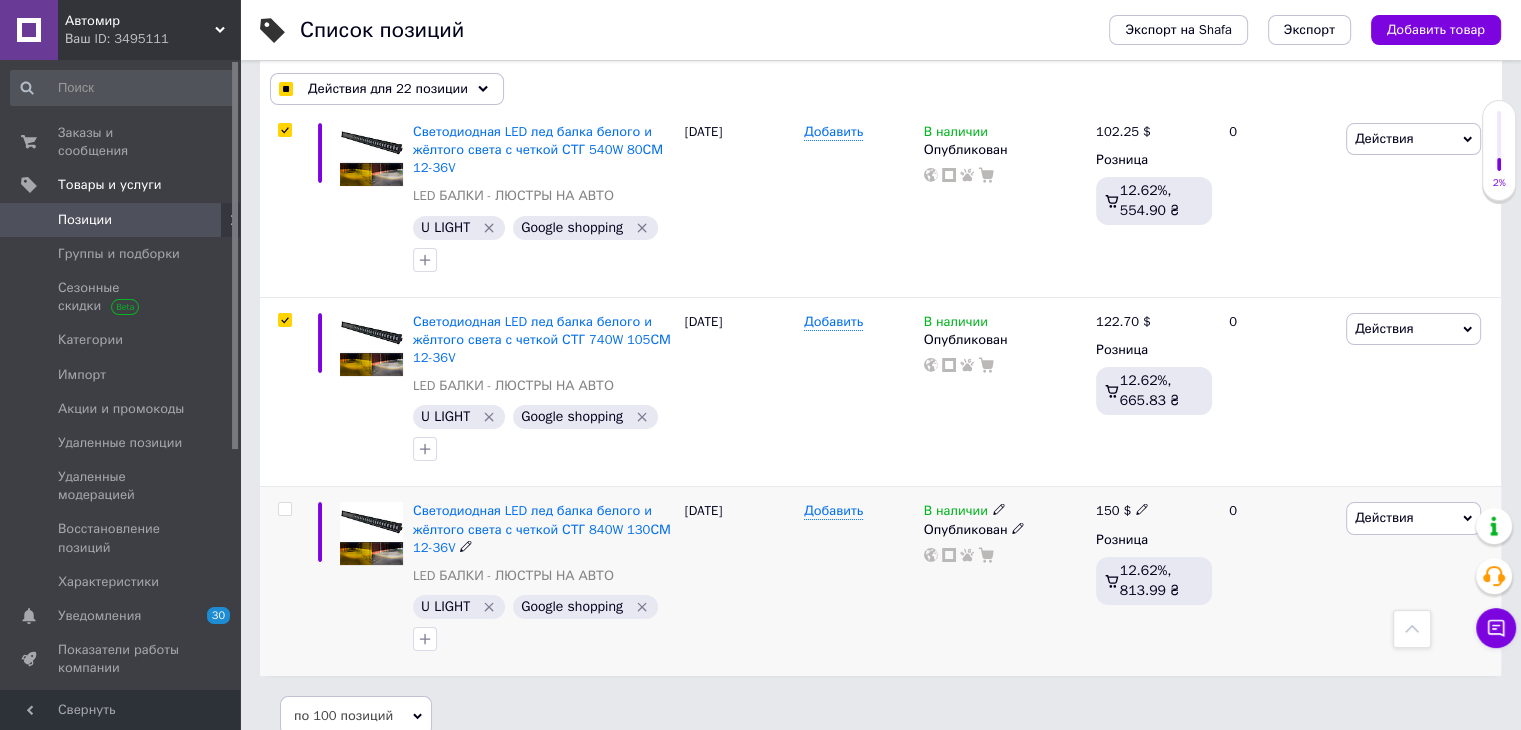 click at bounding box center [282, 581] 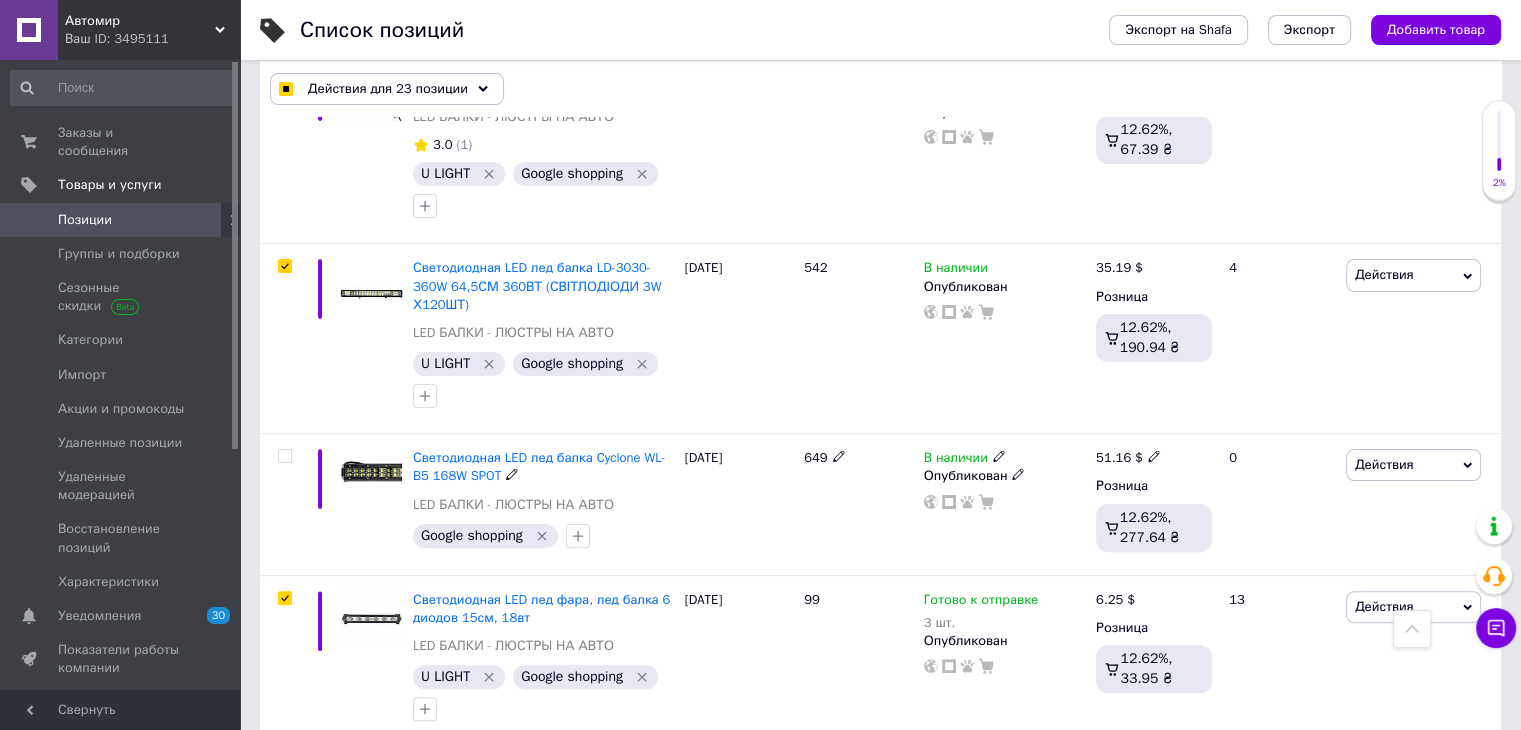 scroll, scrollTop: 0, scrollLeft: 0, axis: both 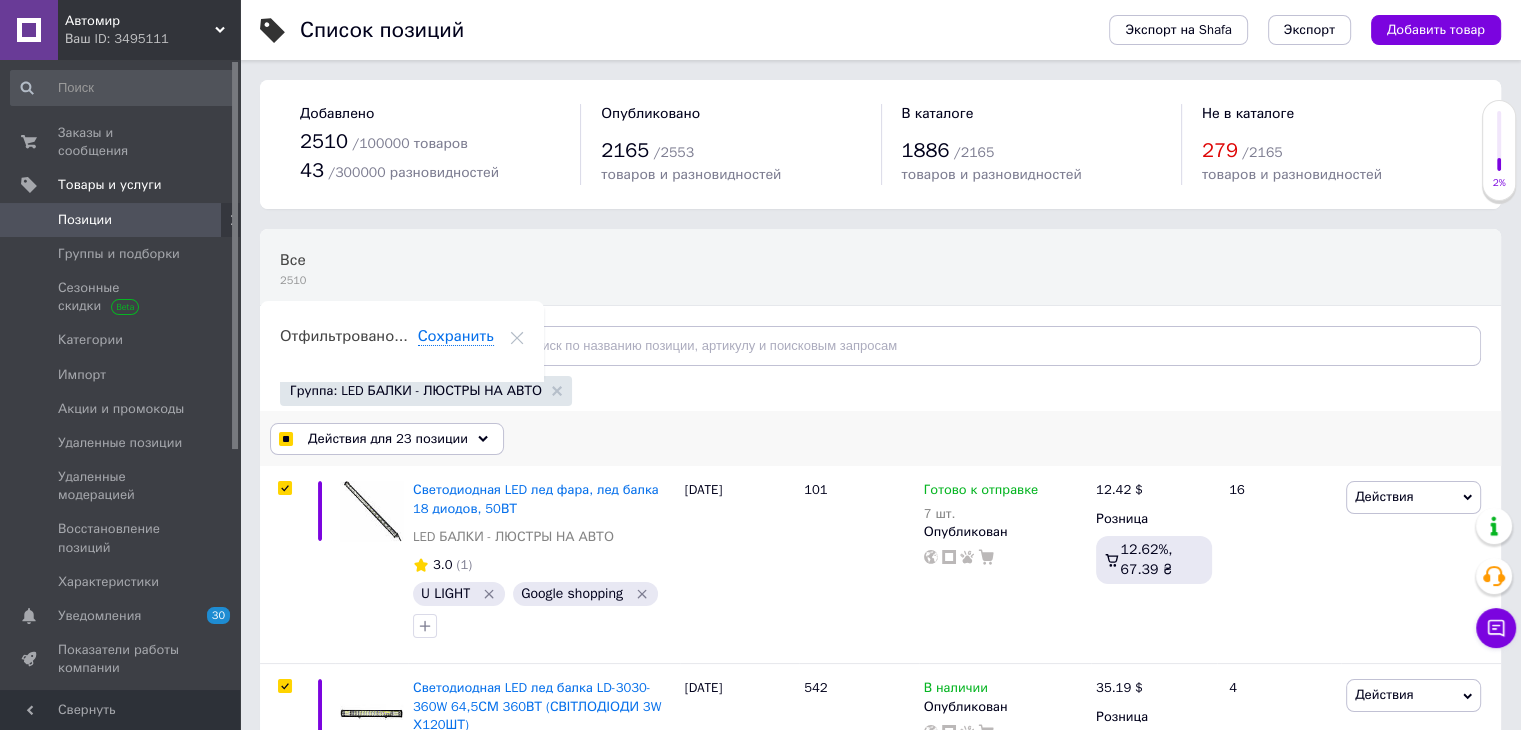 click on "Действия для 23 позиции" at bounding box center [387, 439] 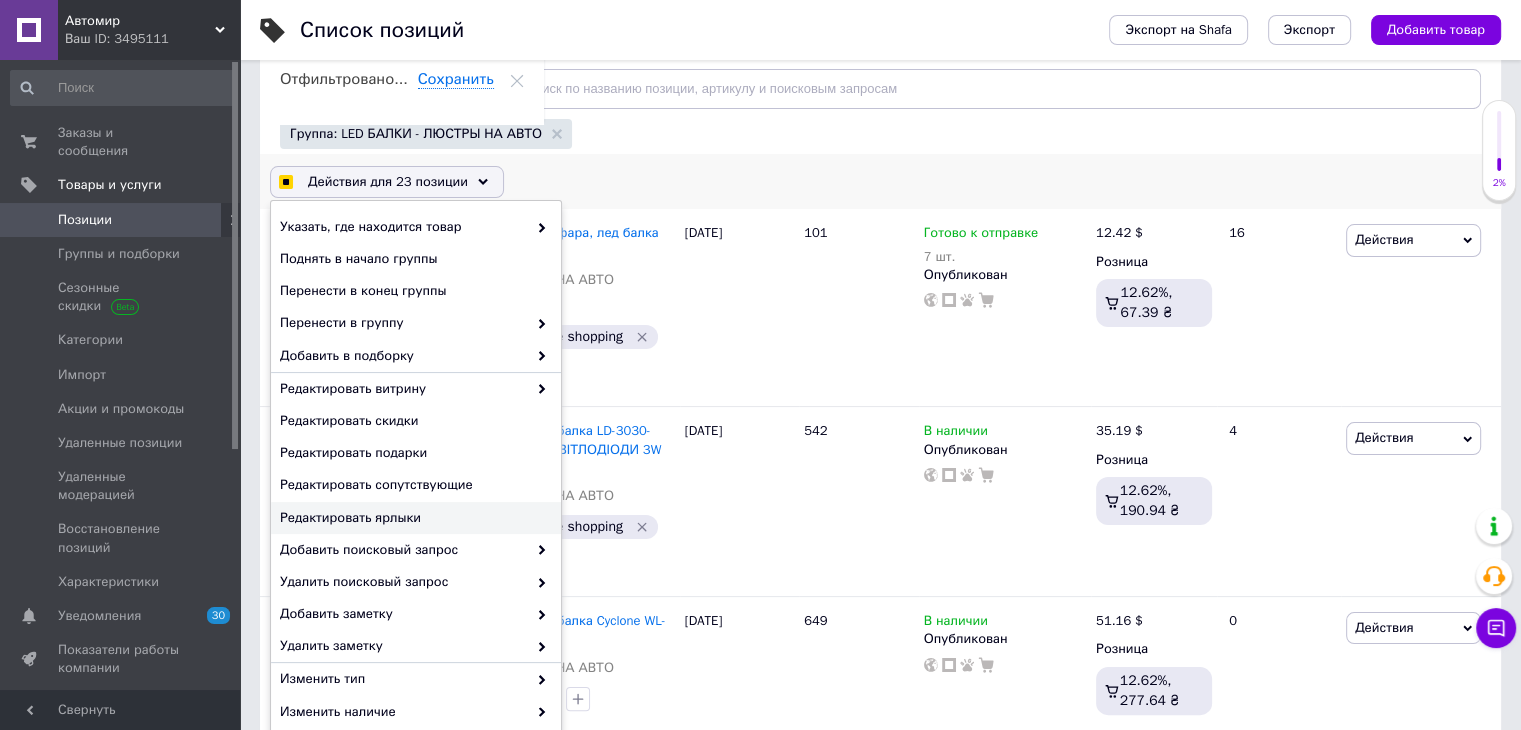 scroll, scrollTop: 400, scrollLeft: 0, axis: vertical 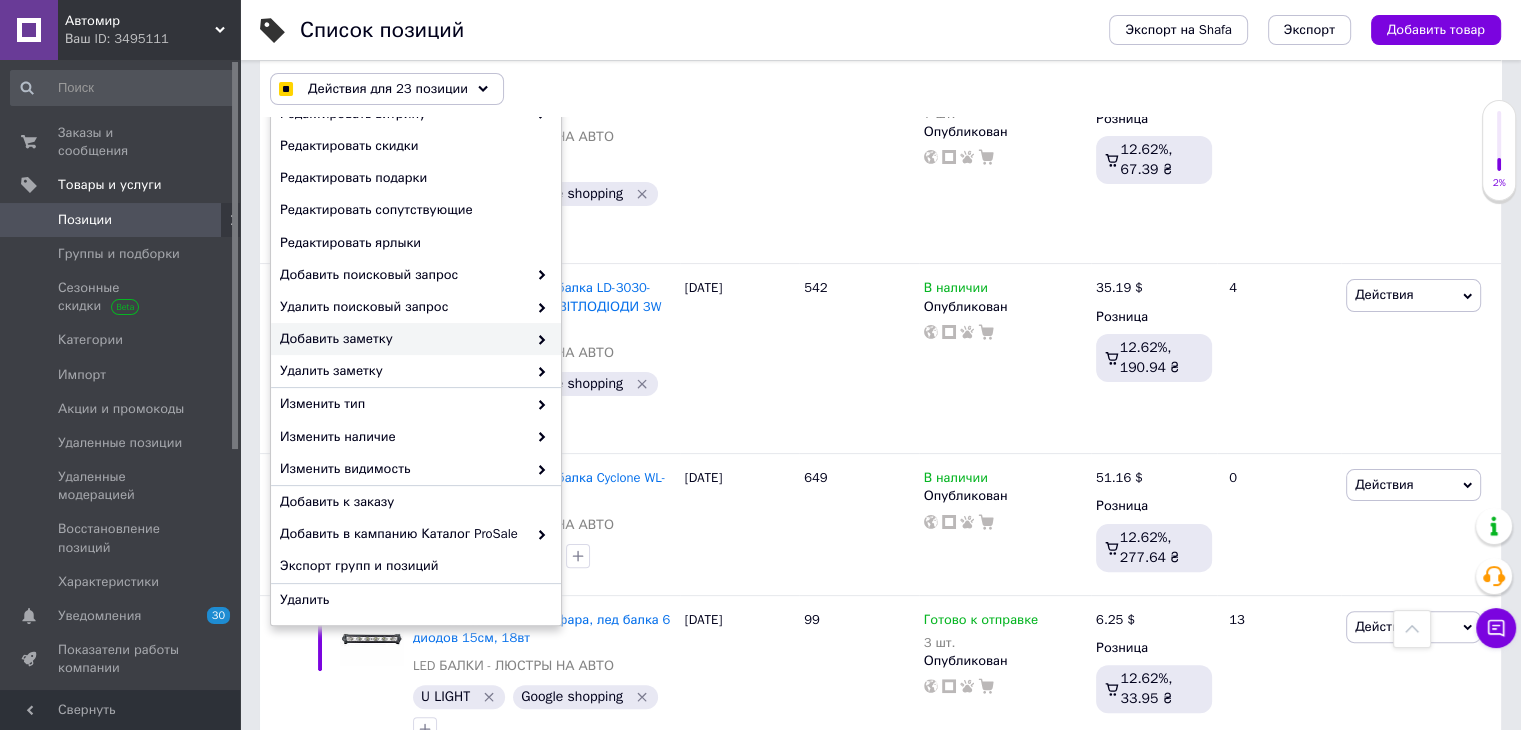 click on "Добавить заметку" at bounding box center (416, 339) 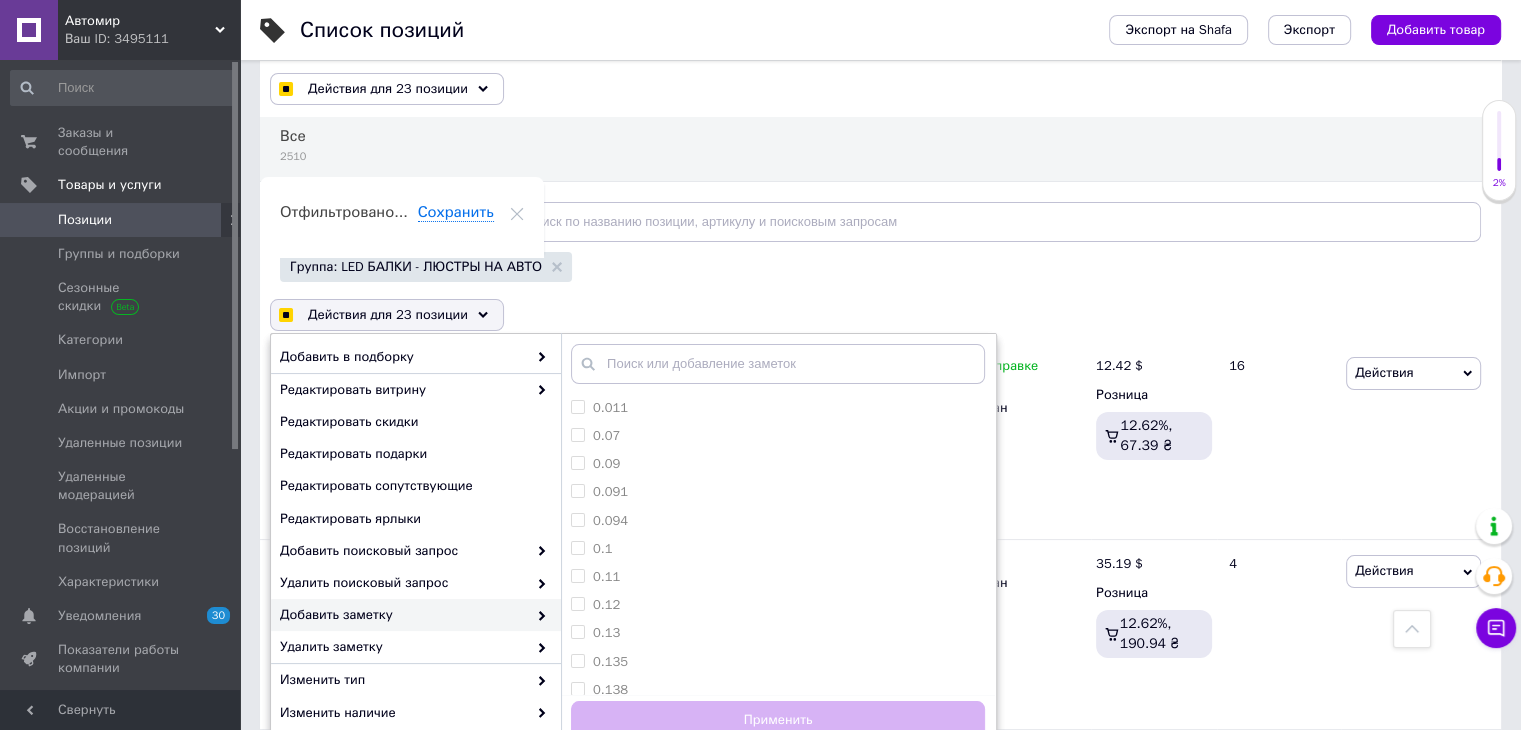 scroll, scrollTop: 0, scrollLeft: 0, axis: both 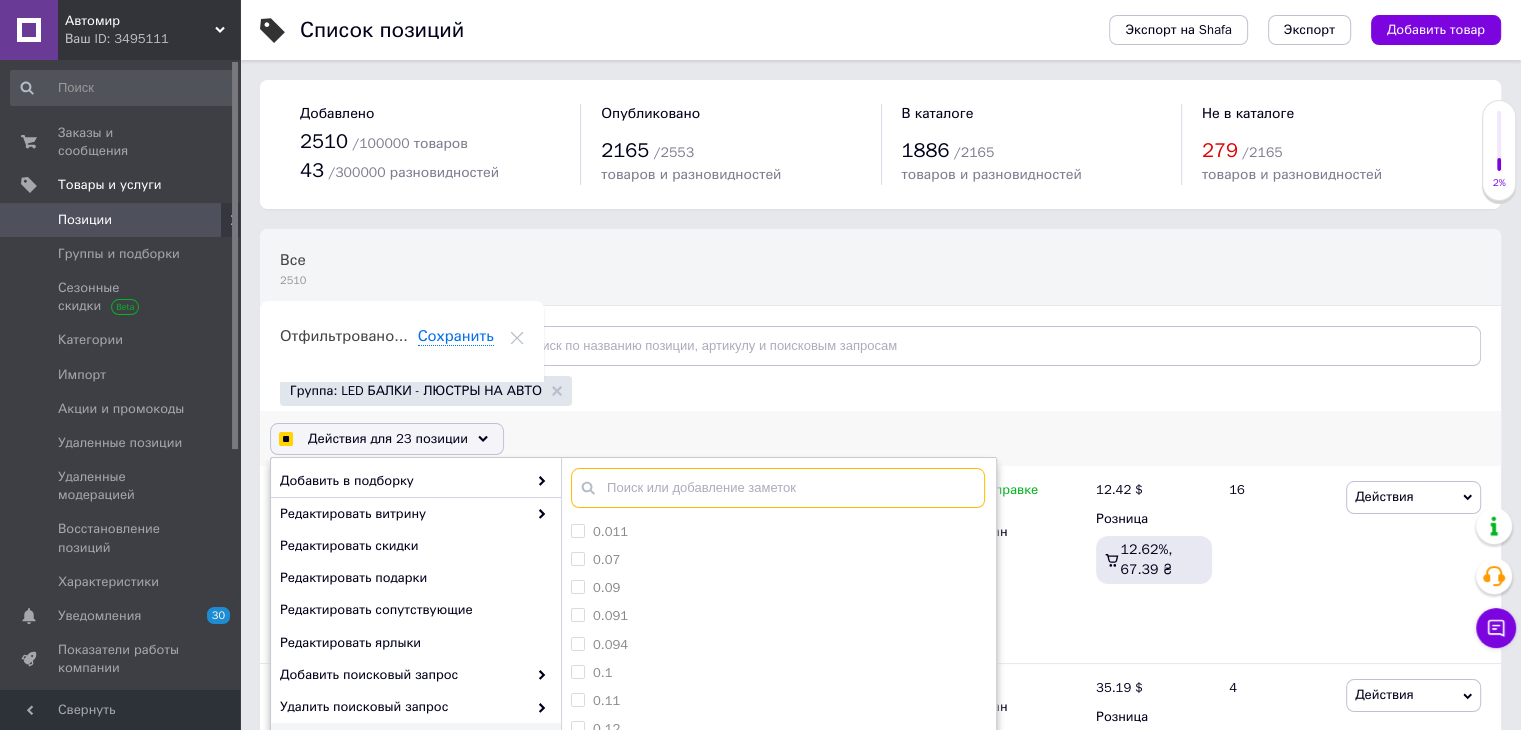 click at bounding box center [778, 488] 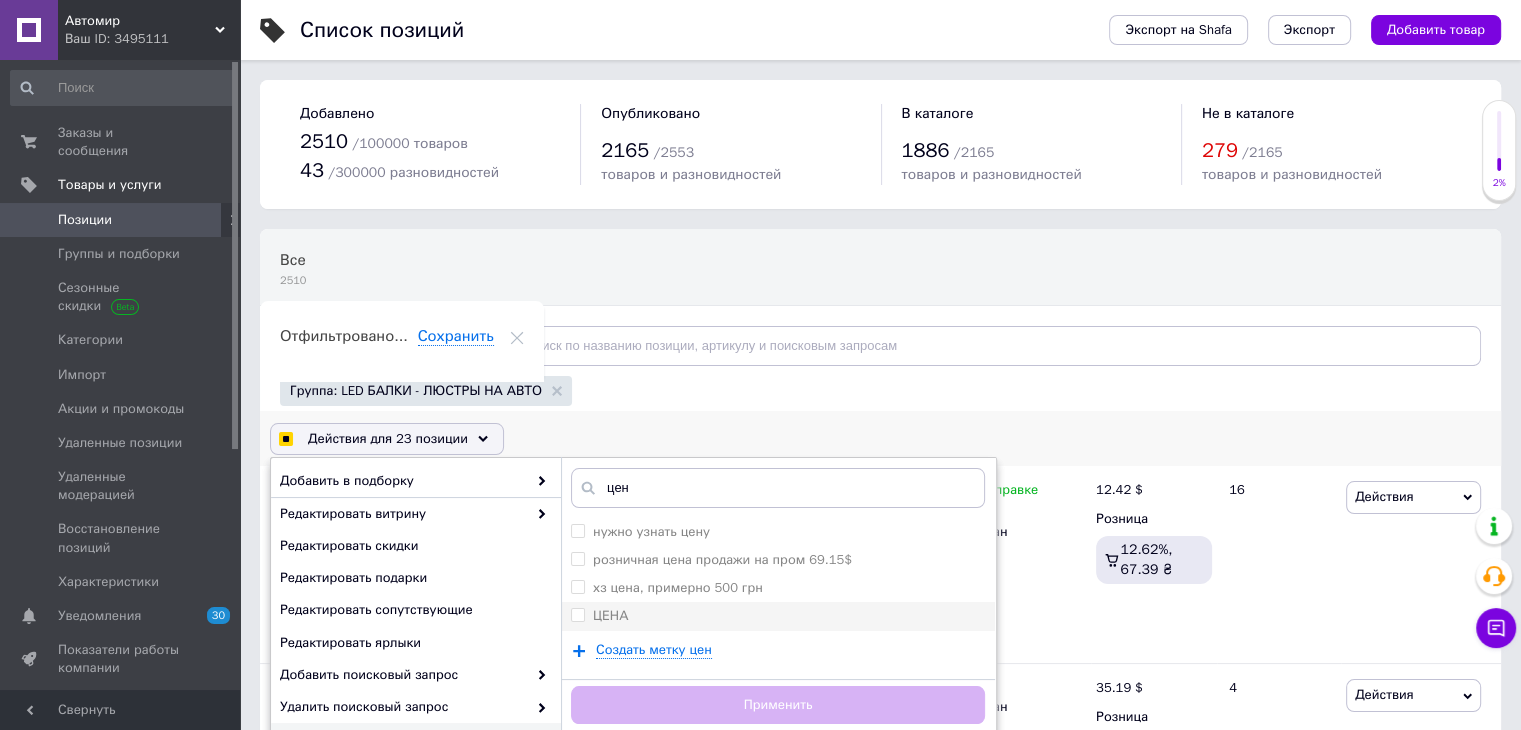 click on "ЦЕНА" at bounding box center (778, 616) 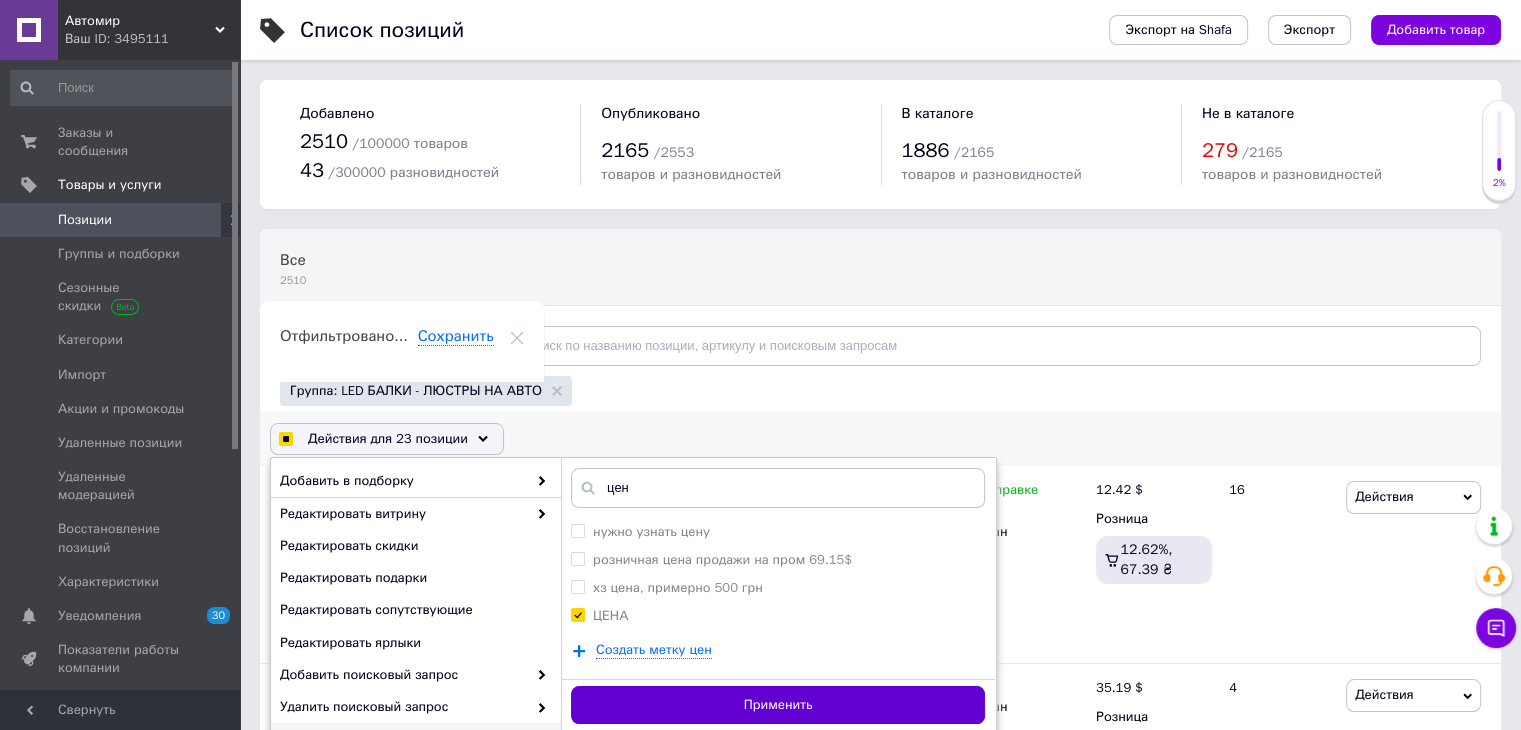 click on "Применить" at bounding box center (778, 705) 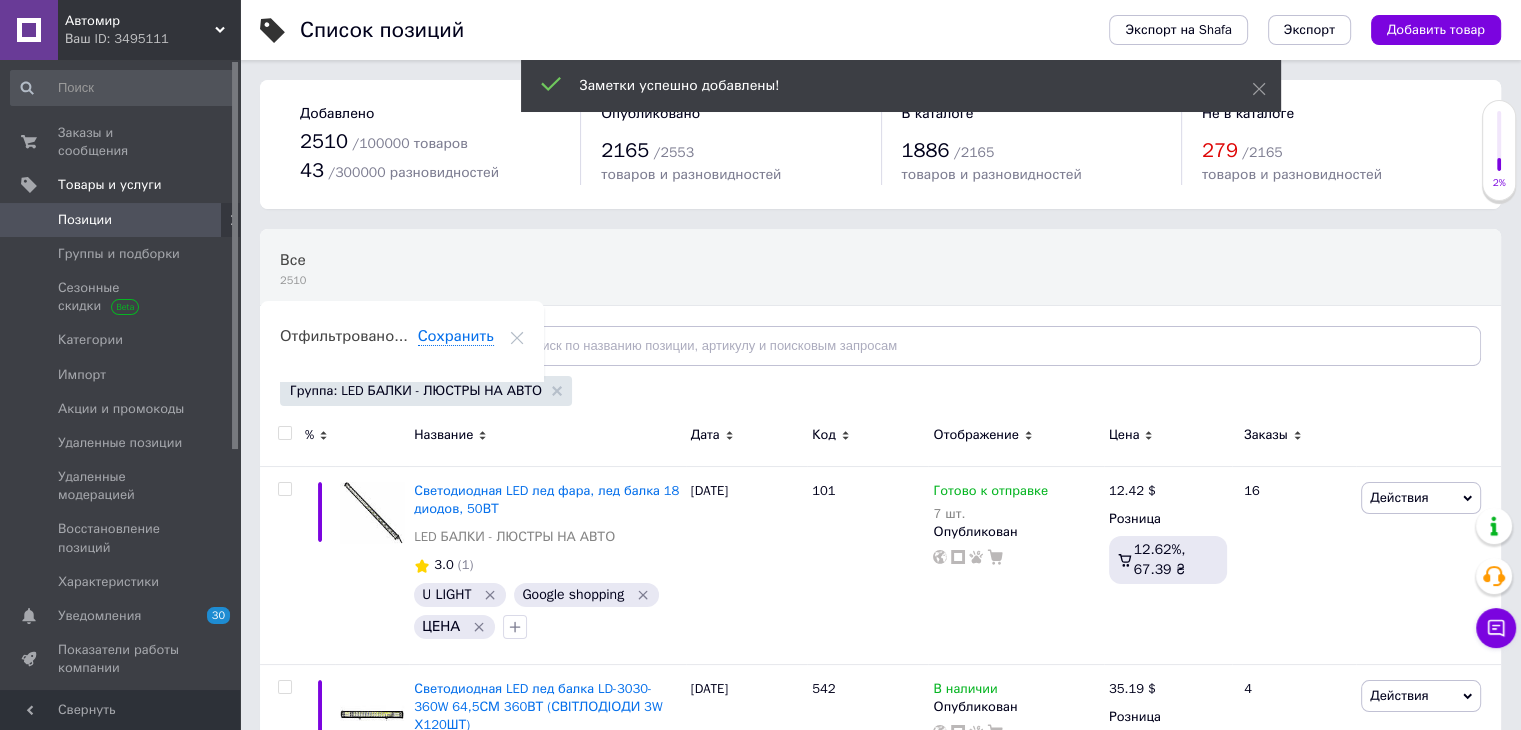 click on "Группа: LED БАЛКИ - ЛЮСТРЫ НА АВТО" at bounding box center (426, 391) 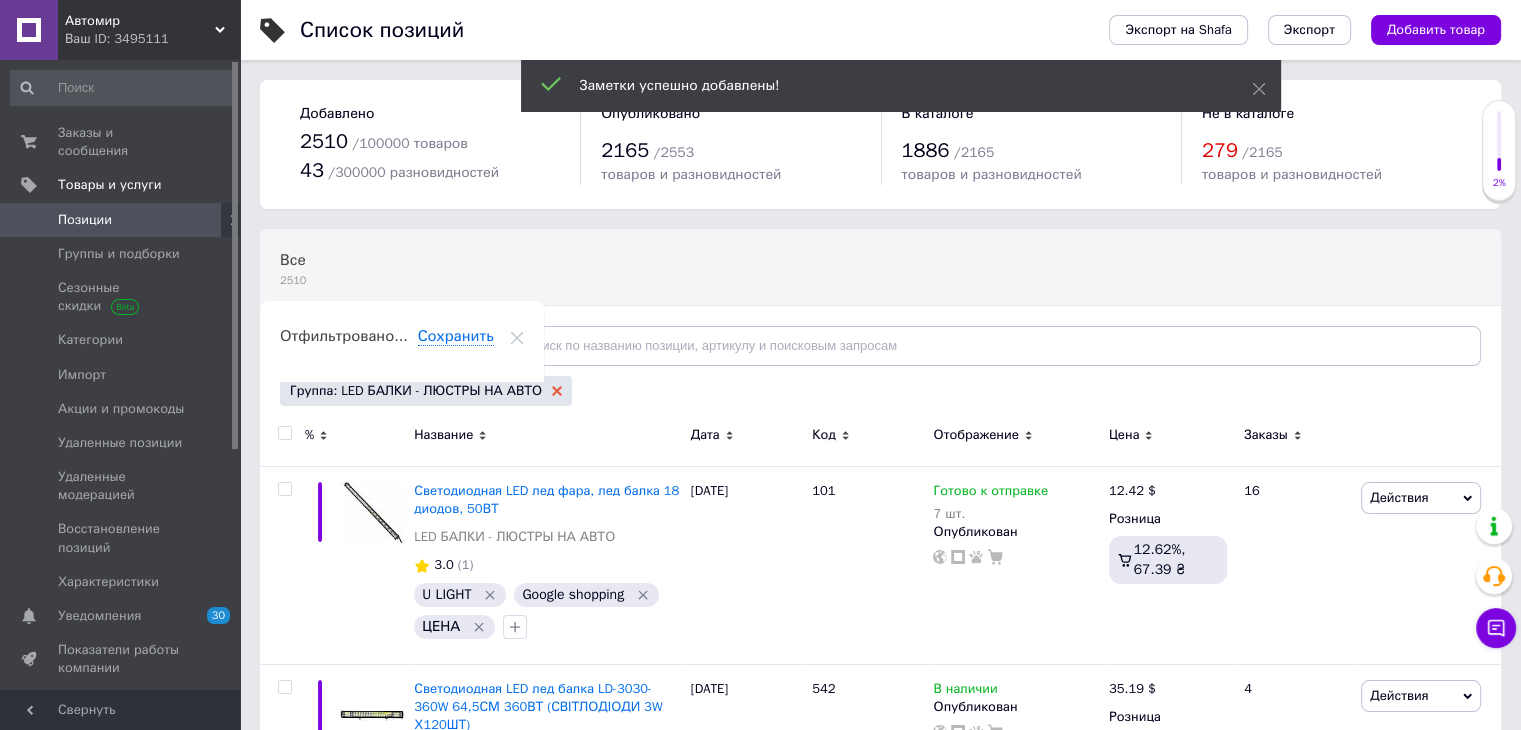 click 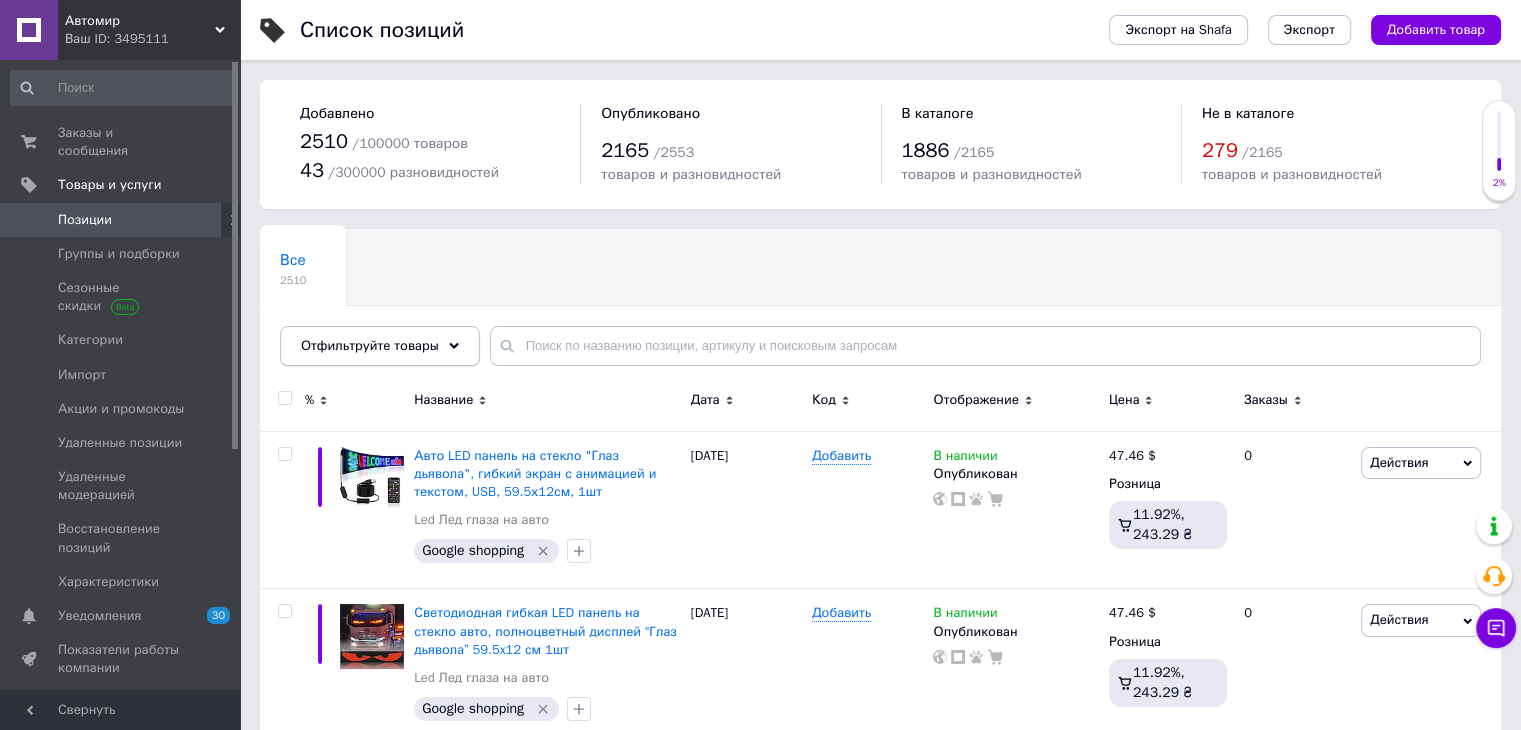 click on "Отфильтруйте товары" at bounding box center [370, 345] 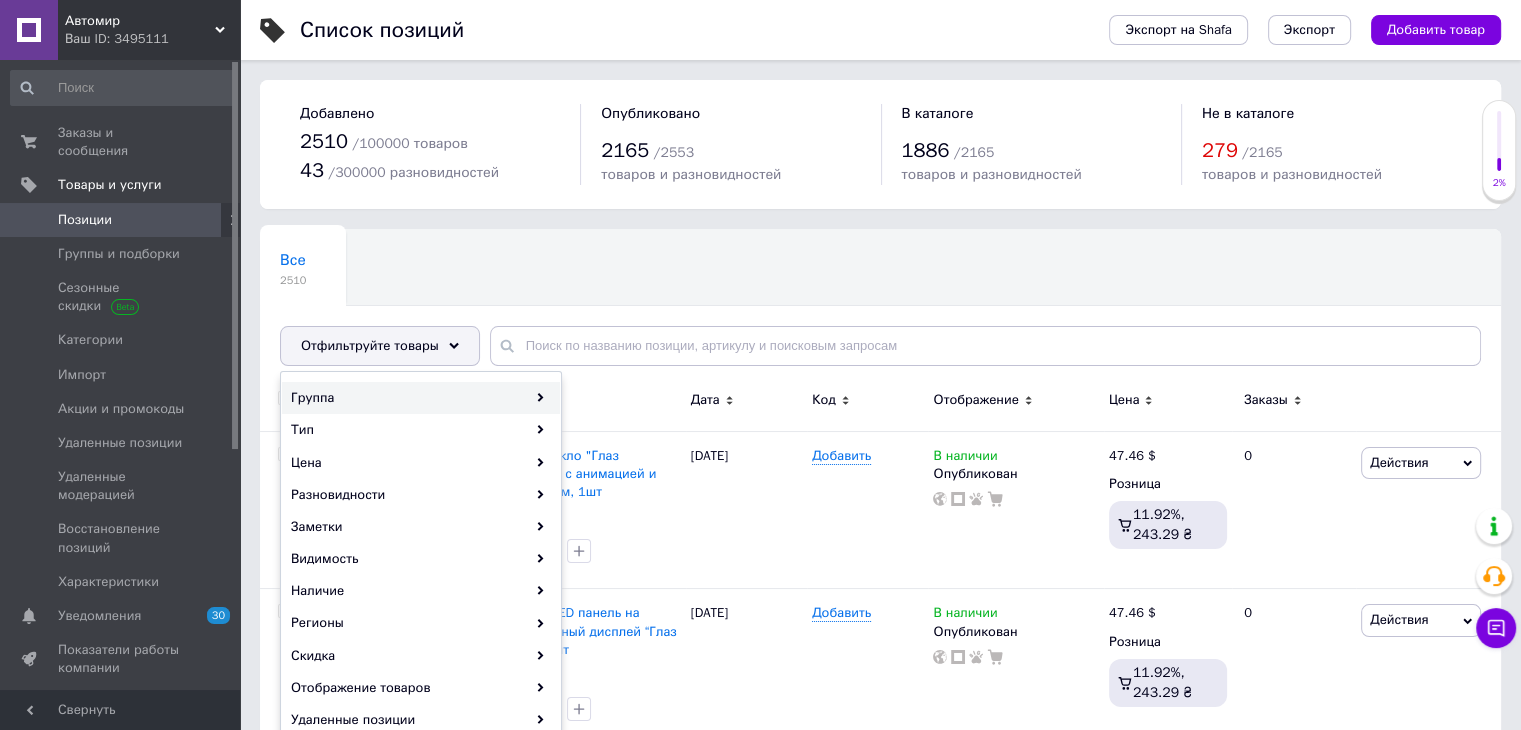 click on "Группа" at bounding box center (421, 398) 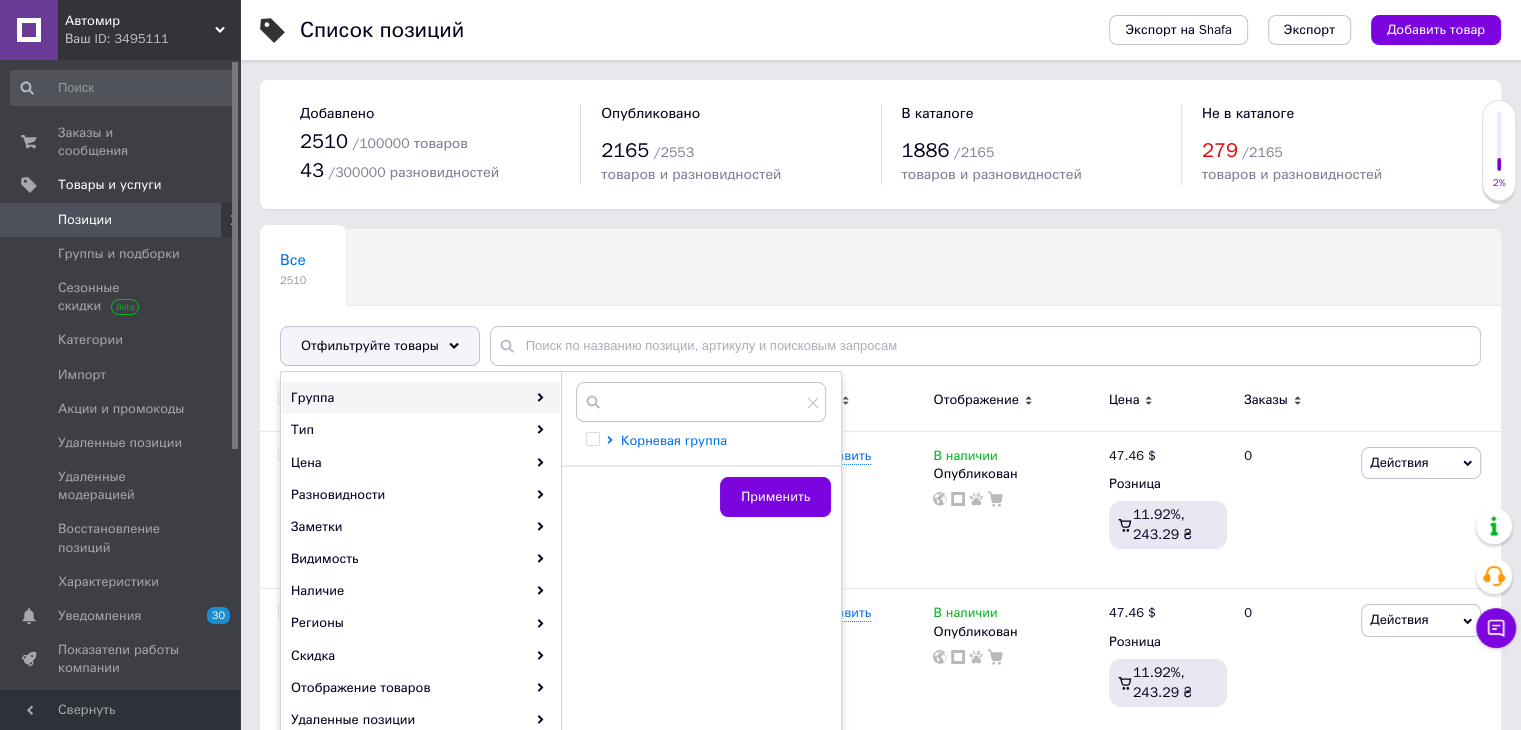 click on "Корневая группа" at bounding box center (674, 440) 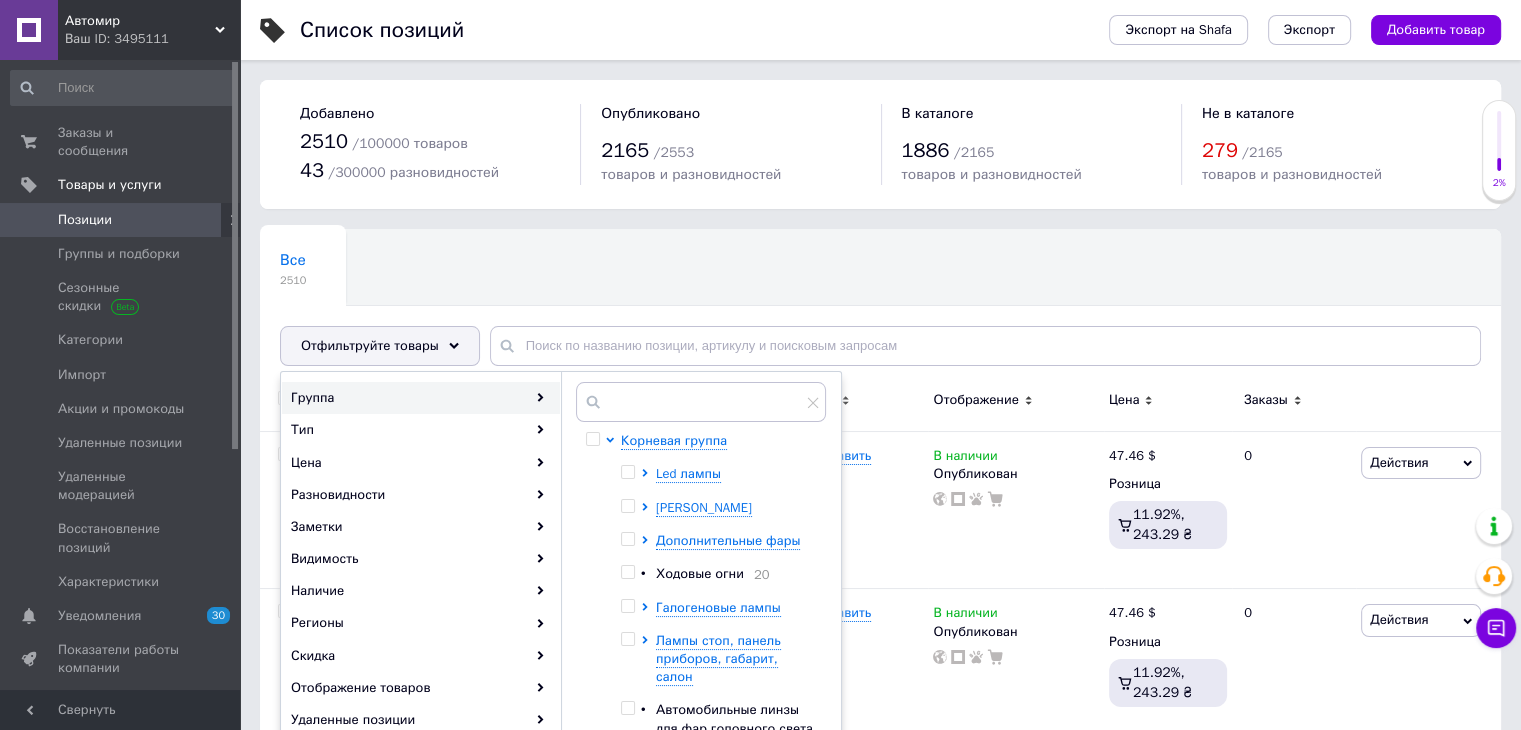 scroll, scrollTop: 100, scrollLeft: 0, axis: vertical 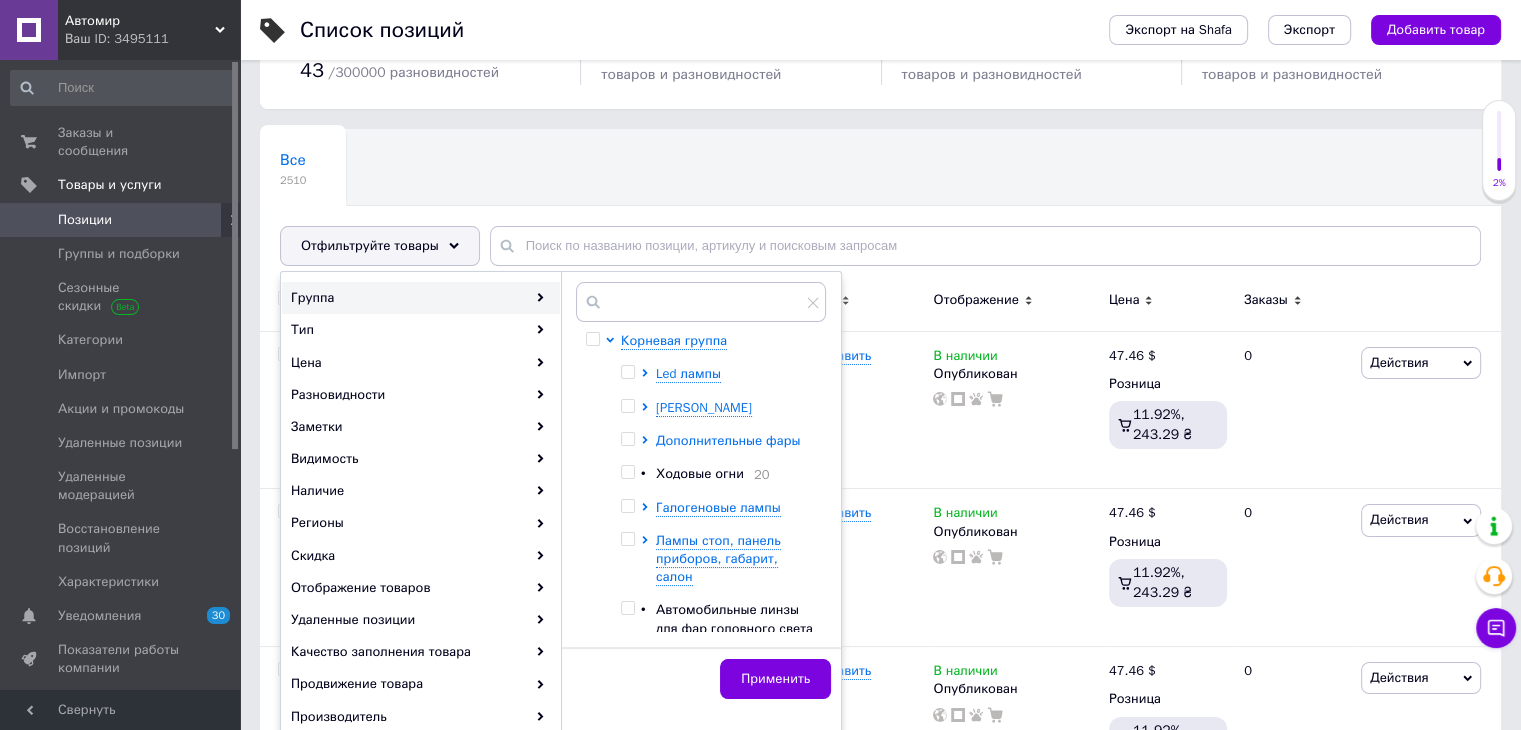 click on "Дополнительные фары" at bounding box center [728, 440] 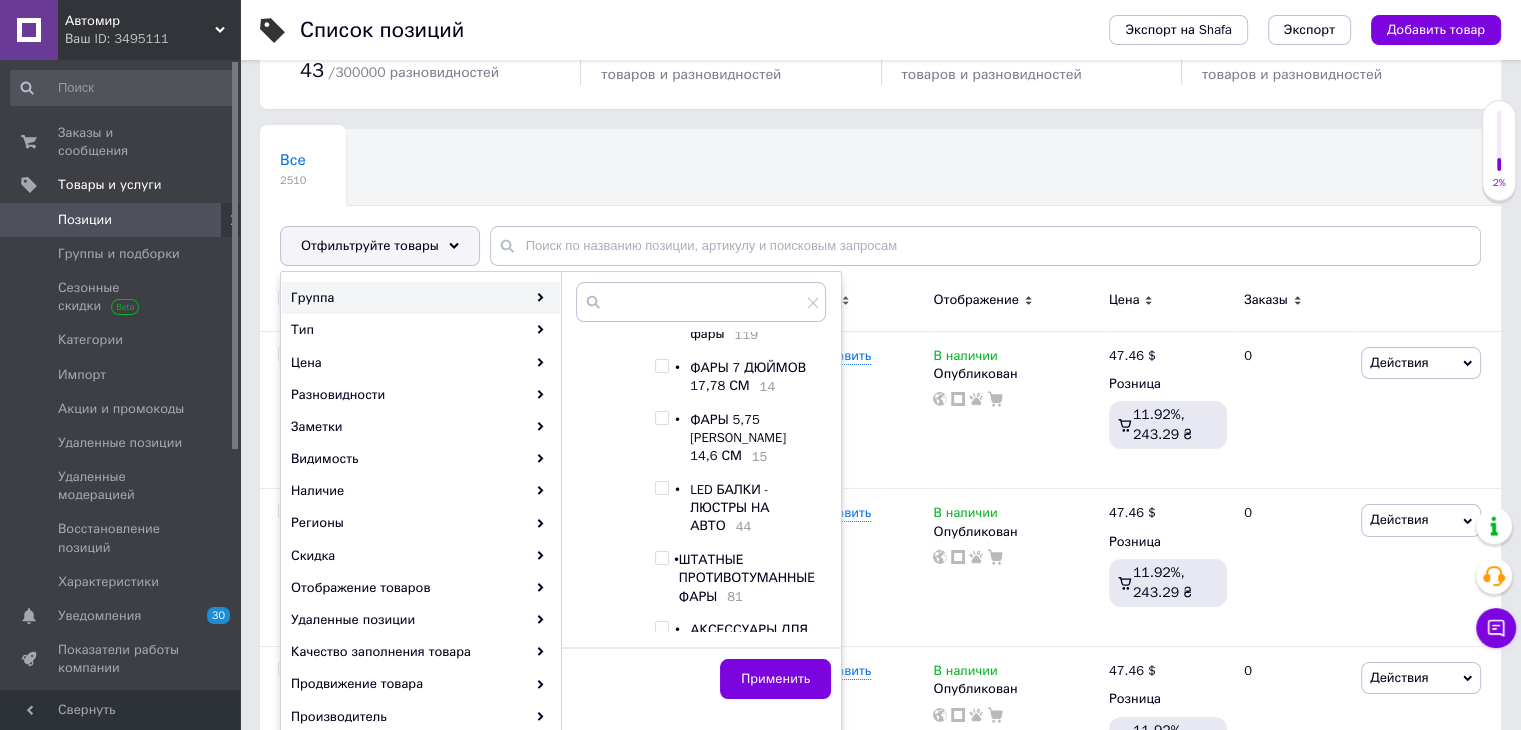 scroll, scrollTop: 300, scrollLeft: 0, axis: vertical 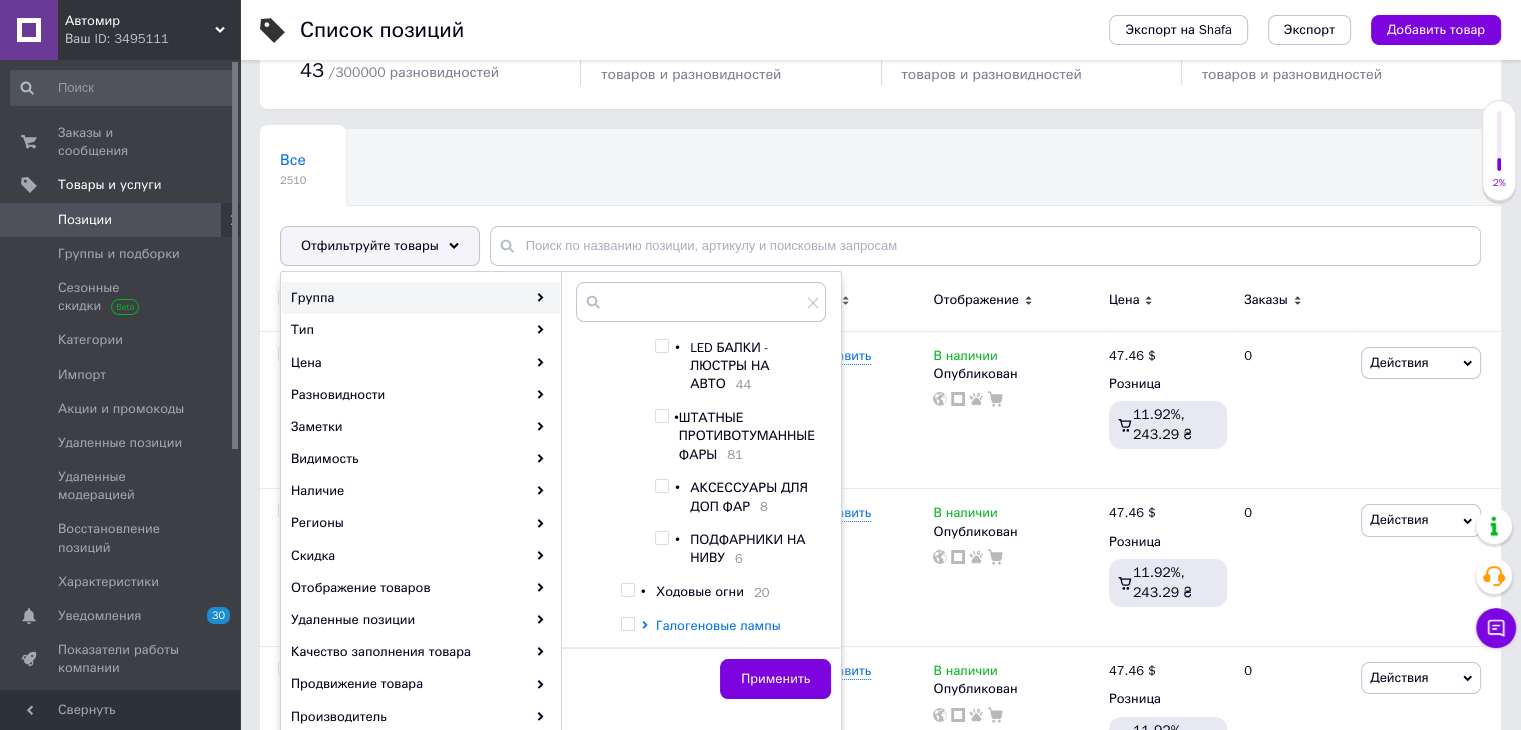 click on "ШТАТНЫЕ ПРОТИВОТУМАННЫЕ ФАРЫ" at bounding box center (747, 435) 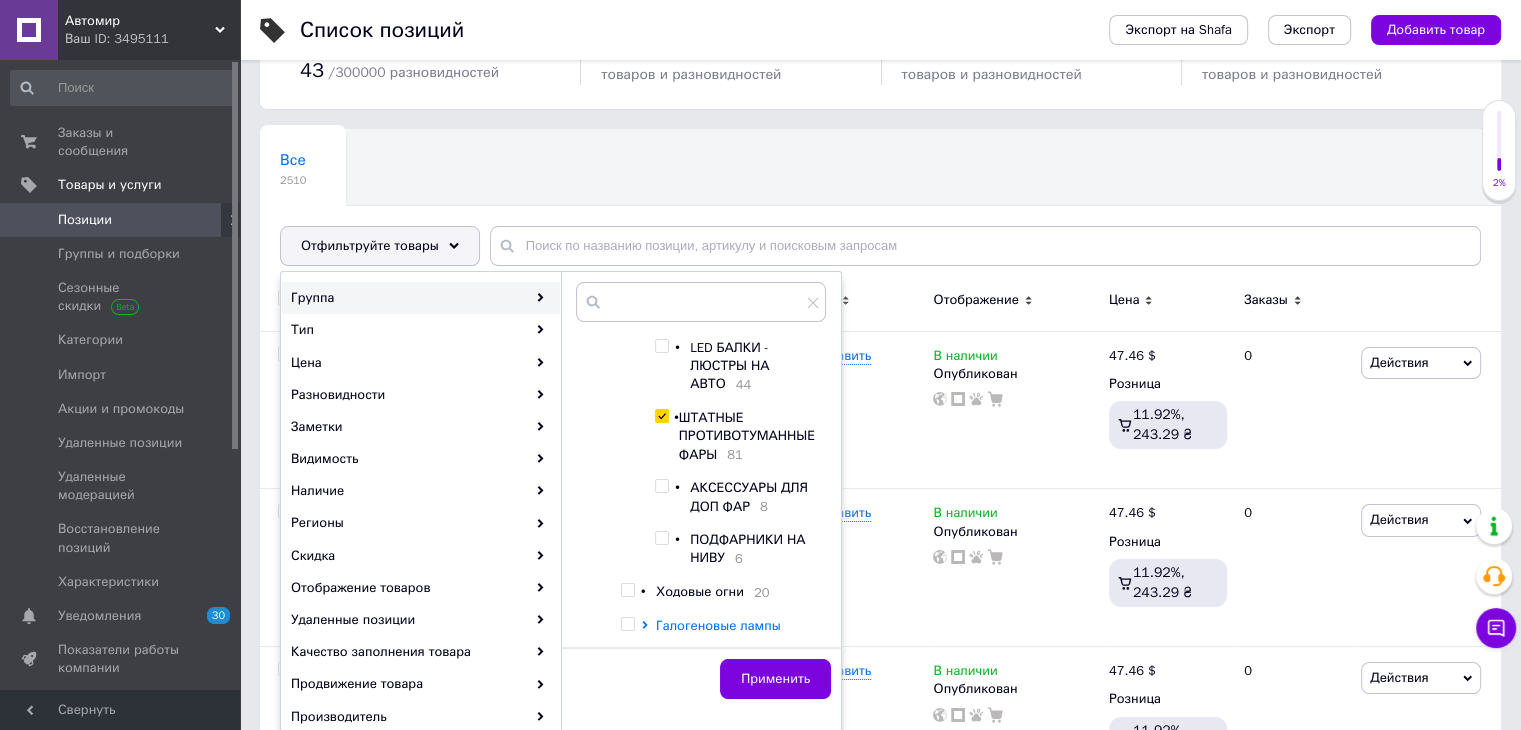 scroll, scrollTop: 400, scrollLeft: 0, axis: vertical 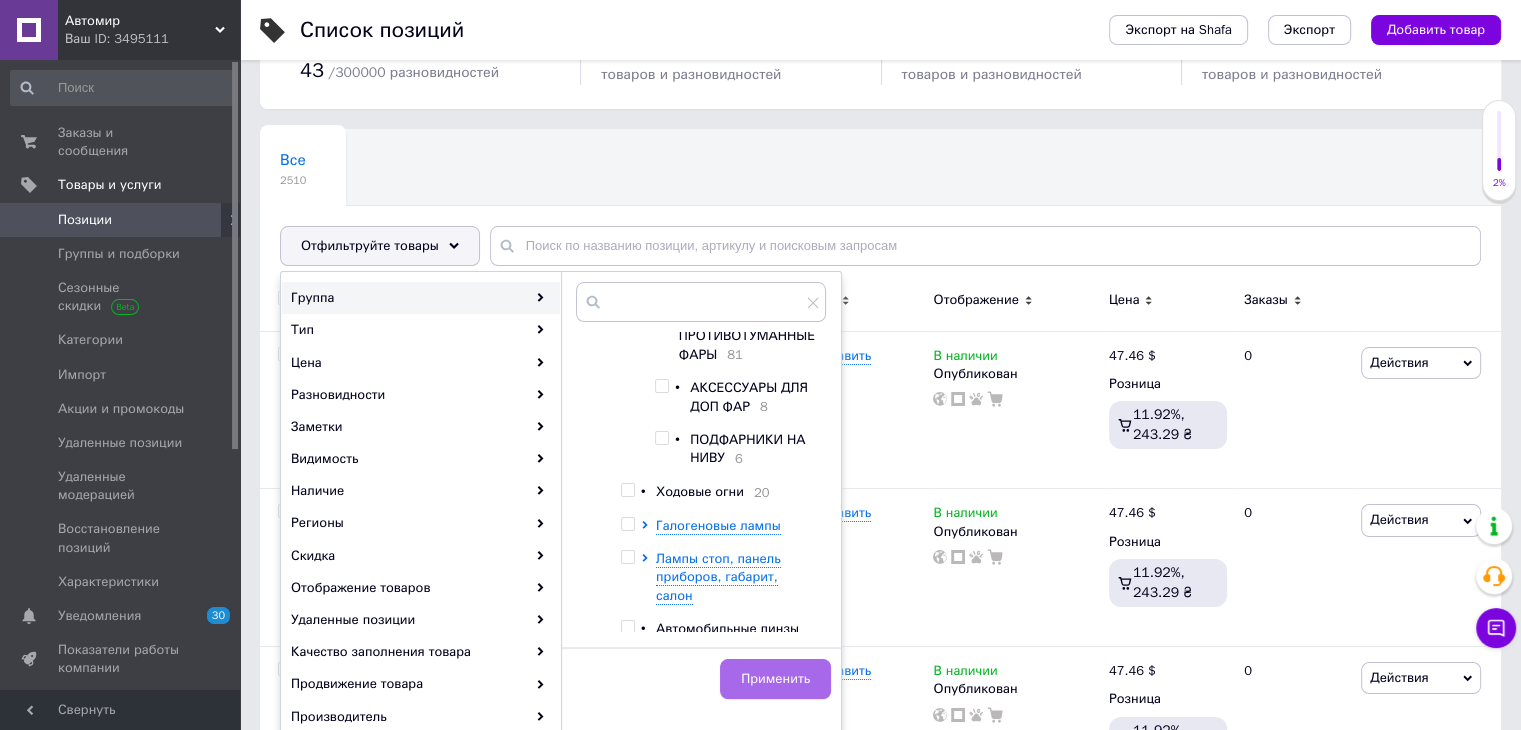 click on "Применить" at bounding box center (775, 679) 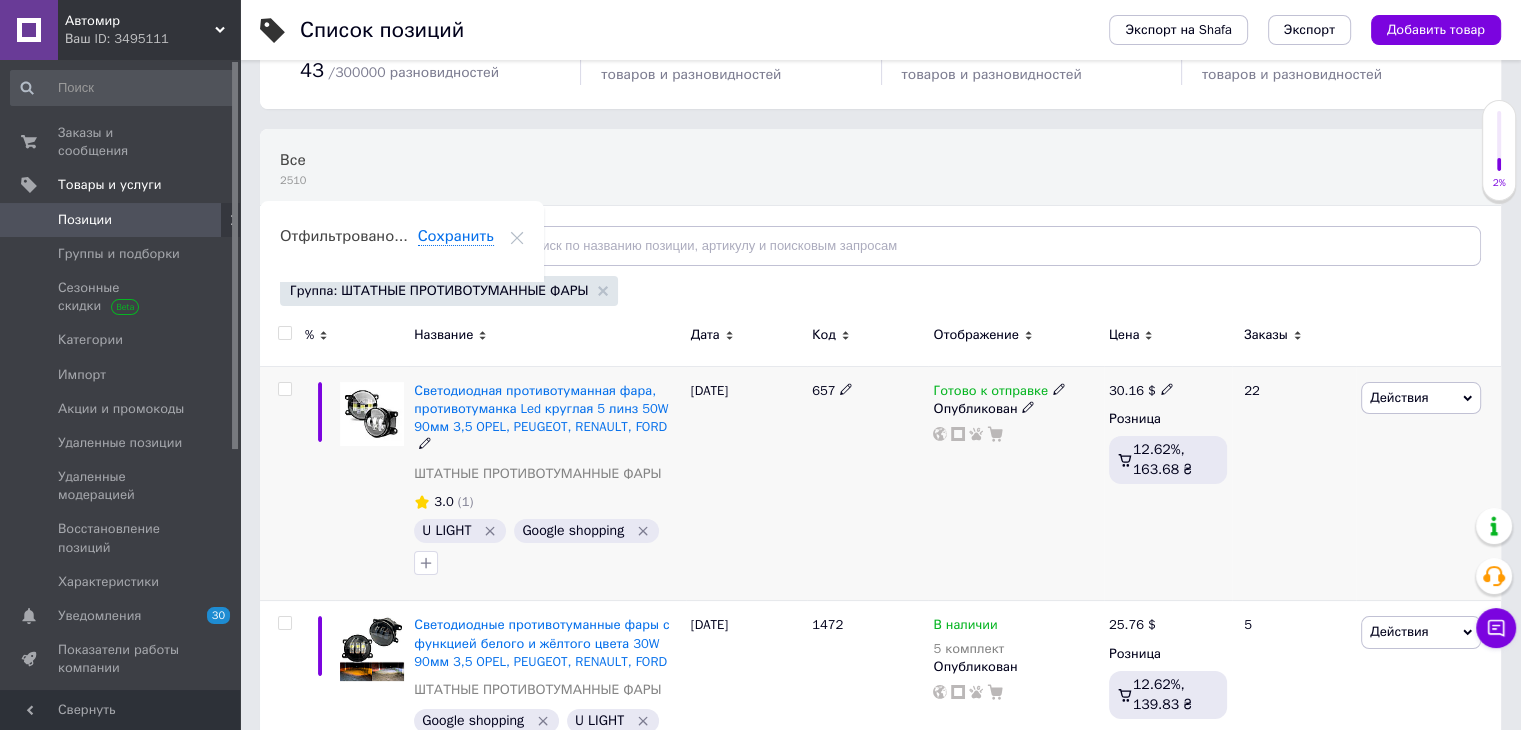 click at bounding box center [284, 389] 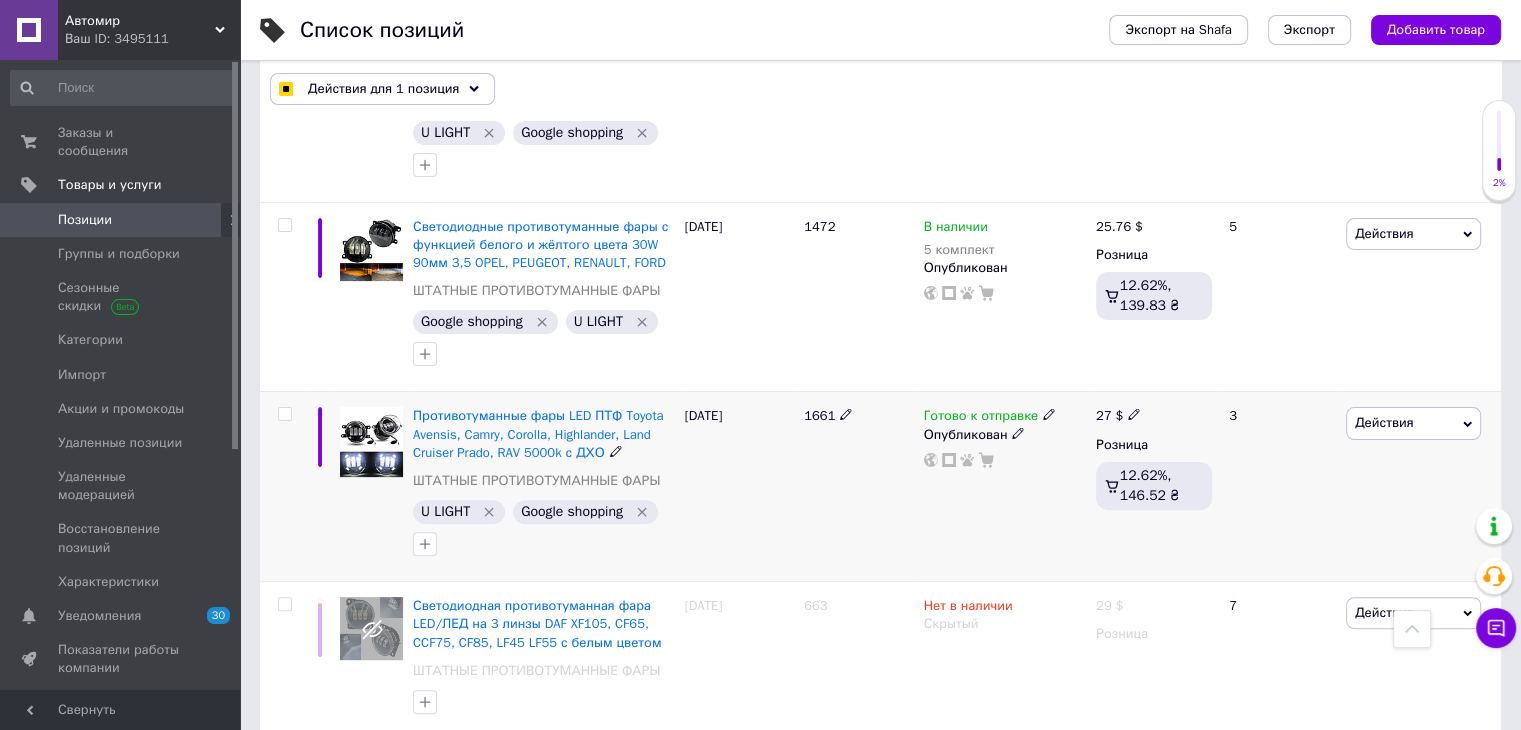 scroll, scrollTop: 600, scrollLeft: 0, axis: vertical 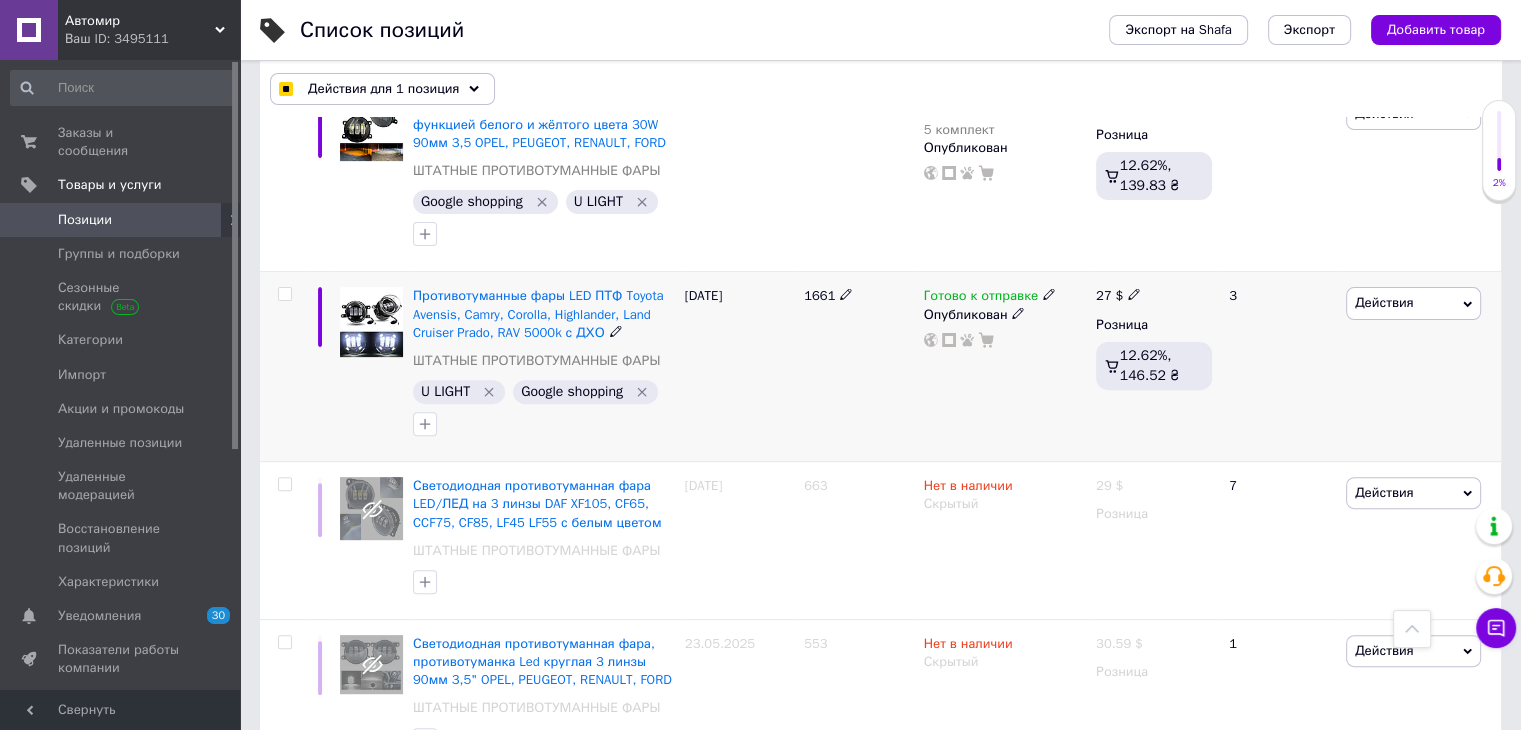 click at bounding box center [284, 294] 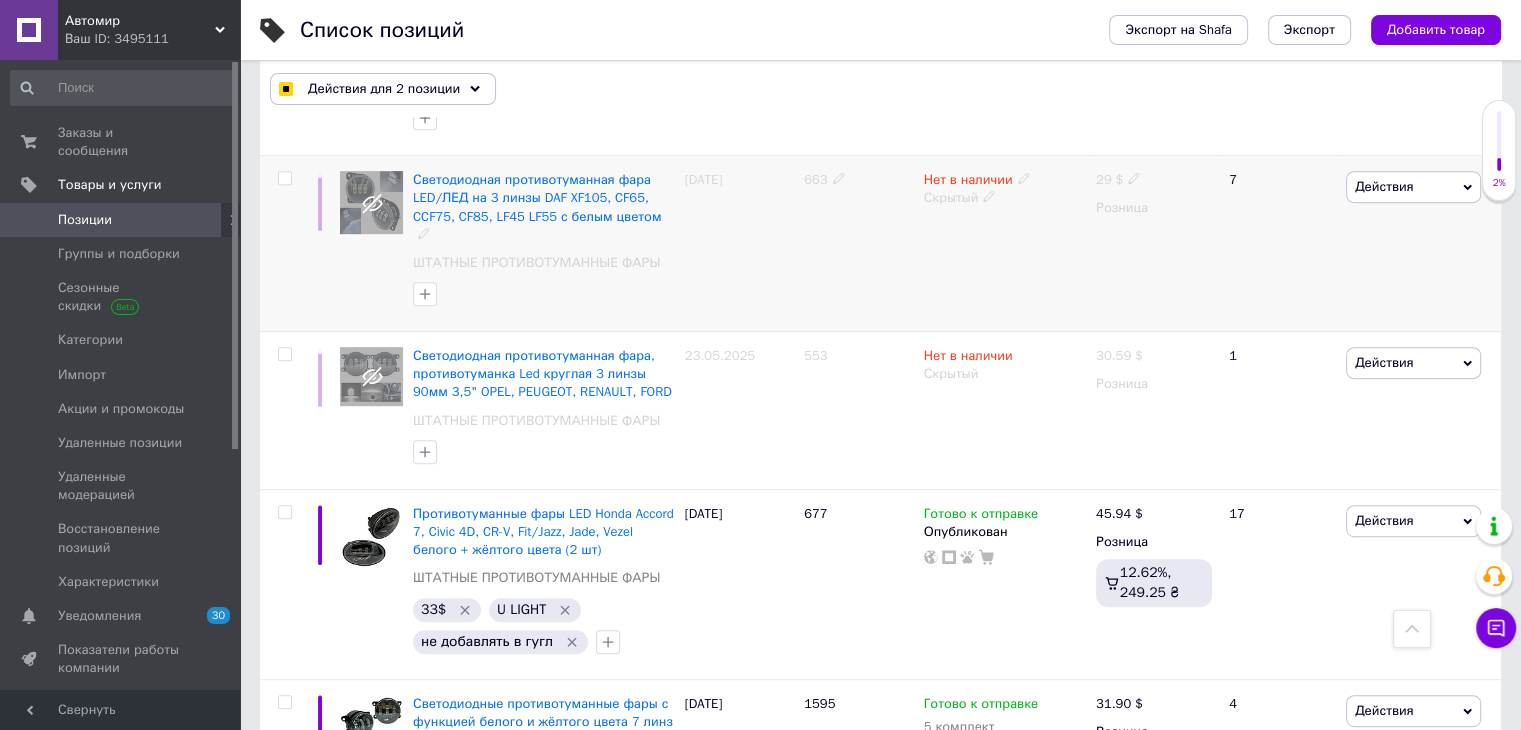 scroll, scrollTop: 1100, scrollLeft: 0, axis: vertical 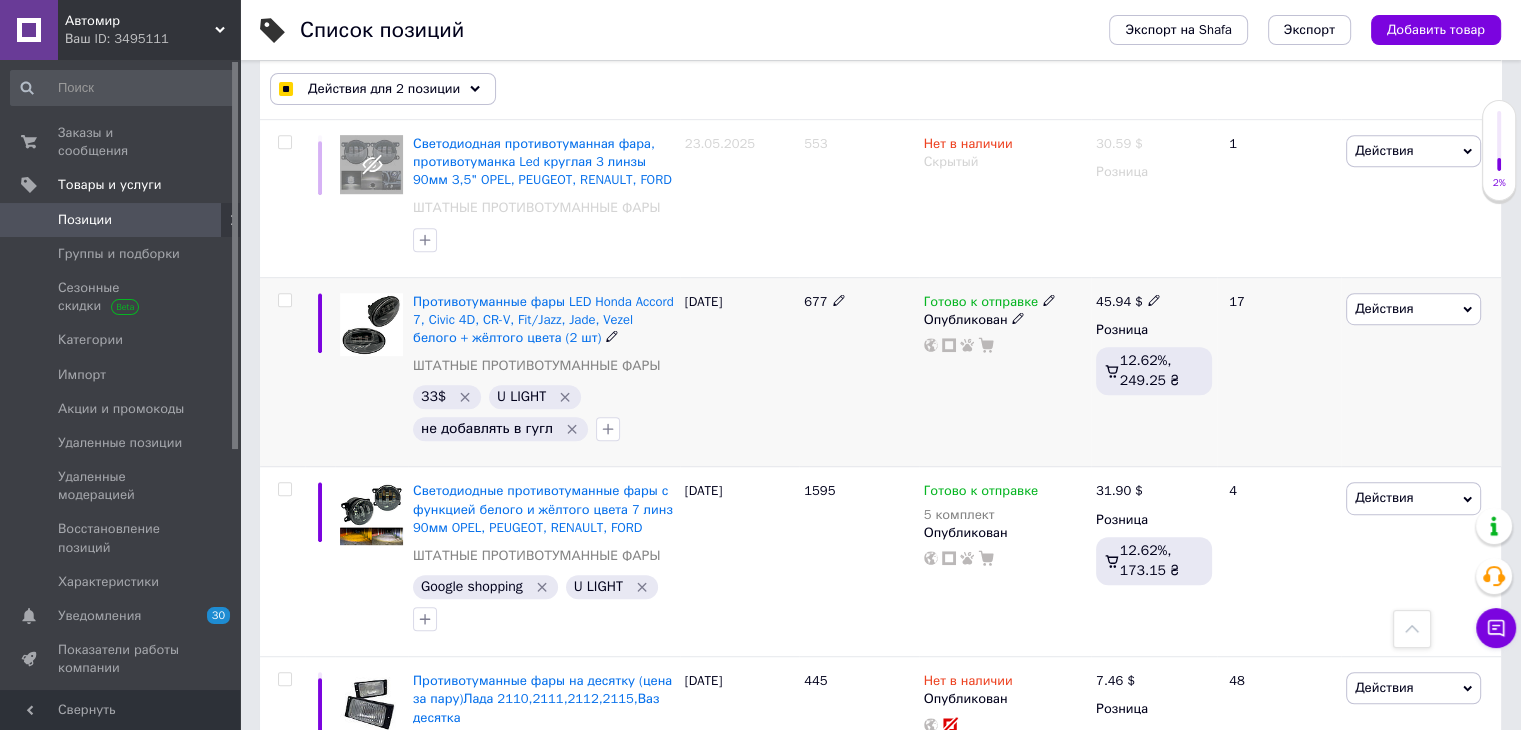 click at bounding box center (284, 300) 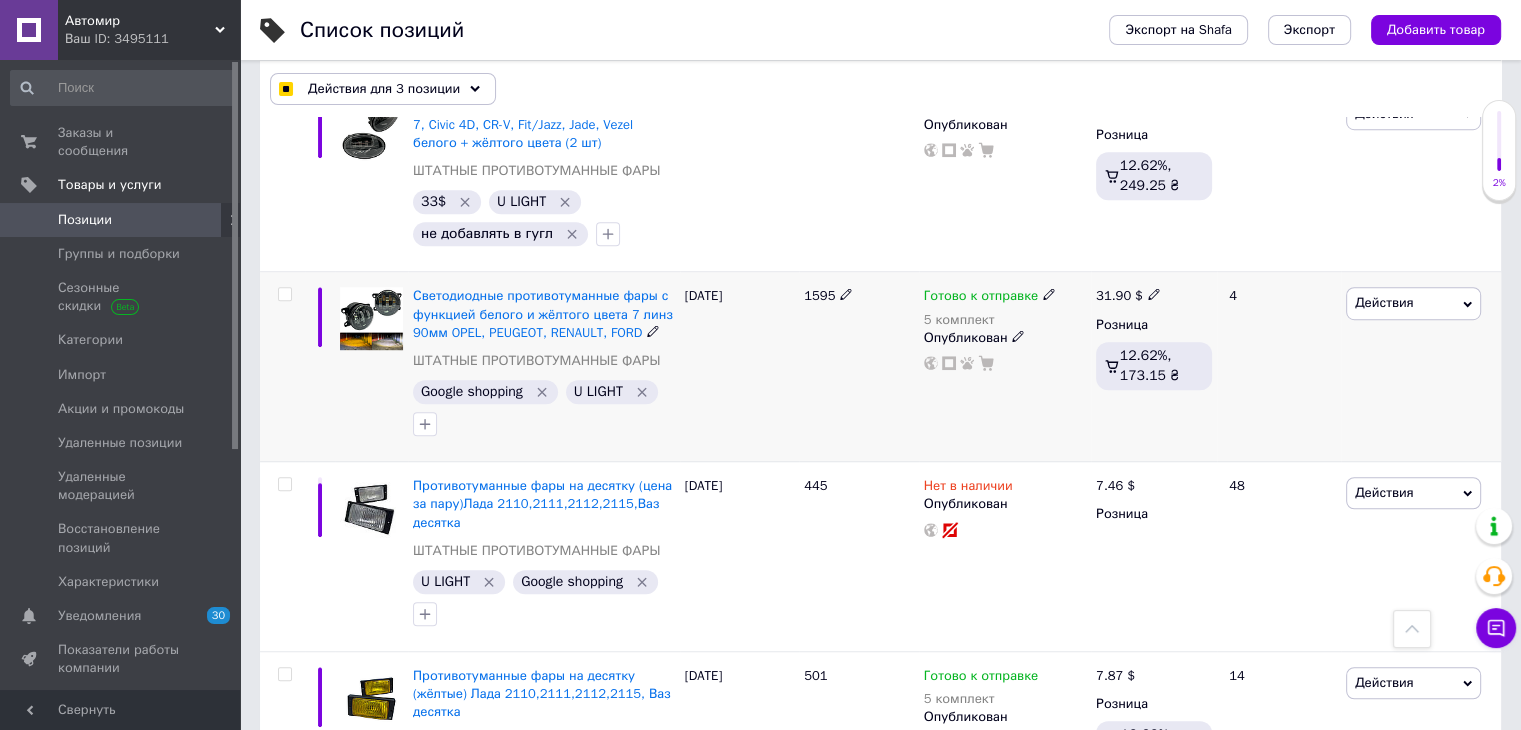 scroll, scrollTop: 1300, scrollLeft: 0, axis: vertical 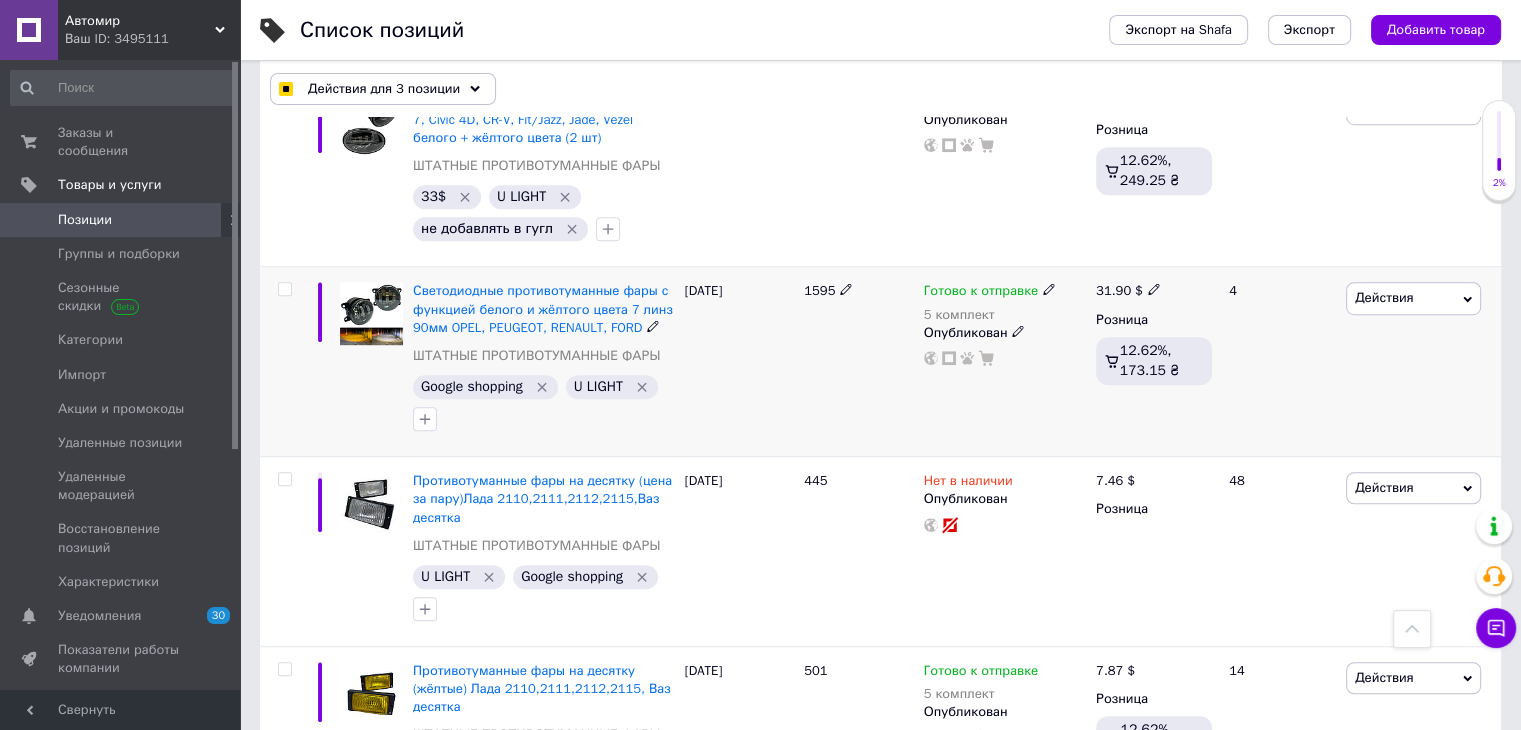 click at bounding box center (284, 289) 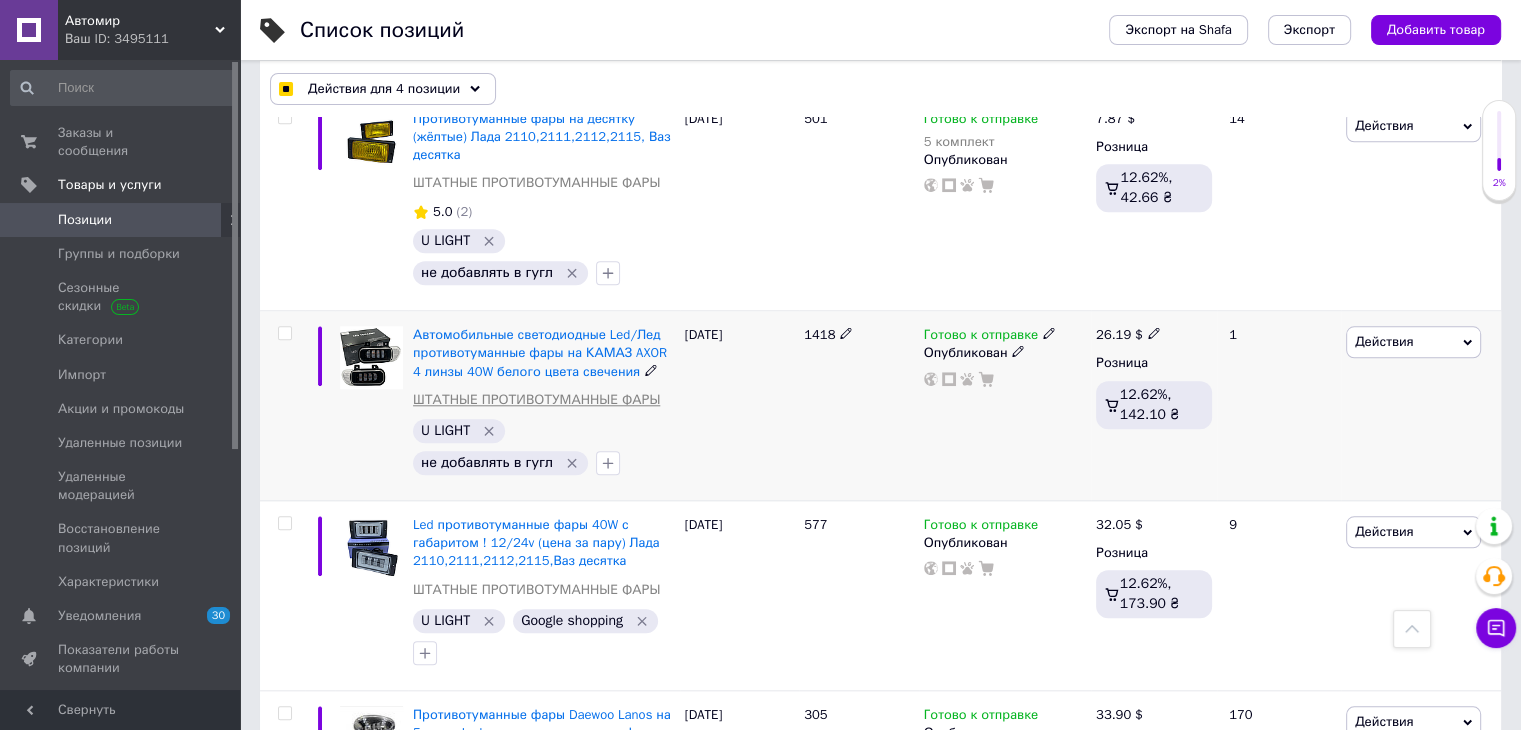 scroll, scrollTop: 1900, scrollLeft: 0, axis: vertical 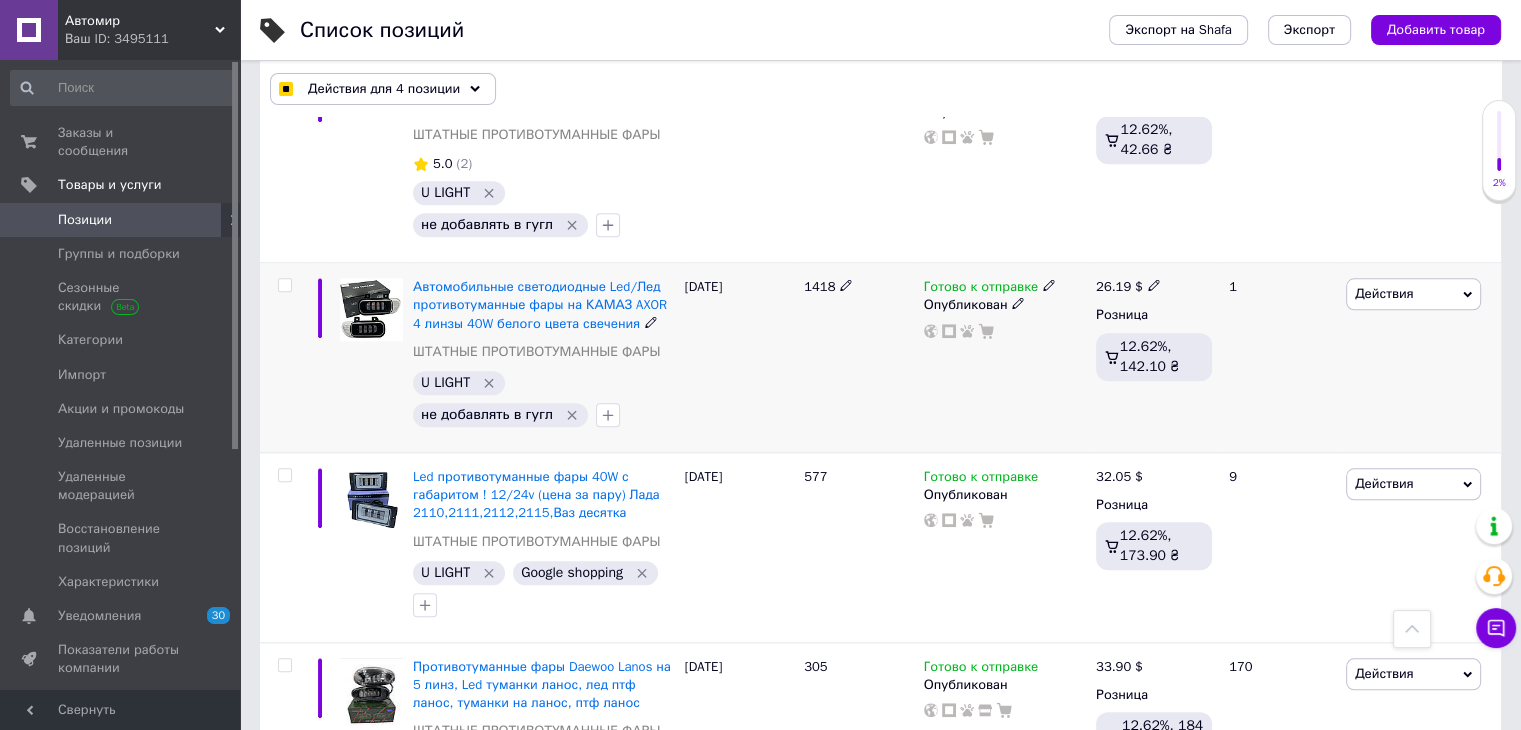 click at bounding box center [284, 285] 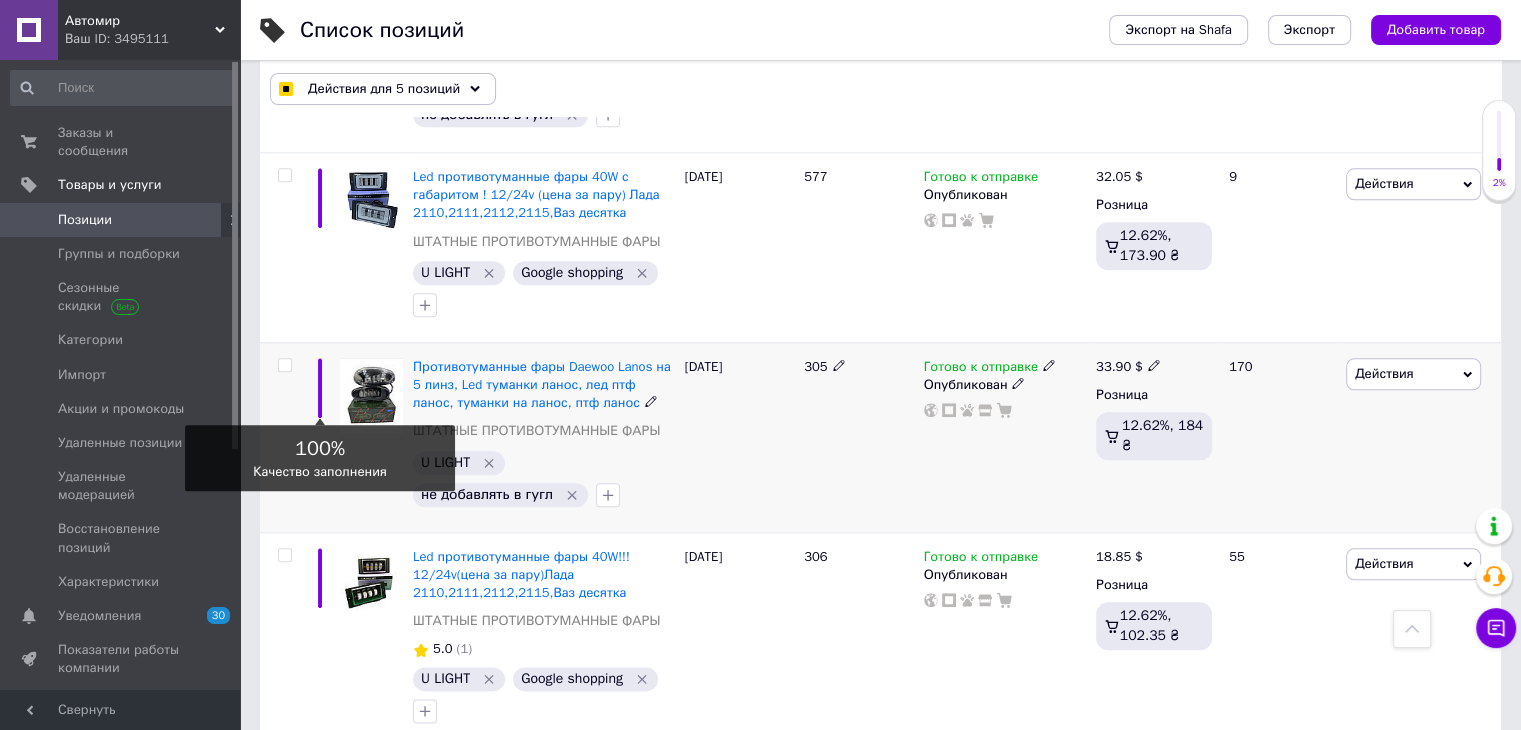 scroll, scrollTop: 2300, scrollLeft: 0, axis: vertical 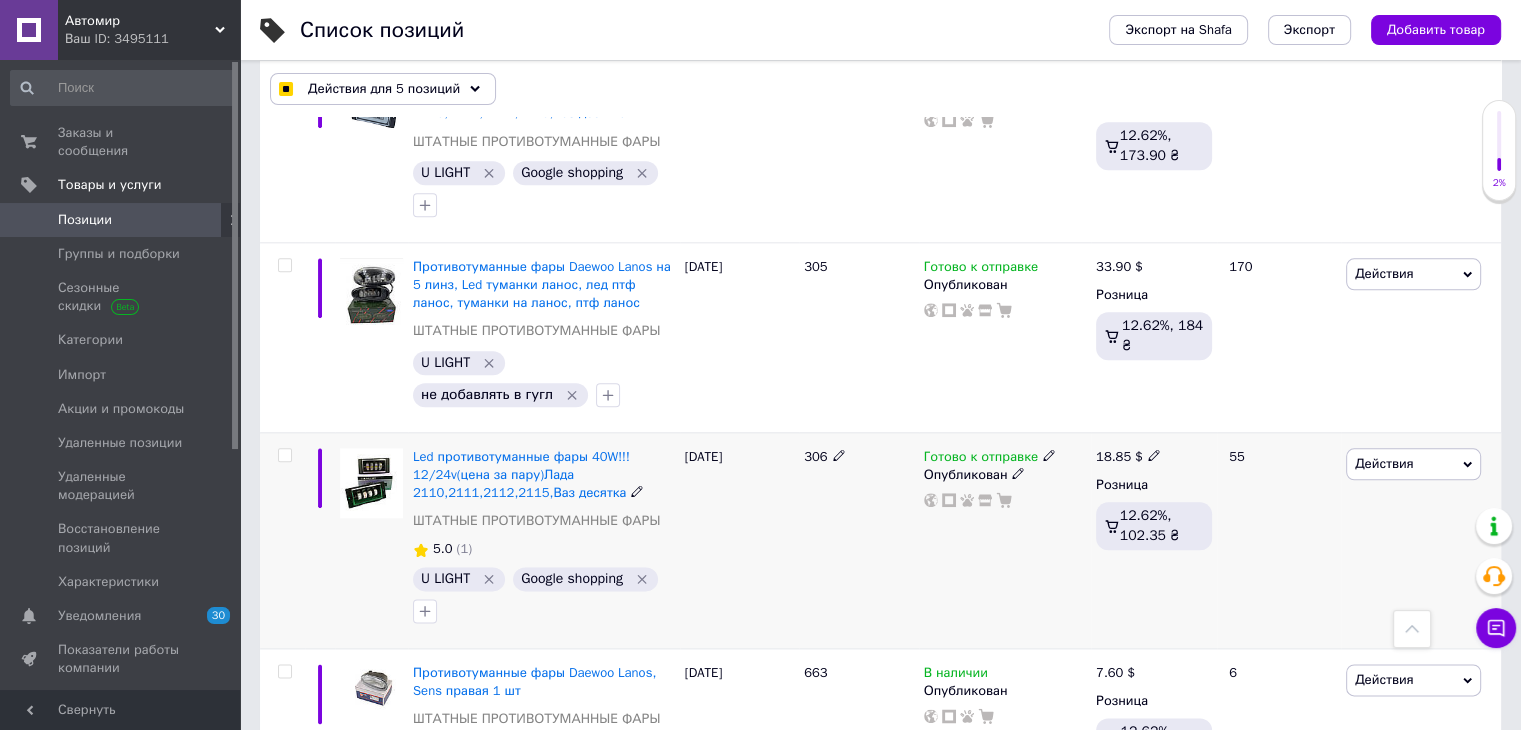 click at bounding box center (285, 455) 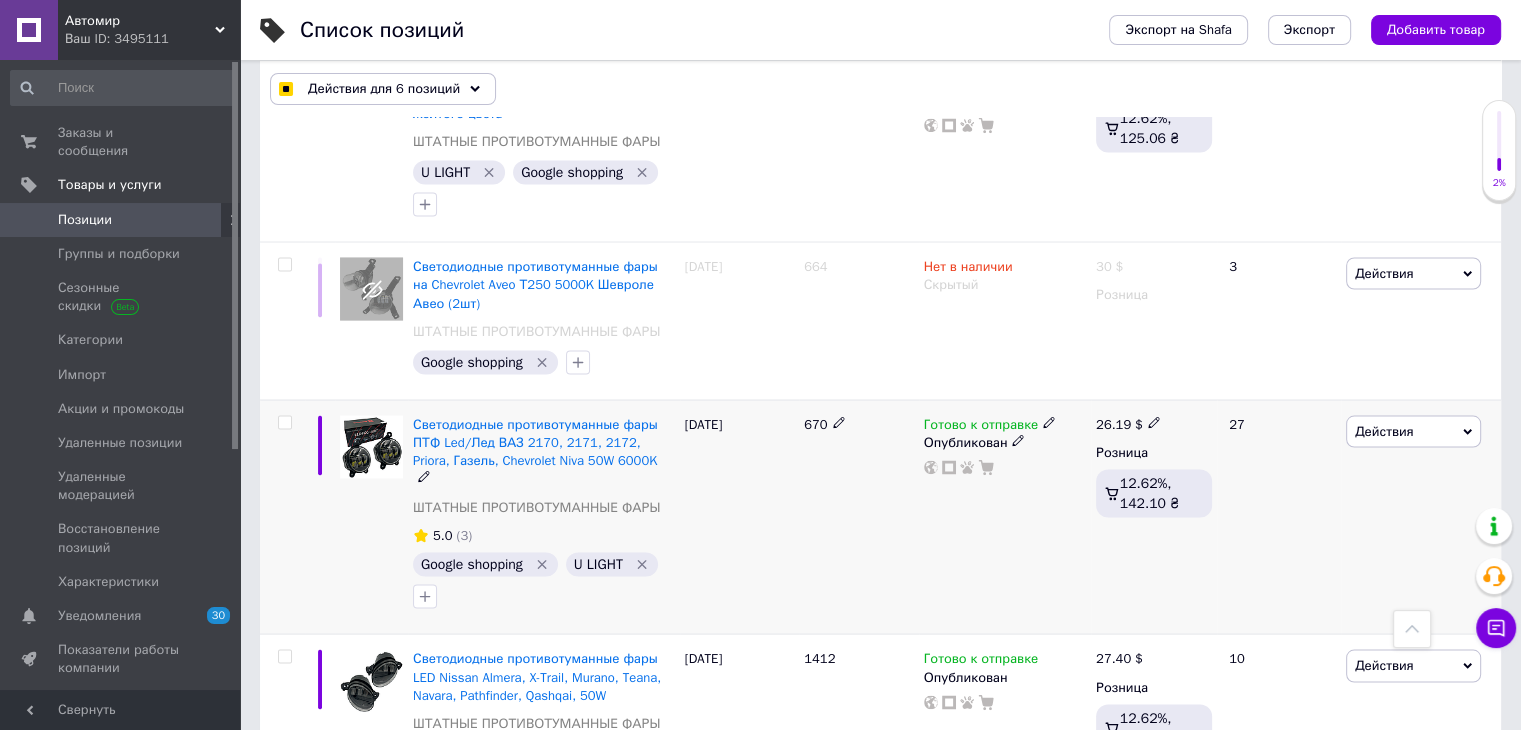 scroll, scrollTop: 3800, scrollLeft: 0, axis: vertical 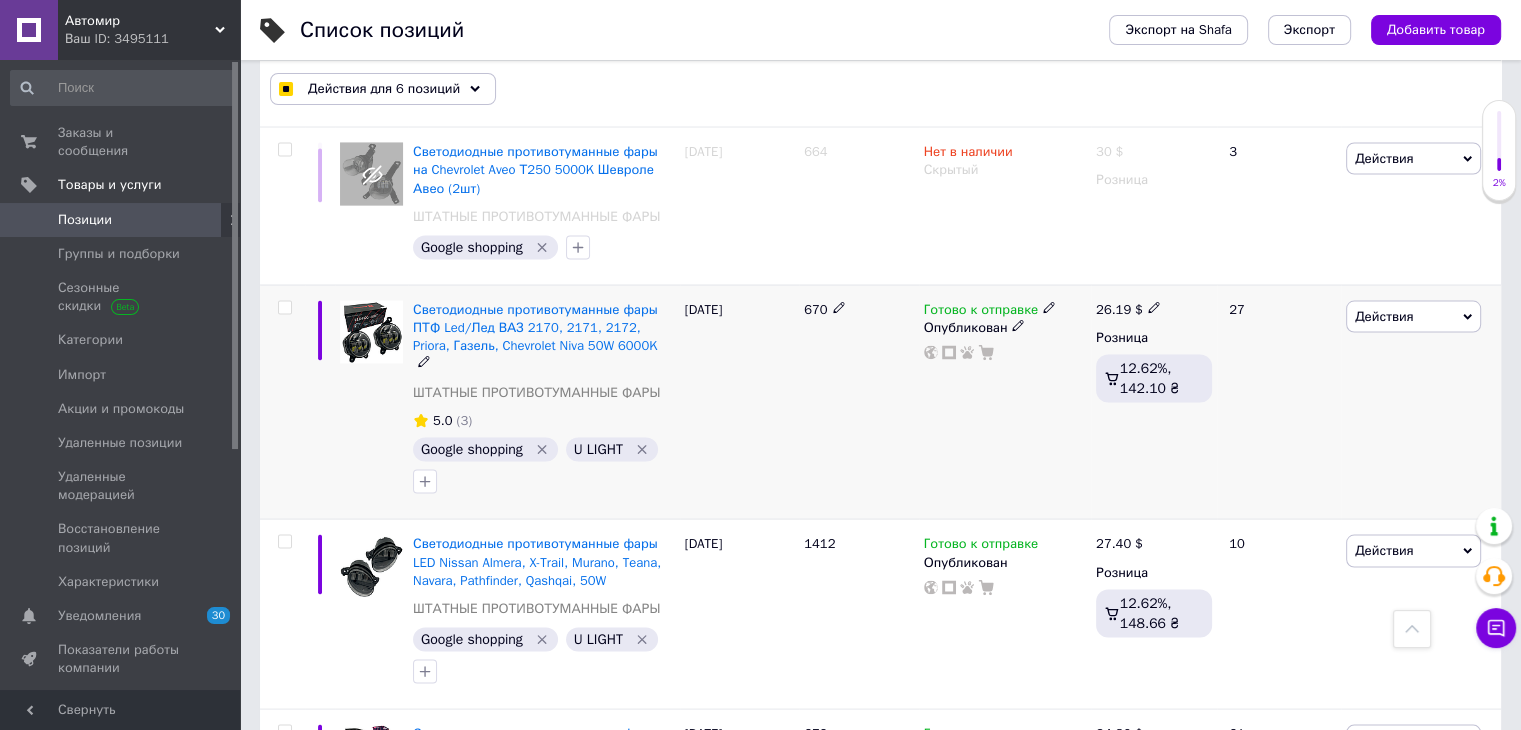 click at bounding box center (284, 307) 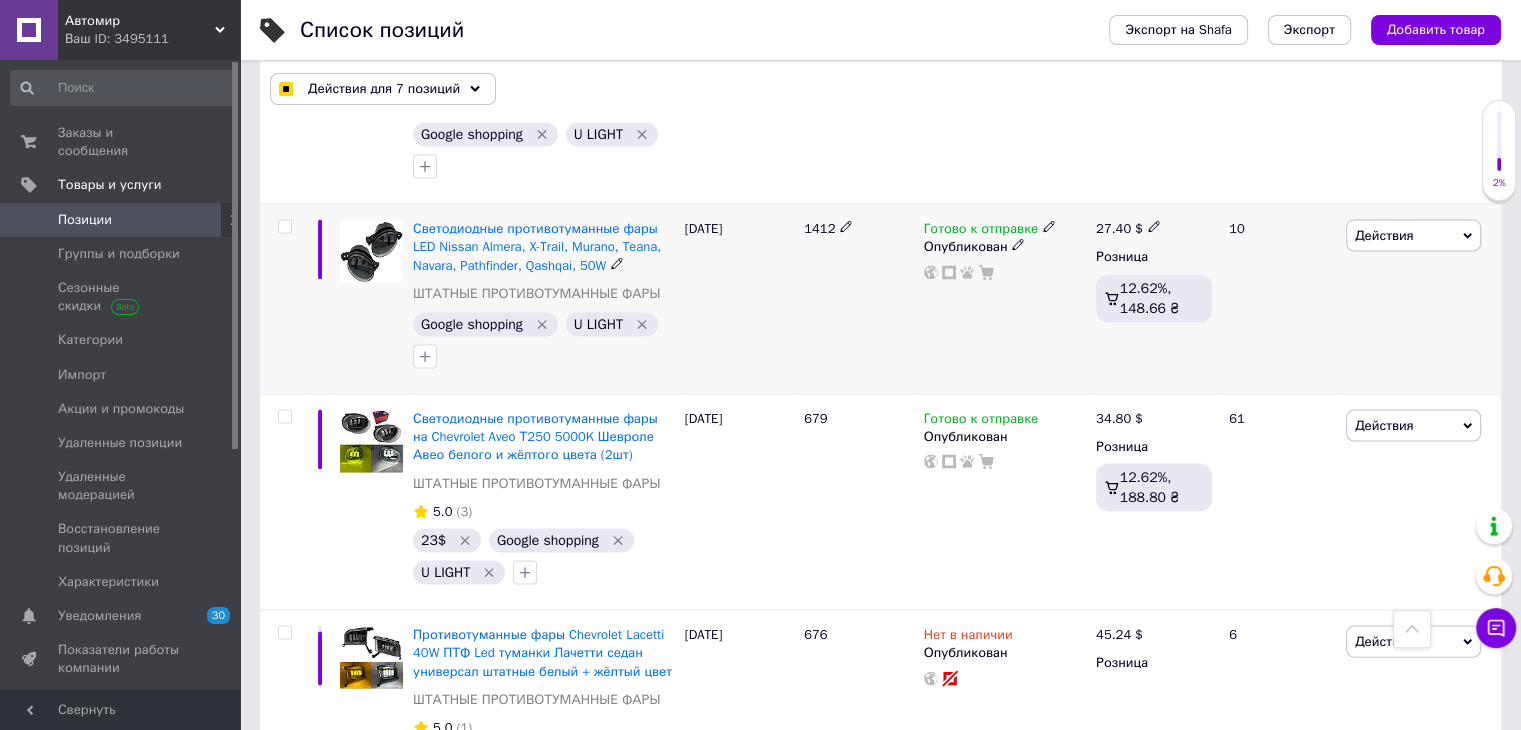 scroll, scrollTop: 4100, scrollLeft: 0, axis: vertical 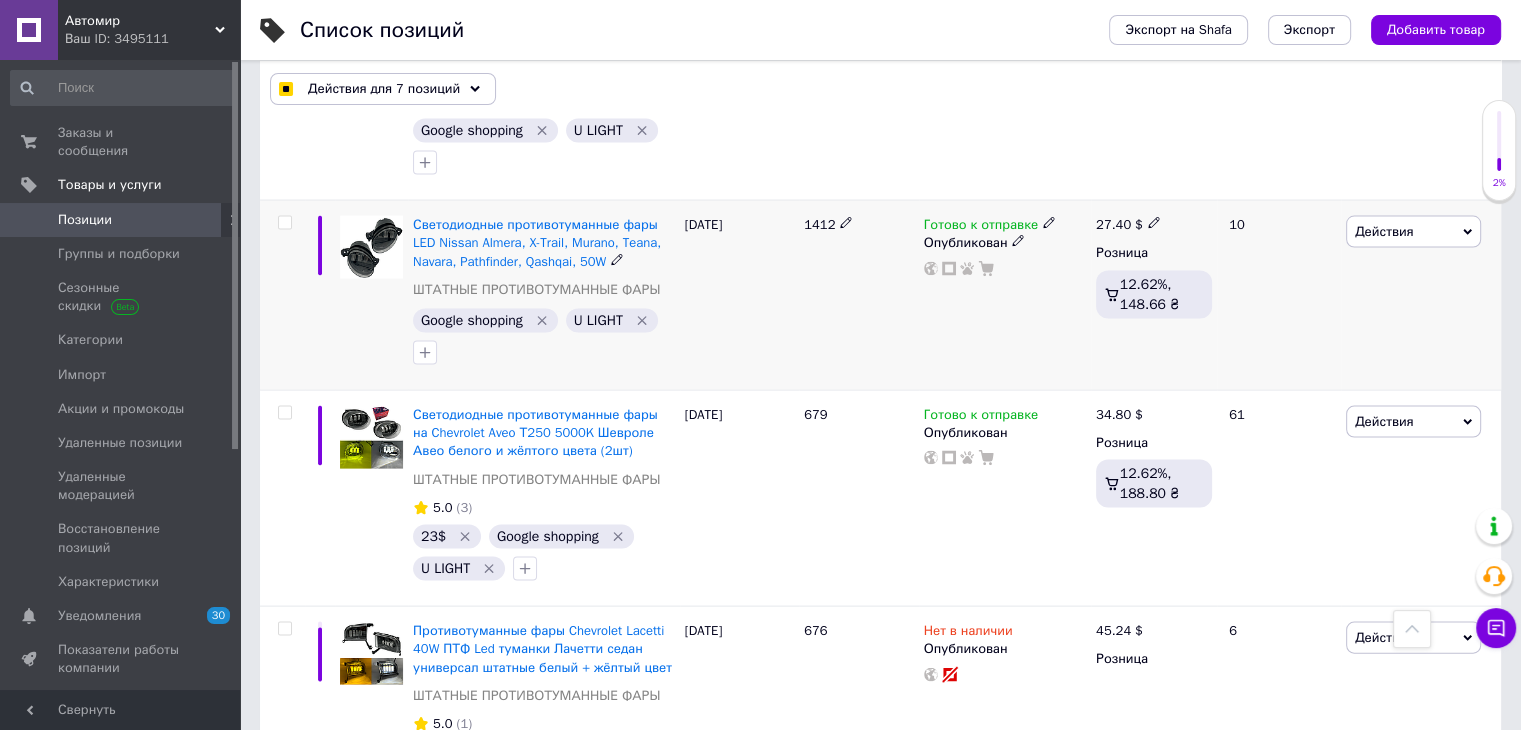 click at bounding box center [284, 223] 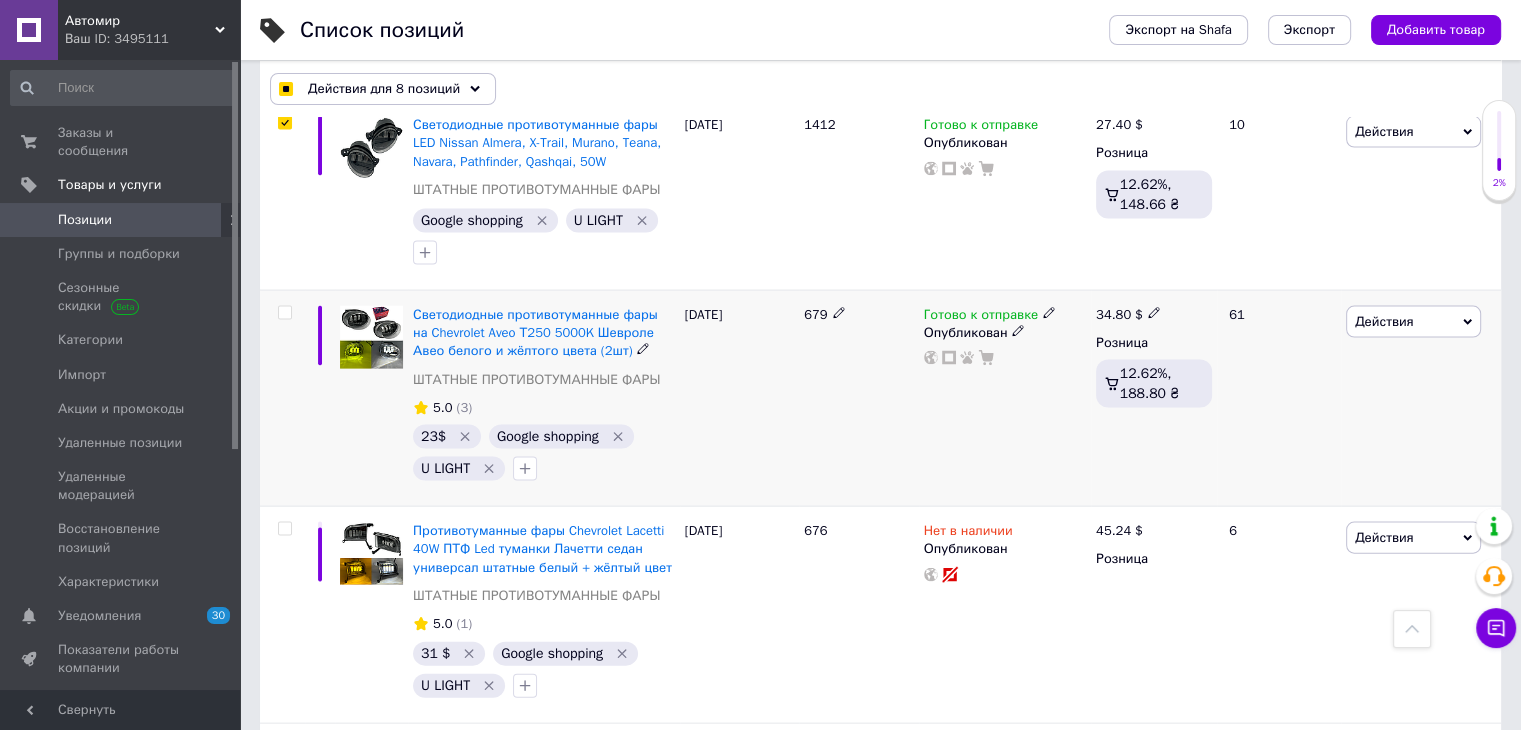 click at bounding box center [284, 313] 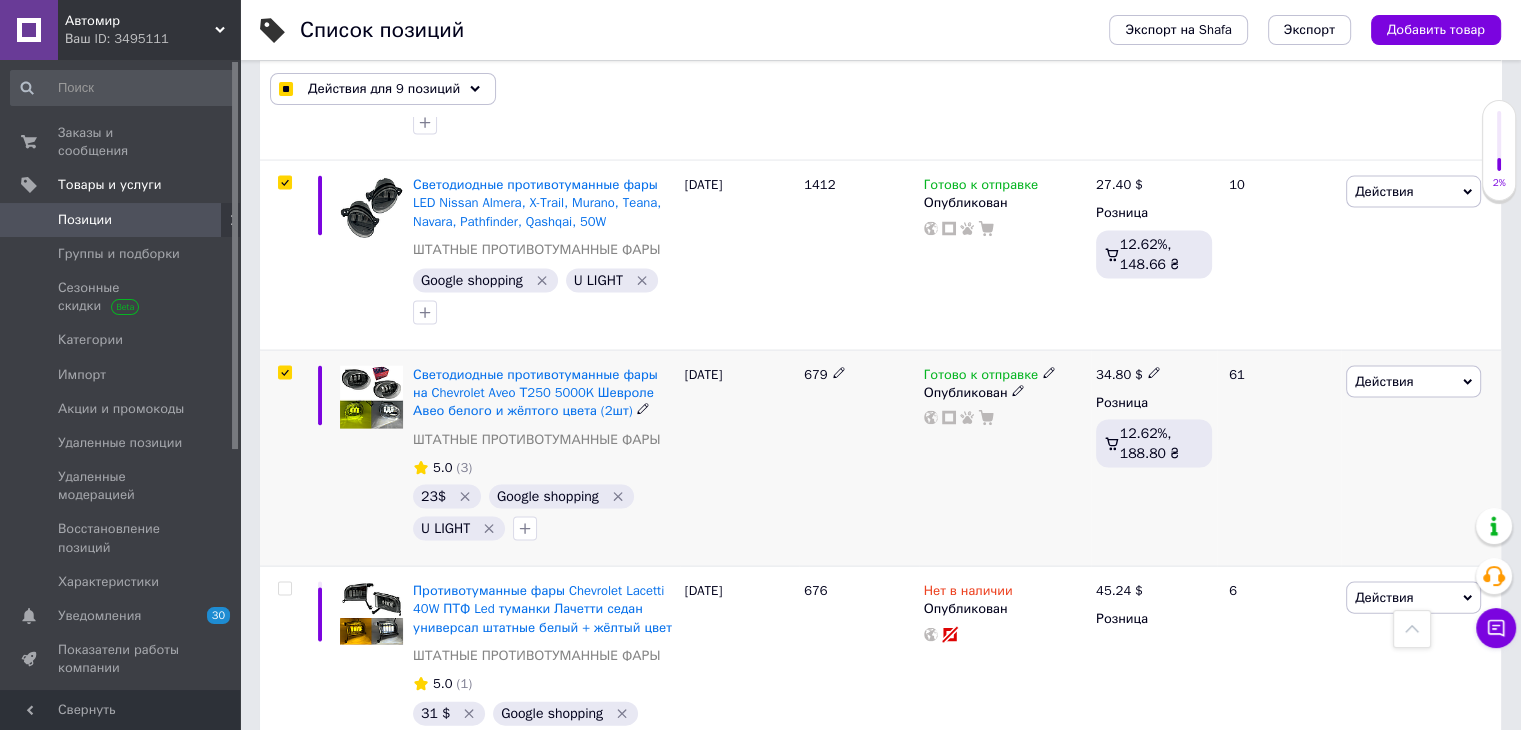 scroll, scrollTop: 4300, scrollLeft: 0, axis: vertical 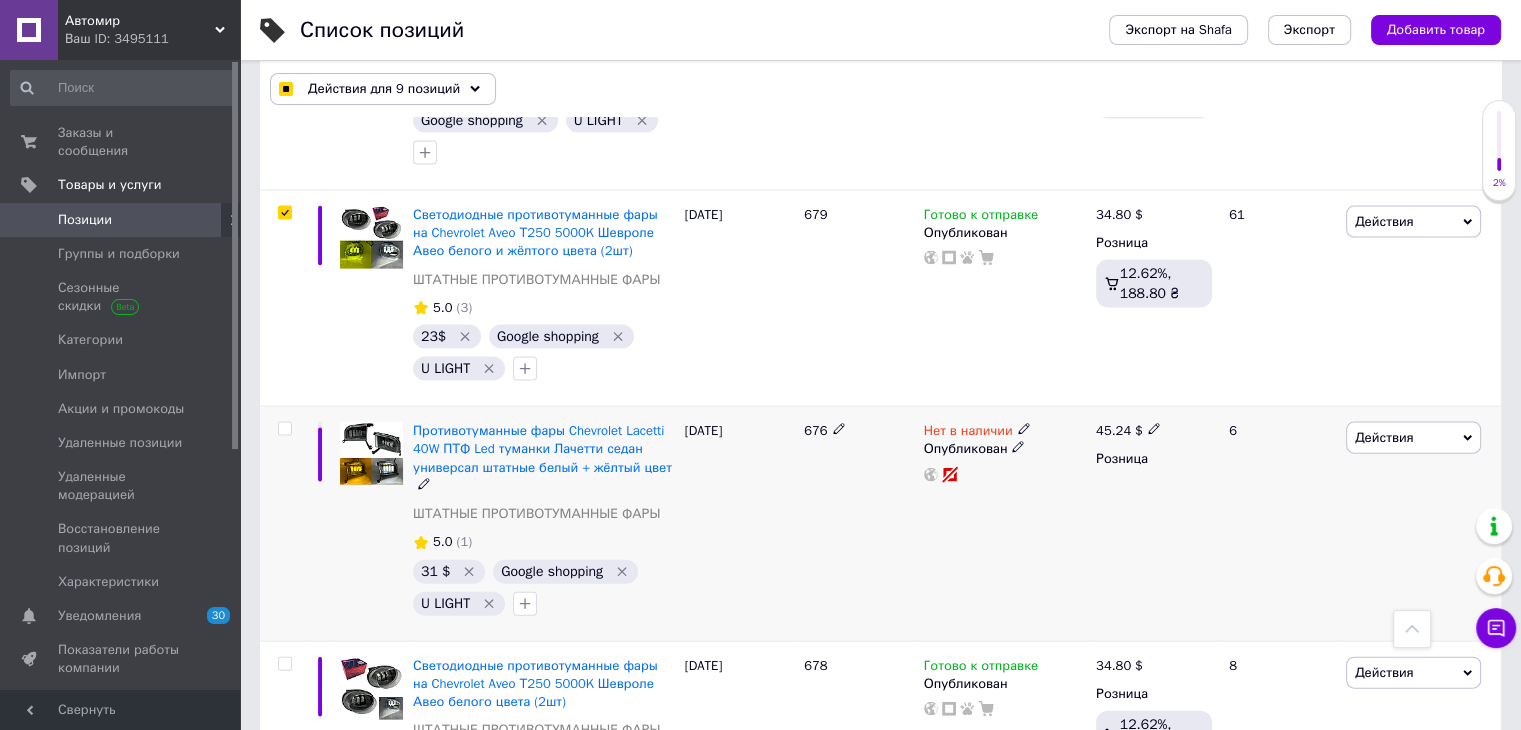 click at bounding box center [284, 429] 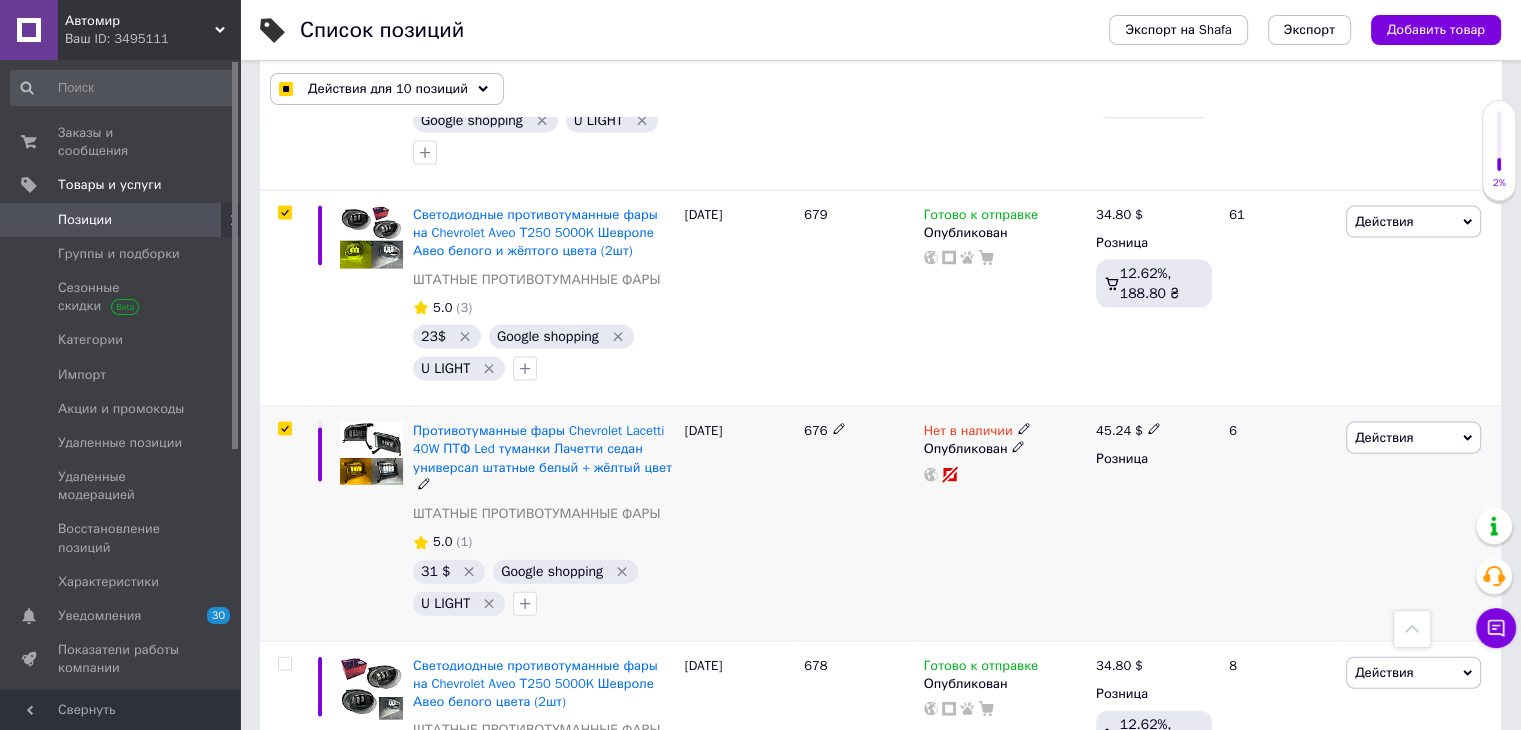 click at bounding box center [284, 429] 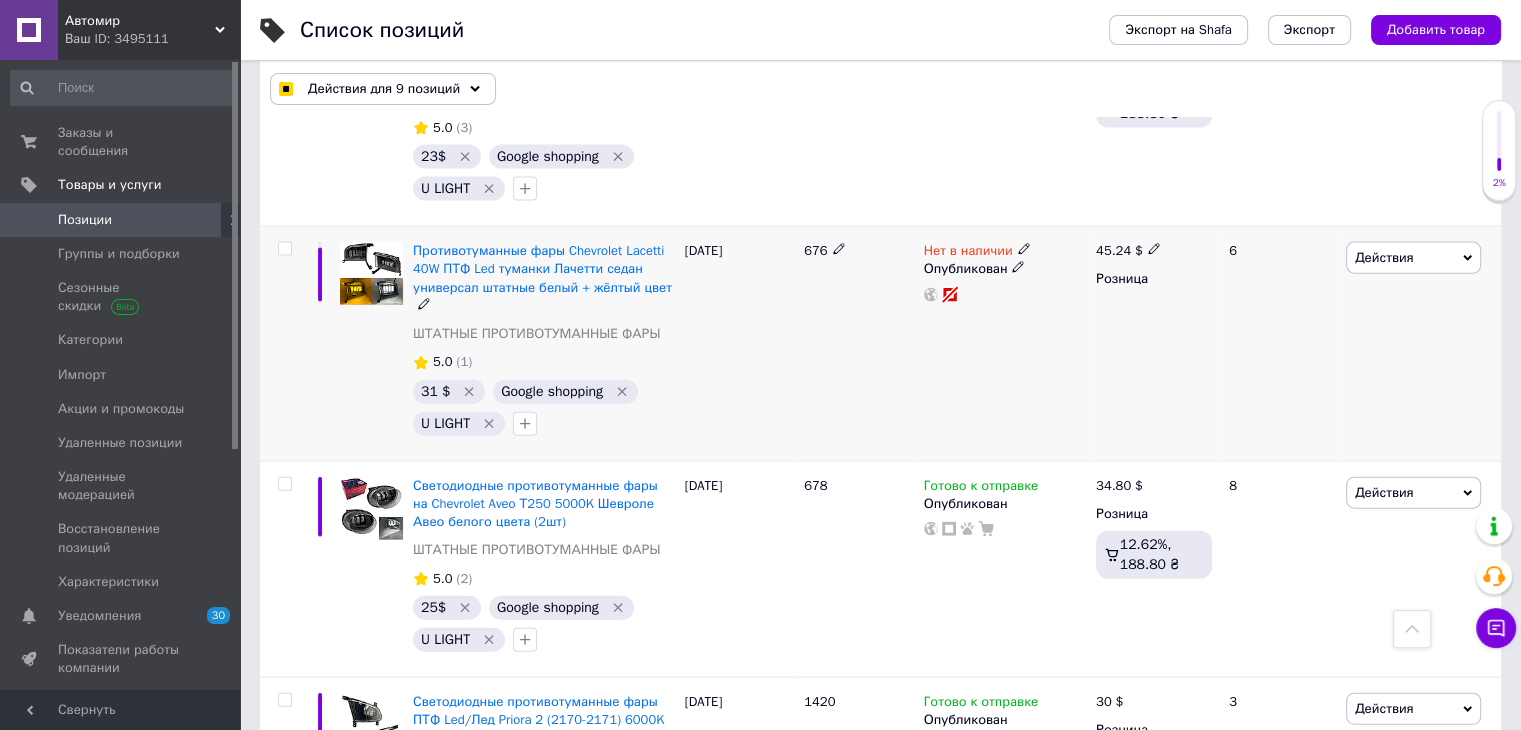 scroll, scrollTop: 4600, scrollLeft: 0, axis: vertical 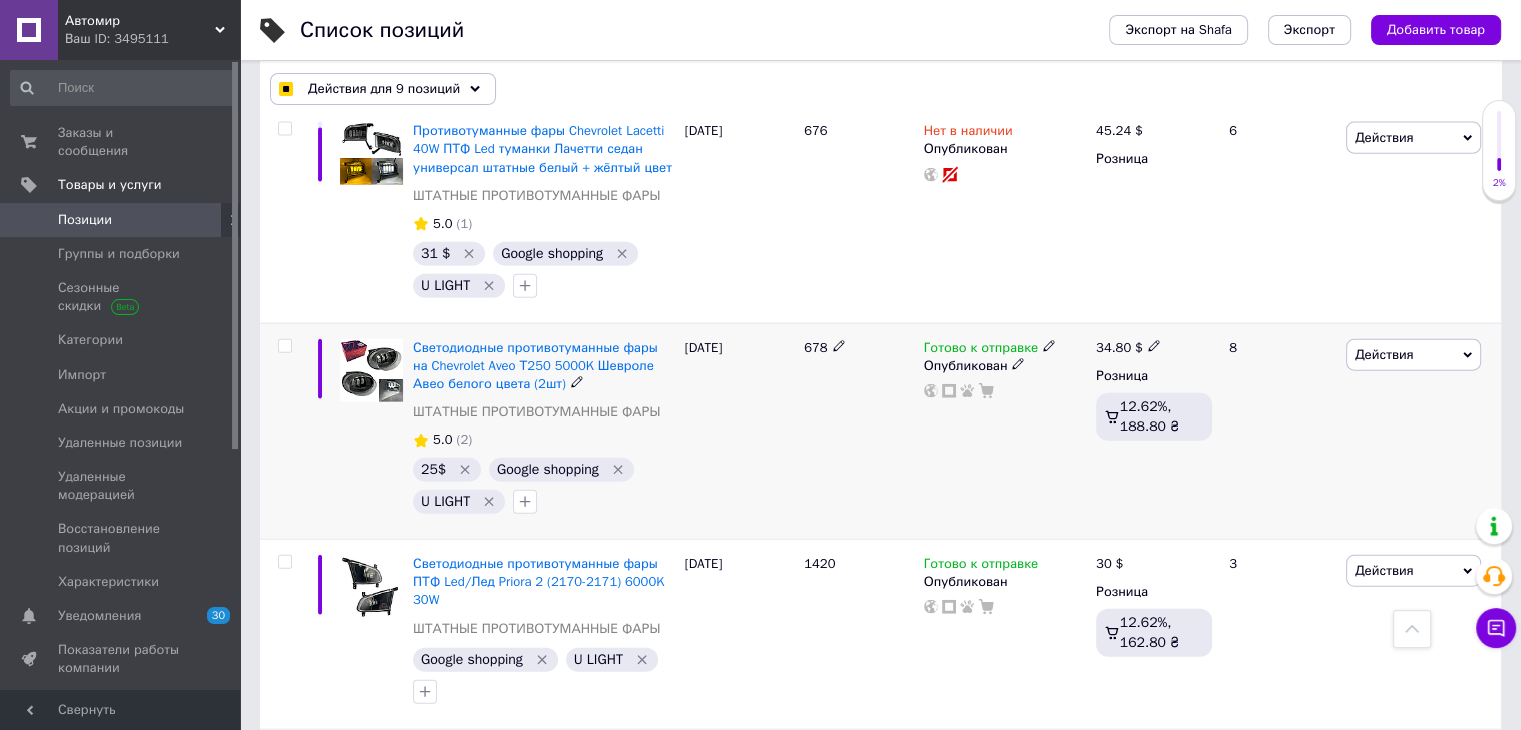 click at bounding box center [284, 346] 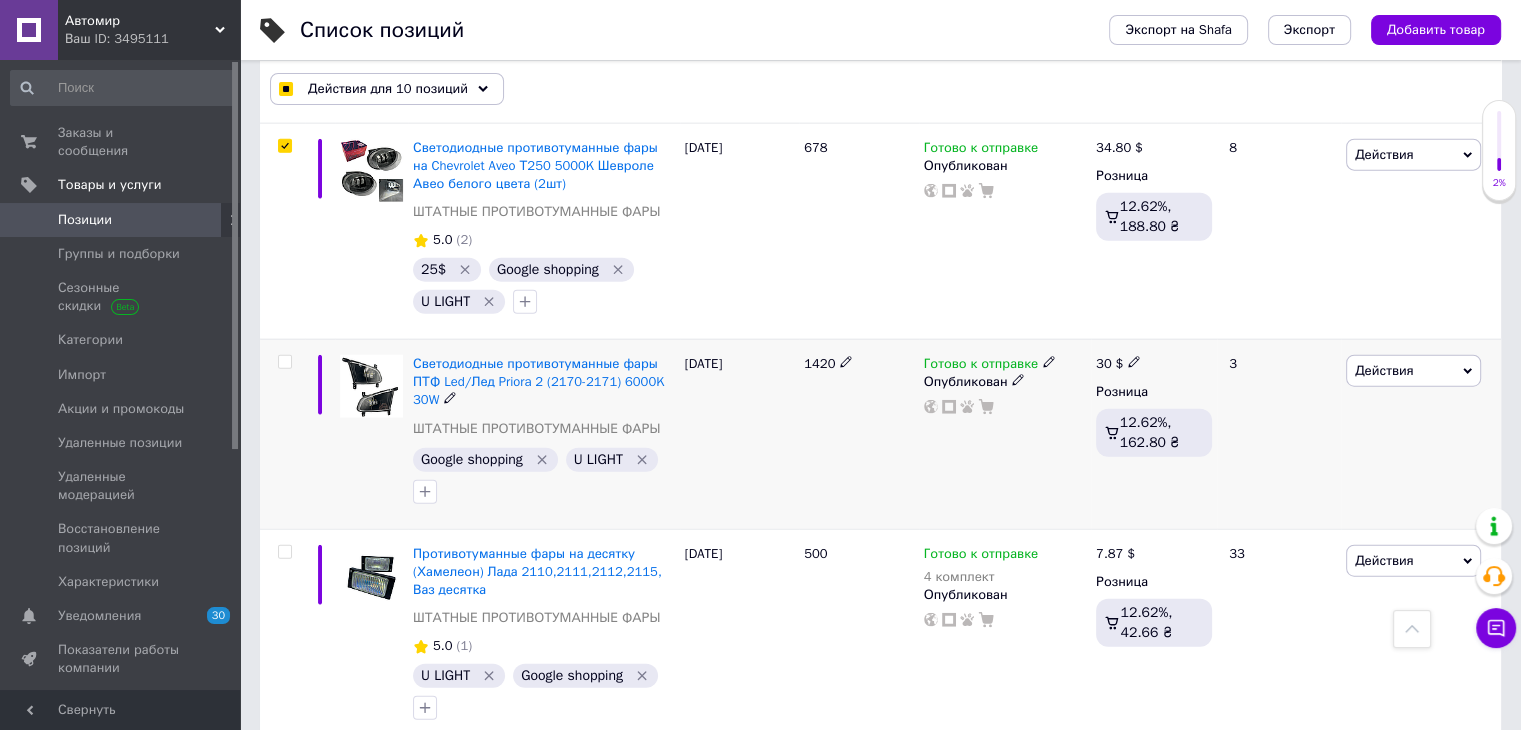 click at bounding box center [284, 362] 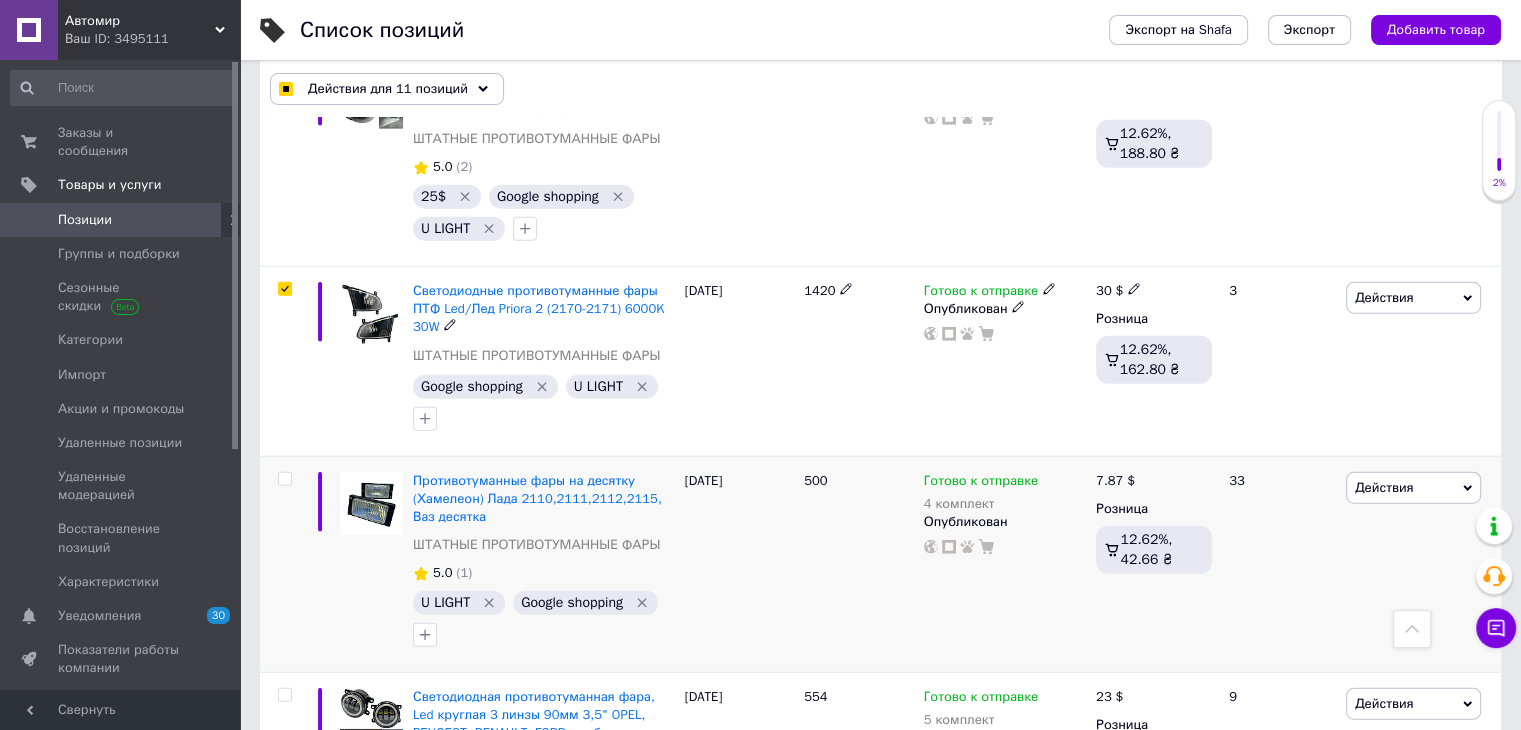 scroll, scrollTop: 5100, scrollLeft: 0, axis: vertical 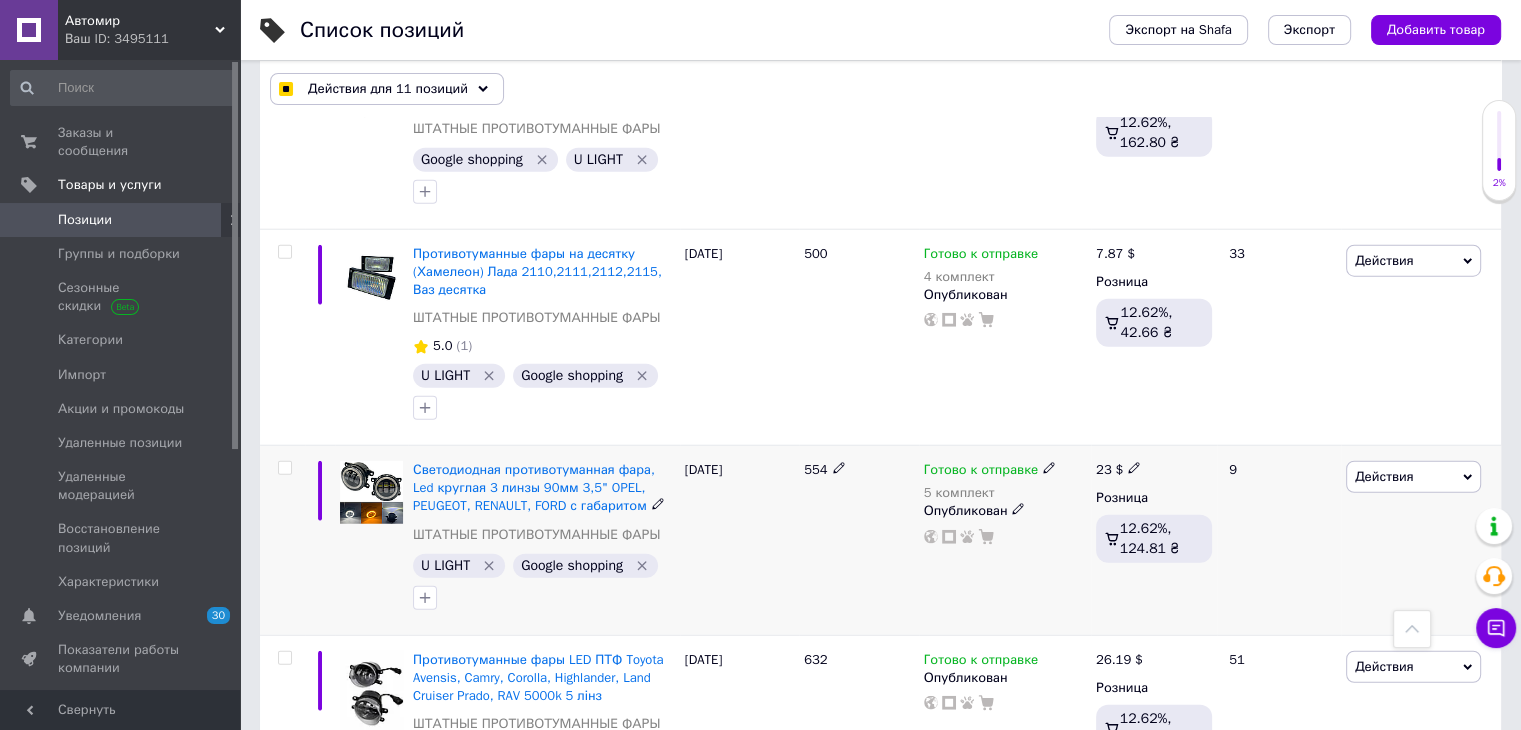 click at bounding box center (284, 468) 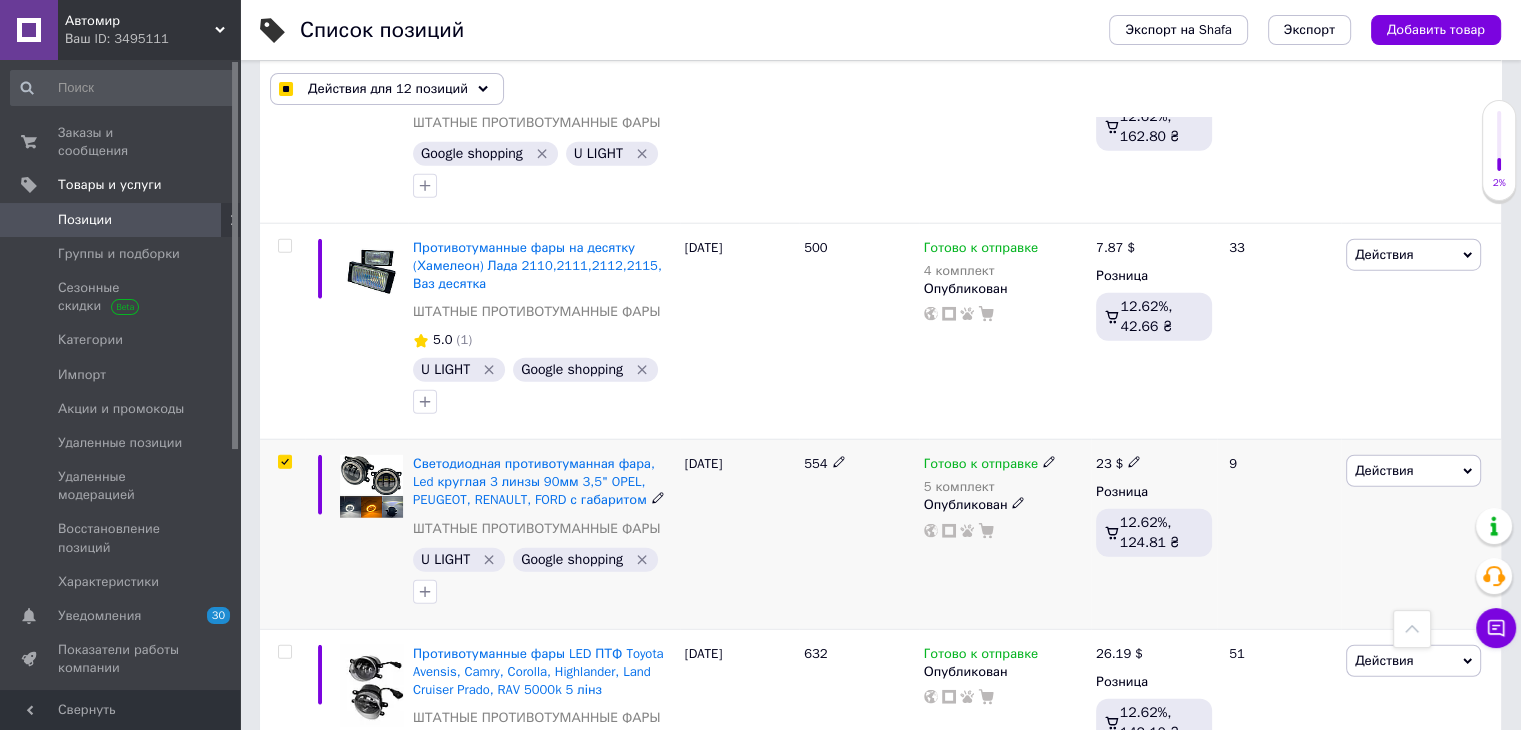 scroll, scrollTop: 5300, scrollLeft: 0, axis: vertical 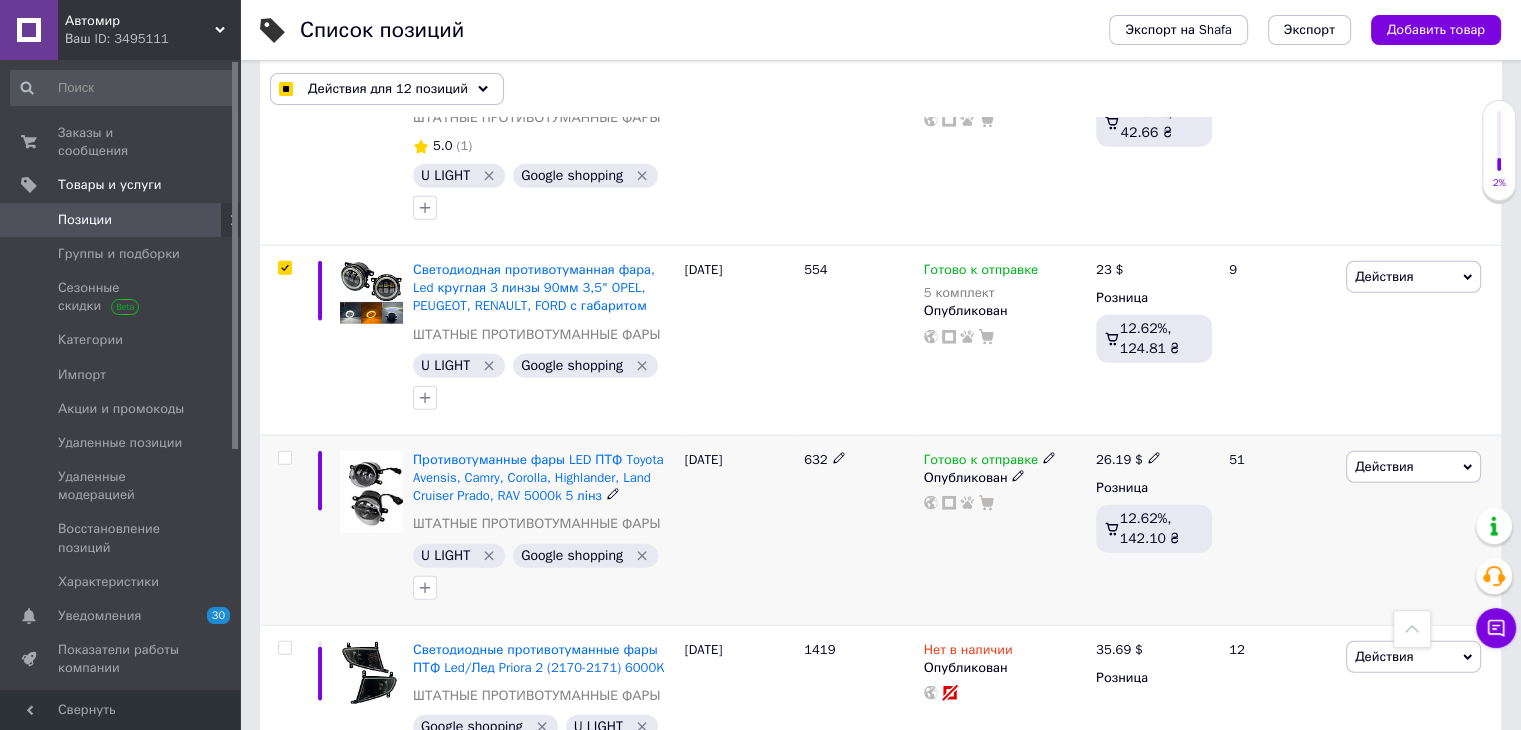 click at bounding box center [284, 458] 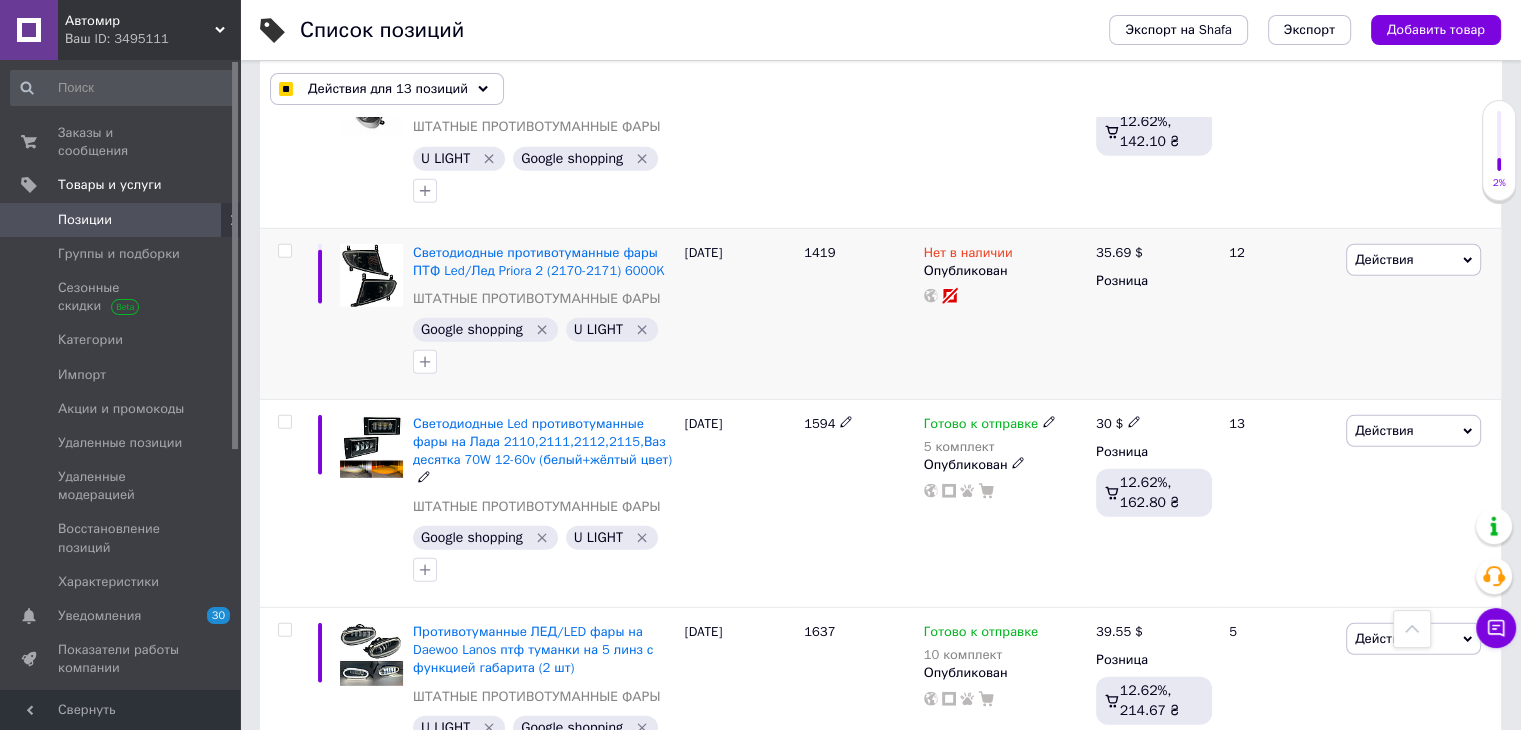 scroll, scrollTop: 5700, scrollLeft: 0, axis: vertical 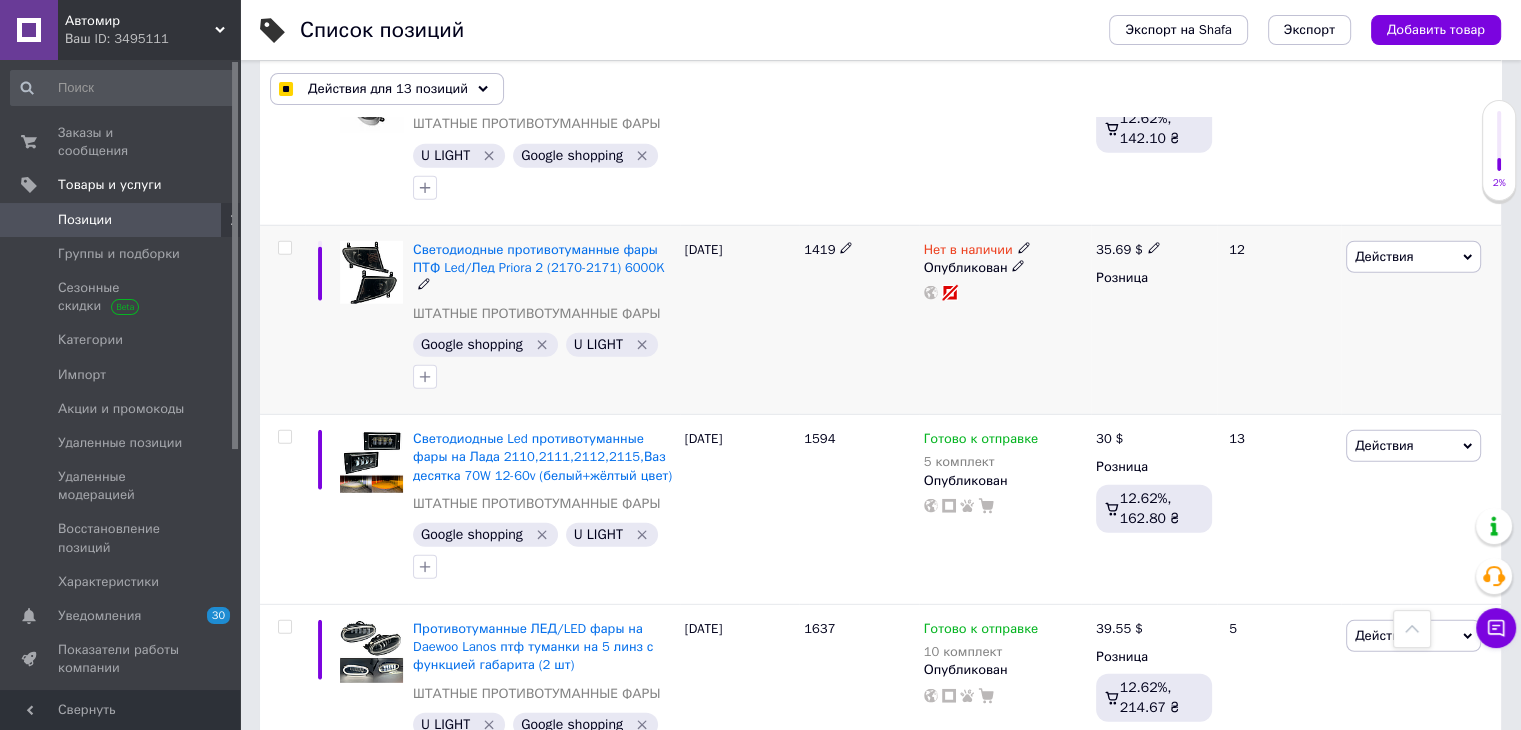 click at bounding box center (284, 248) 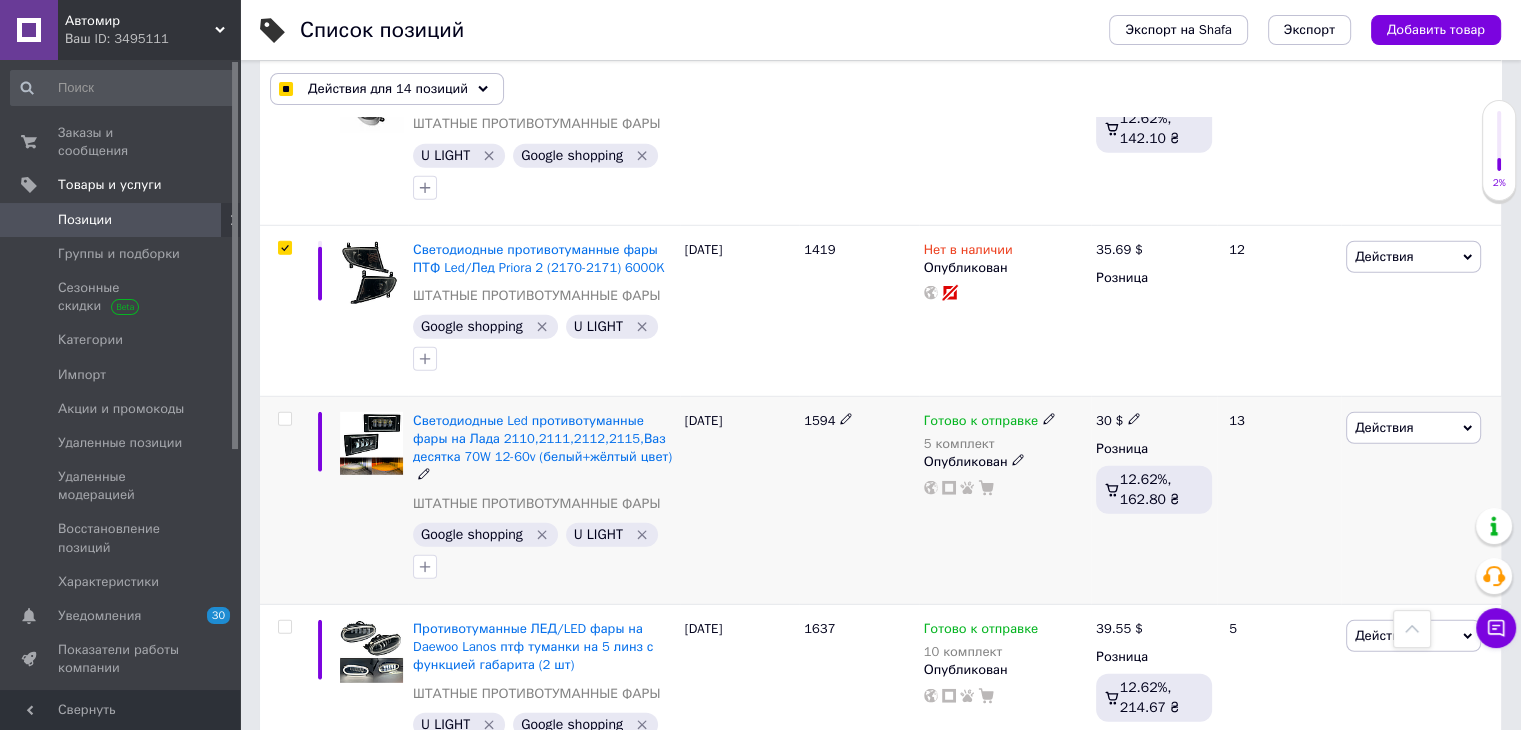 click at bounding box center [284, 419] 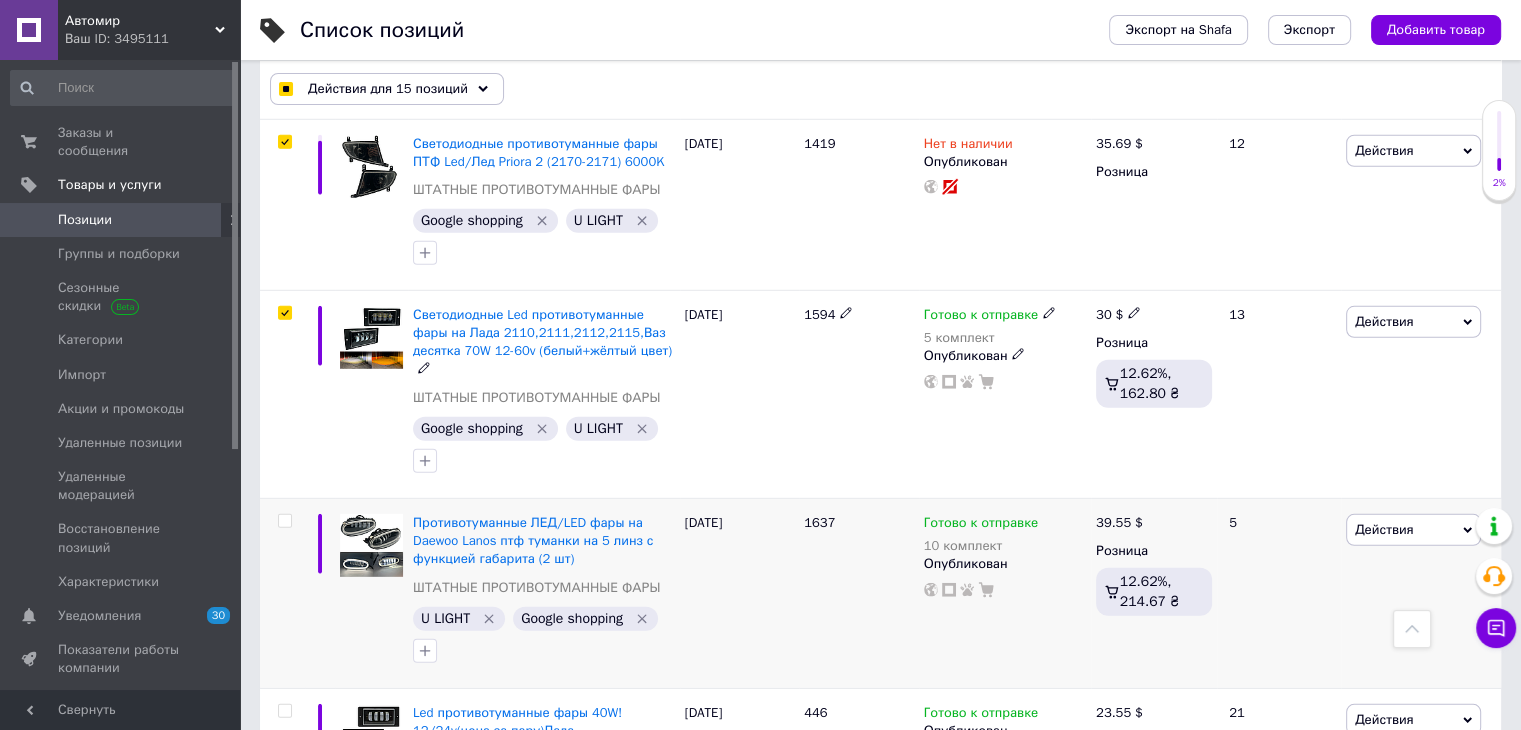 scroll, scrollTop: 6000, scrollLeft: 0, axis: vertical 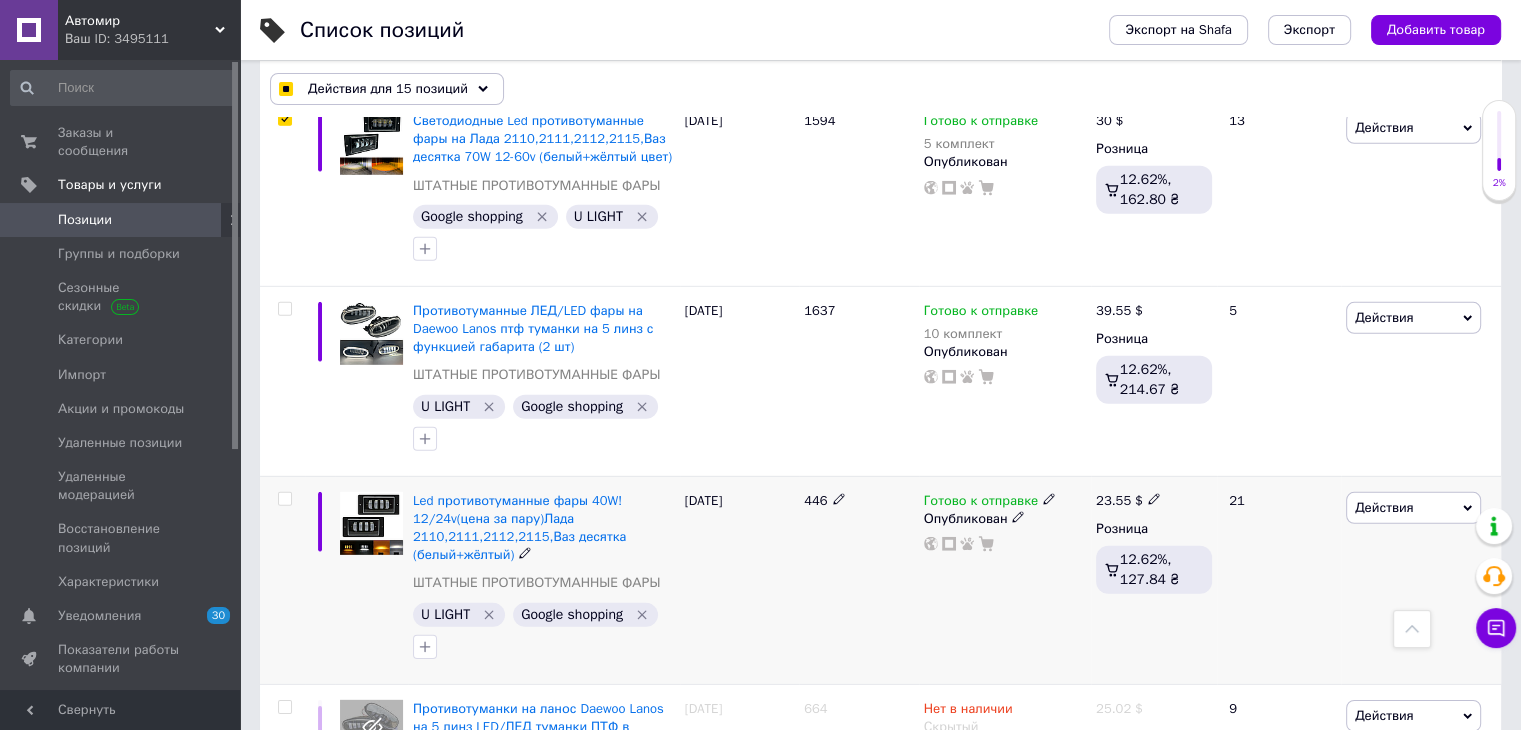 click at bounding box center (285, 499) 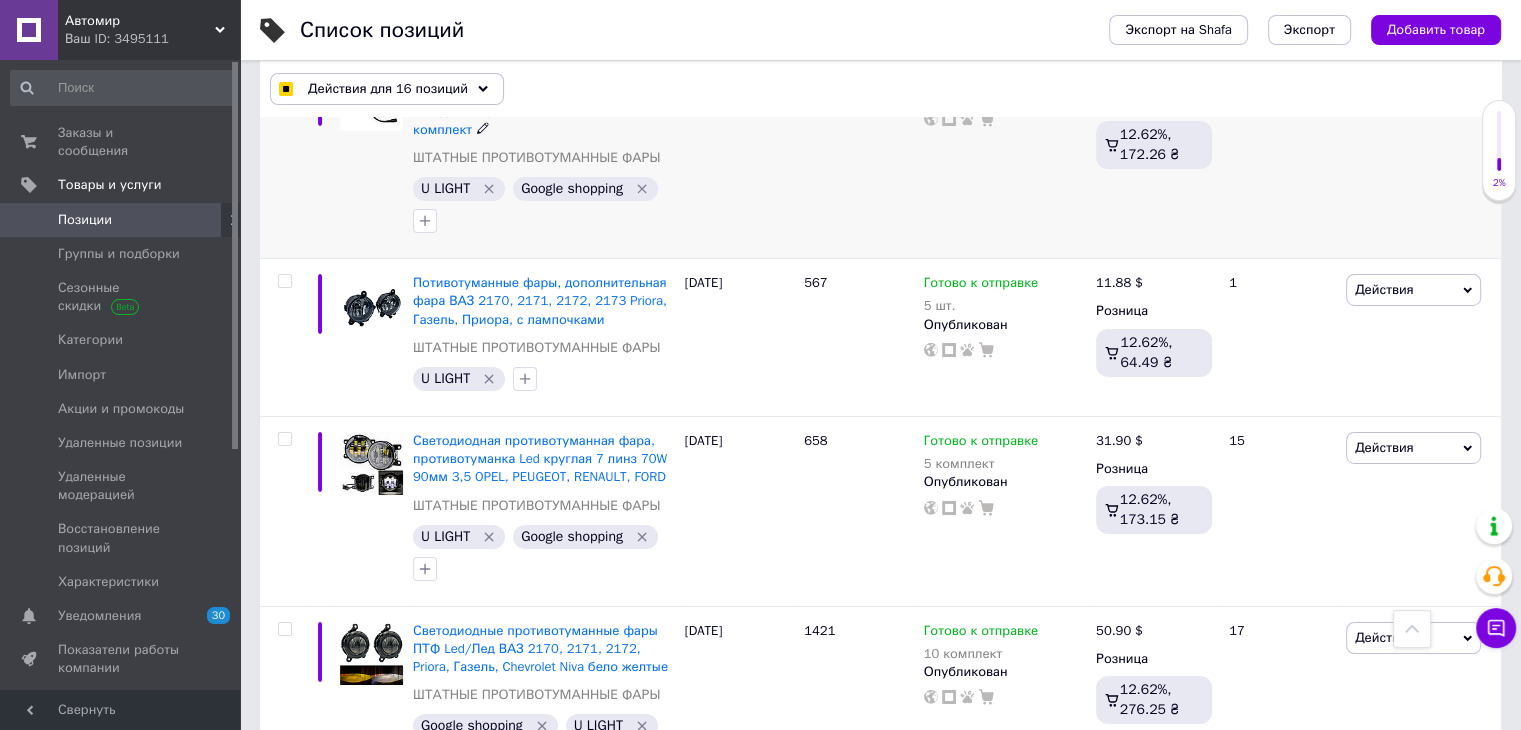 scroll, scrollTop: 6800, scrollLeft: 0, axis: vertical 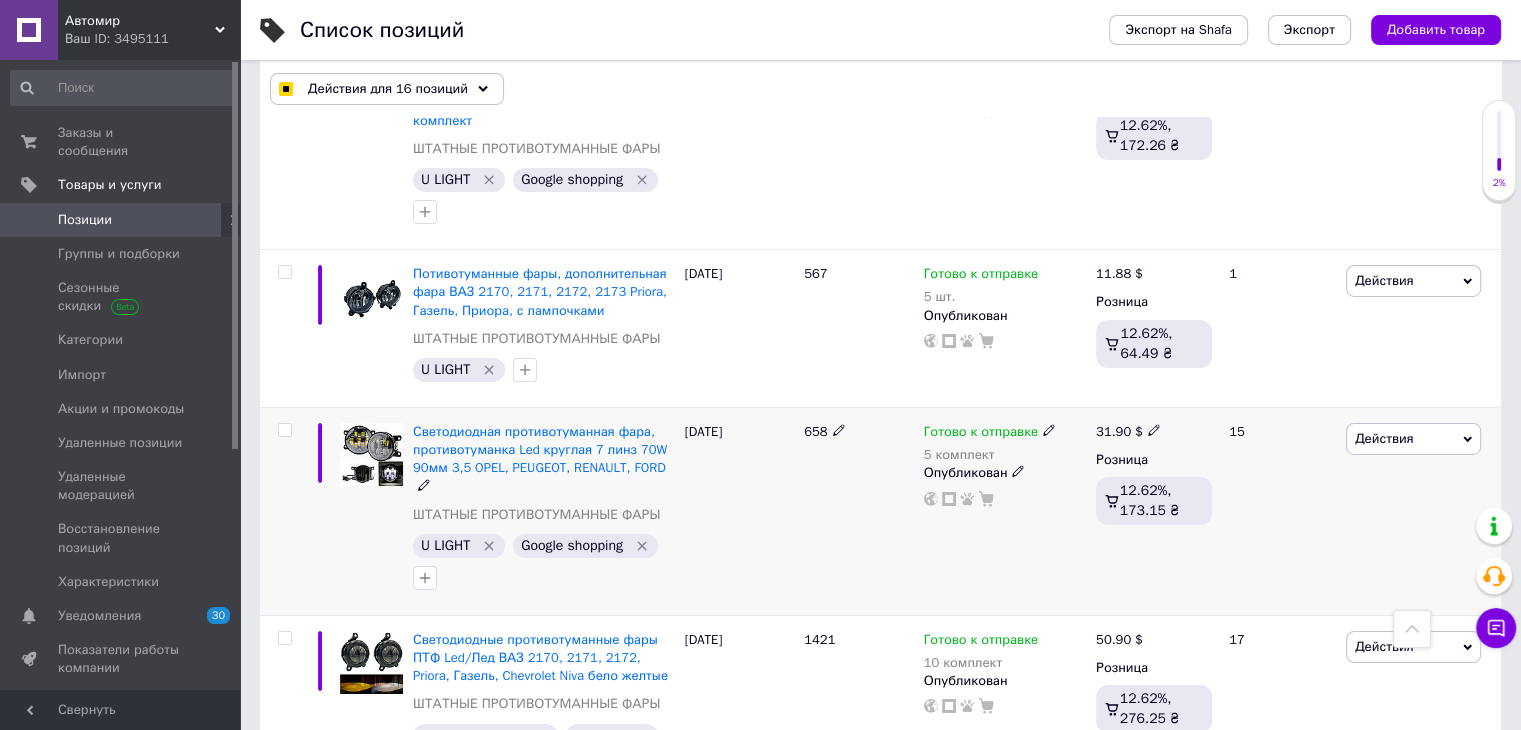 click at bounding box center [284, 430] 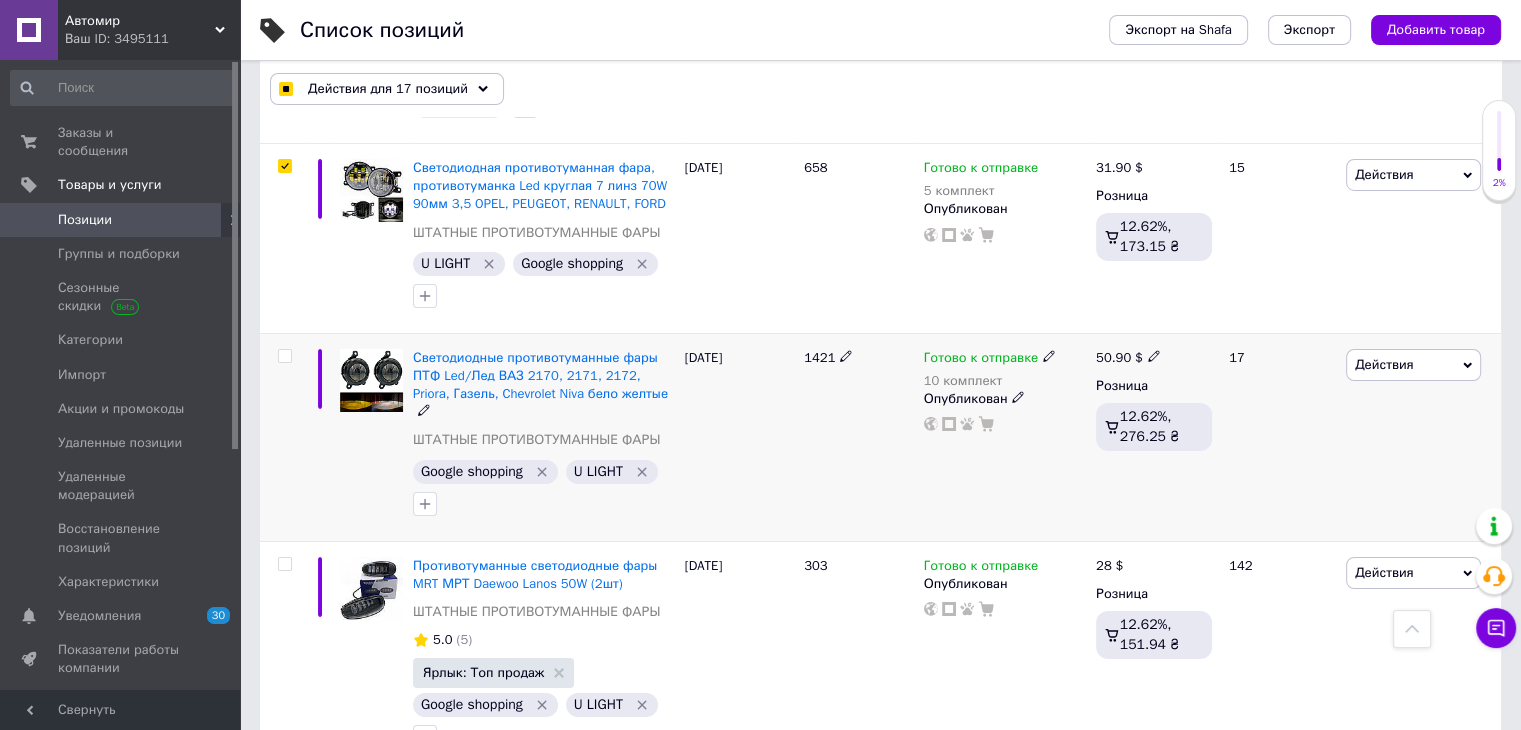 scroll, scrollTop: 7100, scrollLeft: 0, axis: vertical 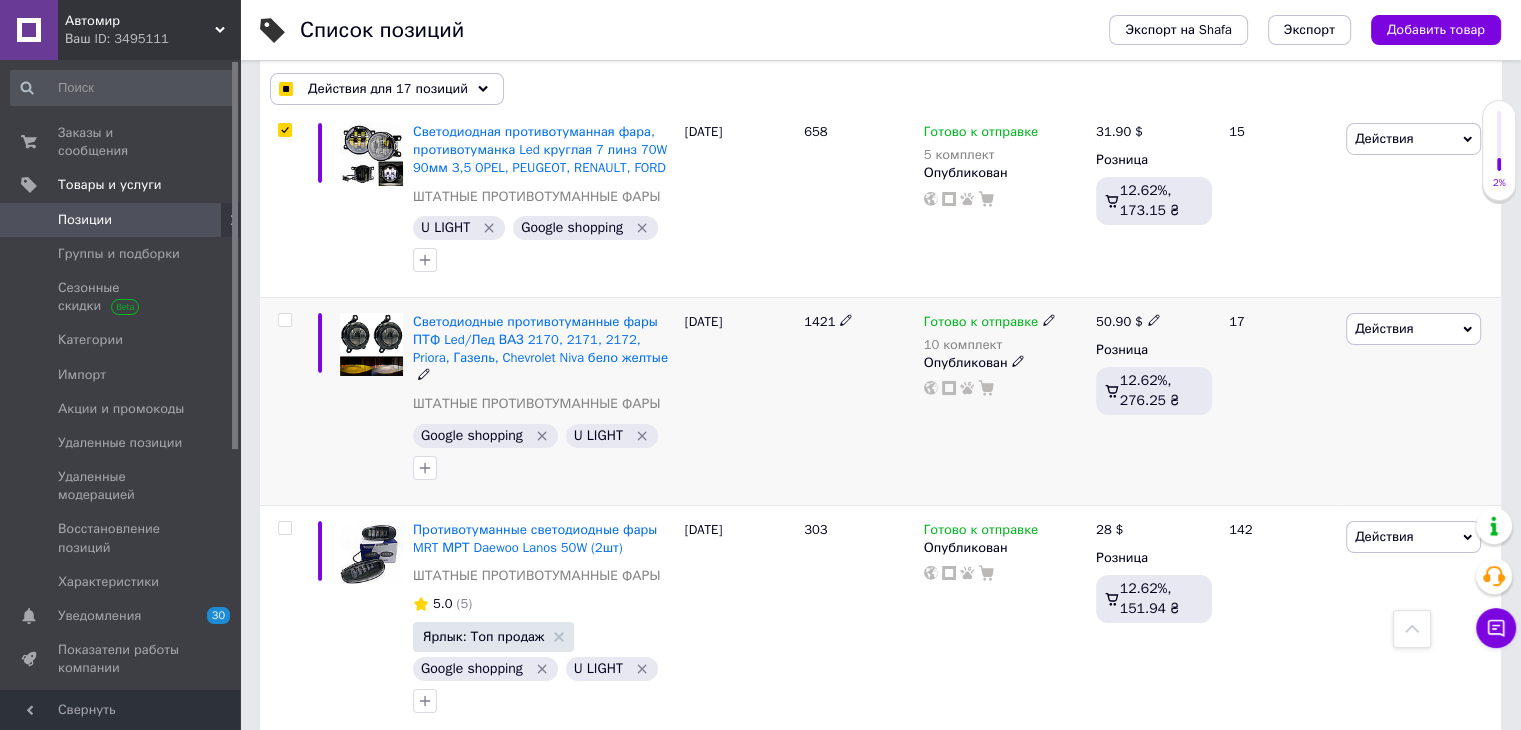click at bounding box center (282, 401) 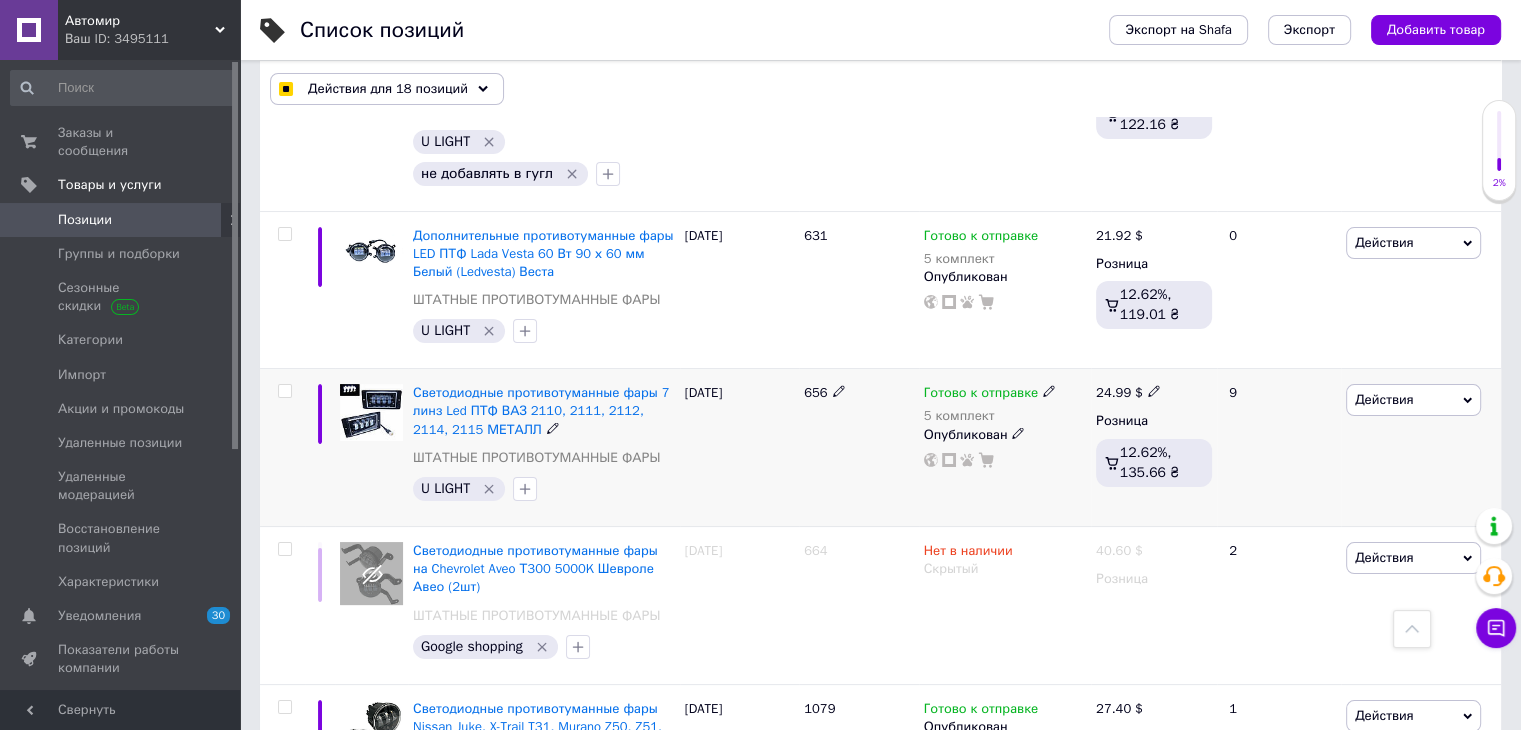 scroll, scrollTop: 7800, scrollLeft: 0, axis: vertical 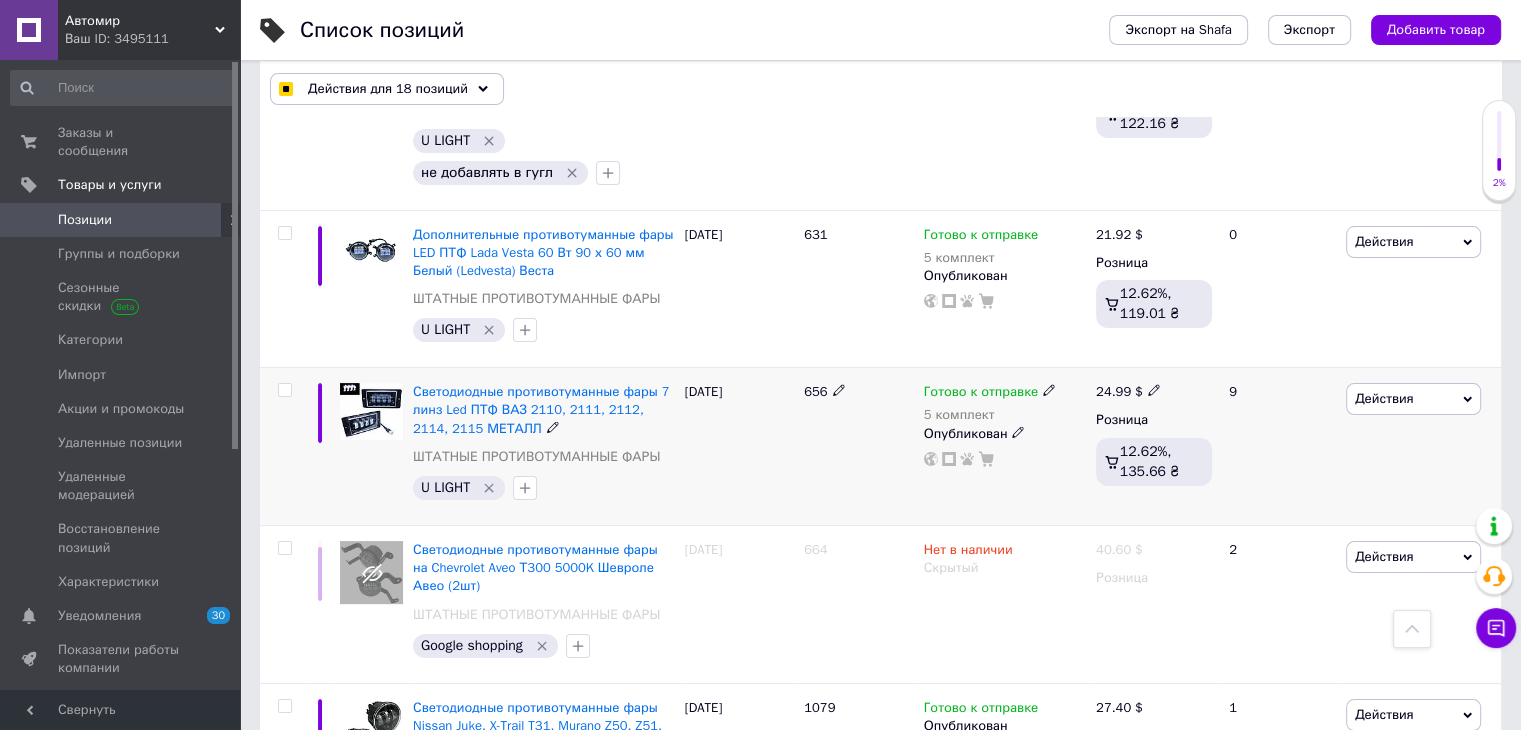 click at bounding box center [284, 390] 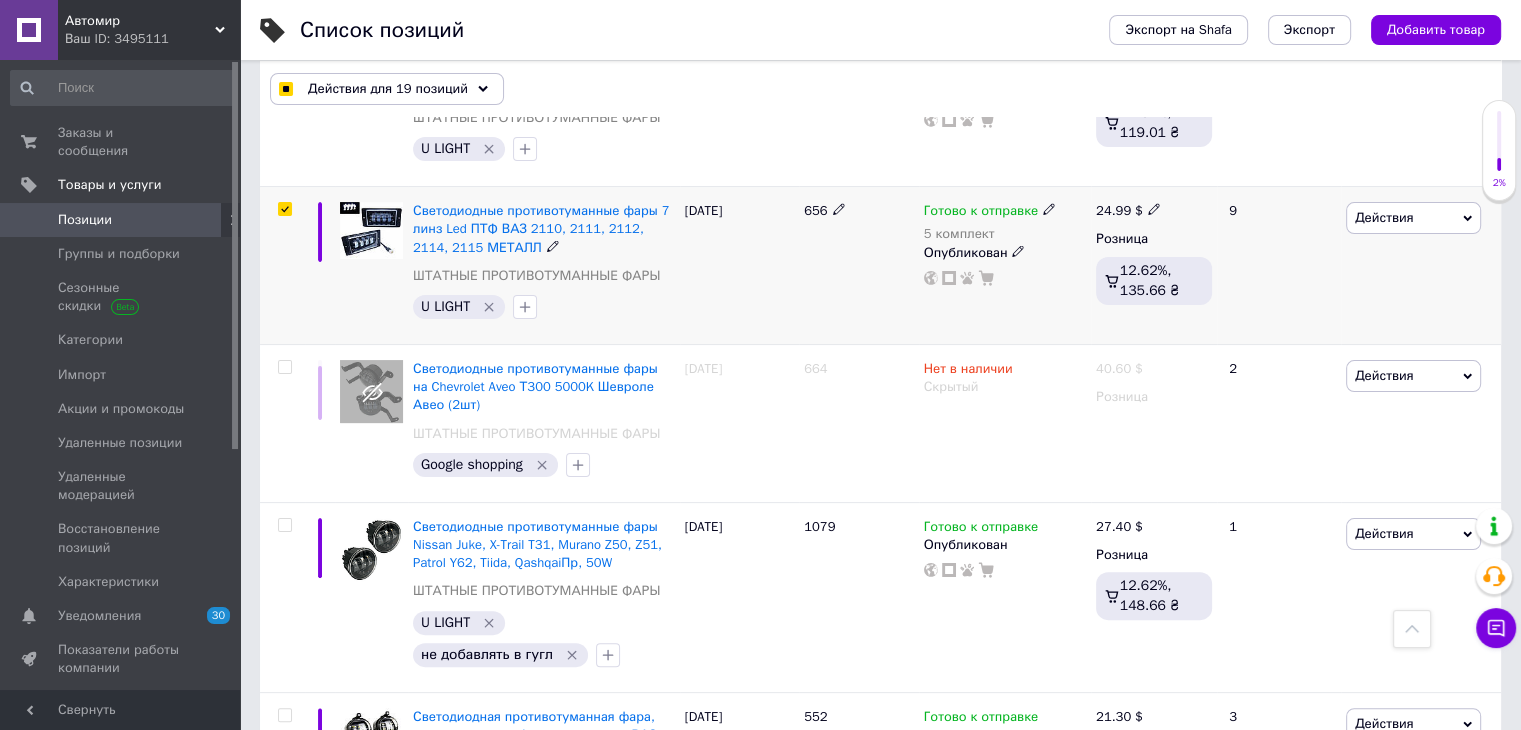 scroll, scrollTop: 8000, scrollLeft: 0, axis: vertical 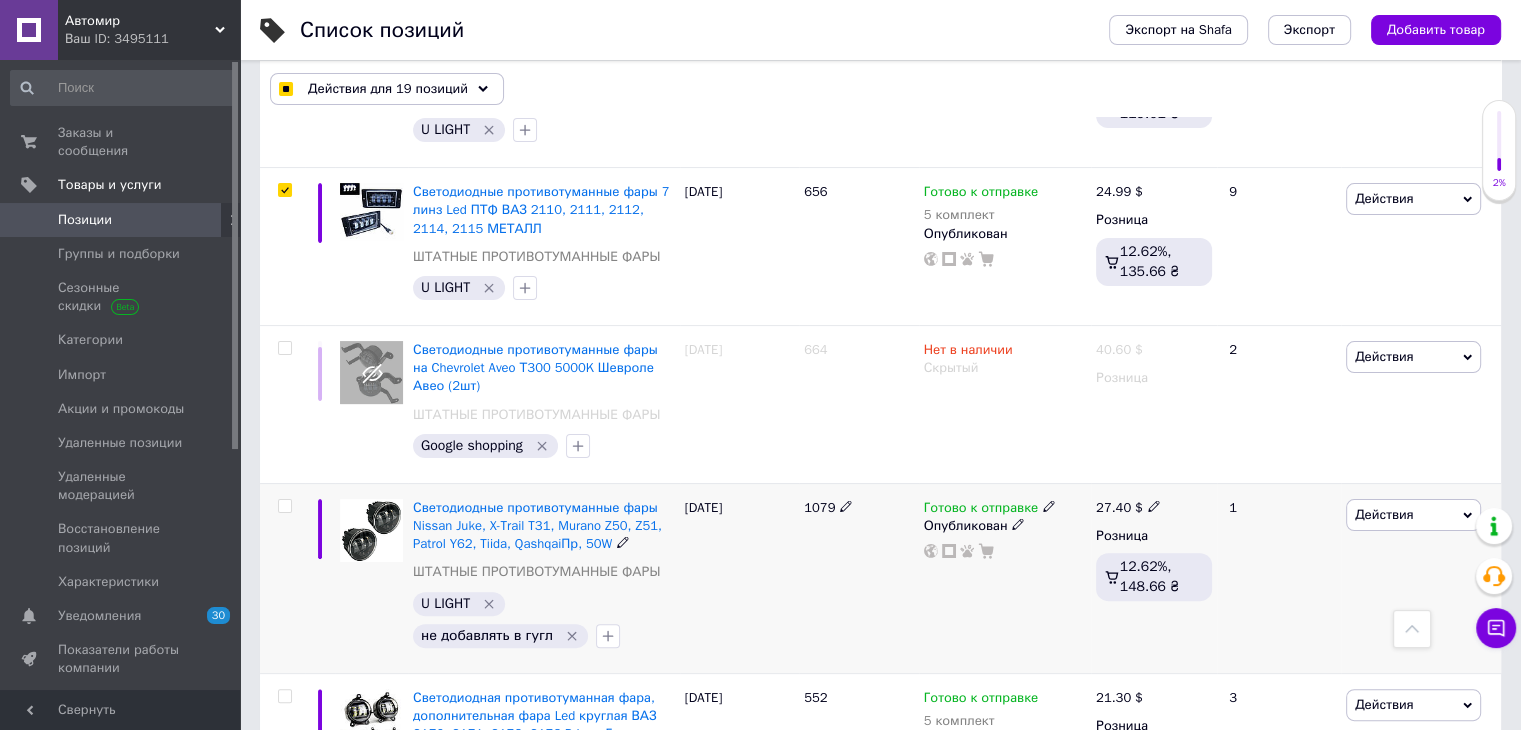 click at bounding box center [284, 506] 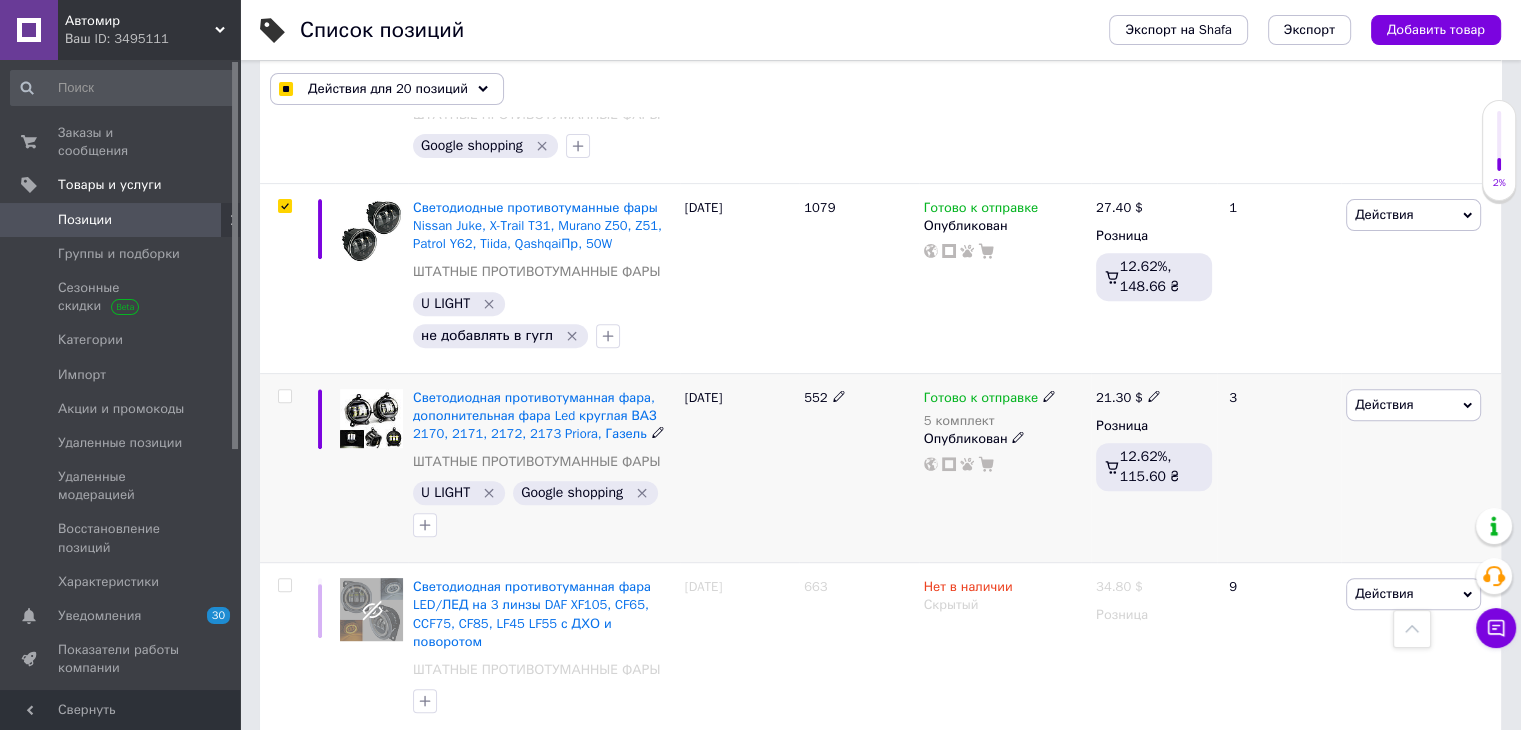 click at bounding box center (284, 396) 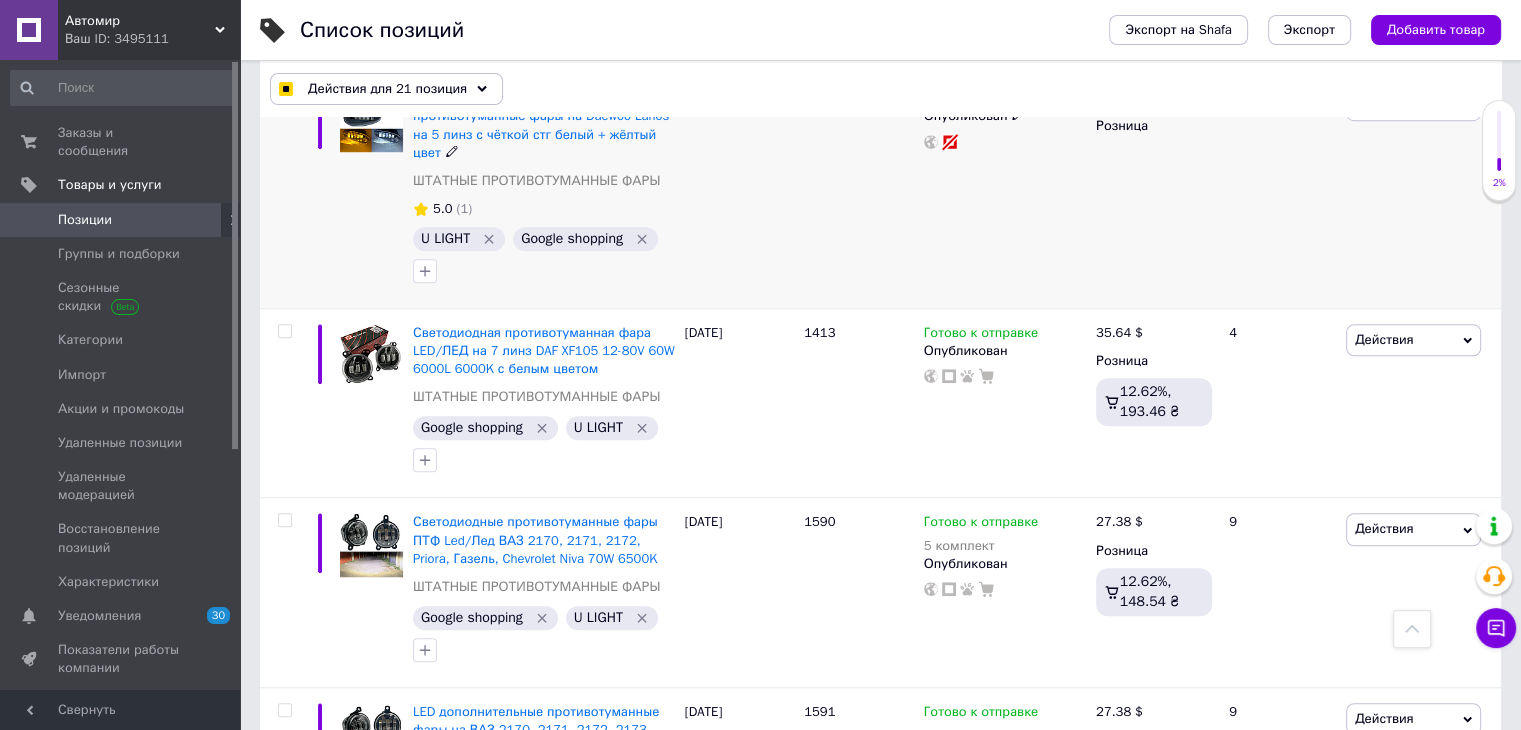scroll, scrollTop: 9000, scrollLeft: 0, axis: vertical 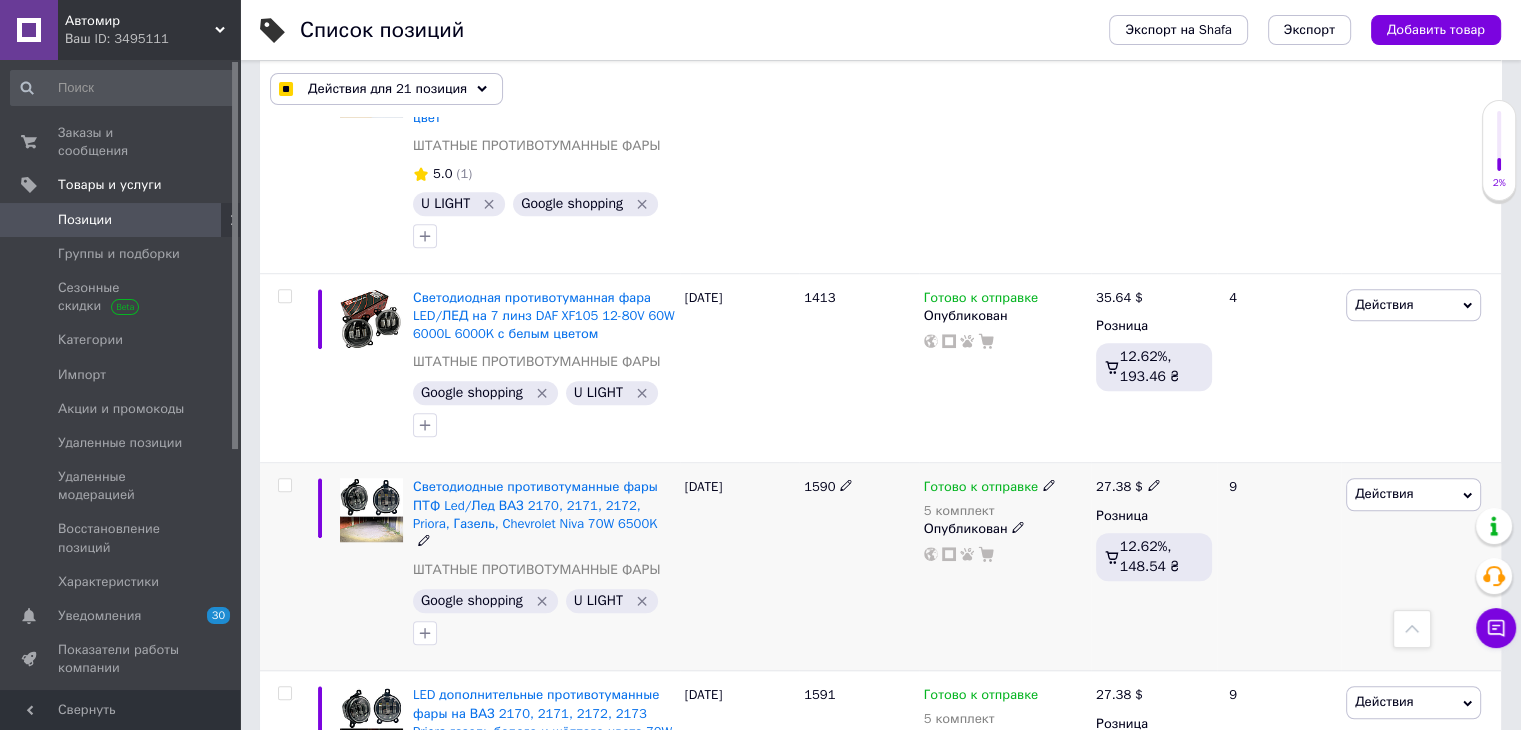 click at bounding box center [285, 485] 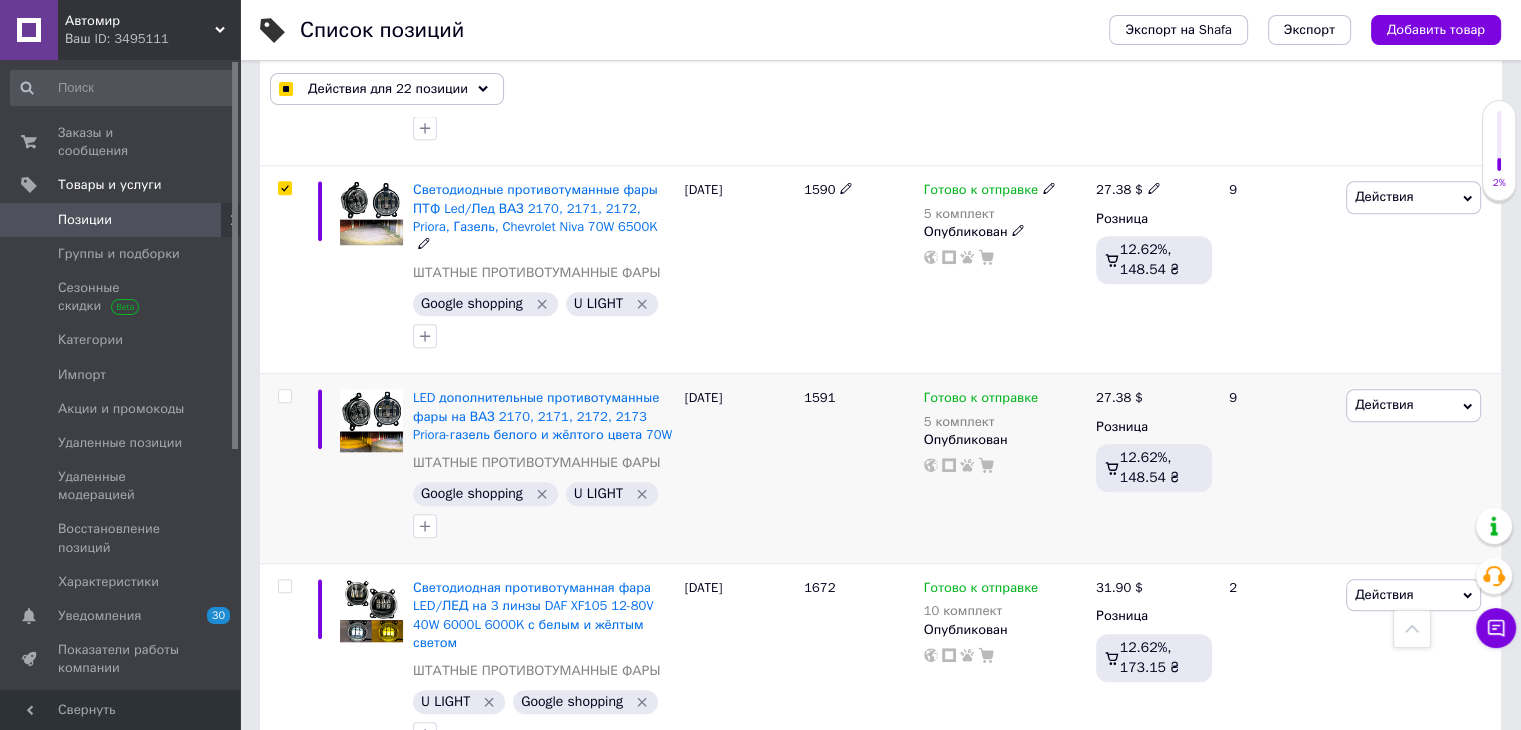 scroll, scrollTop: 9300, scrollLeft: 0, axis: vertical 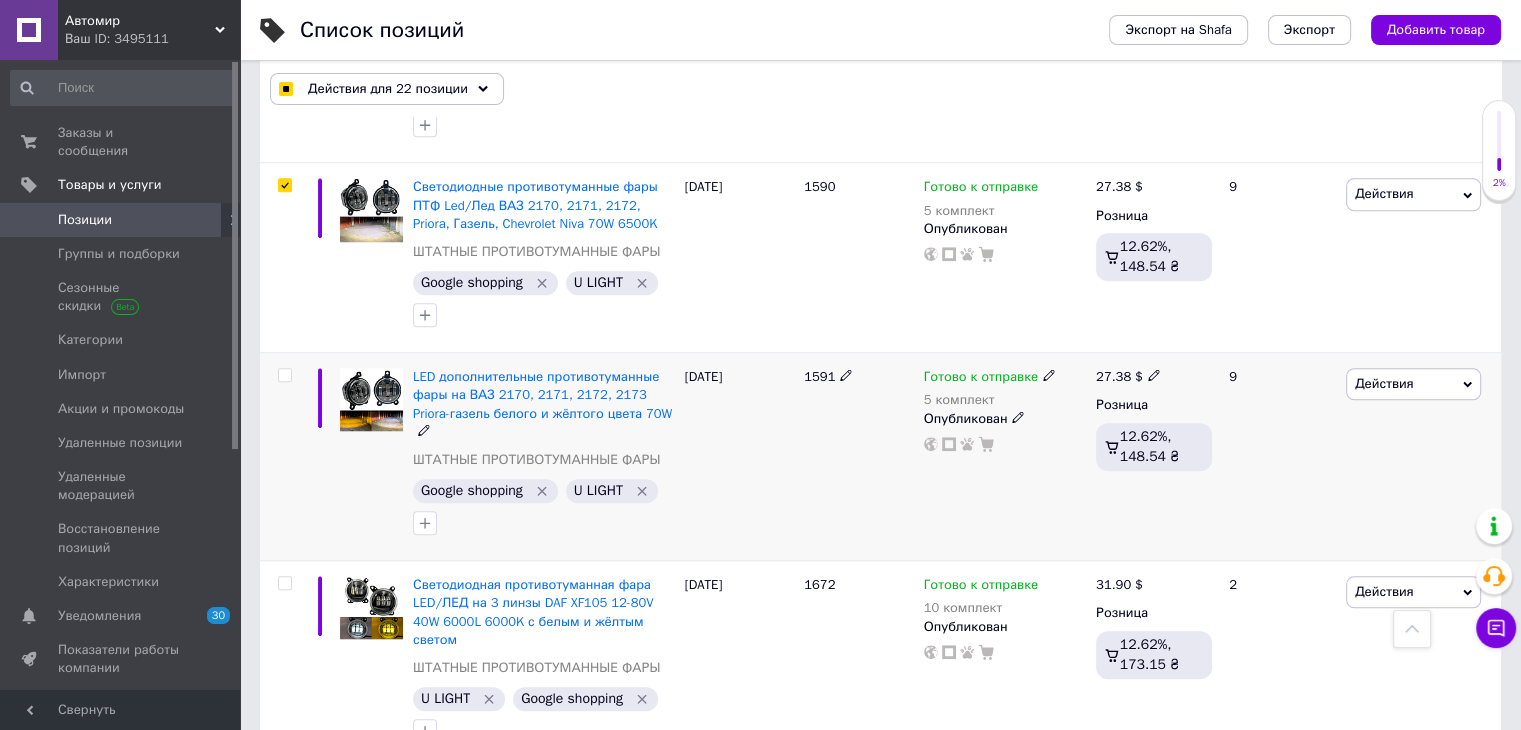 click at bounding box center (284, 375) 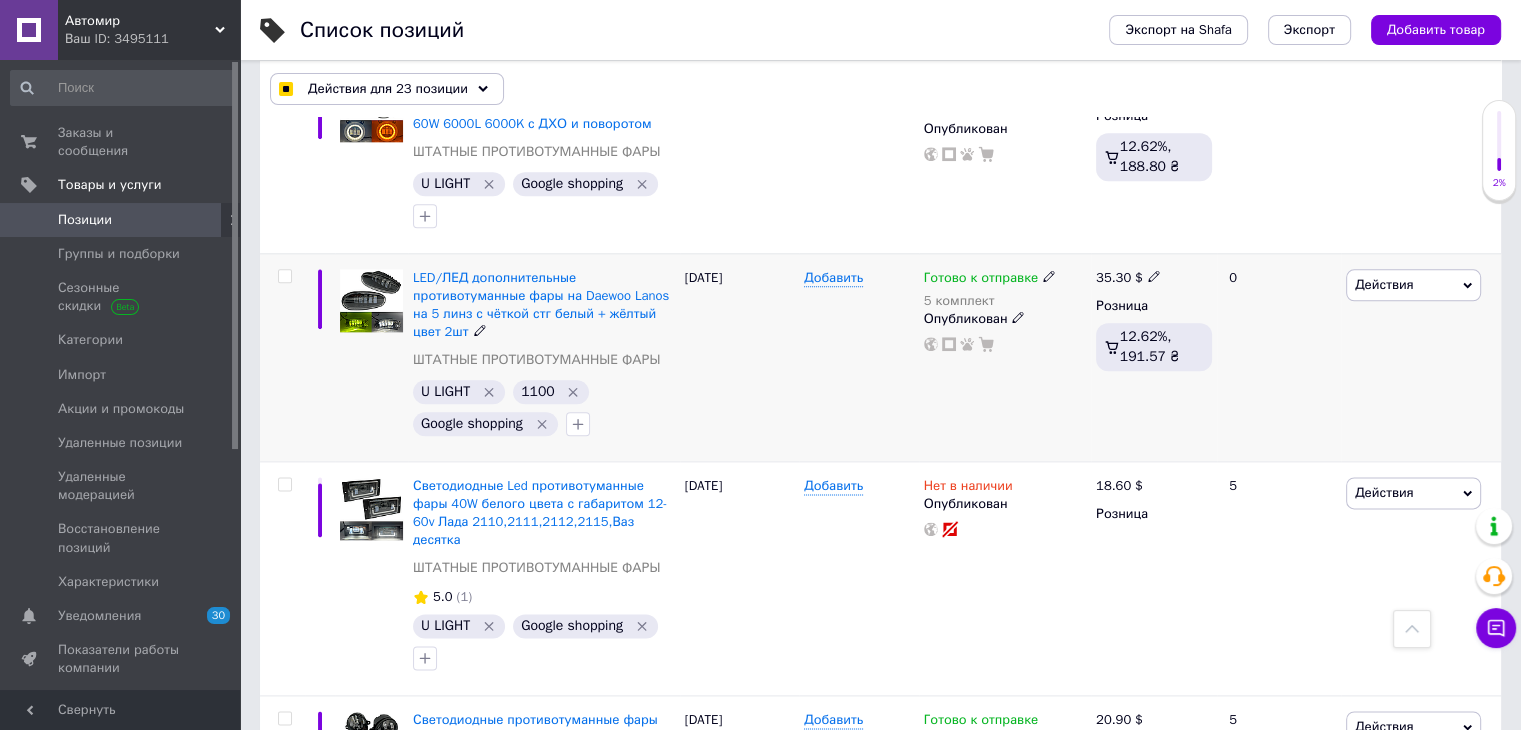 scroll, scrollTop: 10200, scrollLeft: 0, axis: vertical 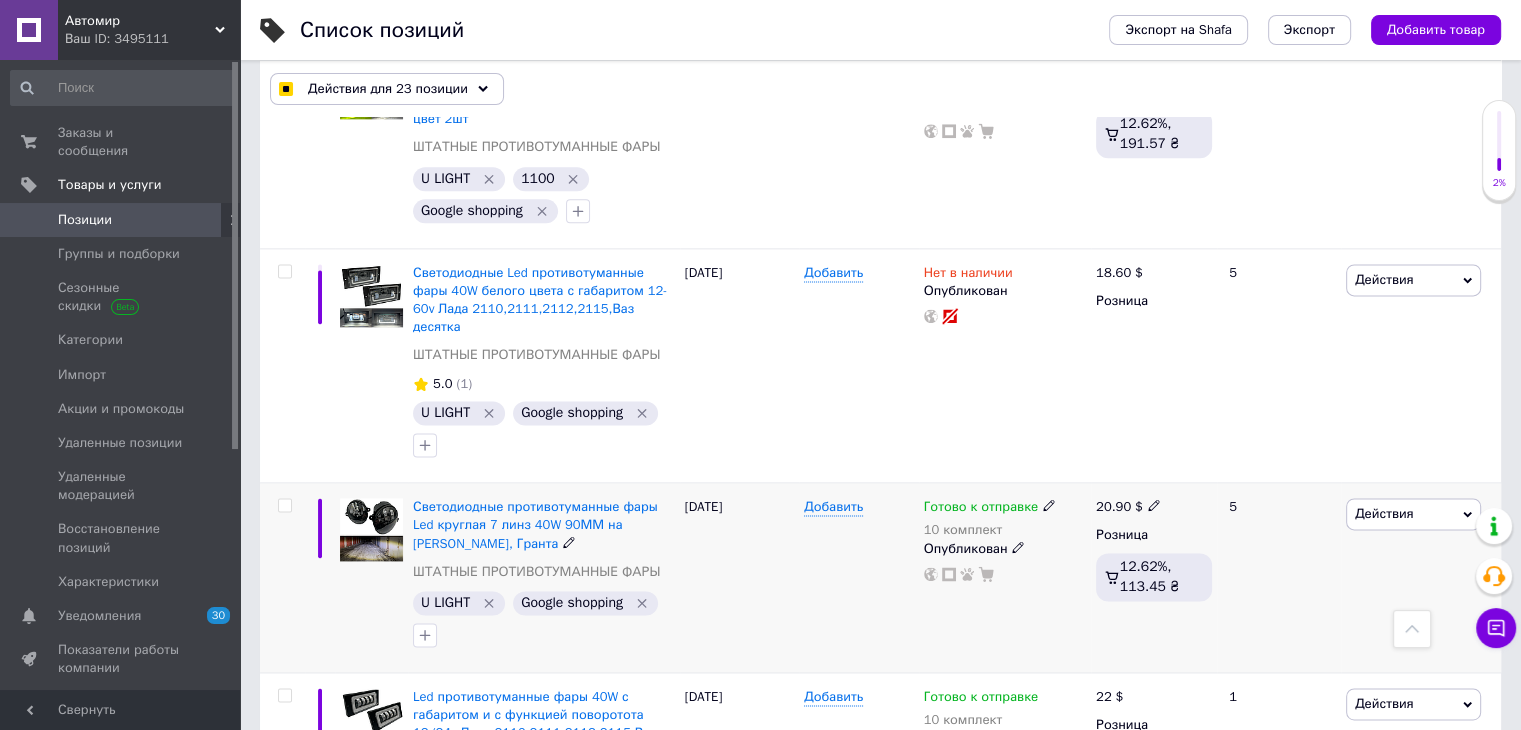 click at bounding box center (284, 505) 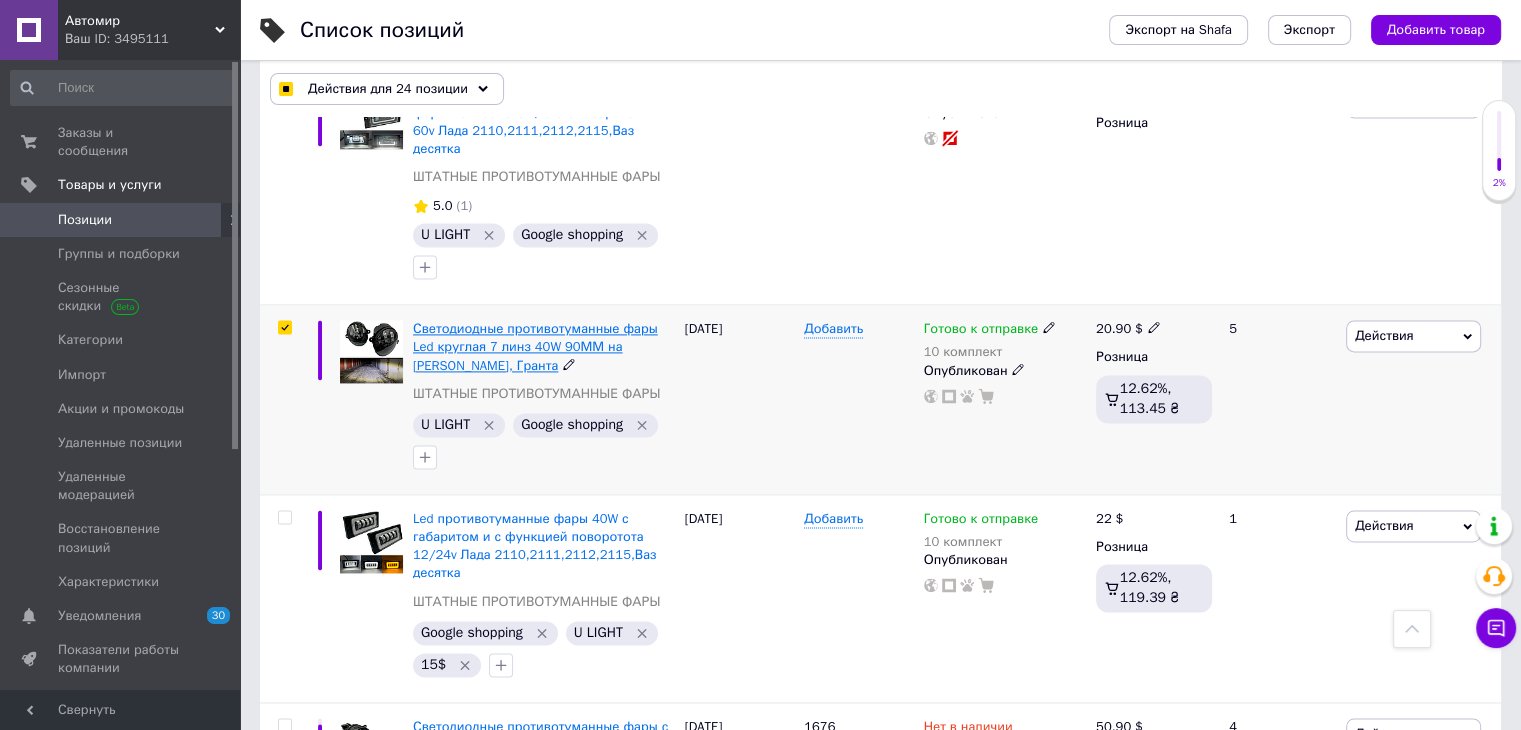 scroll, scrollTop: 10400, scrollLeft: 0, axis: vertical 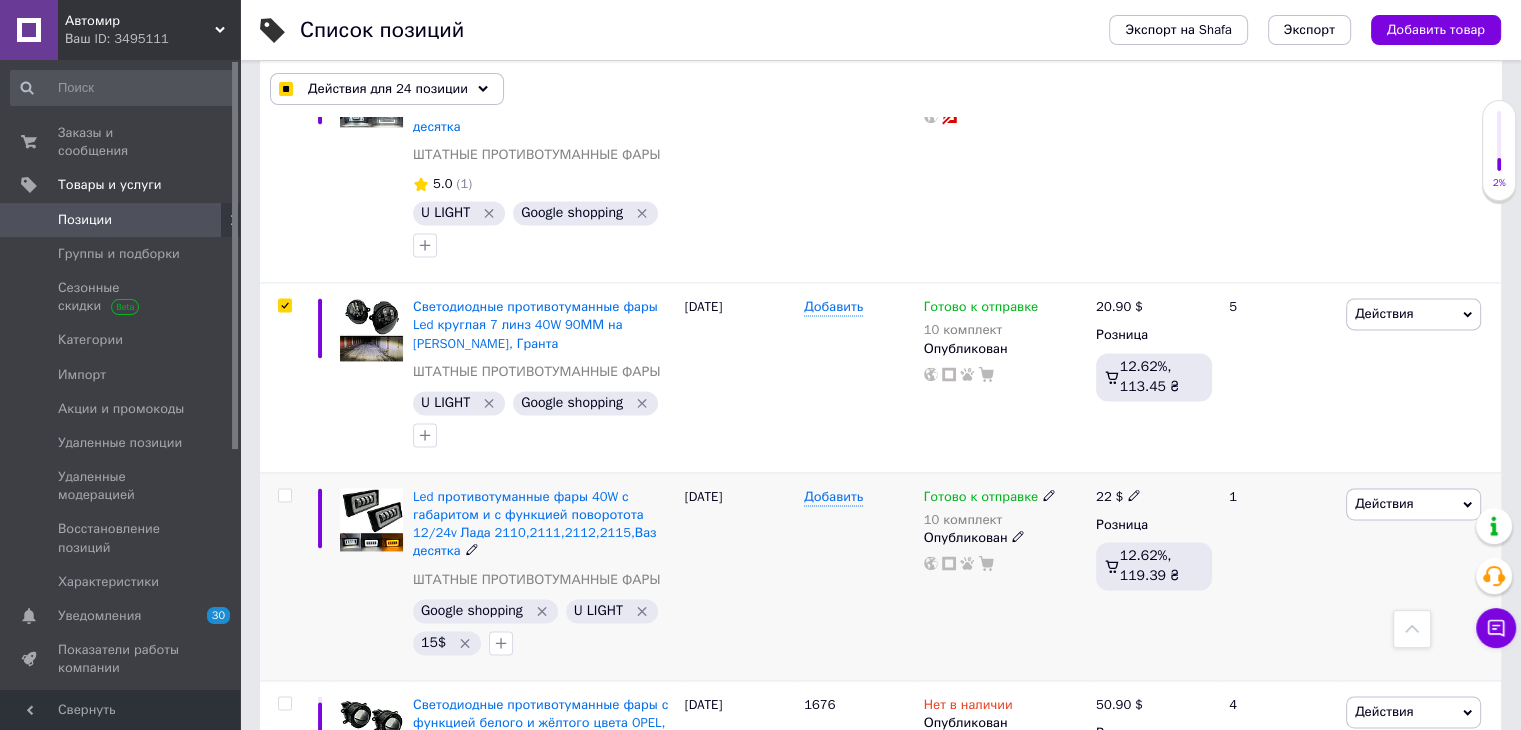 click at bounding box center [284, 495] 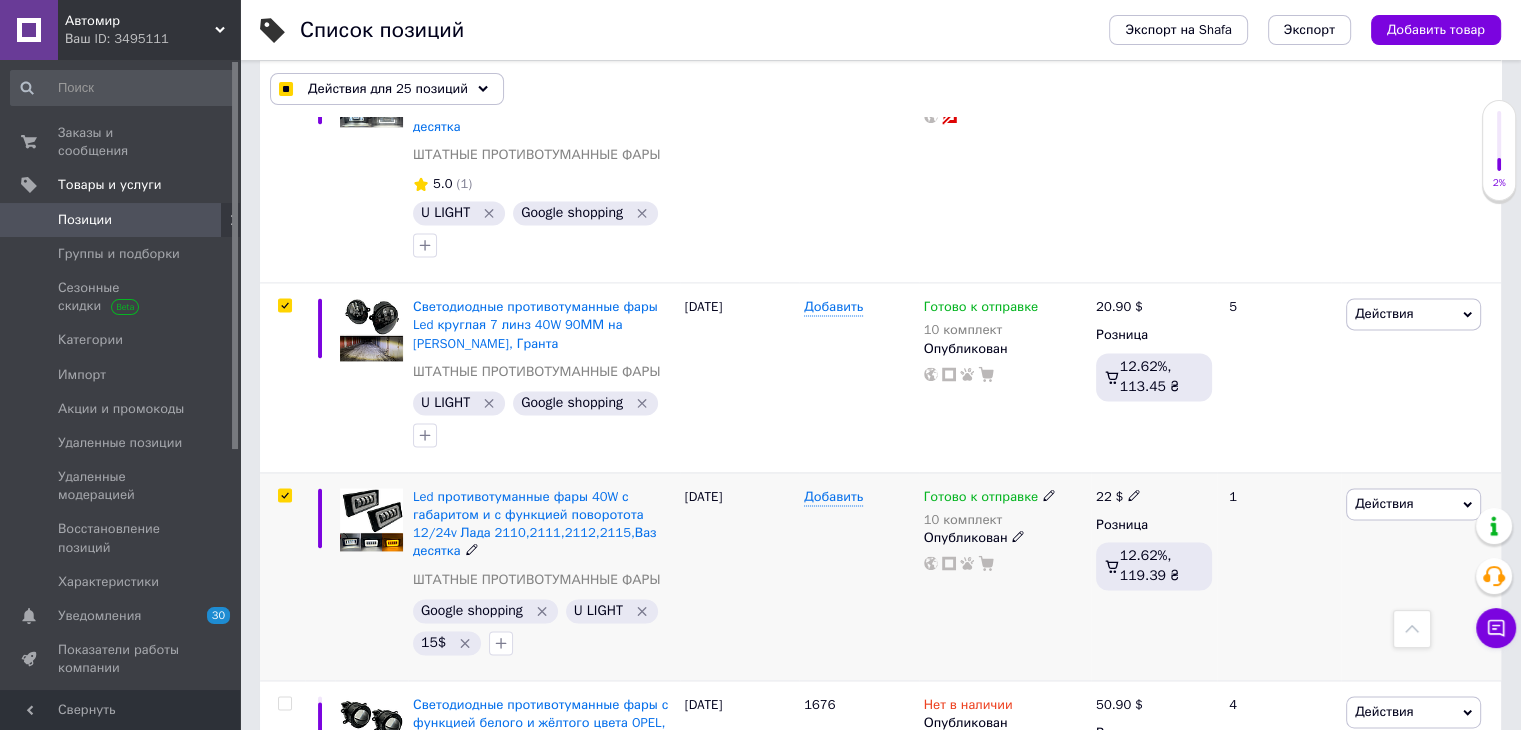 click at bounding box center (285, 495) 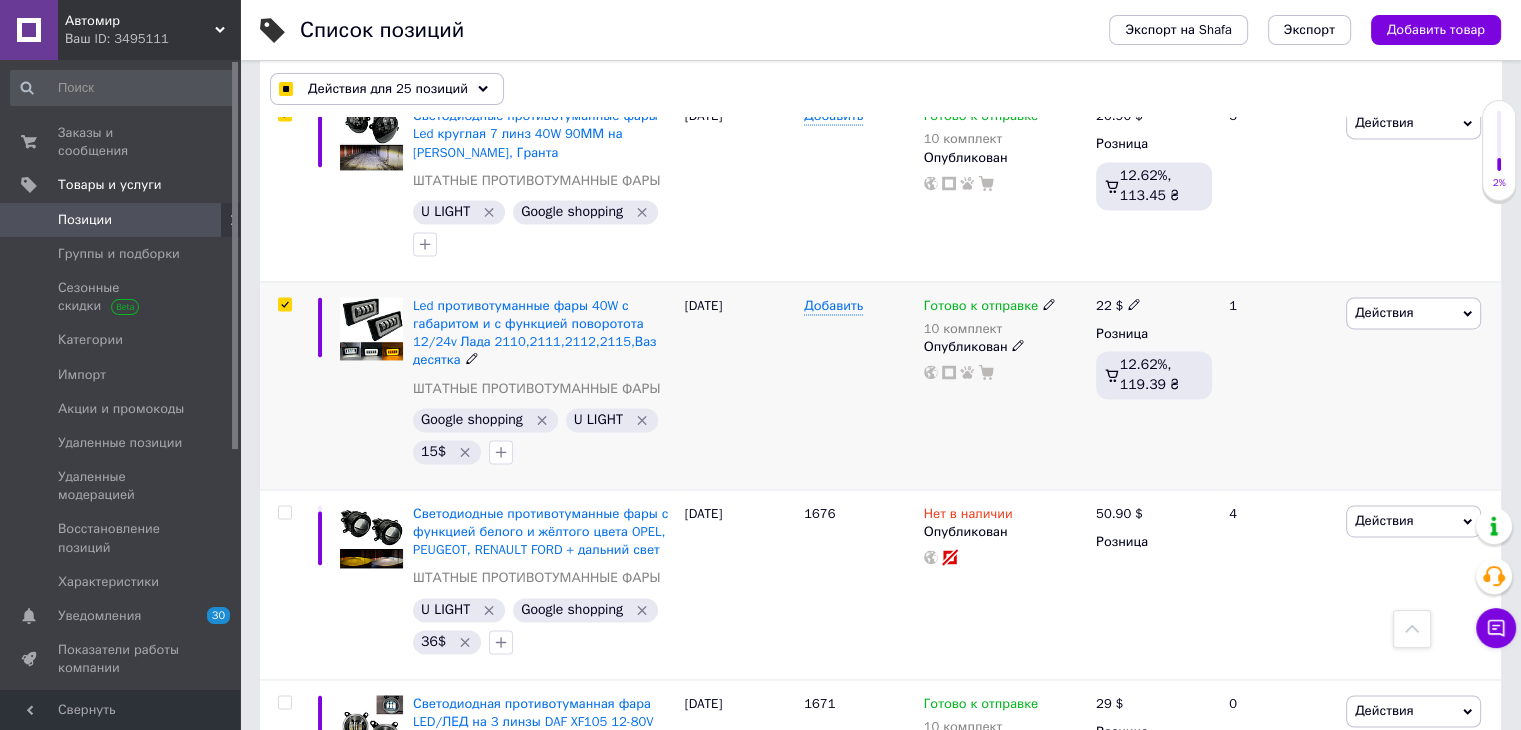 scroll, scrollTop: 10600, scrollLeft: 0, axis: vertical 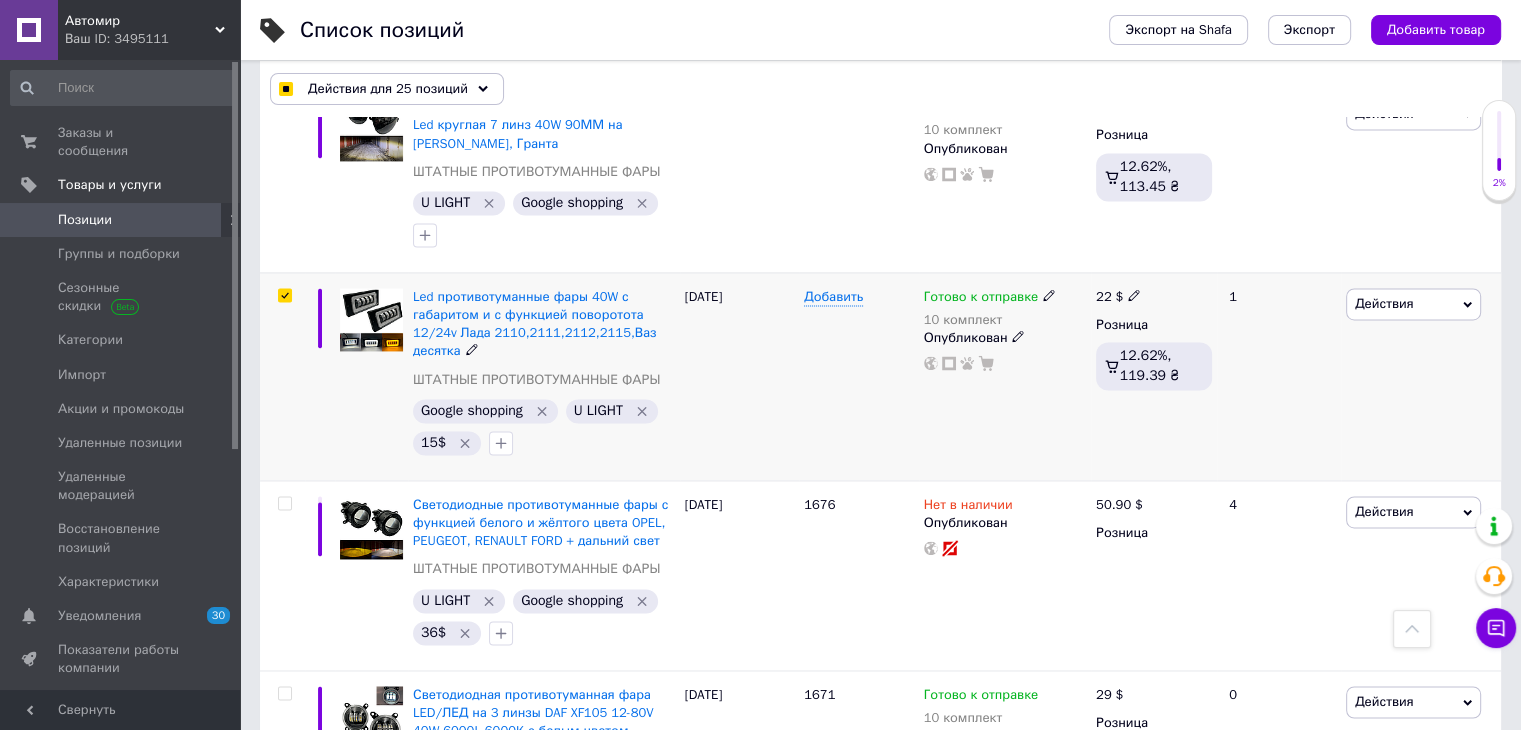 click at bounding box center [284, 295] 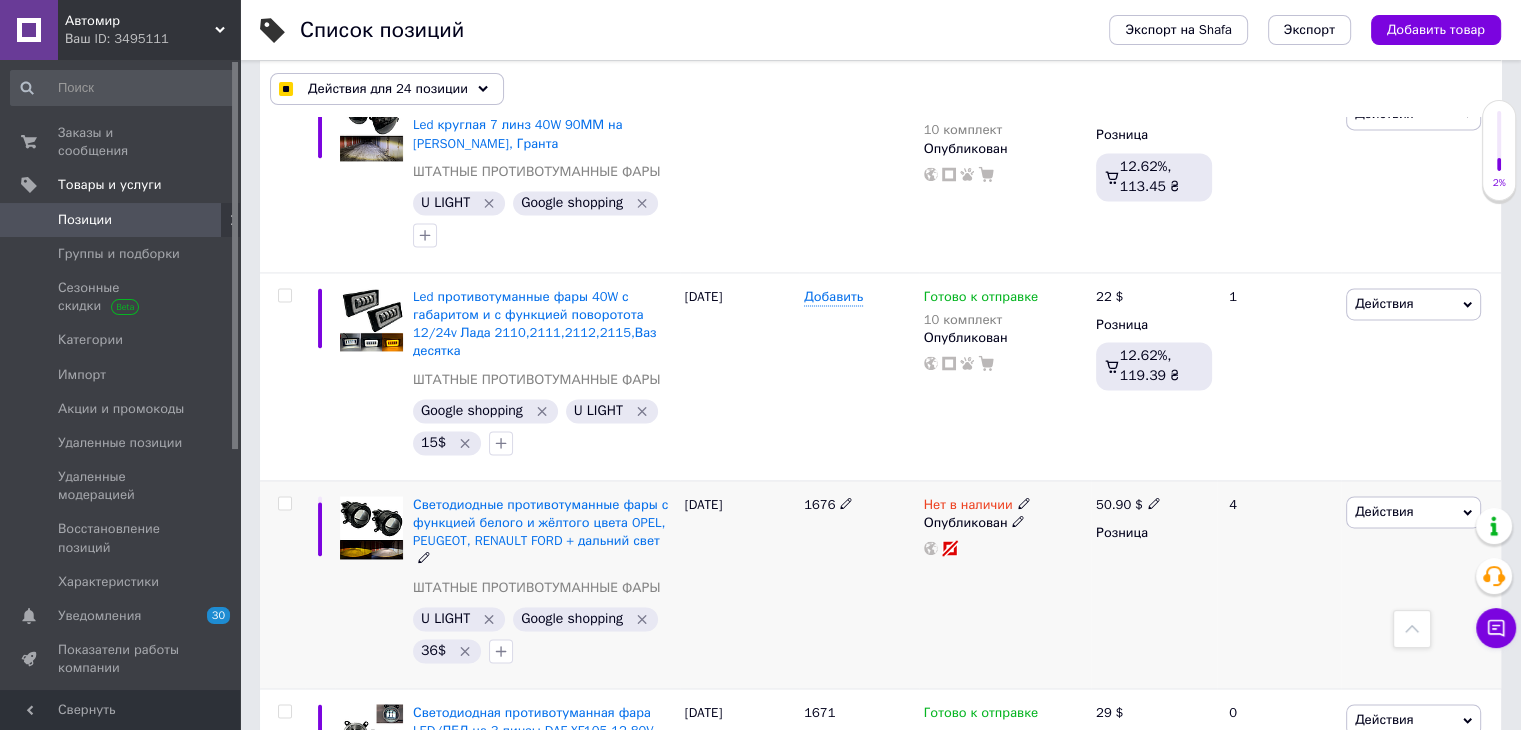 click at bounding box center [284, 503] 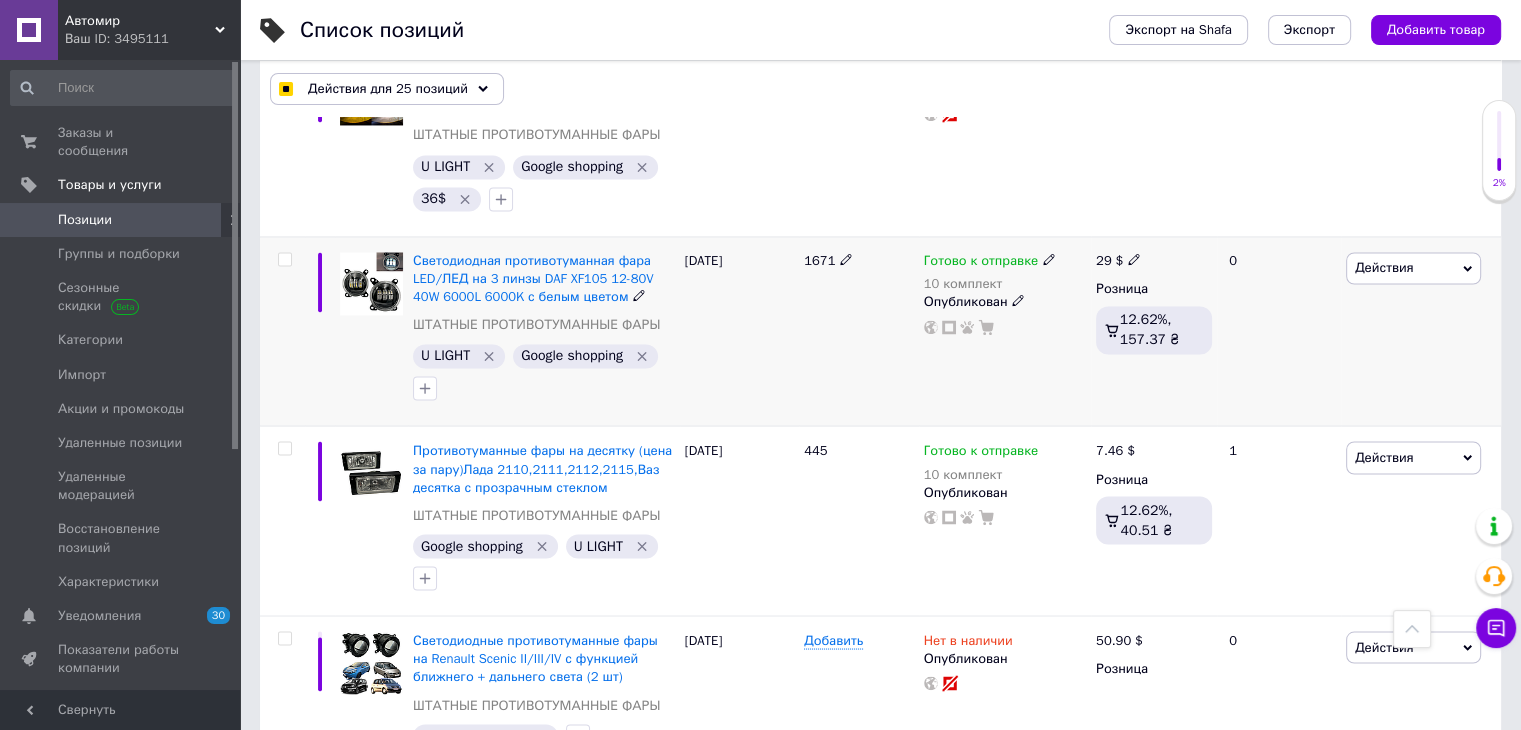 scroll, scrollTop: 11200, scrollLeft: 0, axis: vertical 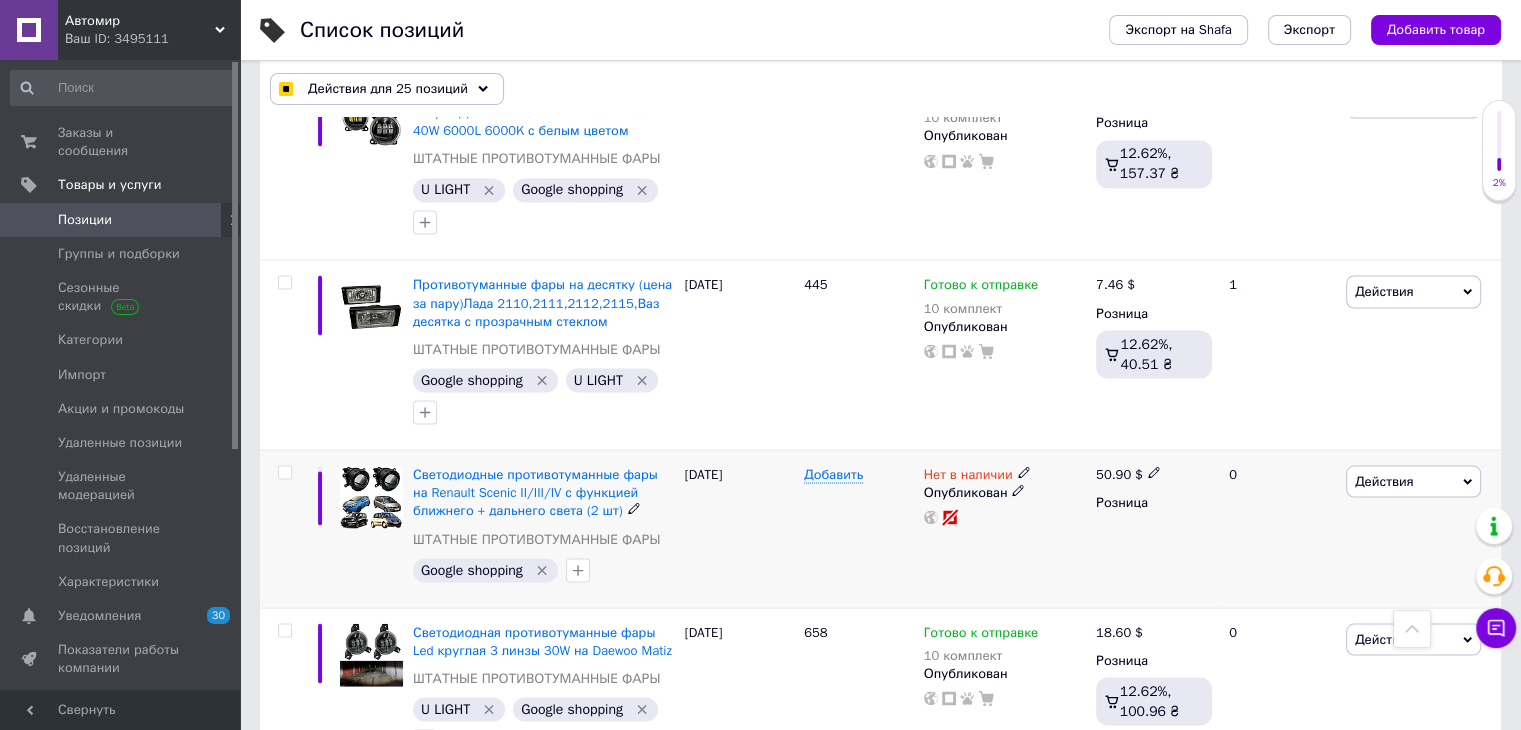 click at bounding box center [284, 472] 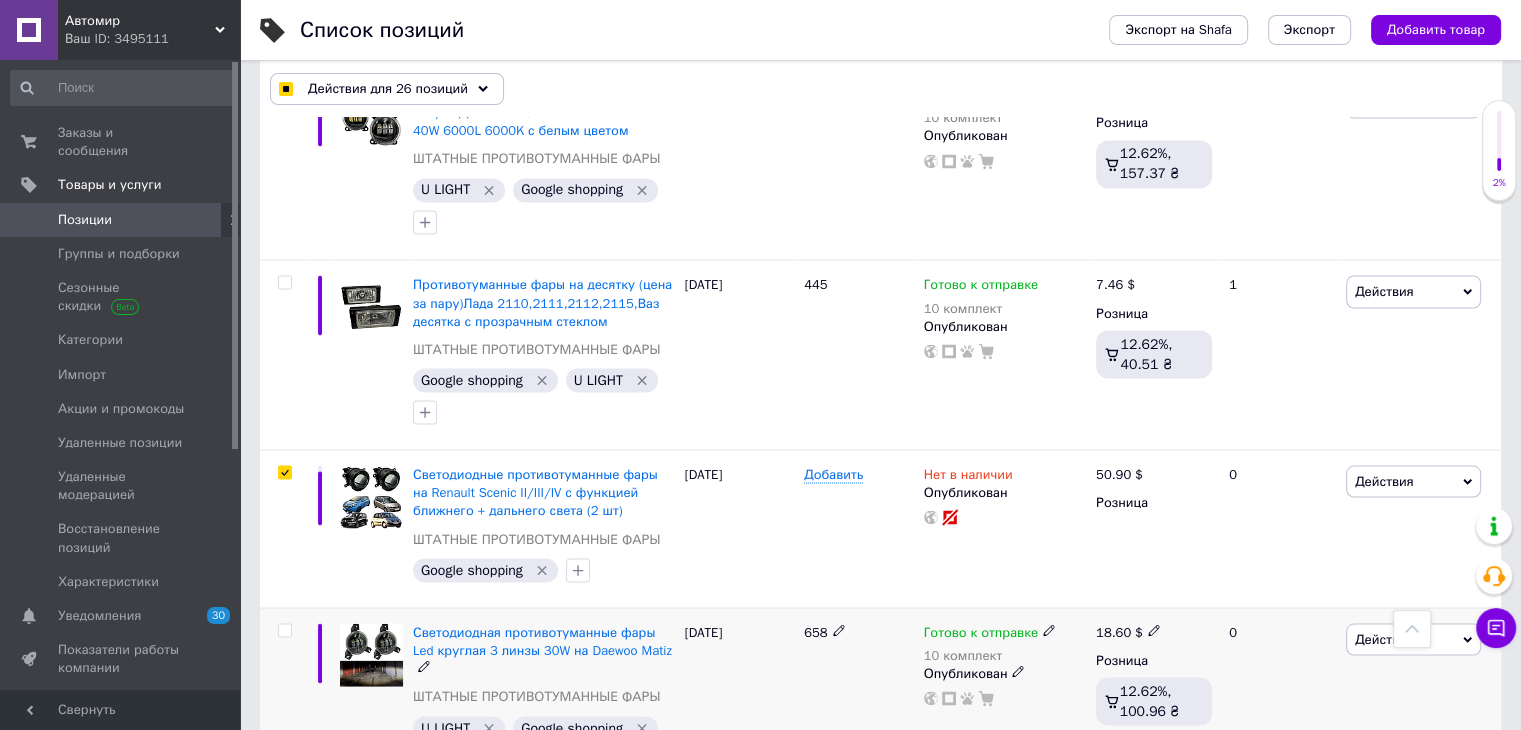 click at bounding box center [284, 630] 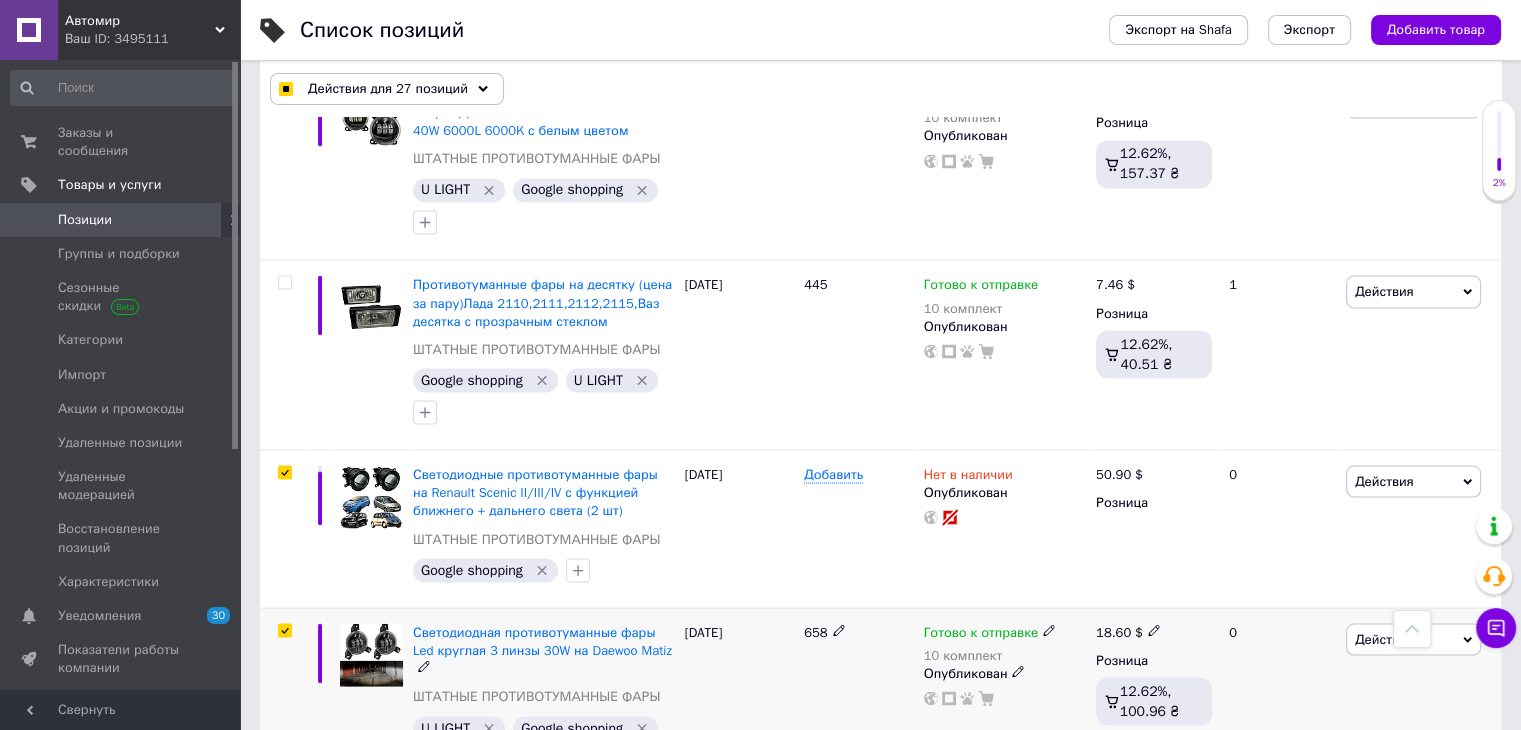 scroll, scrollTop: 11500, scrollLeft: 0, axis: vertical 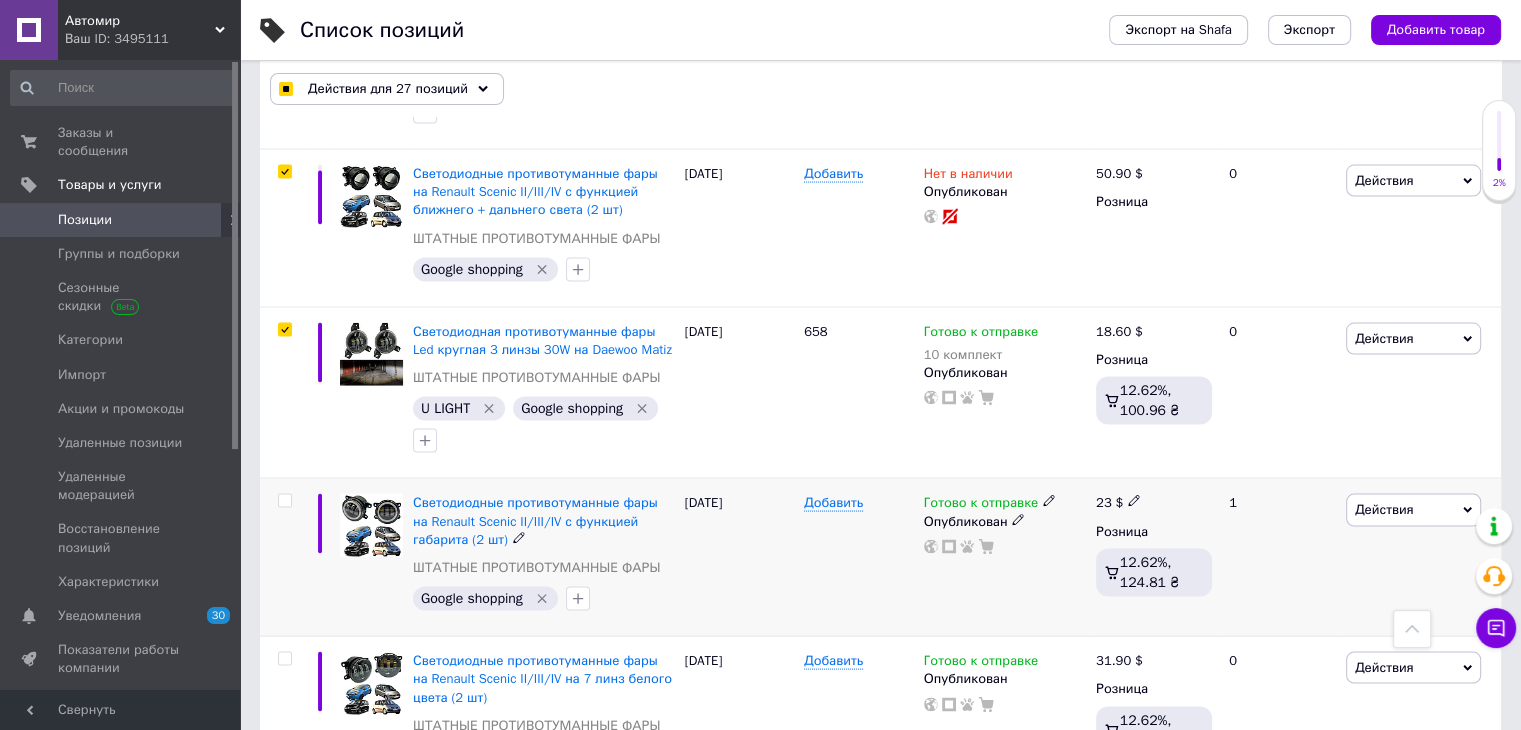 drag, startPoint x: 280, startPoint y: 401, endPoint x: 285, endPoint y: 415, distance: 14.866069 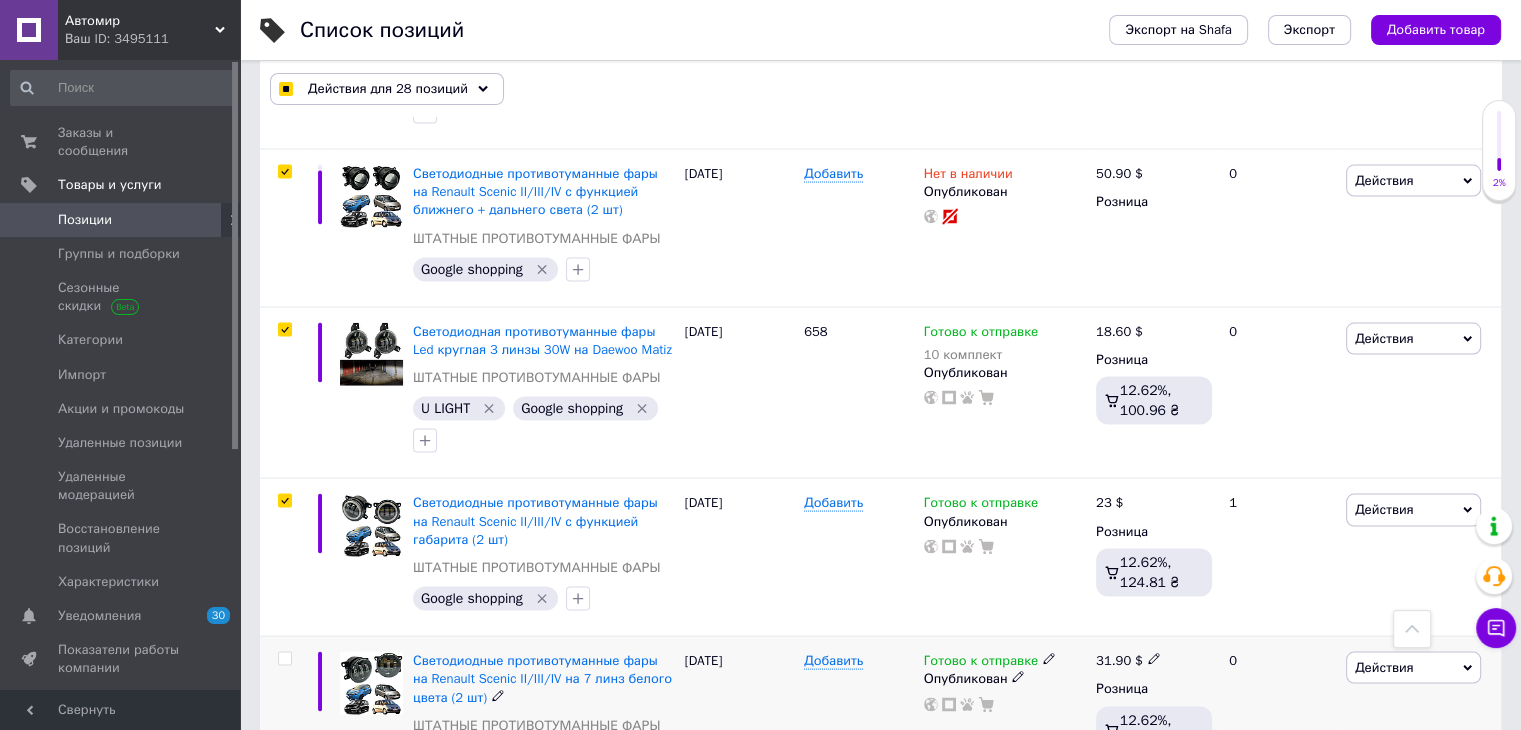 click at bounding box center (284, 659) 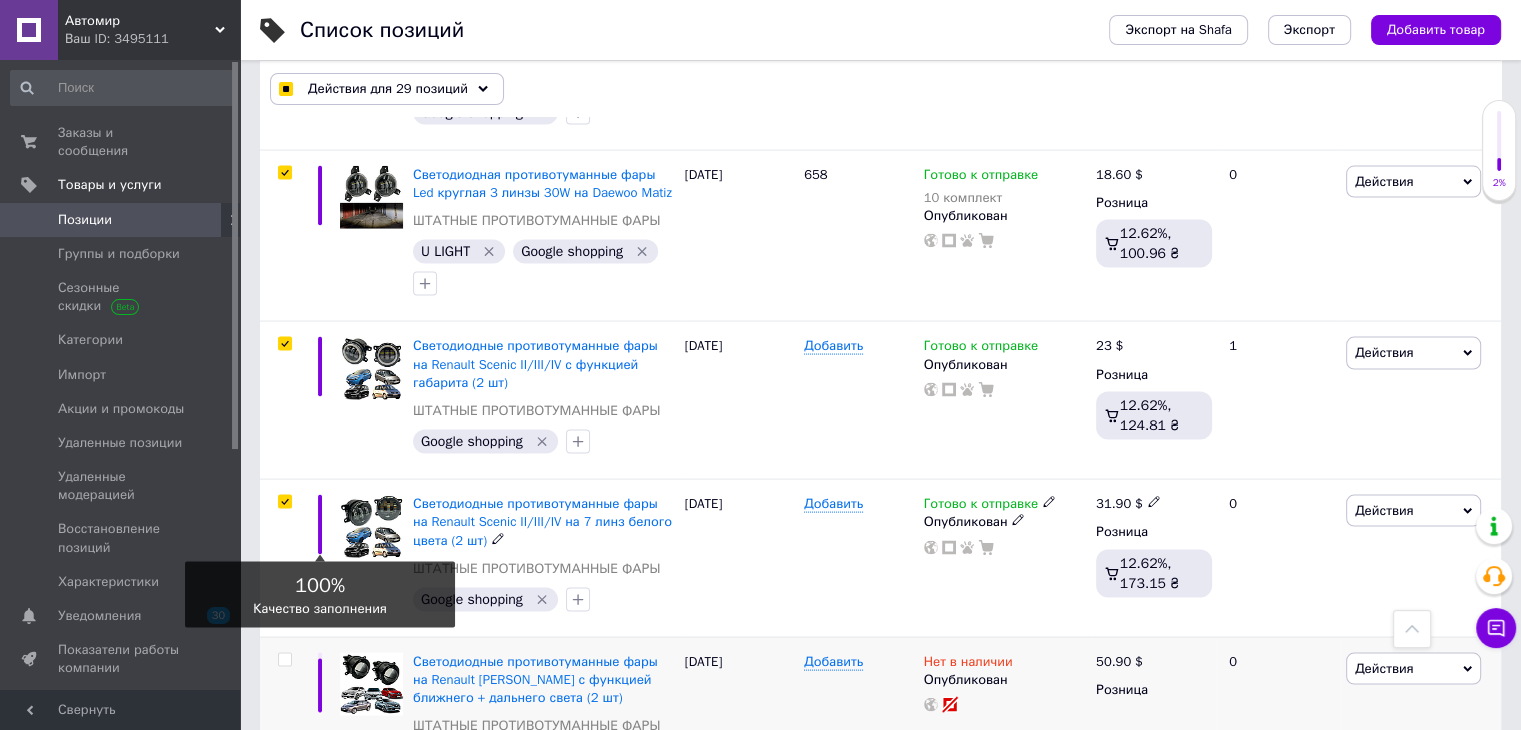 scroll, scrollTop: 11900, scrollLeft: 0, axis: vertical 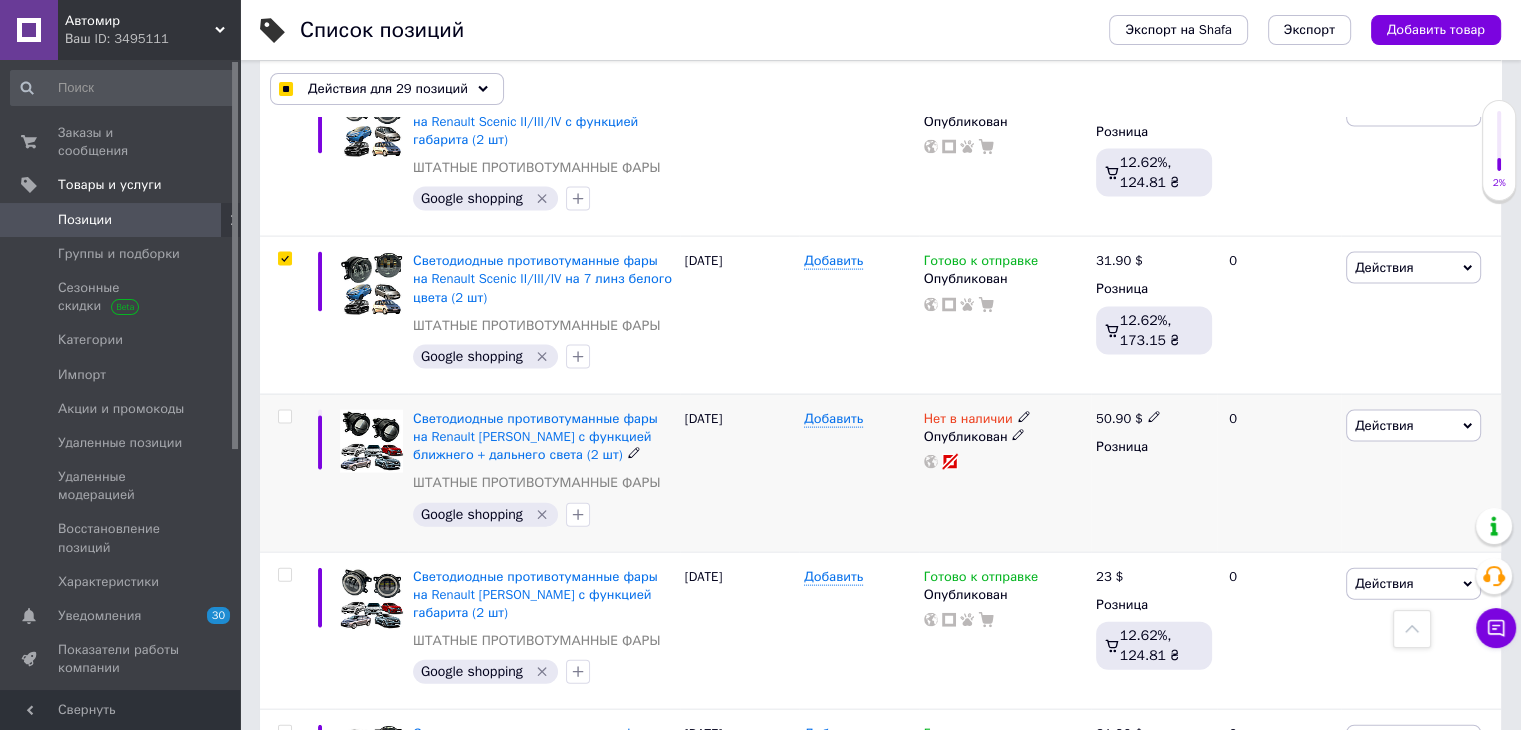 click at bounding box center (284, 417) 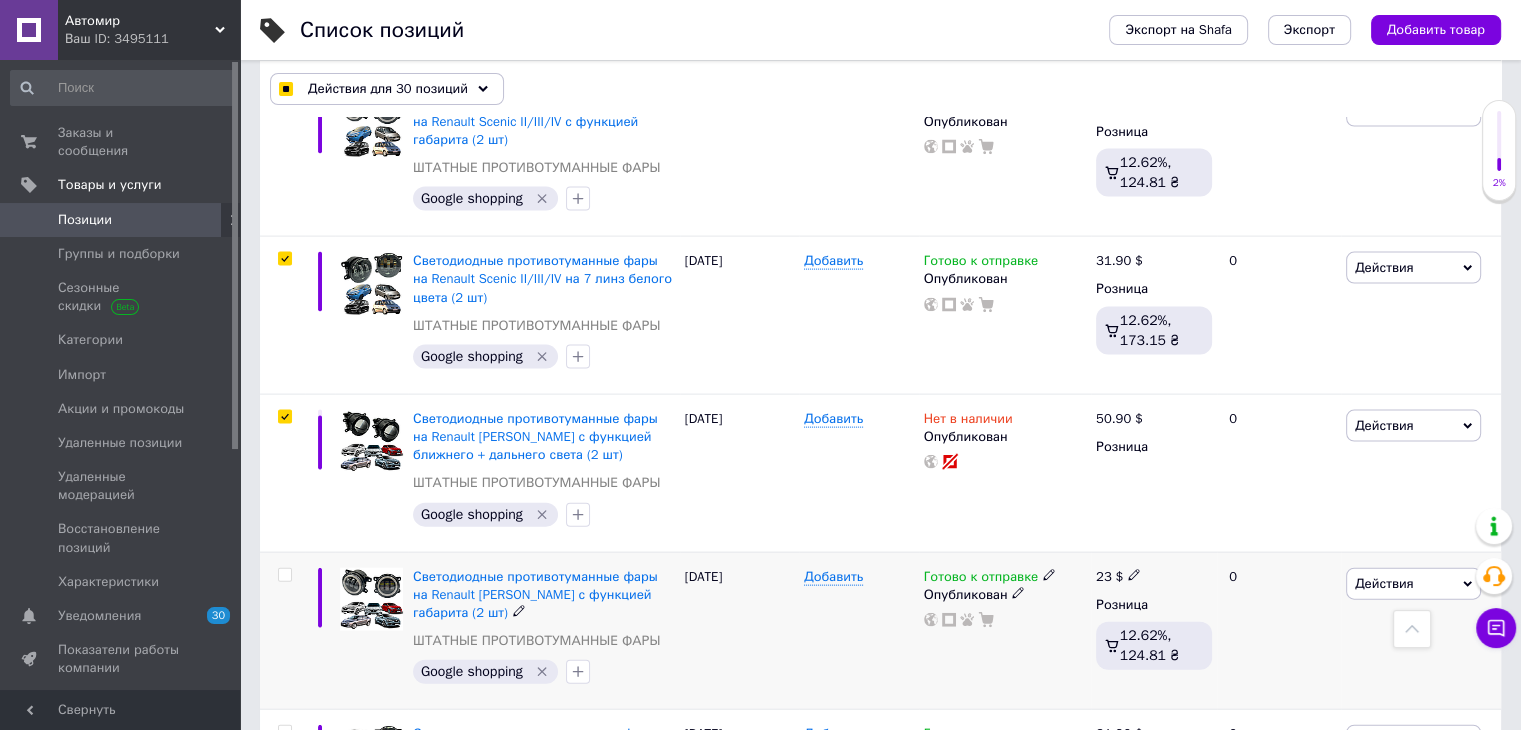 click at bounding box center (284, 575) 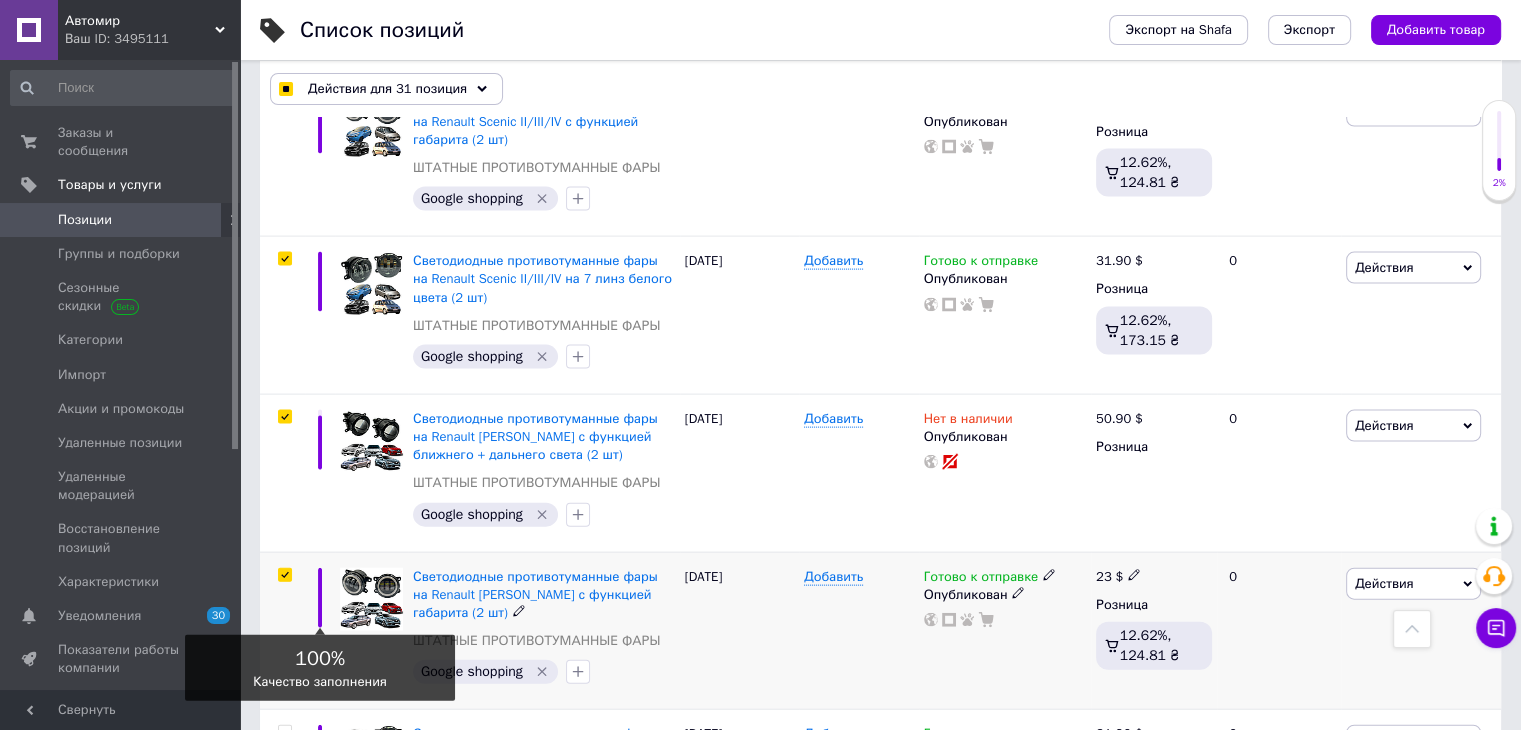 scroll, scrollTop: 12200, scrollLeft: 0, axis: vertical 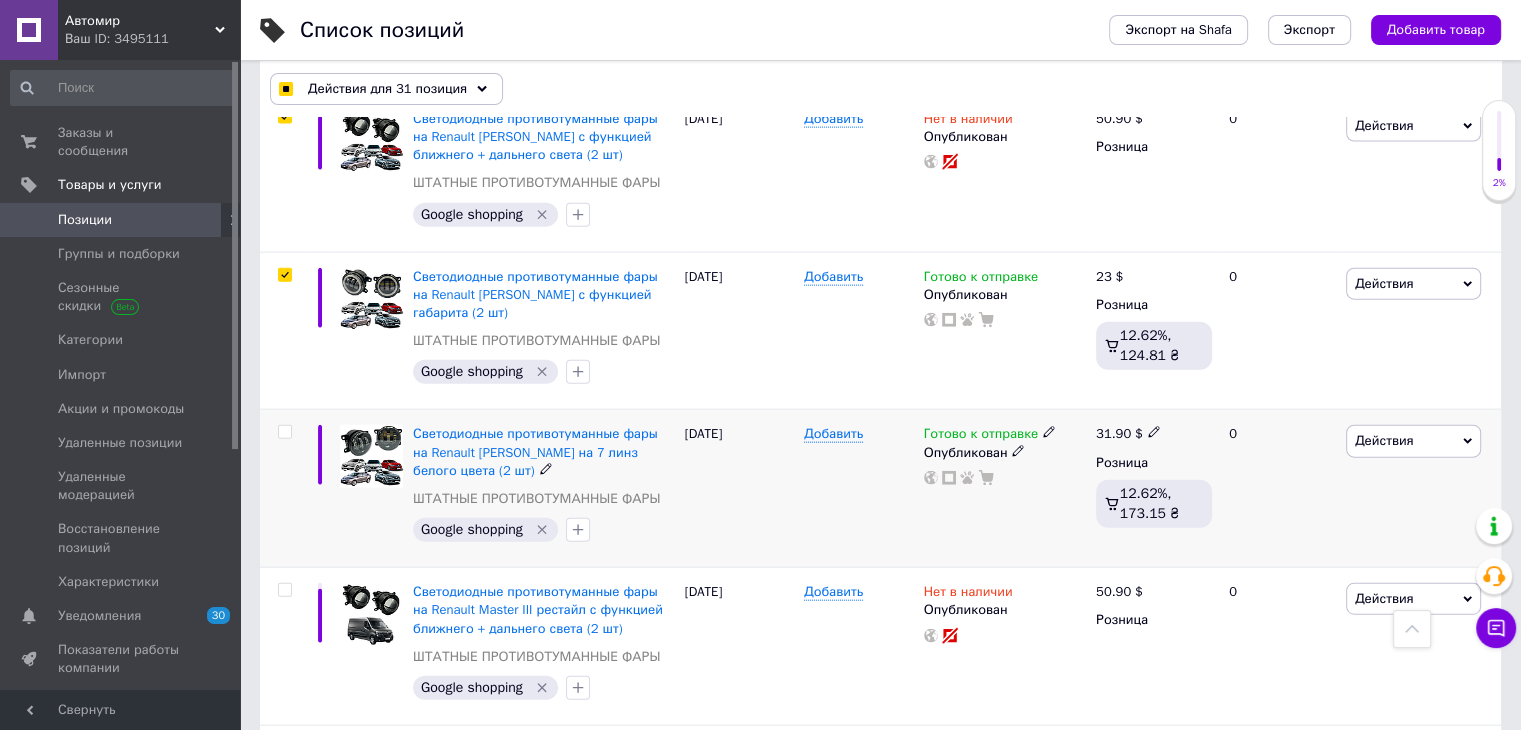click at bounding box center [284, 432] 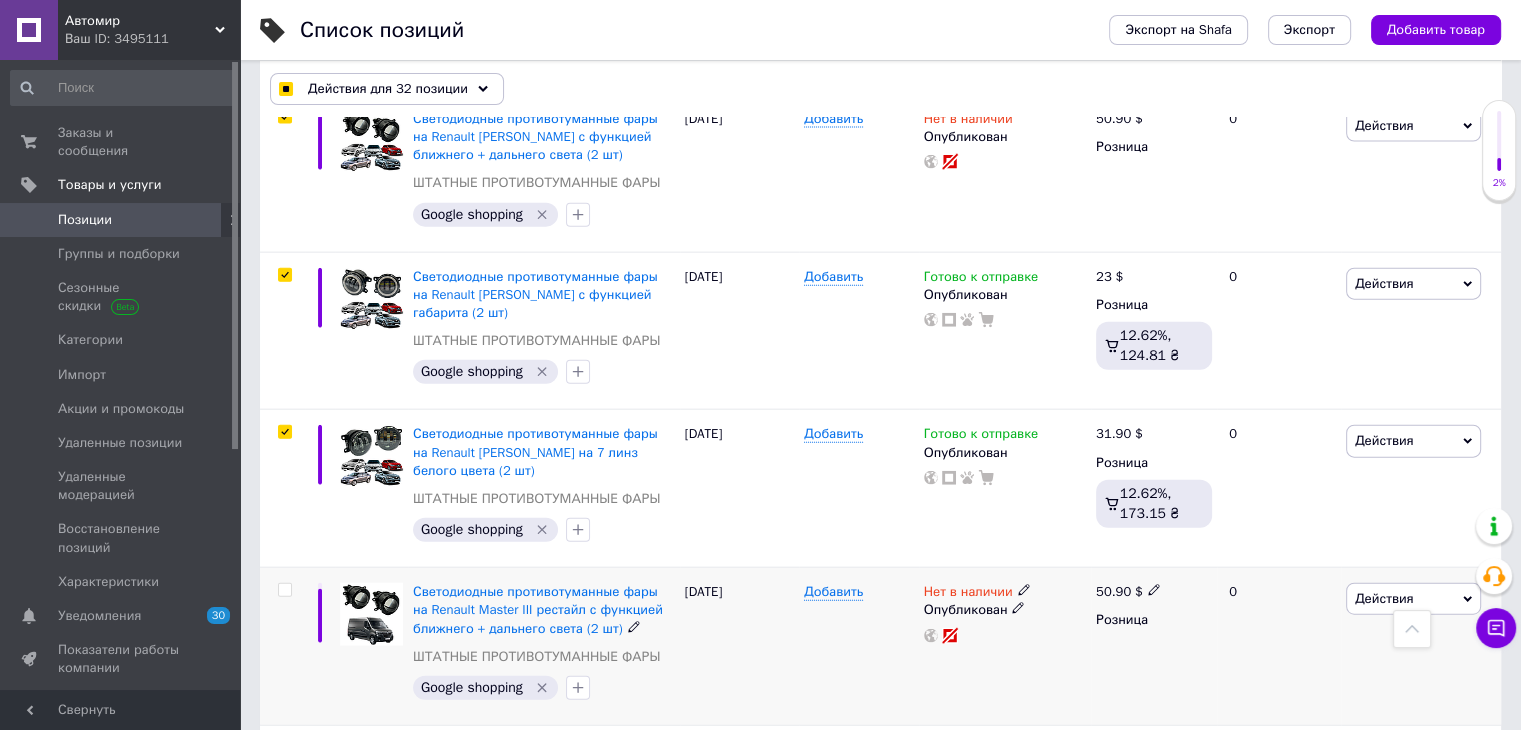 click at bounding box center [284, 590] 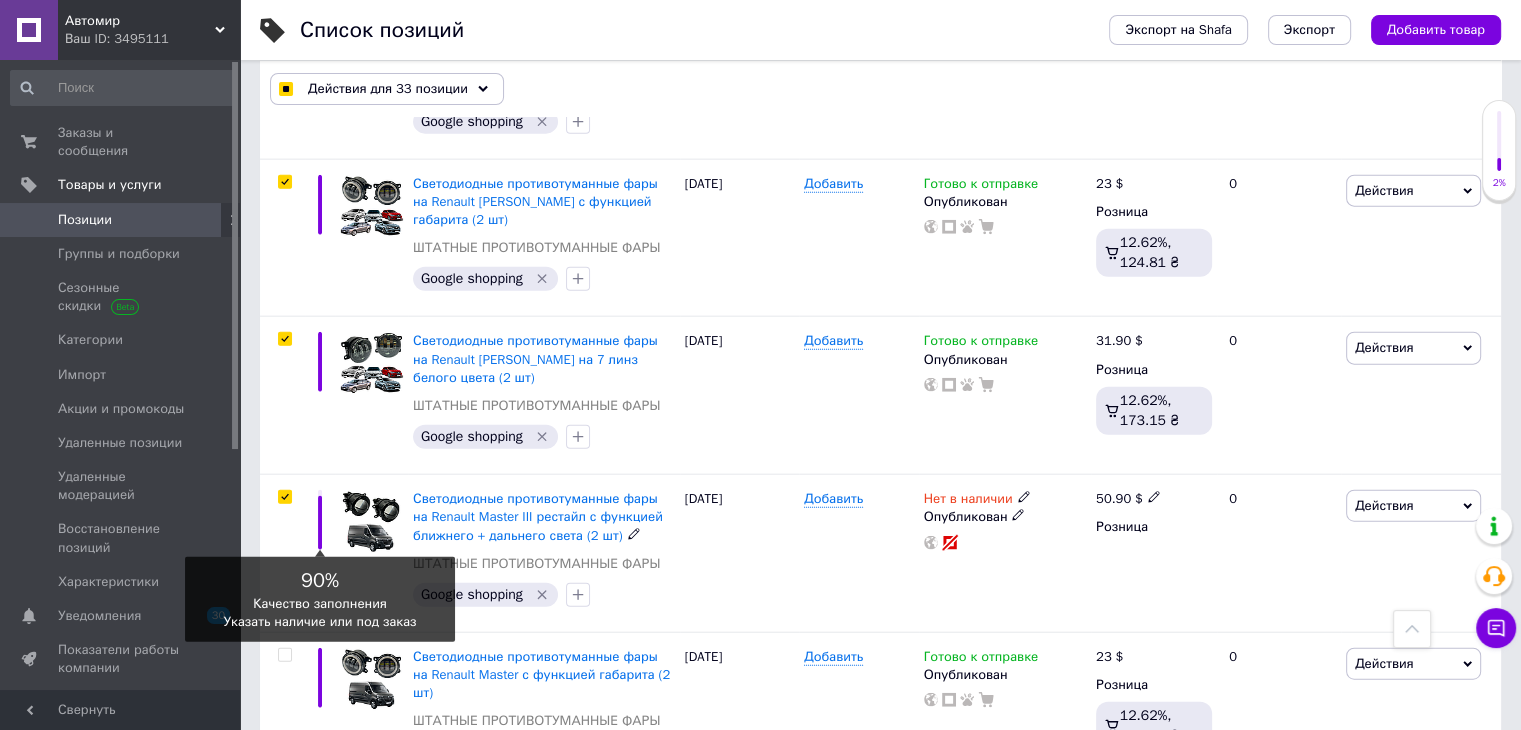 scroll, scrollTop: 12500, scrollLeft: 0, axis: vertical 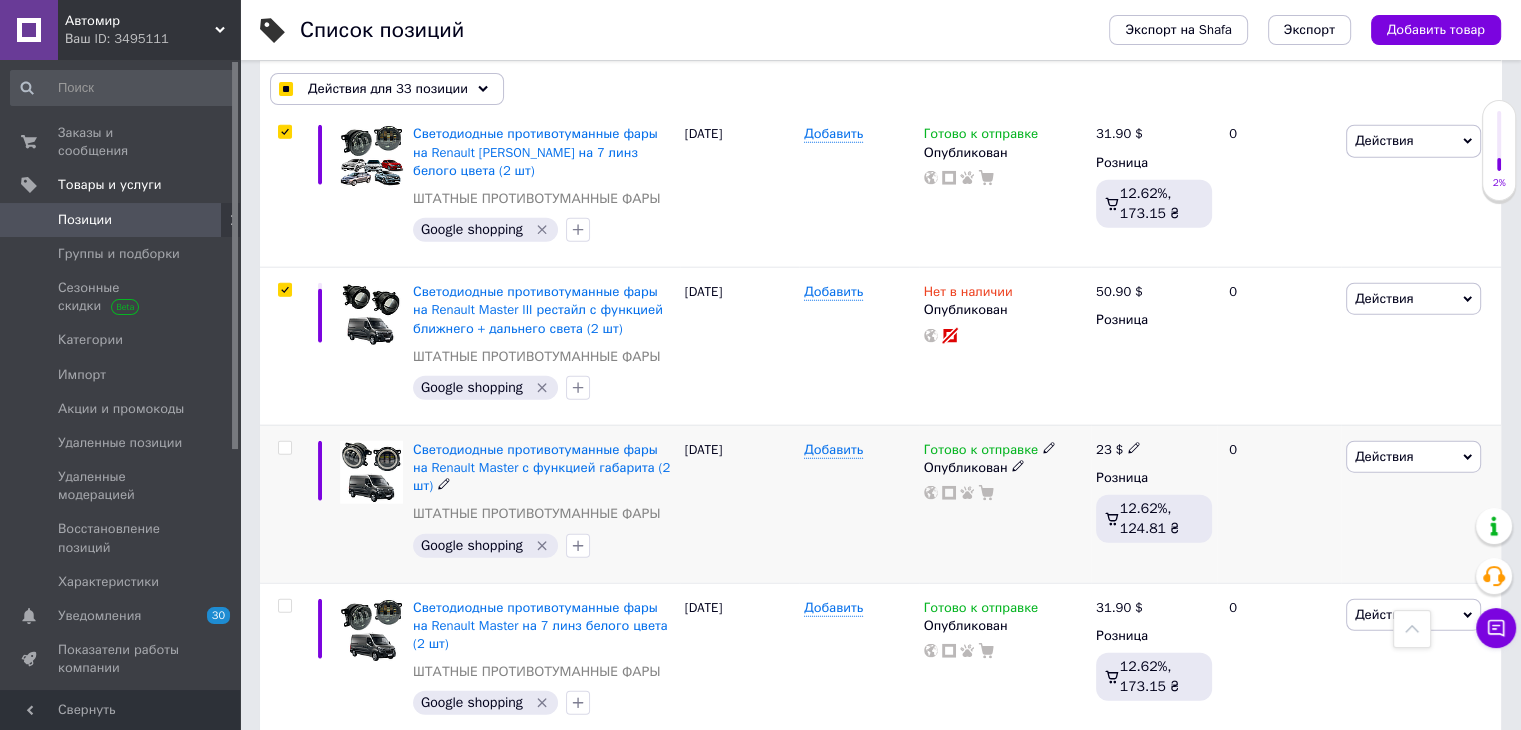 click at bounding box center (284, 448) 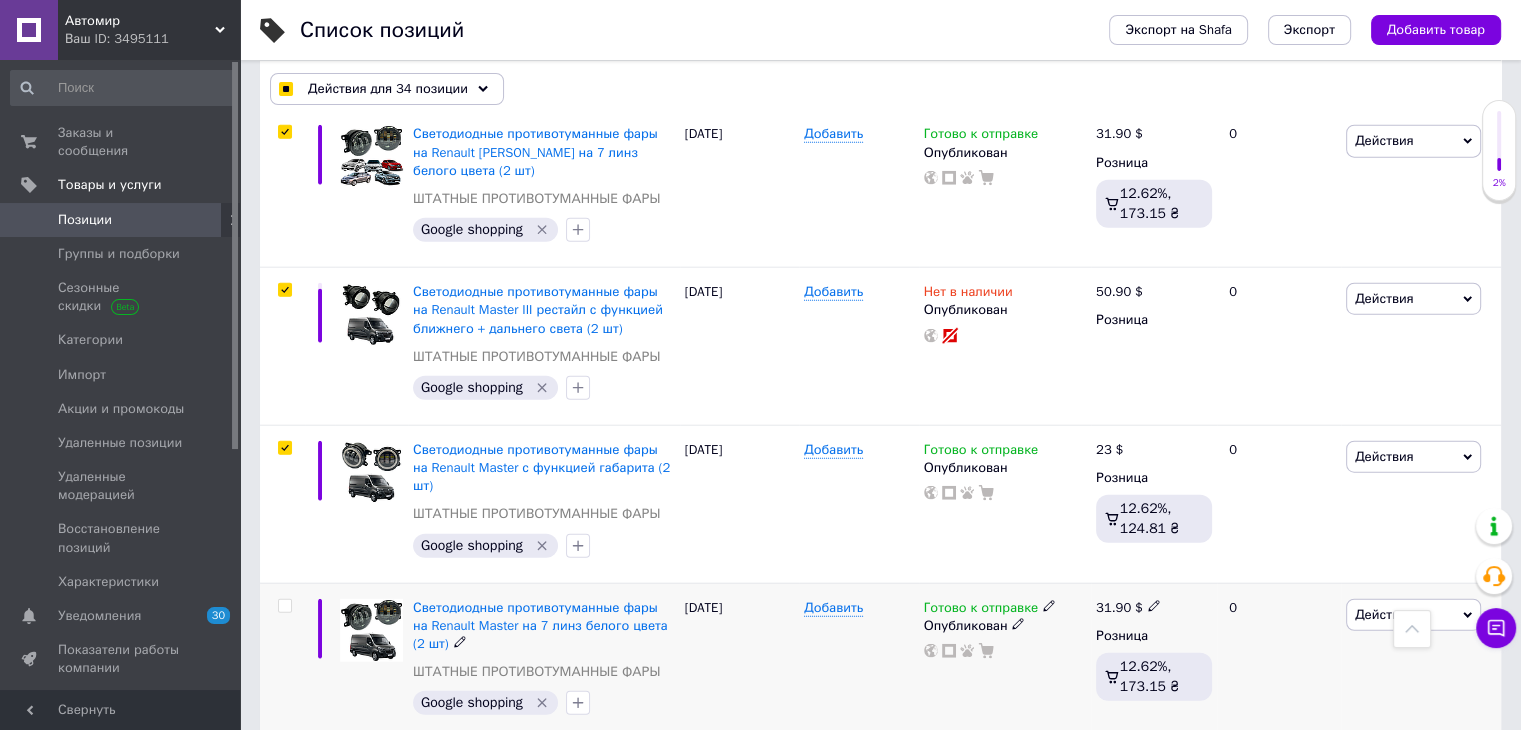 click at bounding box center [284, 606] 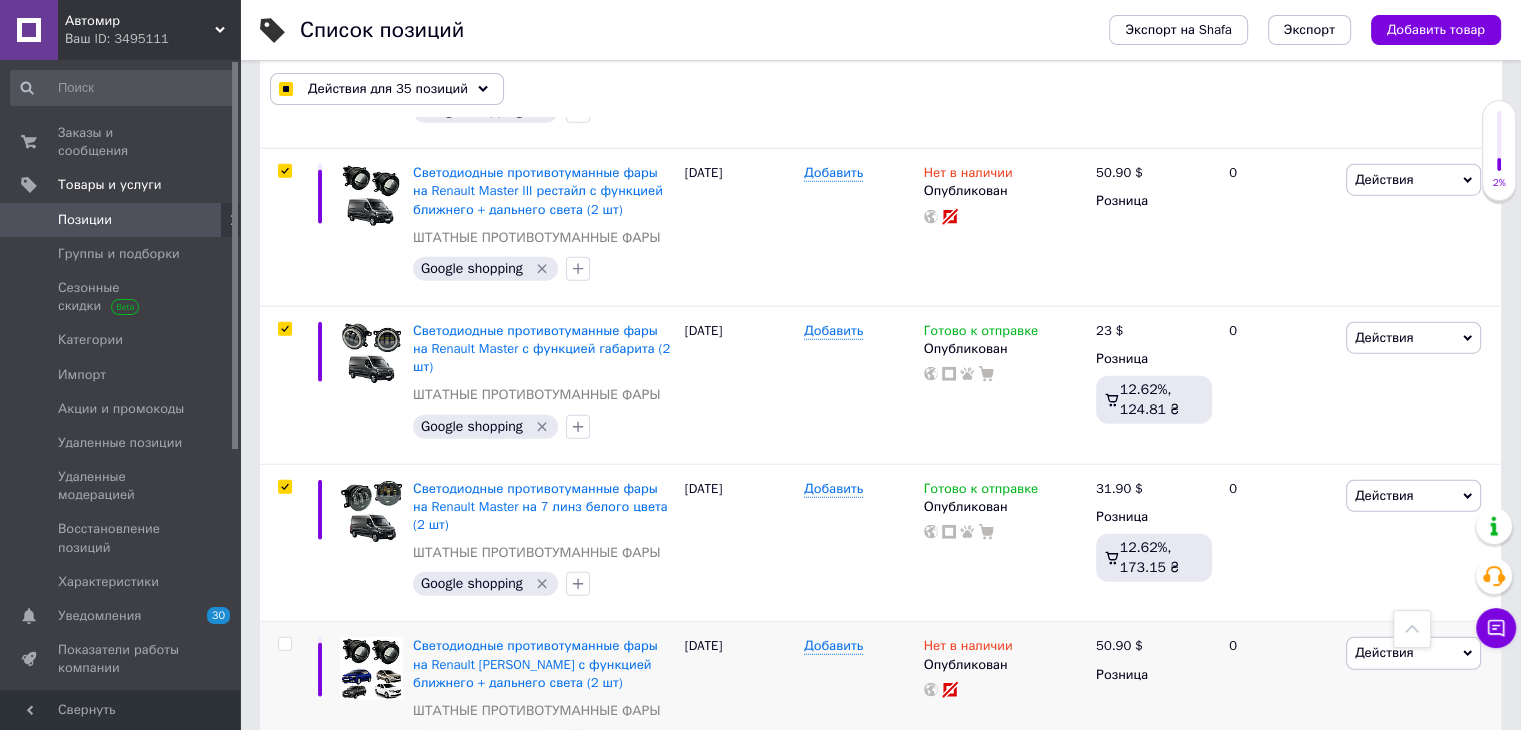 scroll, scrollTop: 12800, scrollLeft: 0, axis: vertical 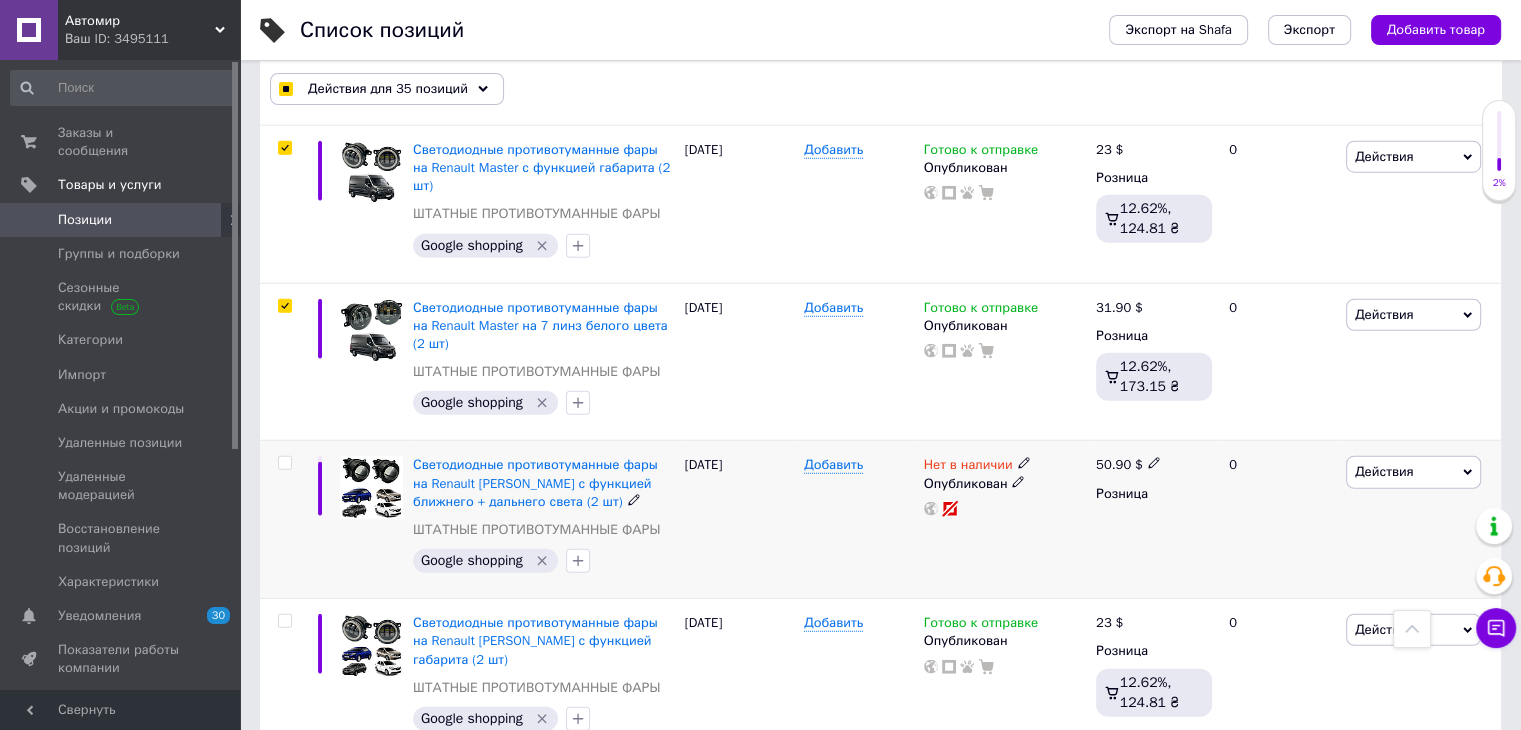 click at bounding box center (284, 463) 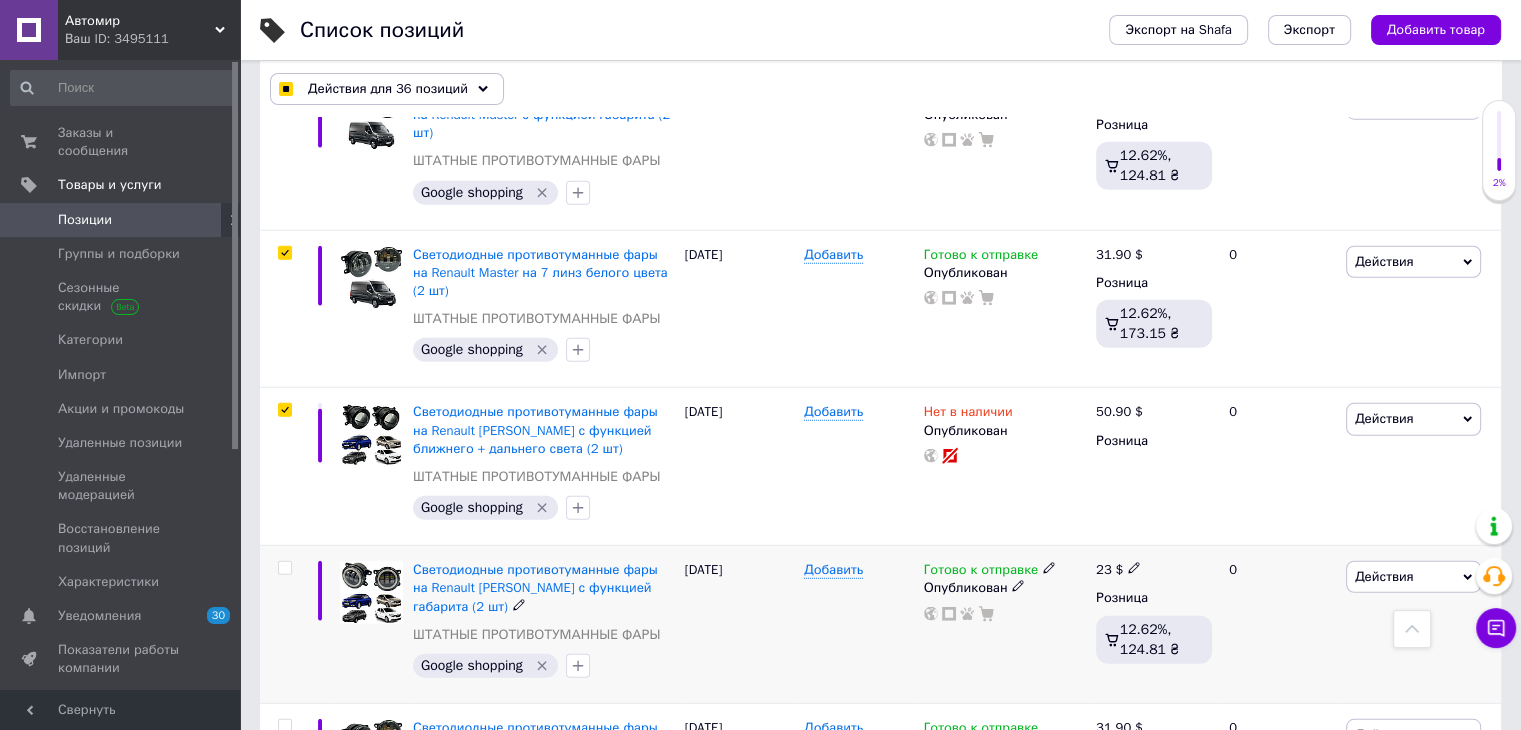 scroll, scrollTop: 12900, scrollLeft: 0, axis: vertical 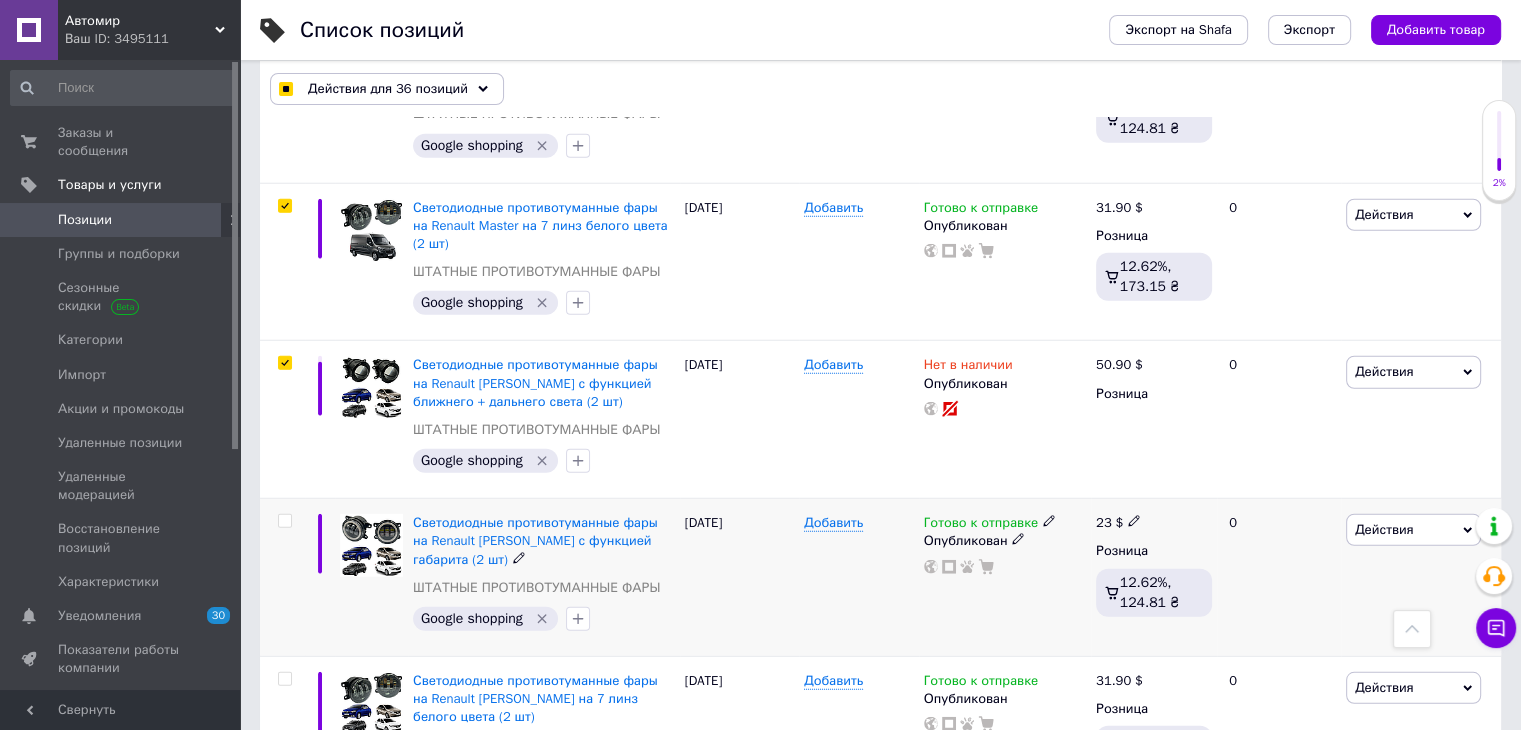 click at bounding box center [284, 521] 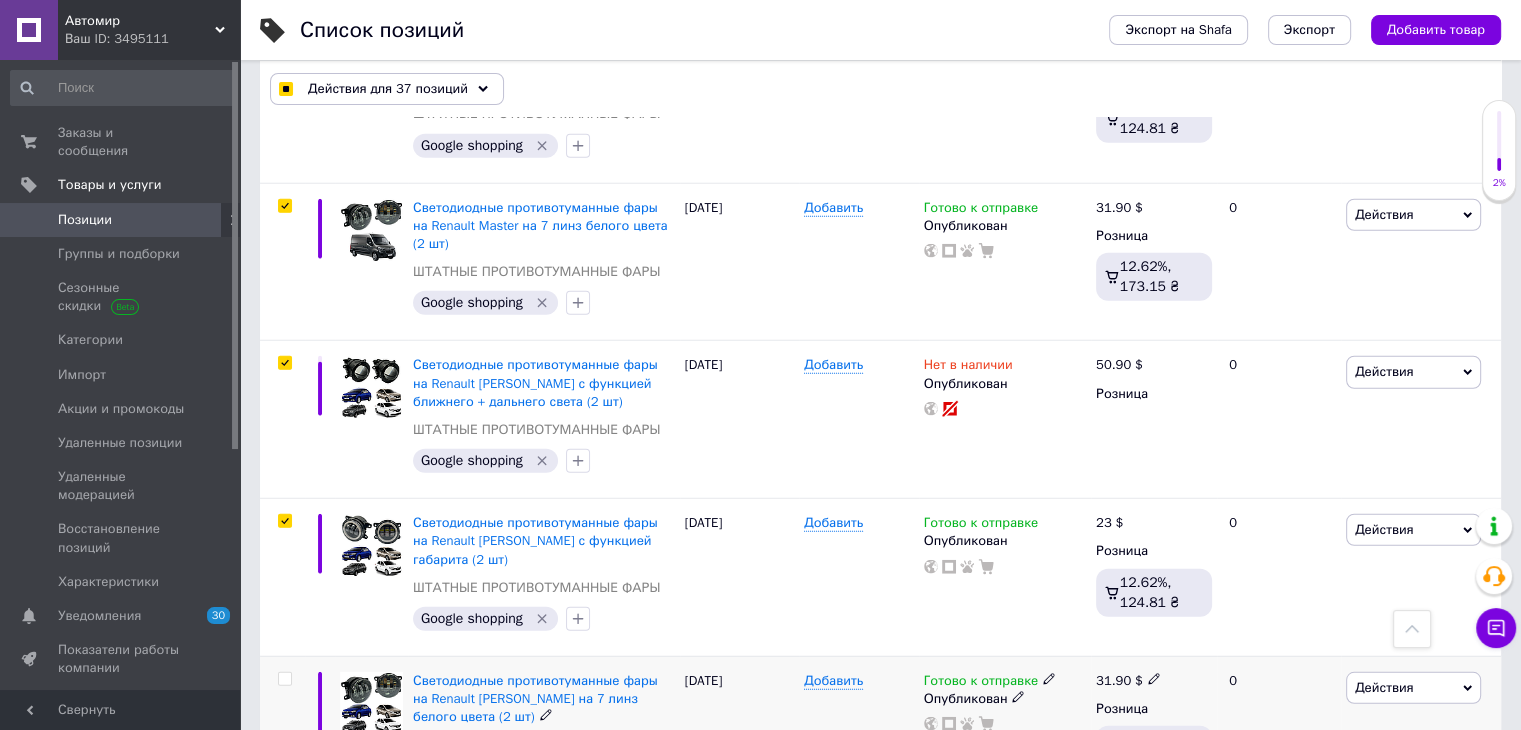 click at bounding box center (282, 735) 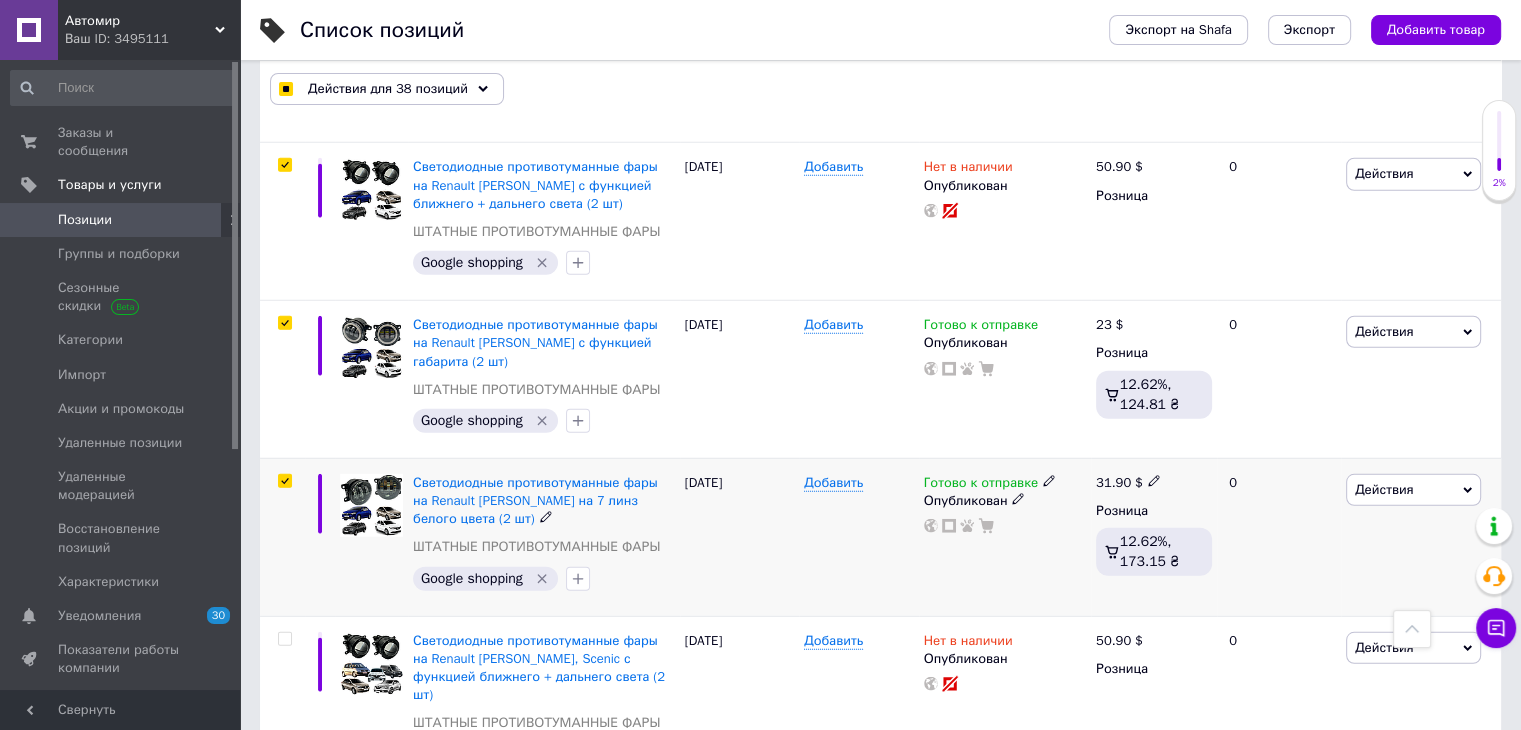 scroll, scrollTop: 13100, scrollLeft: 0, axis: vertical 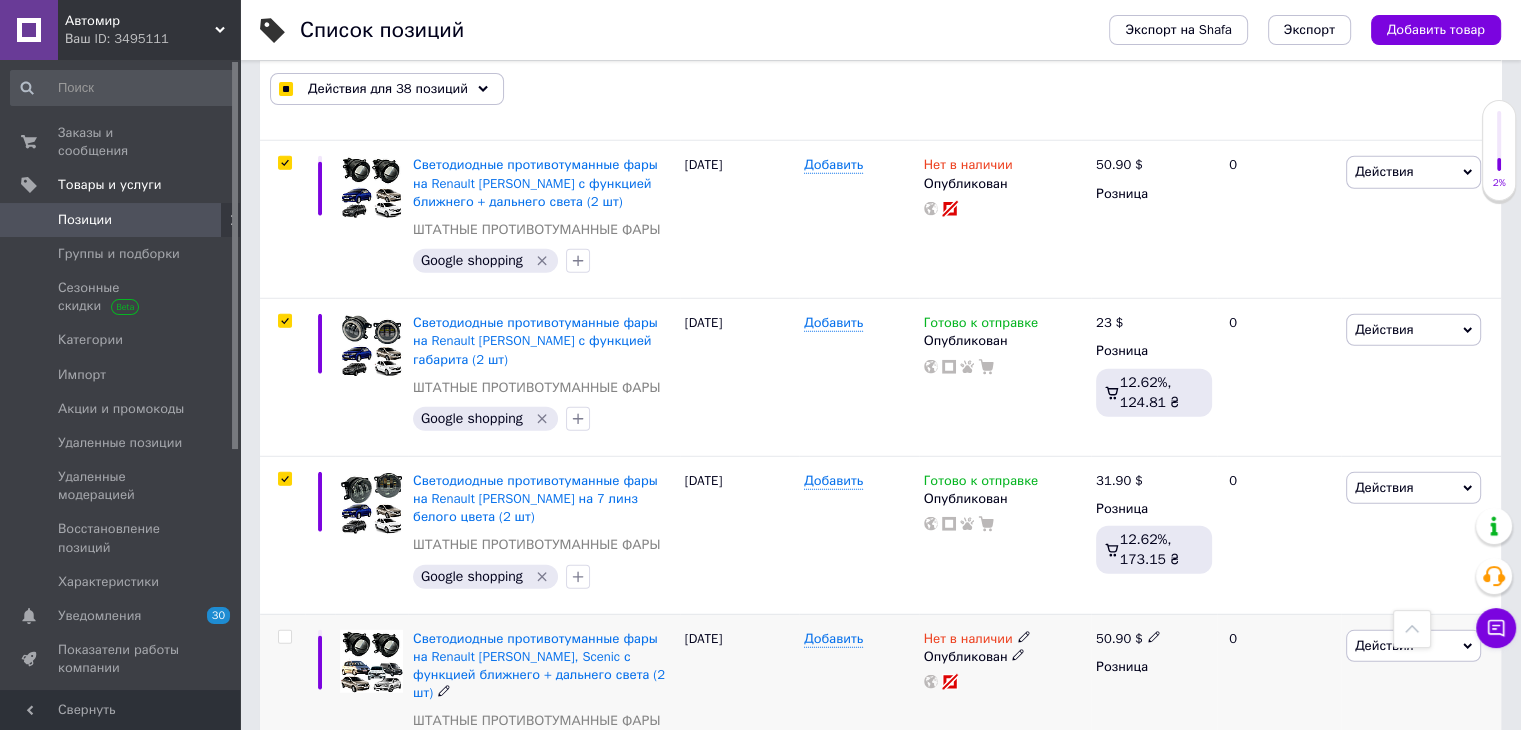 drag, startPoint x: 284, startPoint y: 469, endPoint x: 296, endPoint y: 467, distance: 12.165525 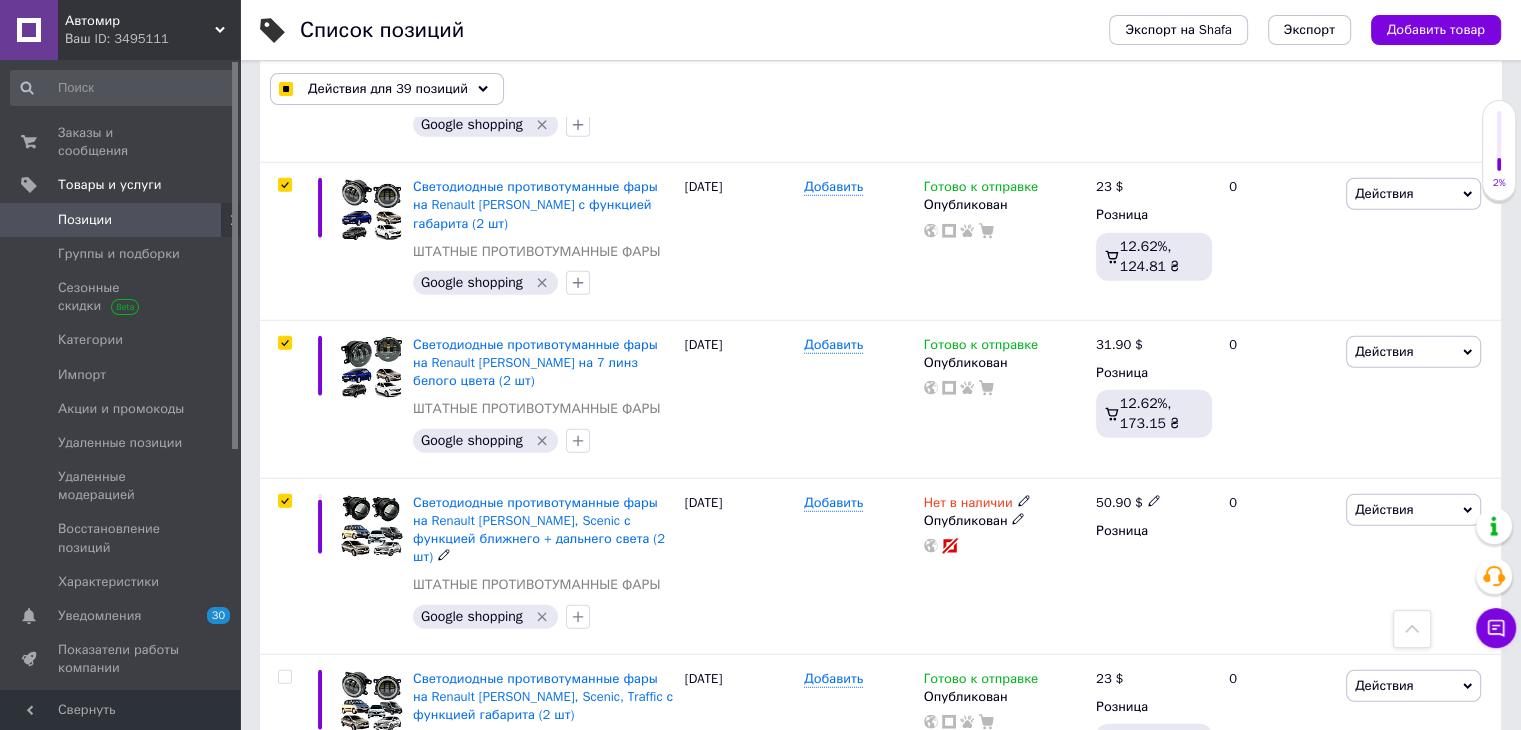 scroll, scrollTop: 13500, scrollLeft: 0, axis: vertical 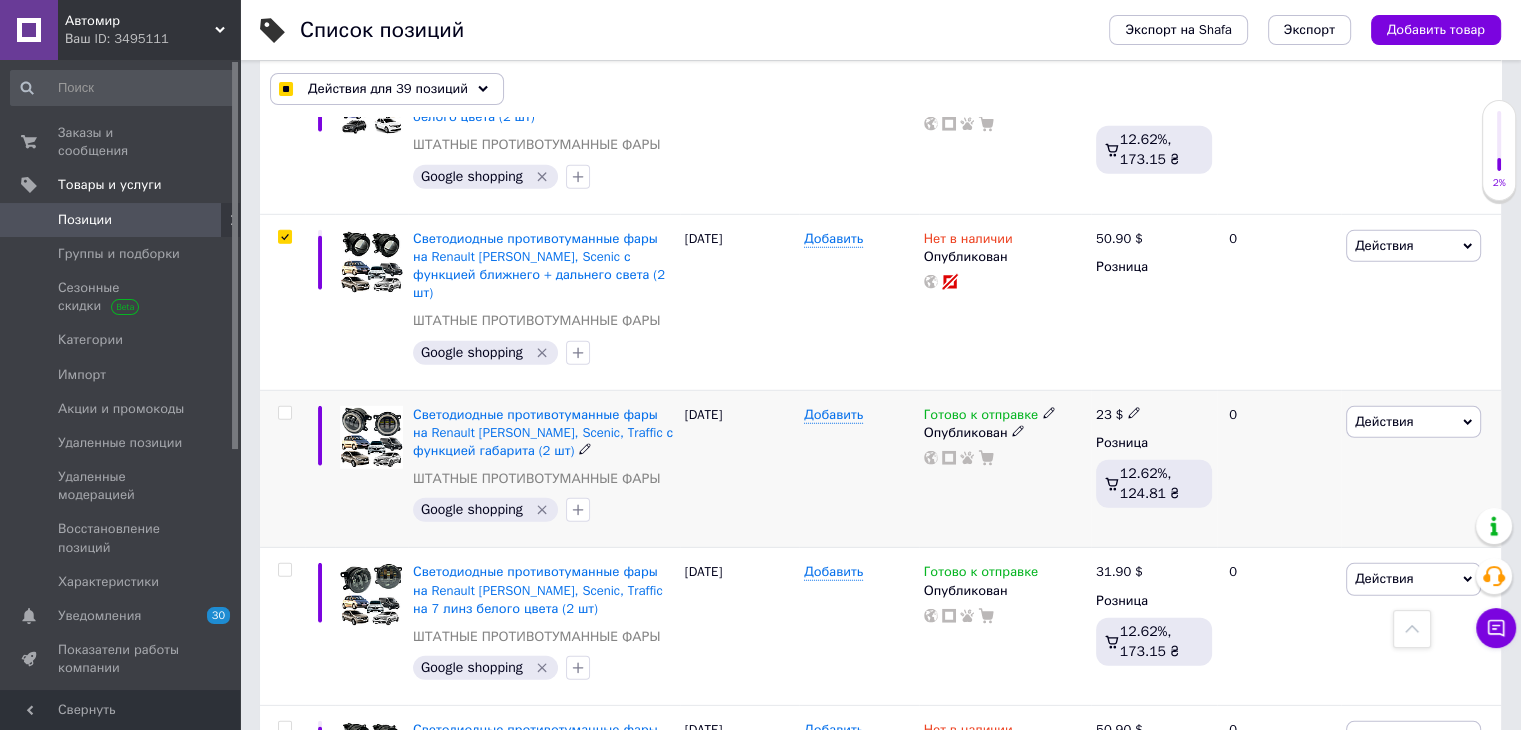 click at bounding box center (284, 413) 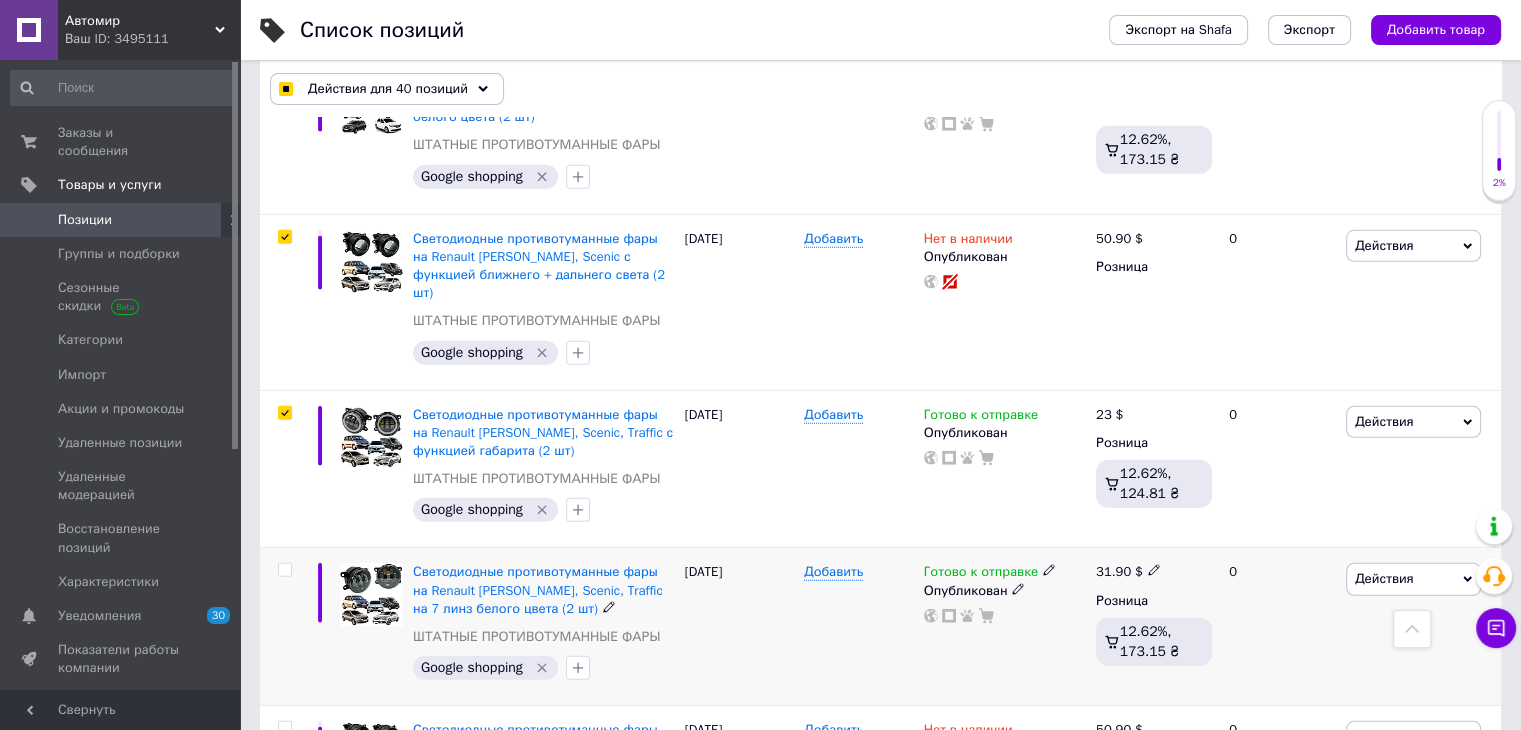 click at bounding box center [284, 570] 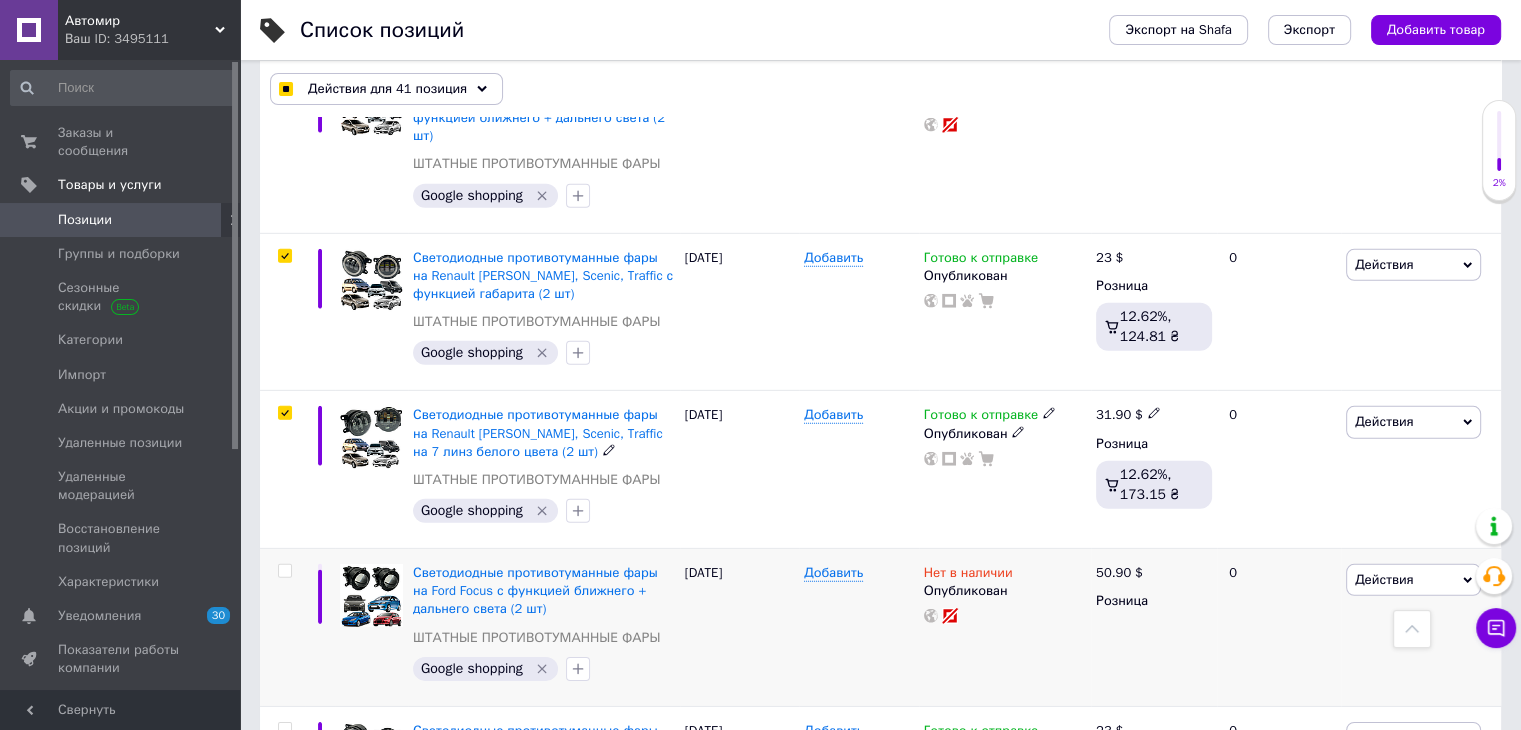 scroll, scrollTop: 13800, scrollLeft: 0, axis: vertical 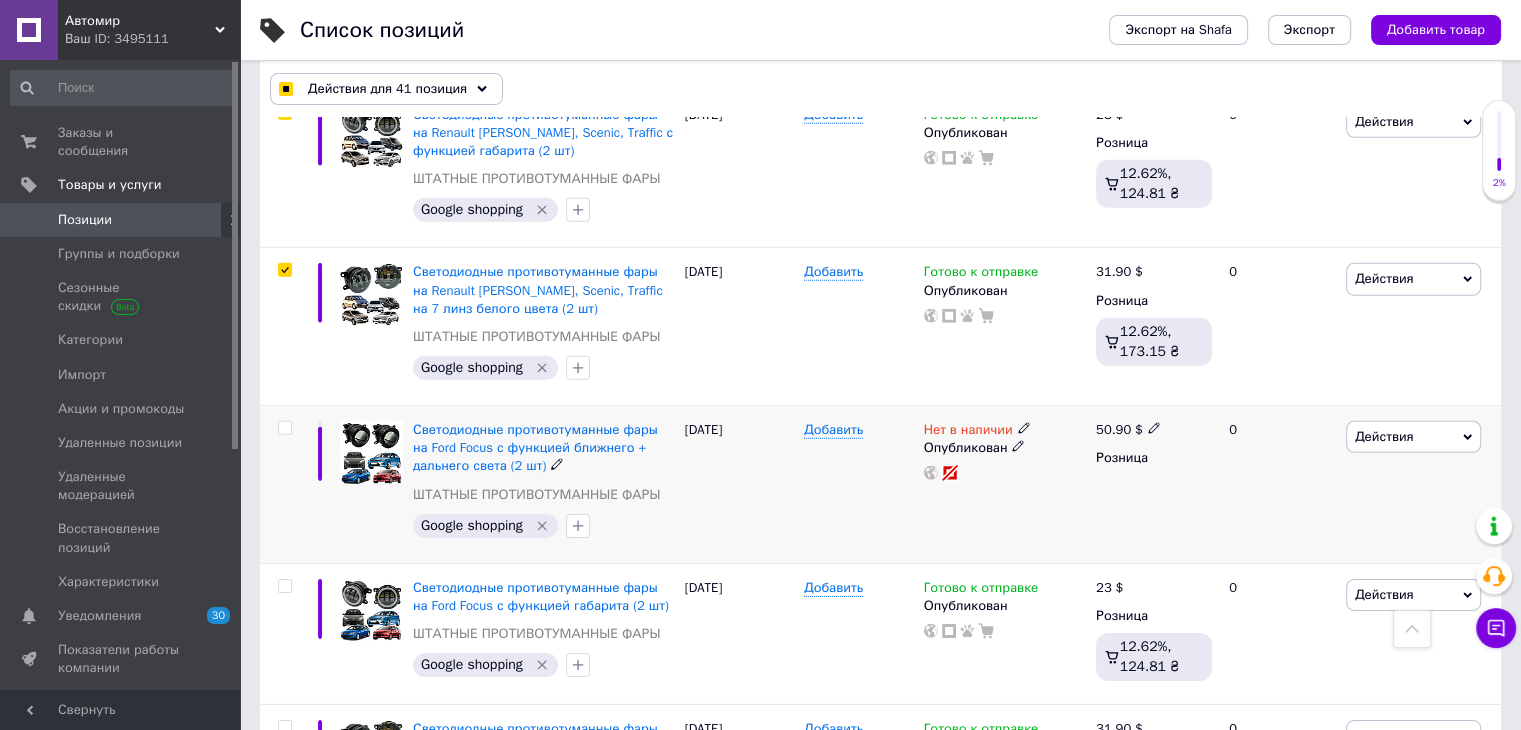 click at bounding box center (284, 428) 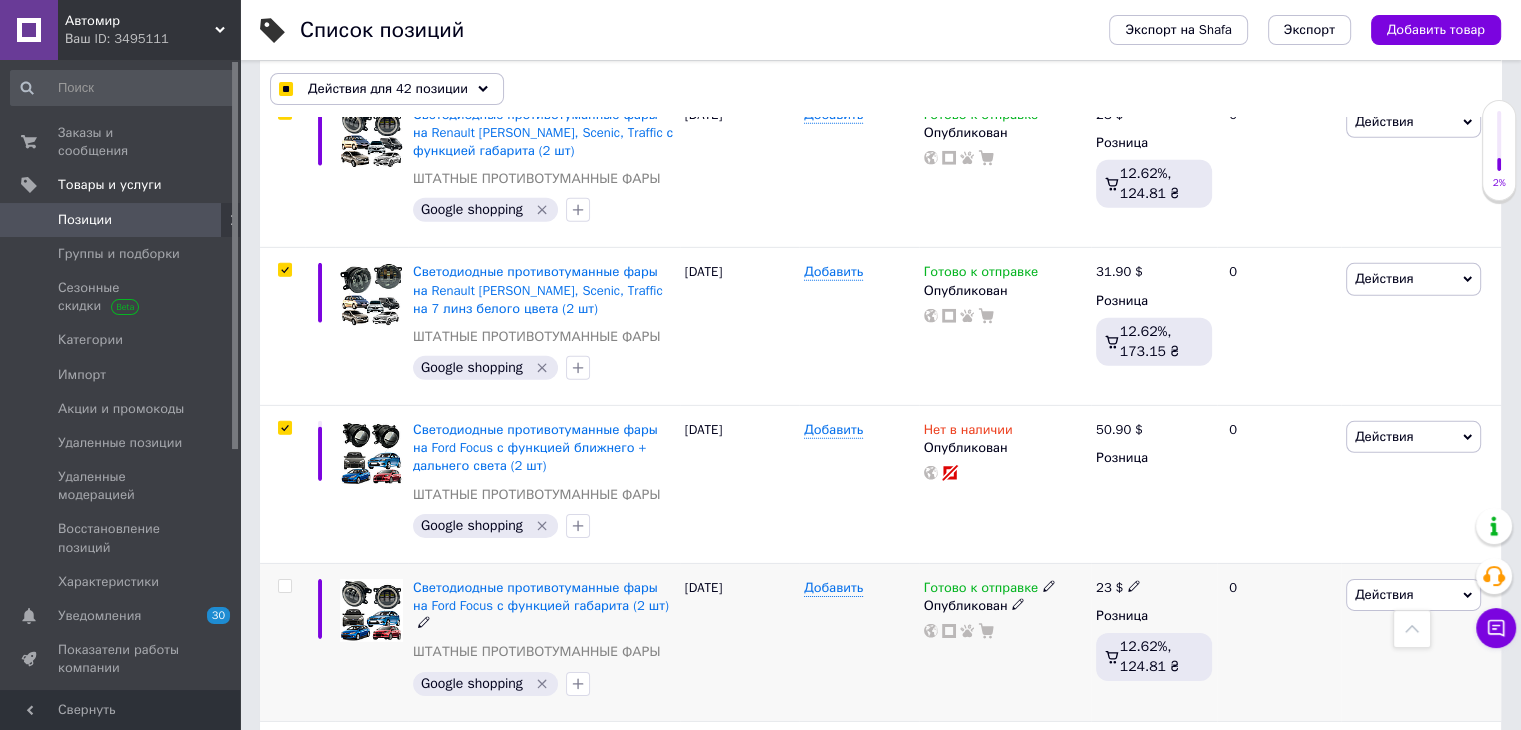 click at bounding box center [282, 642] 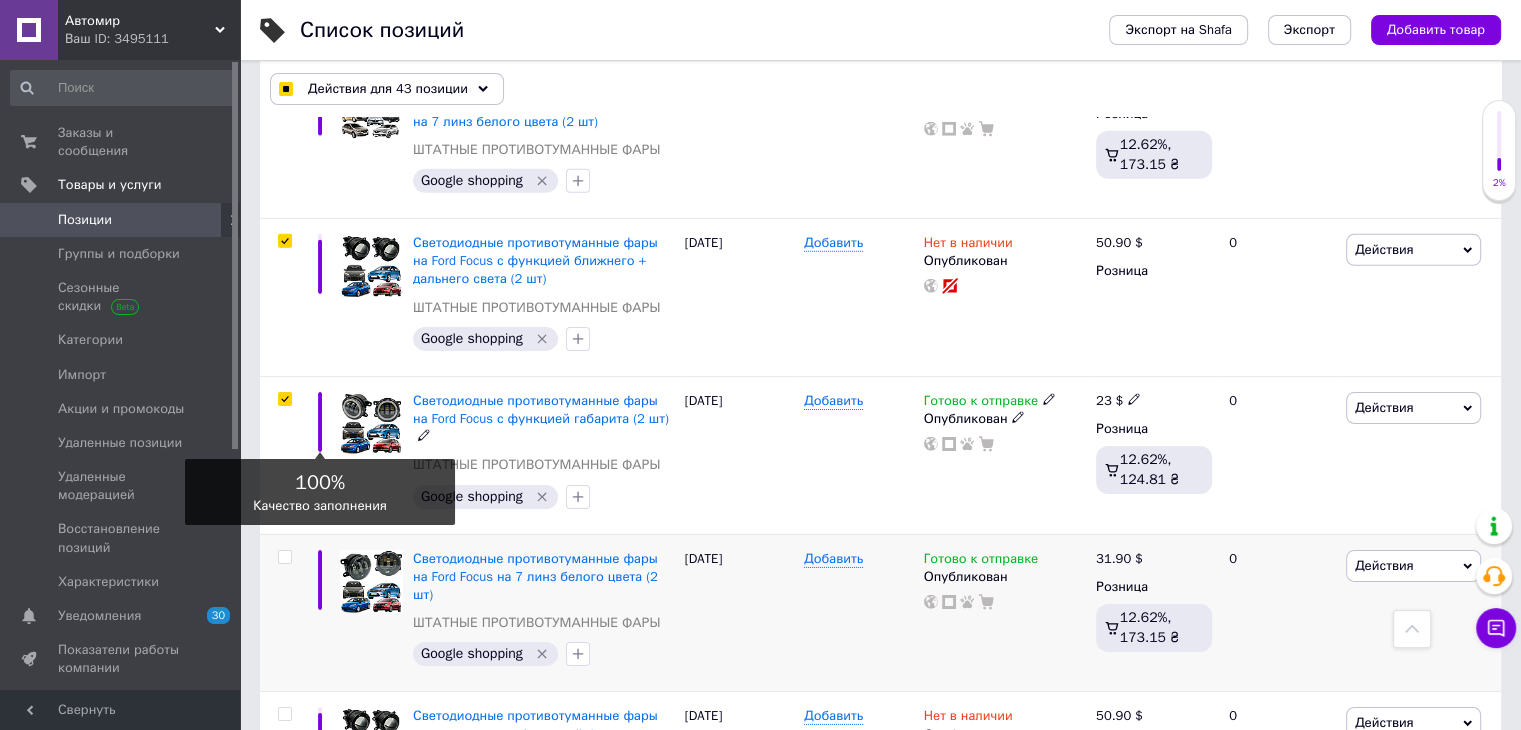 scroll, scrollTop: 14000, scrollLeft: 0, axis: vertical 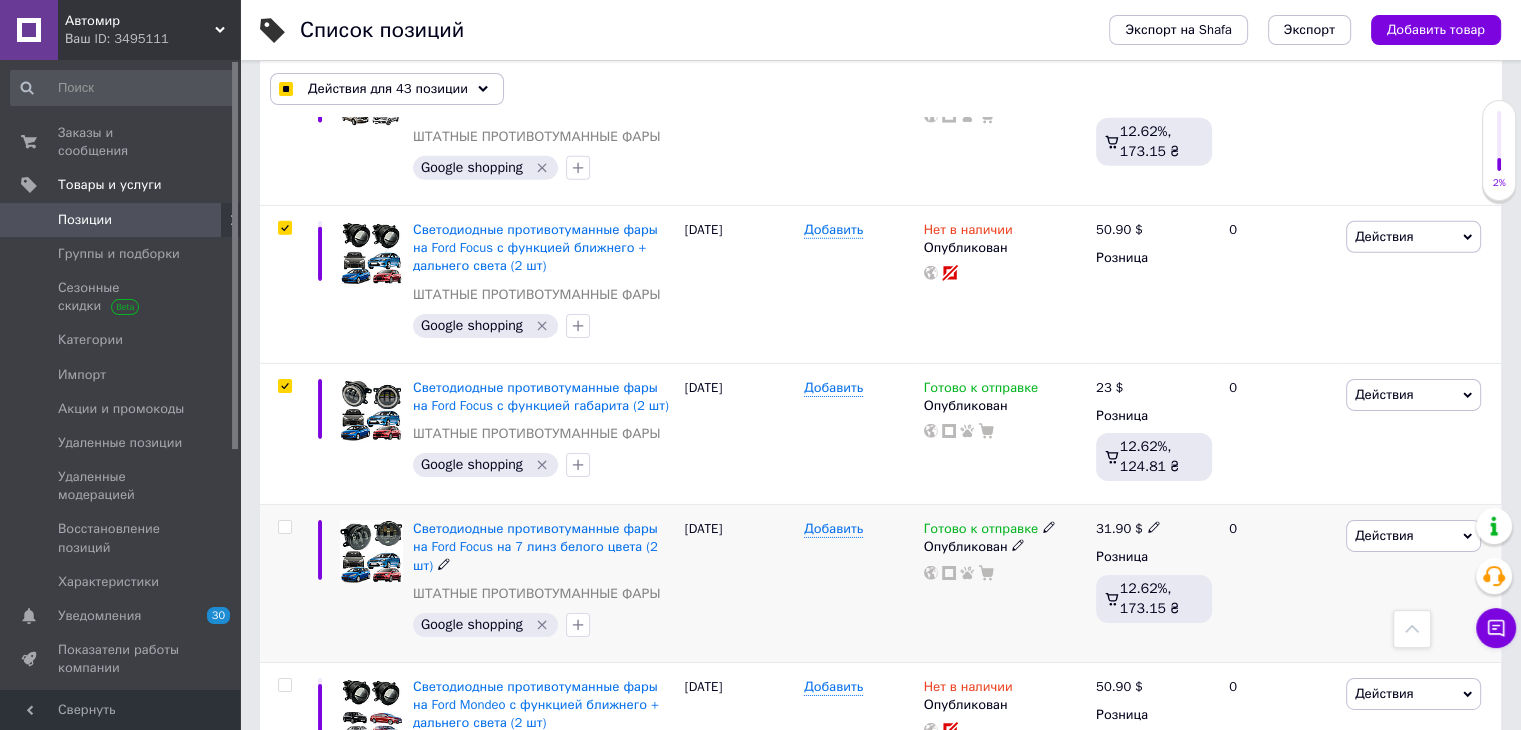 click at bounding box center [284, 527] 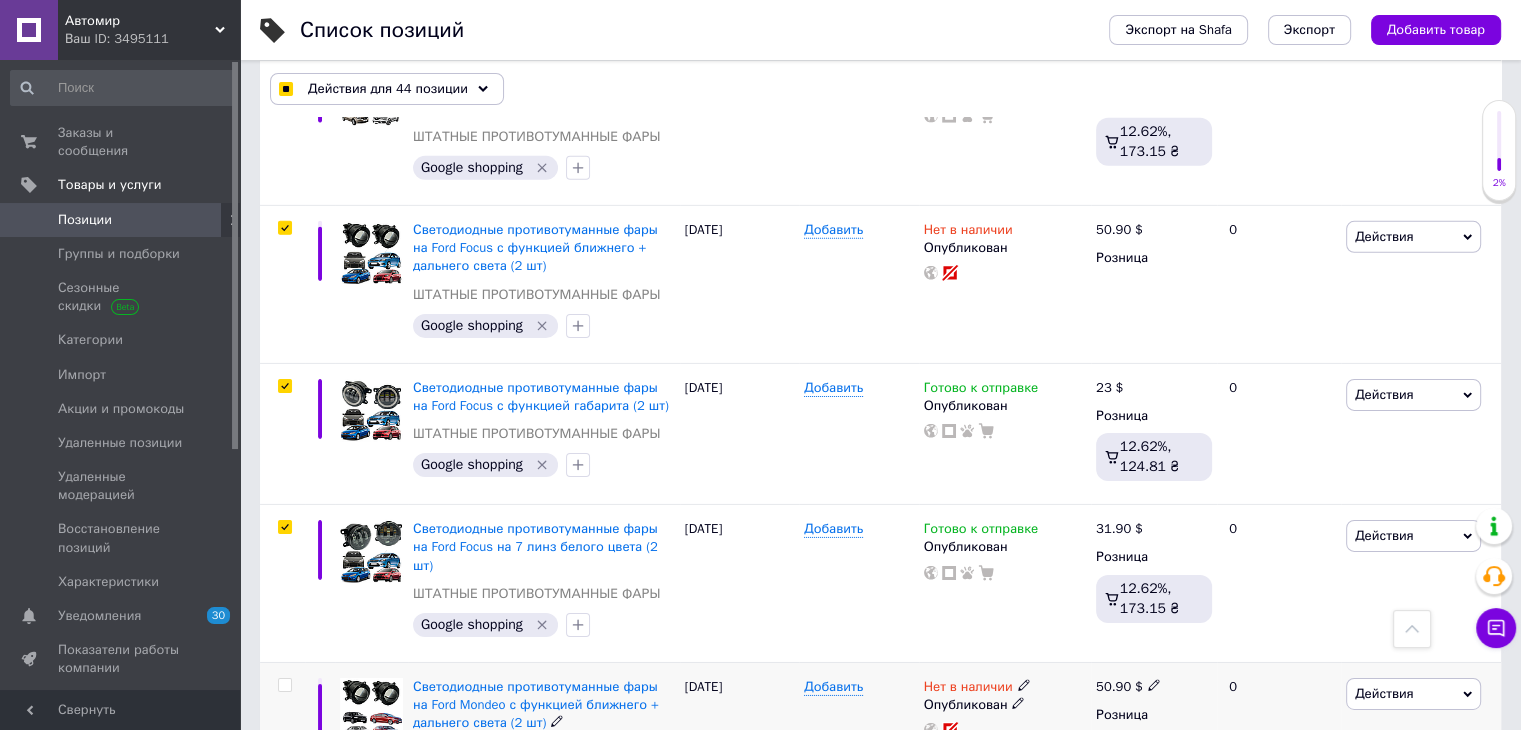click at bounding box center (284, 685) 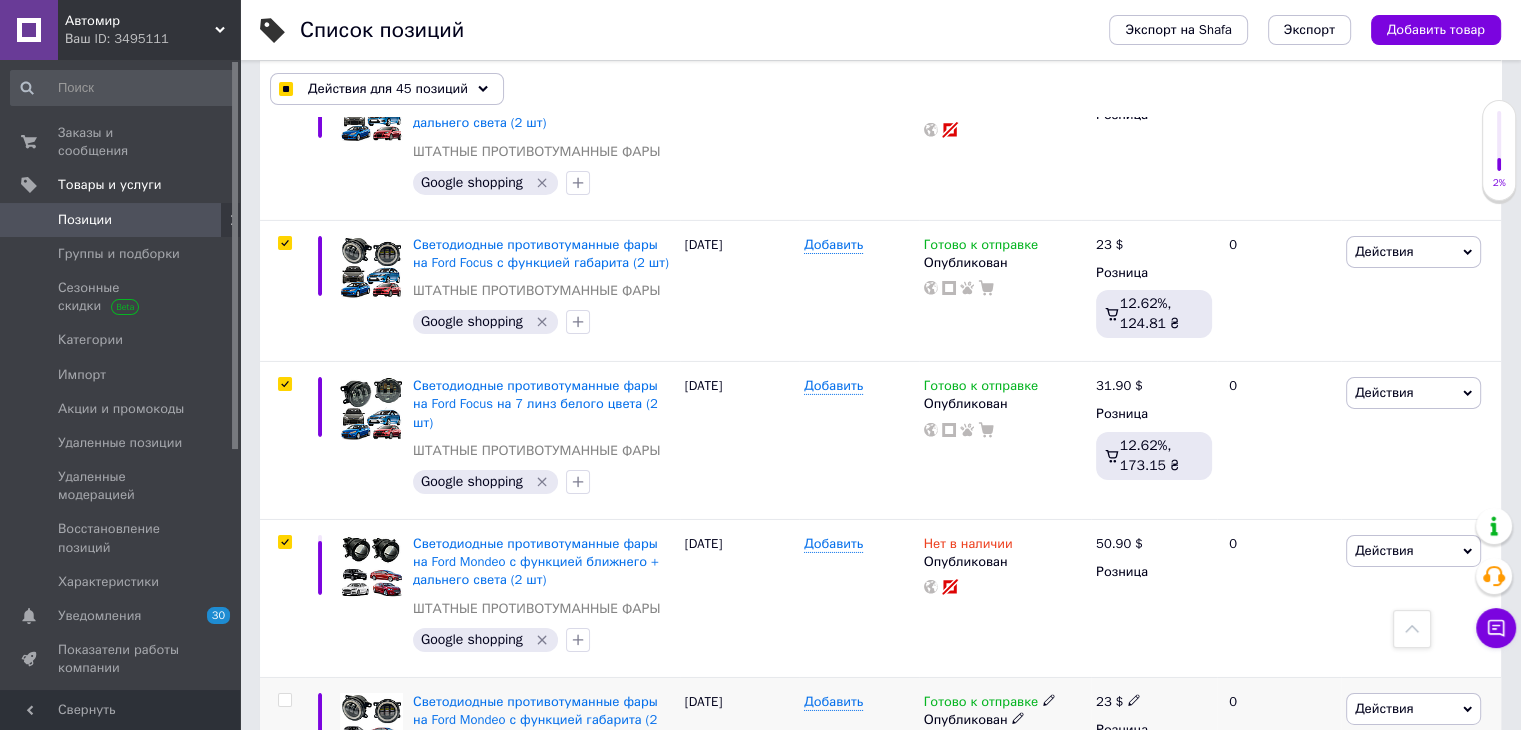 scroll, scrollTop: 14300, scrollLeft: 0, axis: vertical 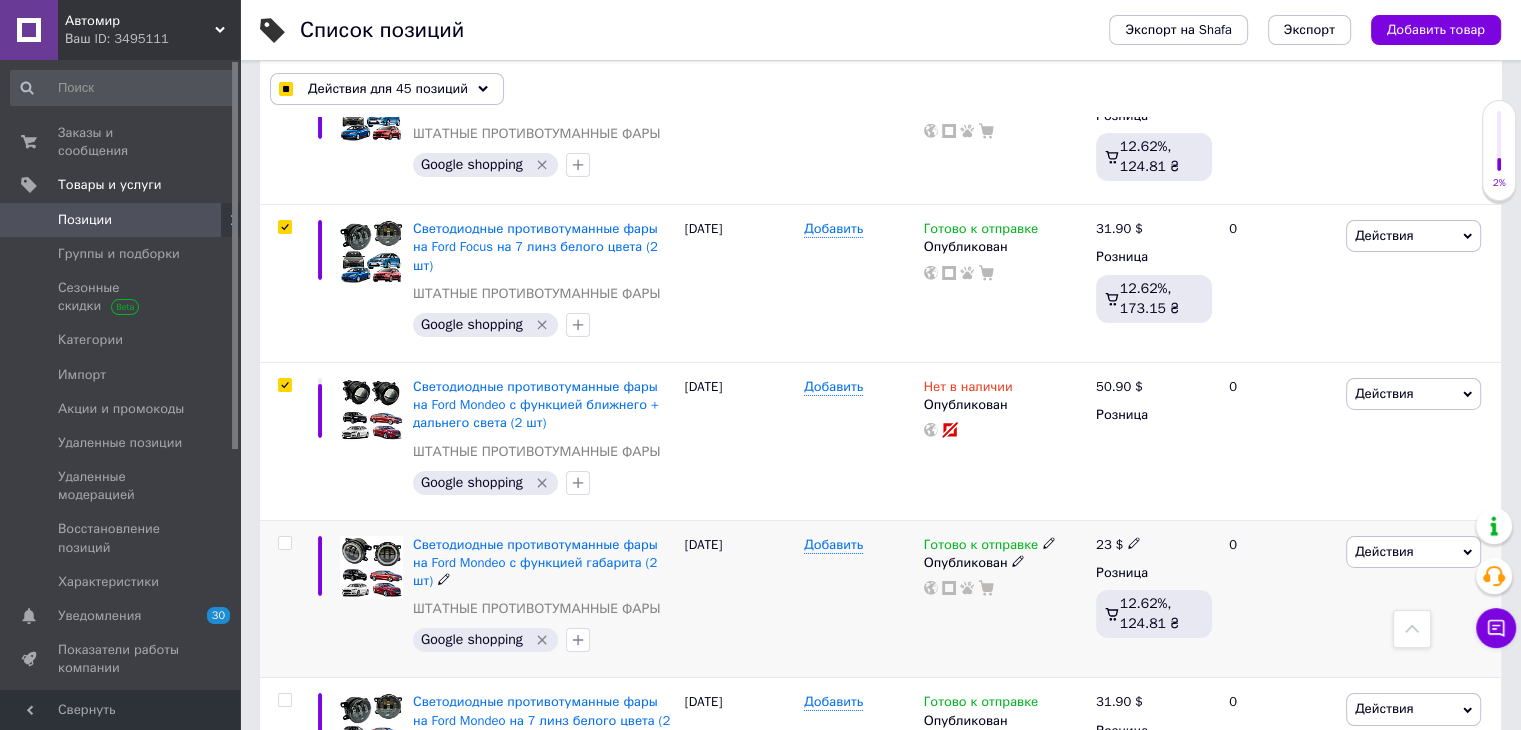 click at bounding box center (284, 543) 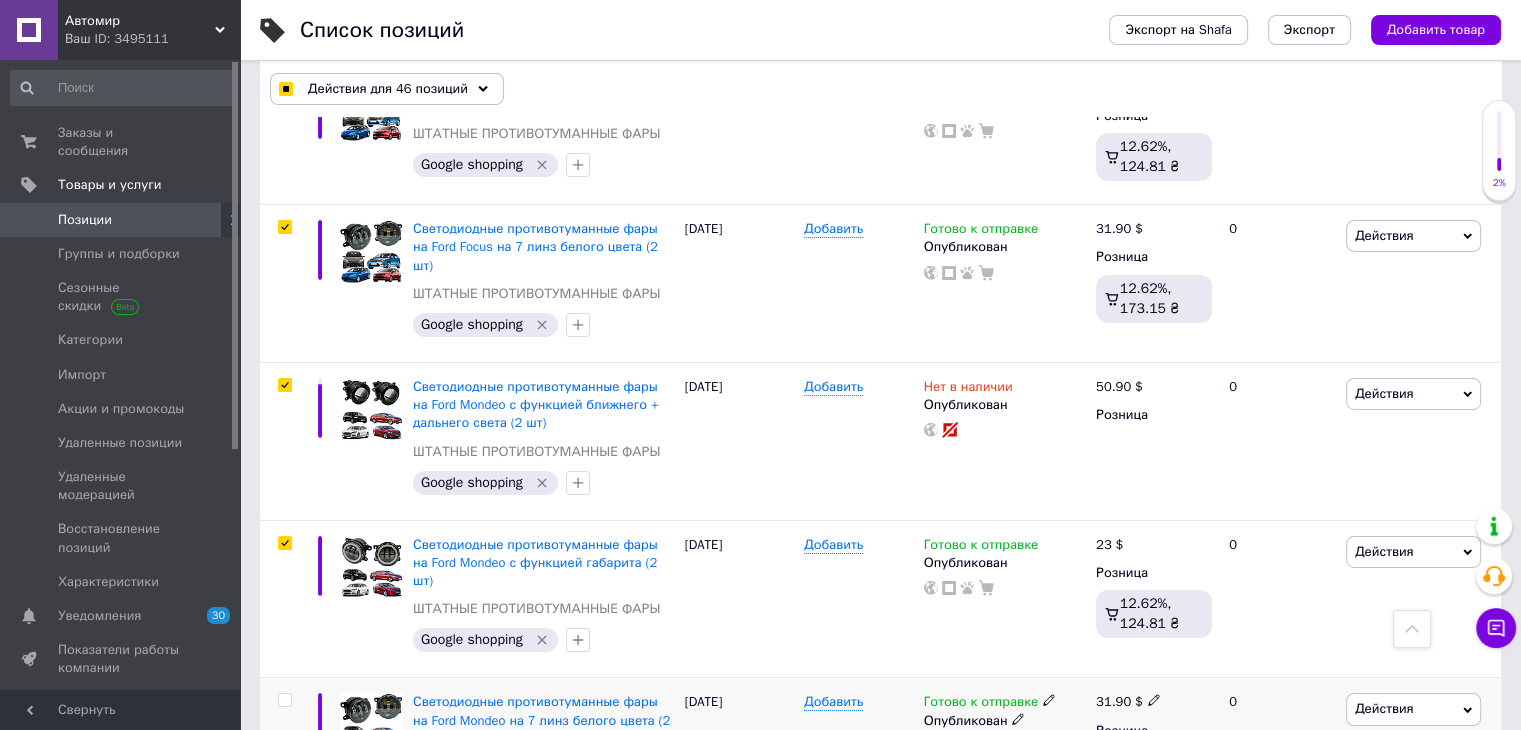 click at bounding box center (284, 700) 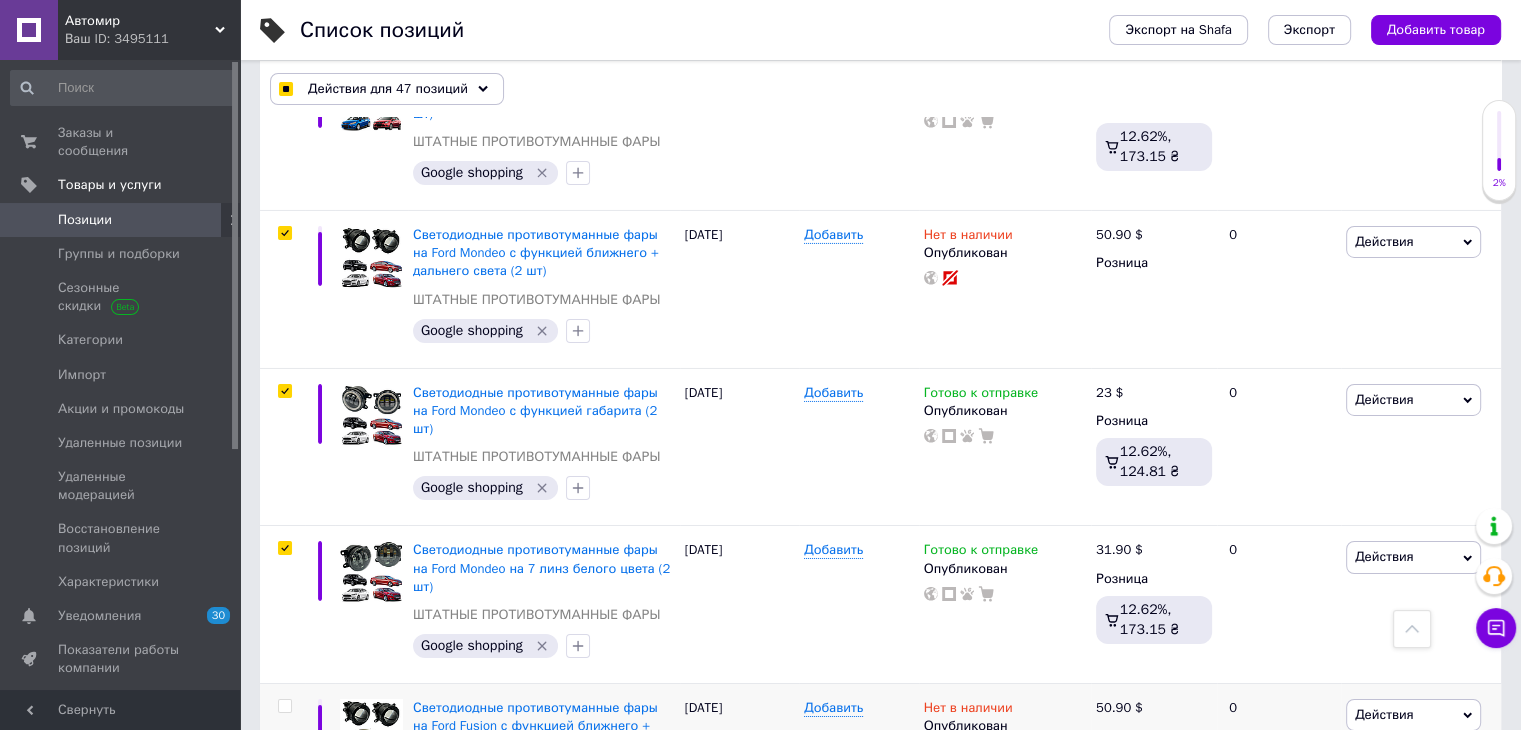 scroll, scrollTop: 14600, scrollLeft: 0, axis: vertical 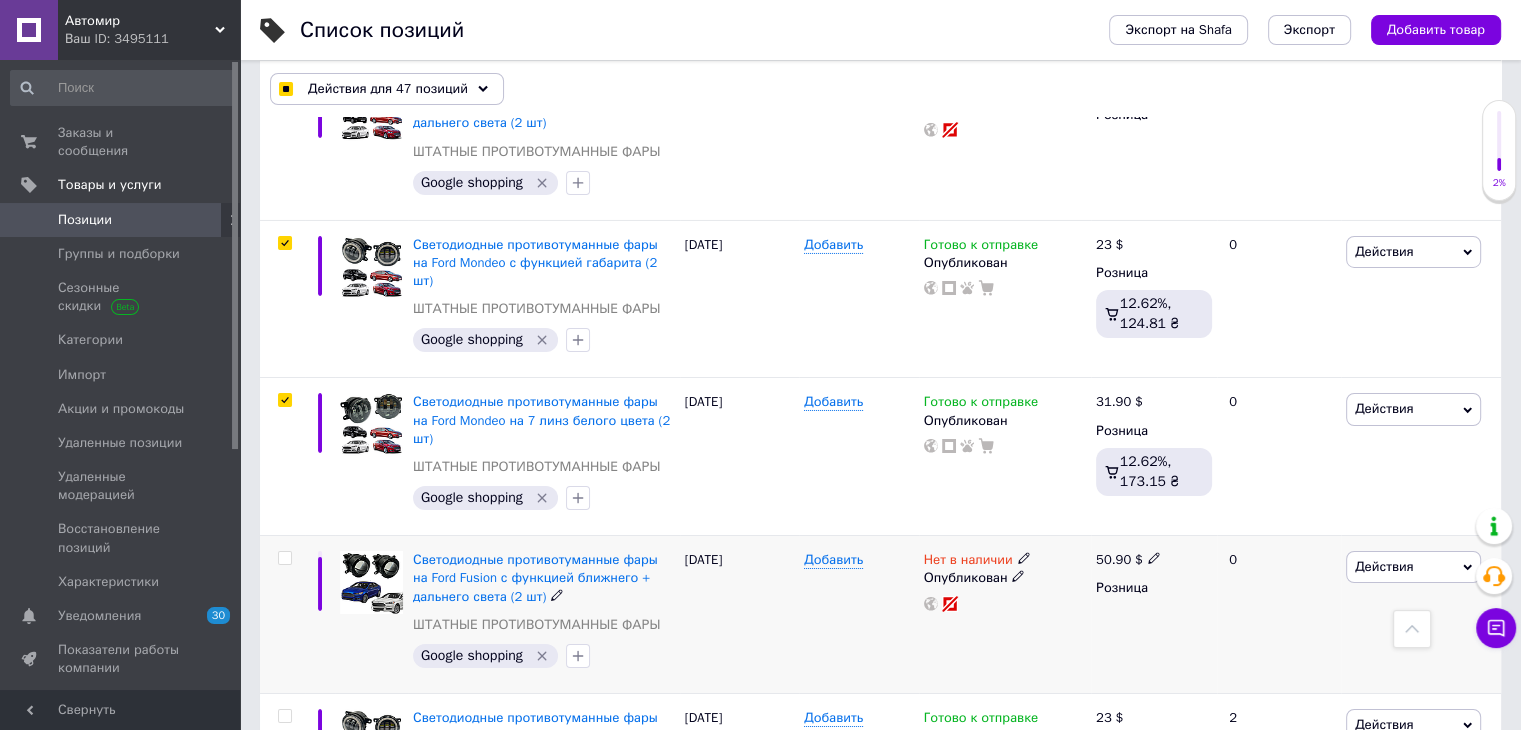 click at bounding box center (285, 558) 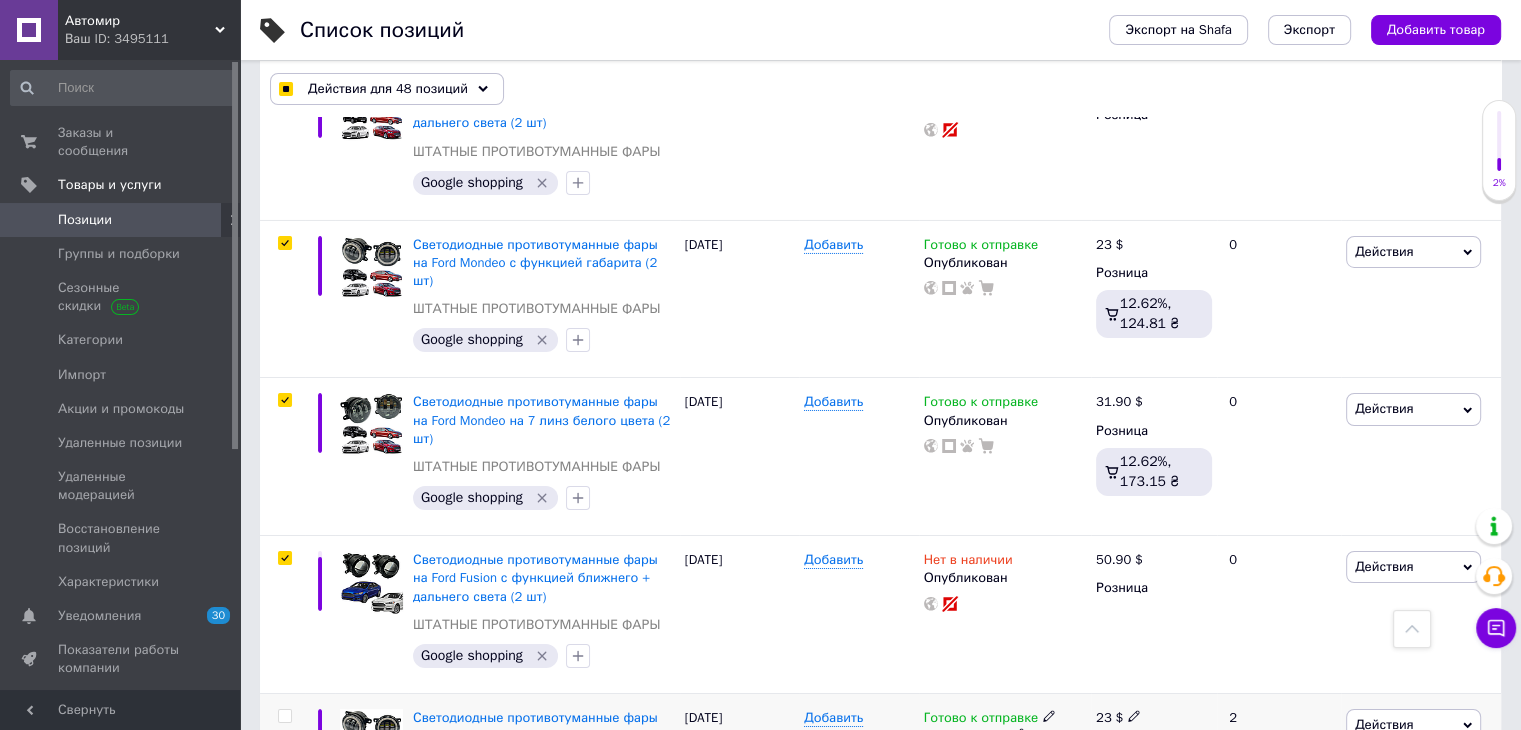 click at bounding box center (284, 716) 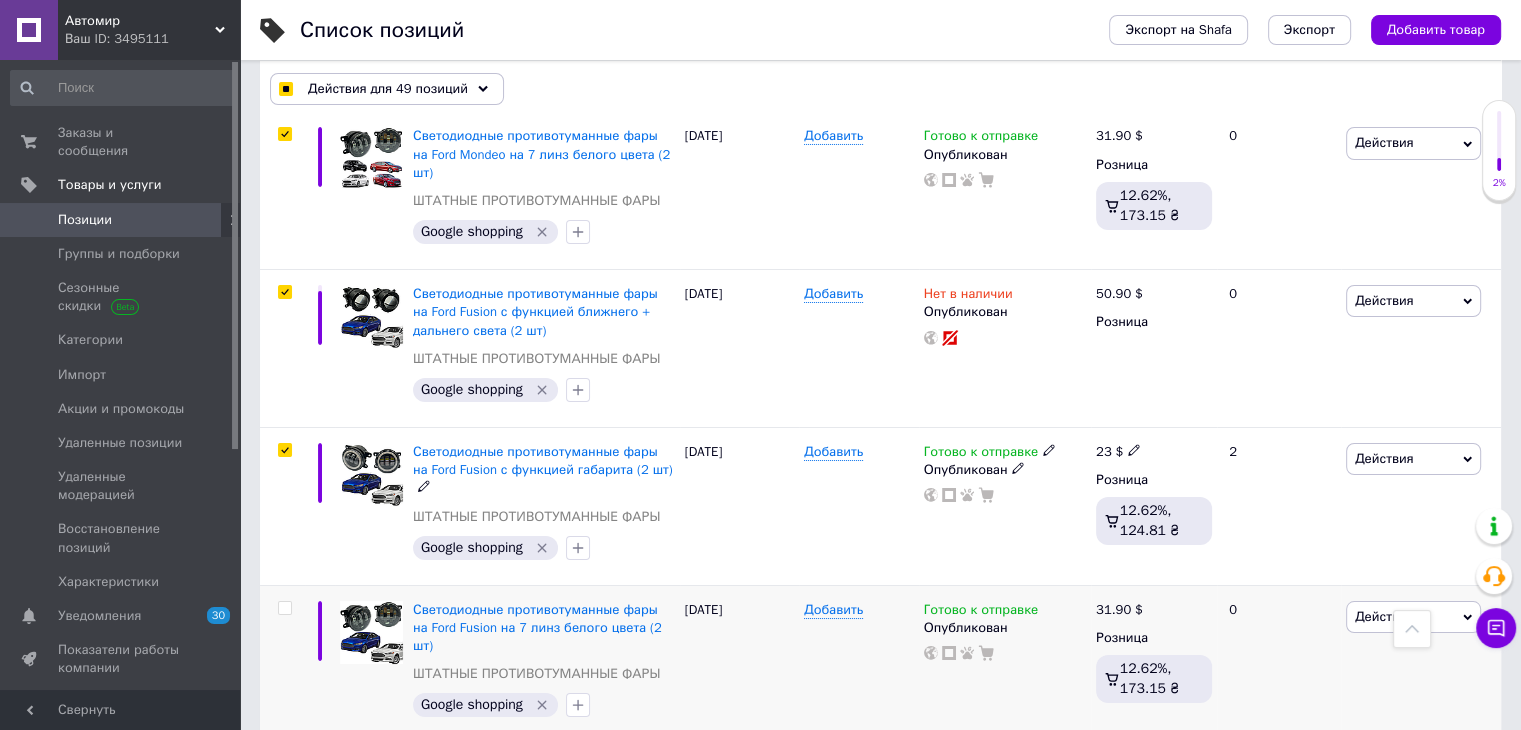 scroll, scrollTop: 14900, scrollLeft: 0, axis: vertical 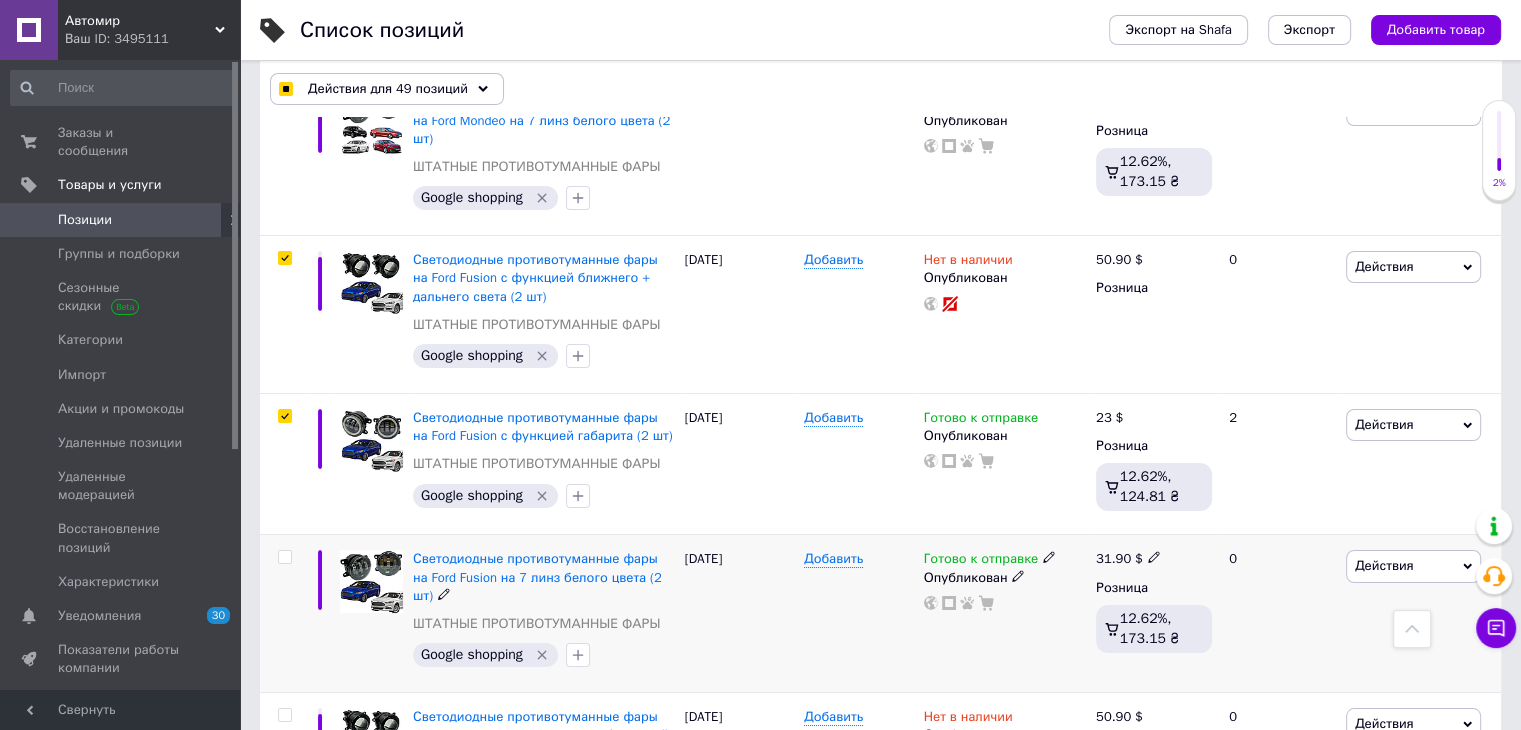 click at bounding box center [284, 557] 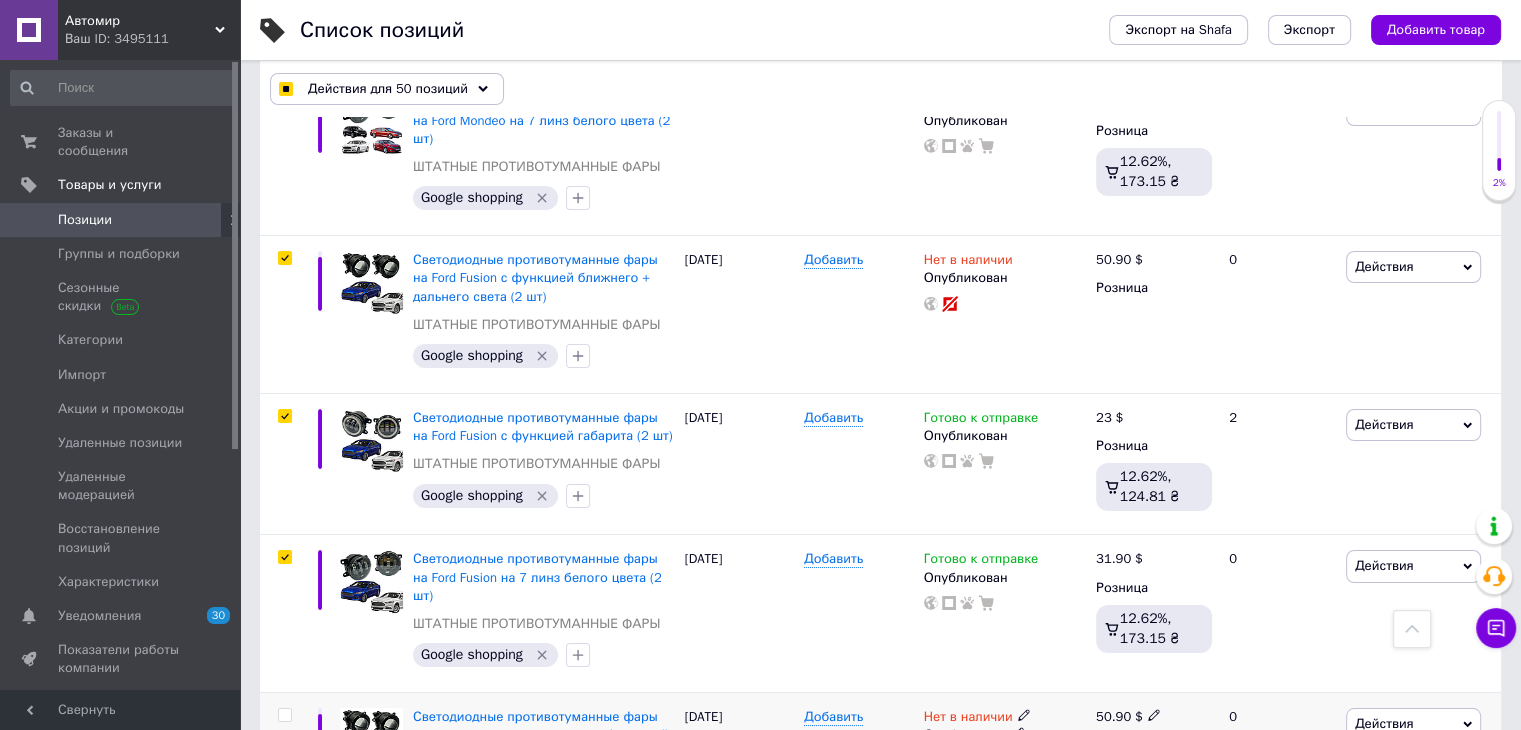 click at bounding box center (284, 715) 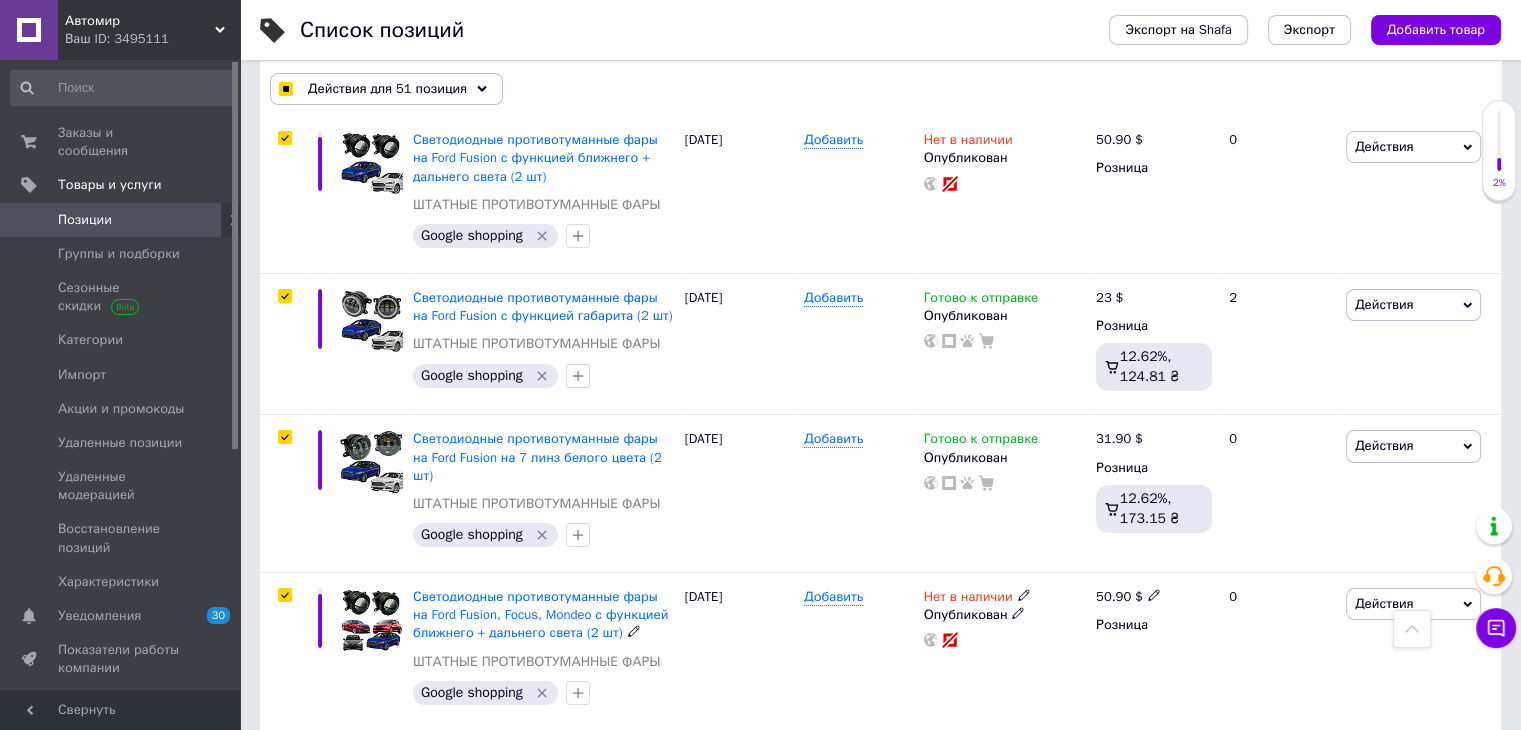scroll, scrollTop: 15200, scrollLeft: 0, axis: vertical 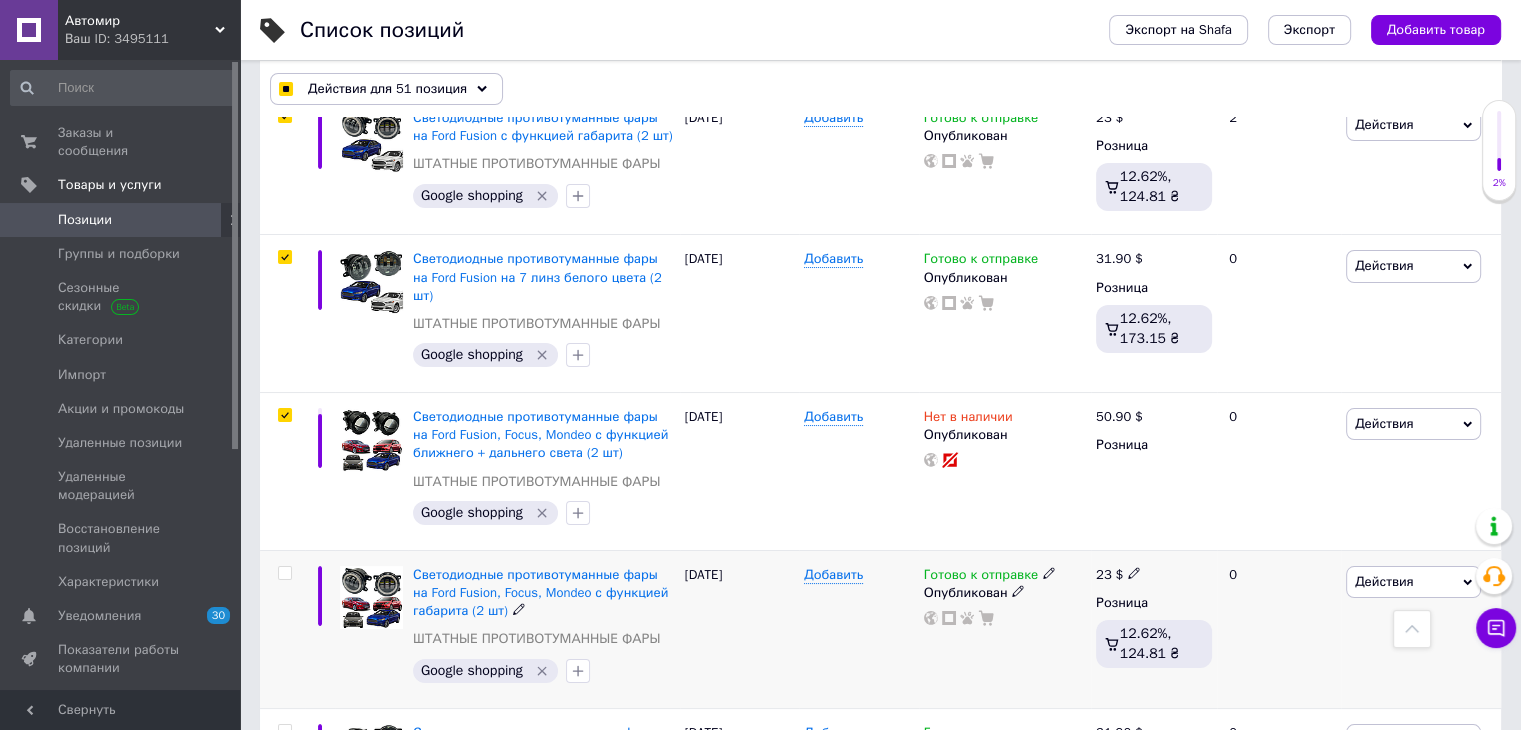 drag, startPoint x: 284, startPoint y: 317, endPoint x: 285, endPoint y: 329, distance: 12.0415945 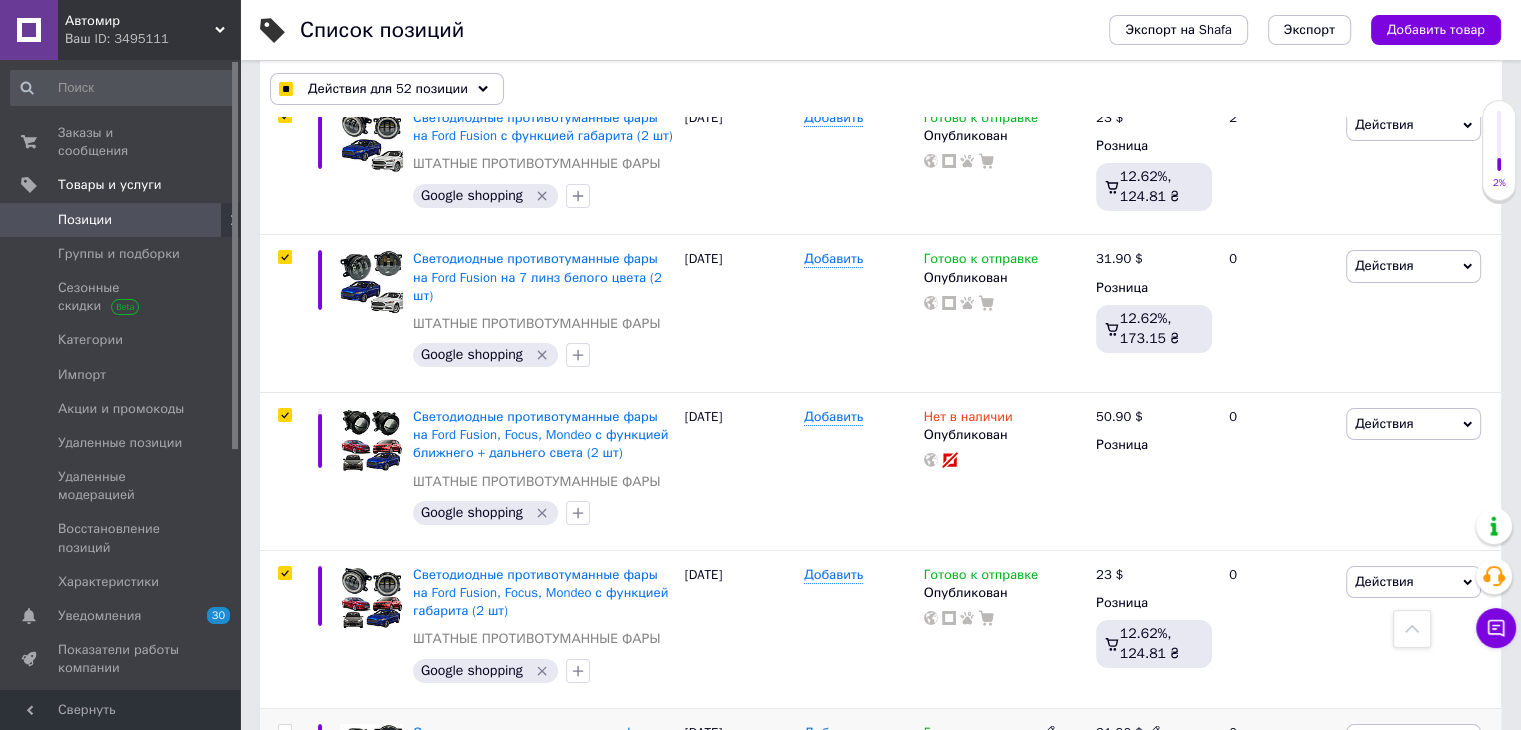 click at bounding box center [284, 731] 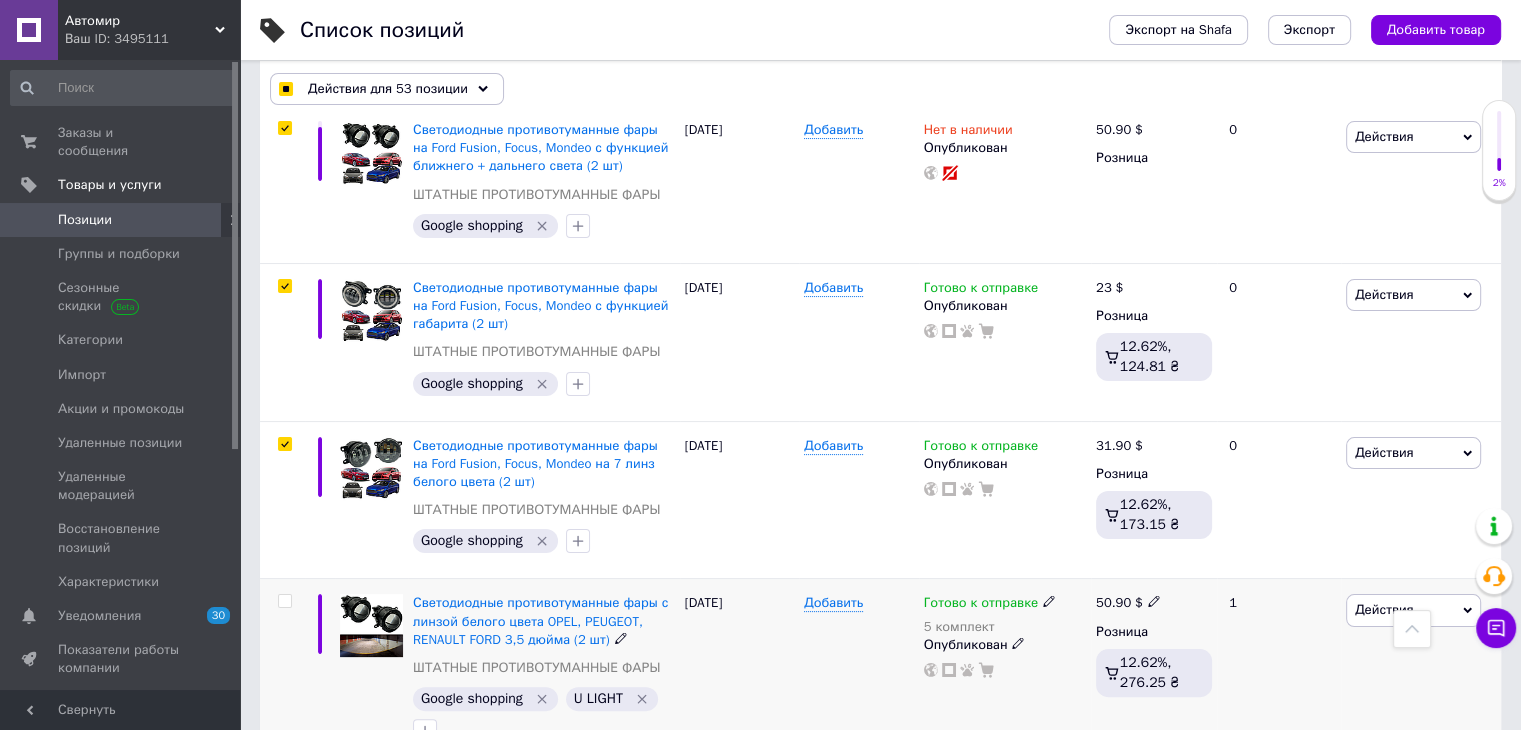 scroll, scrollTop: 15500, scrollLeft: 0, axis: vertical 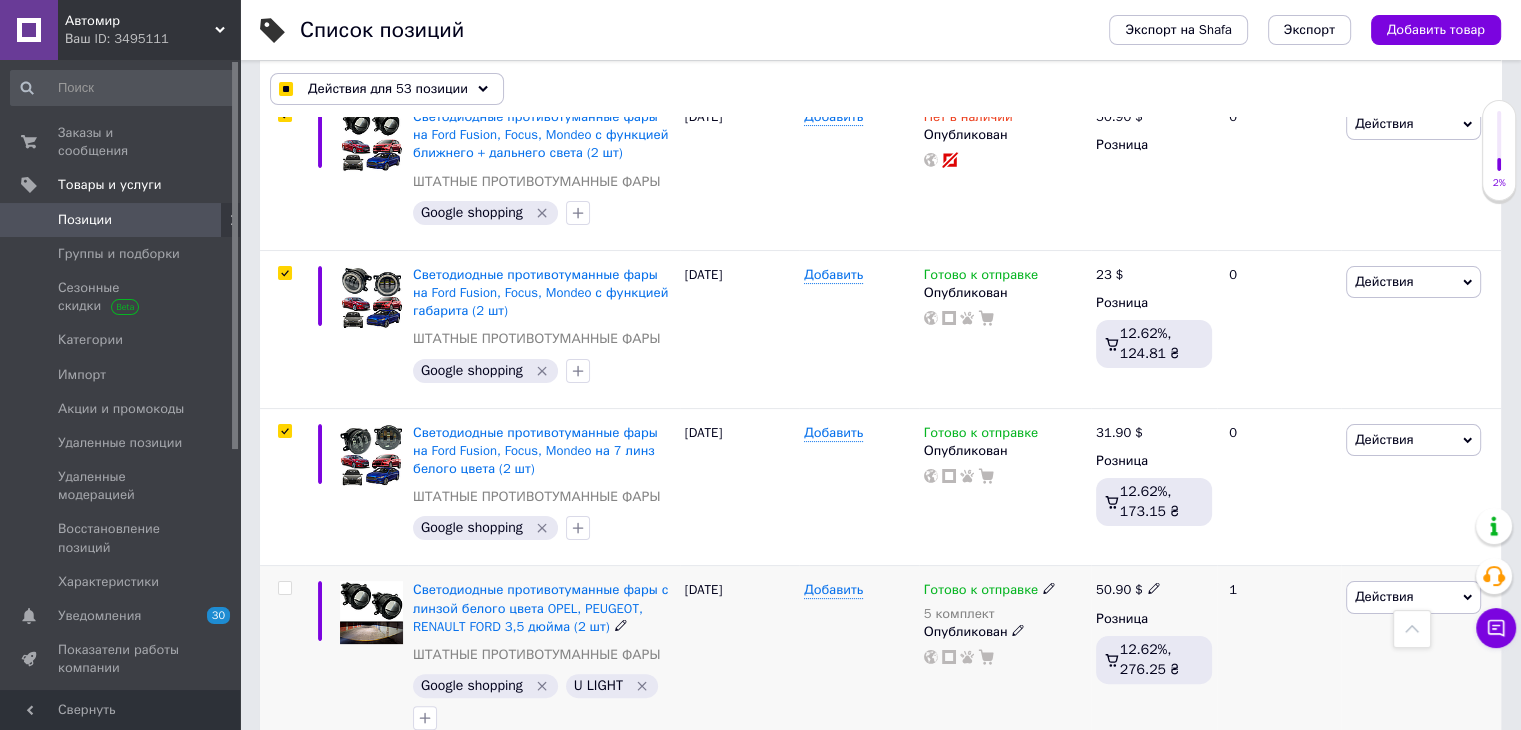 click at bounding box center [284, 588] 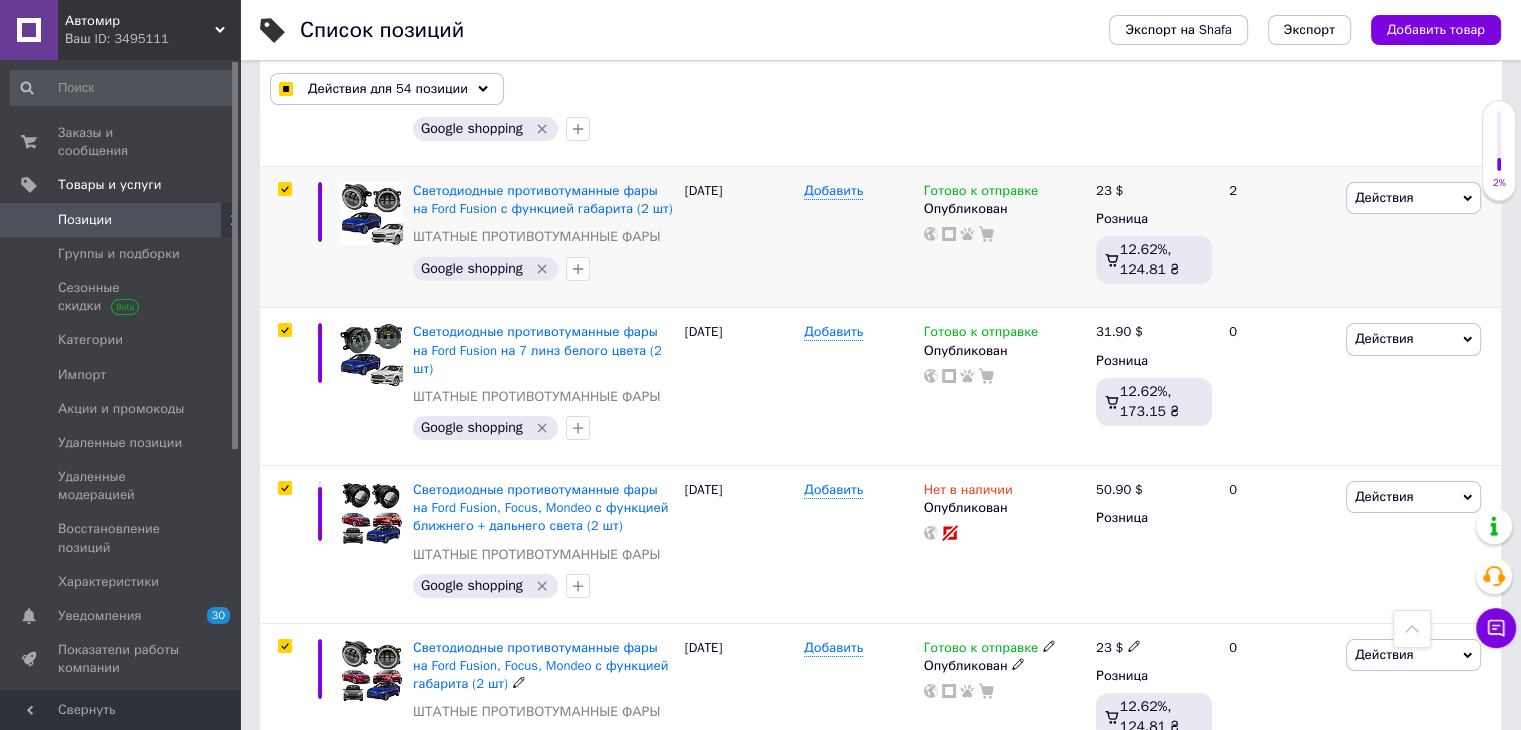 scroll, scrollTop: 14940, scrollLeft: 0, axis: vertical 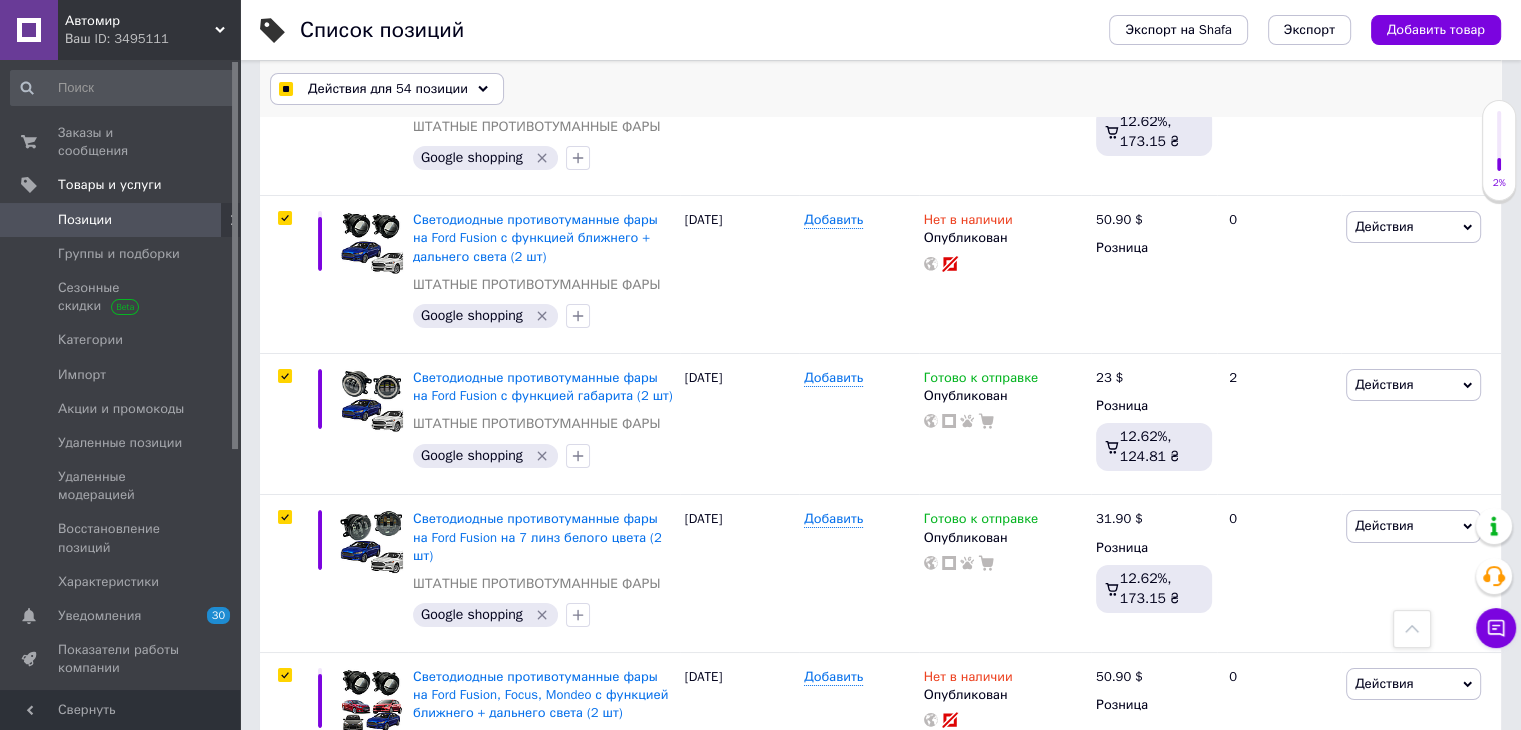 click on "Действия для 54 позиции" at bounding box center (388, 89) 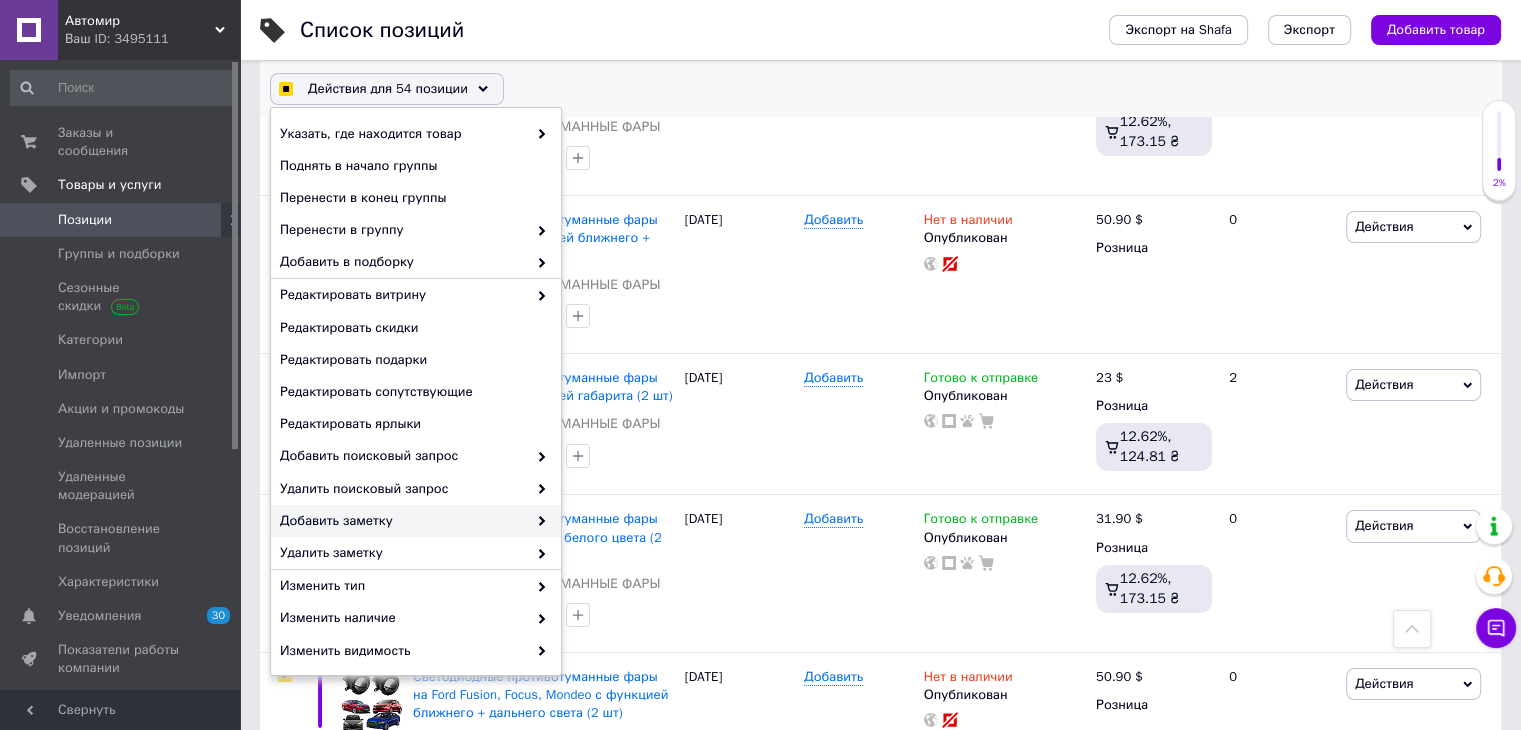 click on "Добавить заметку" at bounding box center (416, 521) 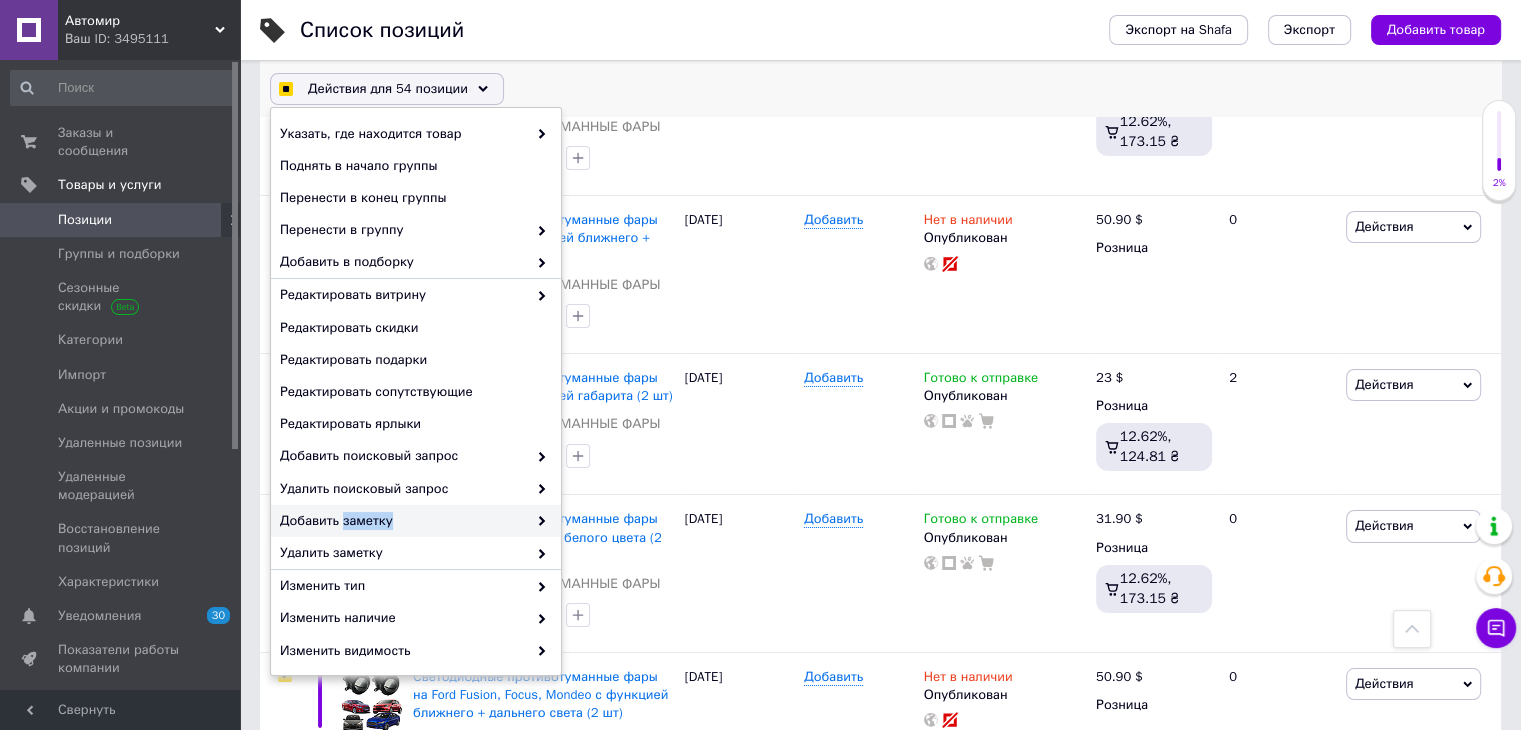 click on "Добавить заметку" at bounding box center [416, 521] 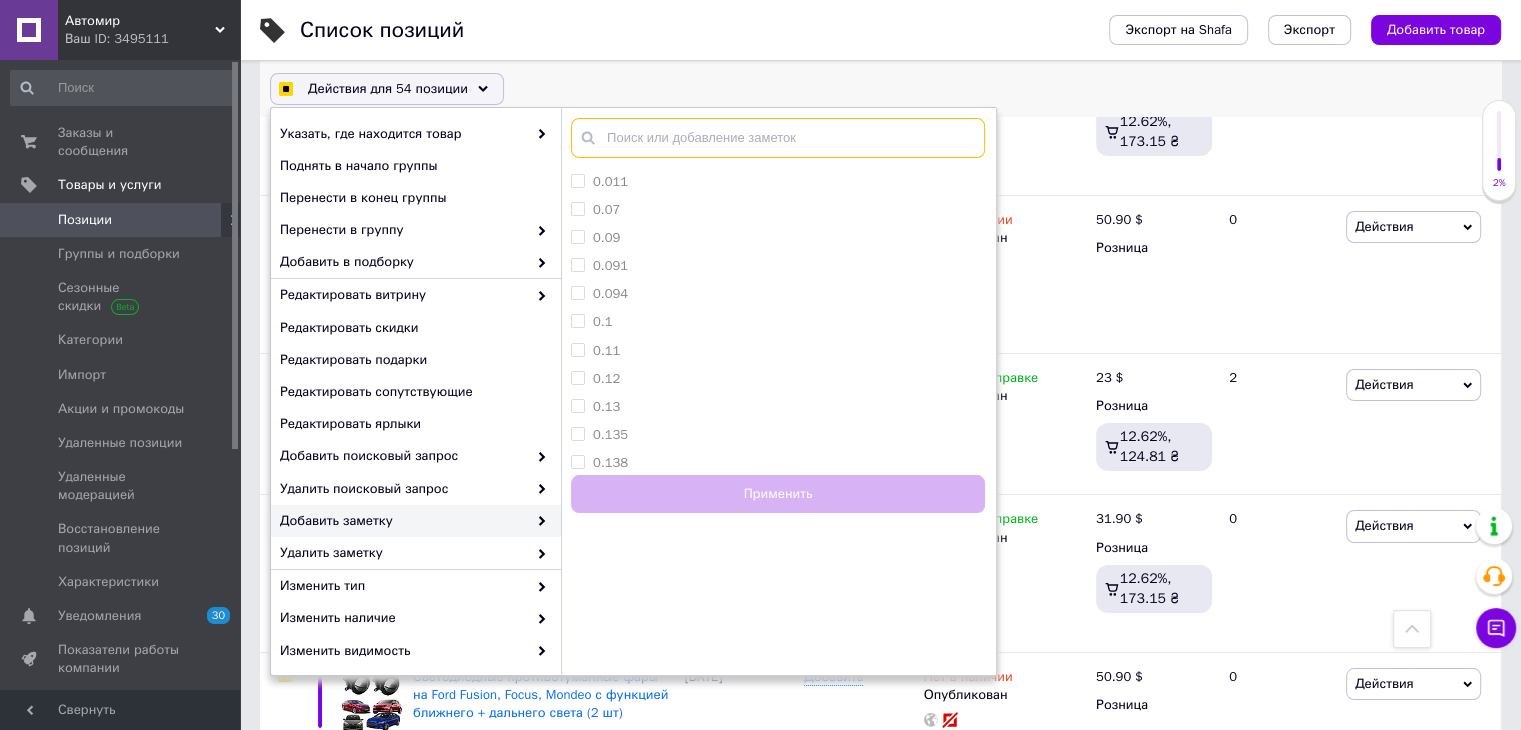 click at bounding box center [778, 138] 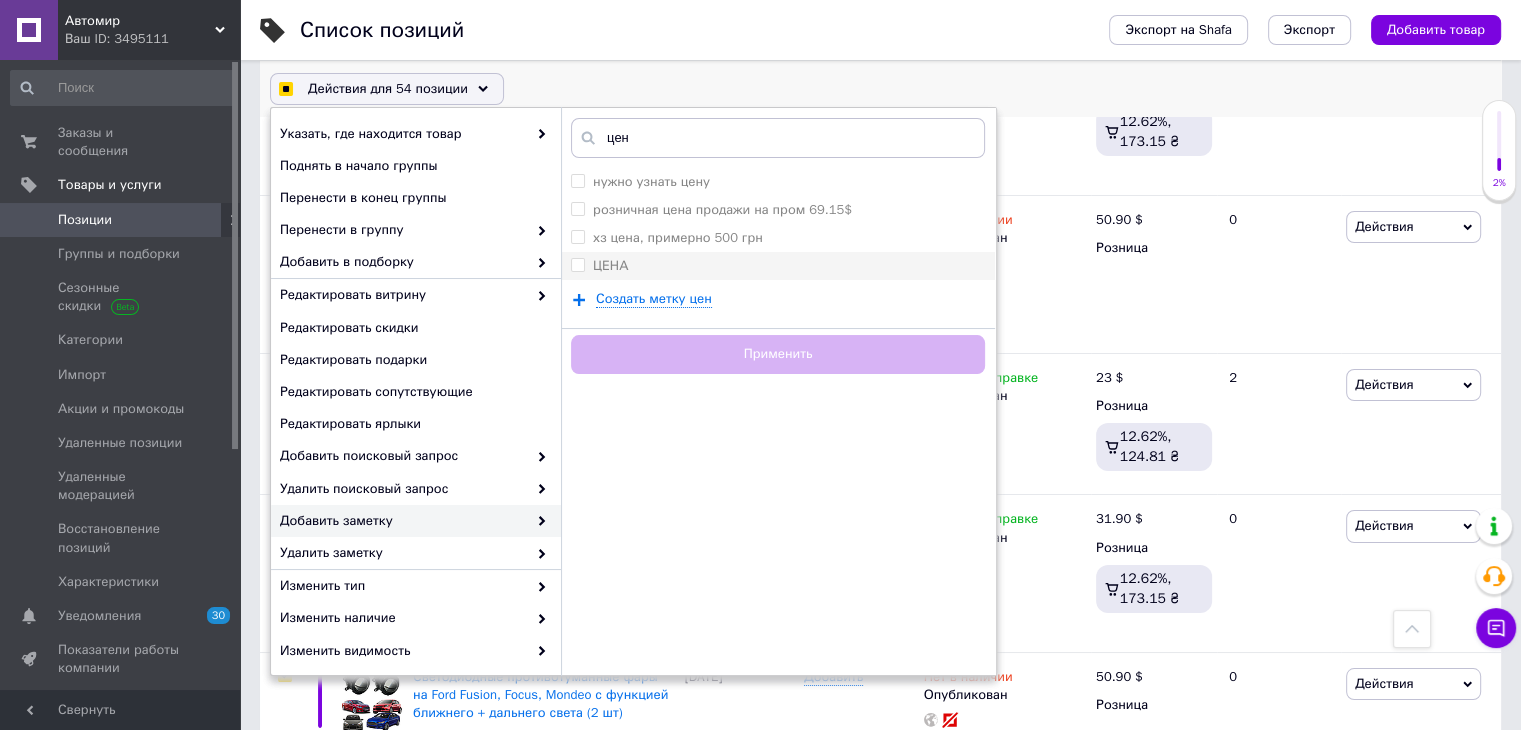 click on "ЦЕНА" at bounding box center [778, 266] 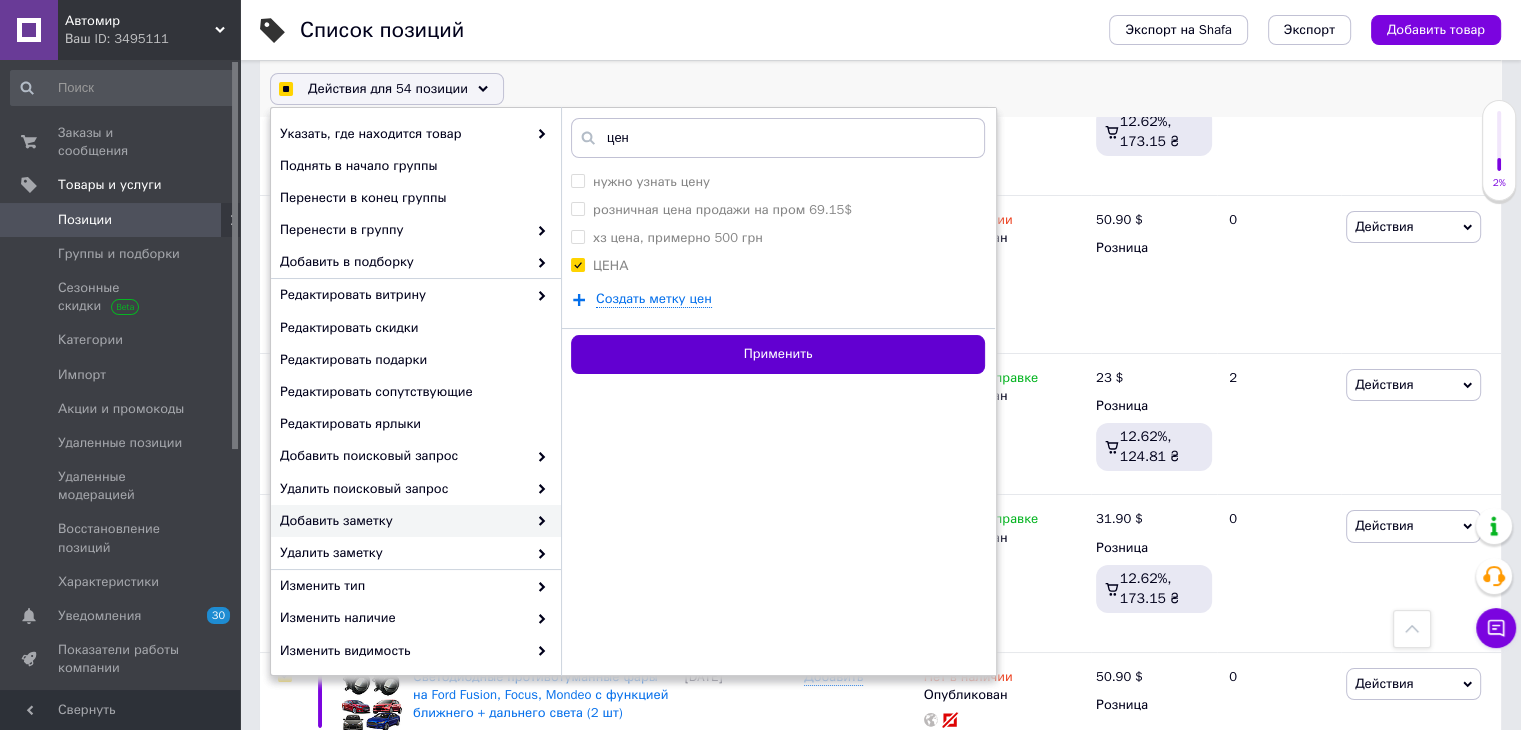 click on "Применить" at bounding box center [778, 354] 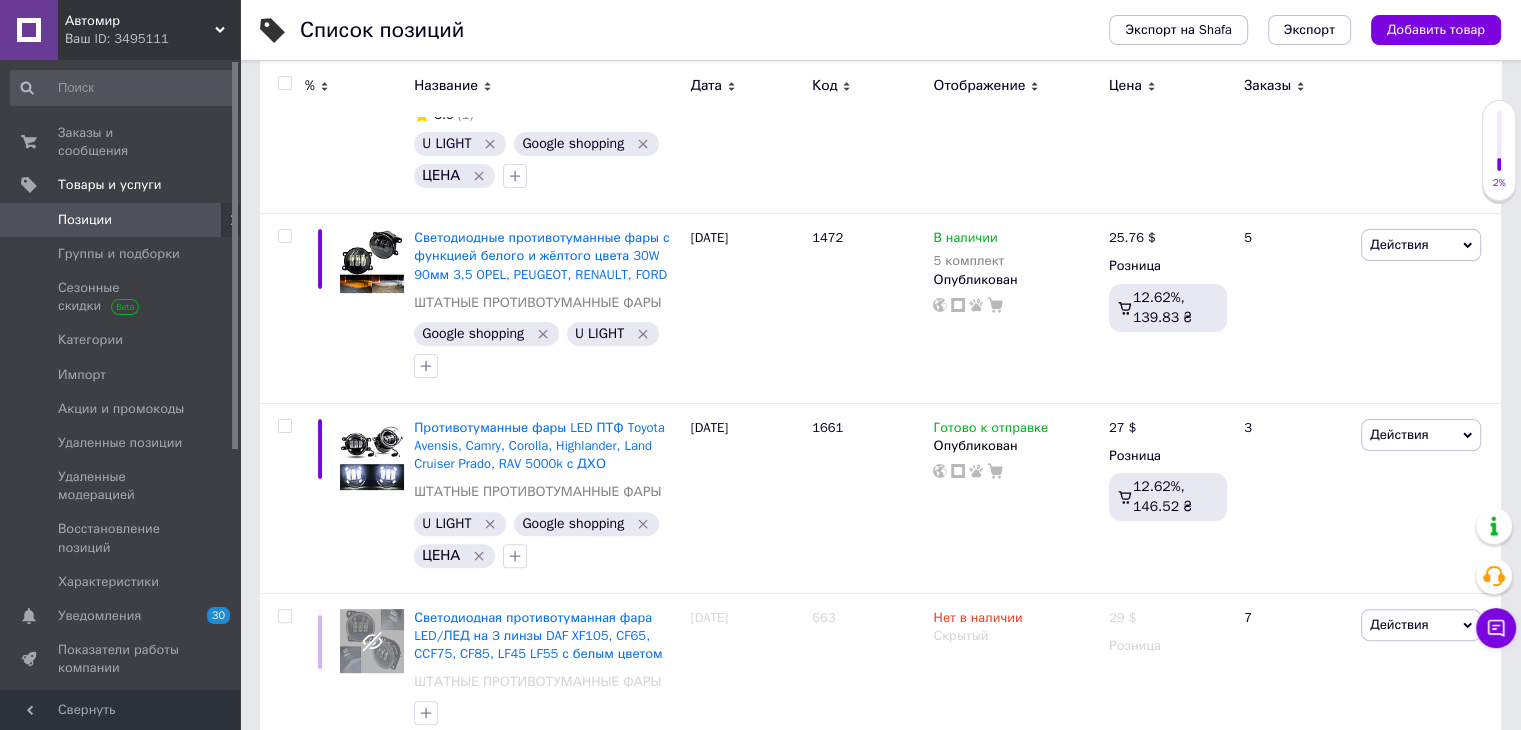 scroll, scrollTop: 0, scrollLeft: 0, axis: both 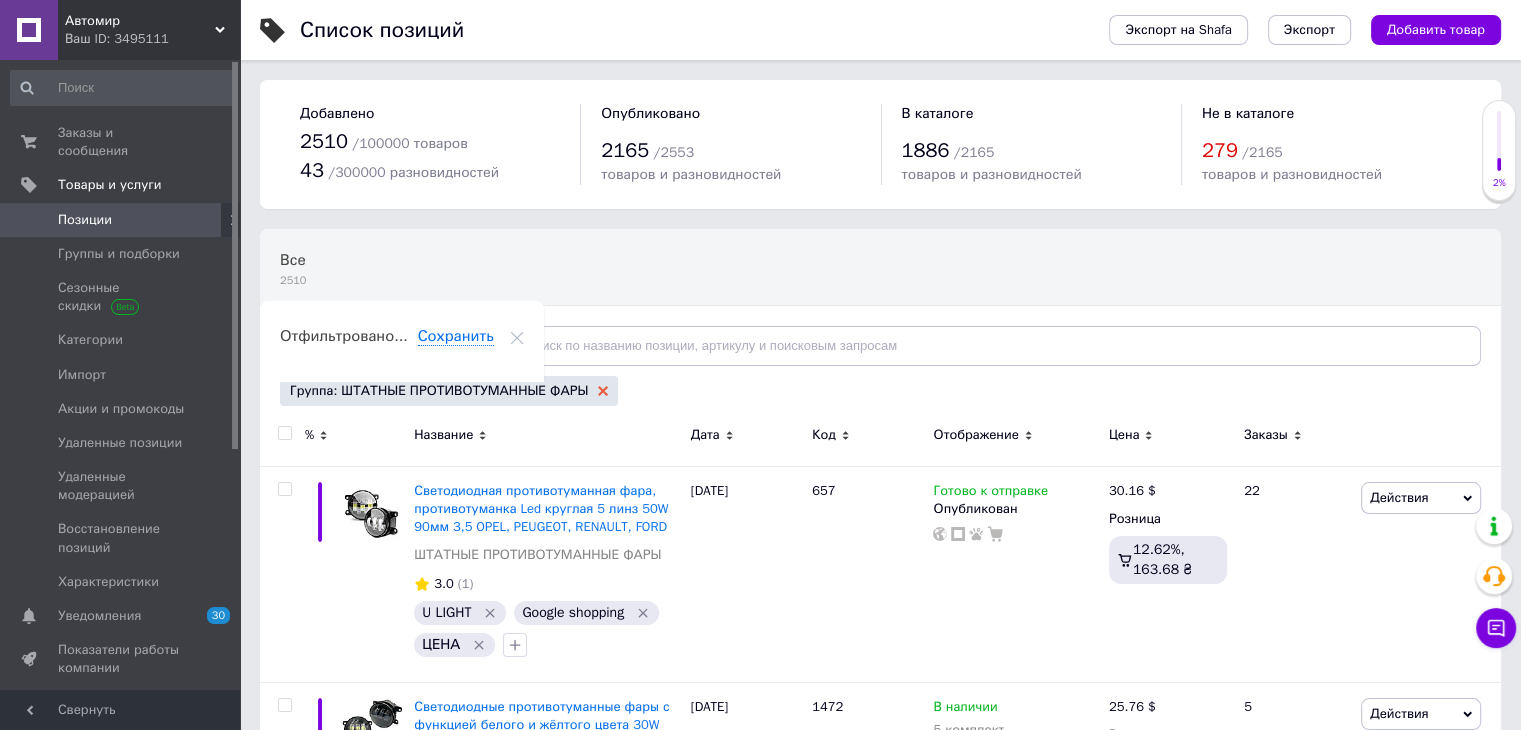 click 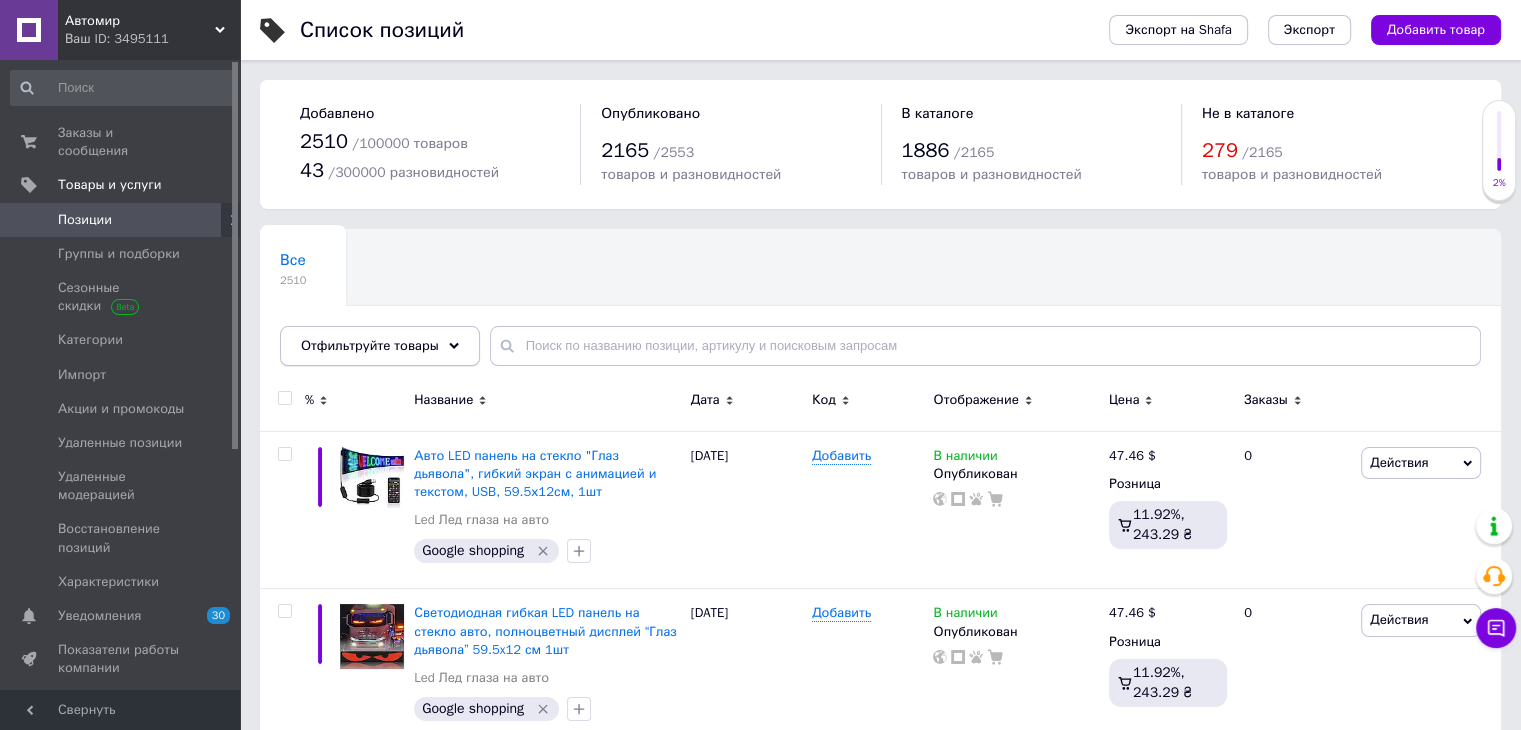 click on "Отфильтруйте товары" at bounding box center [370, 345] 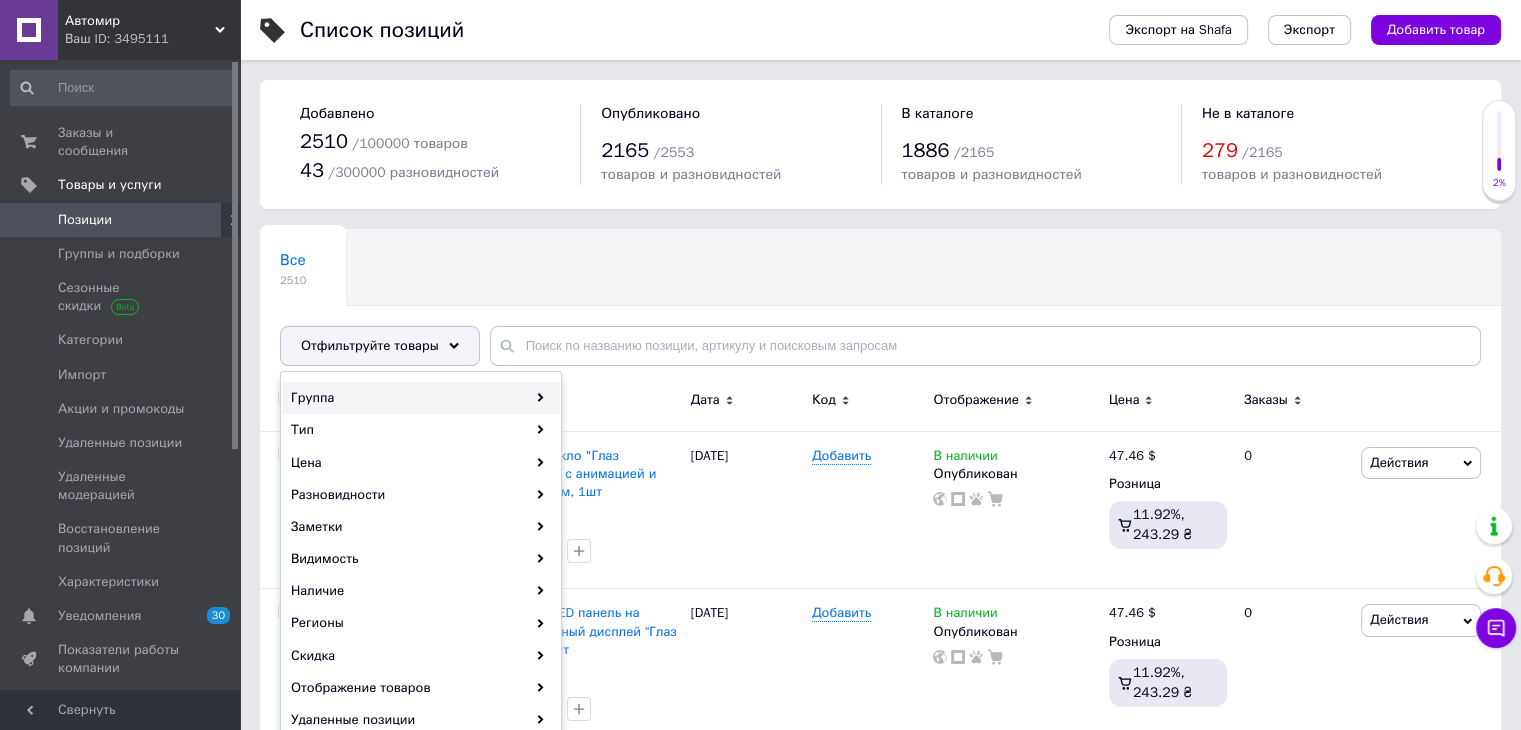 click on "Группа" at bounding box center (421, 398) 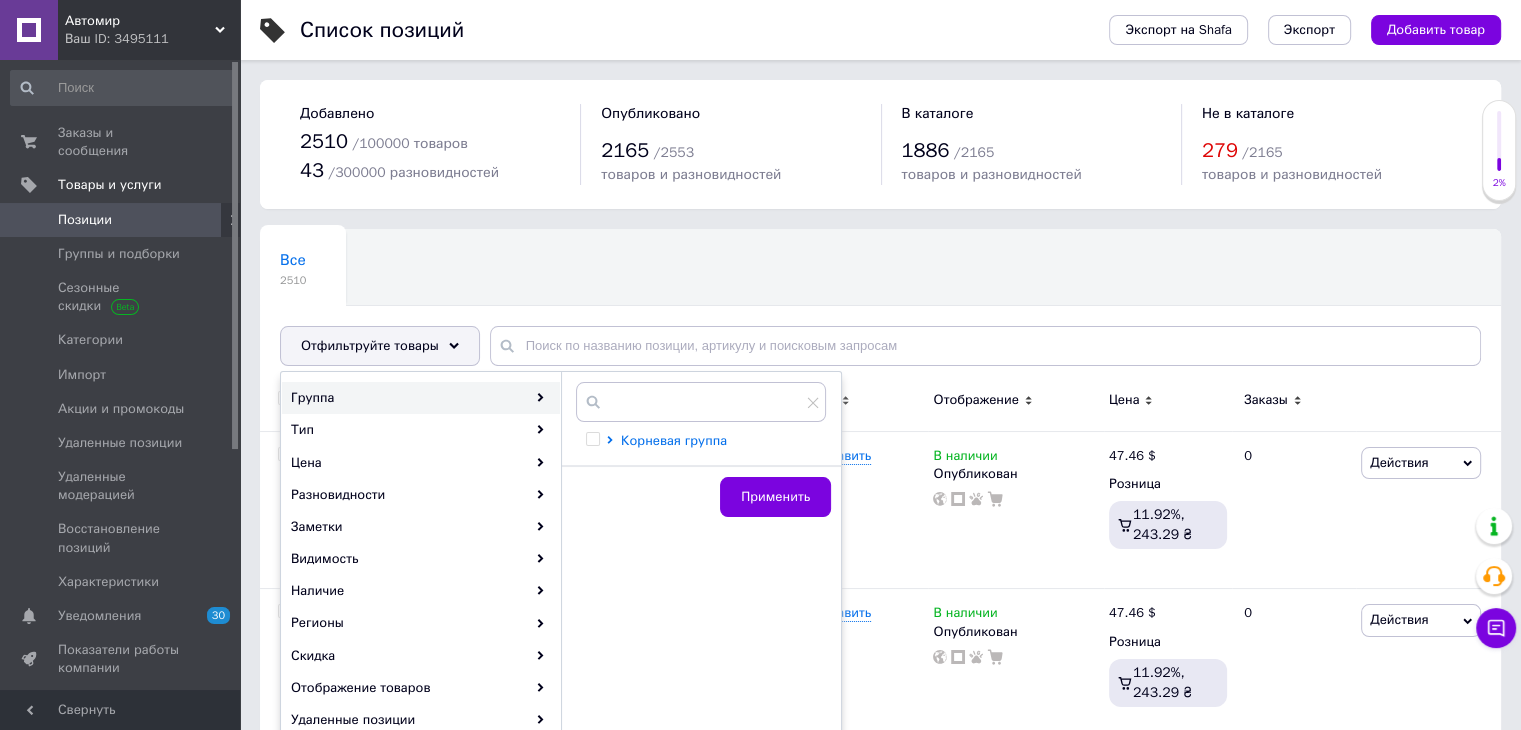 click on "Корневая группа" at bounding box center [674, 440] 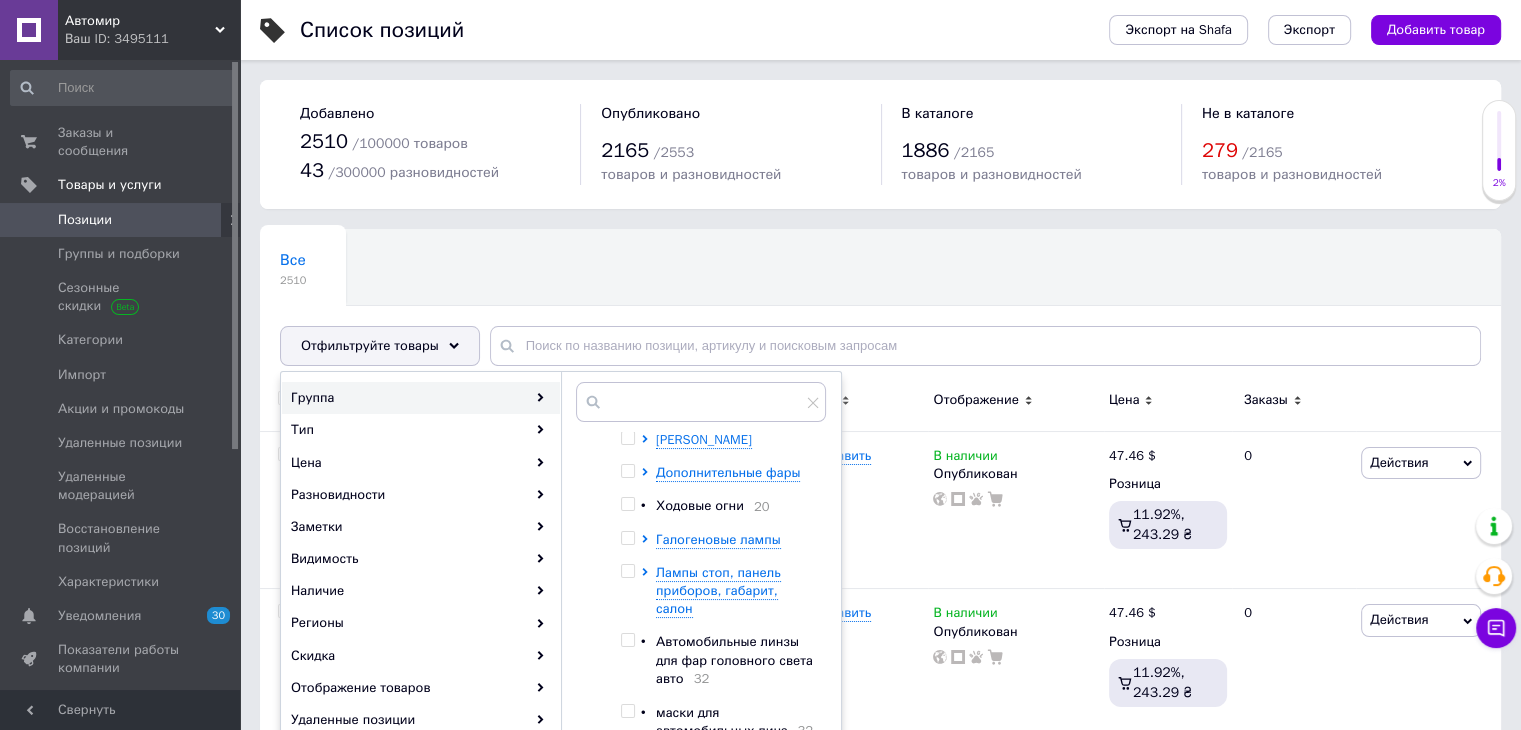 scroll, scrollTop: 100, scrollLeft: 0, axis: vertical 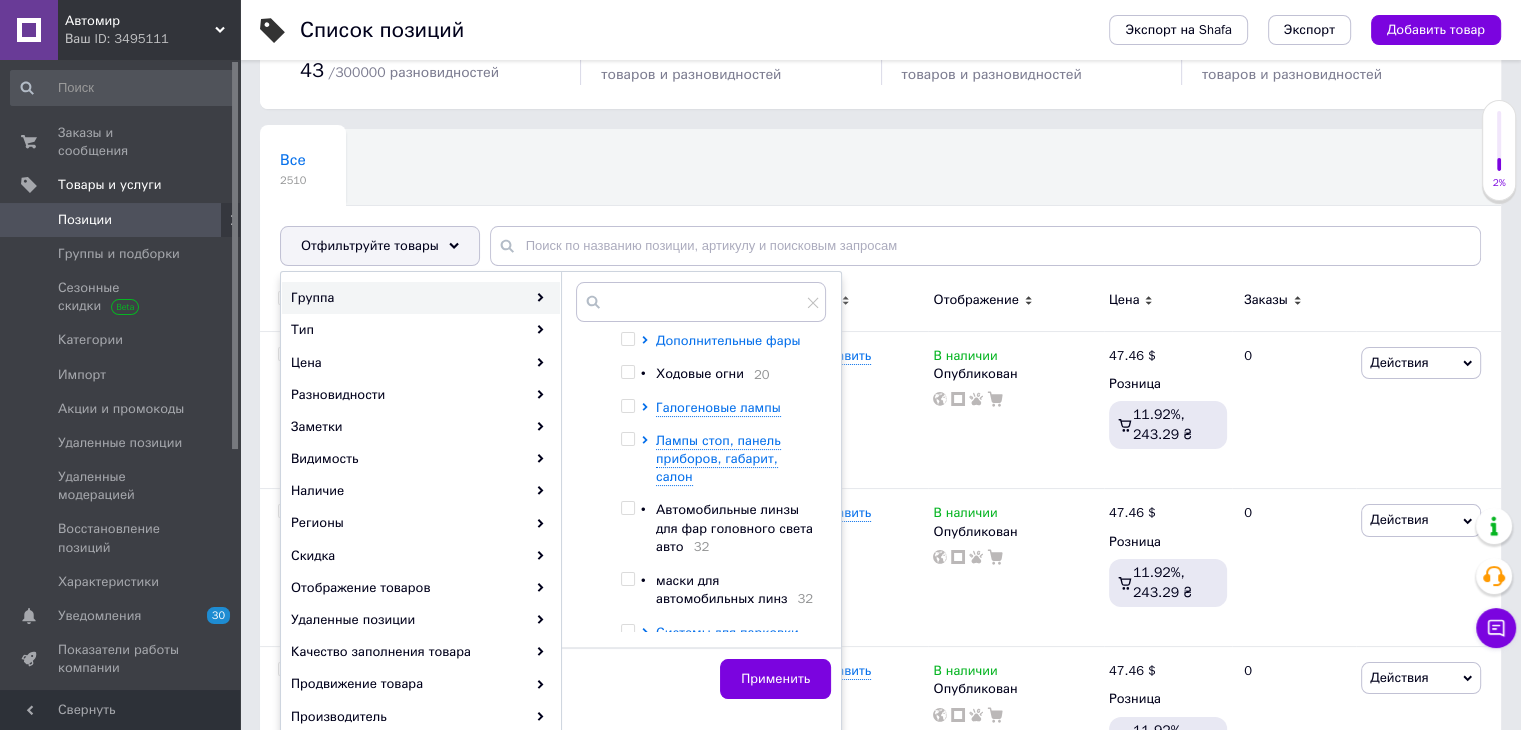 click on "Дополнительные фары" at bounding box center (728, 340) 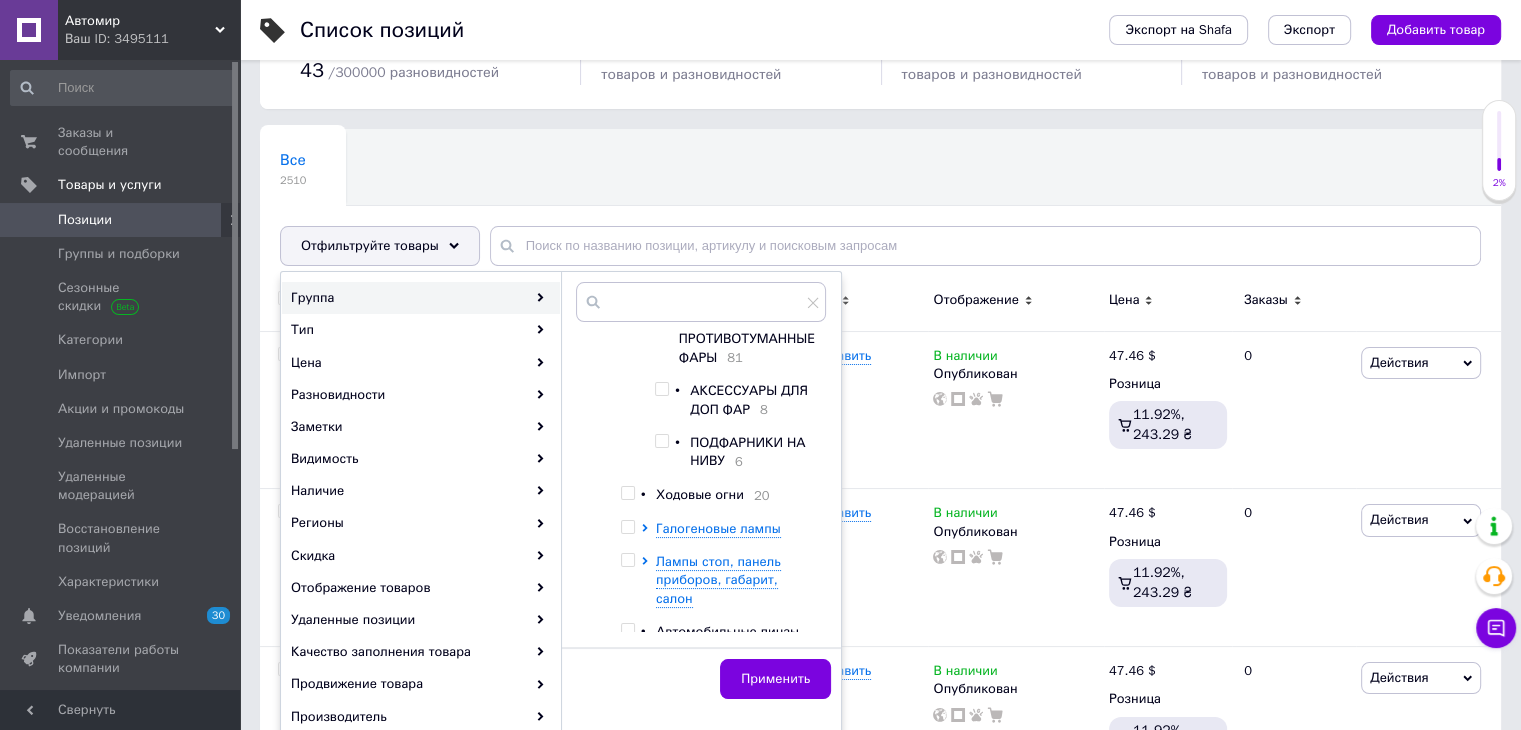 scroll, scrollTop: 400, scrollLeft: 0, axis: vertical 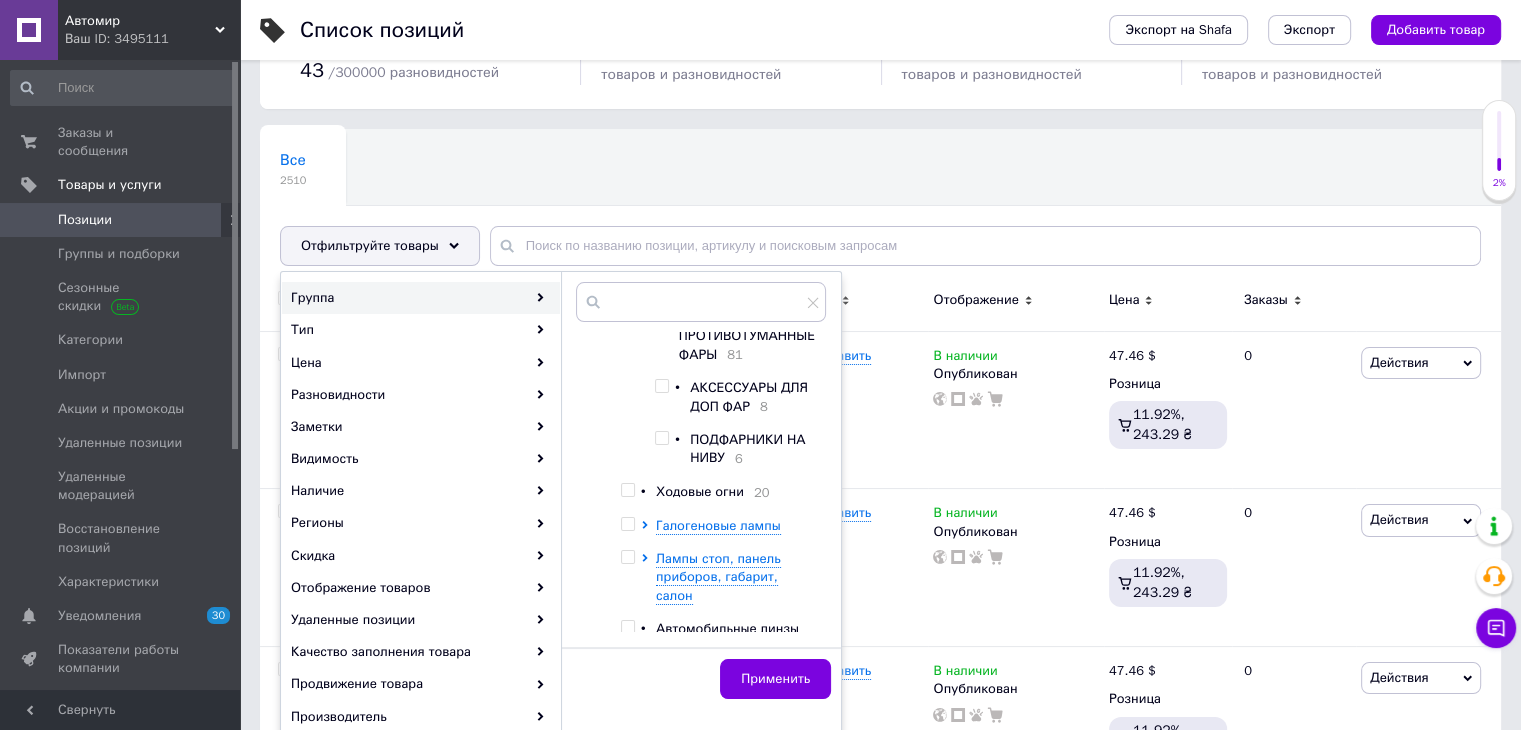 click on "ПОДФАРНИКИ НА НИВУ" at bounding box center (747, 448) 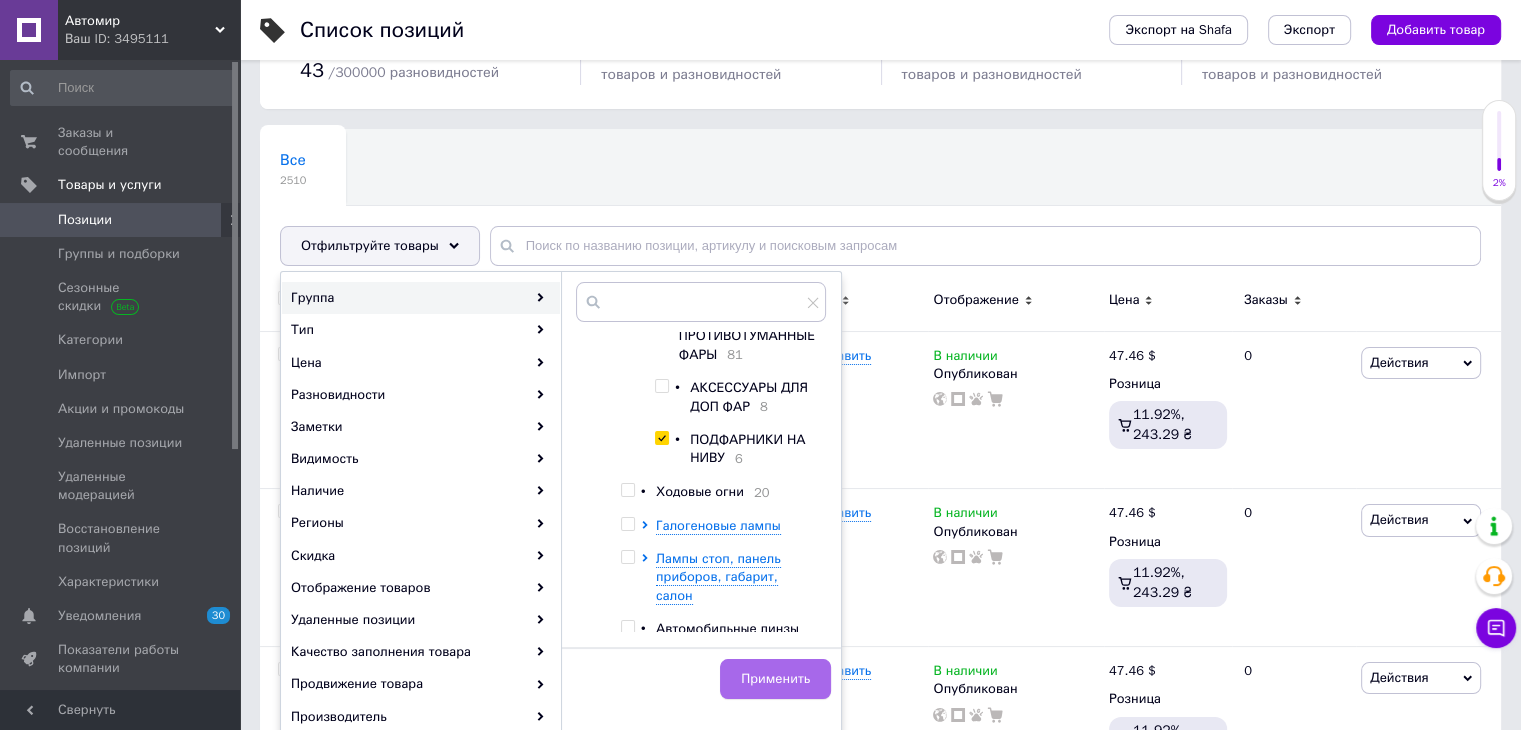 click on "Применить" at bounding box center (775, 679) 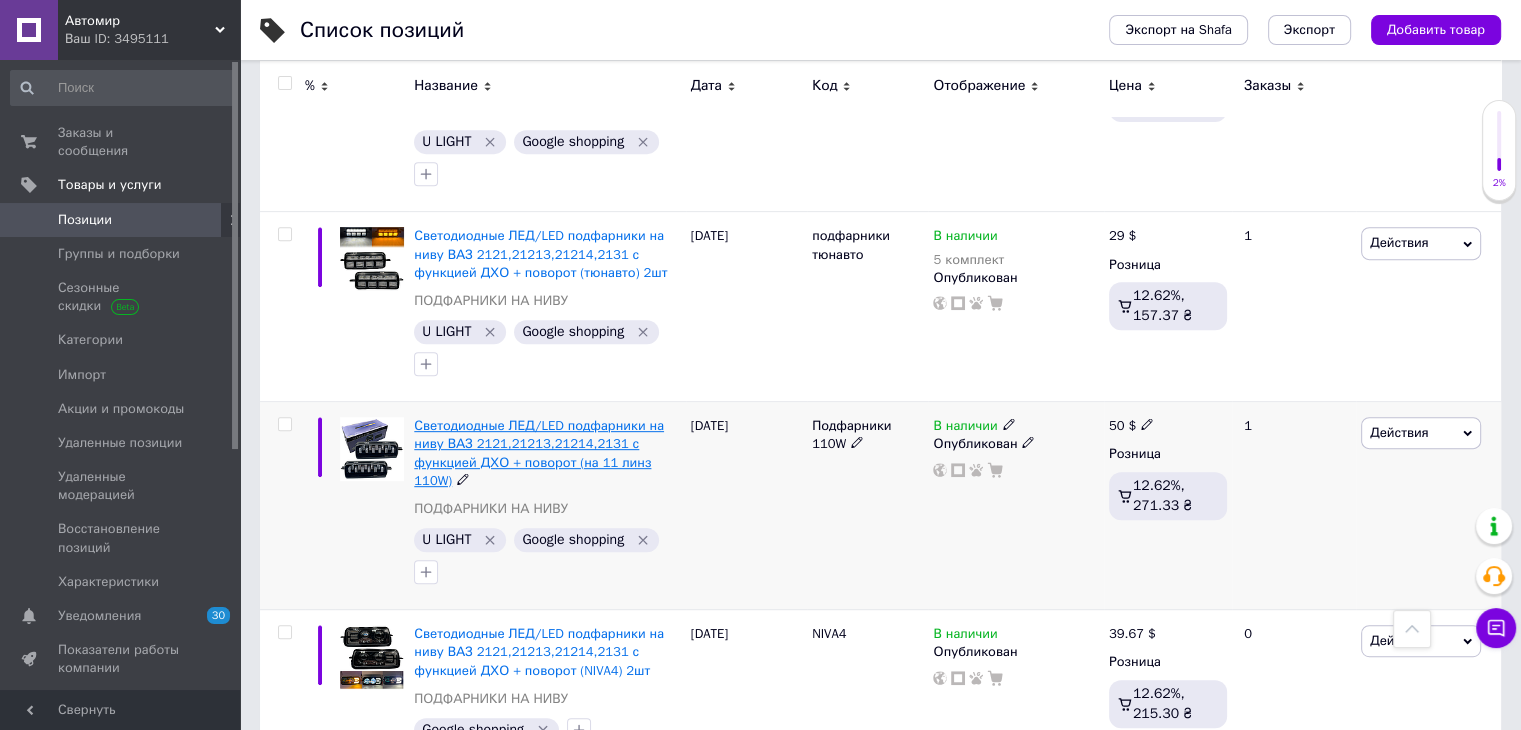 scroll, scrollTop: 28, scrollLeft: 0, axis: vertical 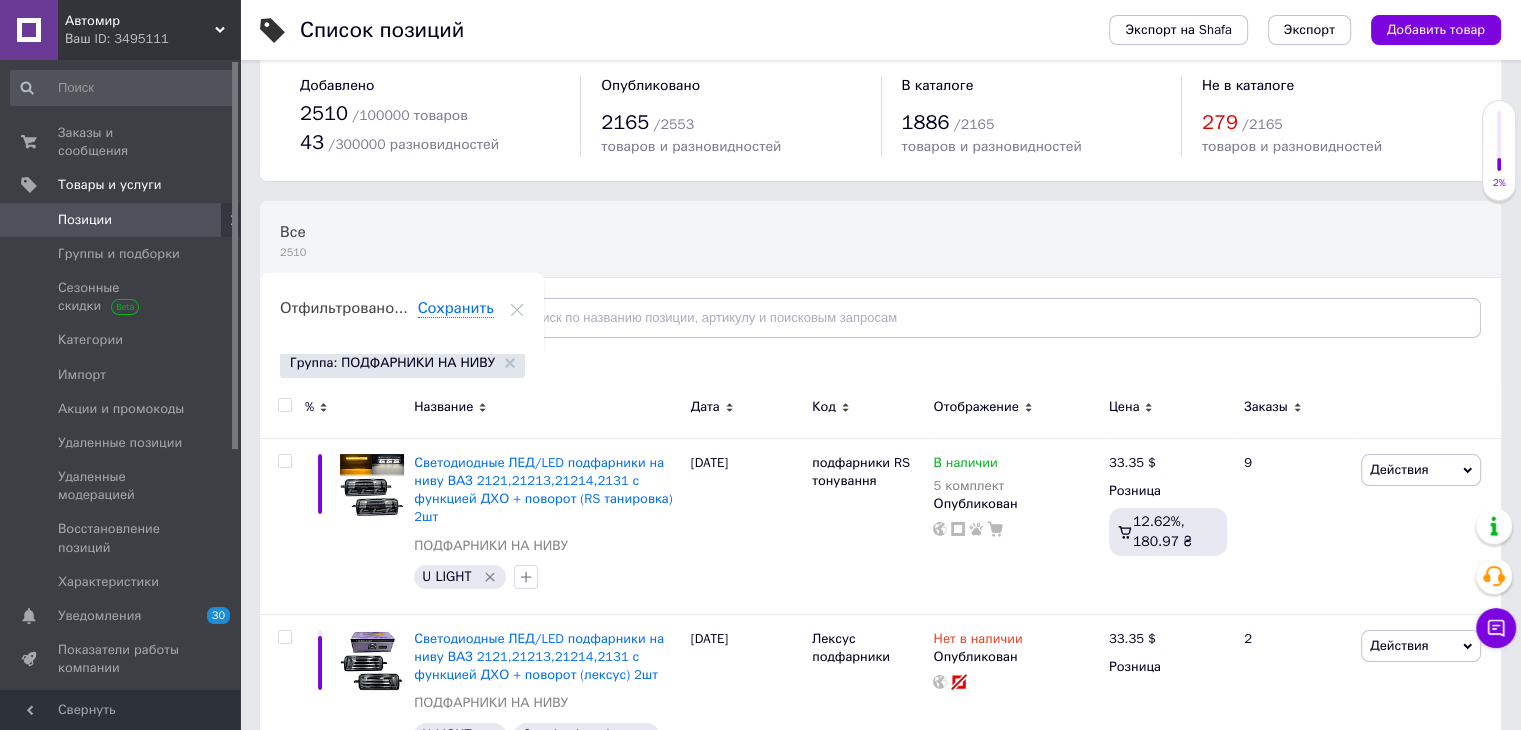 click at bounding box center [284, 405] 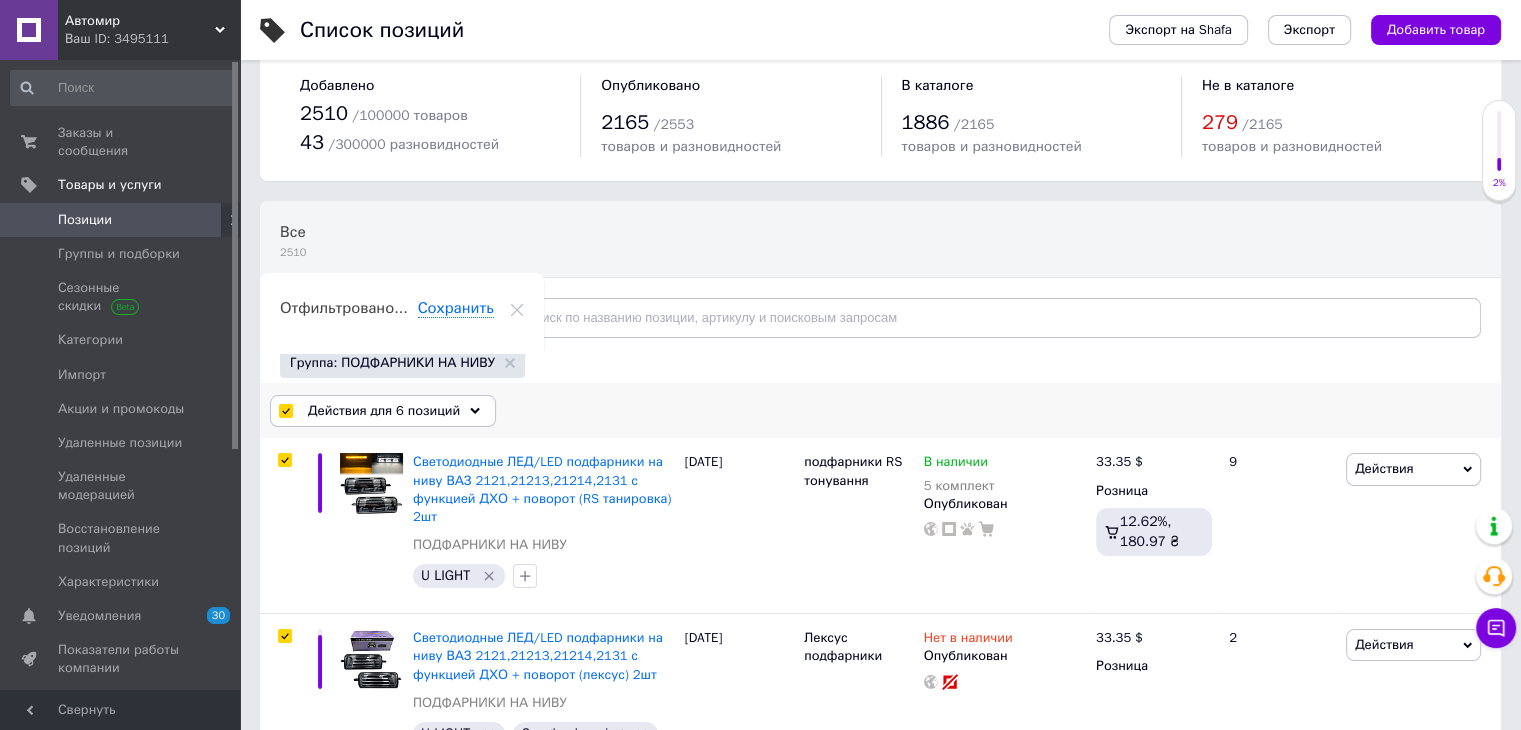 click on "Действия для 6 позиций" at bounding box center (384, 411) 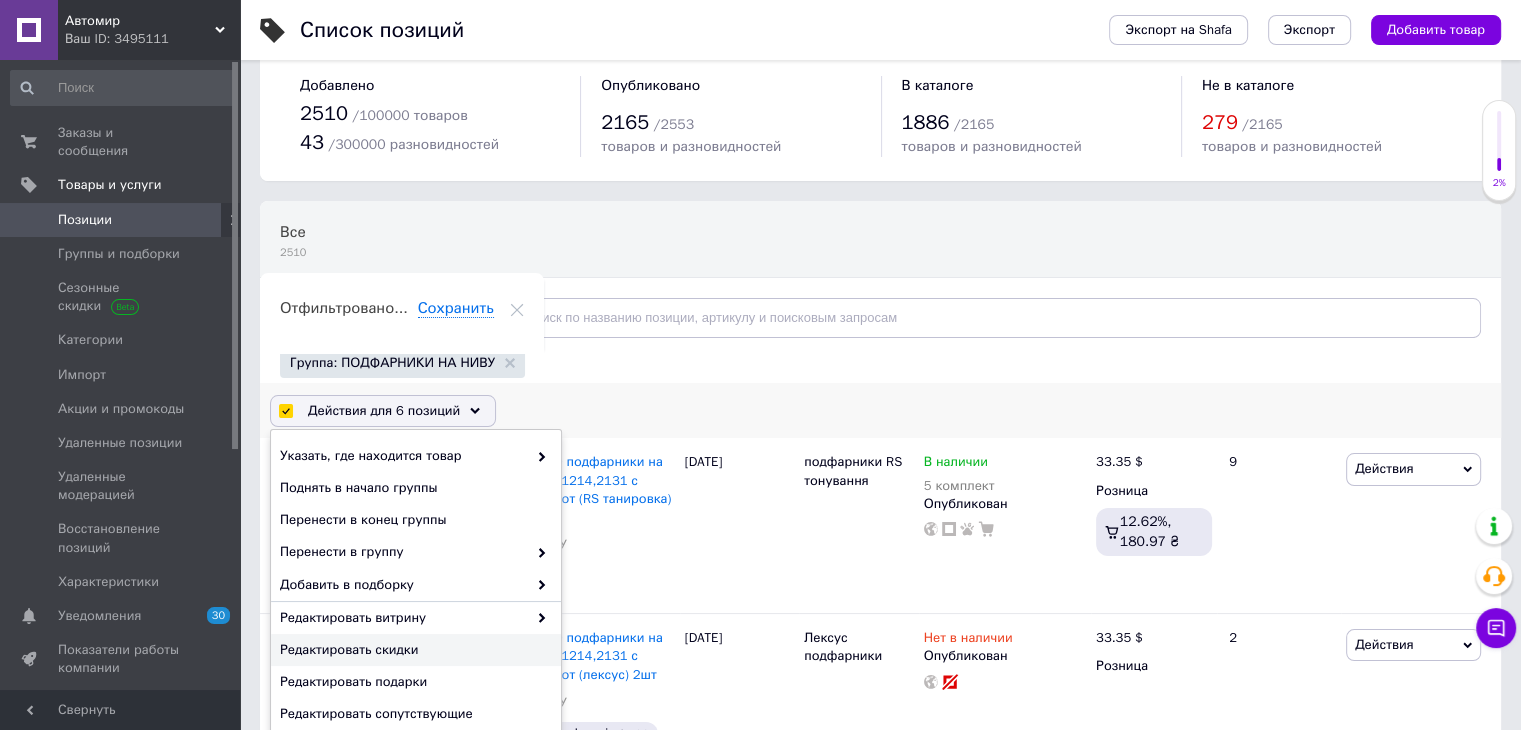 scroll, scrollTop: 132, scrollLeft: 0, axis: vertical 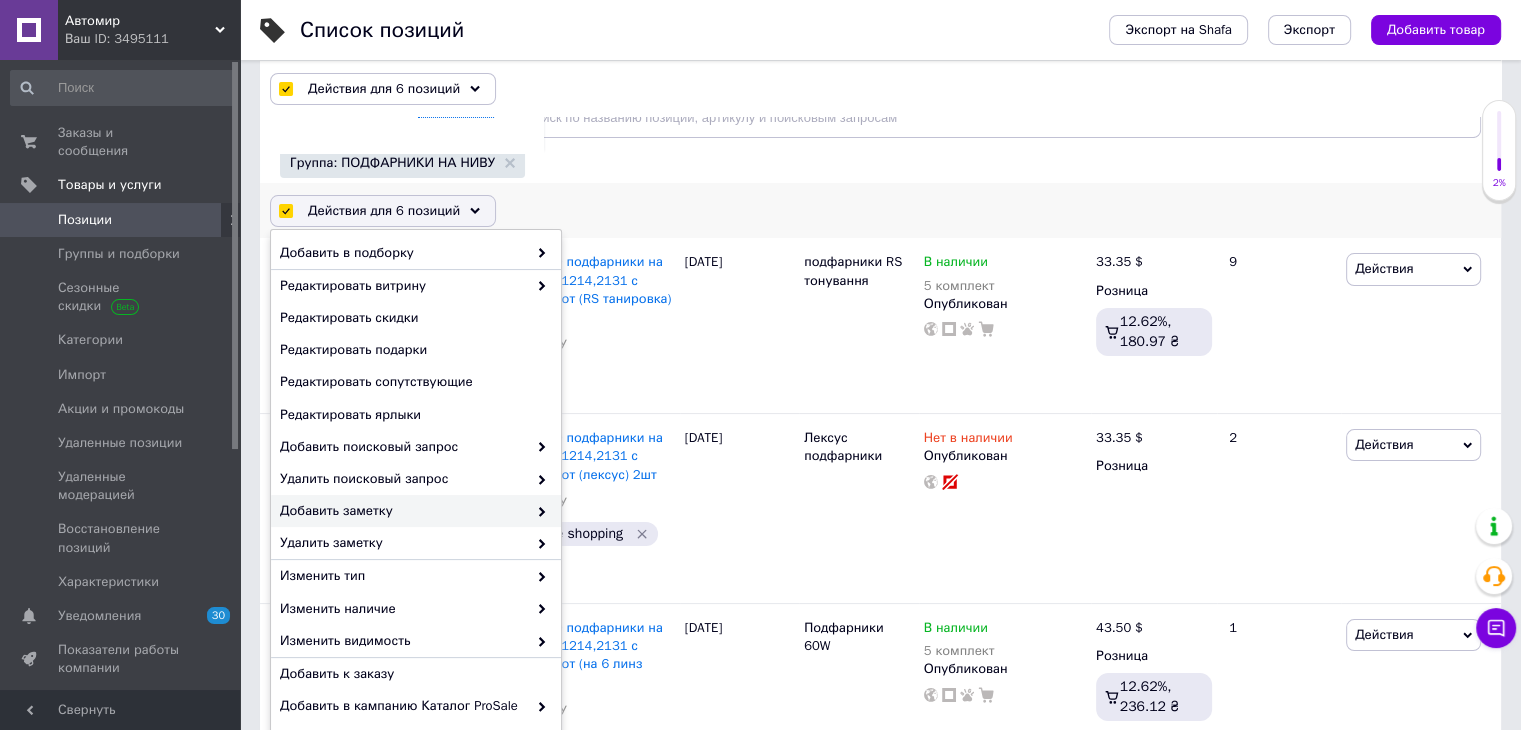 click on "Добавить заметку" at bounding box center (403, 511) 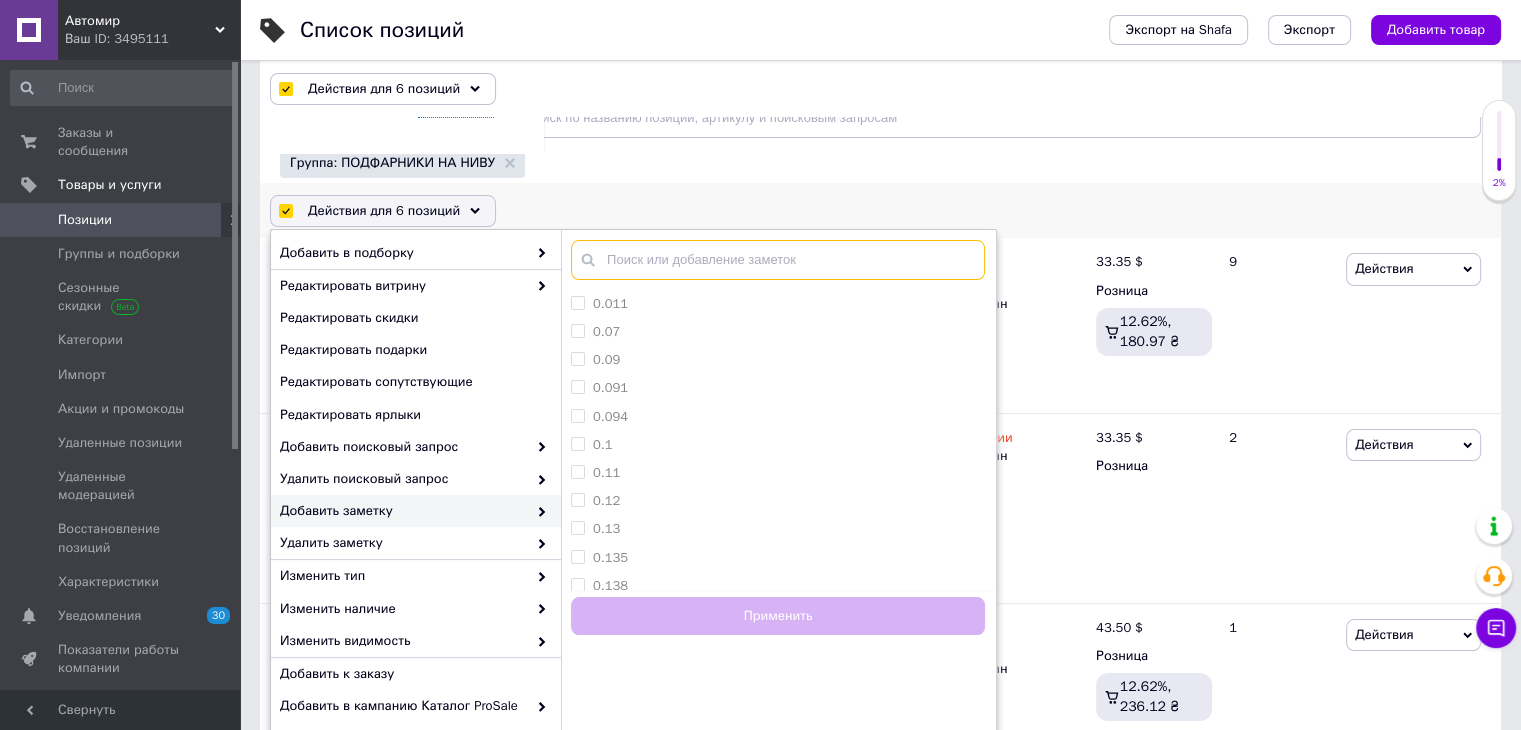 click at bounding box center (778, 260) 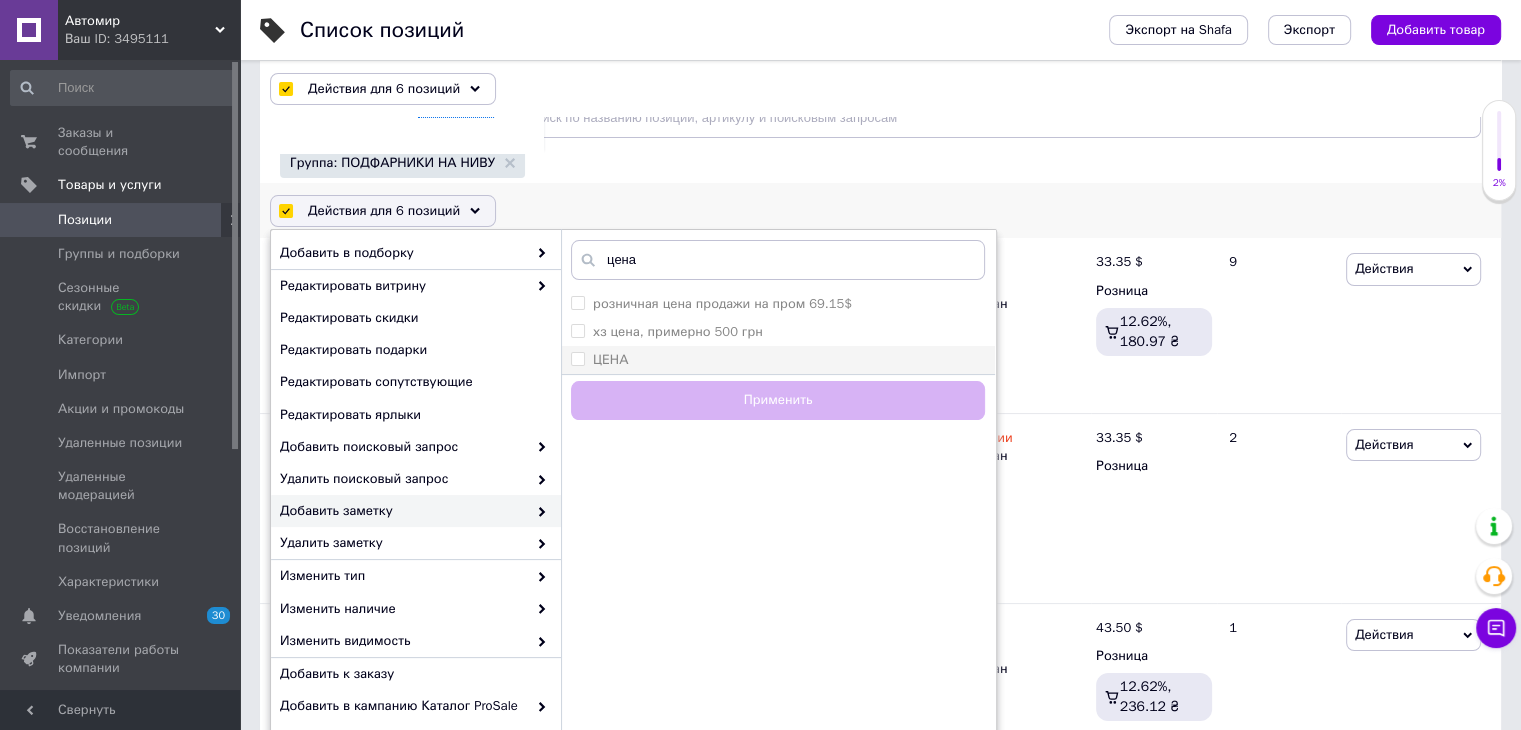 click on "ЦЕНА" at bounding box center [778, 360] 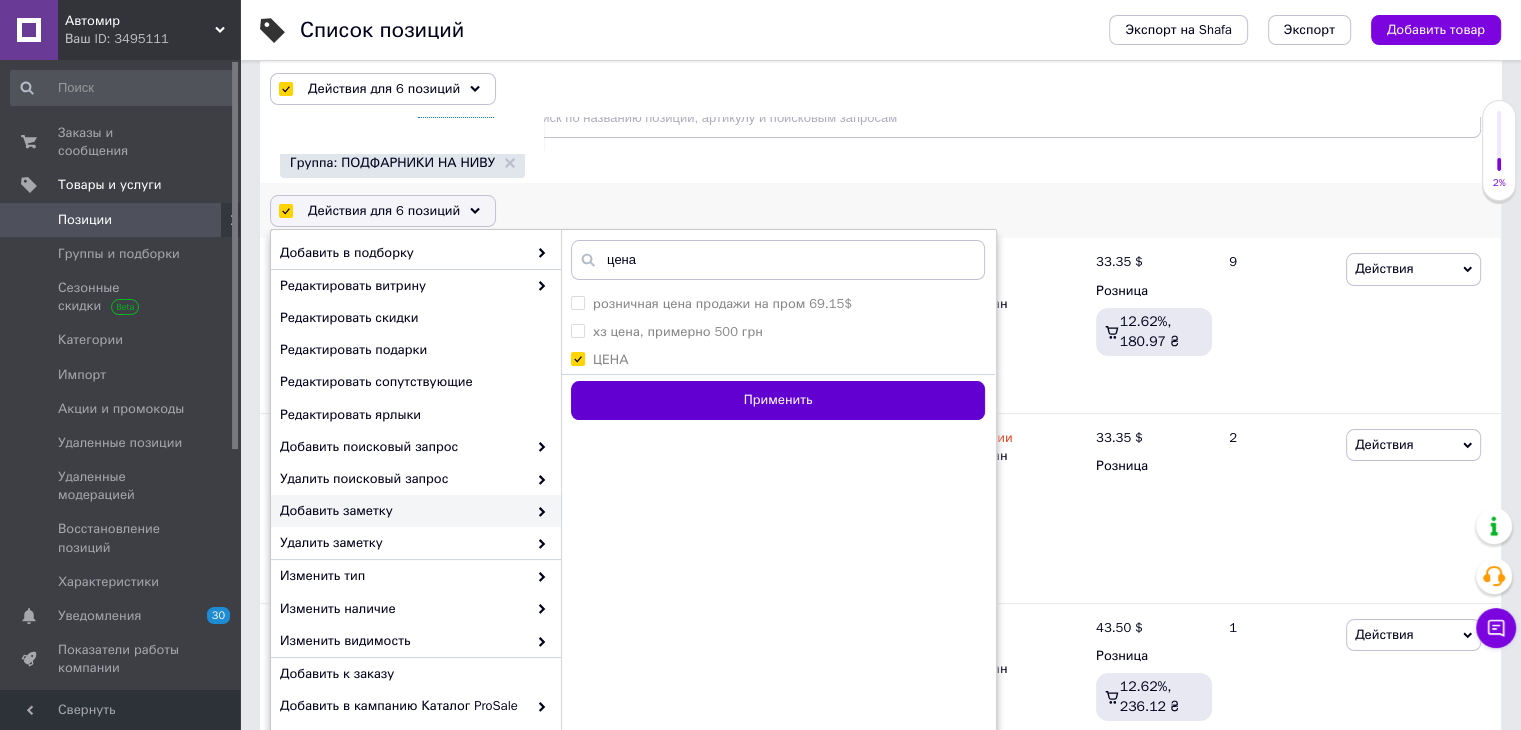 click on "Применить" at bounding box center [778, 400] 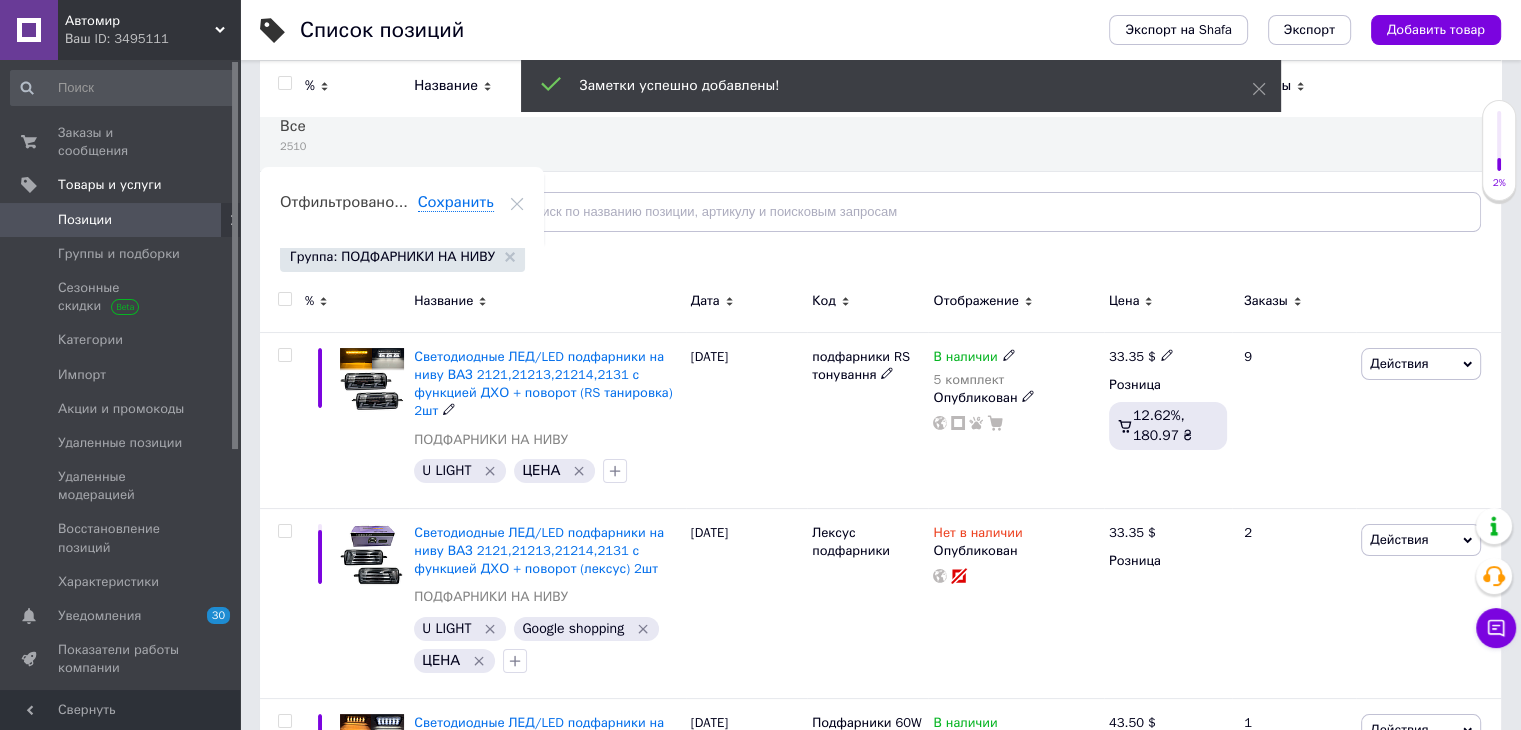 scroll, scrollTop: 0, scrollLeft: 0, axis: both 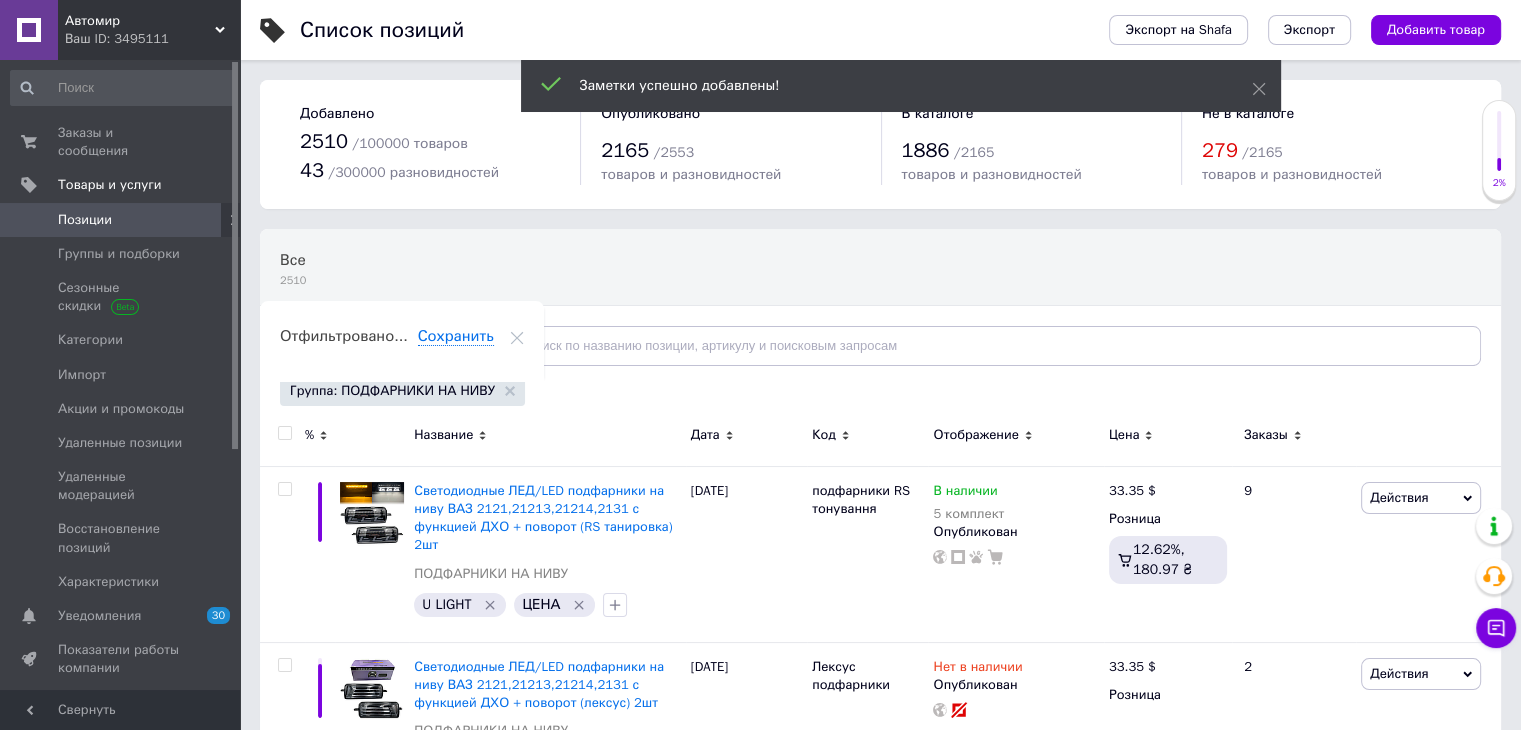 click on "Позиции" at bounding box center (121, 220) 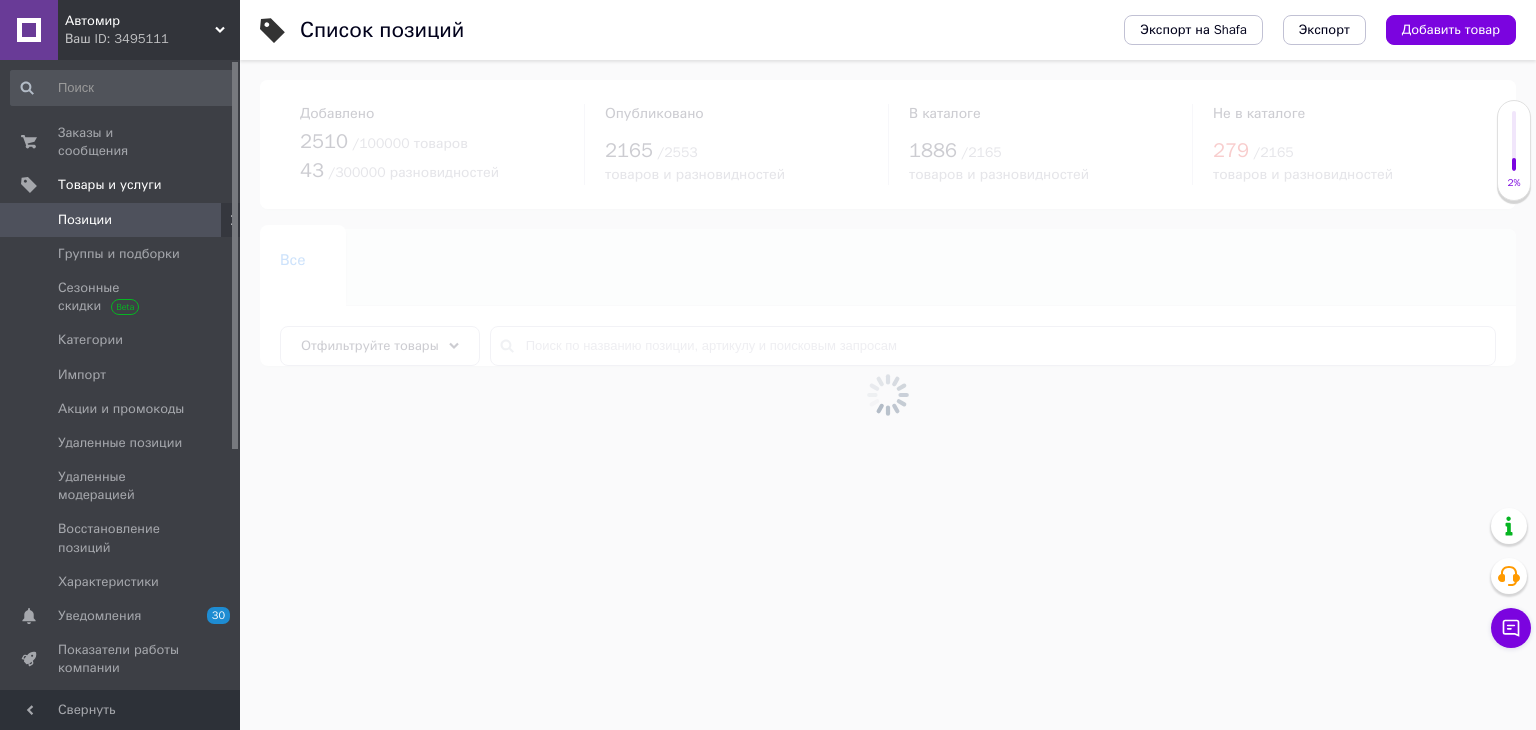 click at bounding box center [888, 395] 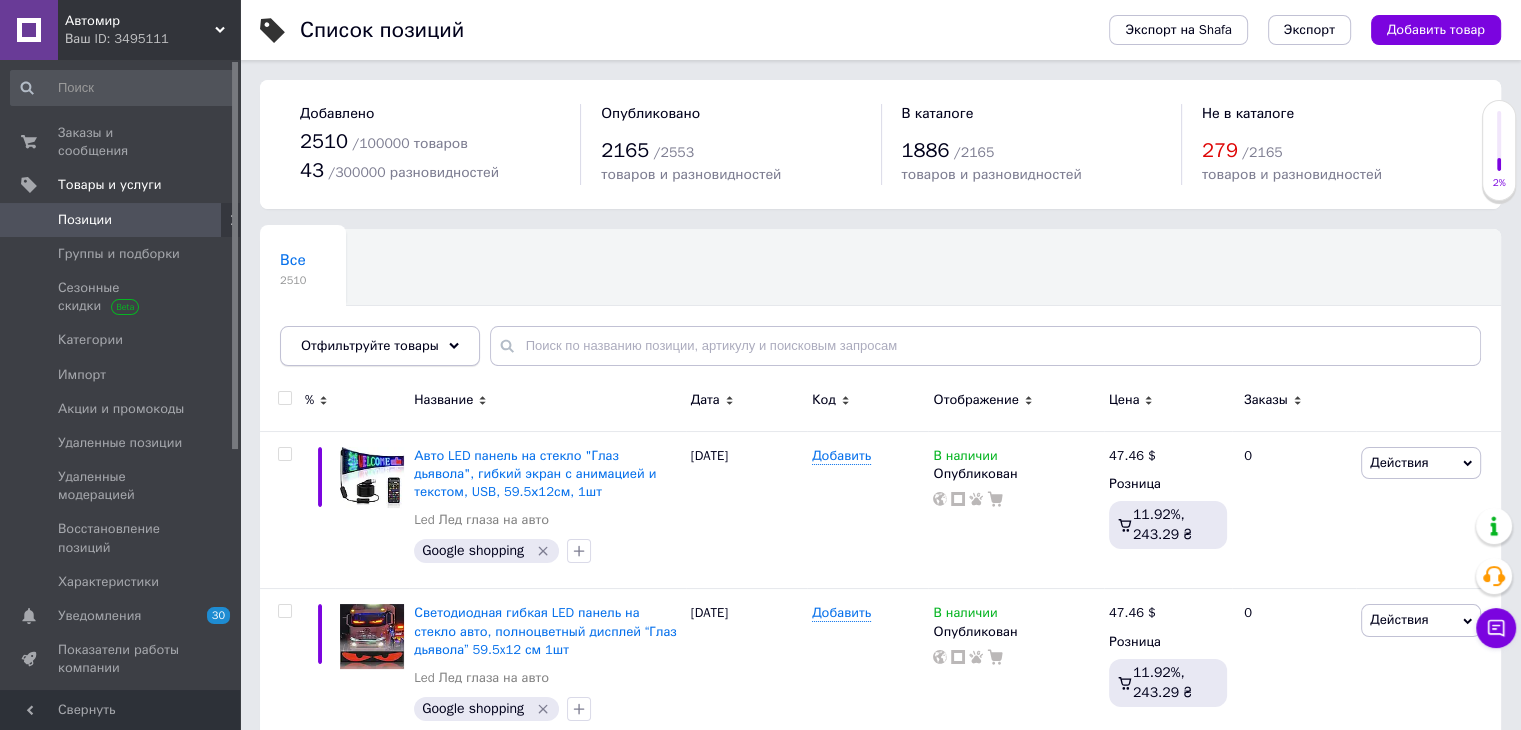 click on "Отфильтруйте товары" at bounding box center [370, 345] 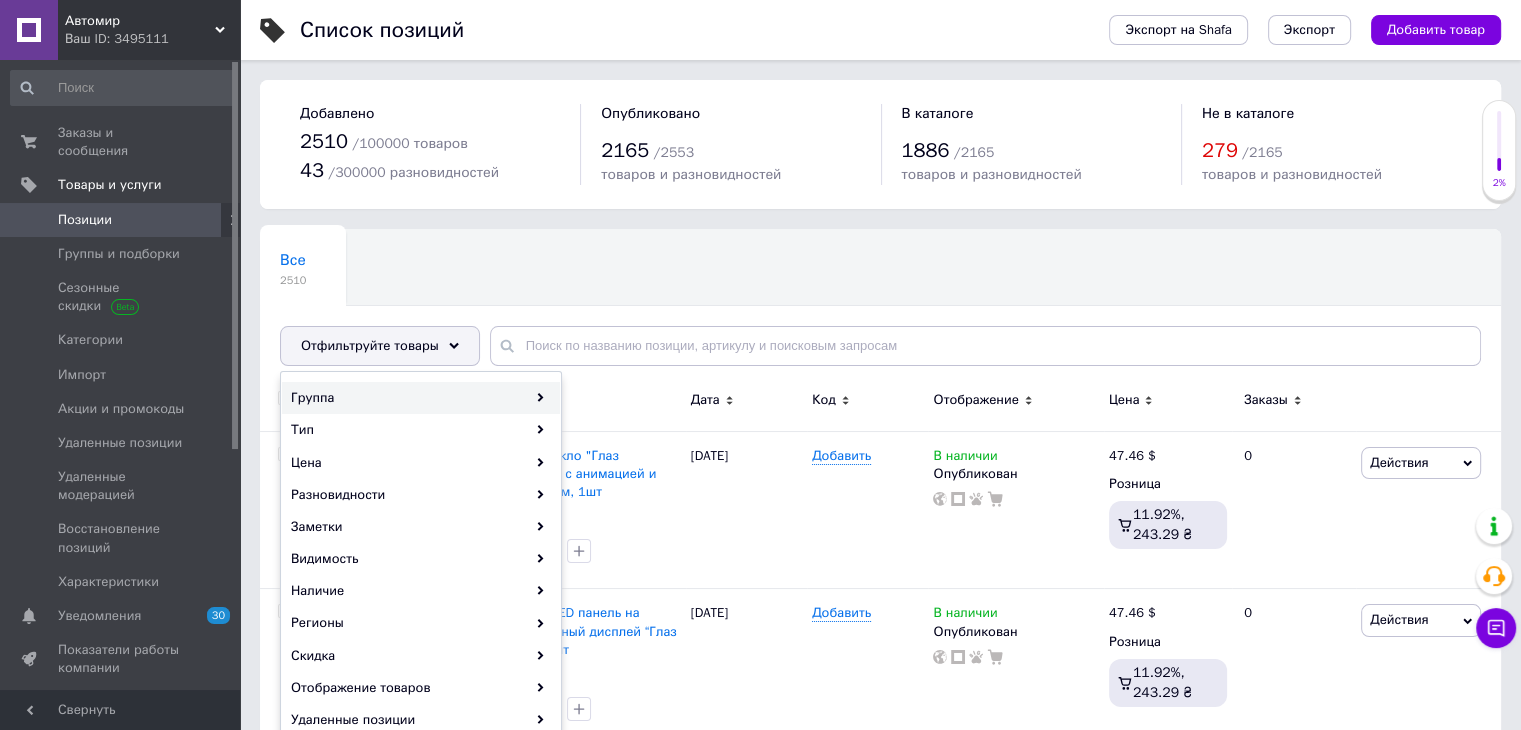 click on "Группа" at bounding box center [421, 398] 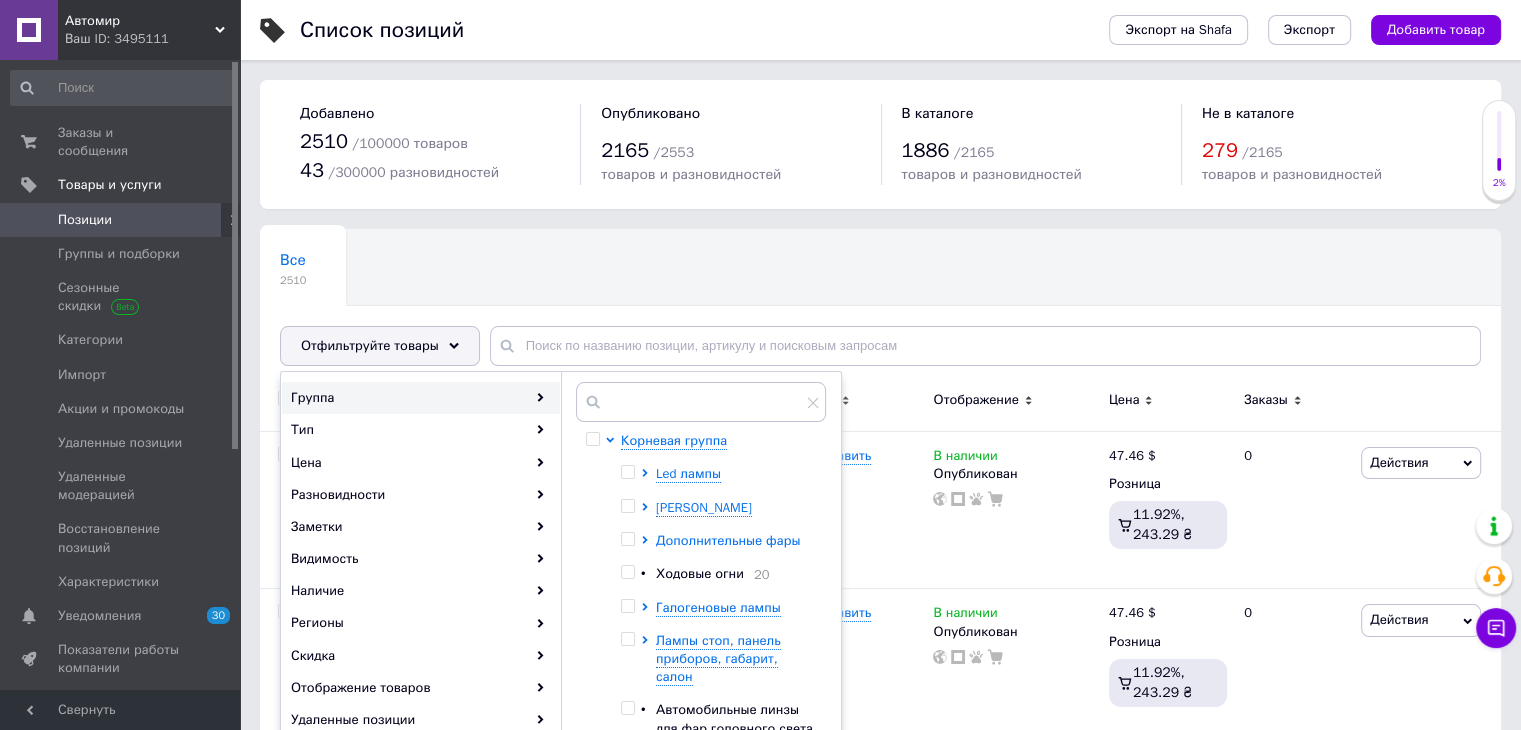 click on "Дополнительные фары" at bounding box center [728, 540] 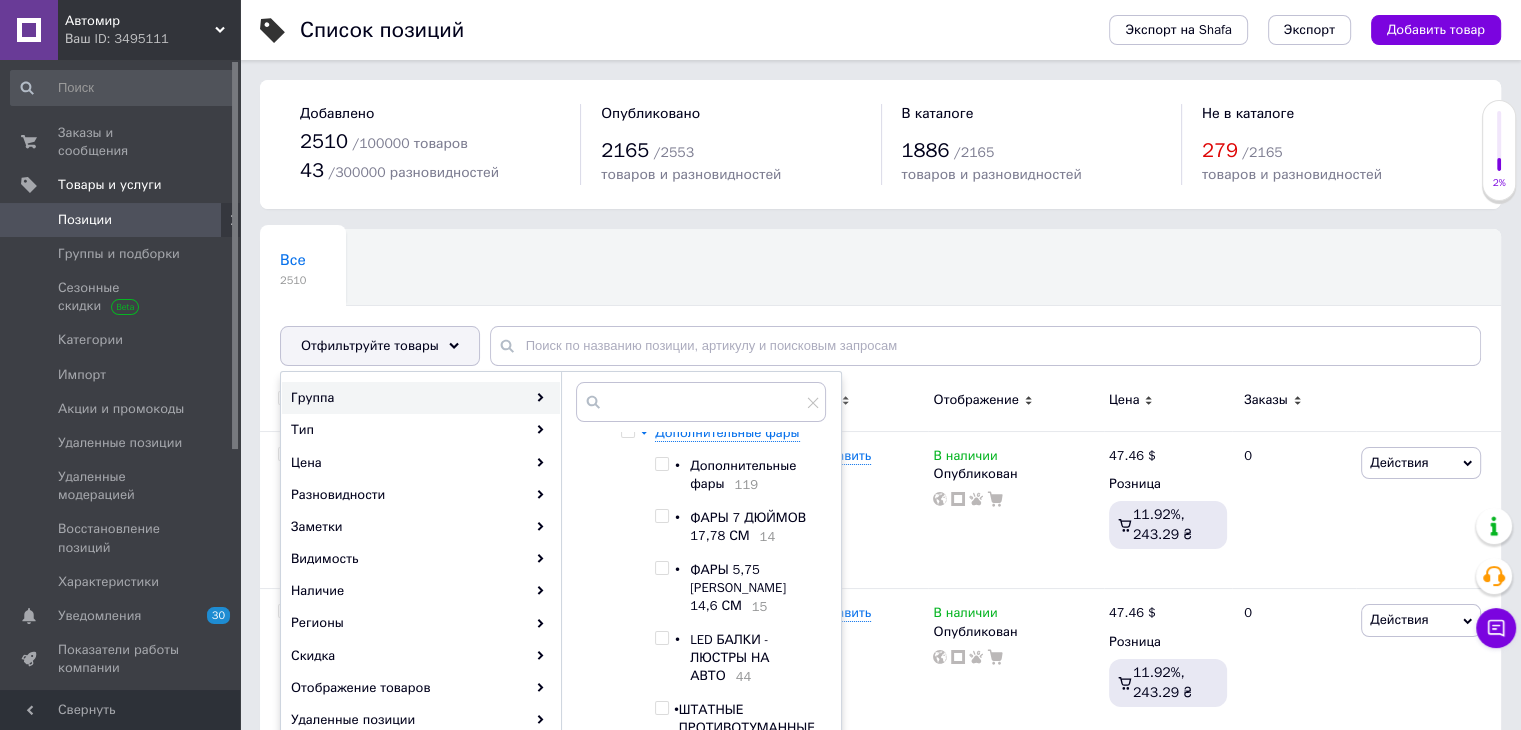 scroll, scrollTop: 100, scrollLeft: 0, axis: vertical 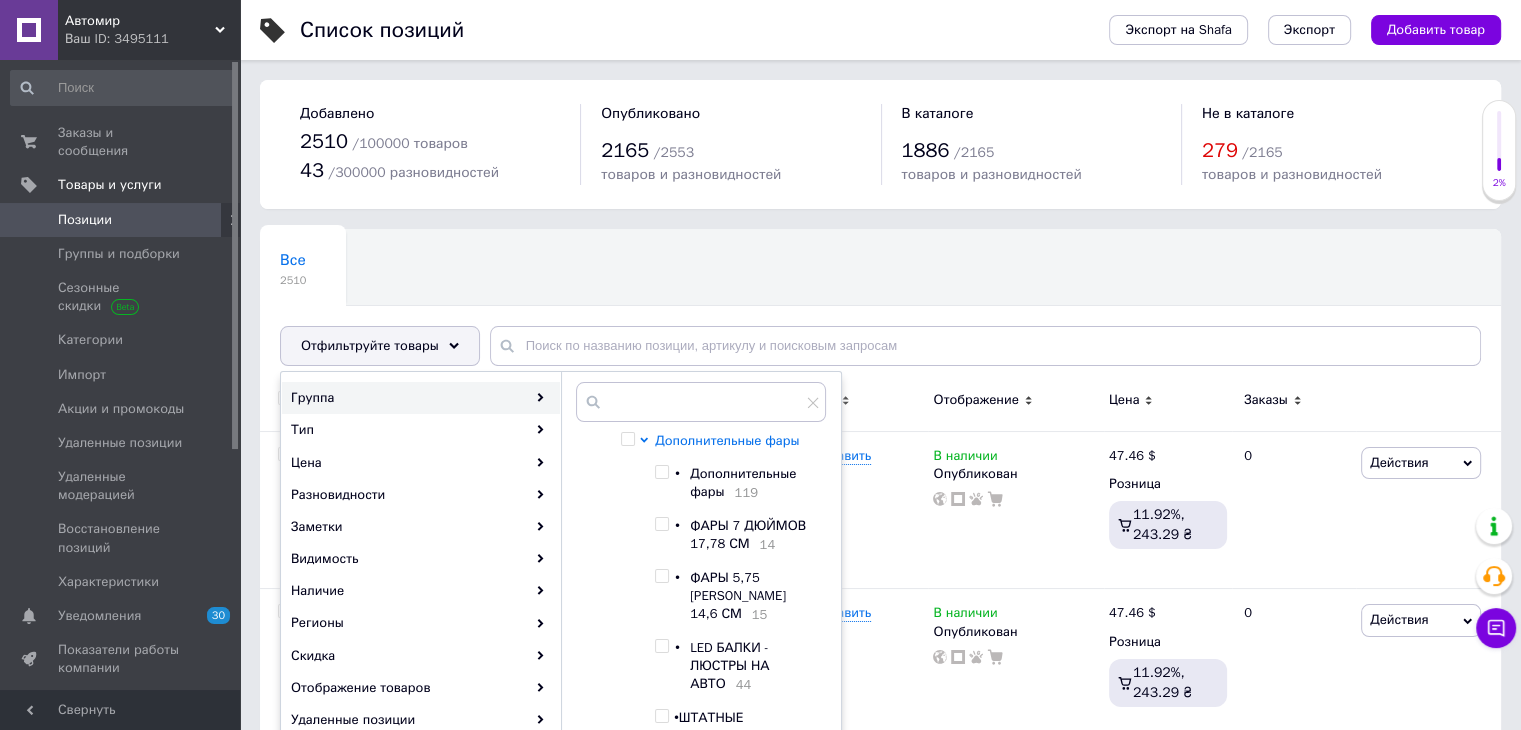 click on "Дополнительные фары" at bounding box center (727, 440) 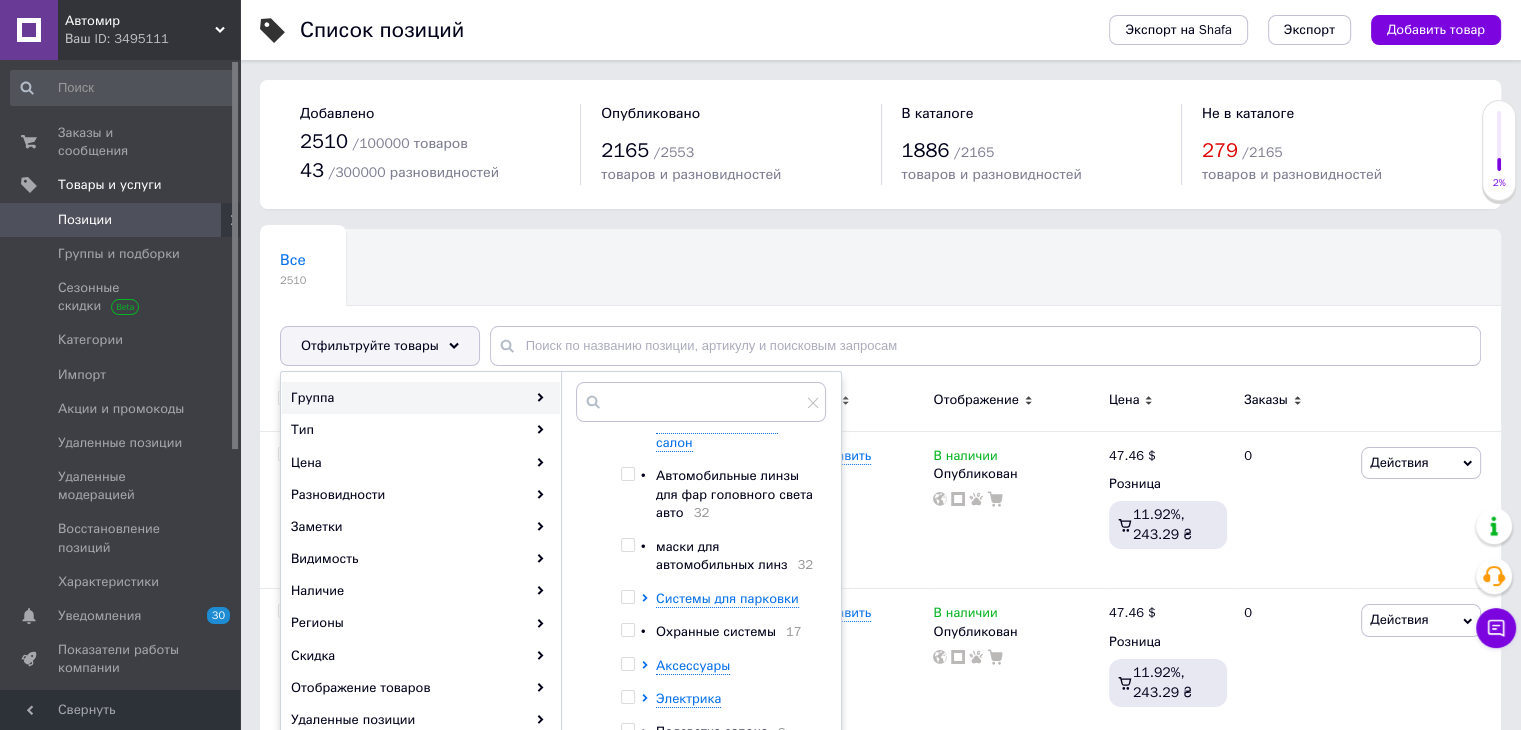 scroll, scrollTop: 200, scrollLeft: 0, axis: vertical 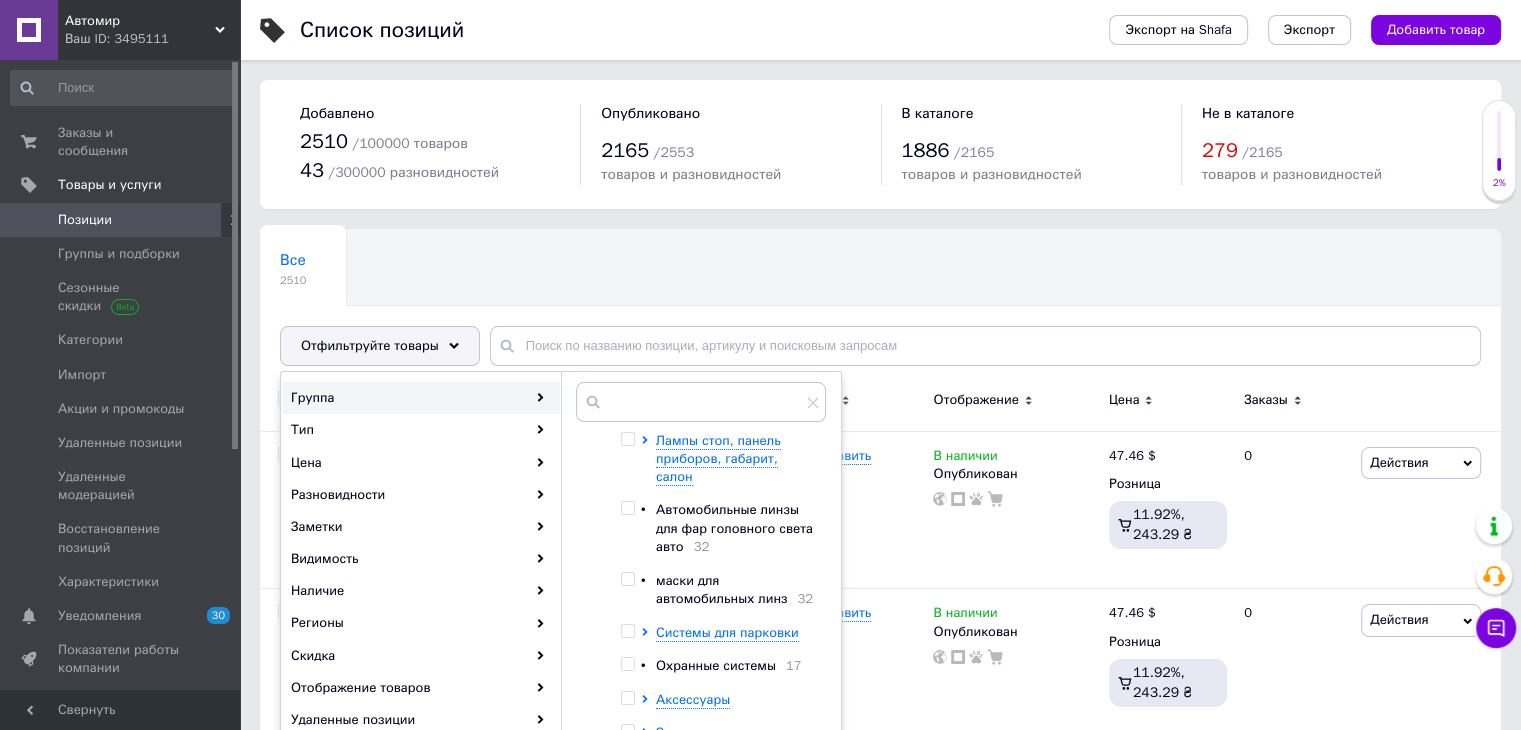 click on "Автомобильные линзы для фар головного света авто" at bounding box center (734, 527) 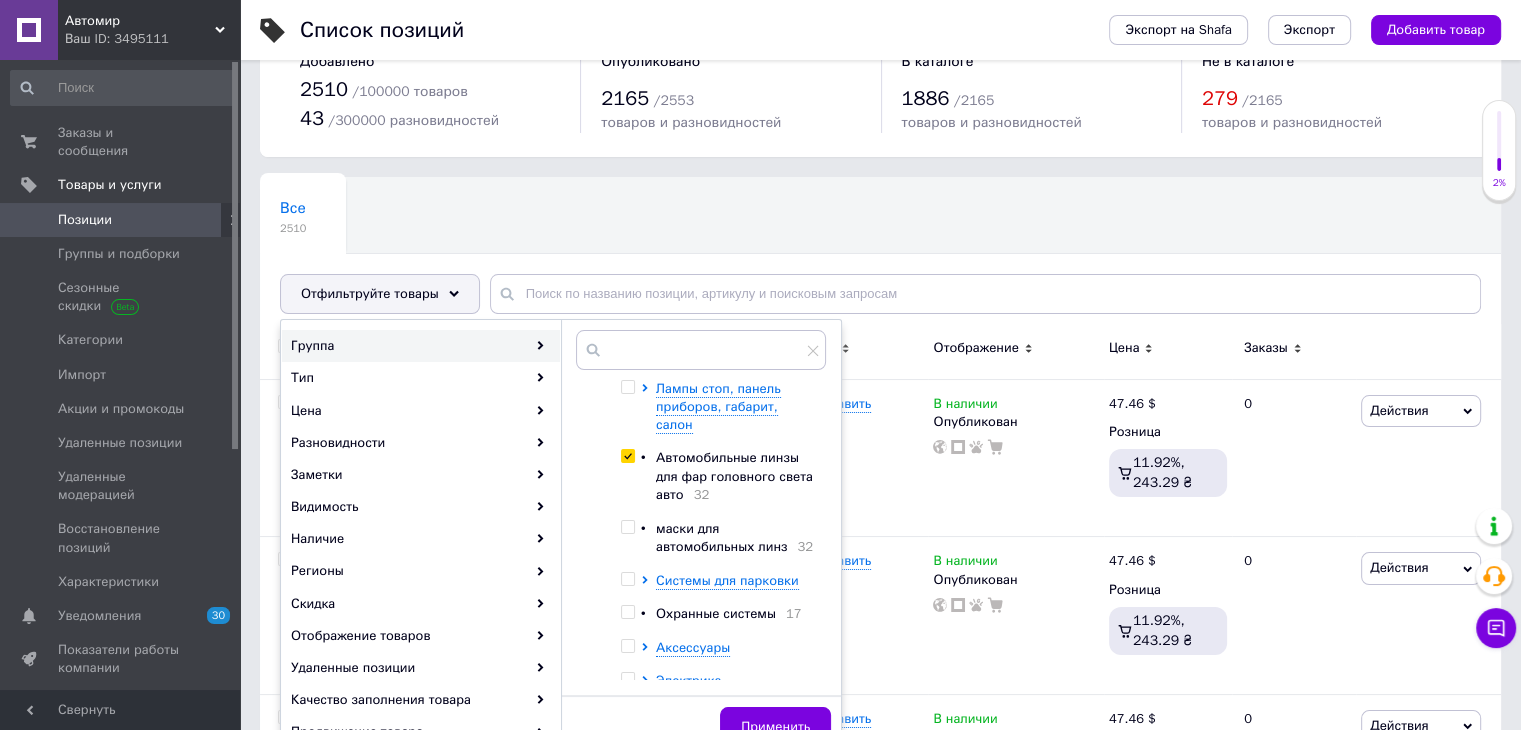 scroll, scrollTop: 200, scrollLeft: 0, axis: vertical 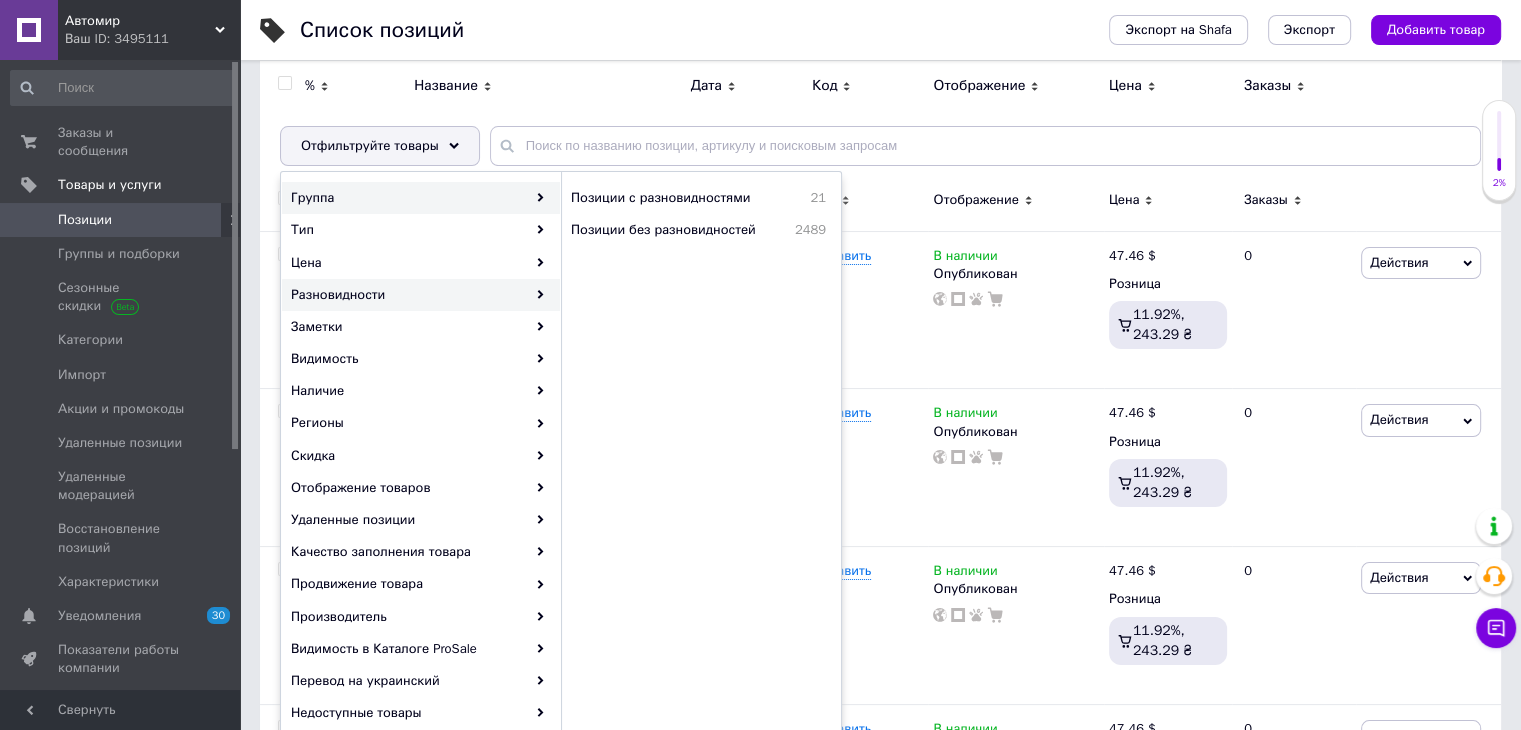 click on "Группа" at bounding box center (421, 198) 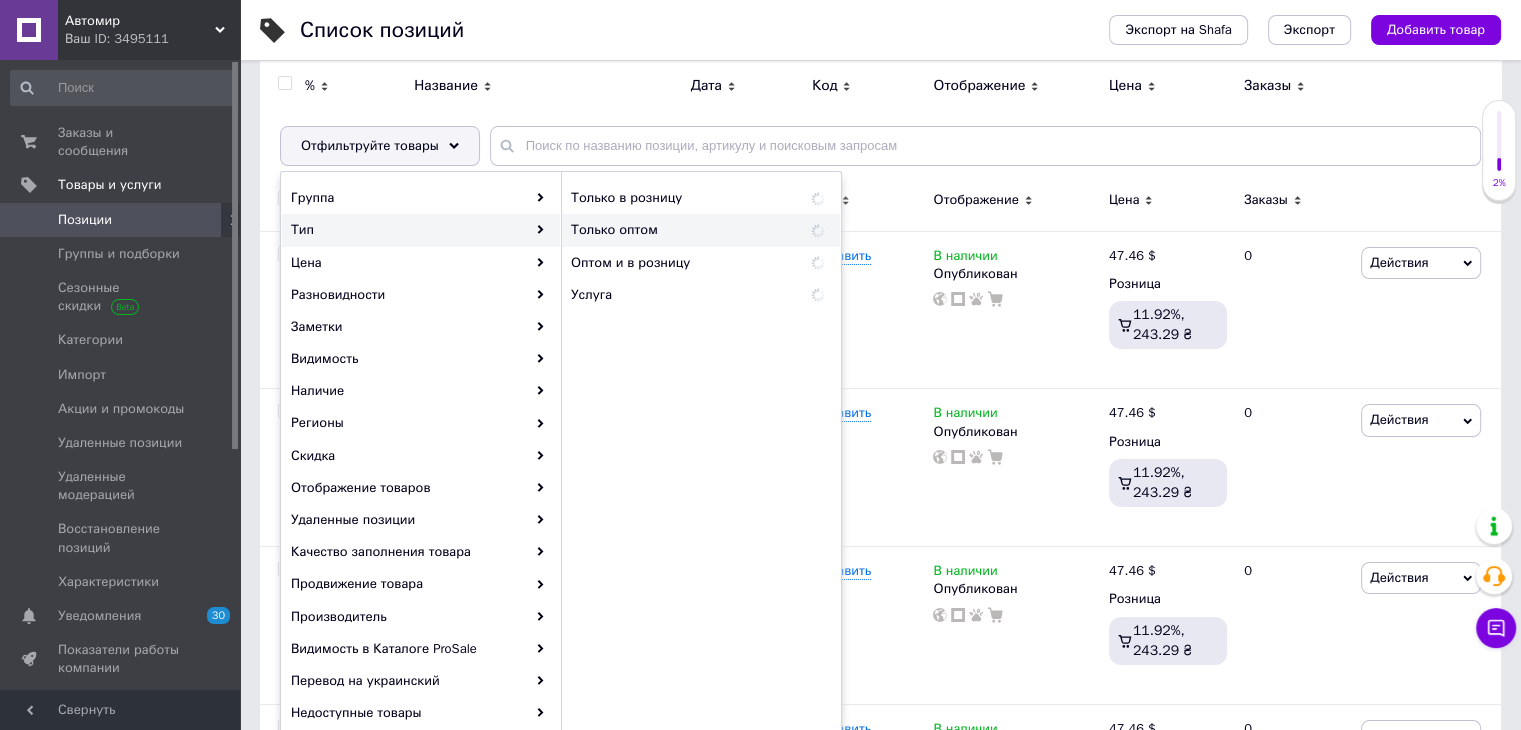 click on "Только оптом" at bounding box center [669, 230] 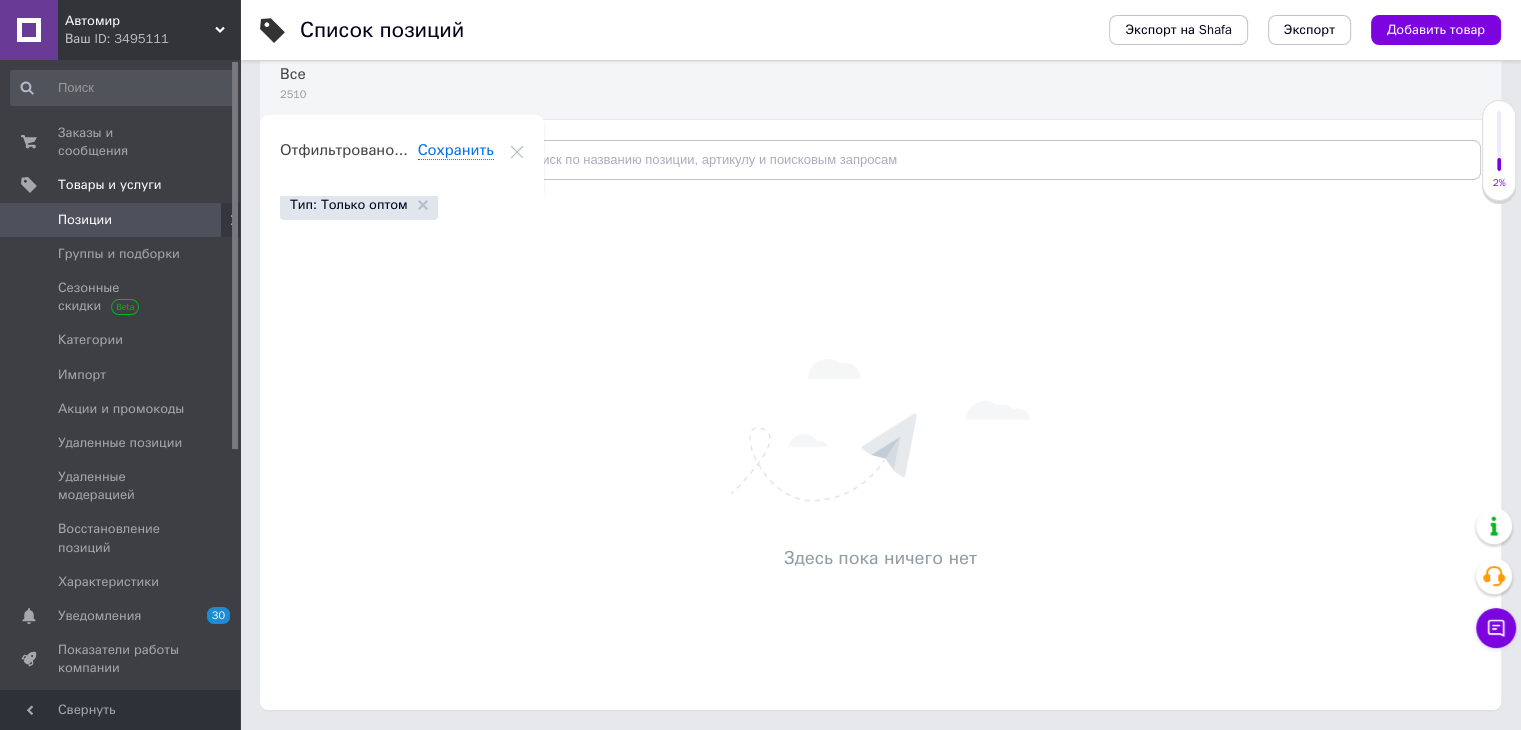 scroll, scrollTop: 185, scrollLeft: 0, axis: vertical 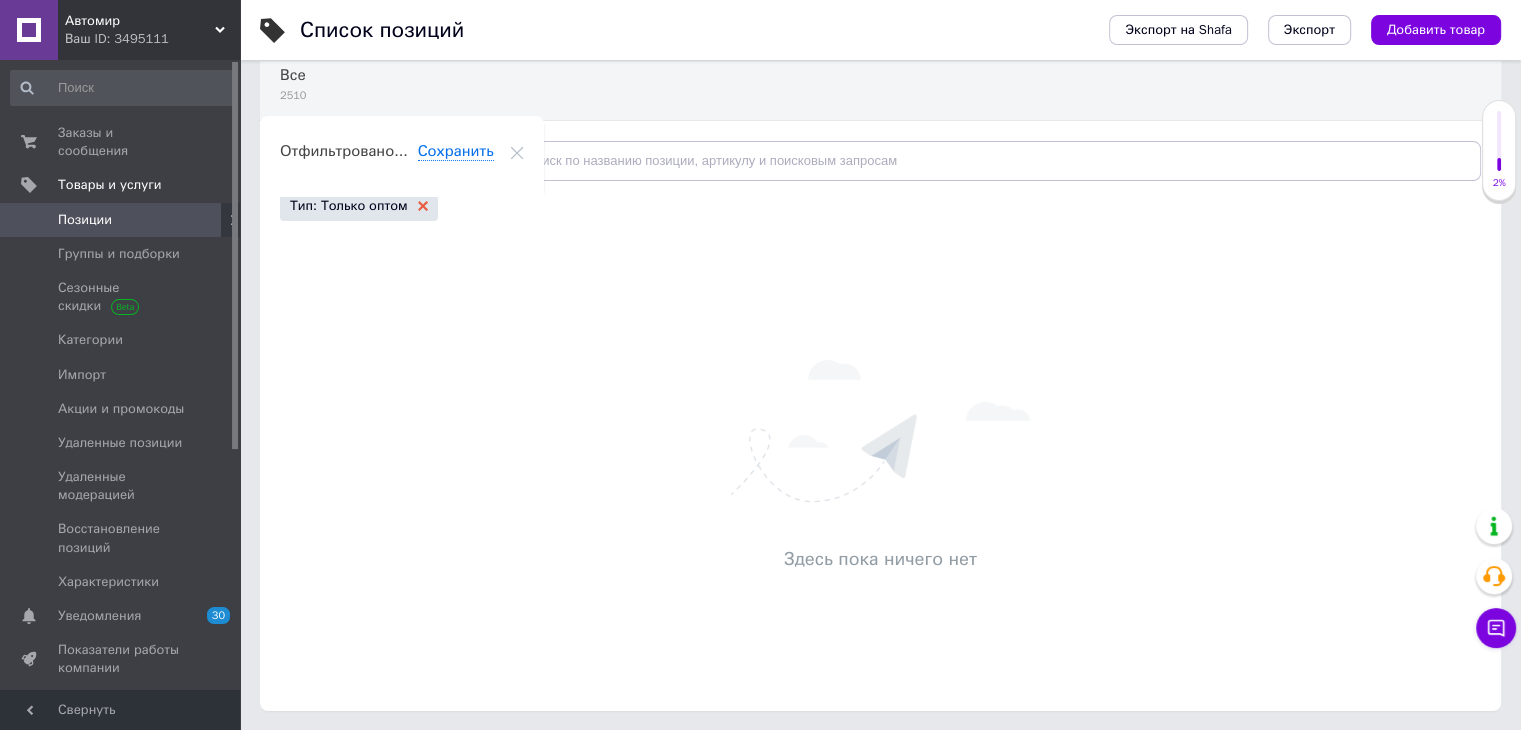 click 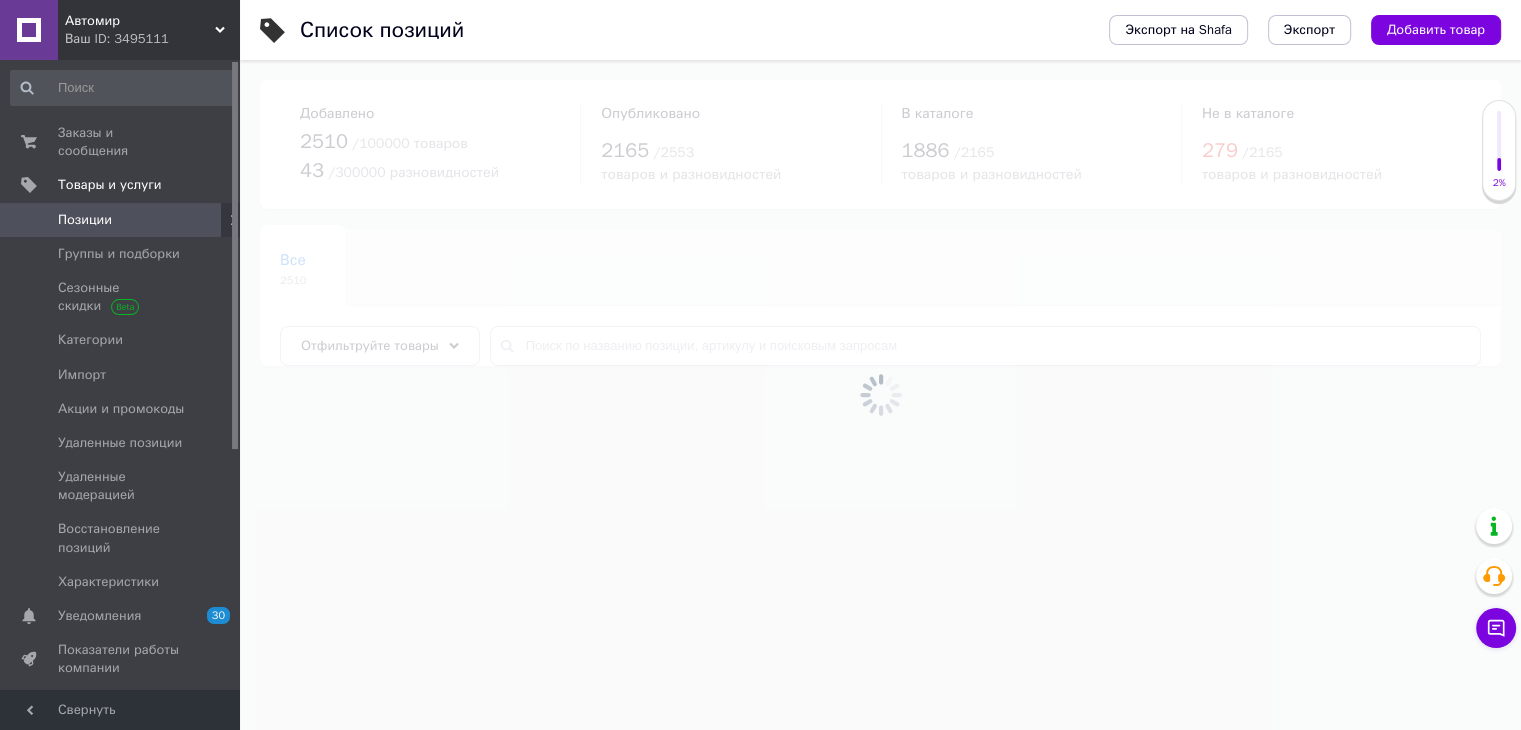 scroll, scrollTop: 0, scrollLeft: 0, axis: both 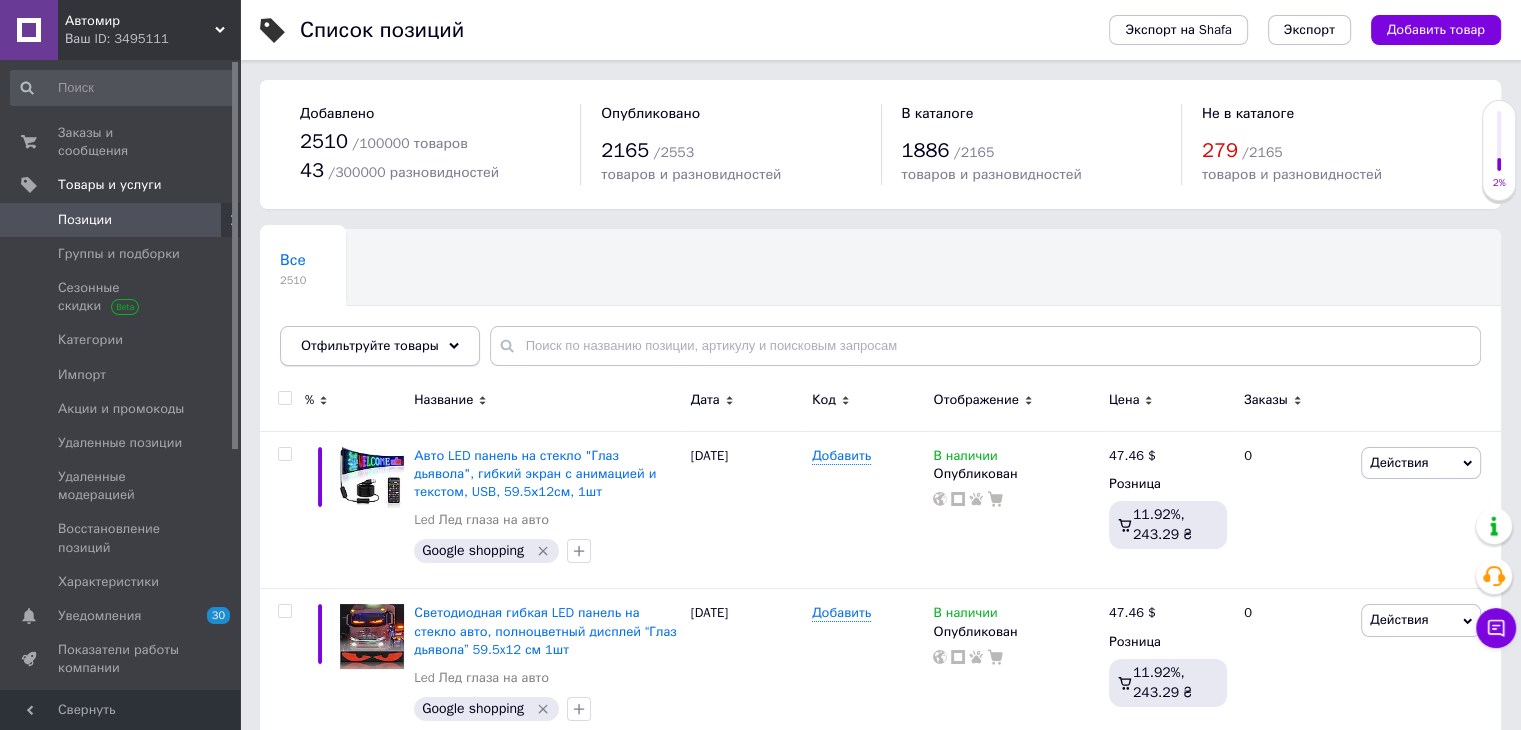 click on "Отфильтруйте товары" at bounding box center (370, 345) 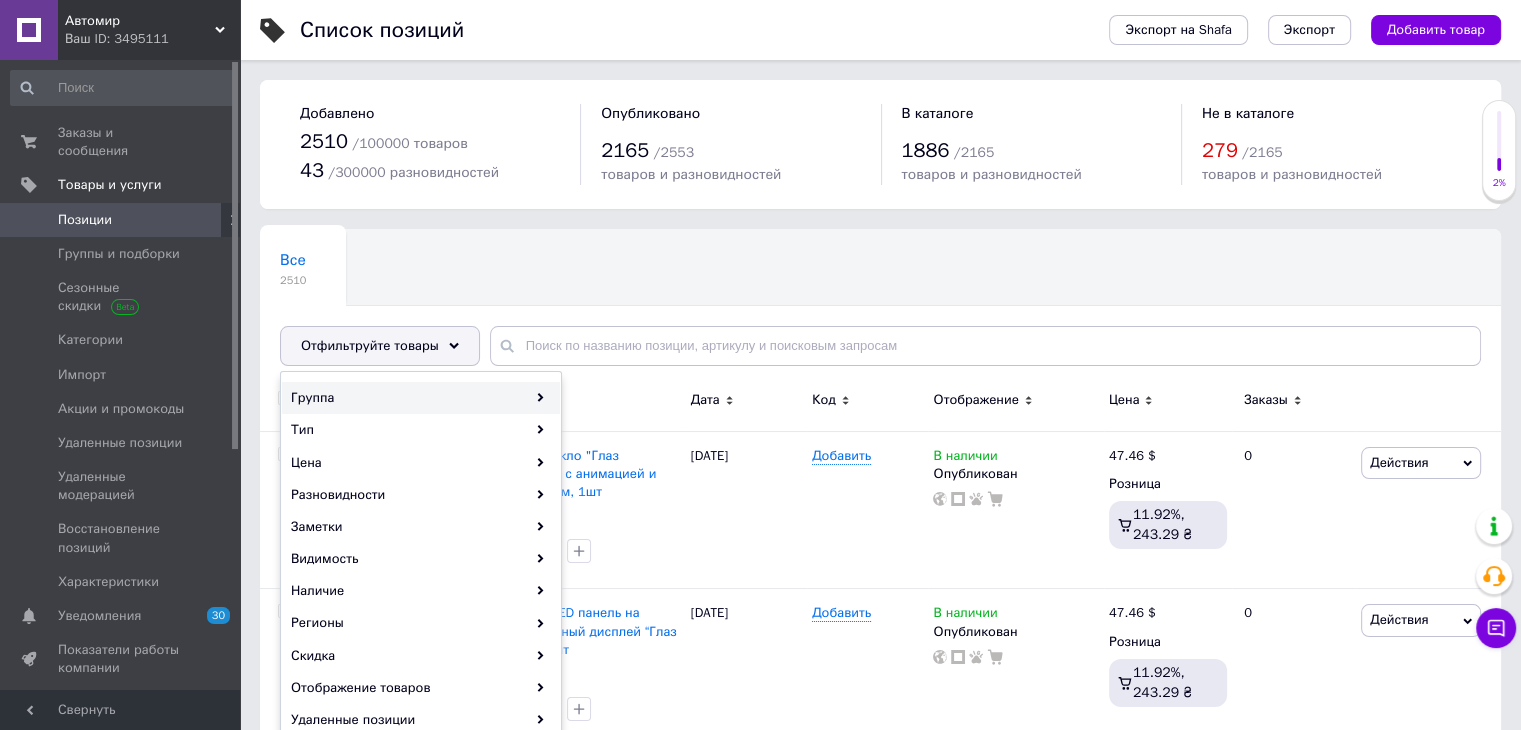click on "Группа" at bounding box center (421, 398) 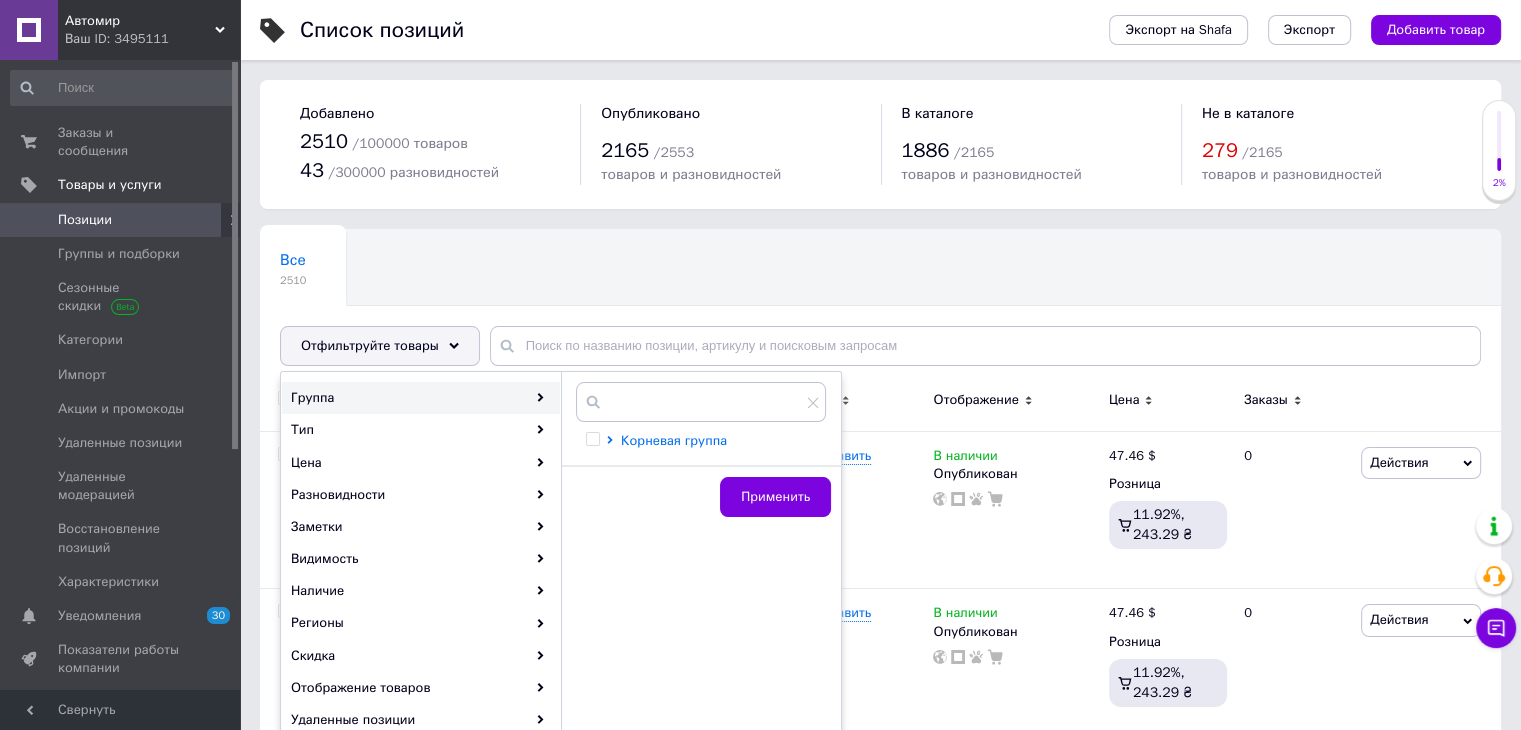 click on "Корневая группа" at bounding box center (674, 440) 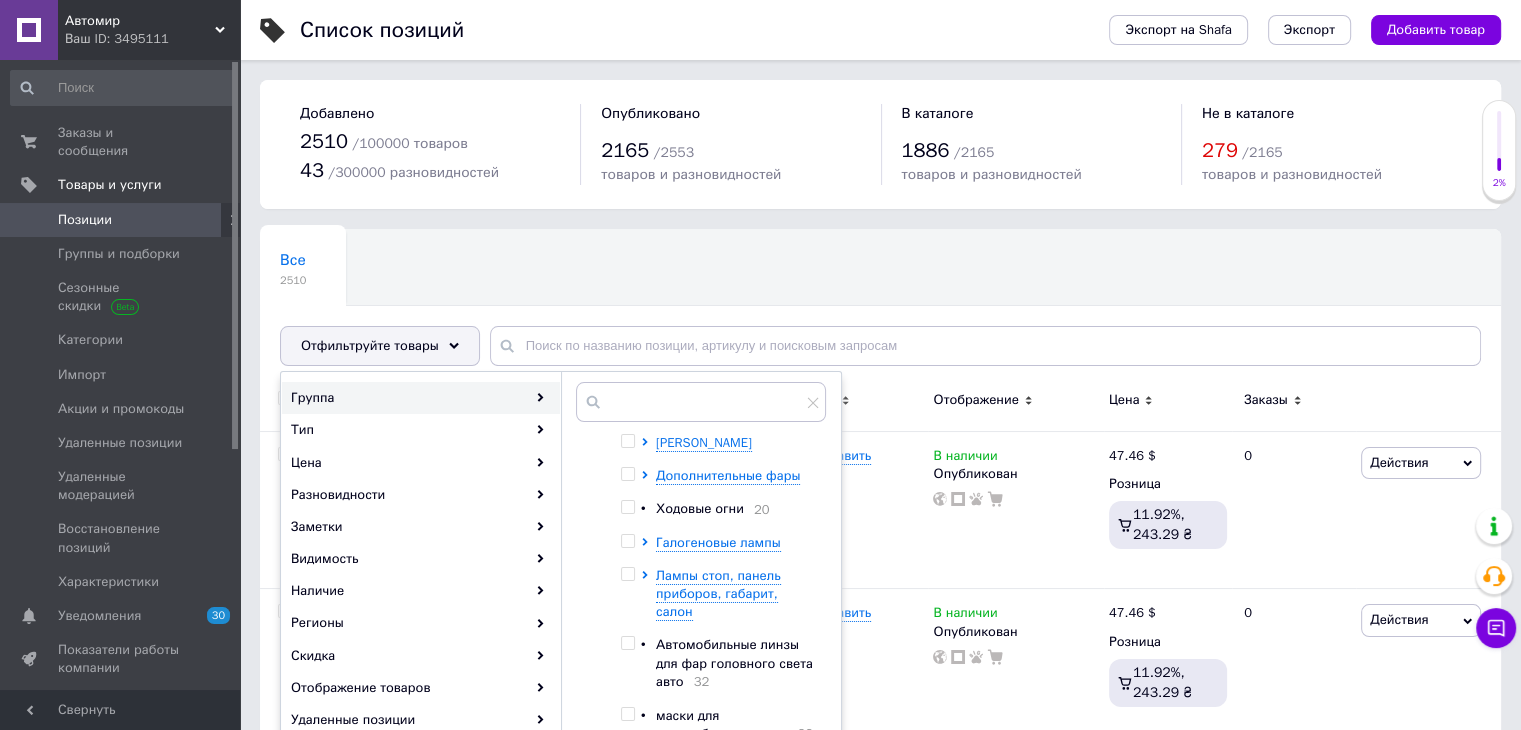 scroll, scrollTop: 100, scrollLeft: 0, axis: vertical 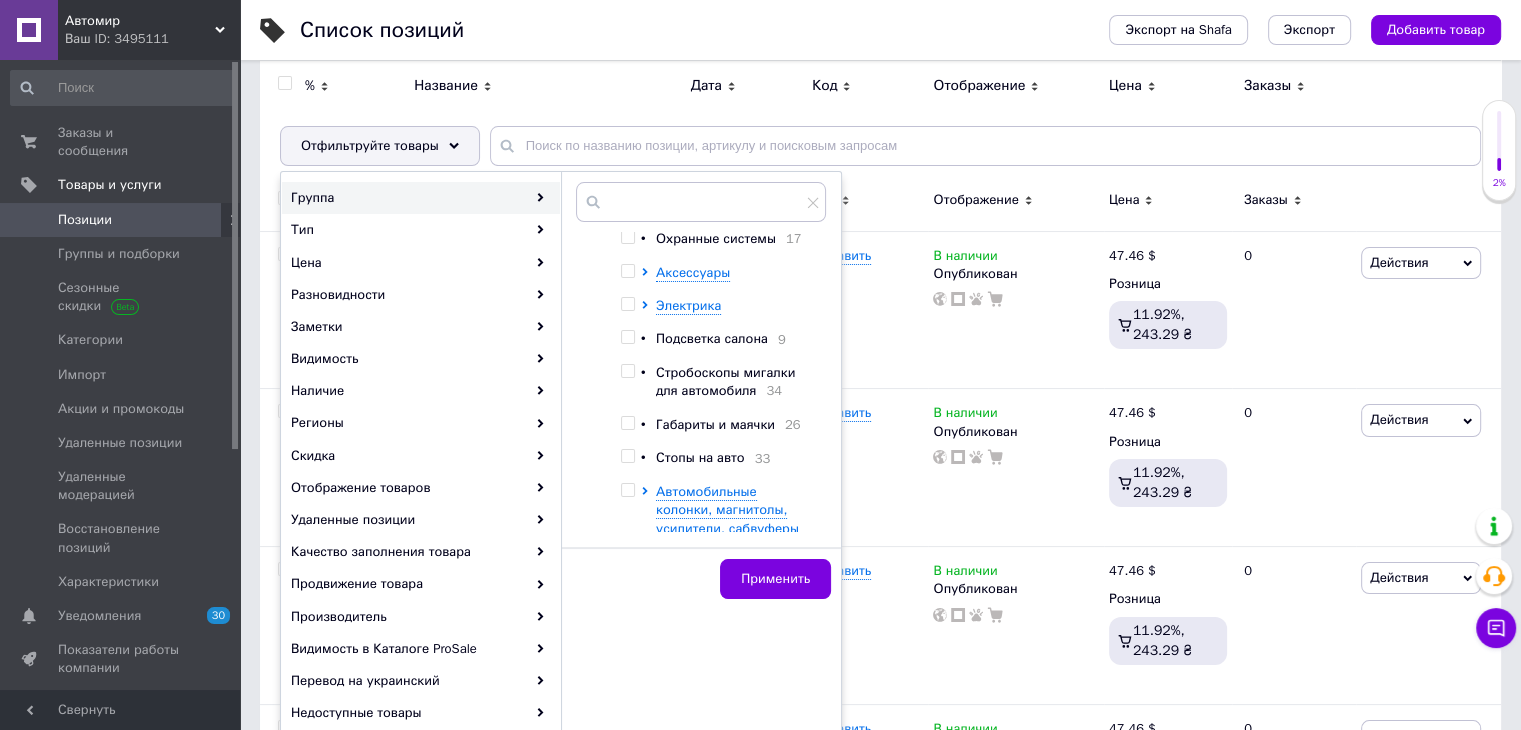 click on "Стробоскопы мигалки для автомобиля" at bounding box center (725, 381) 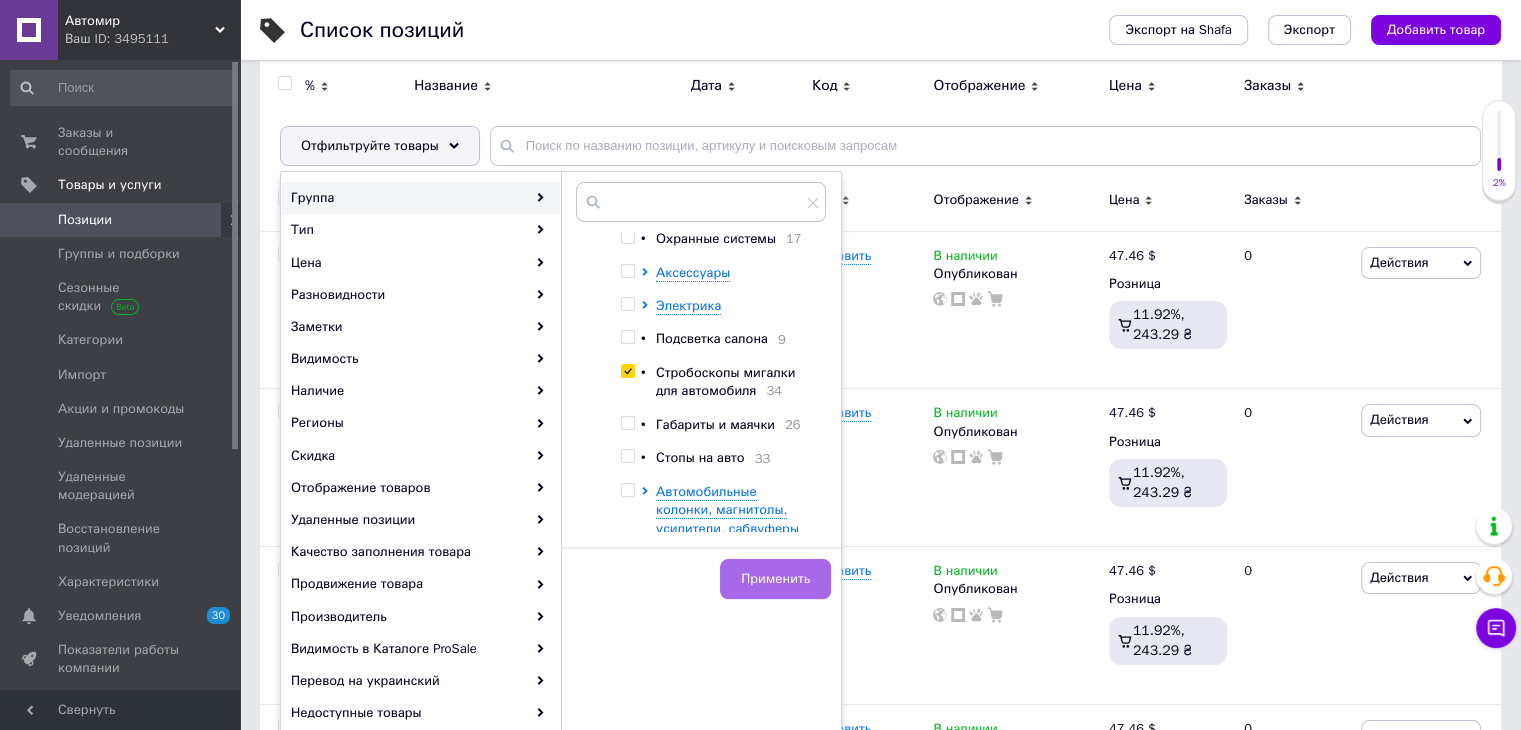 click on "Применить" at bounding box center [775, 579] 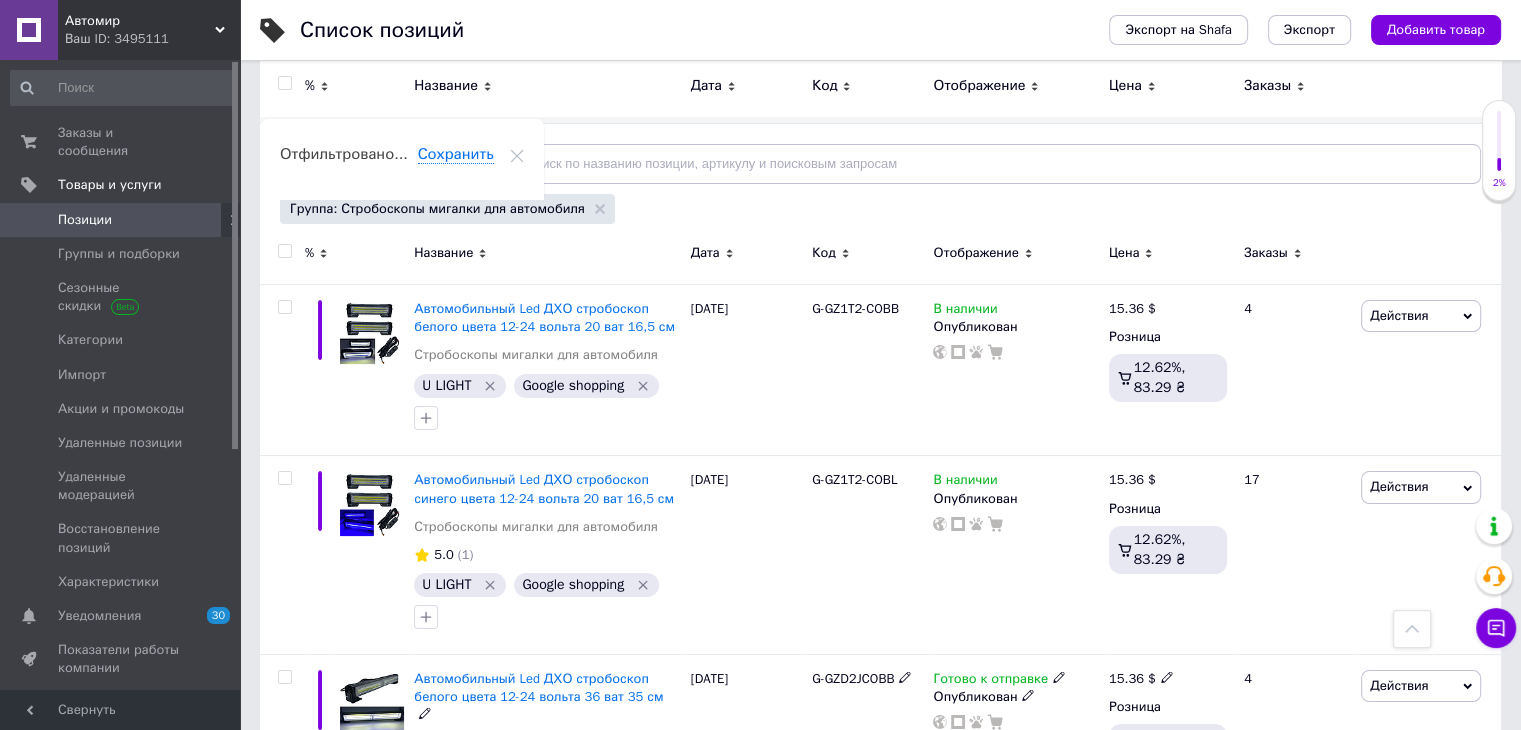 scroll, scrollTop: 0, scrollLeft: 0, axis: both 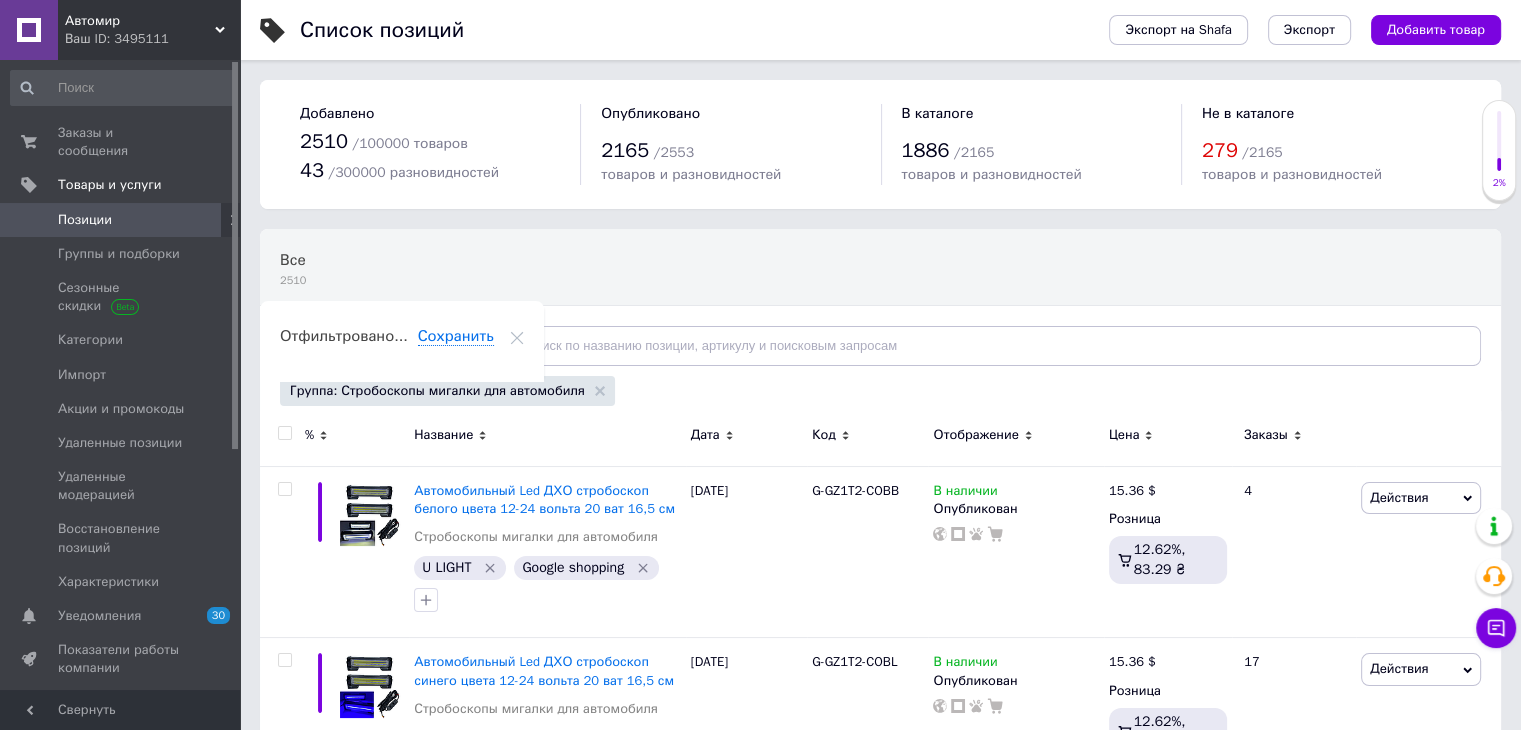 click at bounding box center (284, 433) 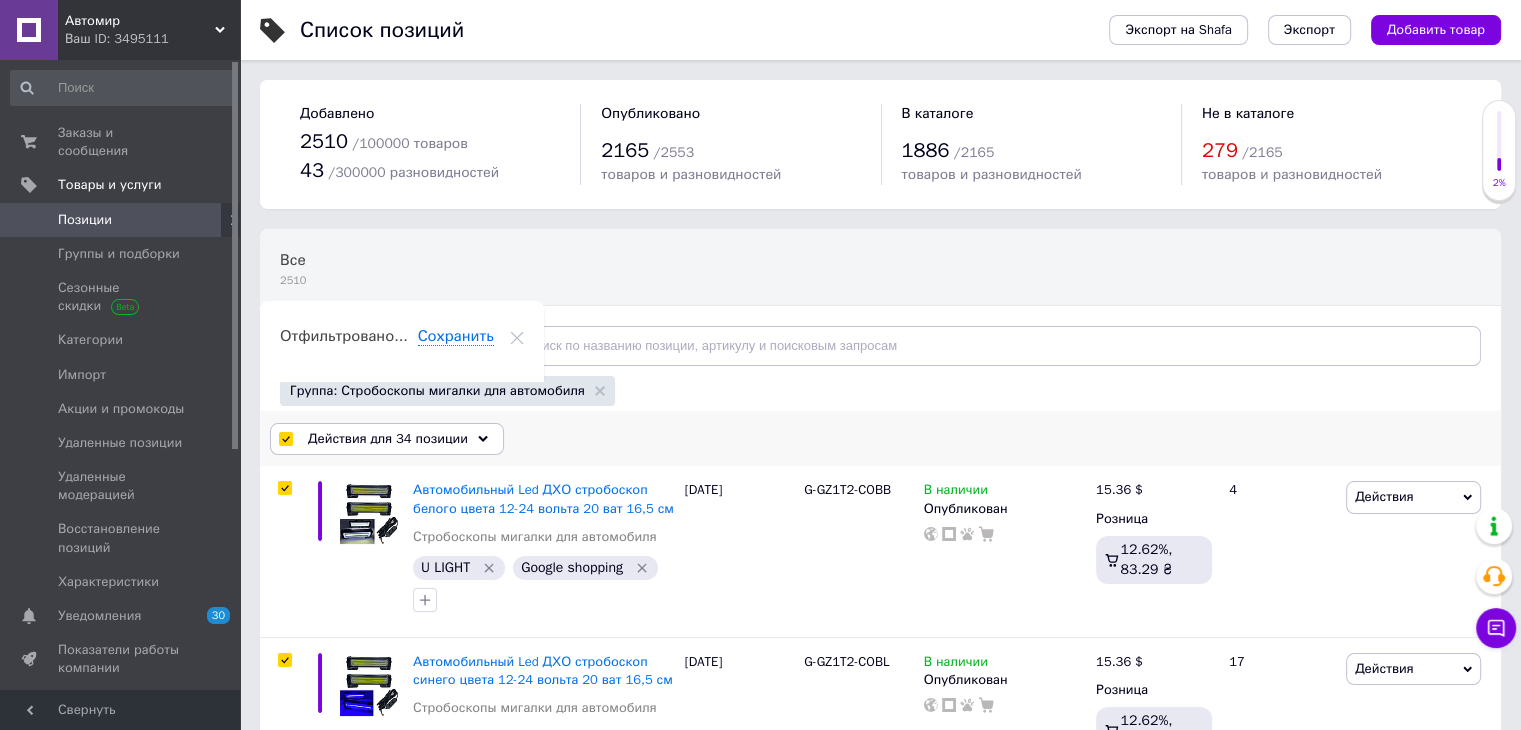 click on "Действия для 34 позиции" at bounding box center (388, 439) 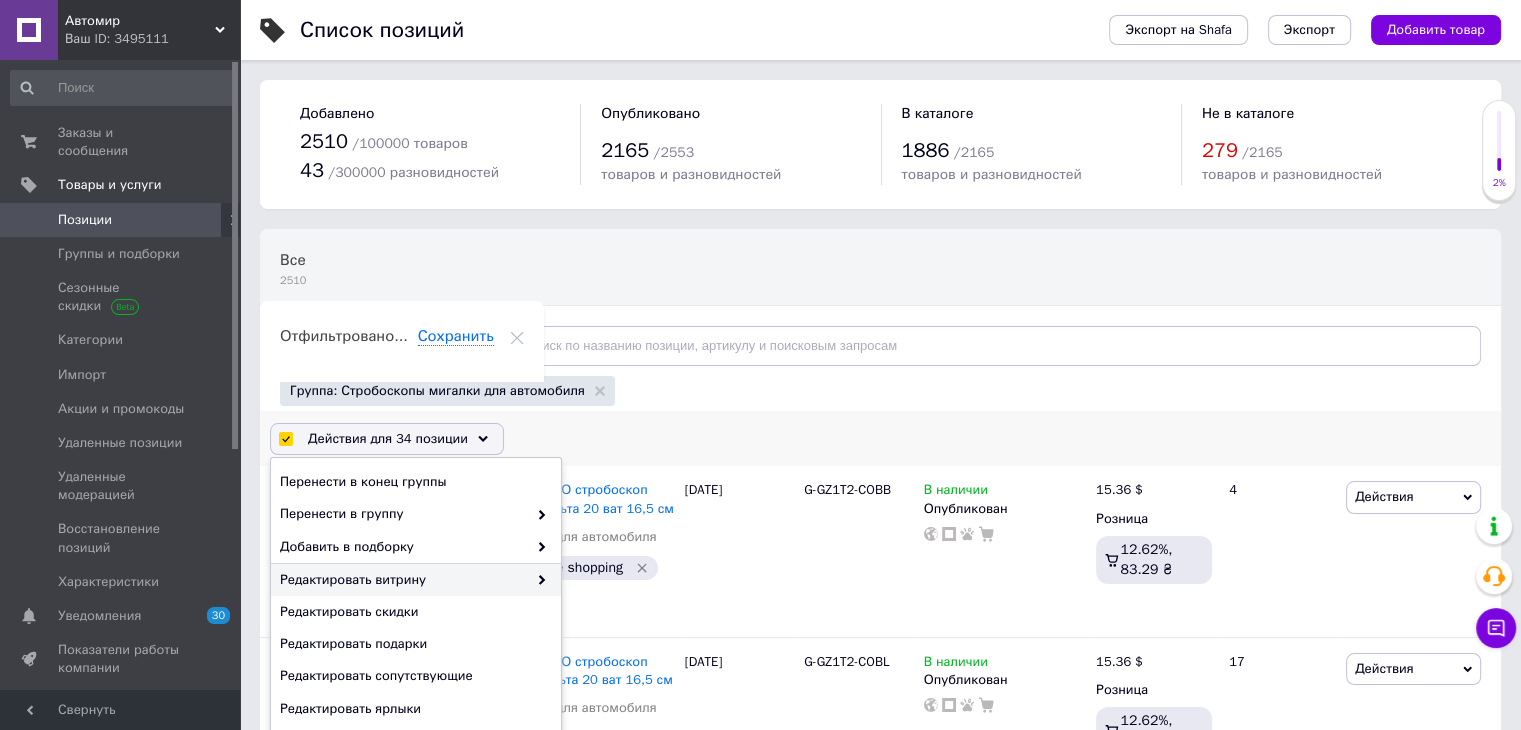 scroll, scrollTop: 100, scrollLeft: 0, axis: vertical 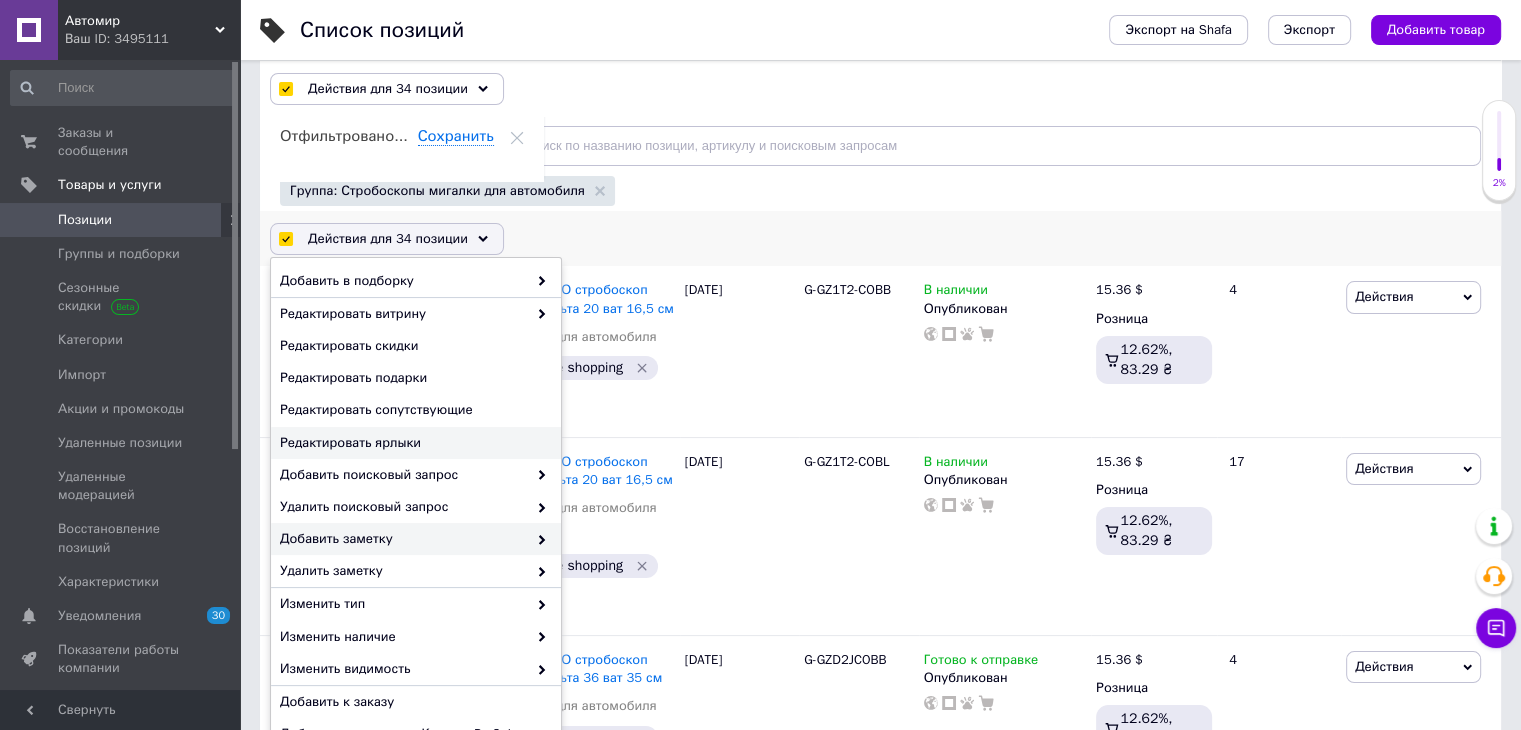 click on "Добавить заметку" at bounding box center (403, 539) 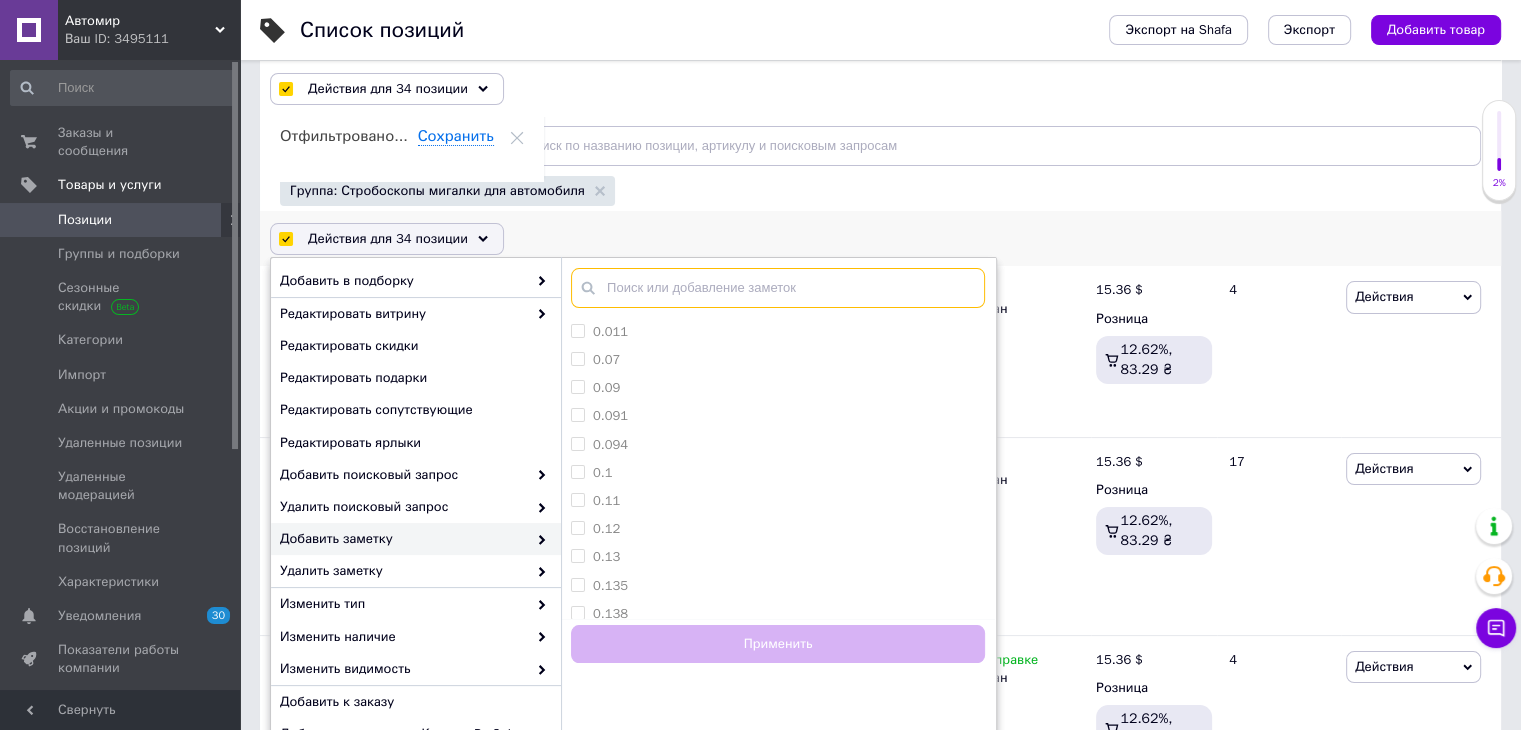 click at bounding box center (778, 288) 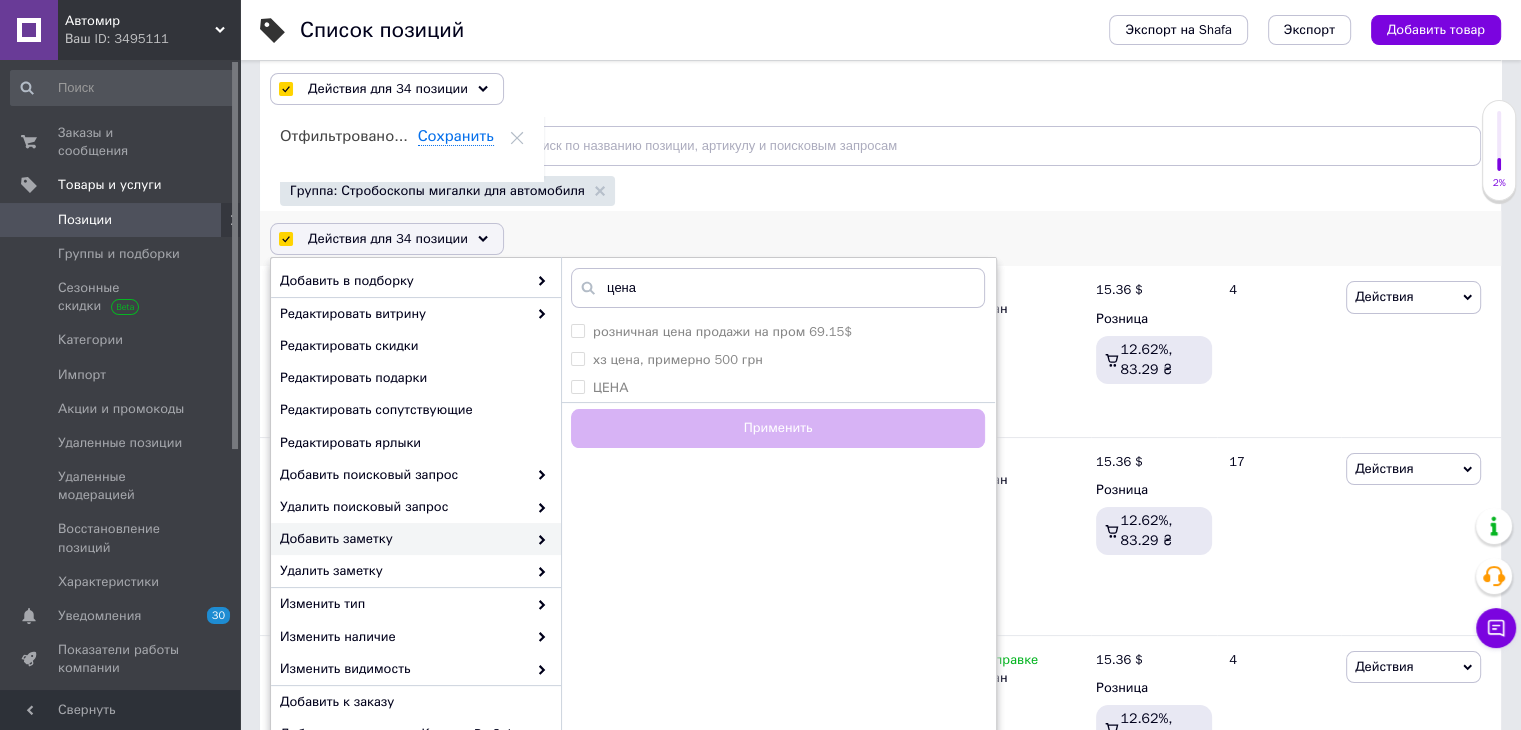 click on "Применить" at bounding box center [778, 425] 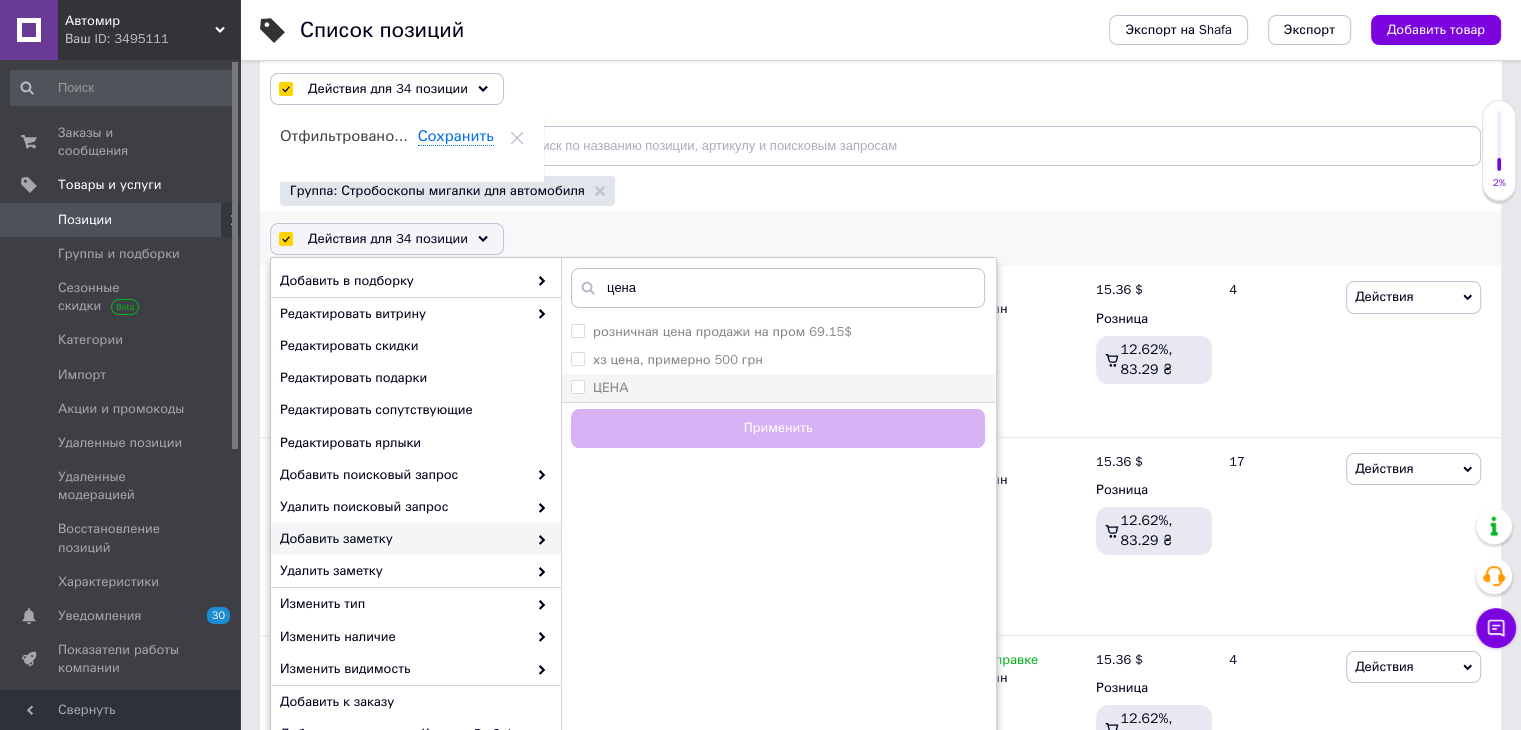 click on "ЦЕНА" at bounding box center (778, 388) 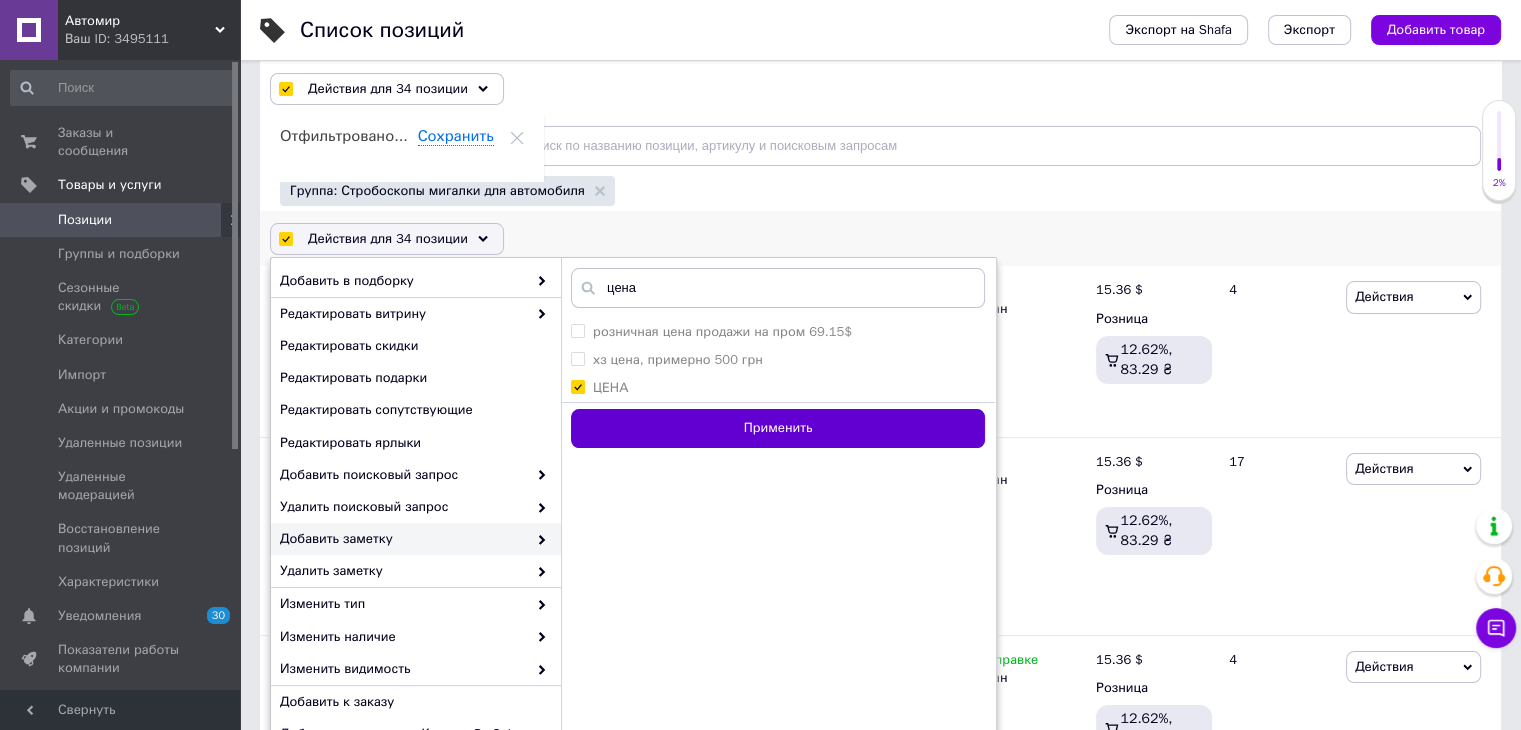 click on "Применить" at bounding box center (778, 428) 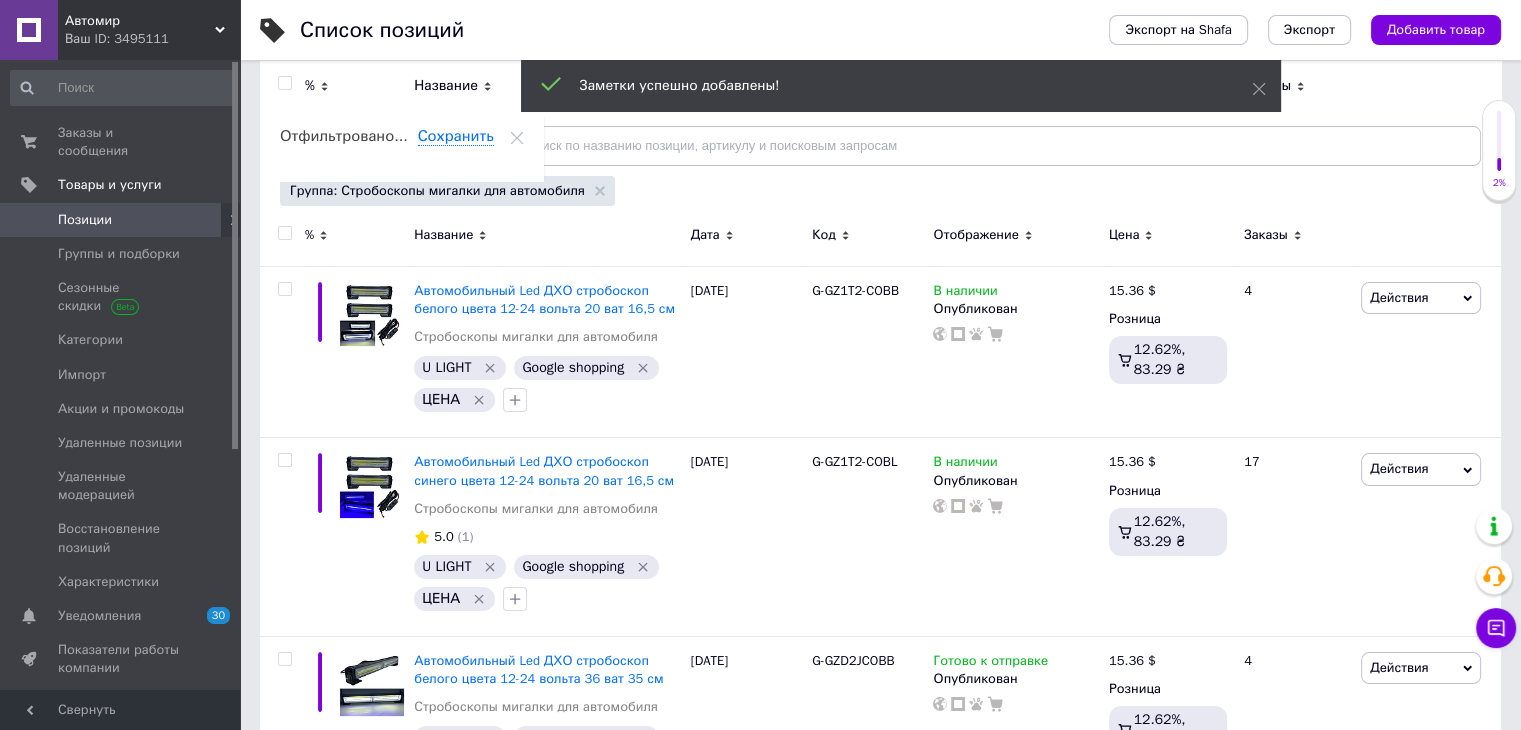 click on "Группа: Стробоскопы мигалки для автомобиля" at bounding box center [447, 191] 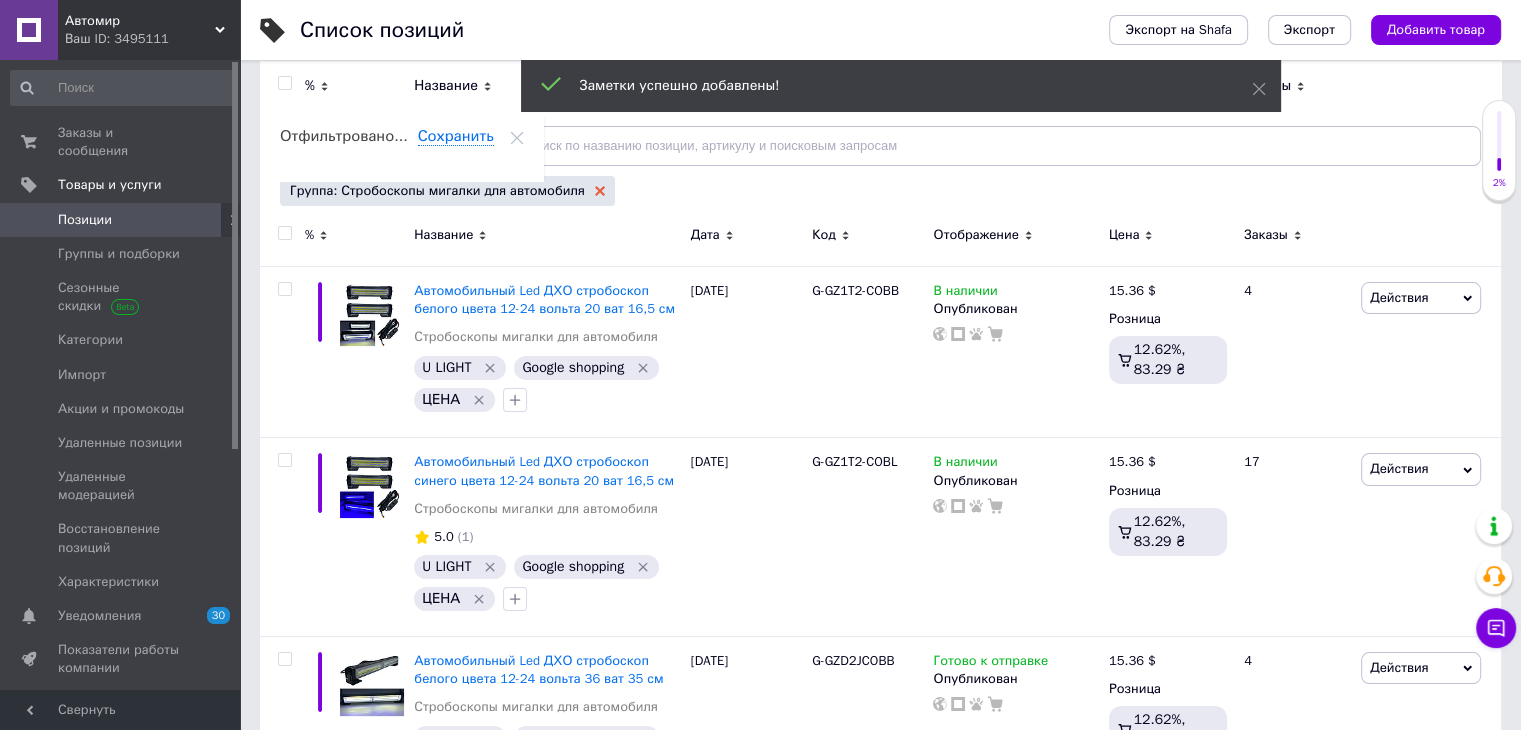 click 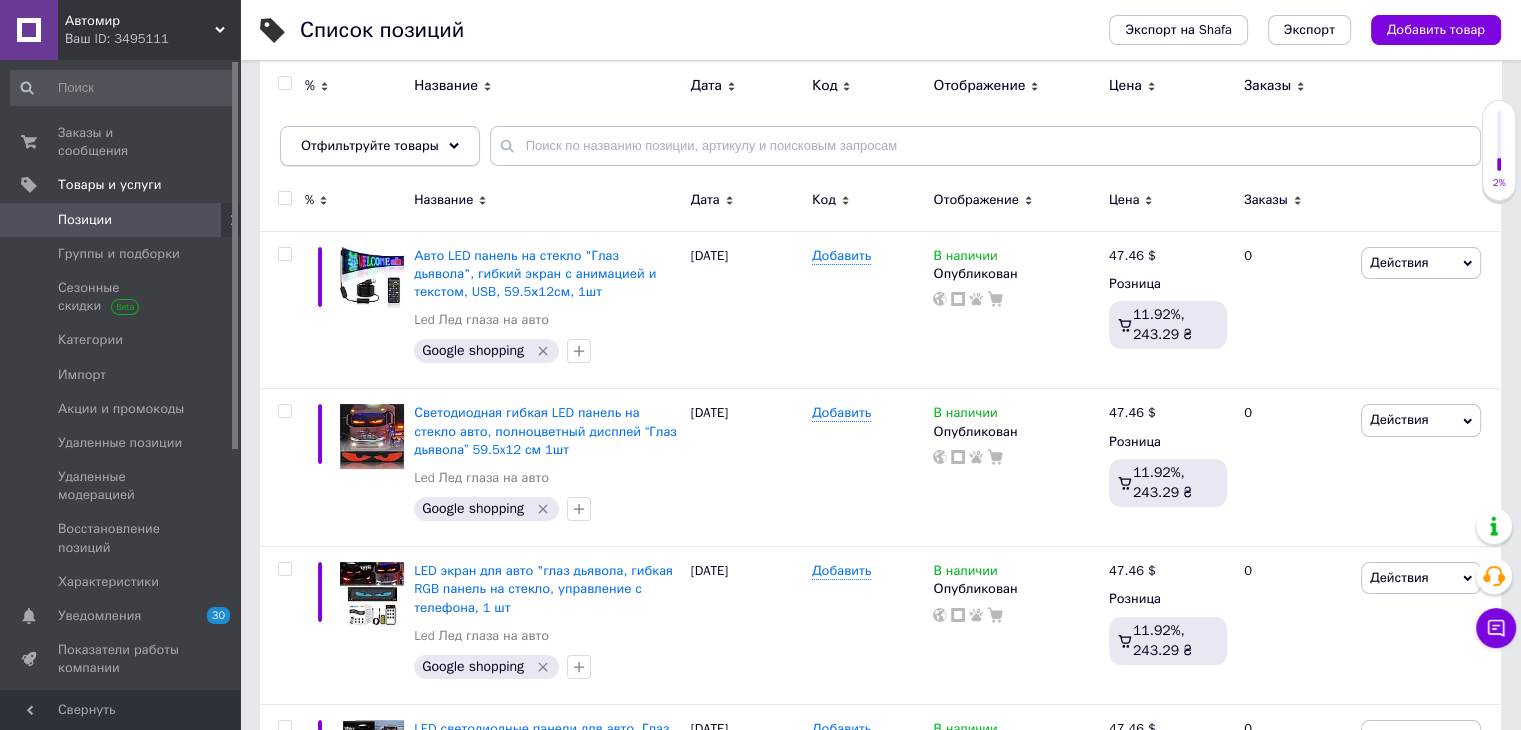 click on "Отфильтруйте товары" at bounding box center (380, 146) 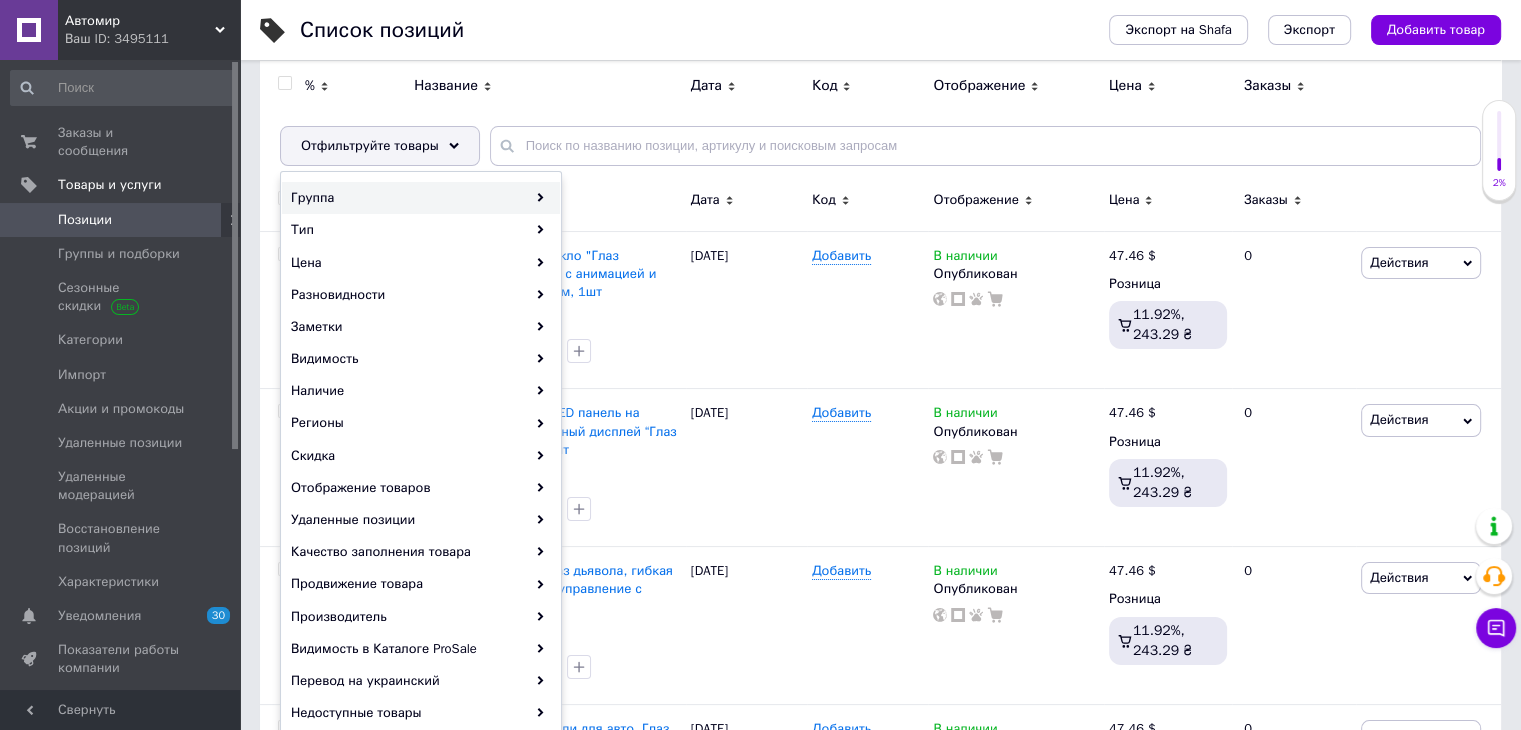 click on "Группа" at bounding box center (421, 198) 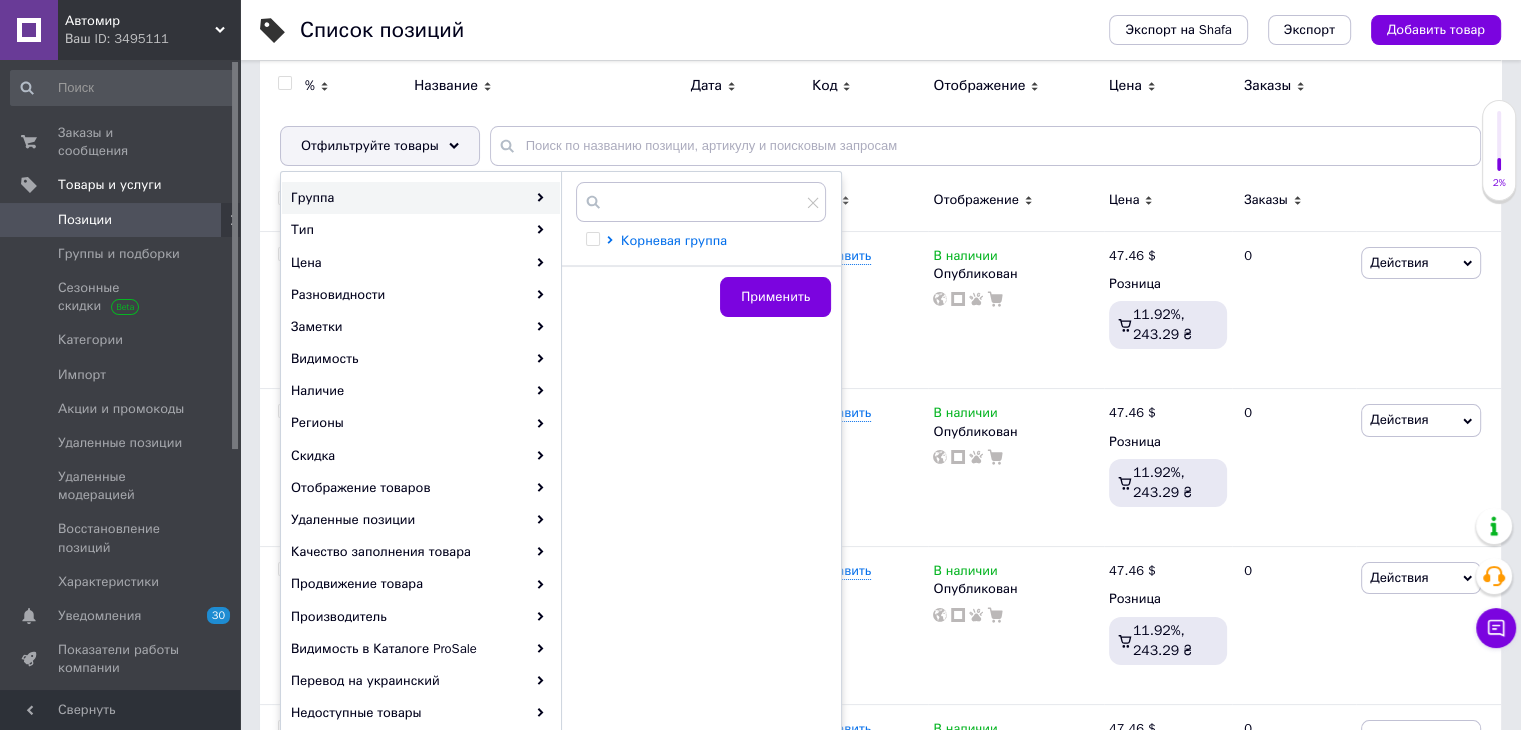 click on "Корневая группа" at bounding box center [674, 240] 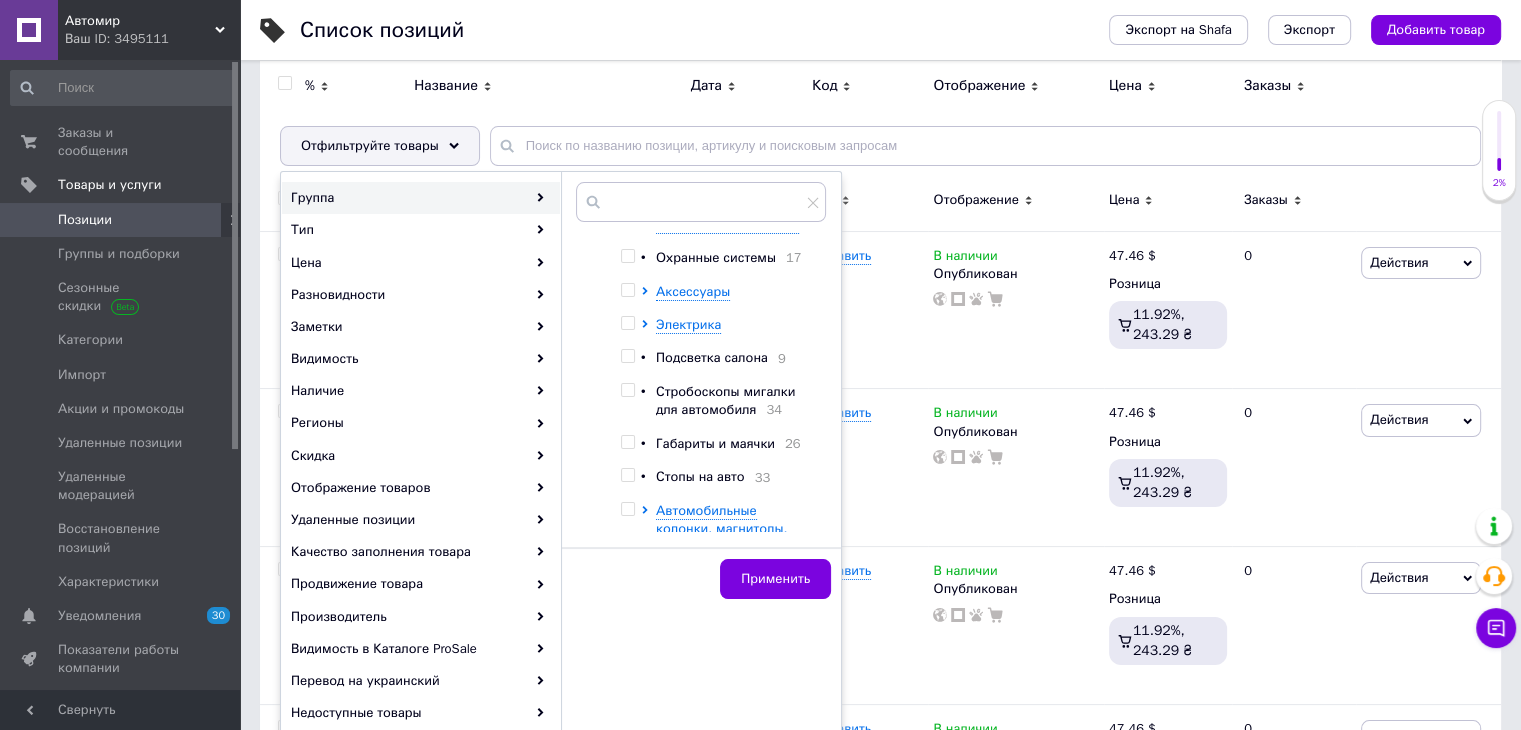 scroll, scrollTop: 500, scrollLeft: 0, axis: vertical 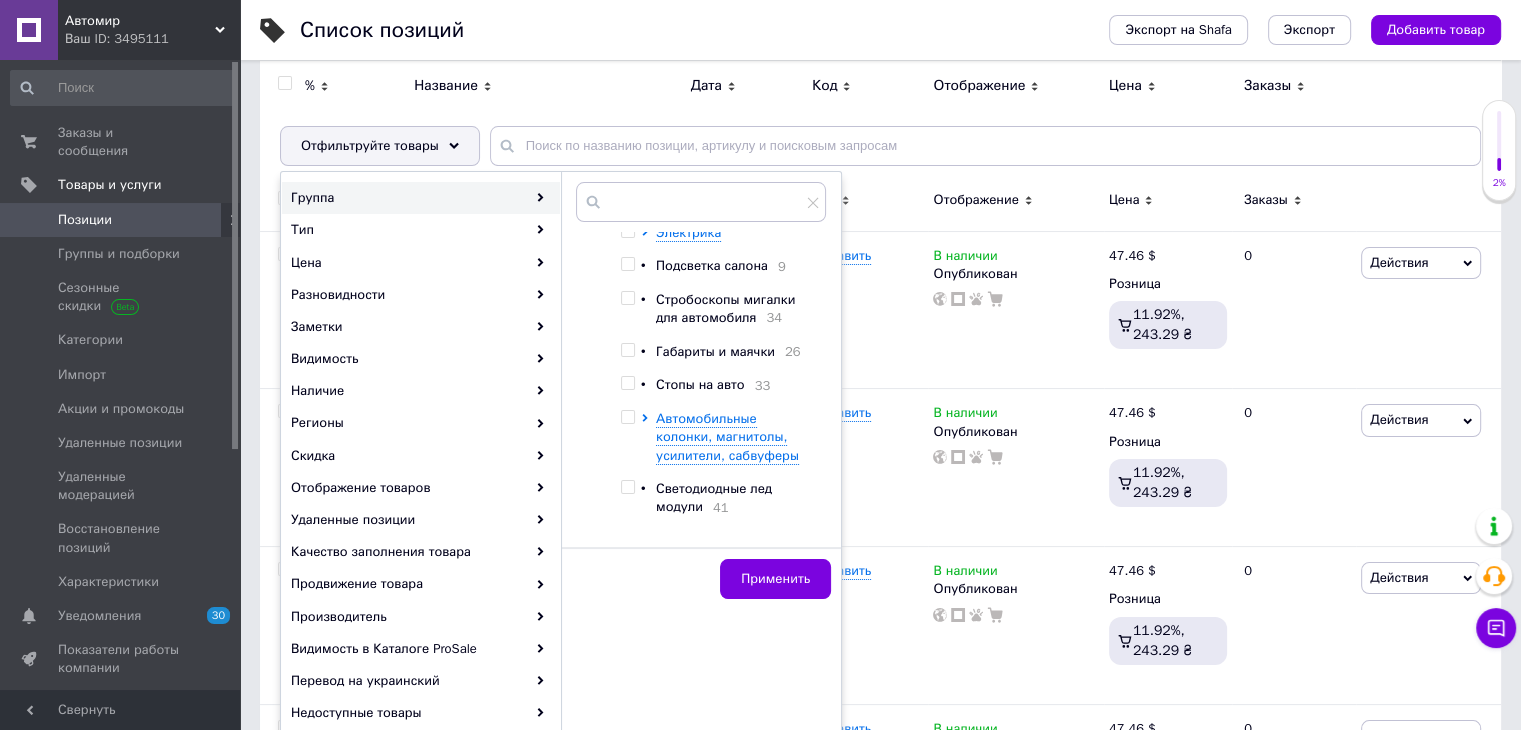 click on "Стопы на авто" at bounding box center (700, 384) 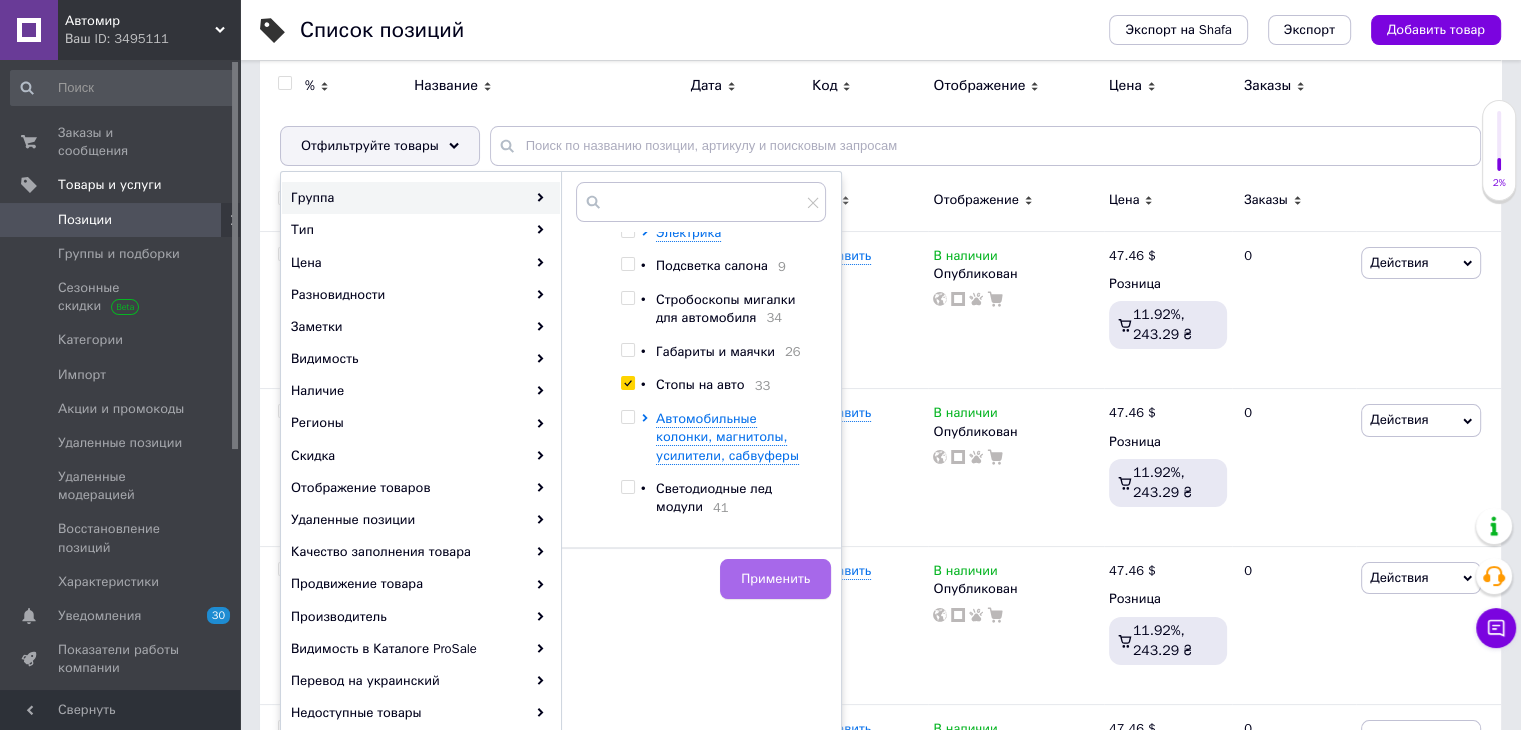 click on "Применить" at bounding box center (775, 579) 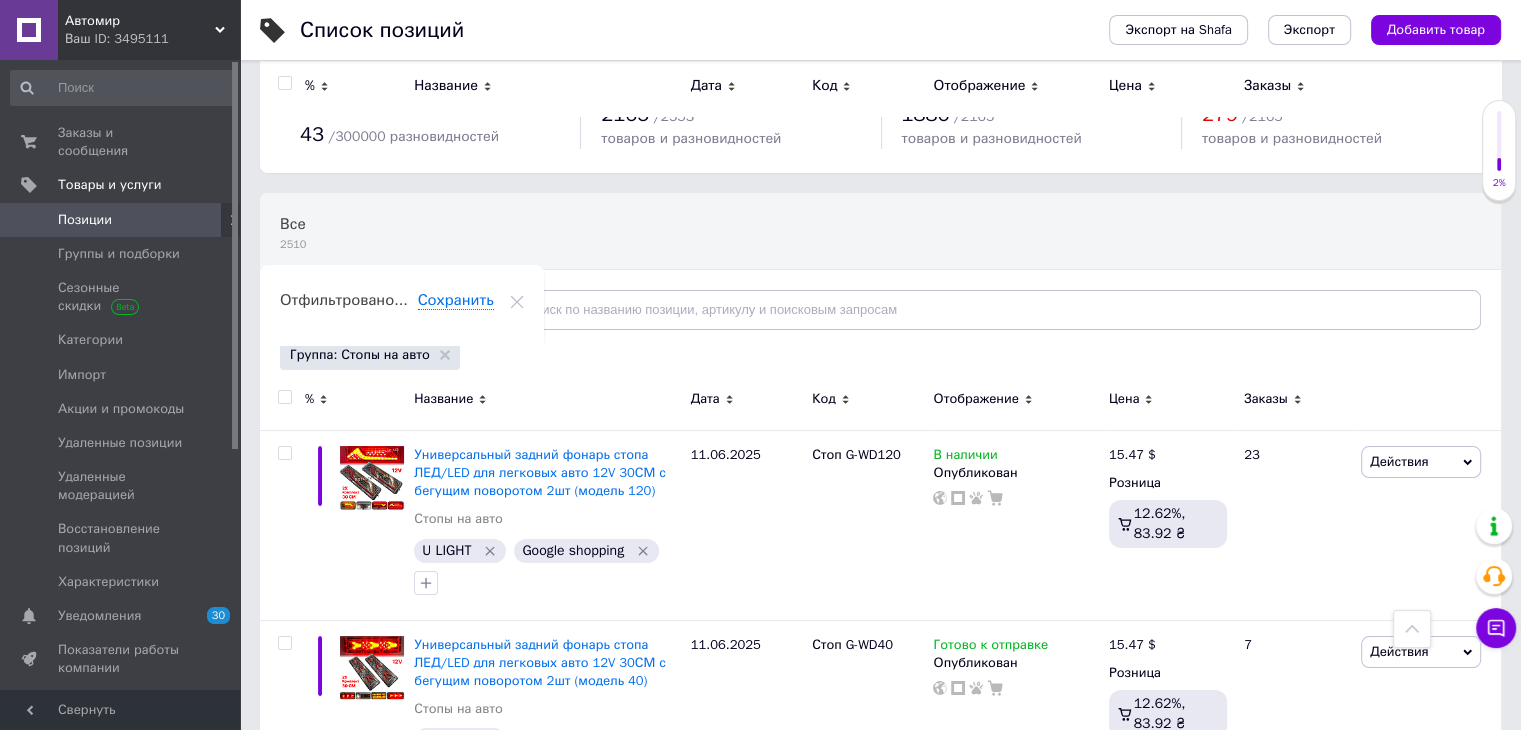 scroll, scrollTop: 0, scrollLeft: 0, axis: both 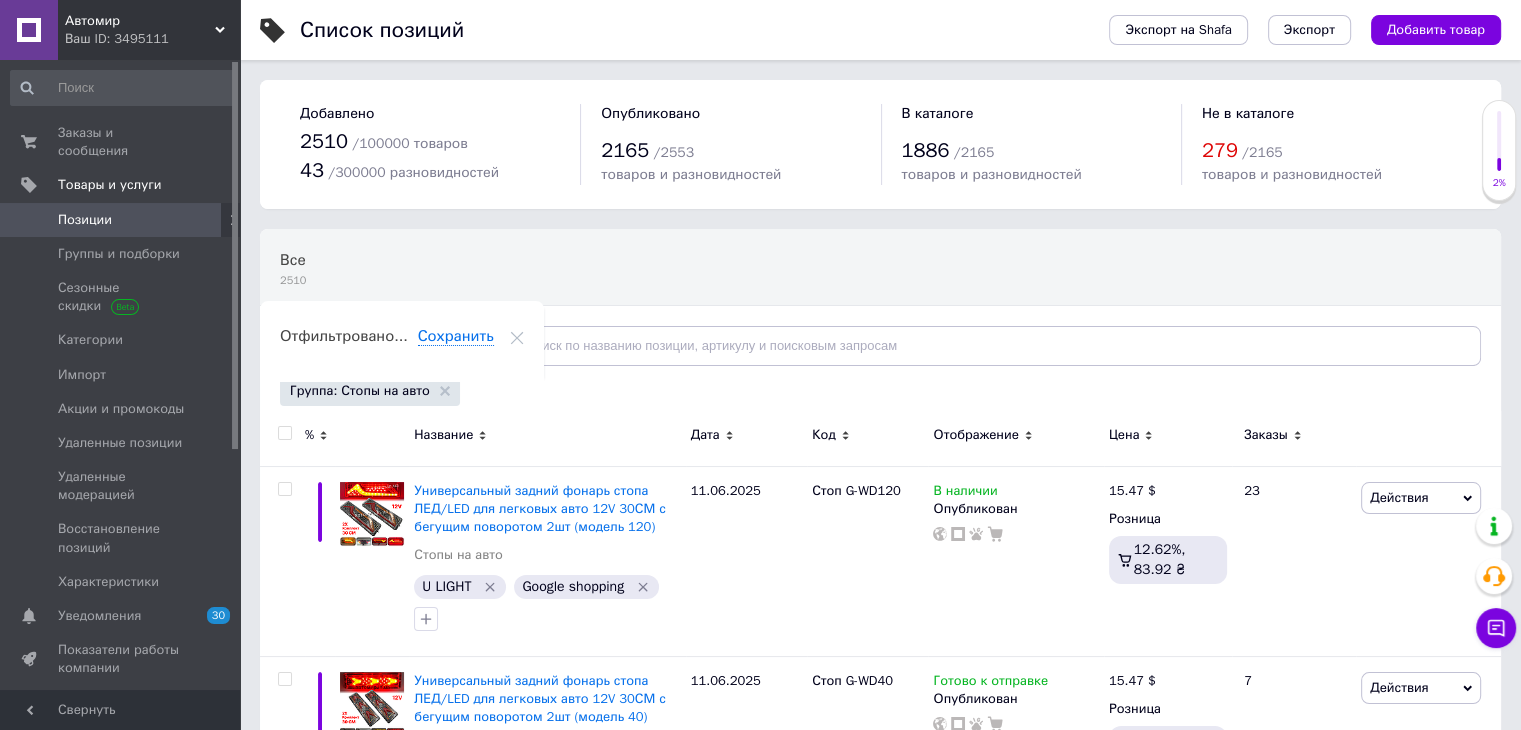 click at bounding box center (284, 433) 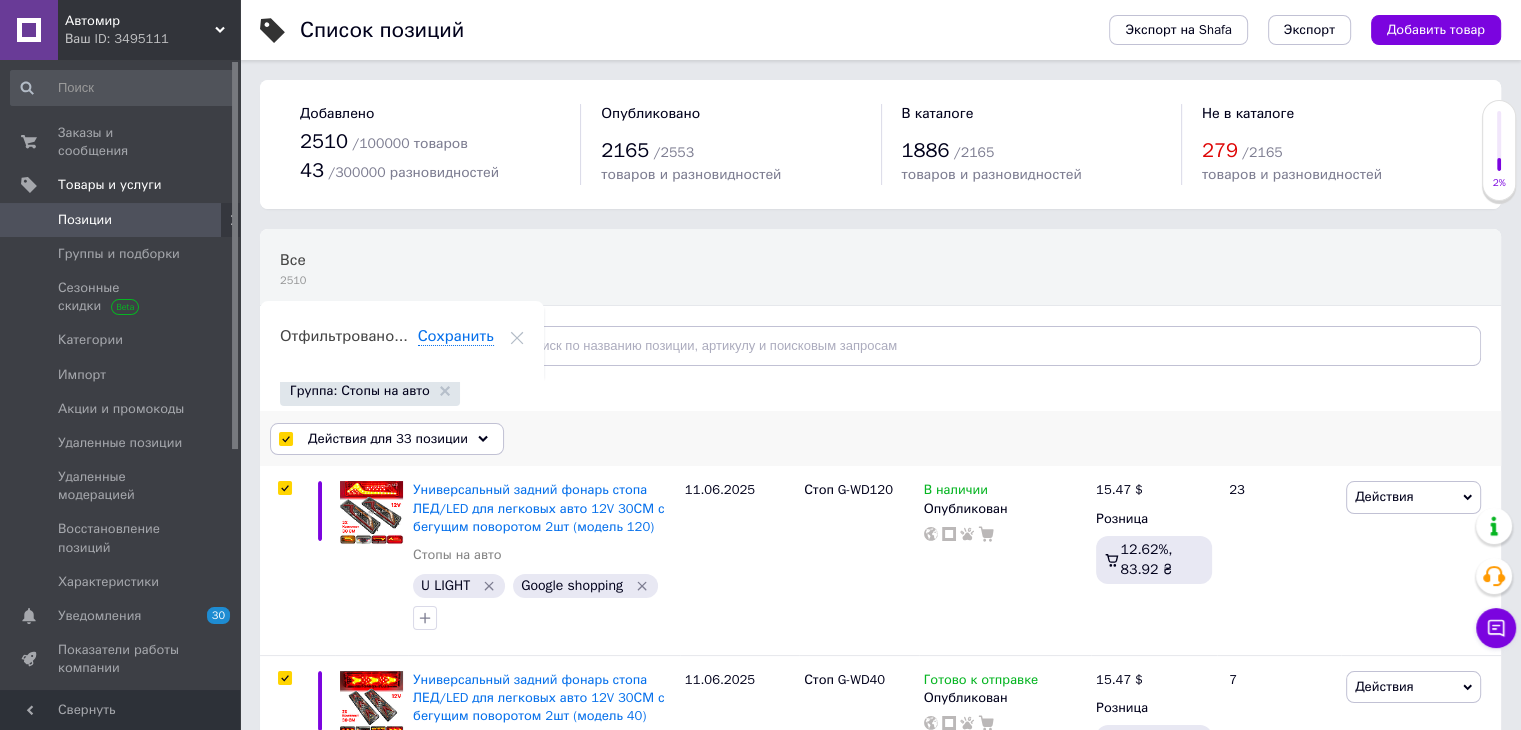 click on "Действия для 33 позиции Выбрать все 33 позиции Выбраны все 33 позиции Отменить выбранных Указать, где находится товар Поднять в начало группы Перенести в конец группы Перенести в группу Добавить в подборку Редактировать витрину Редактировать скидки Редактировать подарки Редактировать сопутствующие Редактировать ярлыки Добавить поисковый запрос Удалить поисковый запрос Добавить заметку Удалить заметку Изменить тип Изменить наличие Изменить видимость Добавить к заказу Добавить в кампанию Каталог ProSale Экспорт групп и позиций Удалить" at bounding box center (880, 439) 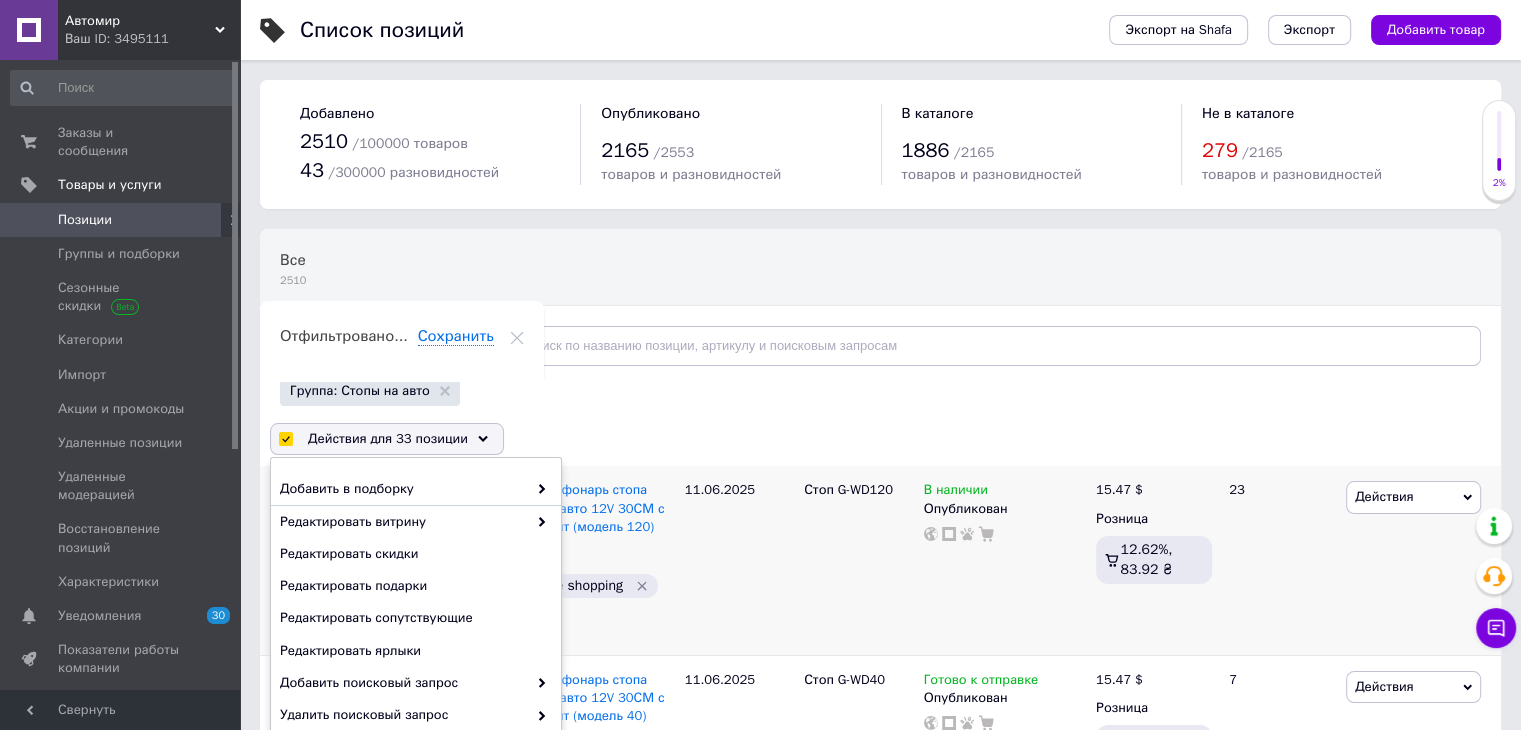scroll, scrollTop: 132, scrollLeft: 0, axis: vertical 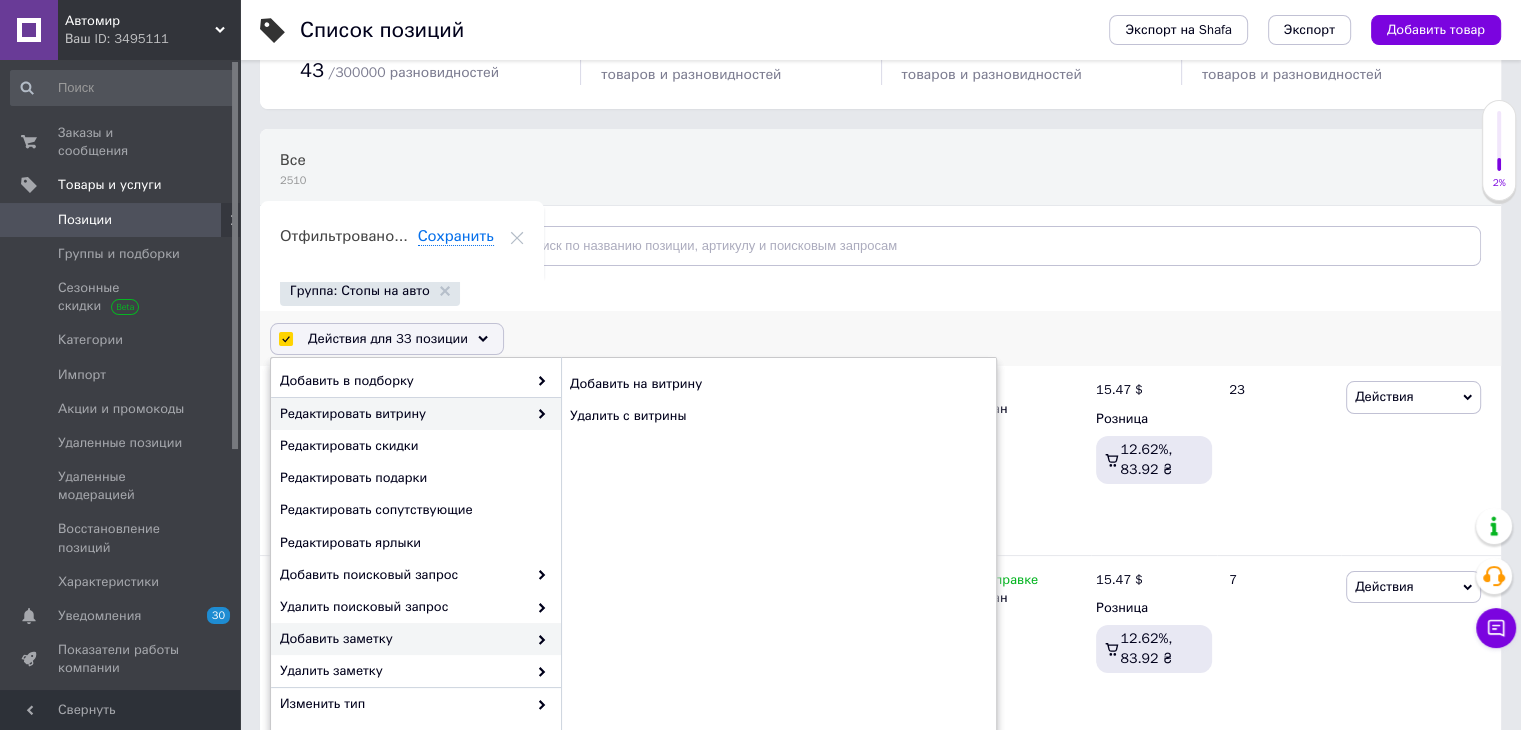 click on "Добавить заметку" at bounding box center [403, 639] 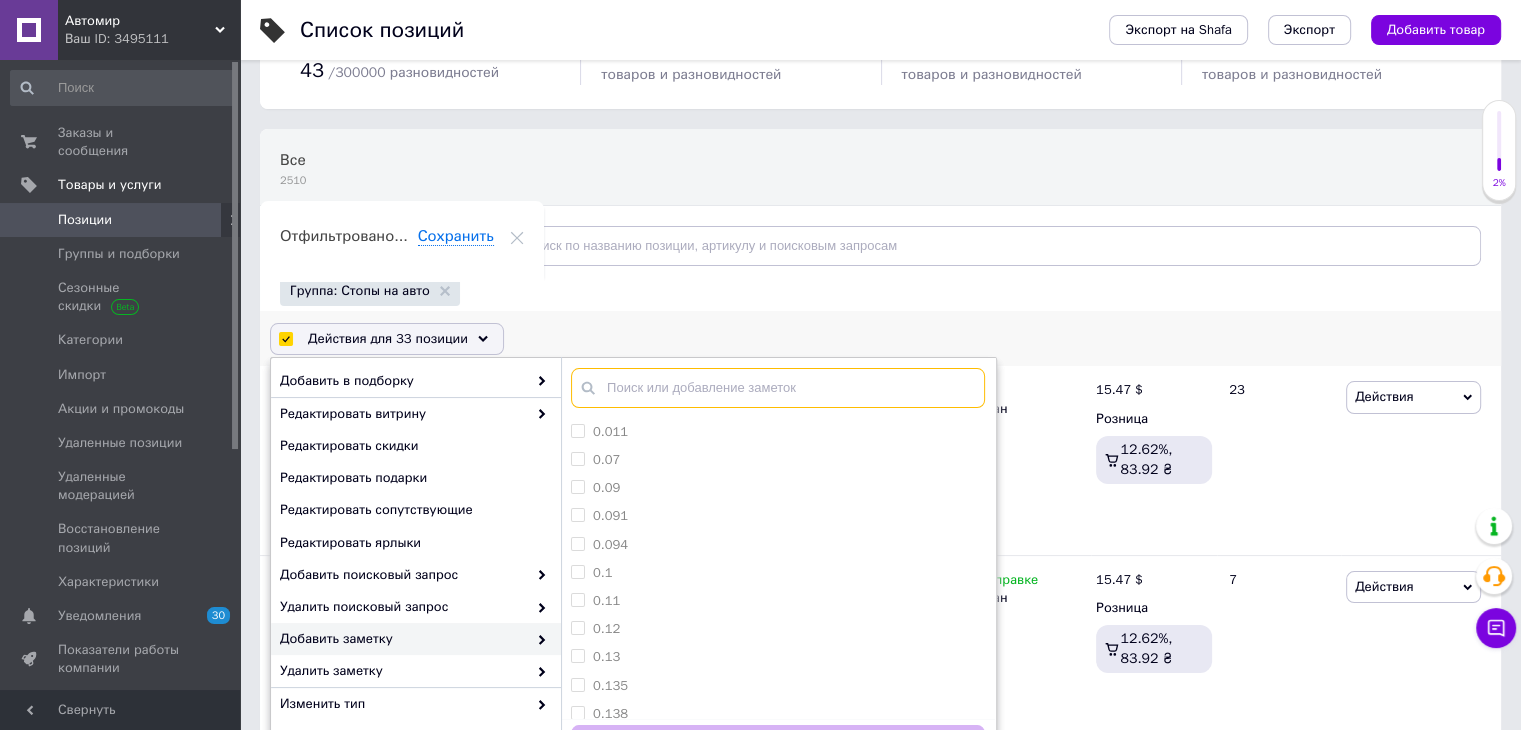 click at bounding box center (778, 388) 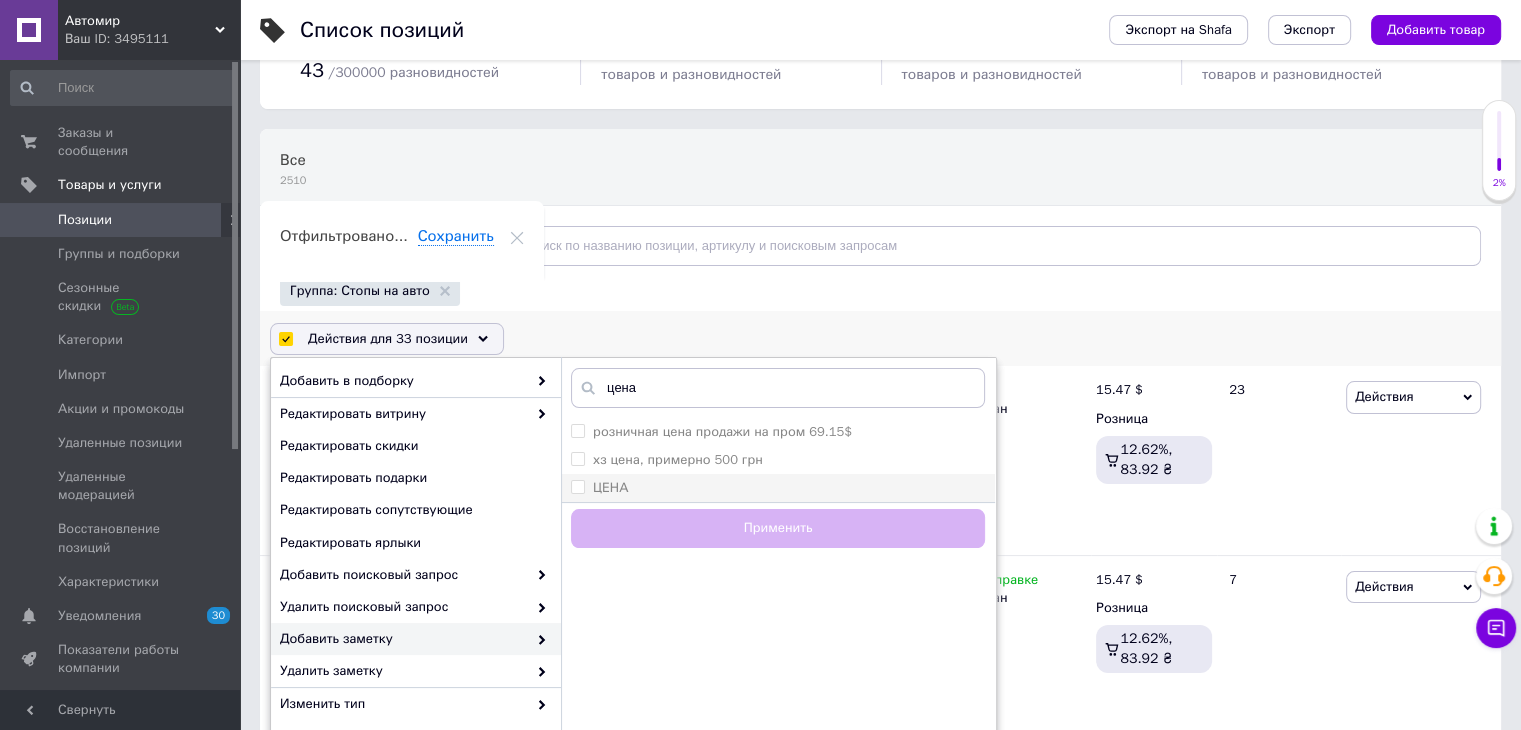 click on "ЦЕНА" at bounding box center [778, 488] 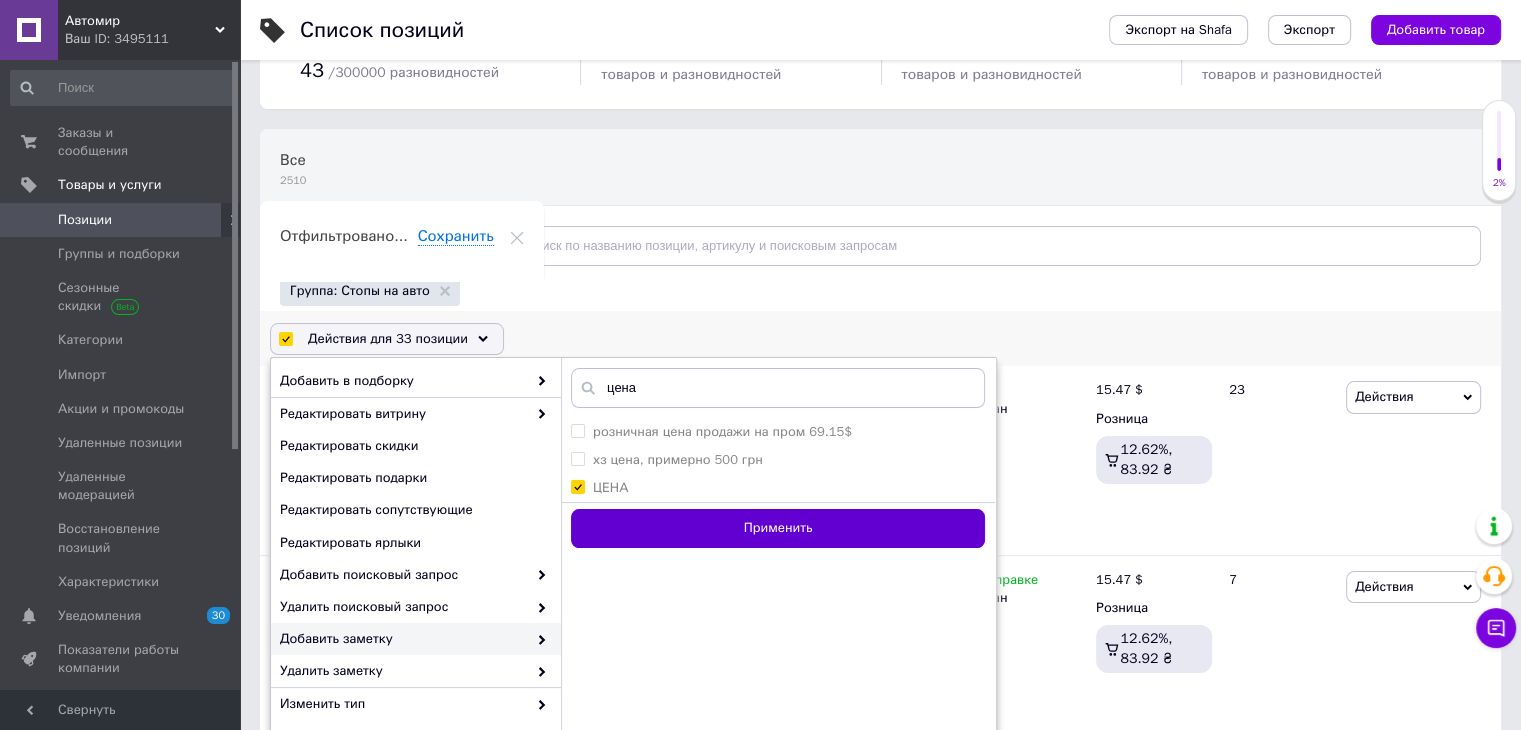 click on "Применить" at bounding box center (778, 528) 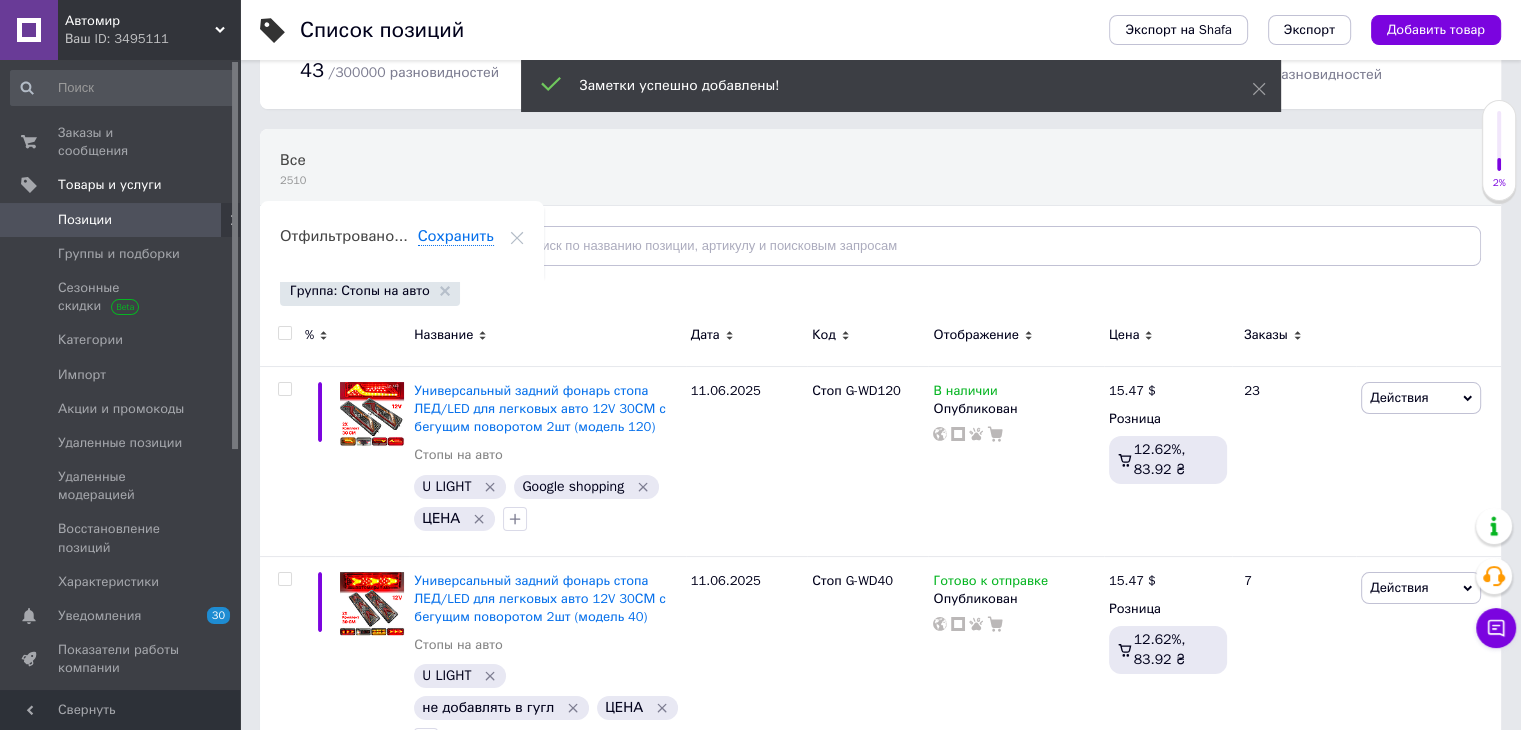 click on "Позиции" at bounding box center (123, 220) 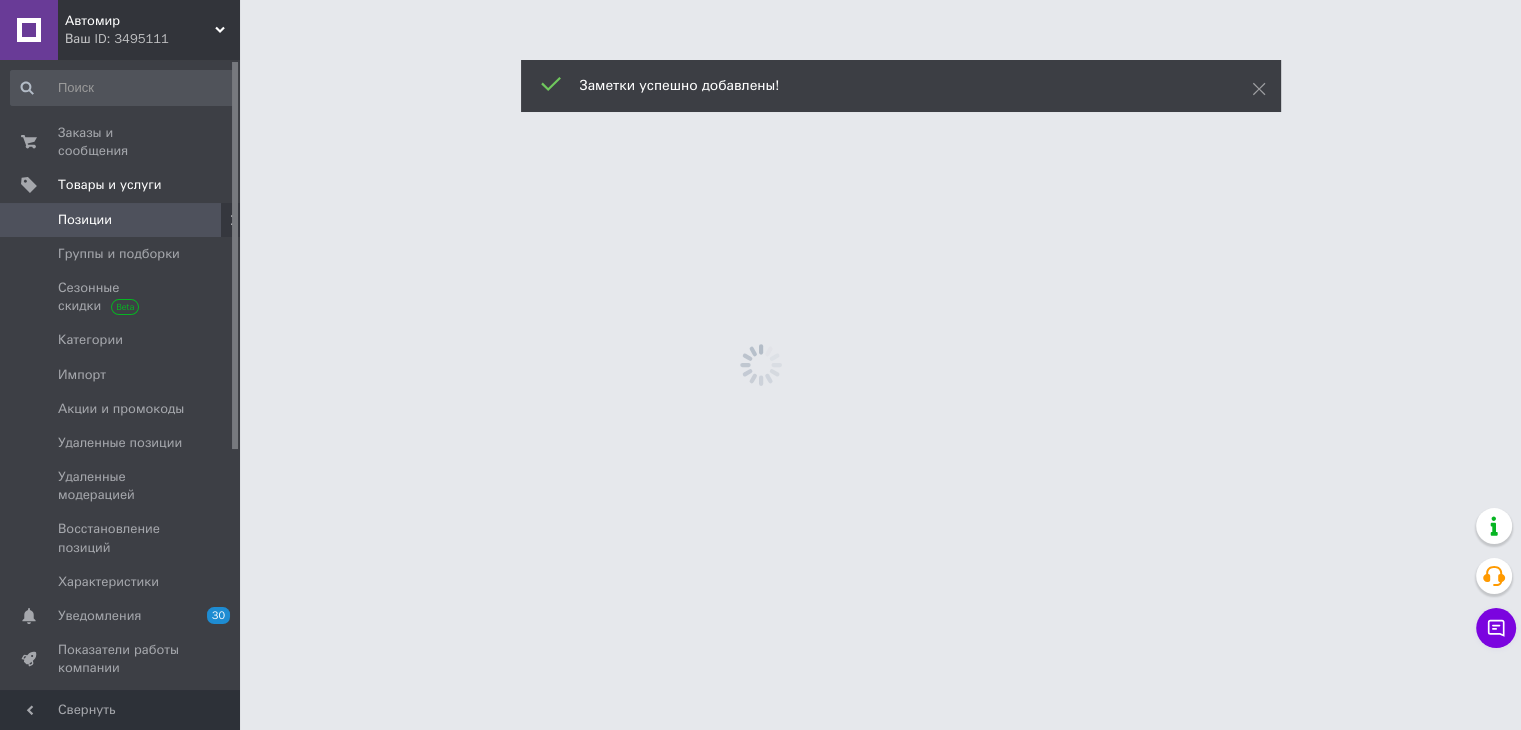 scroll, scrollTop: 0, scrollLeft: 0, axis: both 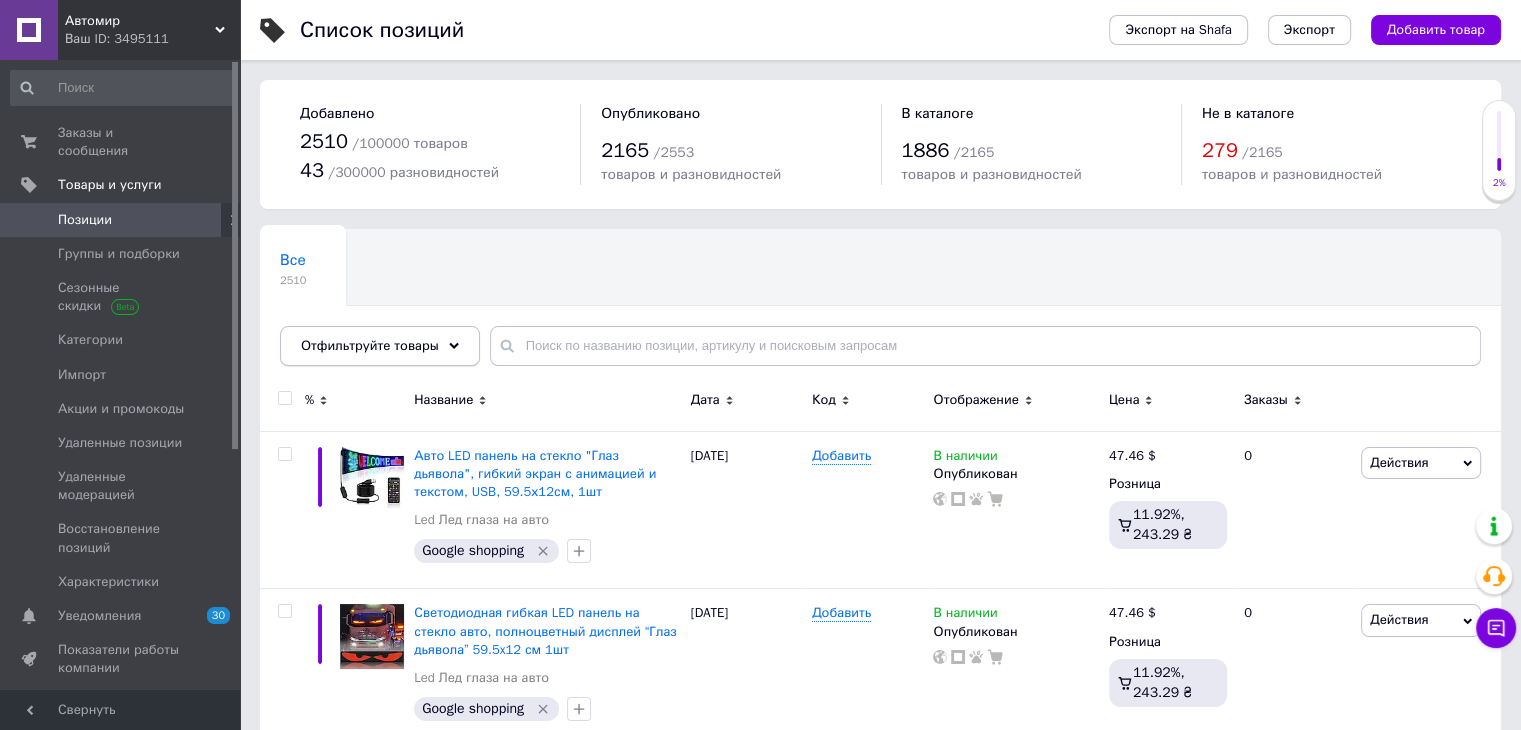 click on "Отфильтруйте товары" at bounding box center (370, 345) 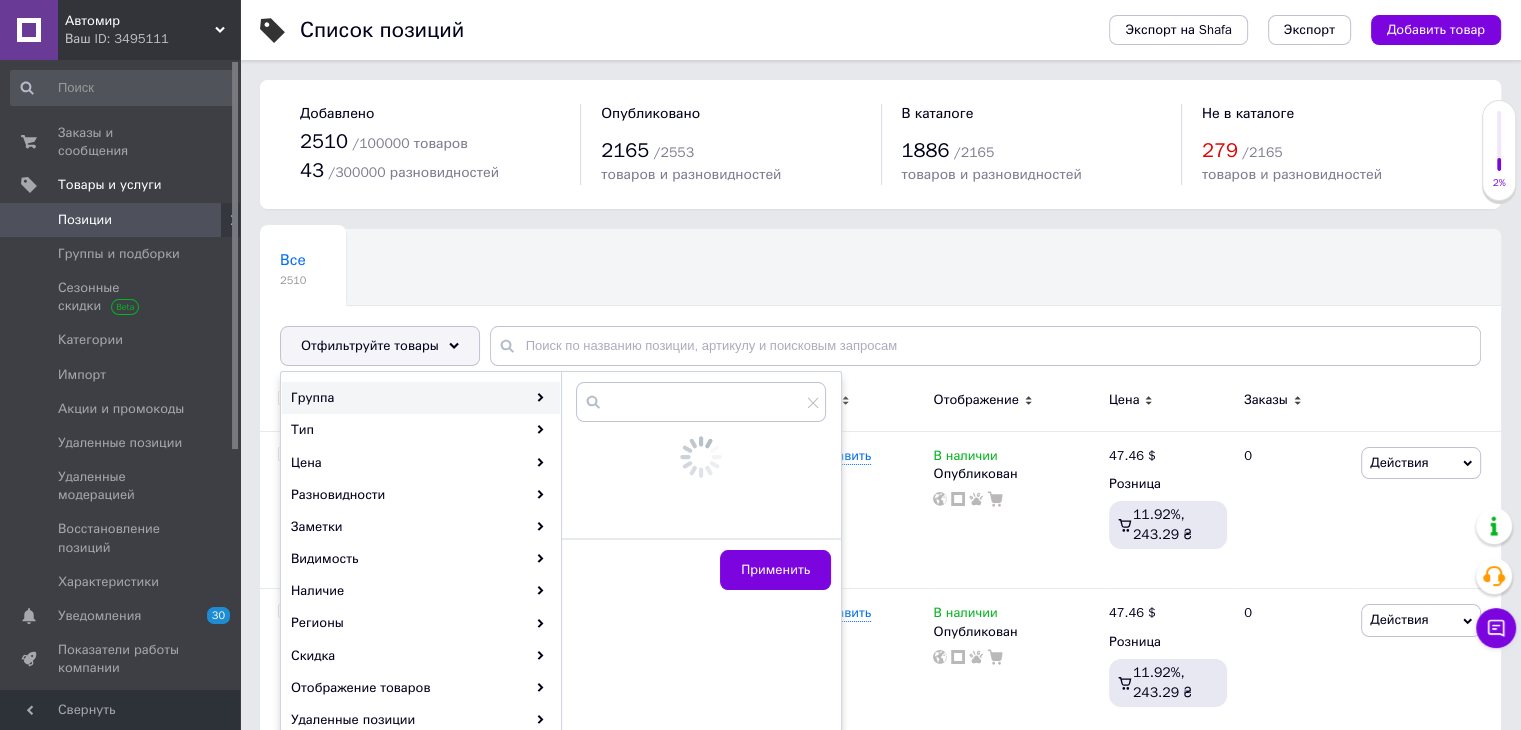 click on "Группа" at bounding box center (421, 398) 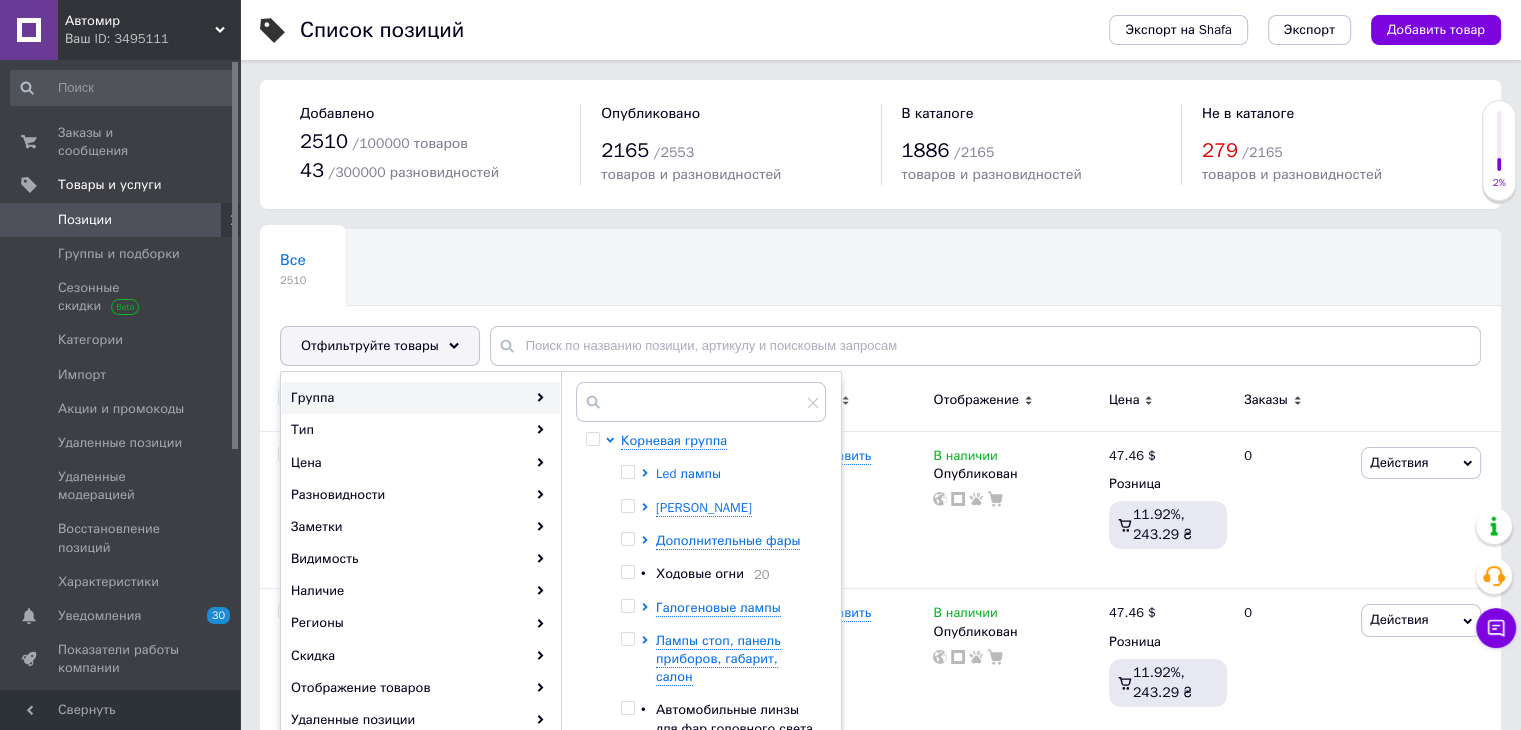 click on "Led лампы" at bounding box center (688, 473) 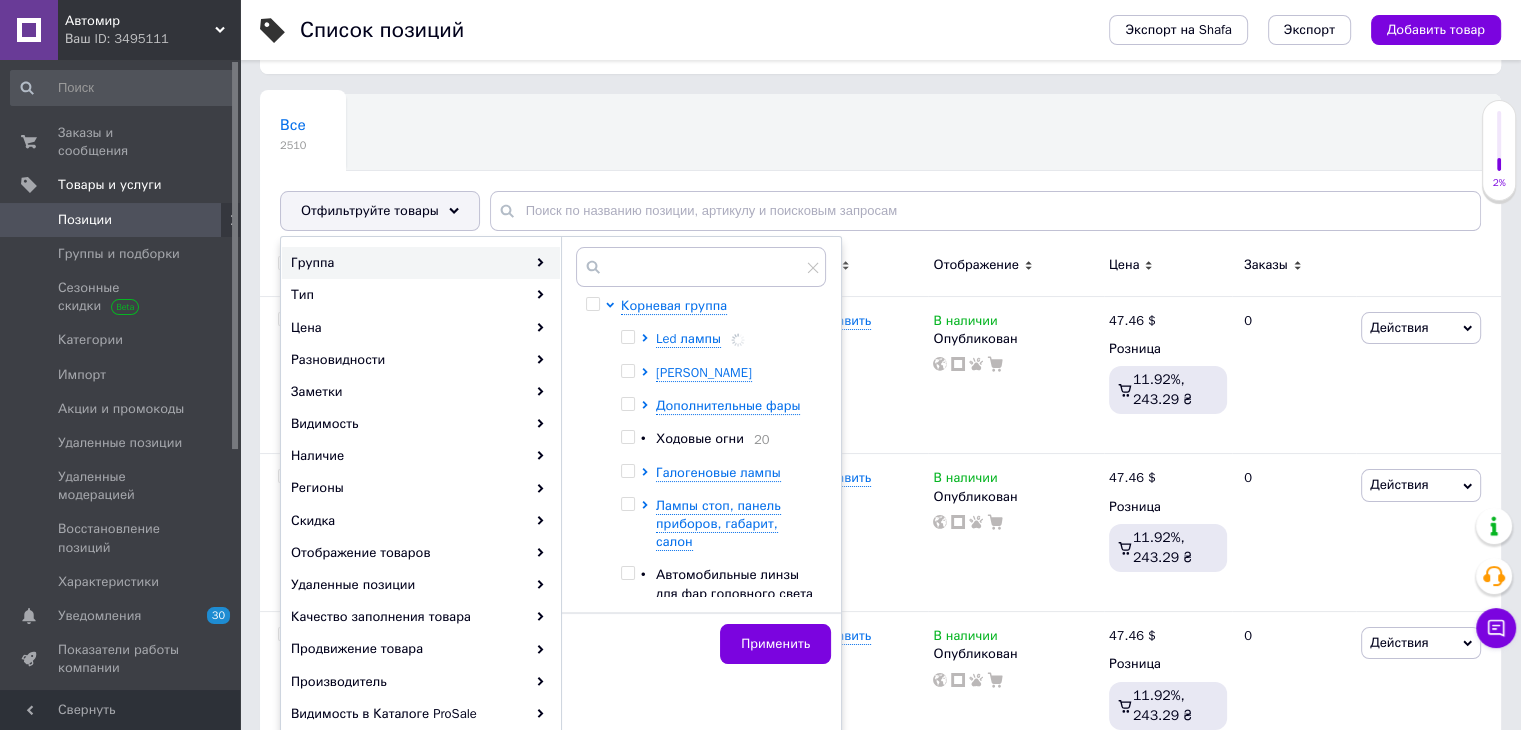 scroll, scrollTop: 200, scrollLeft: 0, axis: vertical 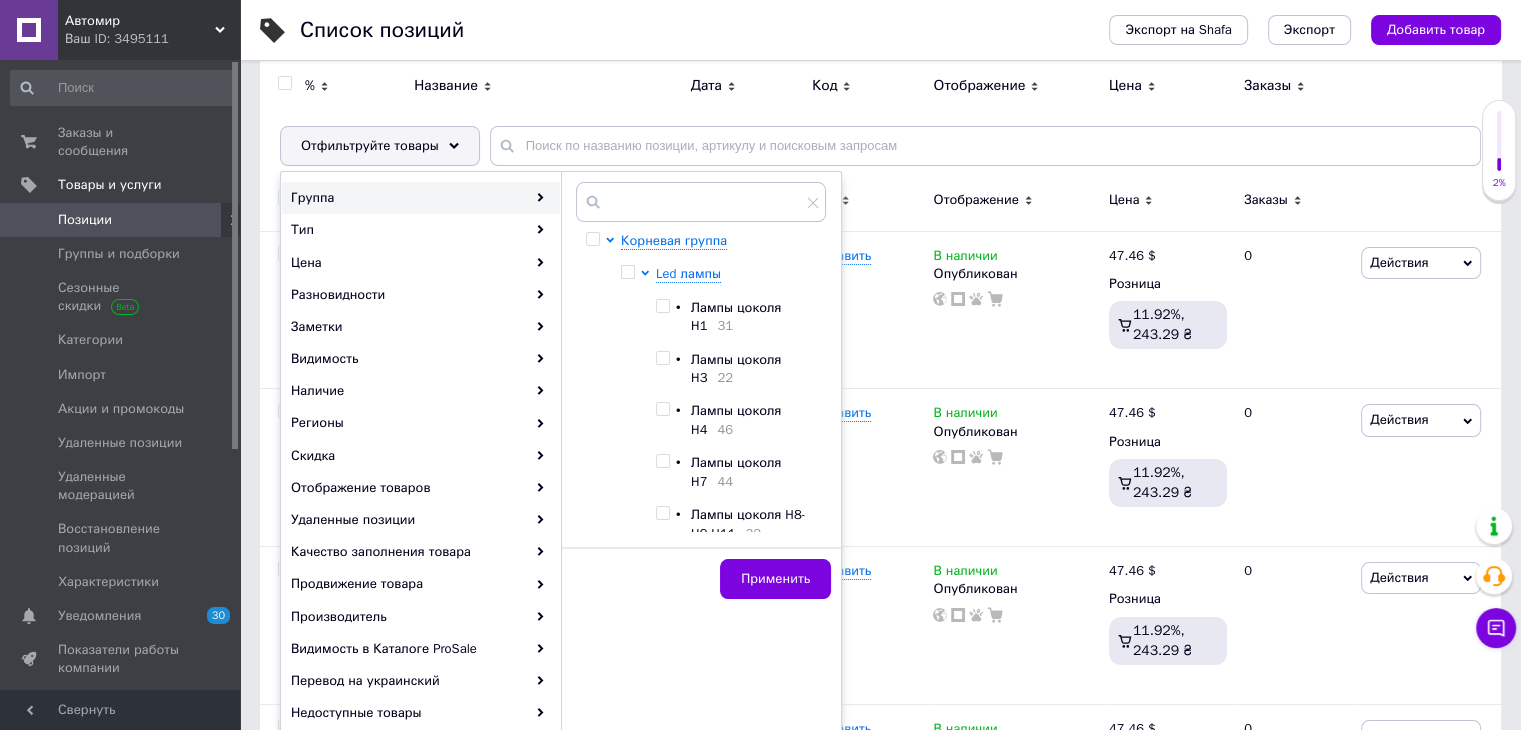 click on "Лампы цоколя H4" at bounding box center [736, 419] 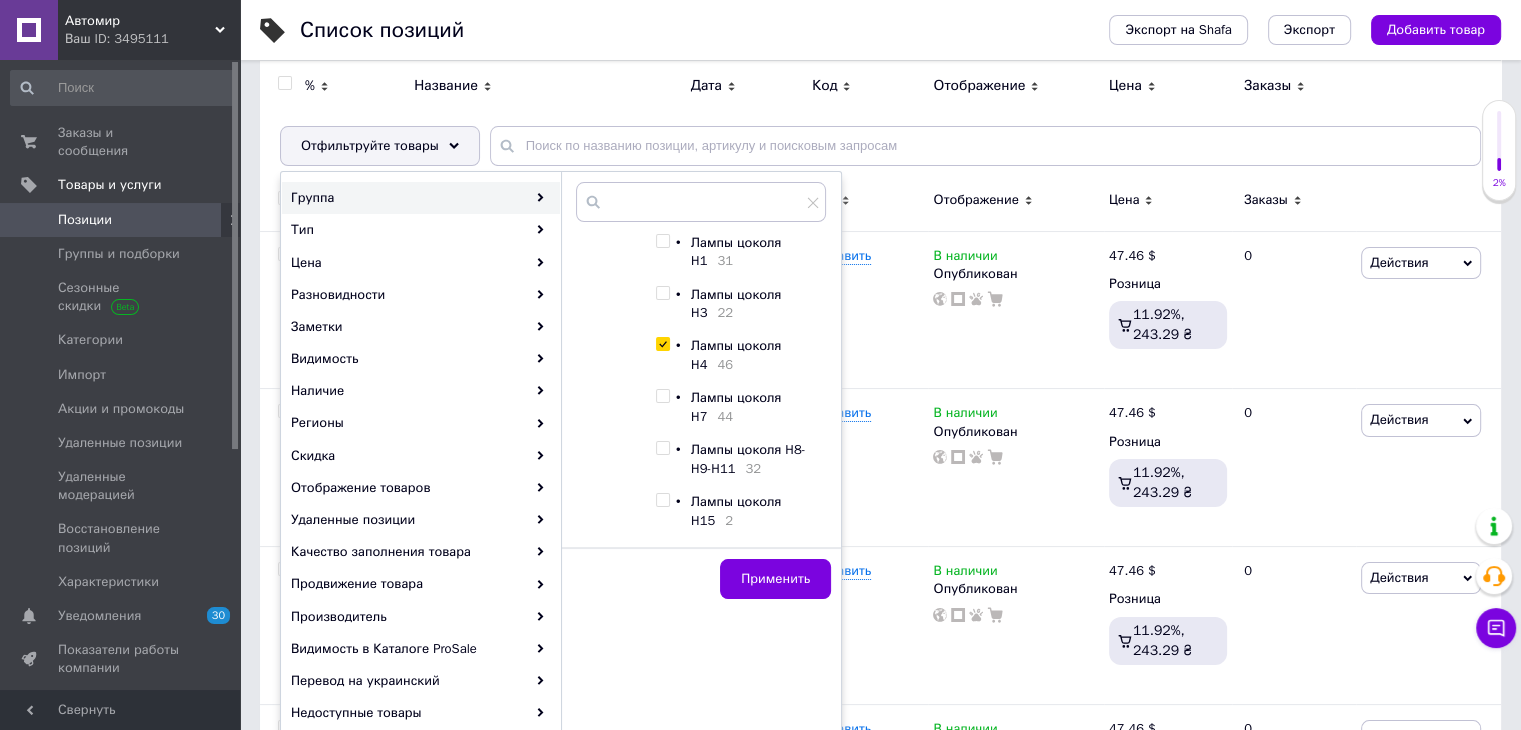 scroll, scrollTop: 100, scrollLeft: 0, axis: vertical 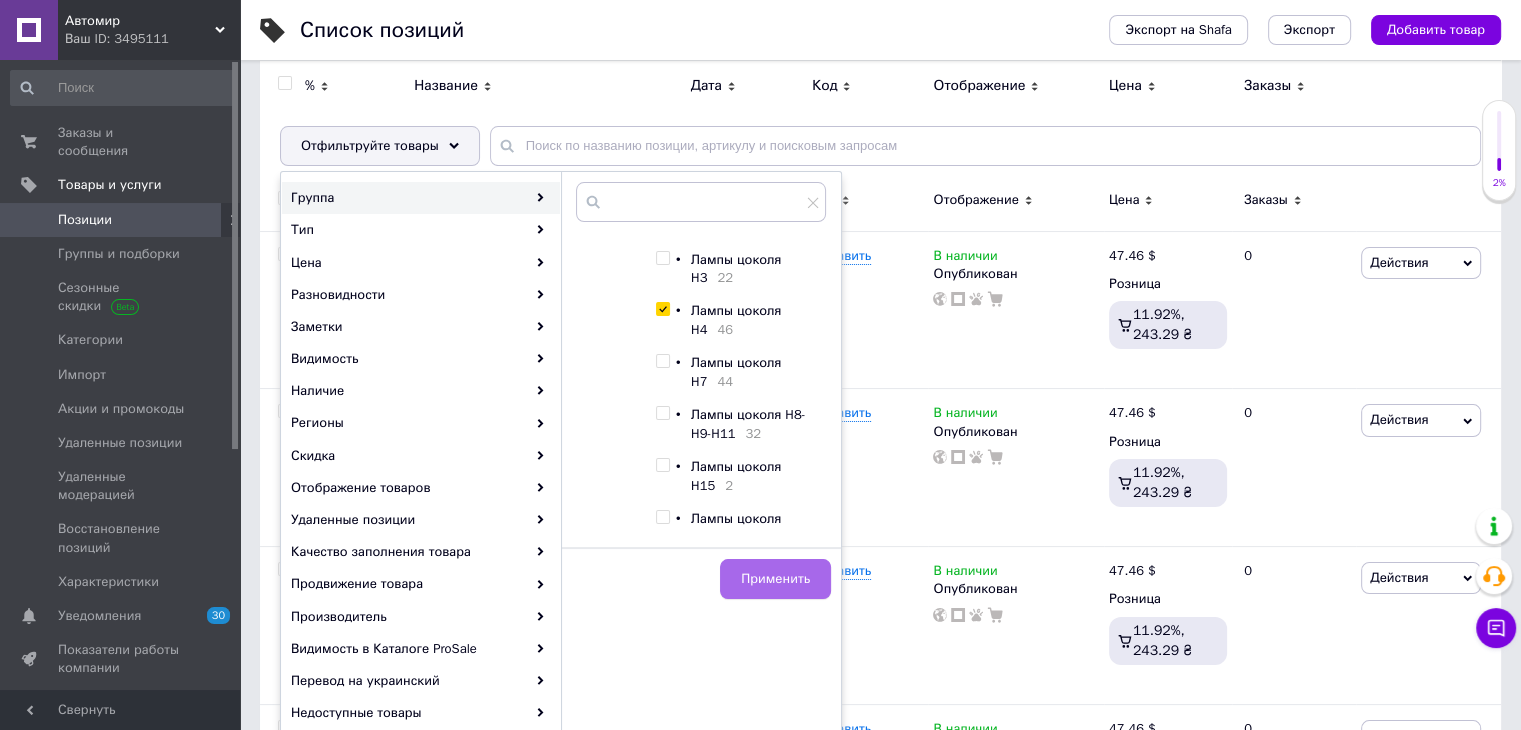 click on "Применить" at bounding box center [775, 579] 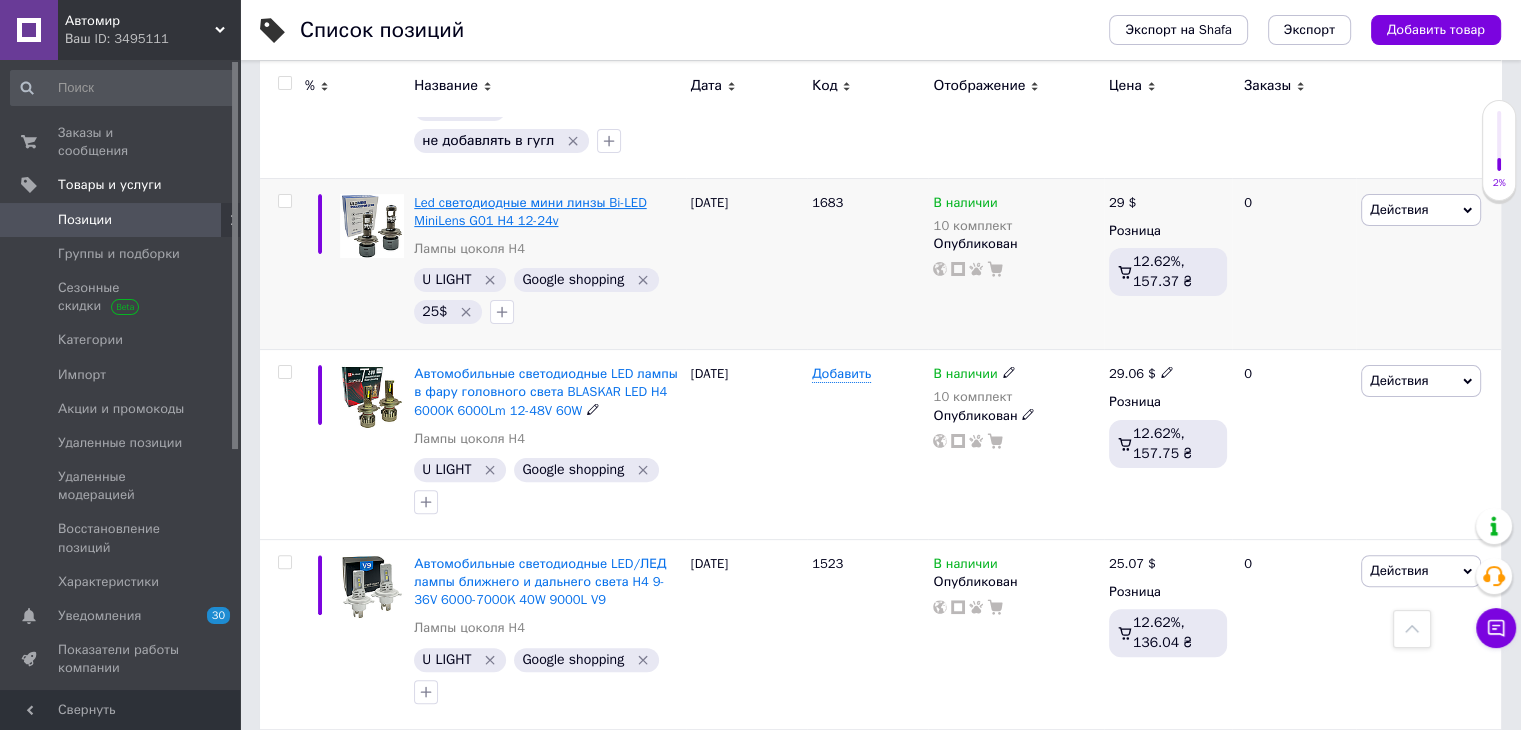 scroll, scrollTop: 400, scrollLeft: 0, axis: vertical 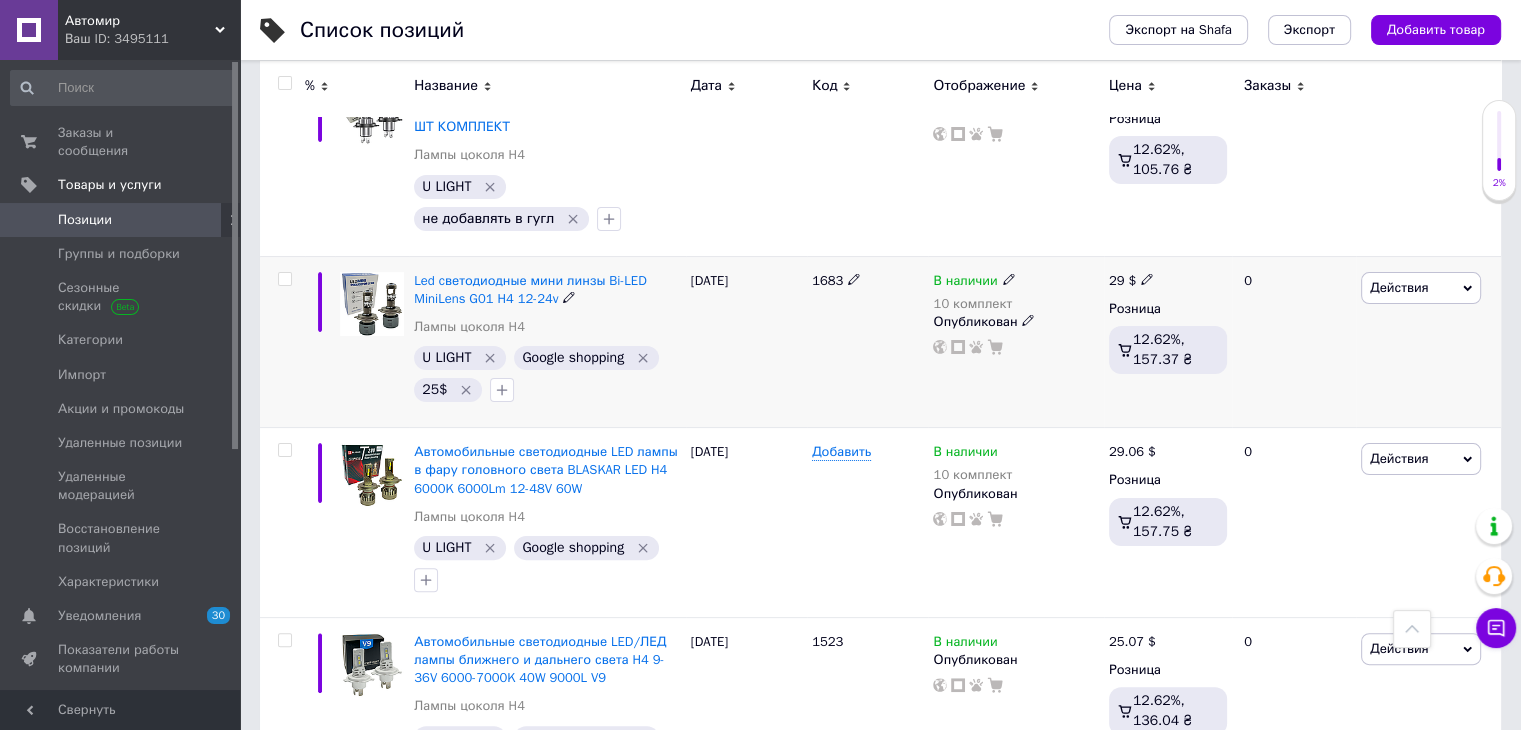 click at bounding box center [285, 279] 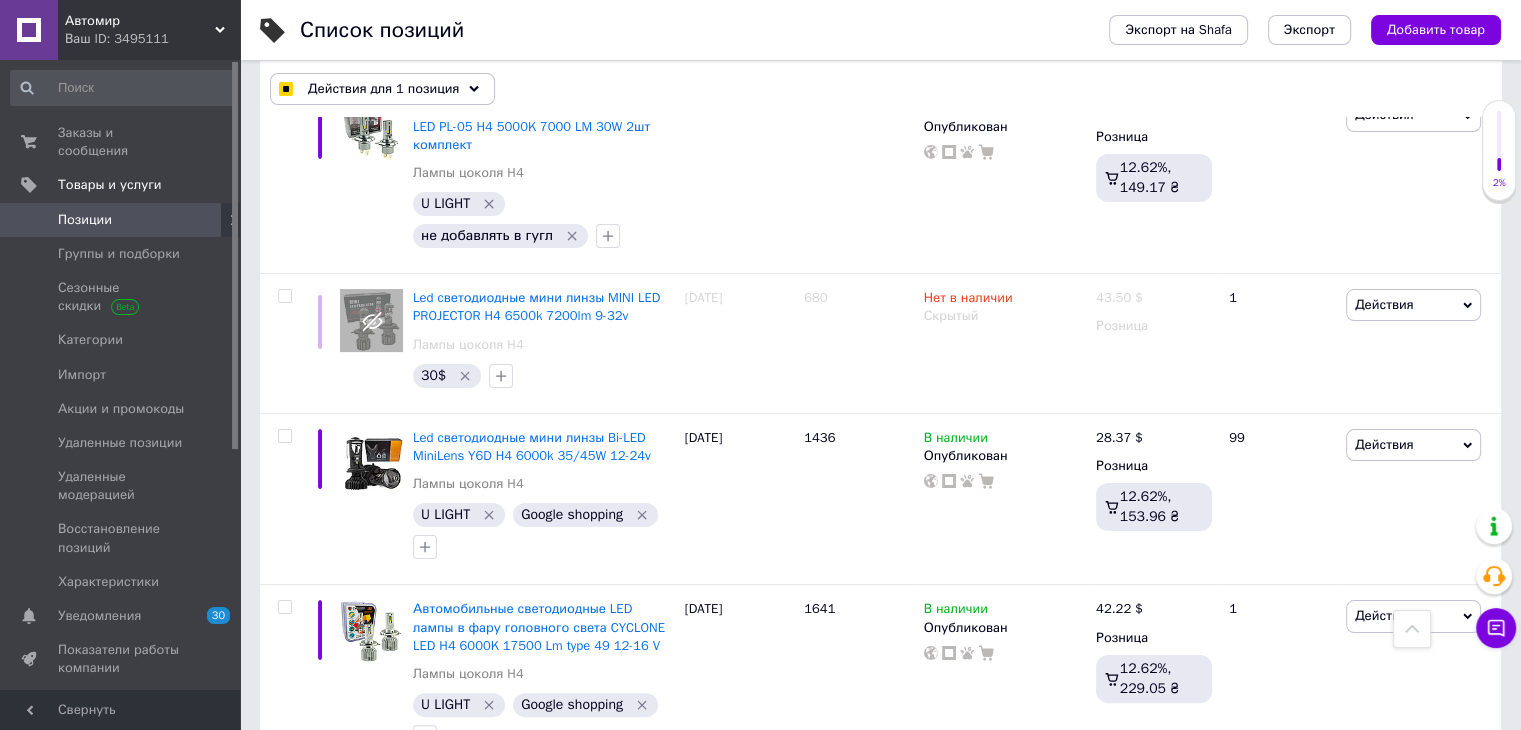 scroll, scrollTop: 7900, scrollLeft: 0, axis: vertical 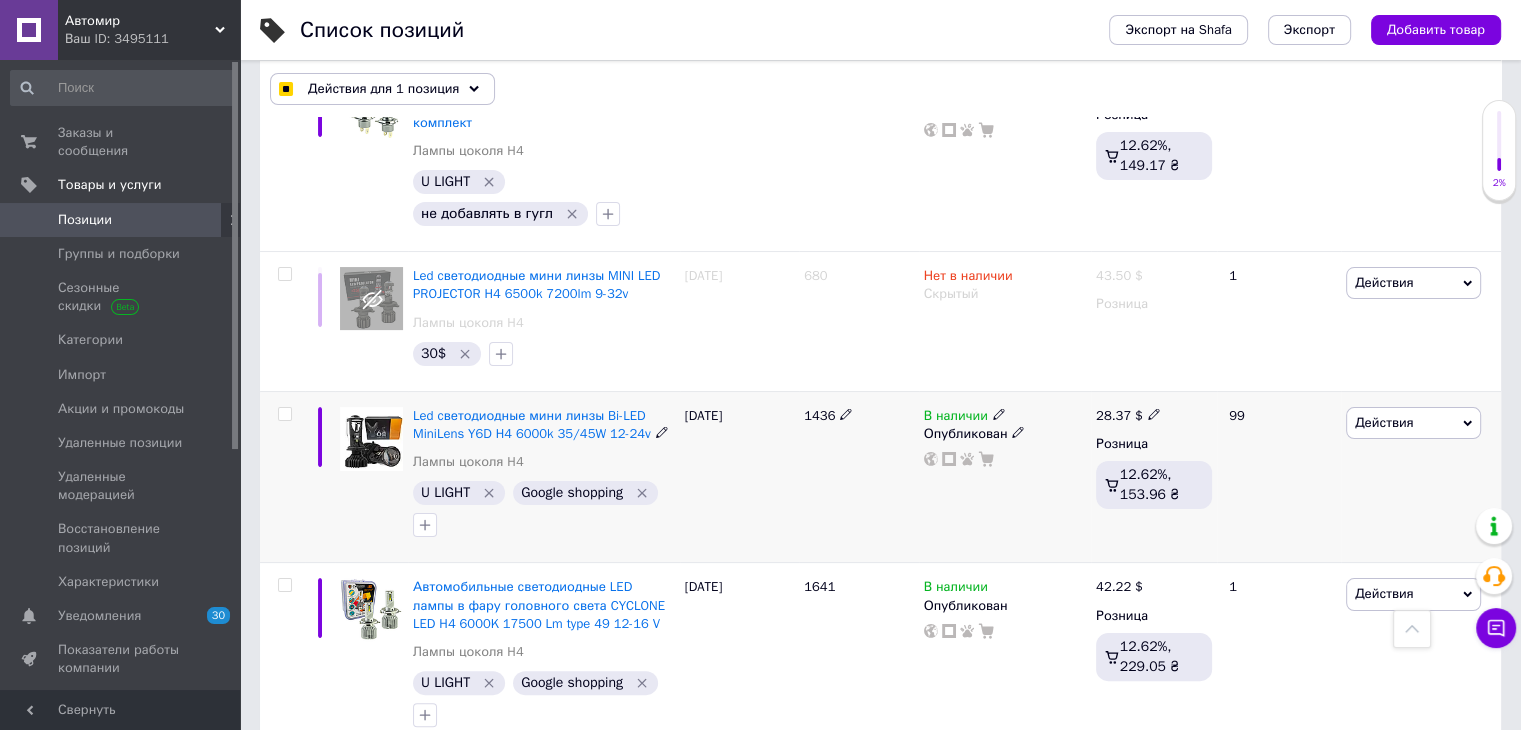click at bounding box center (284, 414) 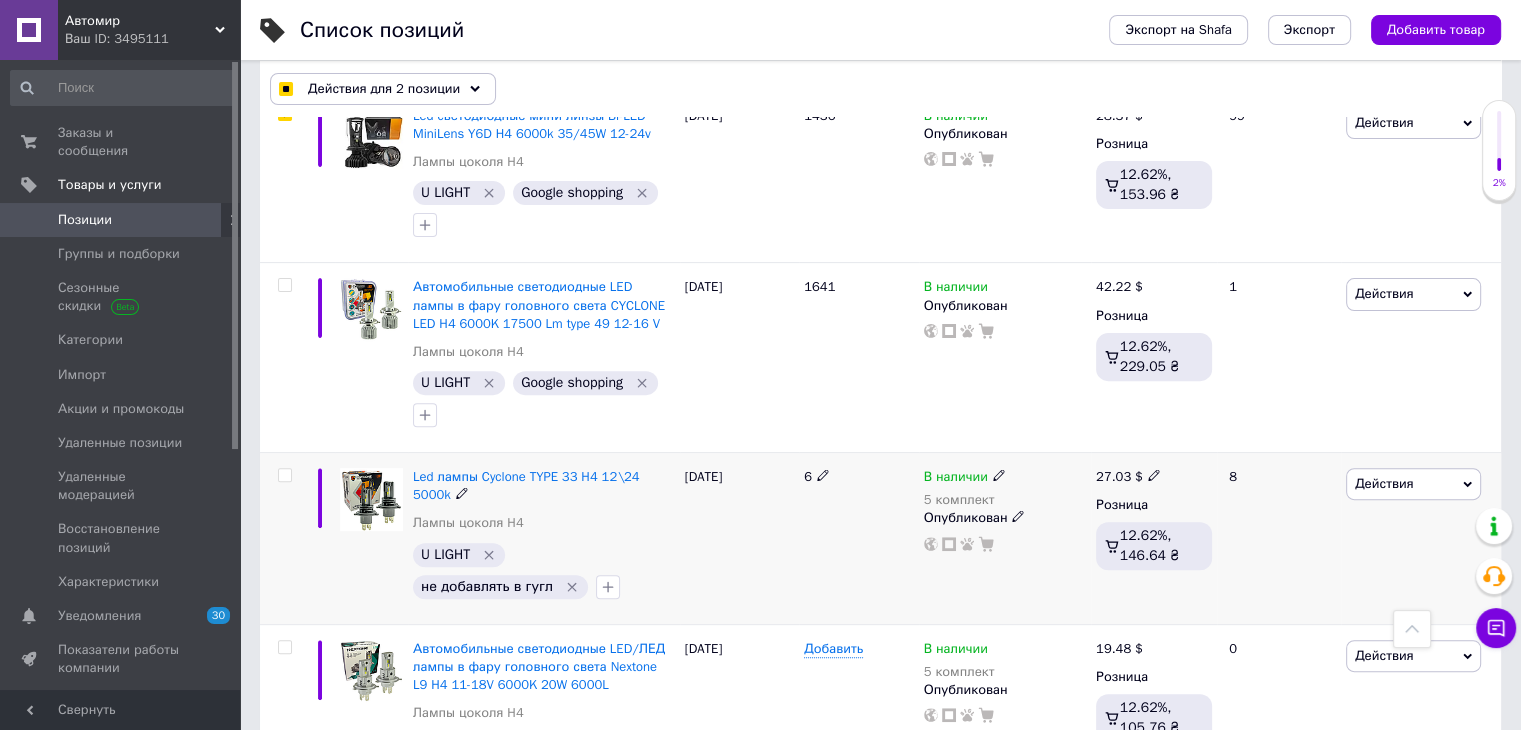 scroll, scrollTop: 8400, scrollLeft: 0, axis: vertical 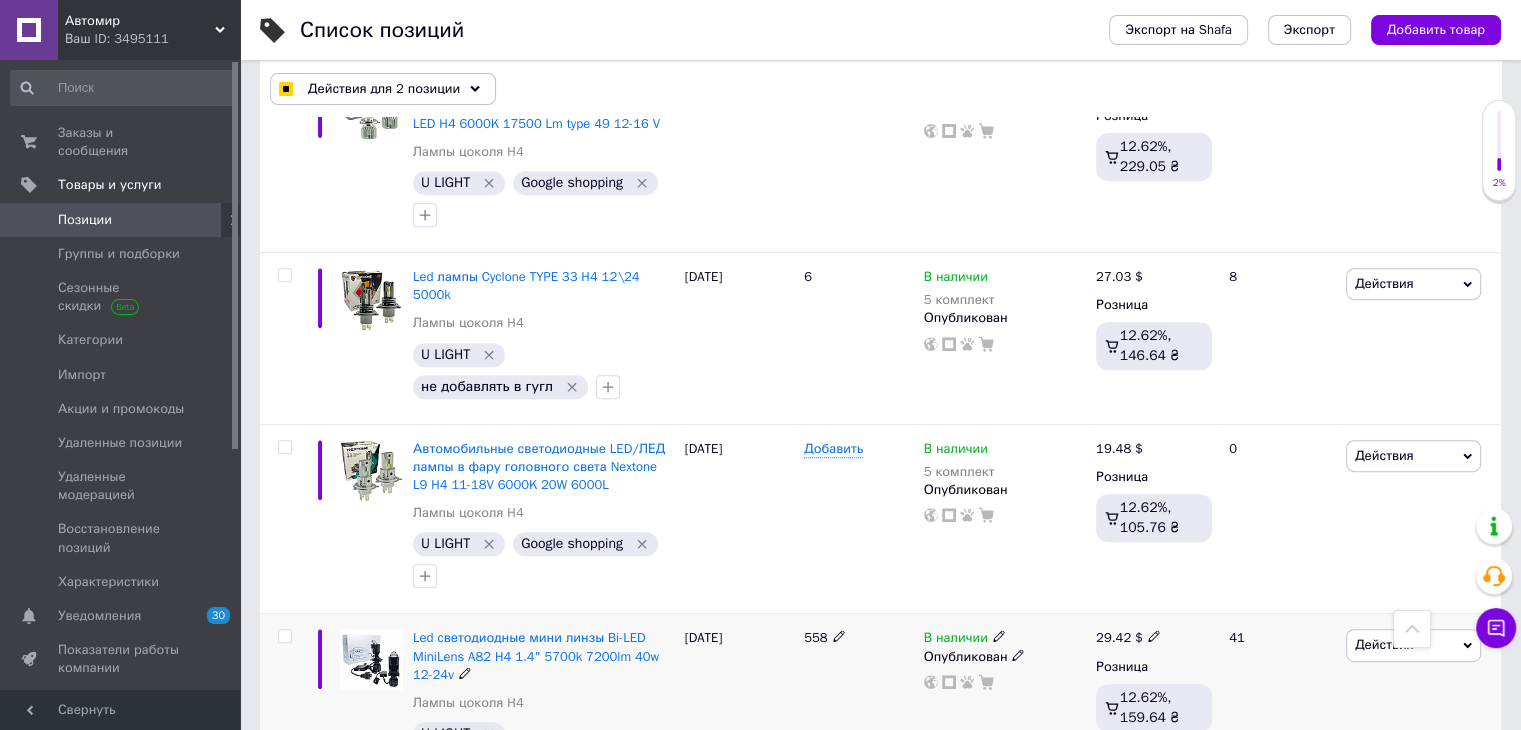 click at bounding box center [284, 636] 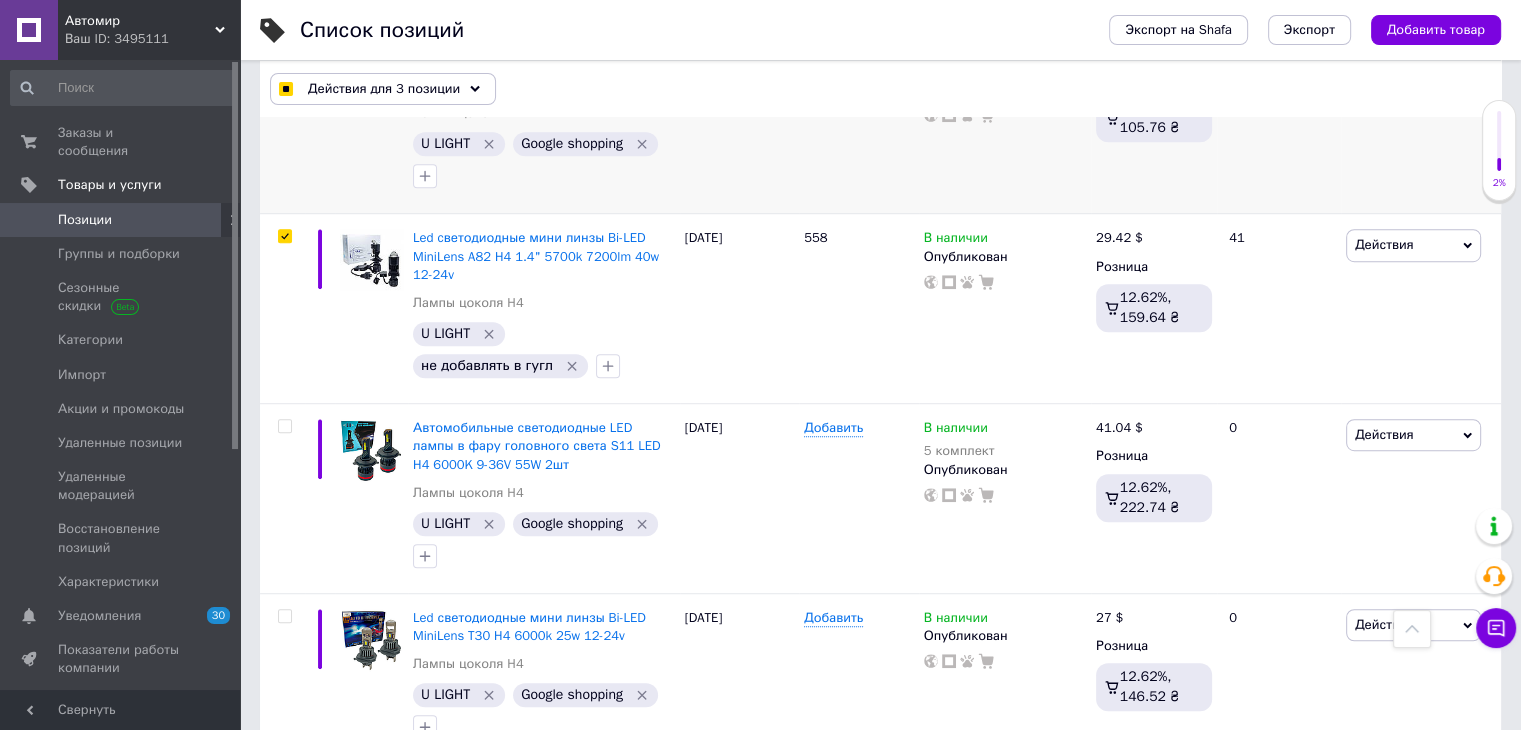 scroll, scrollTop: 8913, scrollLeft: 0, axis: vertical 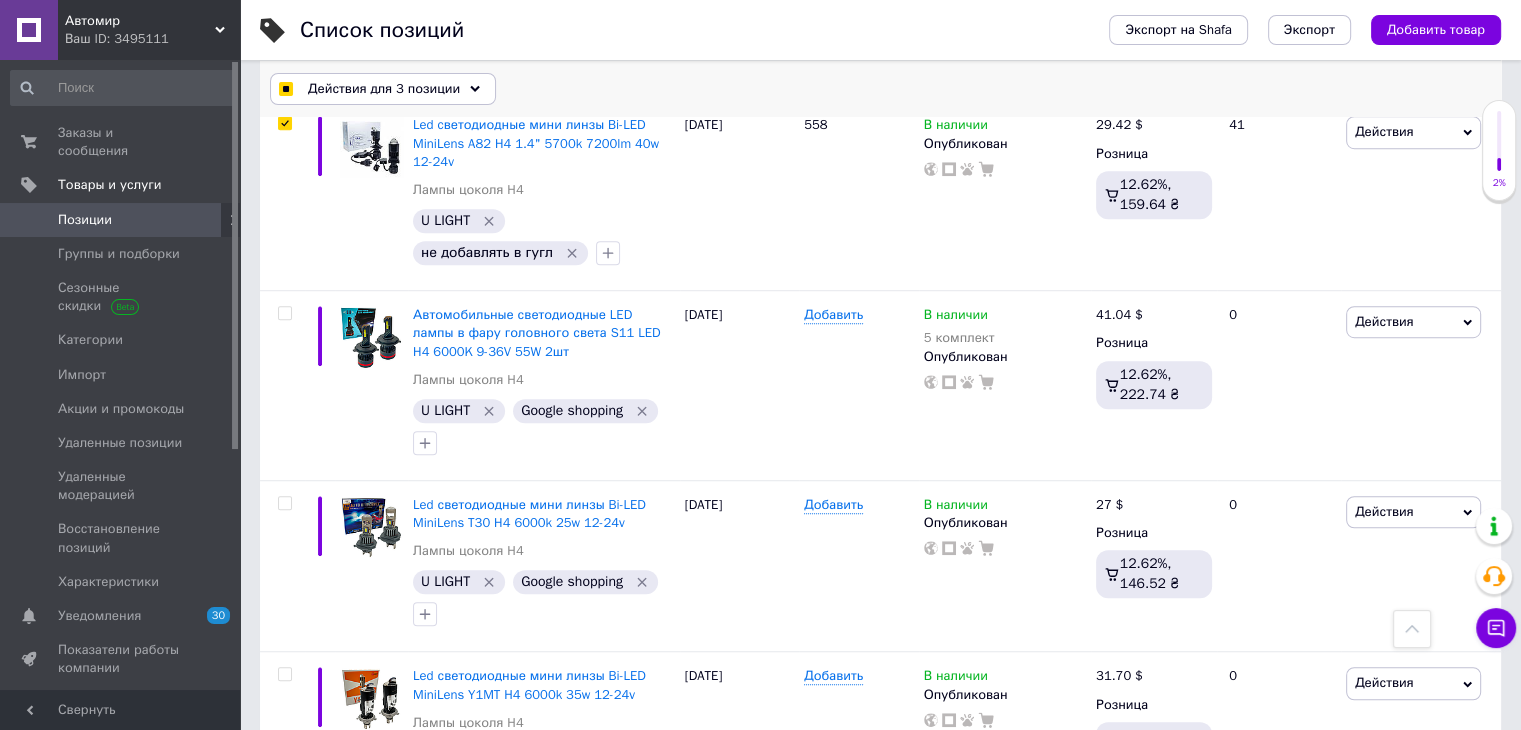 click on "Действия для 3 позиции" at bounding box center (383, 89) 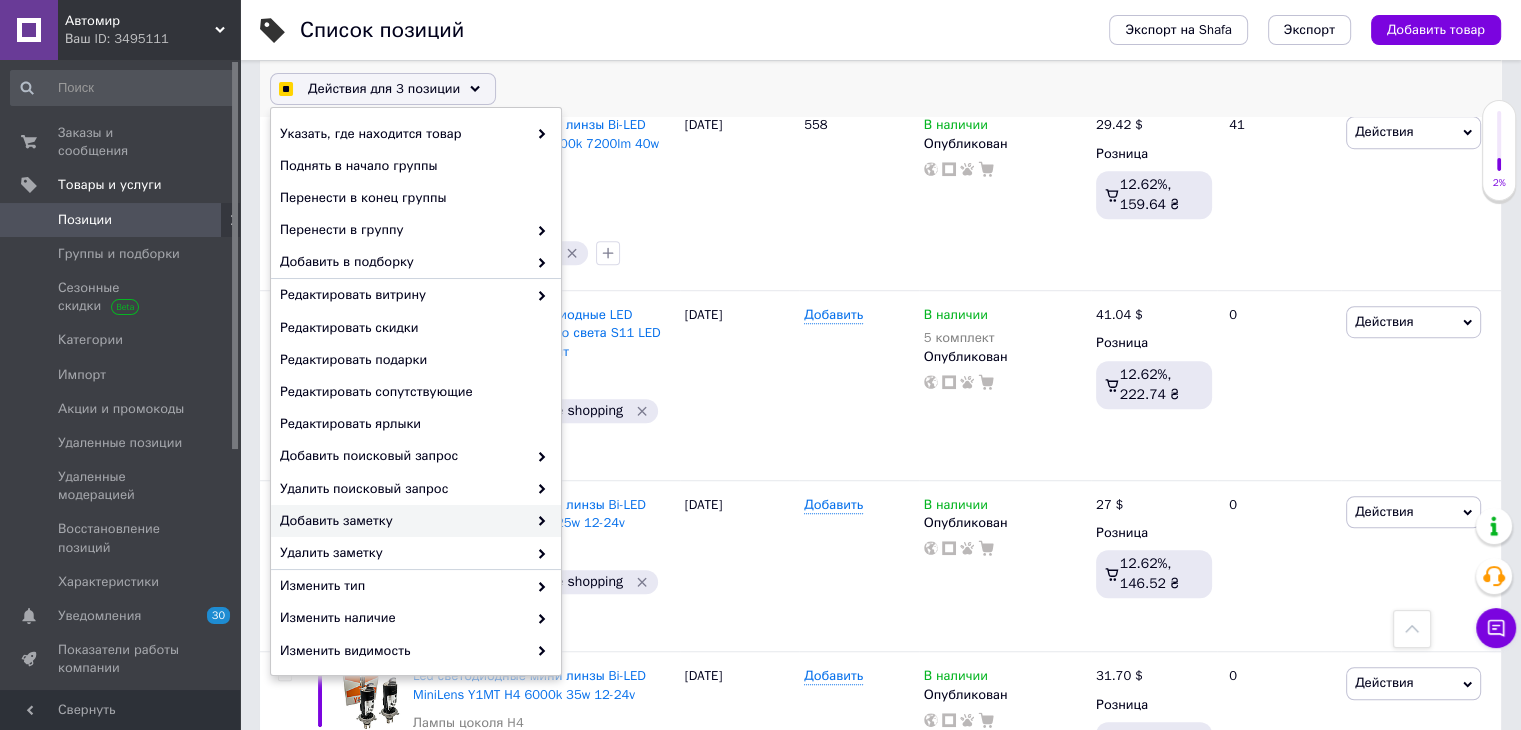 click on "Добавить заметку" at bounding box center [403, 521] 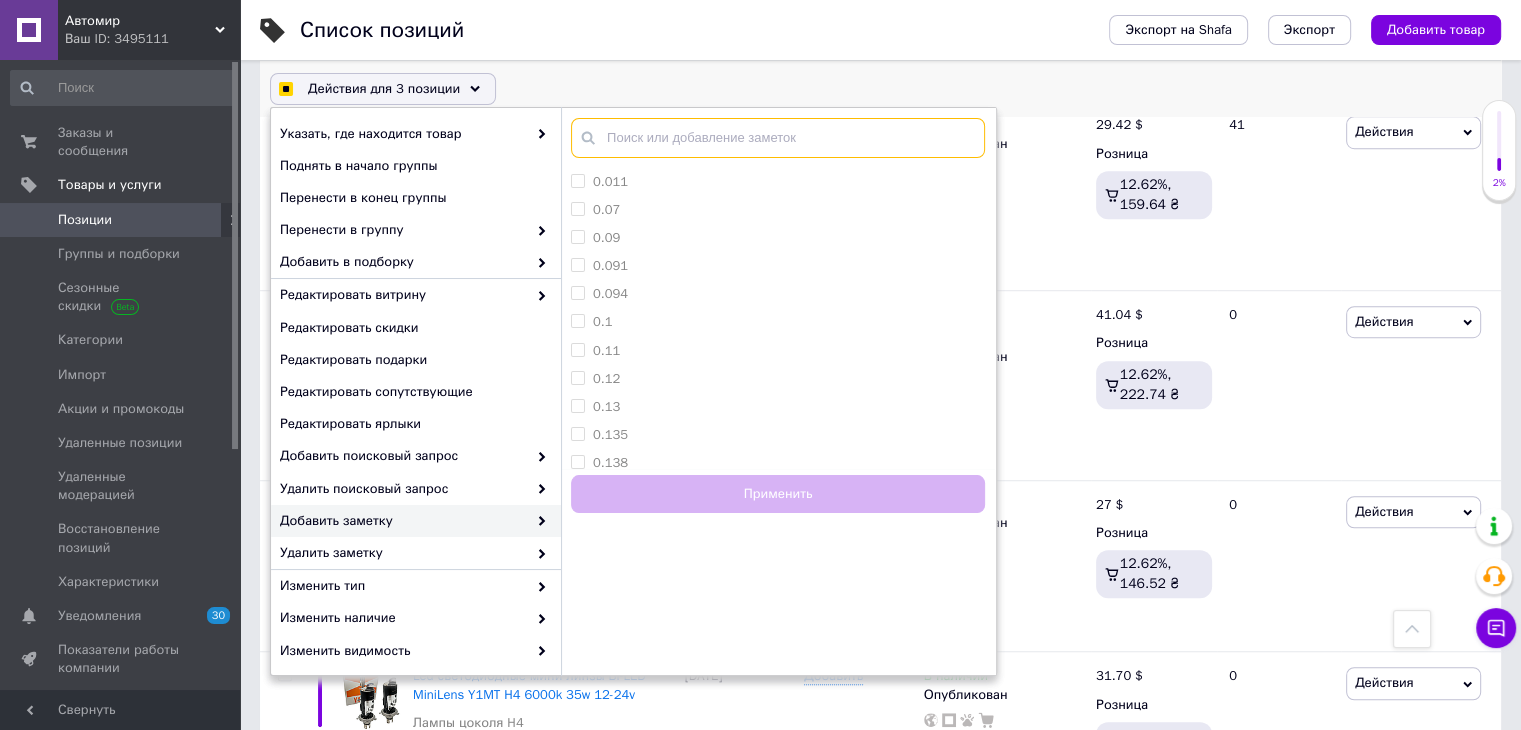 click at bounding box center (778, 138) 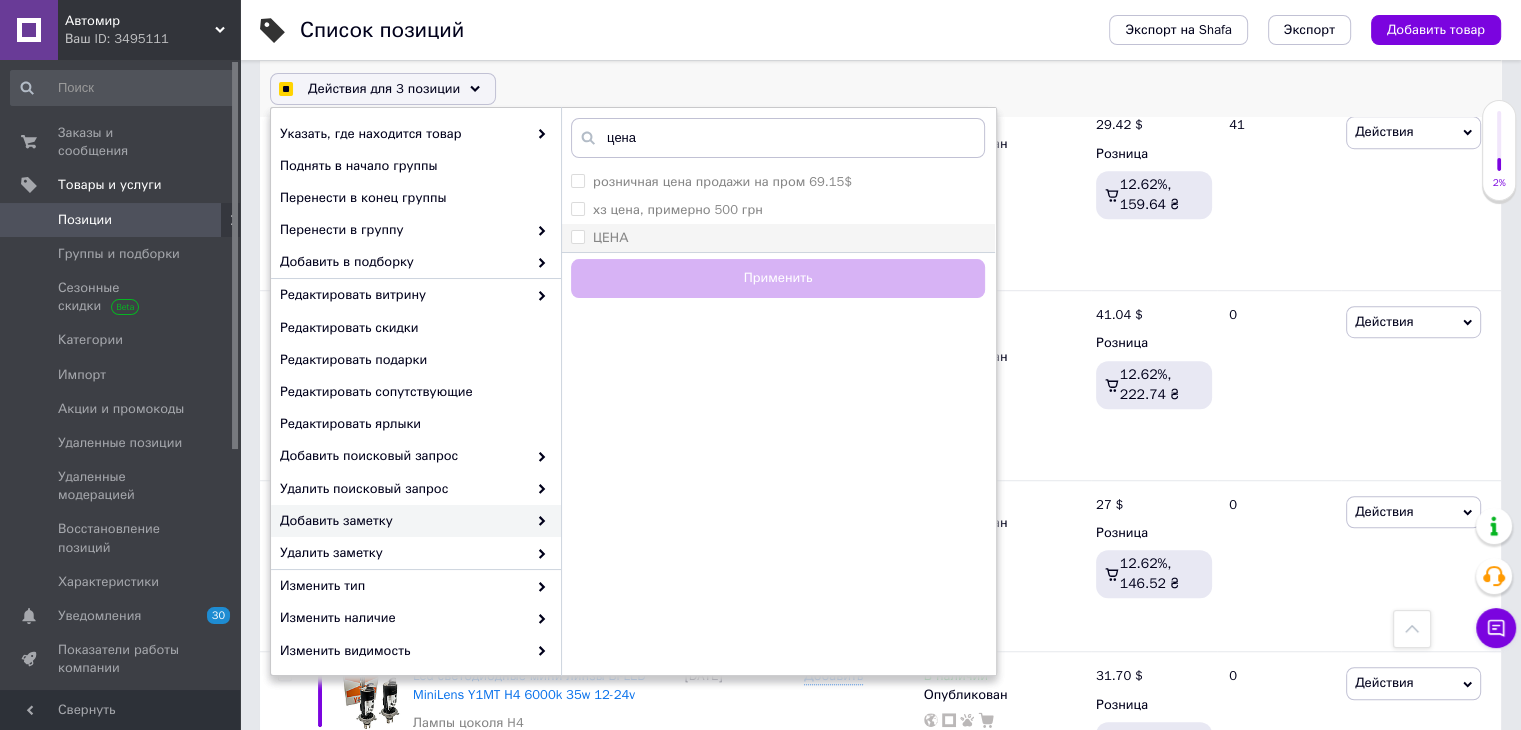click on "ЦЕНА" at bounding box center (778, 238) 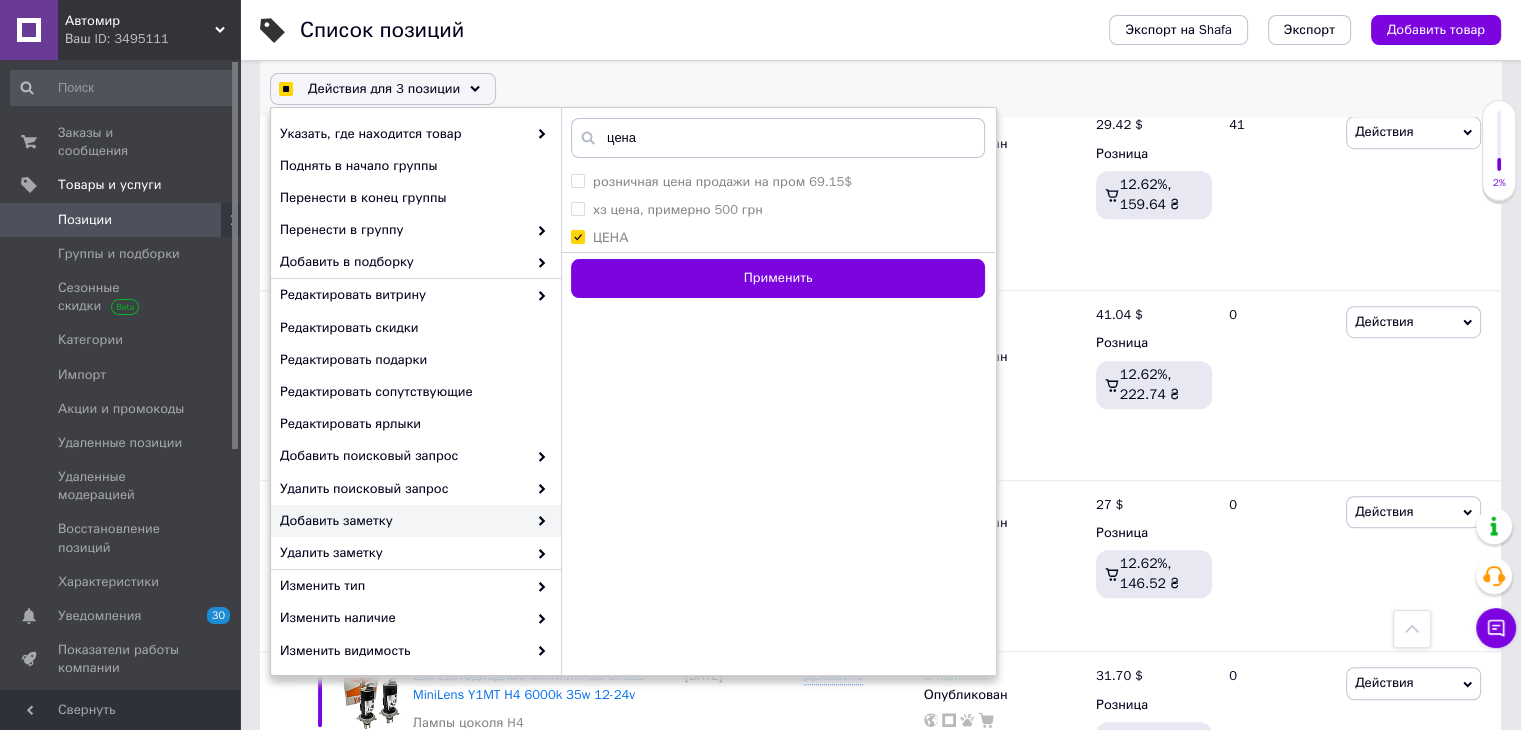 click on "цена розничная цена продажи на пром 69.15$ хз цена, примерно 500 грн ЦЕНА Создать метку   цена Применить" at bounding box center [778, 392] 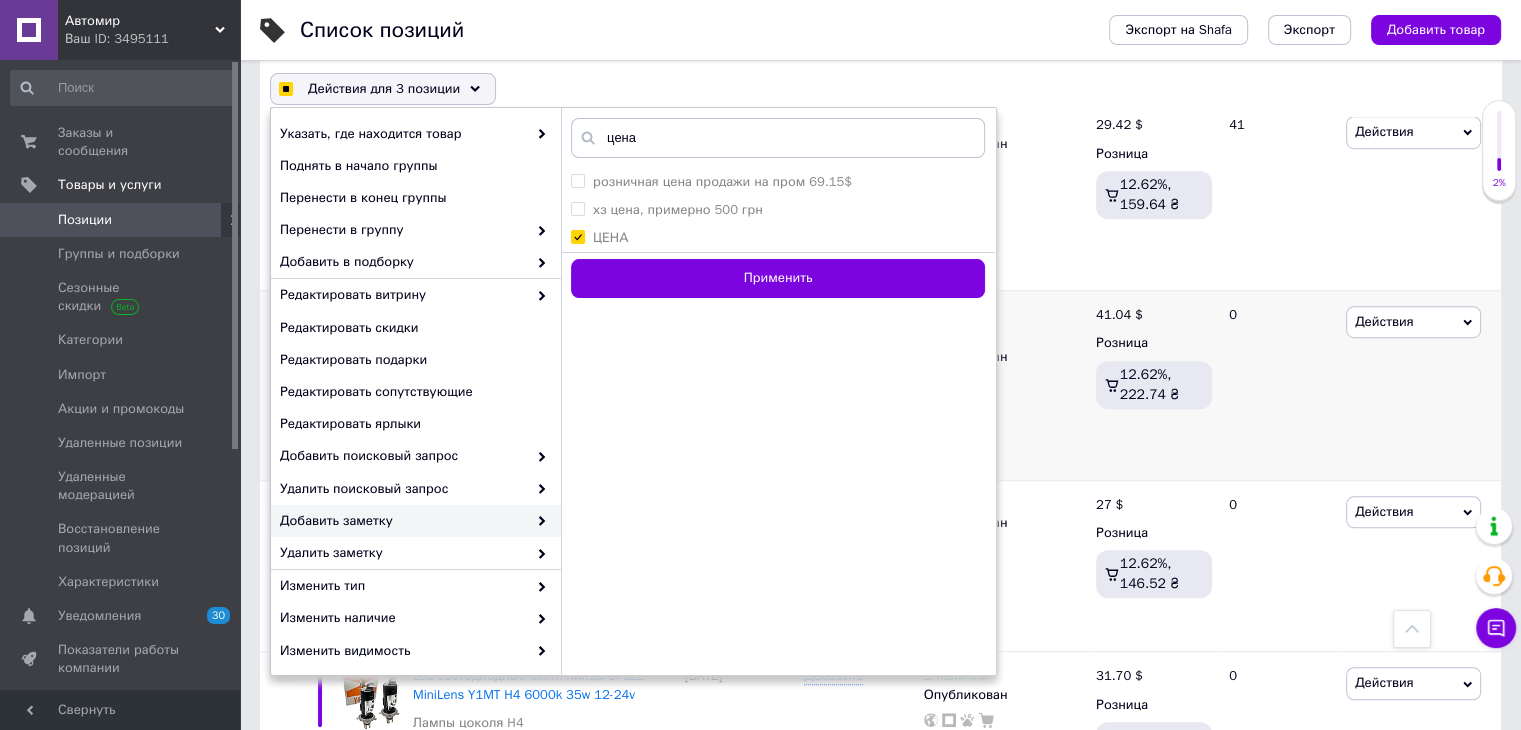 click on "Применить" at bounding box center [778, 278] 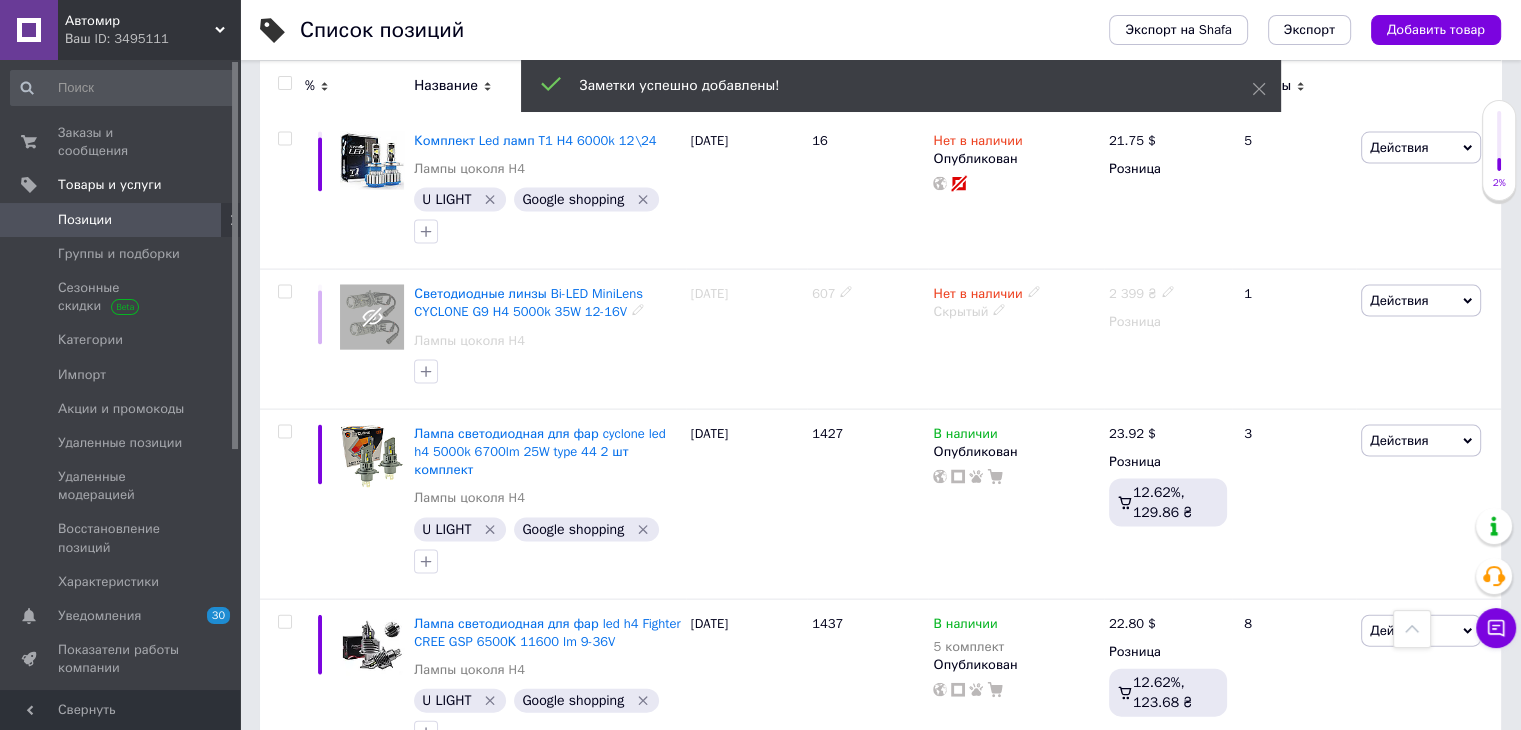 scroll, scrollTop: 3995, scrollLeft: 0, axis: vertical 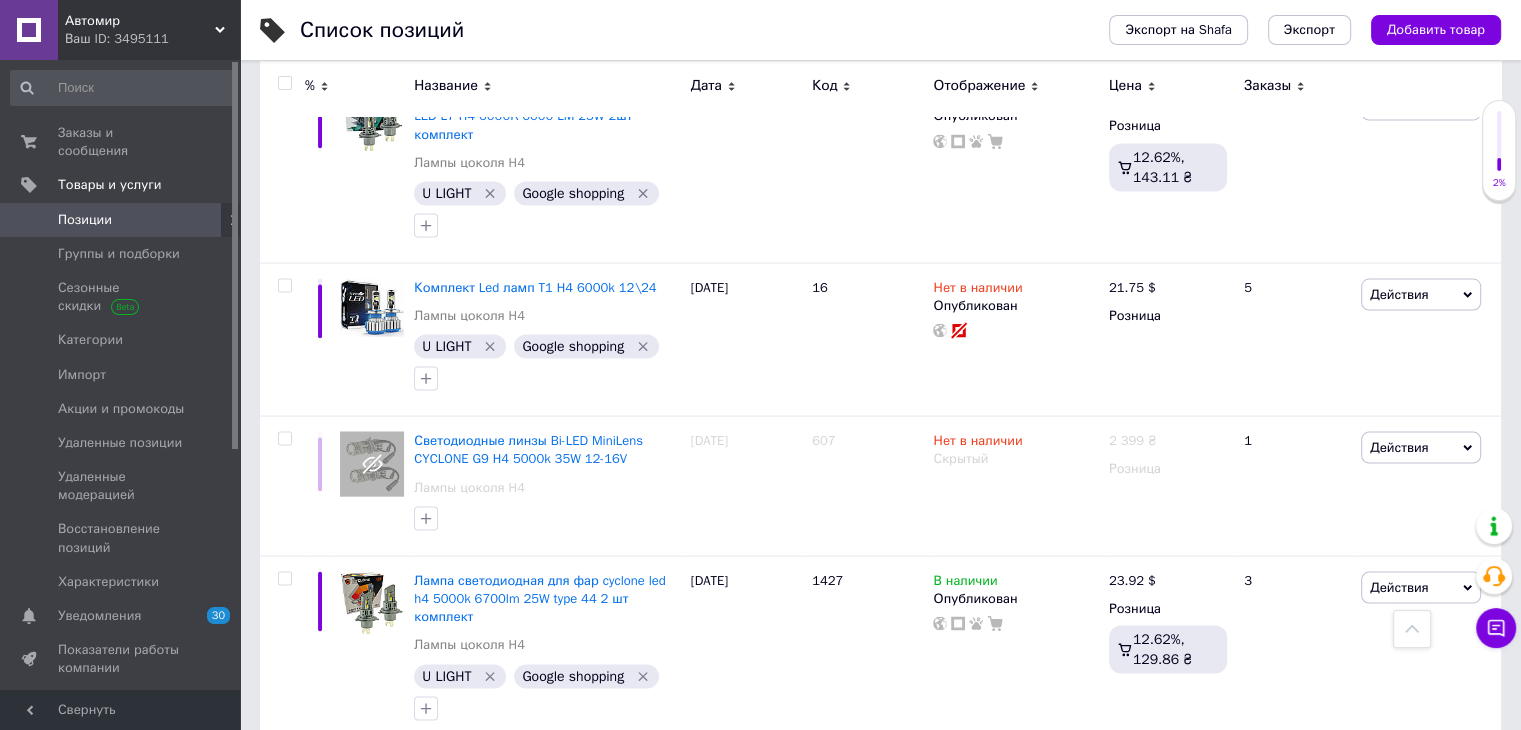 click at bounding box center [233, 220] 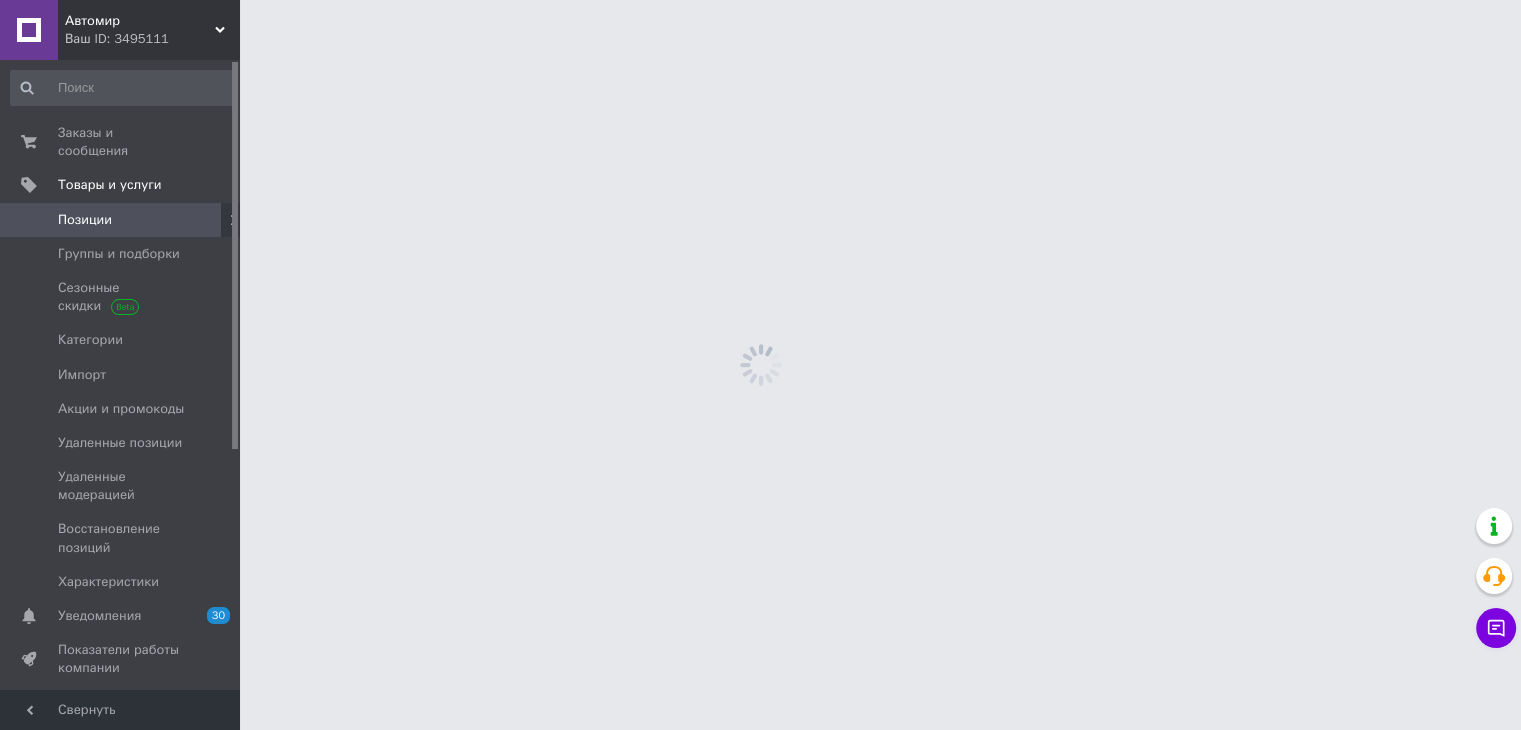 scroll, scrollTop: 0, scrollLeft: 0, axis: both 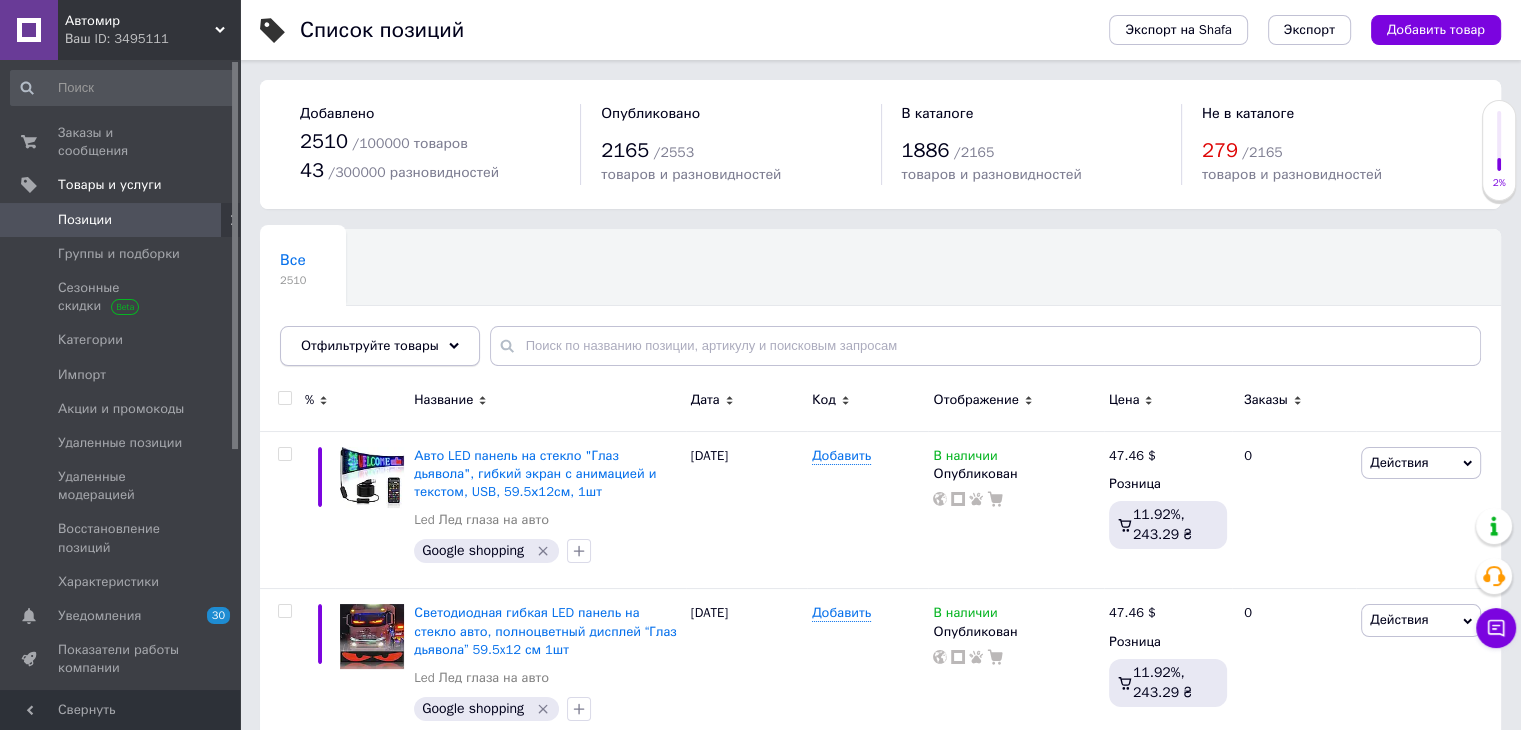 click on "Отфильтруйте товары" at bounding box center [380, 346] 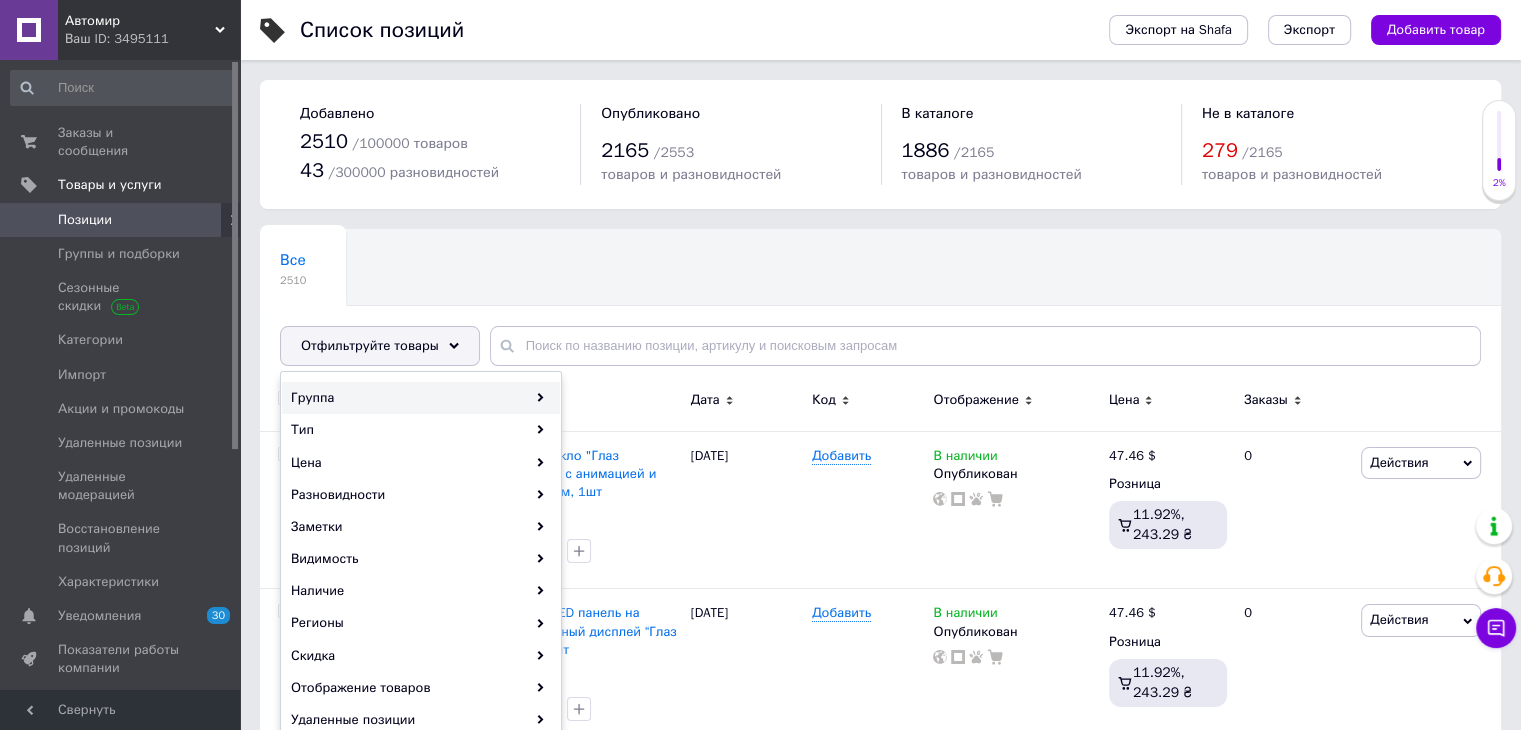 click on "Группа" at bounding box center (421, 398) 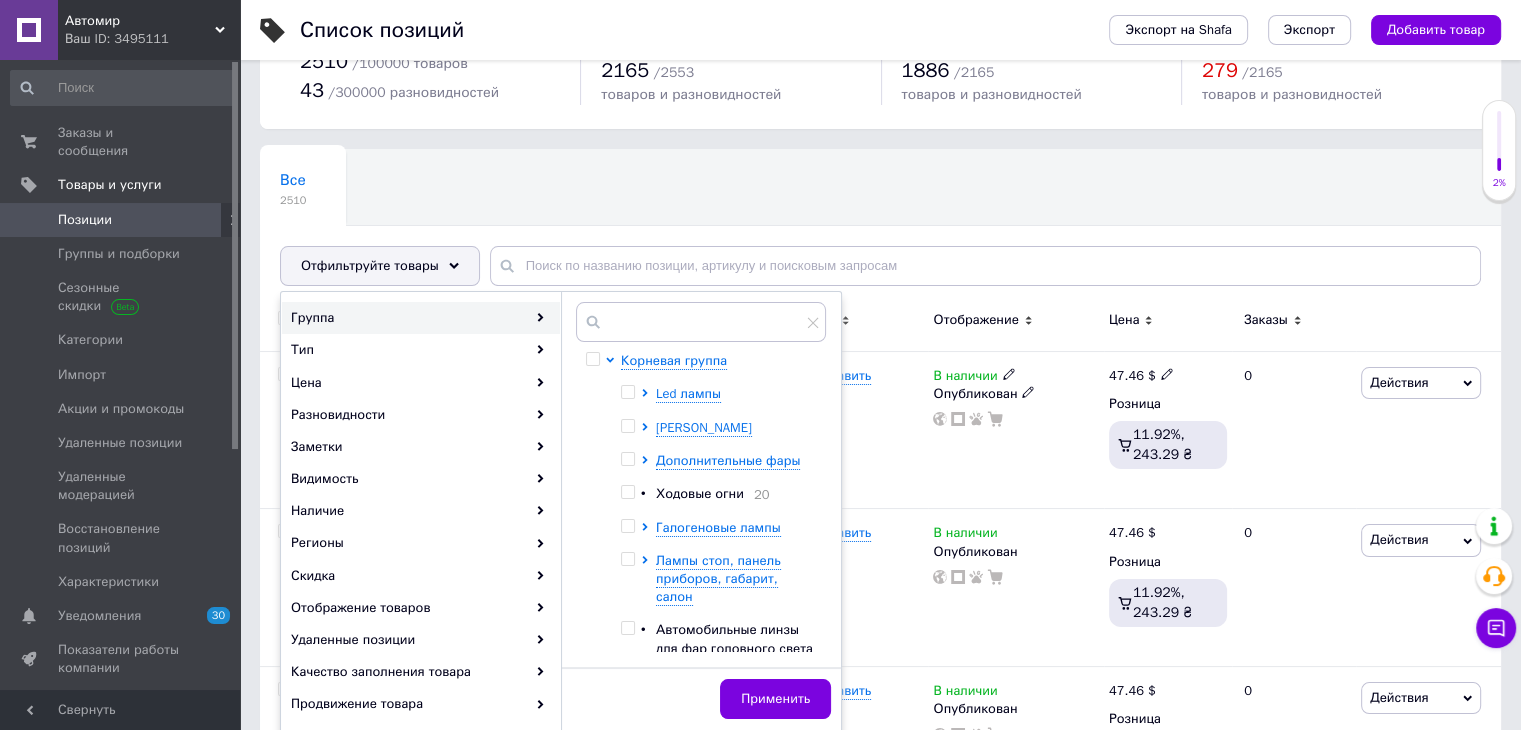 scroll, scrollTop: 200, scrollLeft: 0, axis: vertical 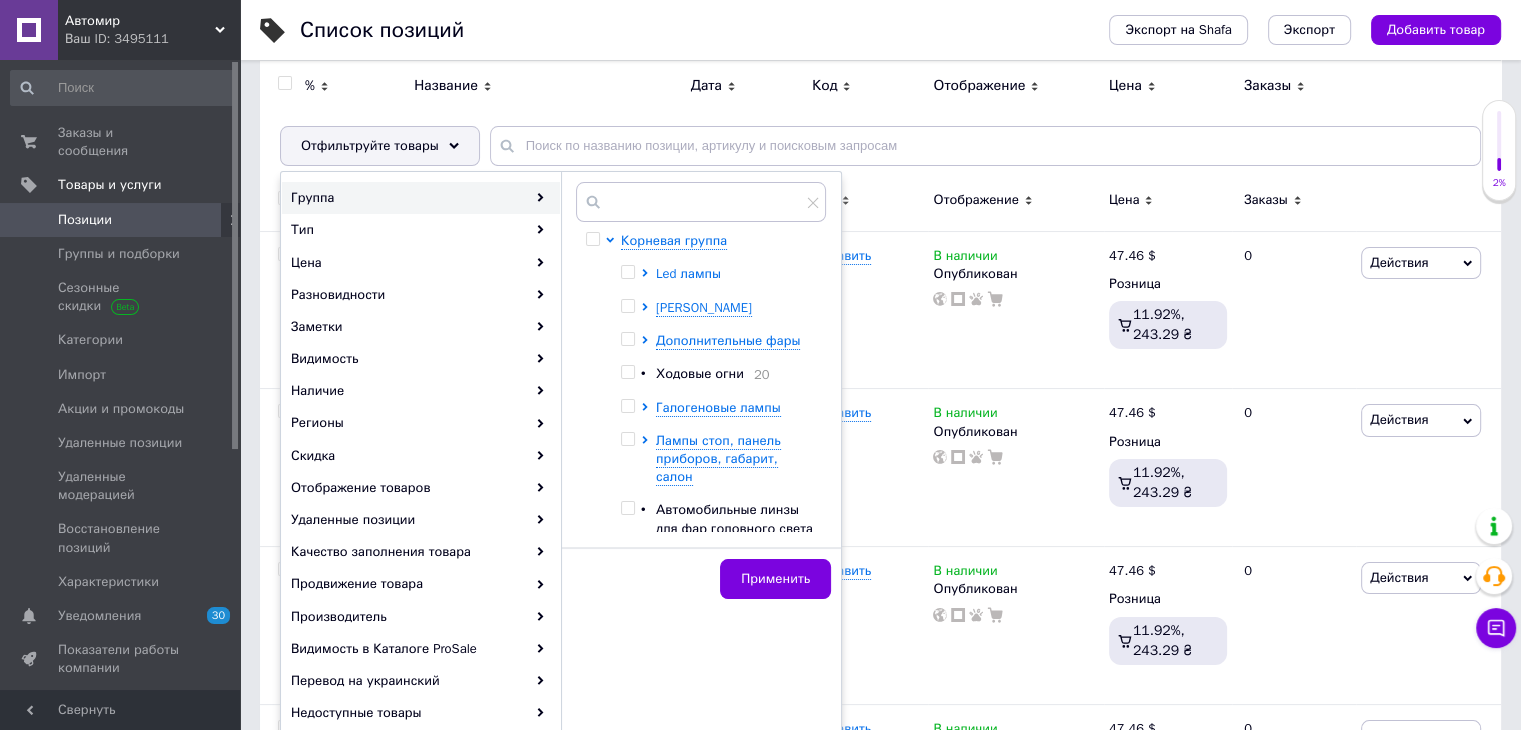 click on "Led лампы" at bounding box center (688, 273) 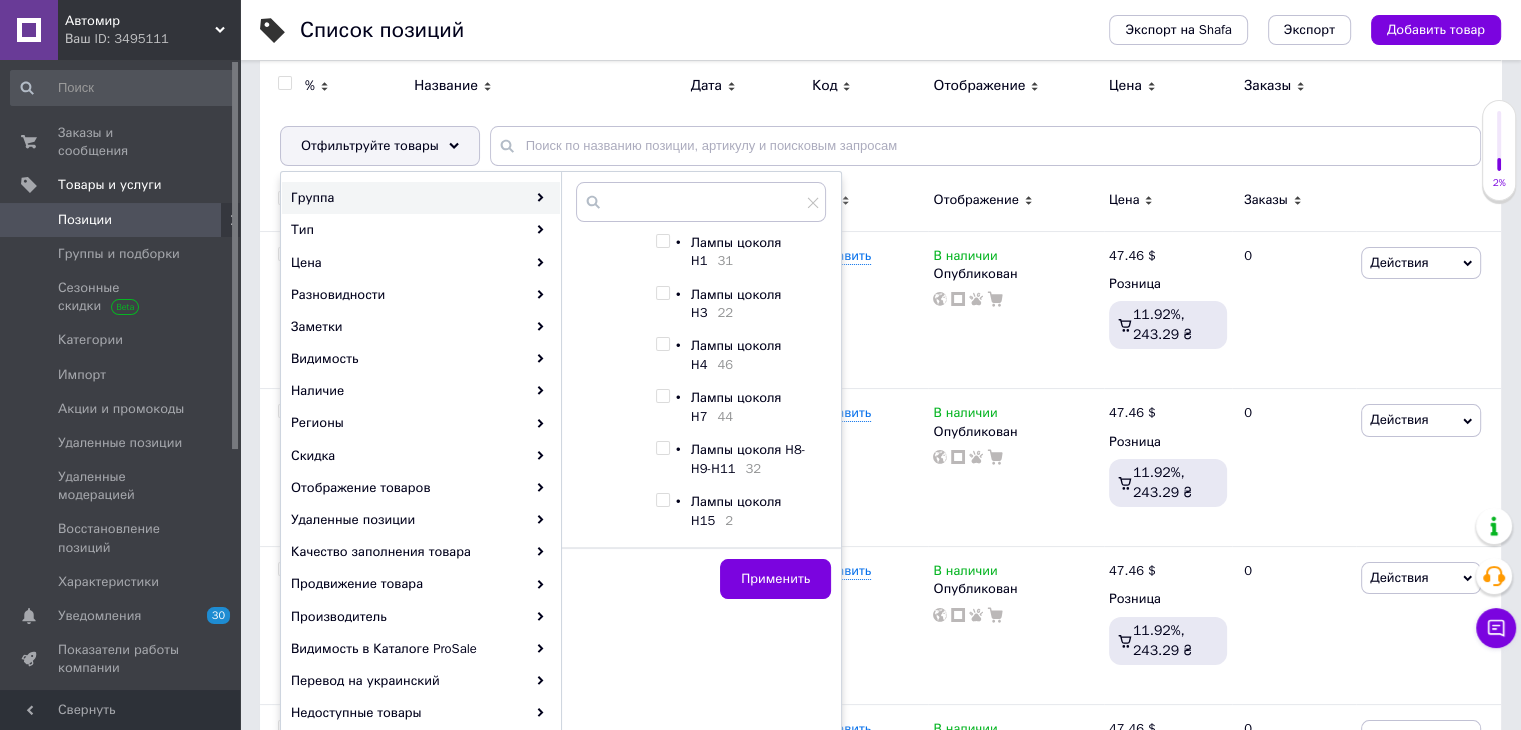 scroll, scrollTop: 100, scrollLeft: 0, axis: vertical 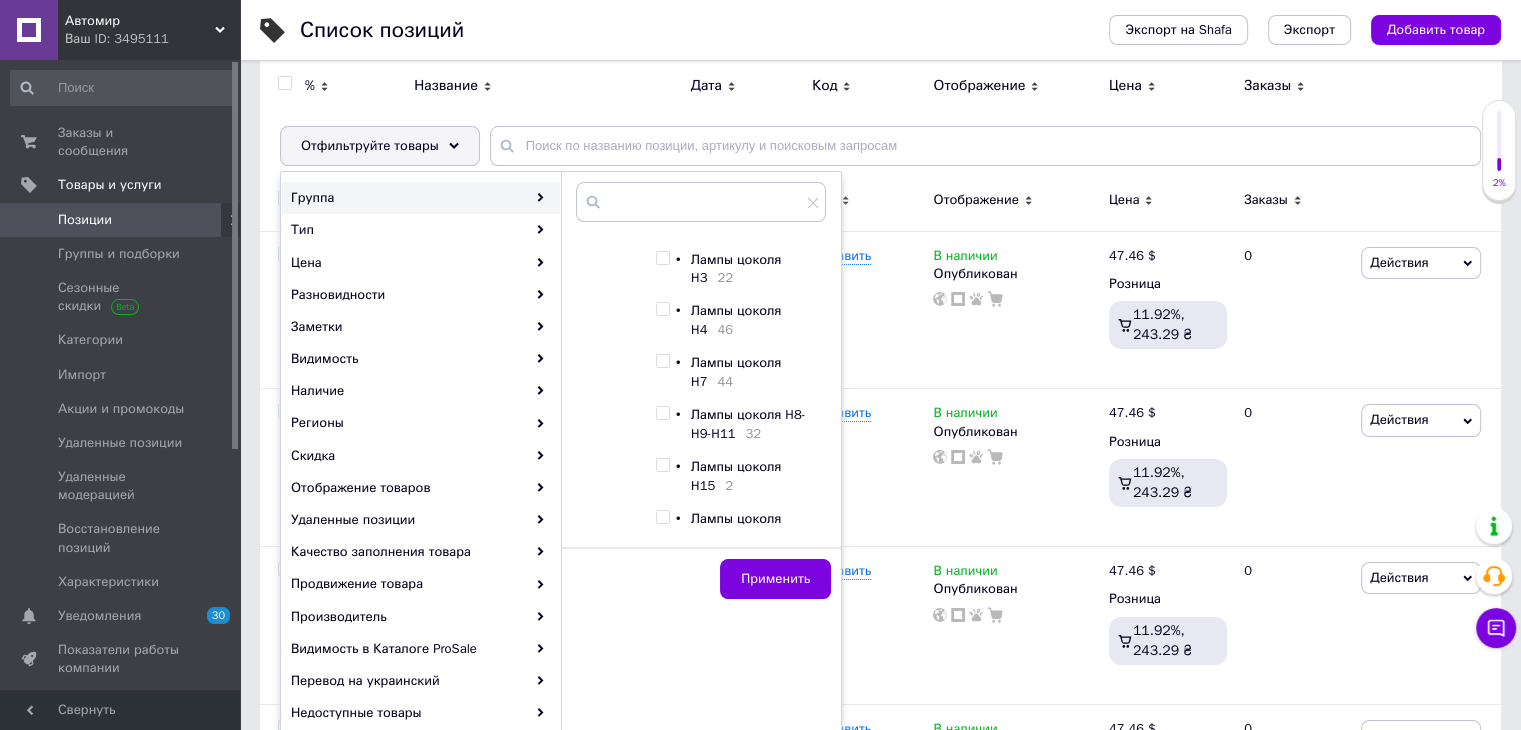 click on "Лампы цоколя H7" at bounding box center [736, 371] 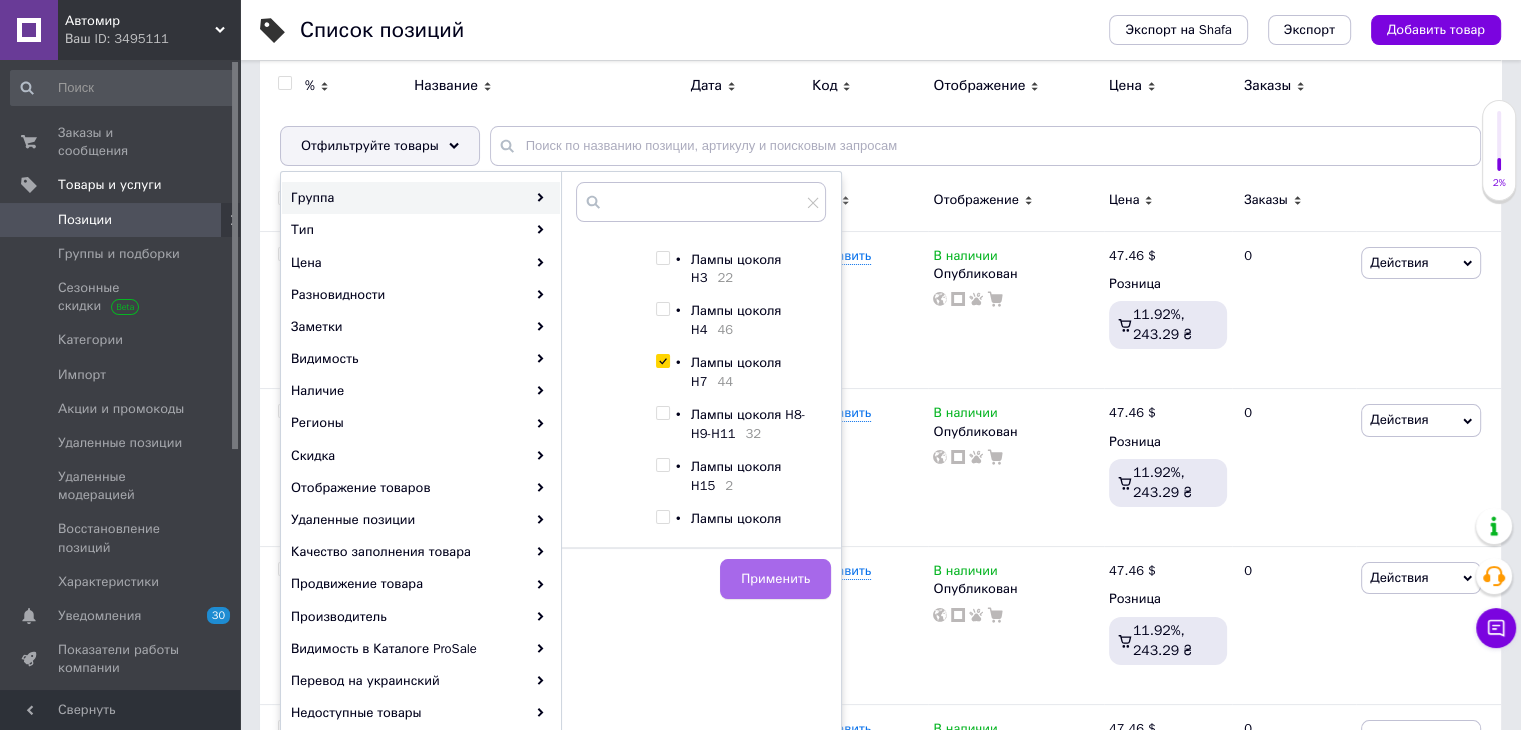 click on "Применить" at bounding box center (775, 579) 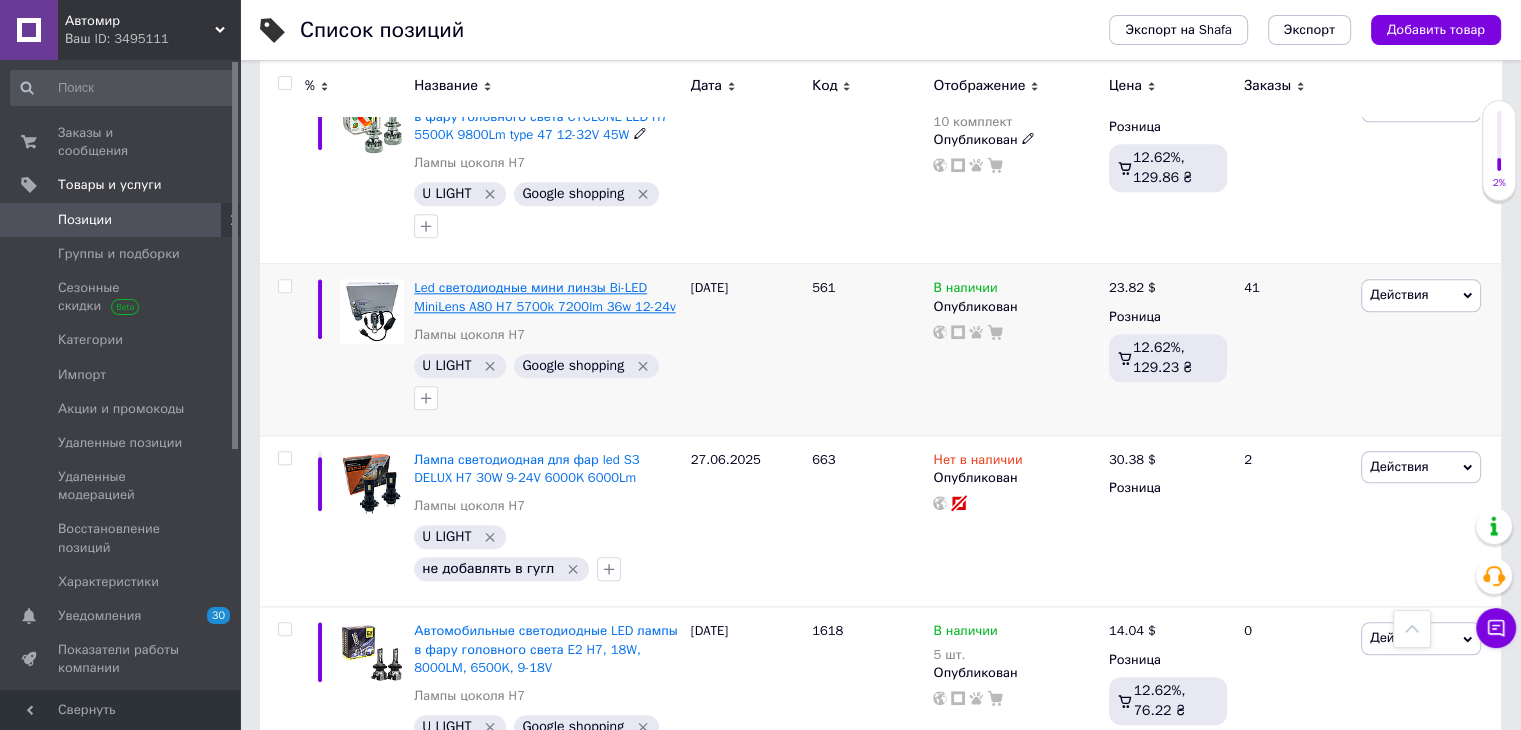 scroll, scrollTop: 2100, scrollLeft: 0, axis: vertical 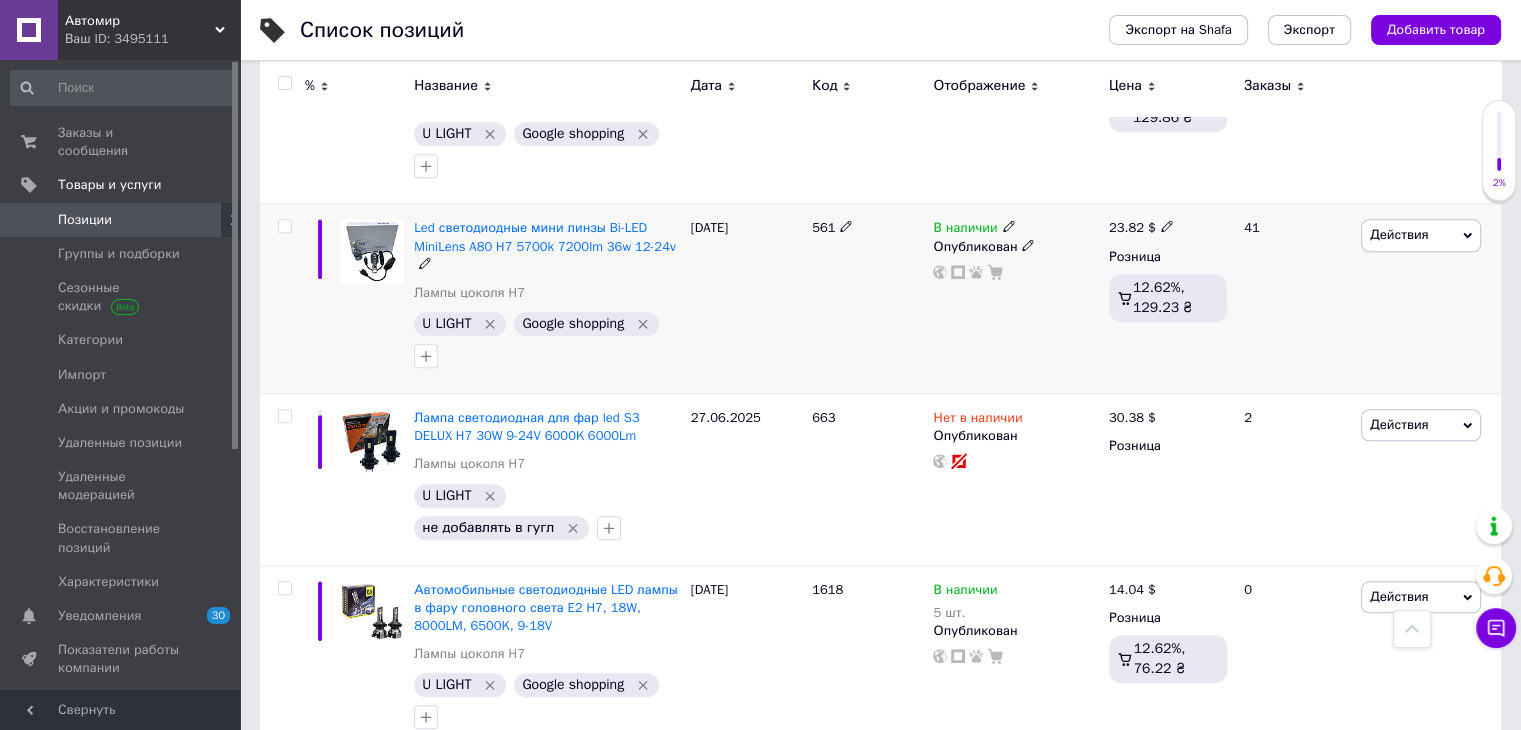 click at bounding box center [284, 226] 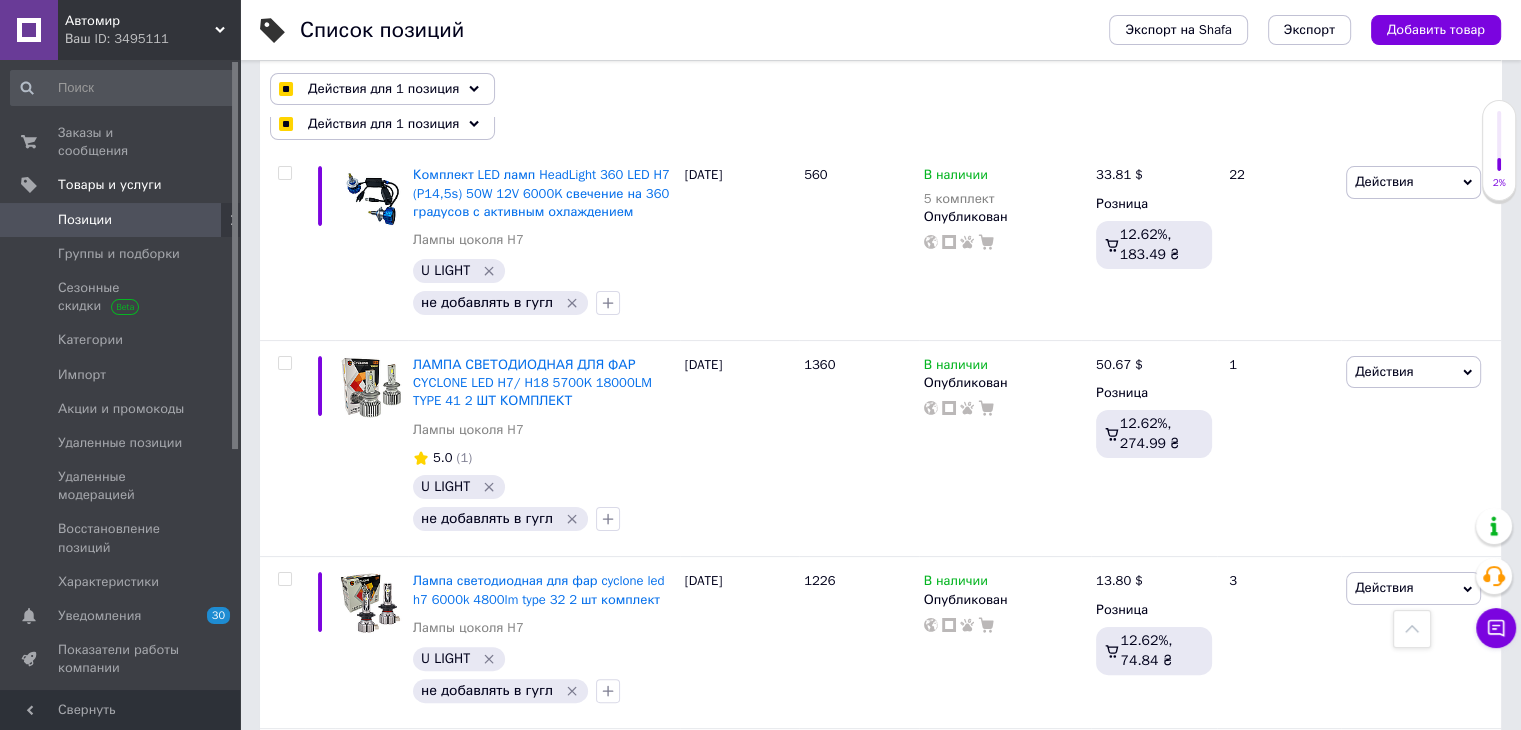 scroll, scrollTop: 0, scrollLeft: 0, axis: both 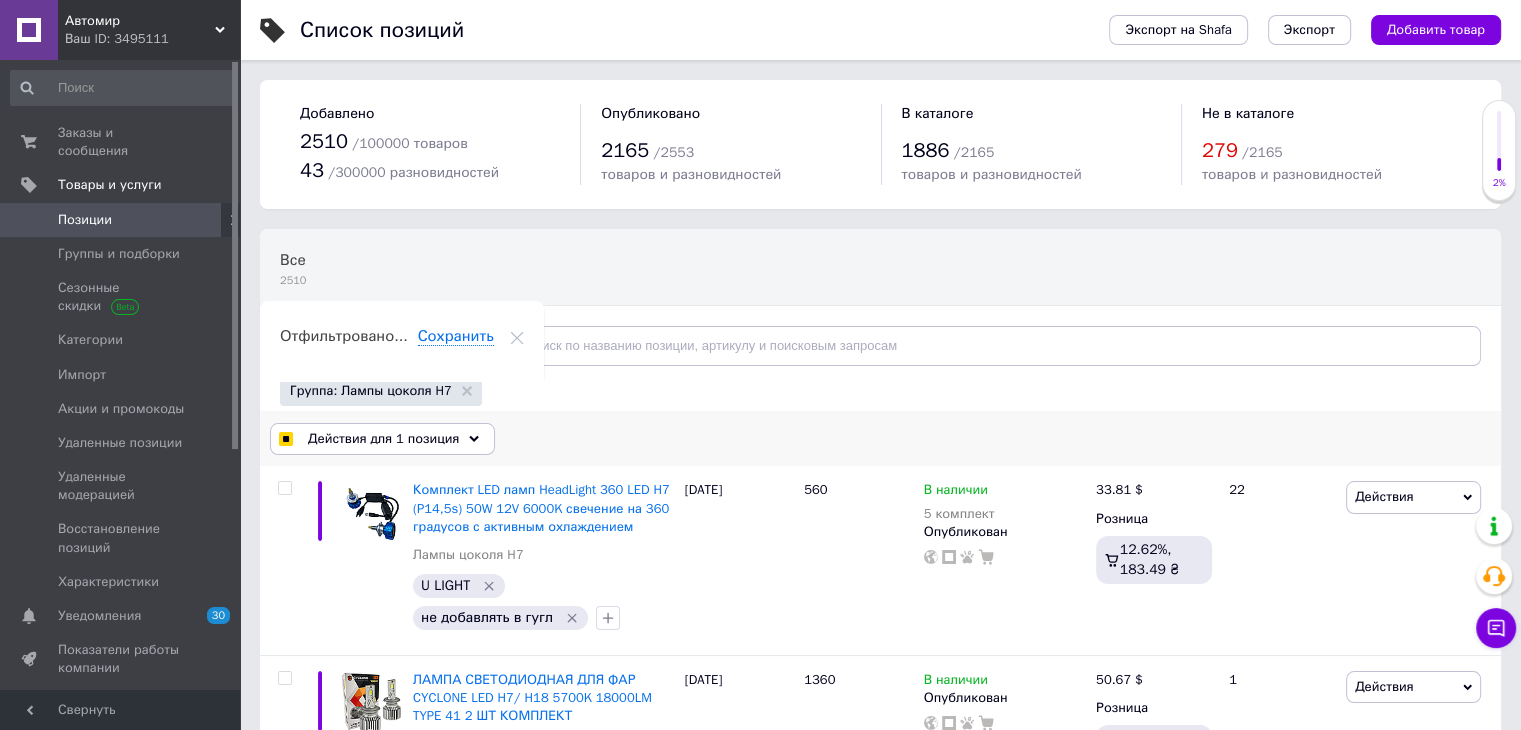 click on "Действия для 1 позиция" at bounding box center (382, 439) 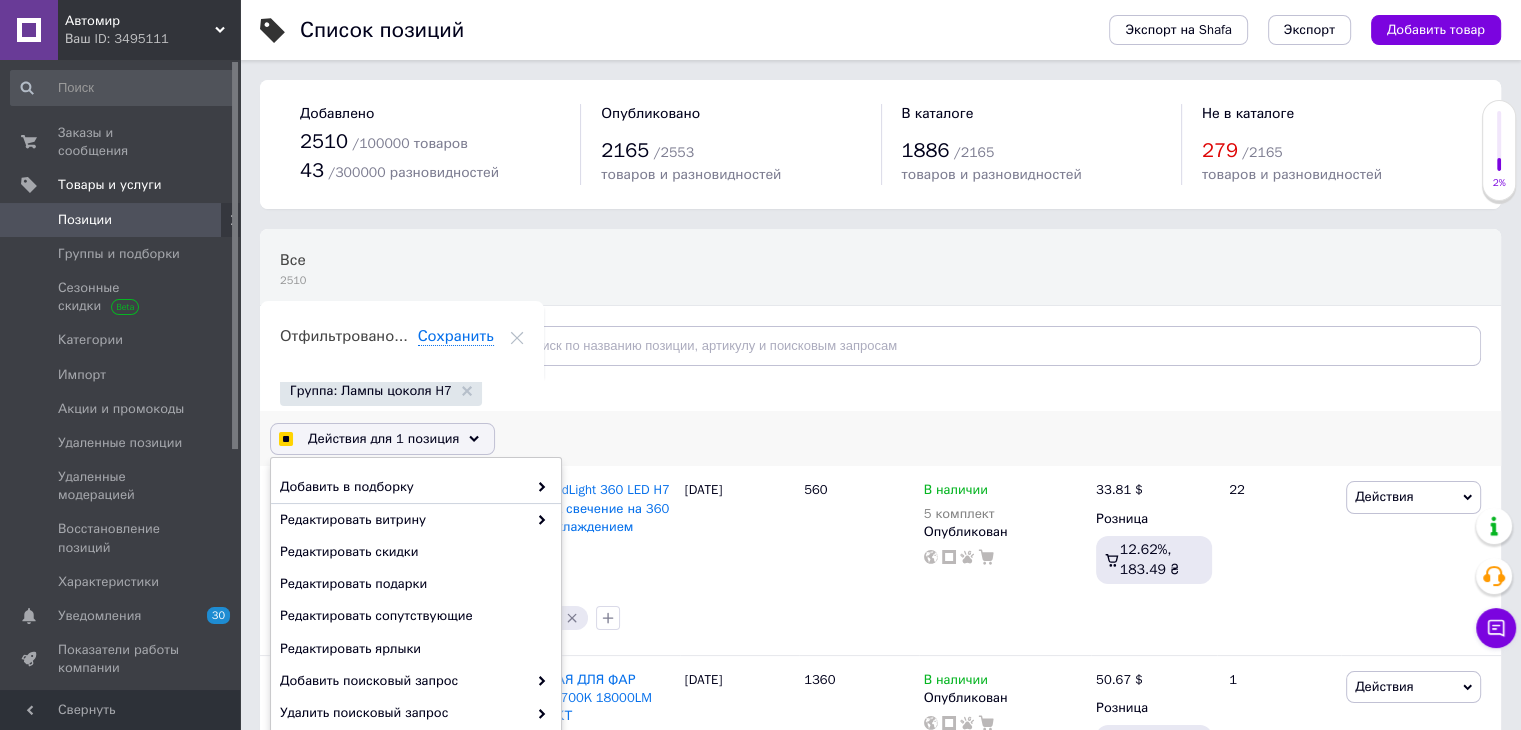 scroll, scrollTop: 132, scrollLeft: 0, axis: vertical 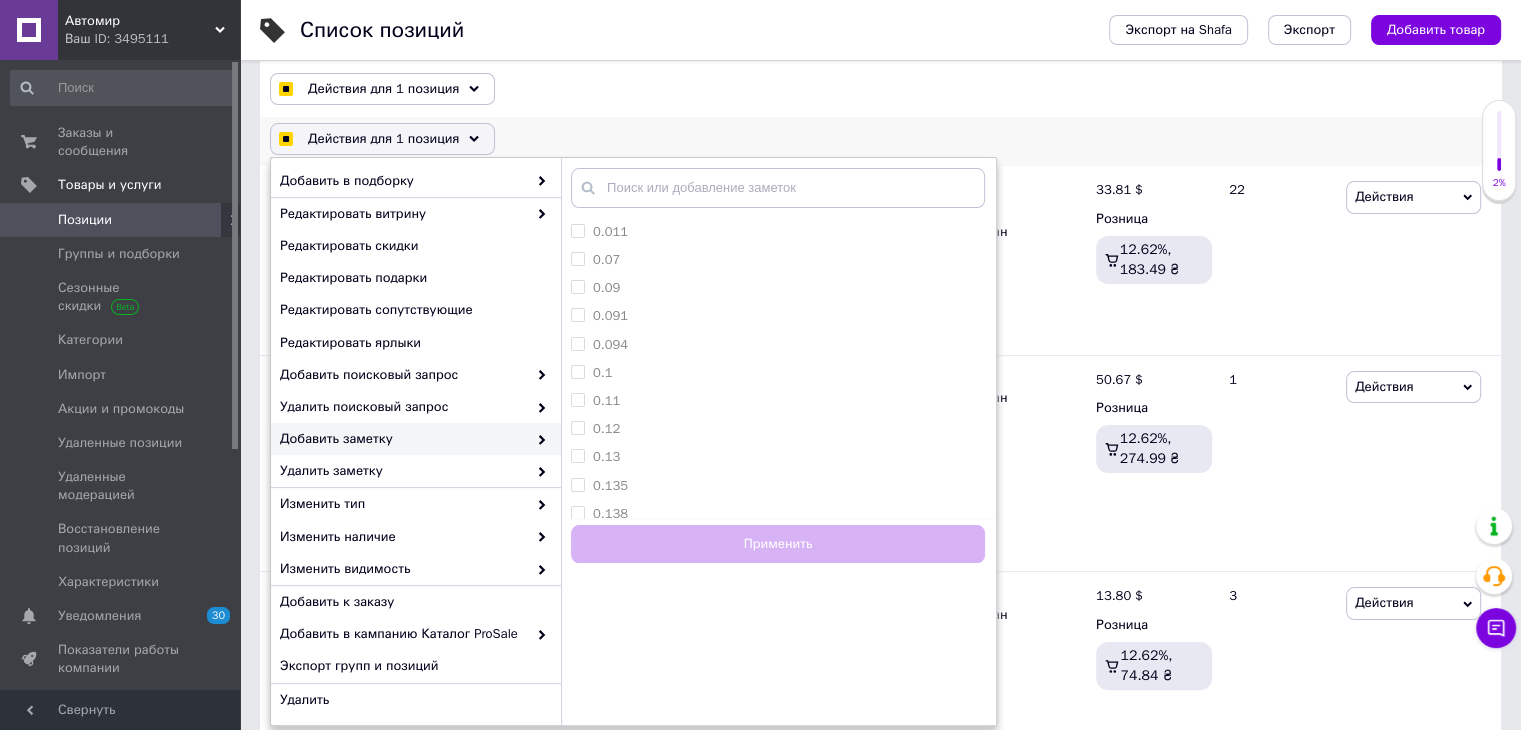 click on "Добавить заметку" at bounding box center [403, 439] 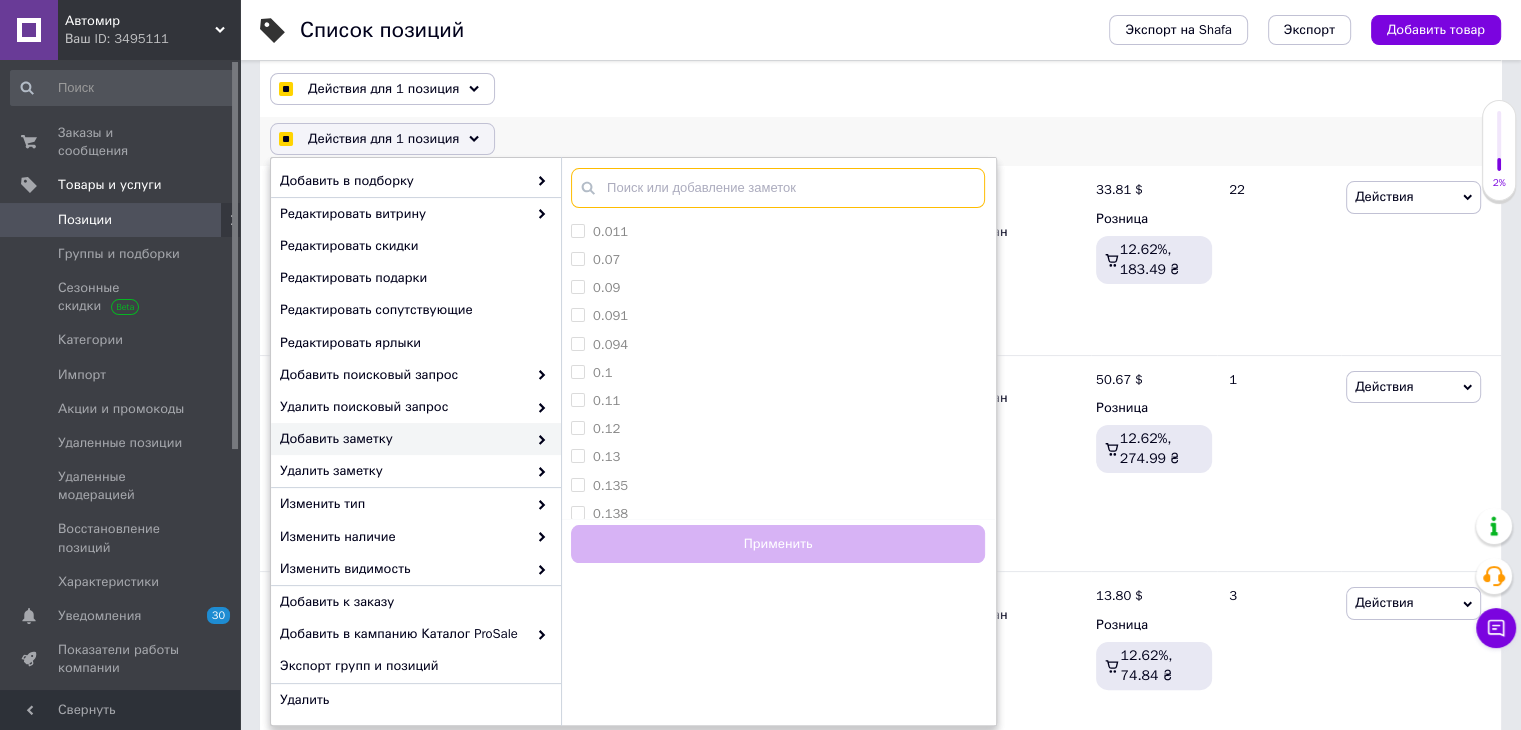 click at bounding box center (778, 188) 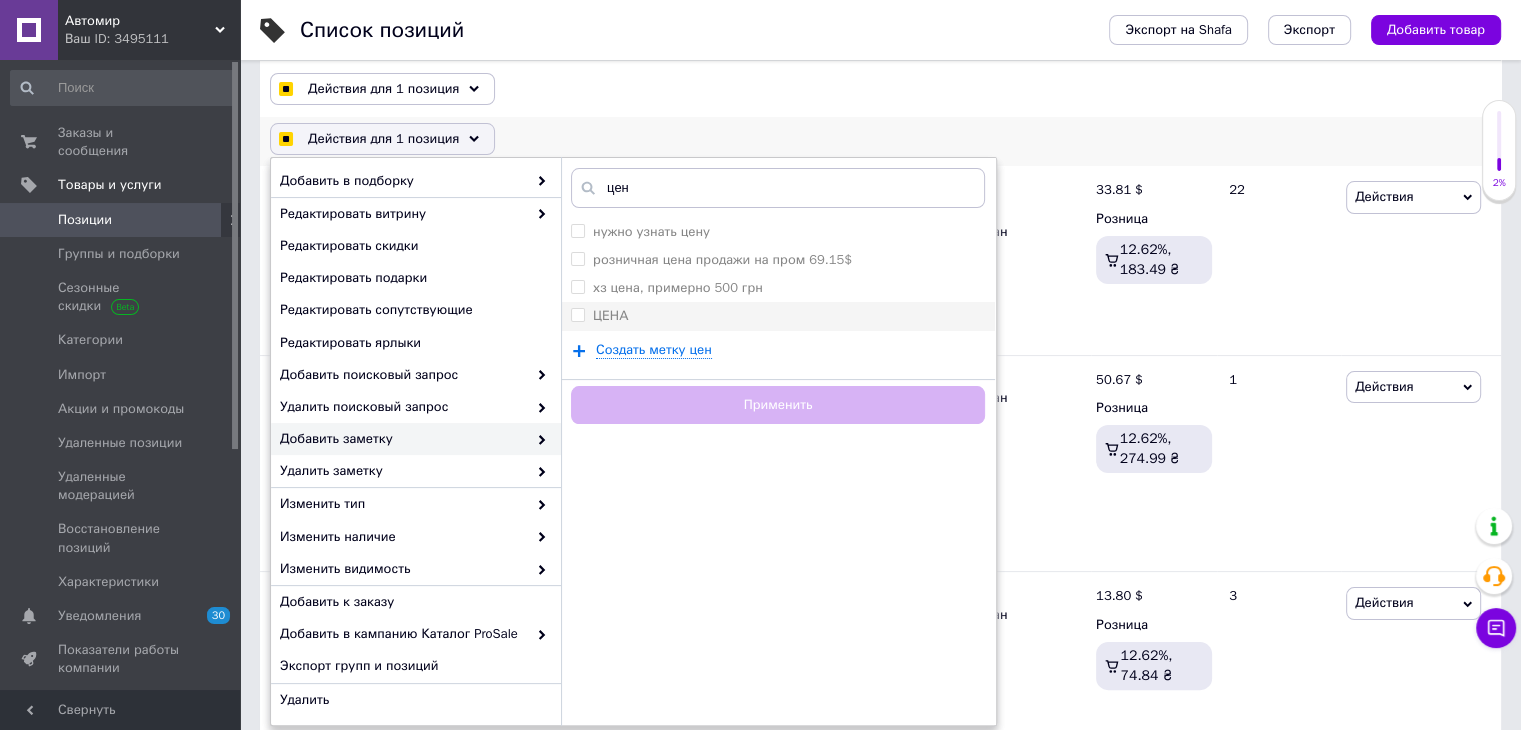 click on "ЦЕНА" at bounding box center (610, 315) 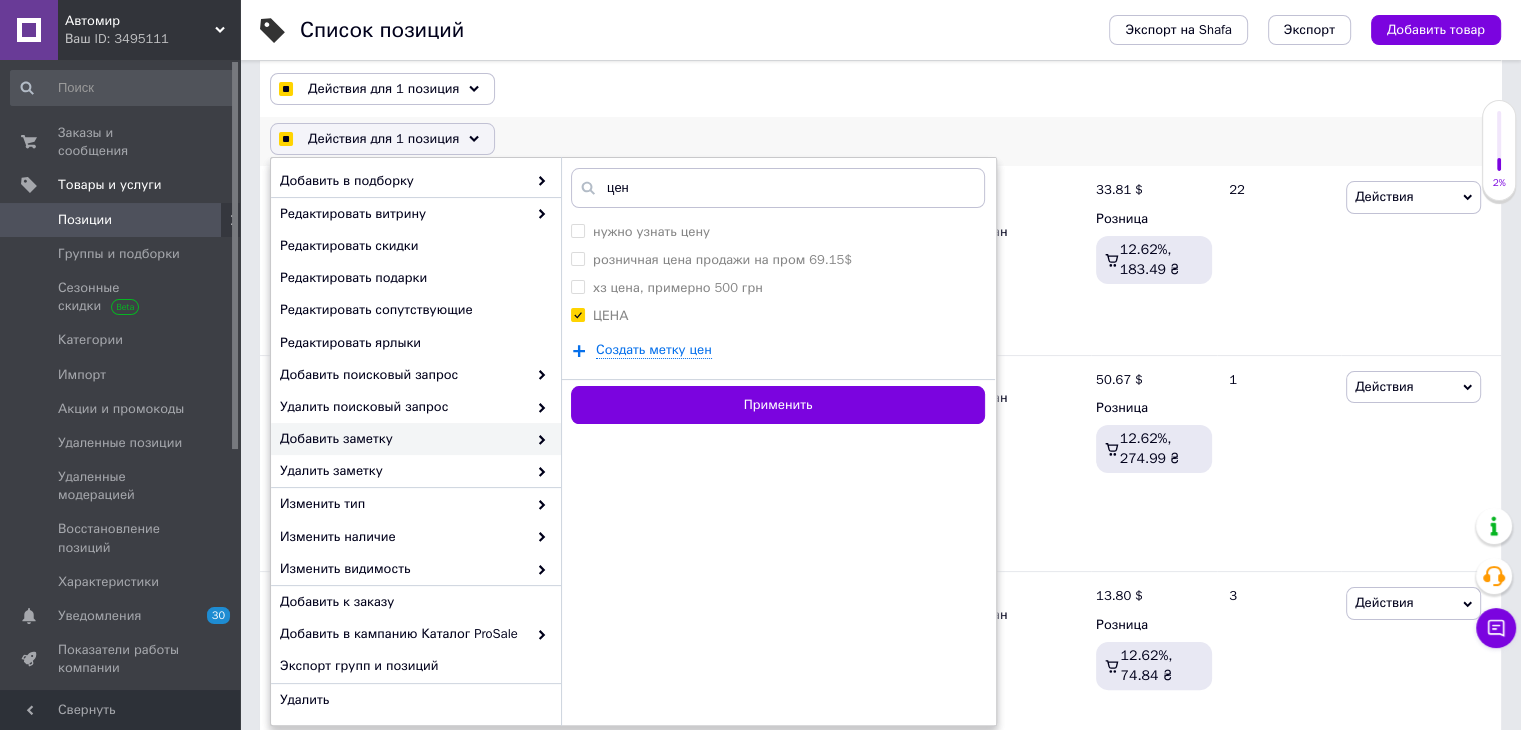 click on "цен нужно узнать цену розничная цена продажи на пром 69.15$ хз цена, примерно 500 грн ЦЕНА Создать метку   цен Применить" at bounding box center (778, 296) 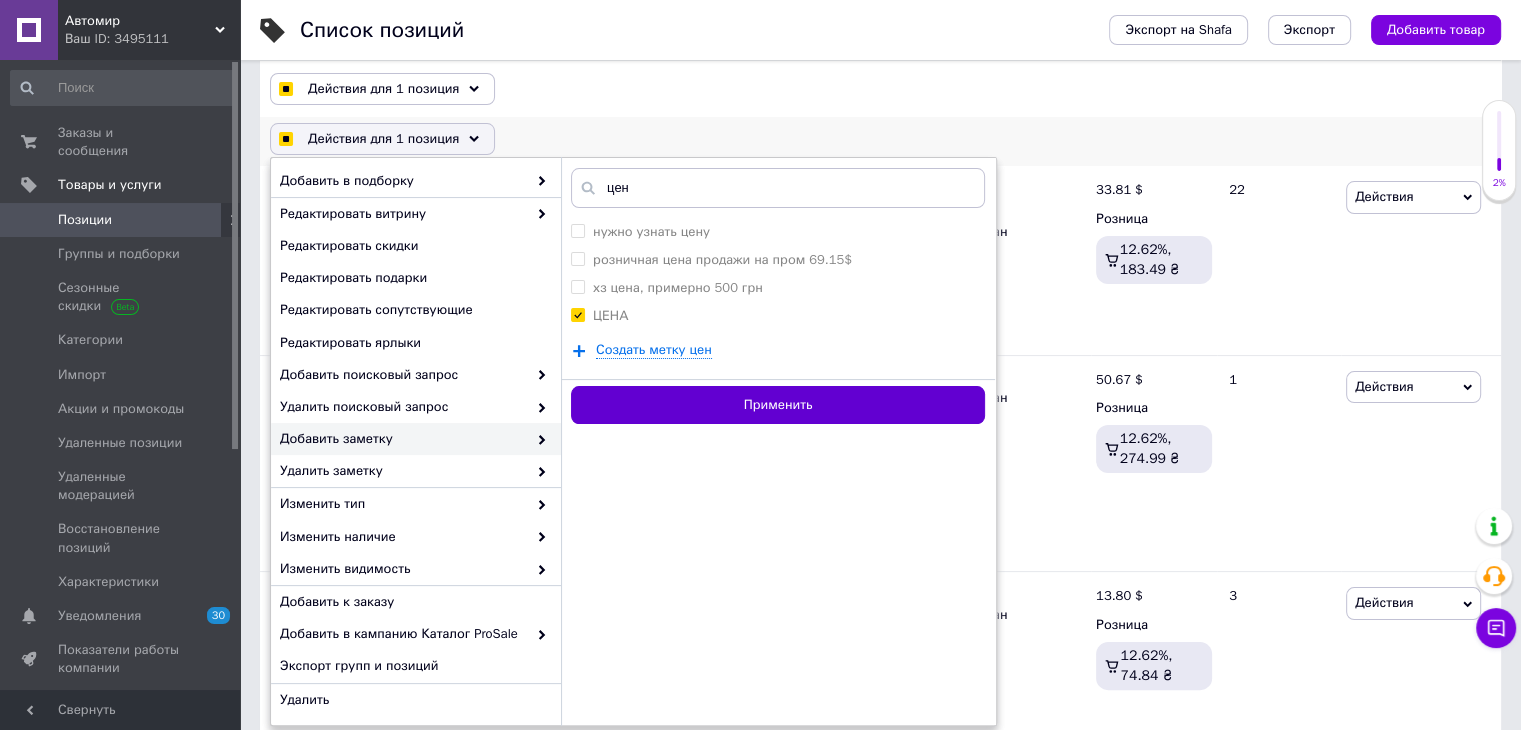 click on "Применить" at bounding box center [778, 405] 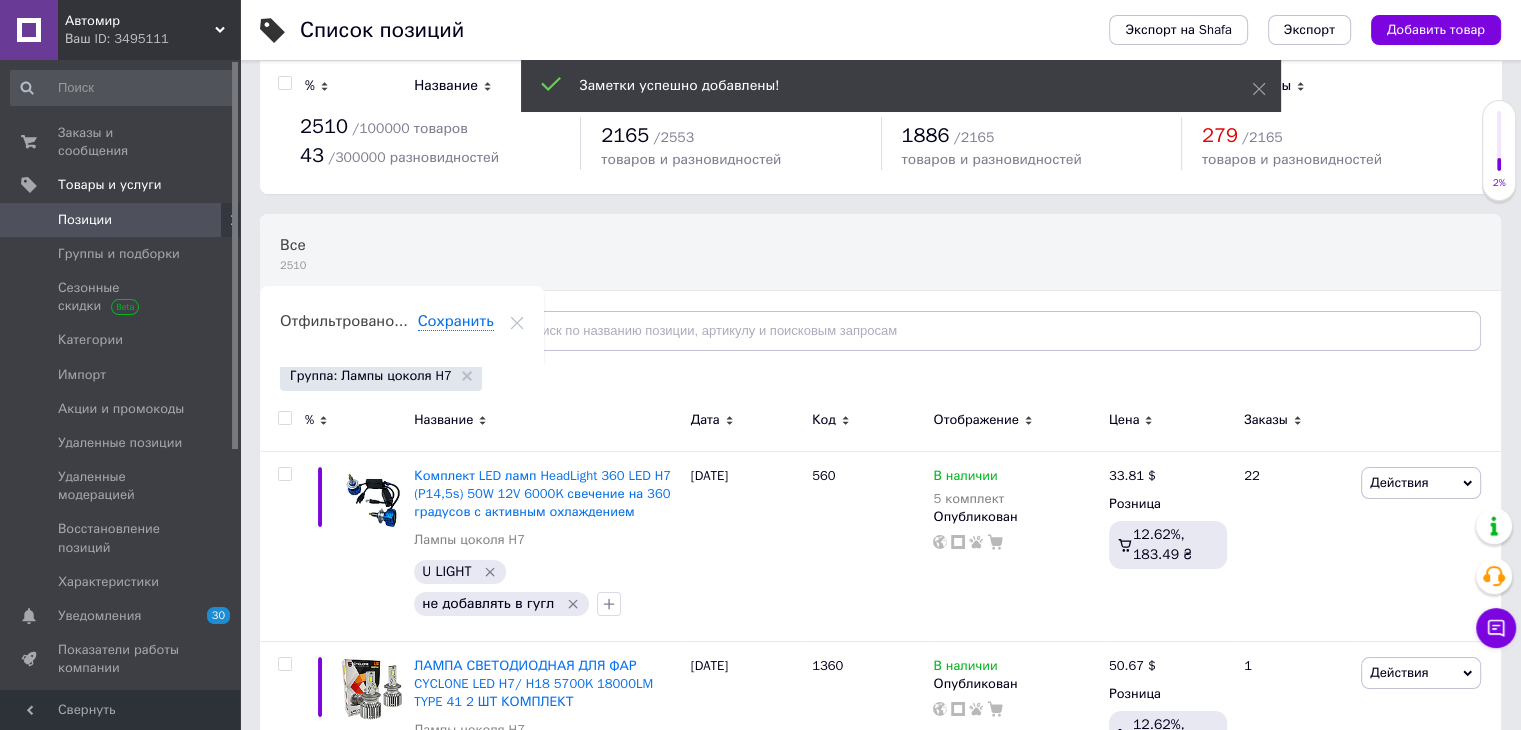 scroll, scrollTop: 0, scrollLeft: 0, axis: both 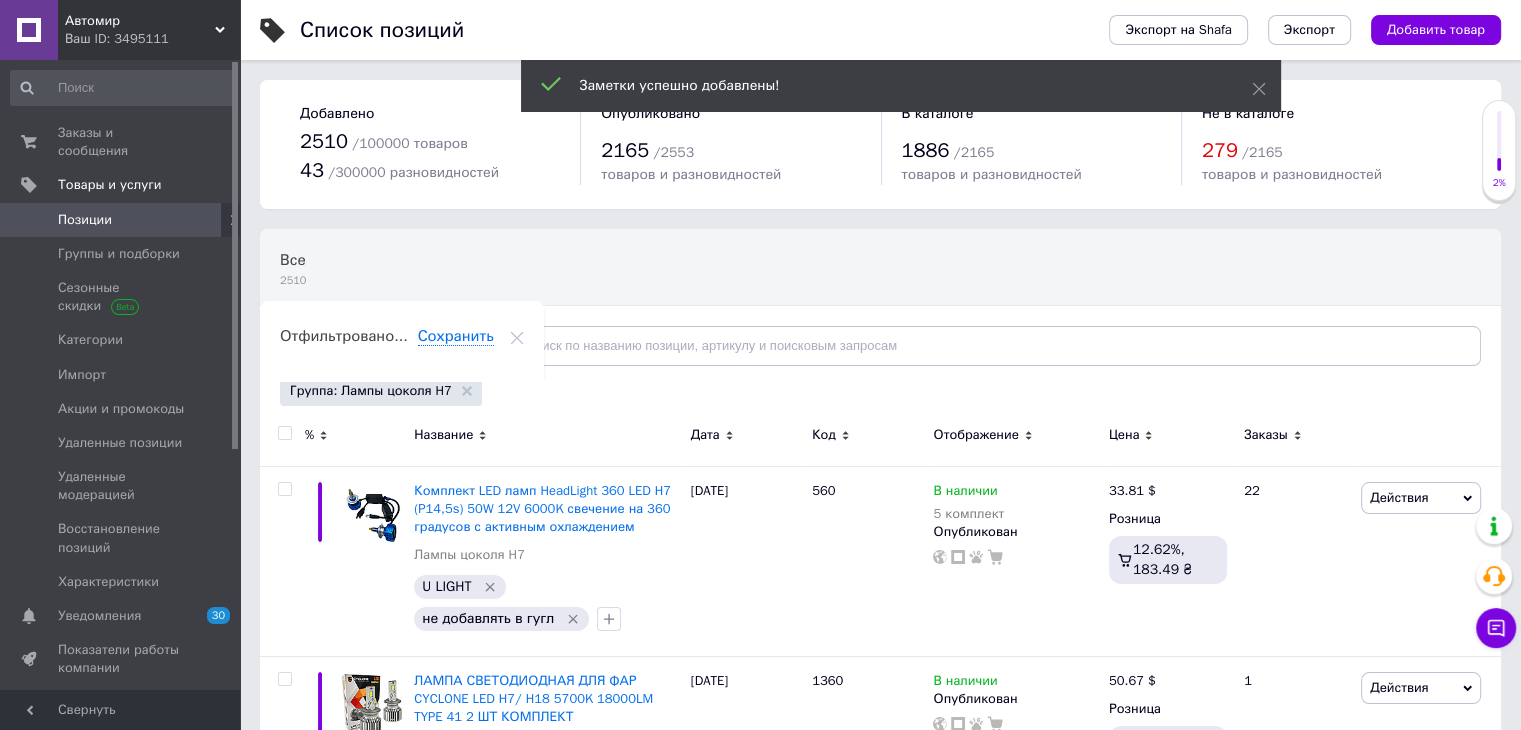 click on "Позиции" at bounding box center [121, 220] 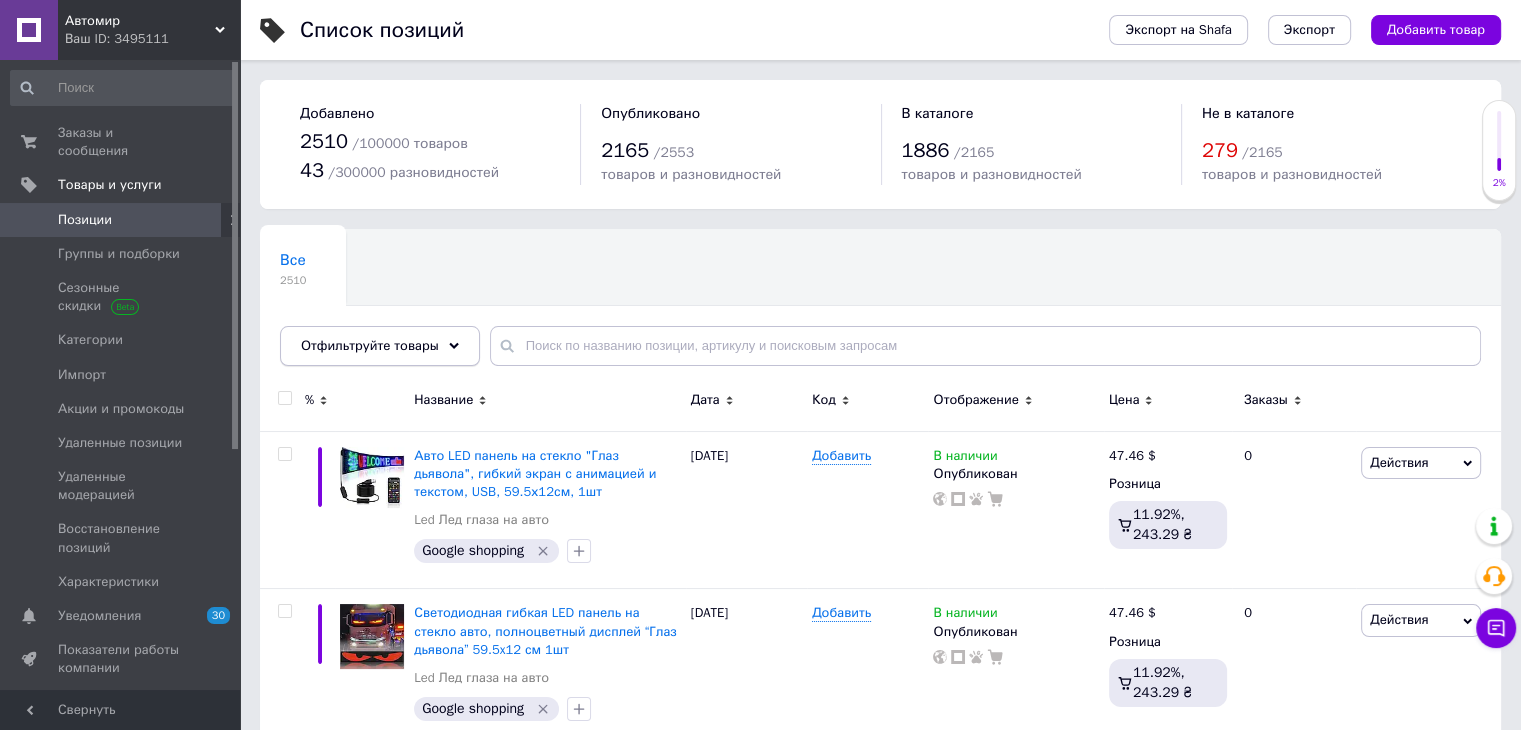 click on "Отфильтруйте товары" at bounding box center (370, 345) 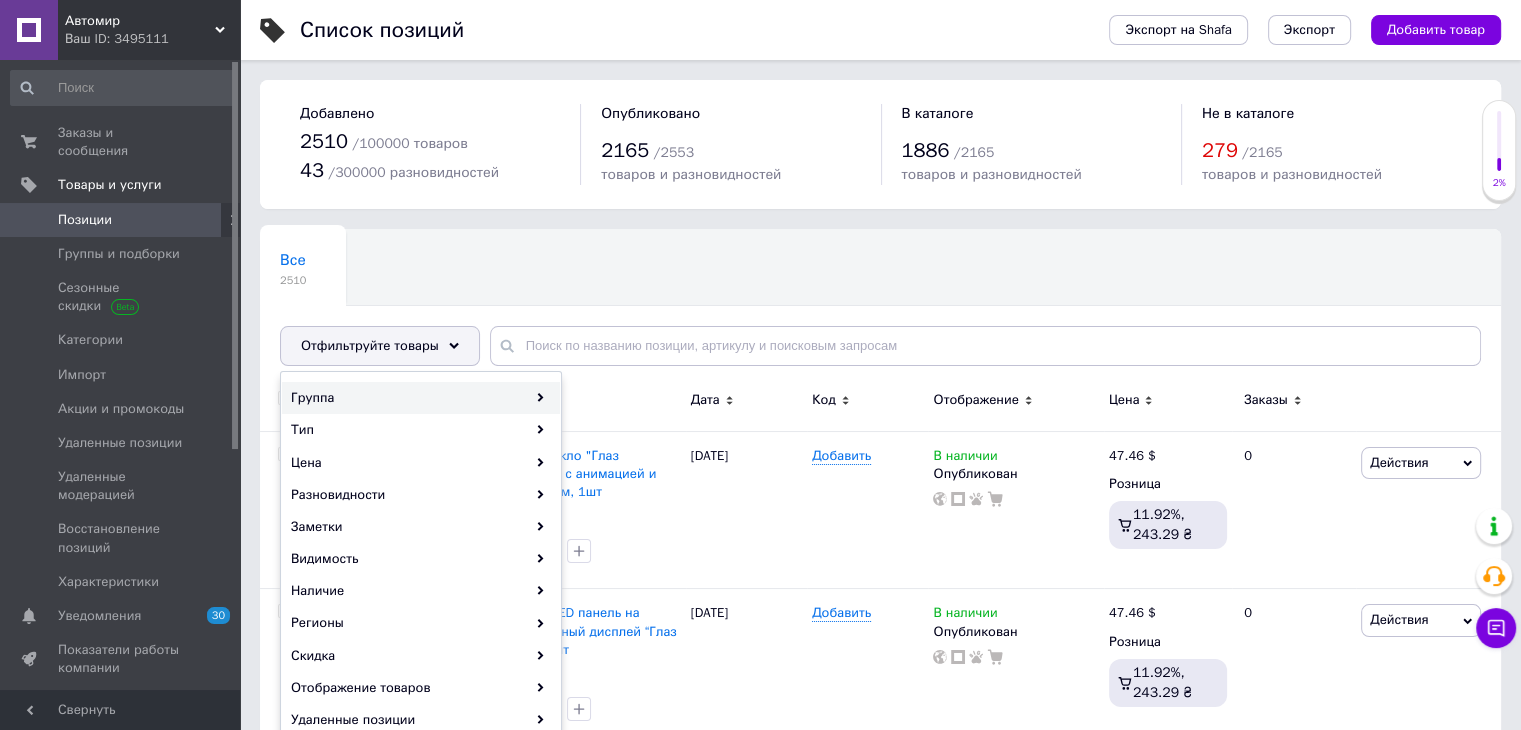 click on "Группа" at bounding box center [421, 398] 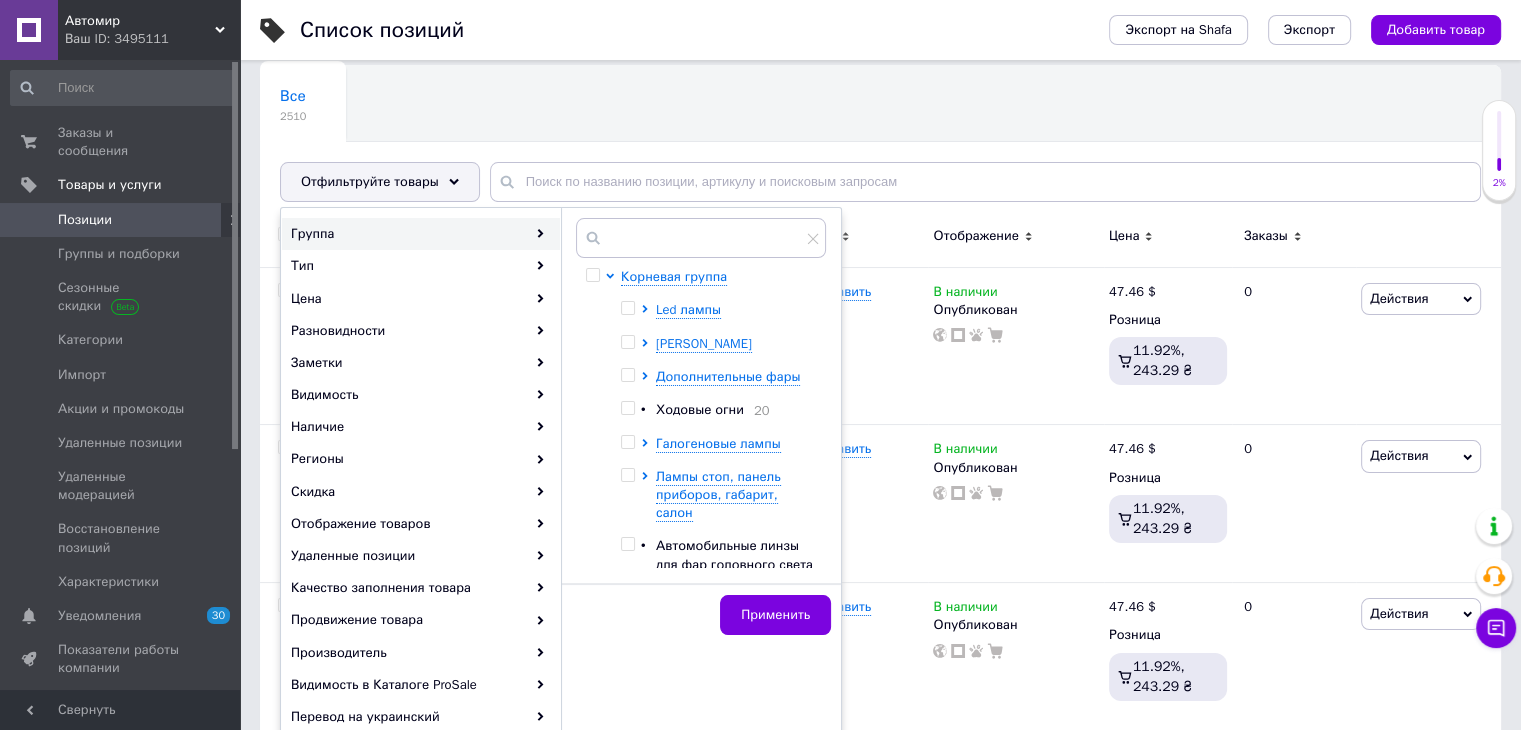 scroll, scrollTop: 200, scrollLeft: 0, axis: vertical 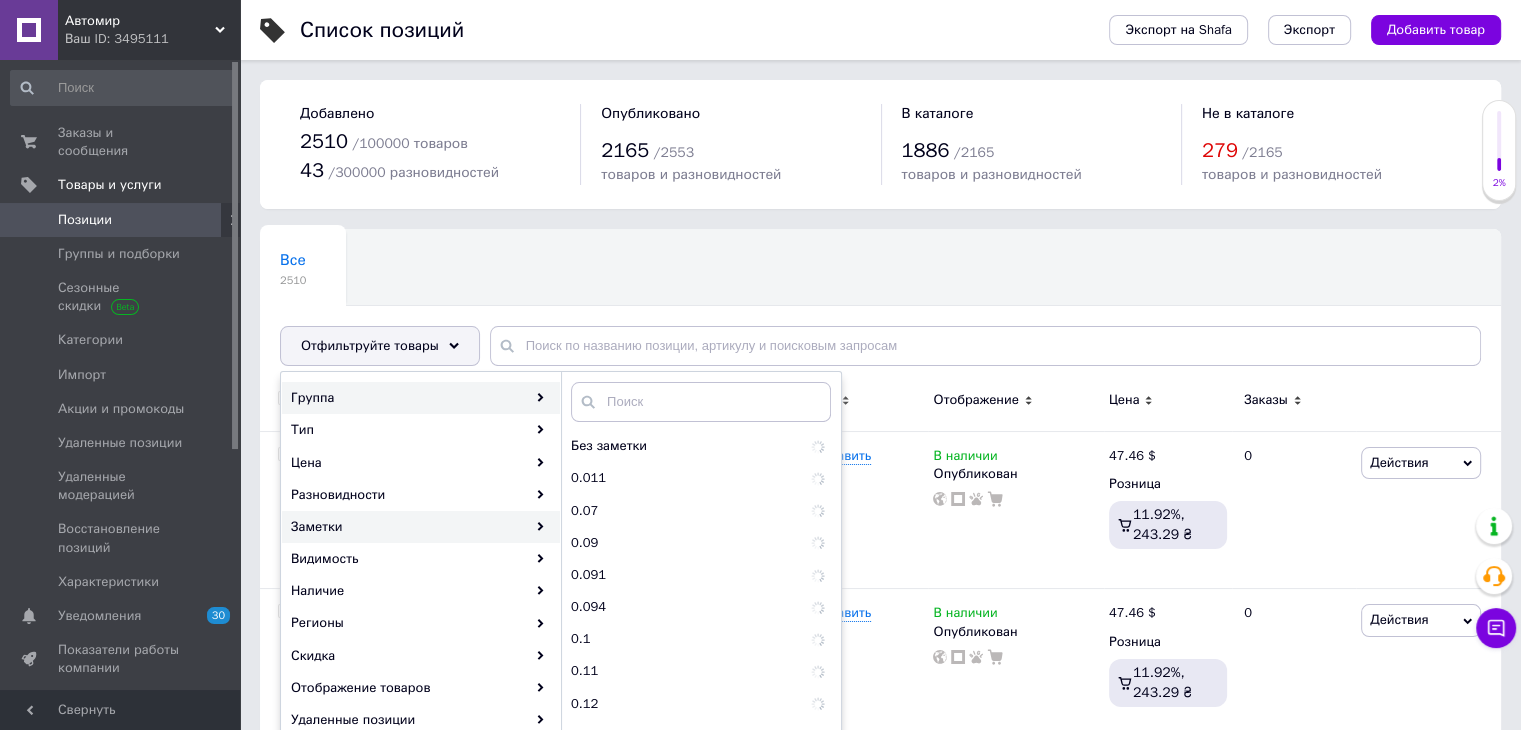 click on "Группа" at bounding box center [421, 398] 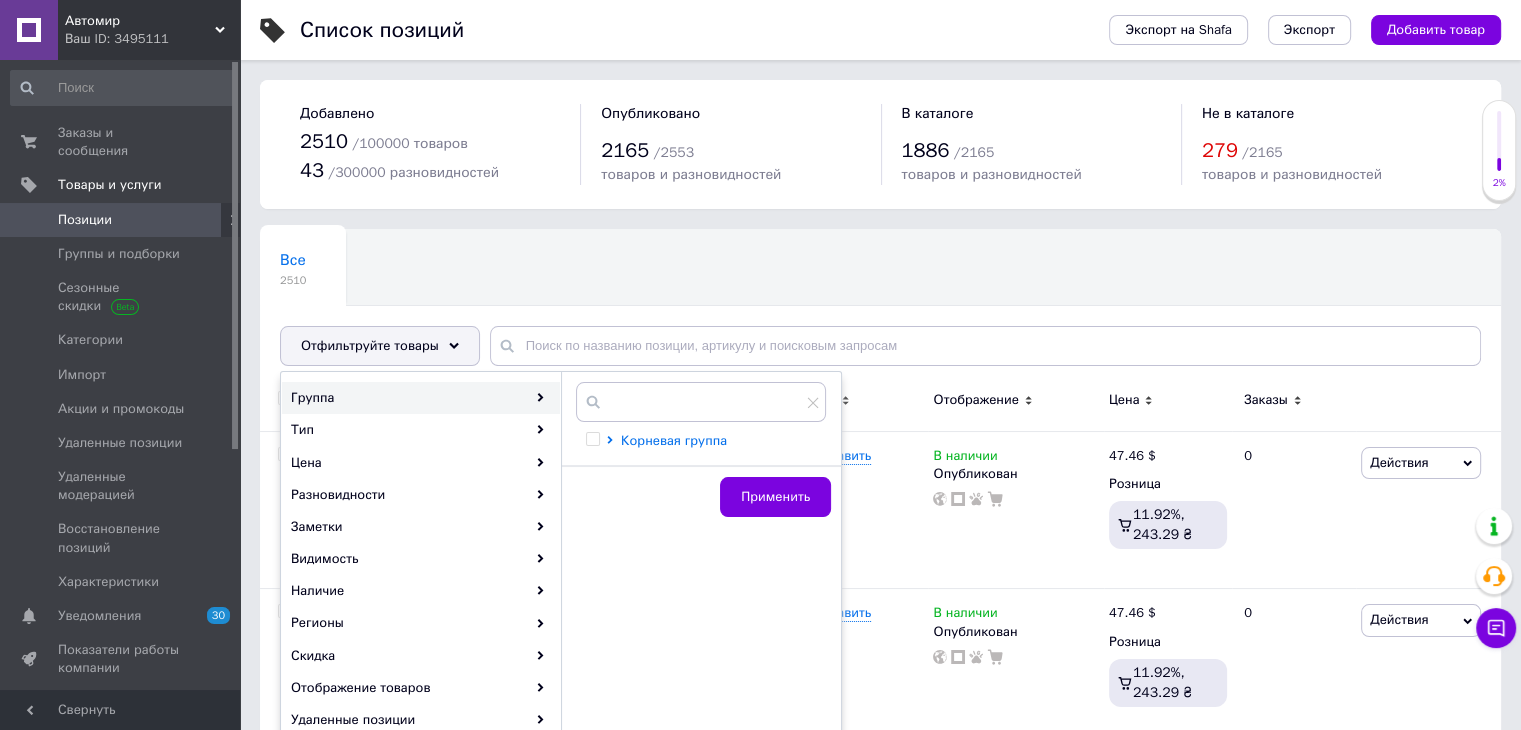 click on "Корневая группа" at bounding box center [674, 440] 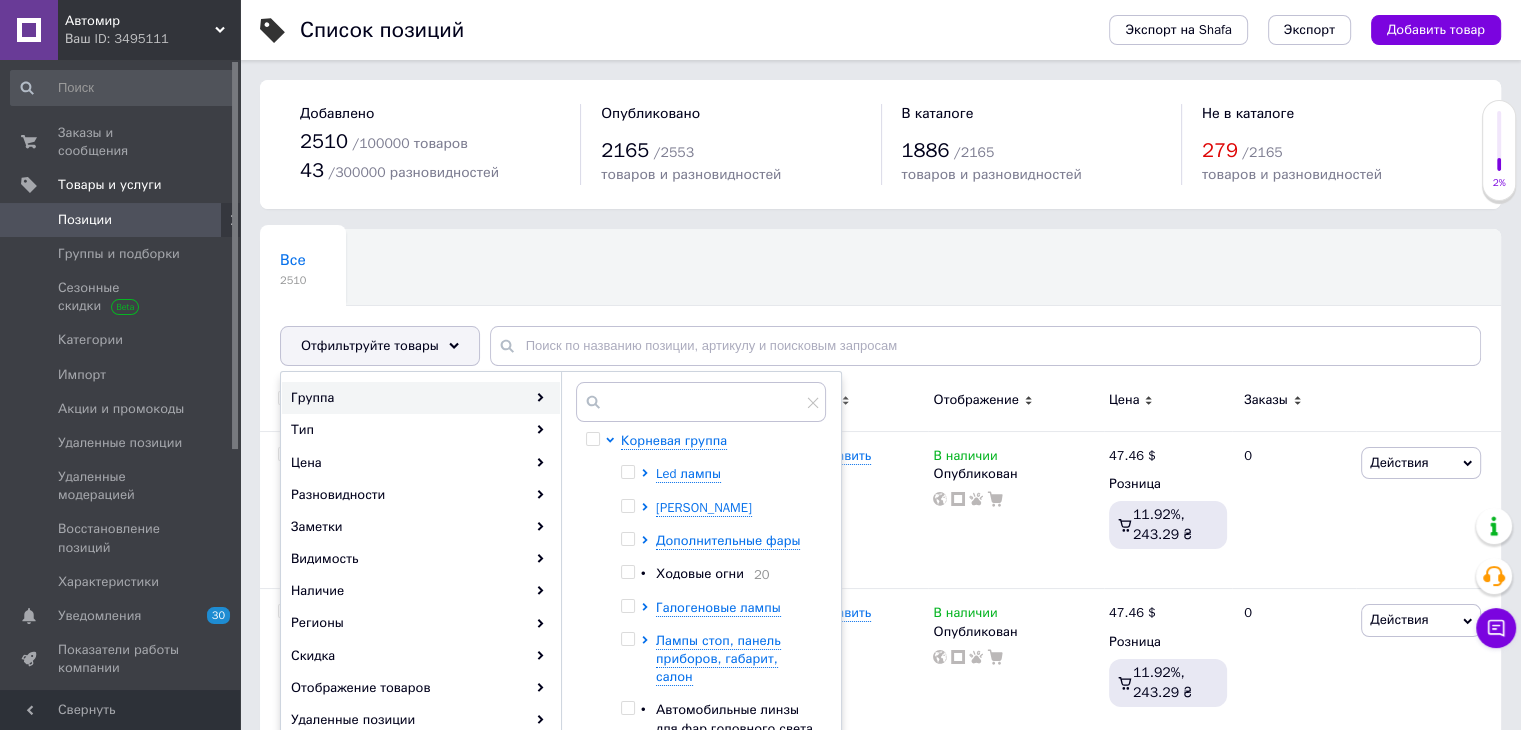 click on "Led лампы Ксенон Дополнительные фары • Ходовые огни 20 Галогеновые лампы Лампы стоп, панель приборов, габарит, салон • Автомобильные линзы для фар головного света авто 32 • маски для автомобильных линз 32 Системы для парковки  • Охранные системы 17 Аксессуары Электрика • Подсветка салона 9 • Стробоскопы мигалки для автомобиля 34 • Габариты и маячки 26 • Стопы на авто 33 Автомобильные колонки, магнитолы, усилители, сабвуферы • Светодиодные лед модули 41 • Видеорегистраторы 19 • Заглушки на фару" at bounding box center (718, 874) 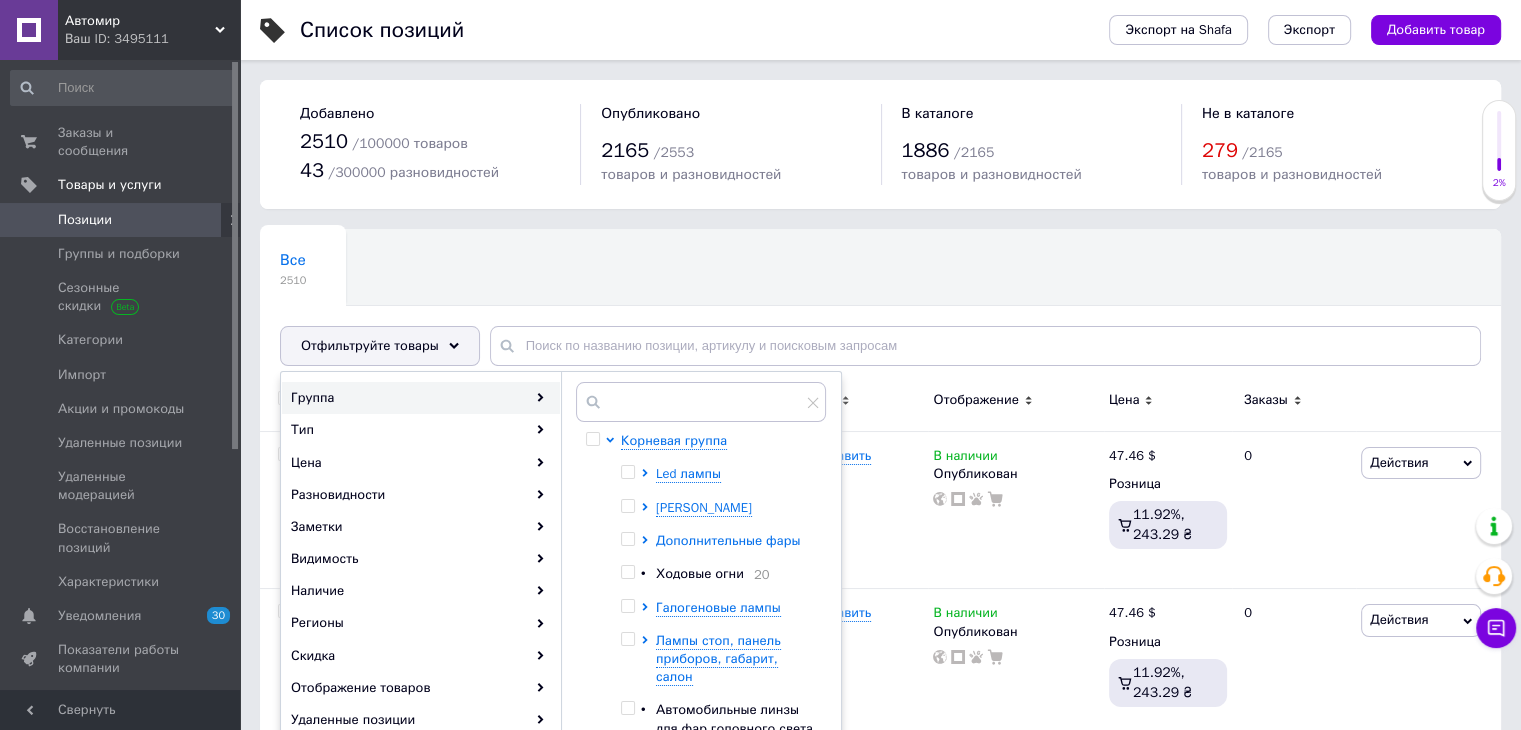 click on "Дополнительные фары" at bounding box center (728, 540) 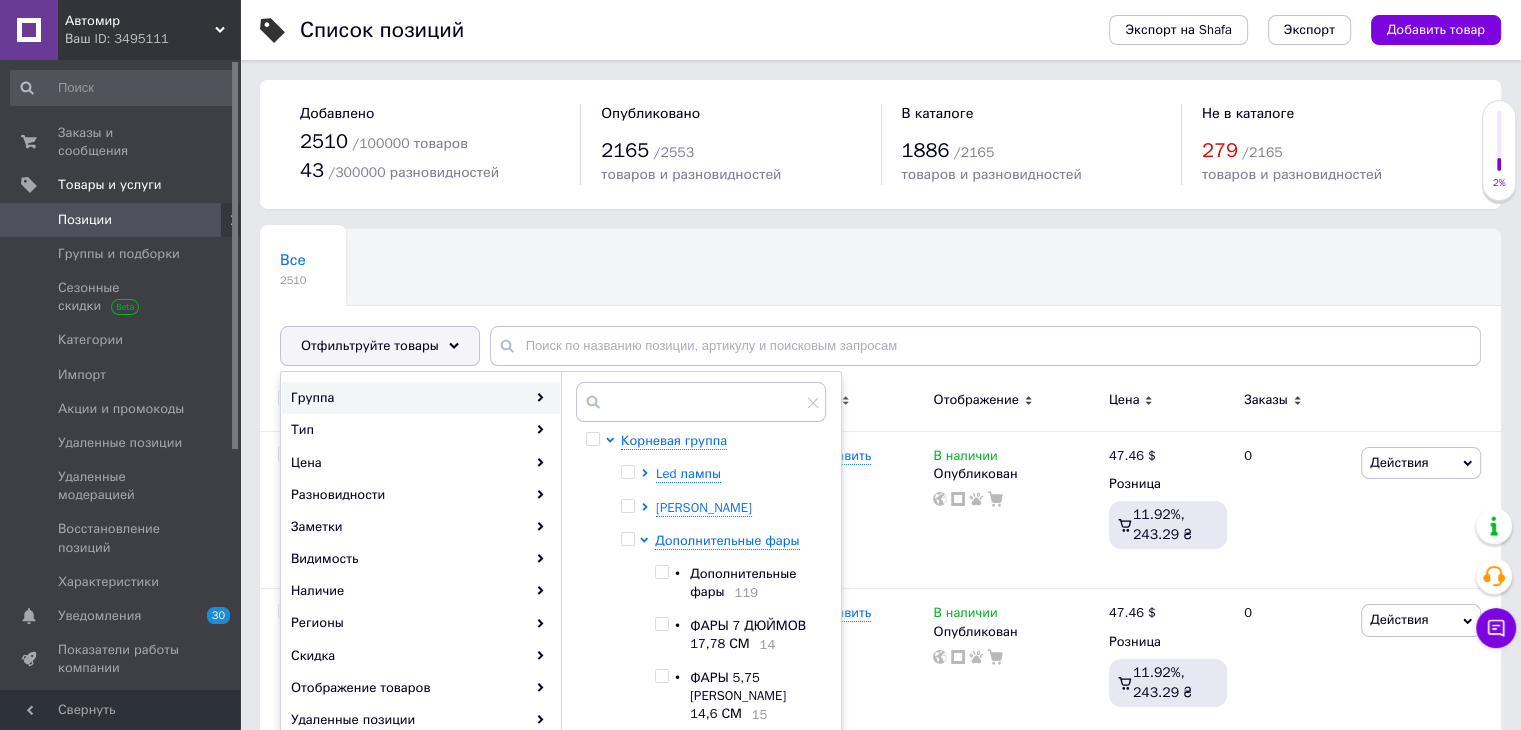 click on "•" at bounding box center [682, 583] 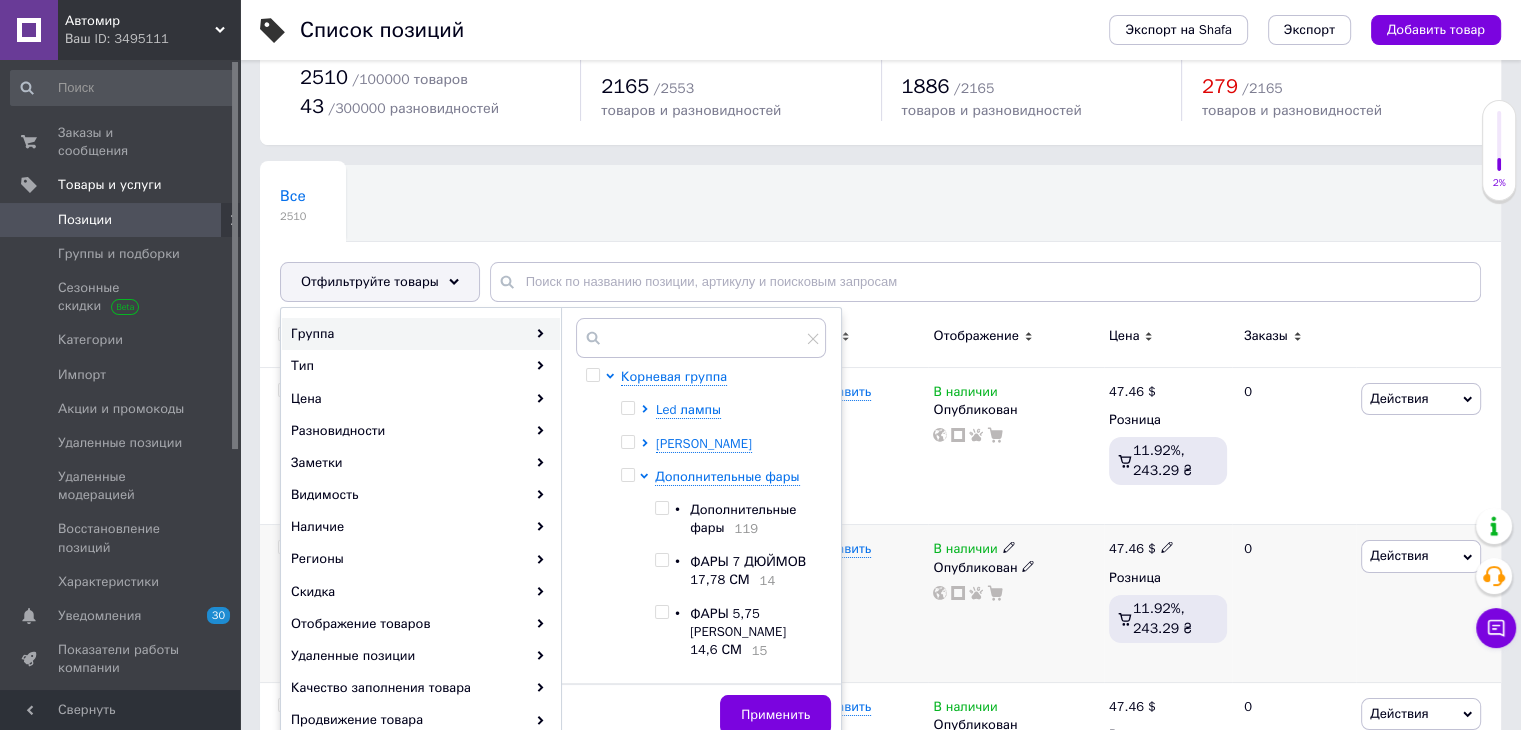scroll, scrollTop: 200, scrollLeft: 0, axis: vertical 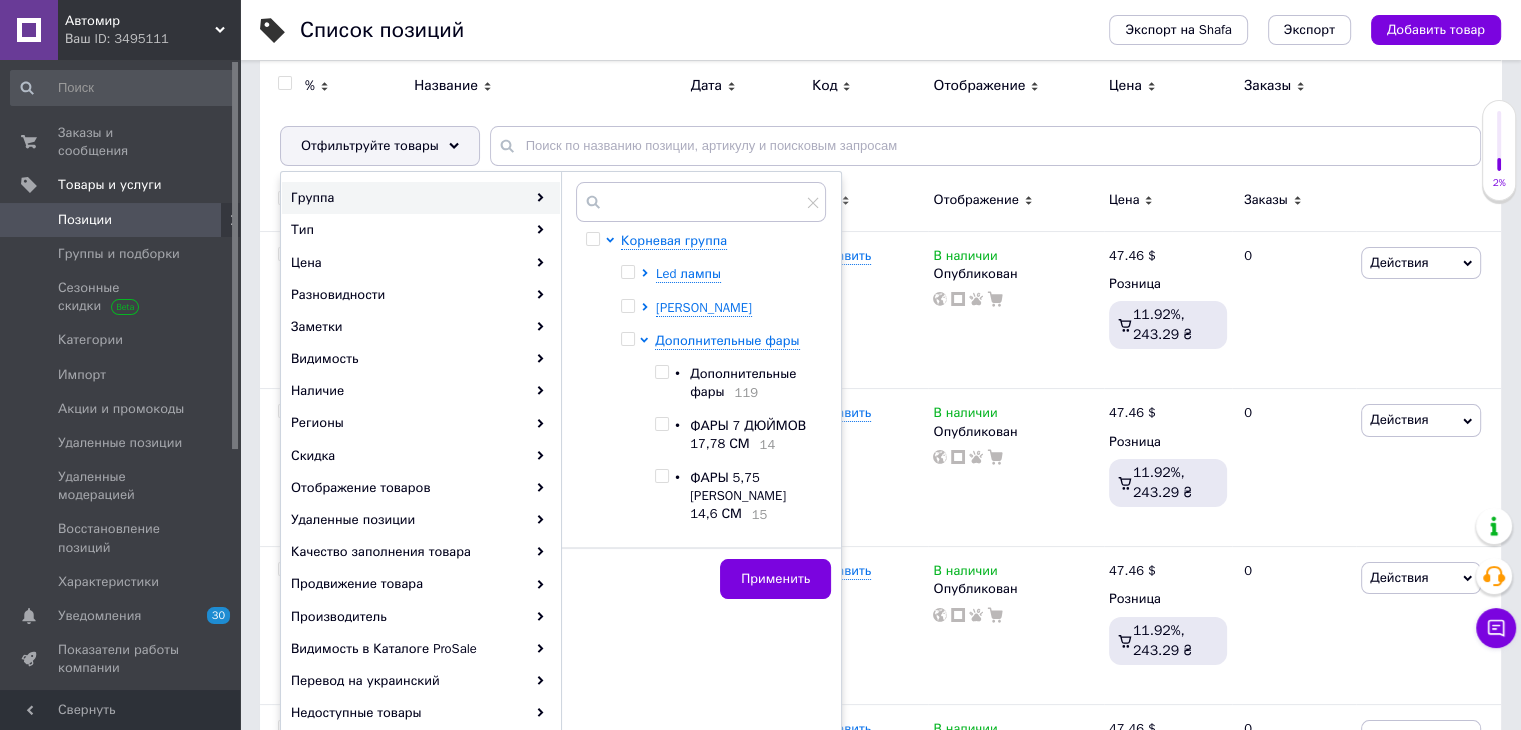 click on "Дополнительные фары 119" at bounding box center [752, 383] 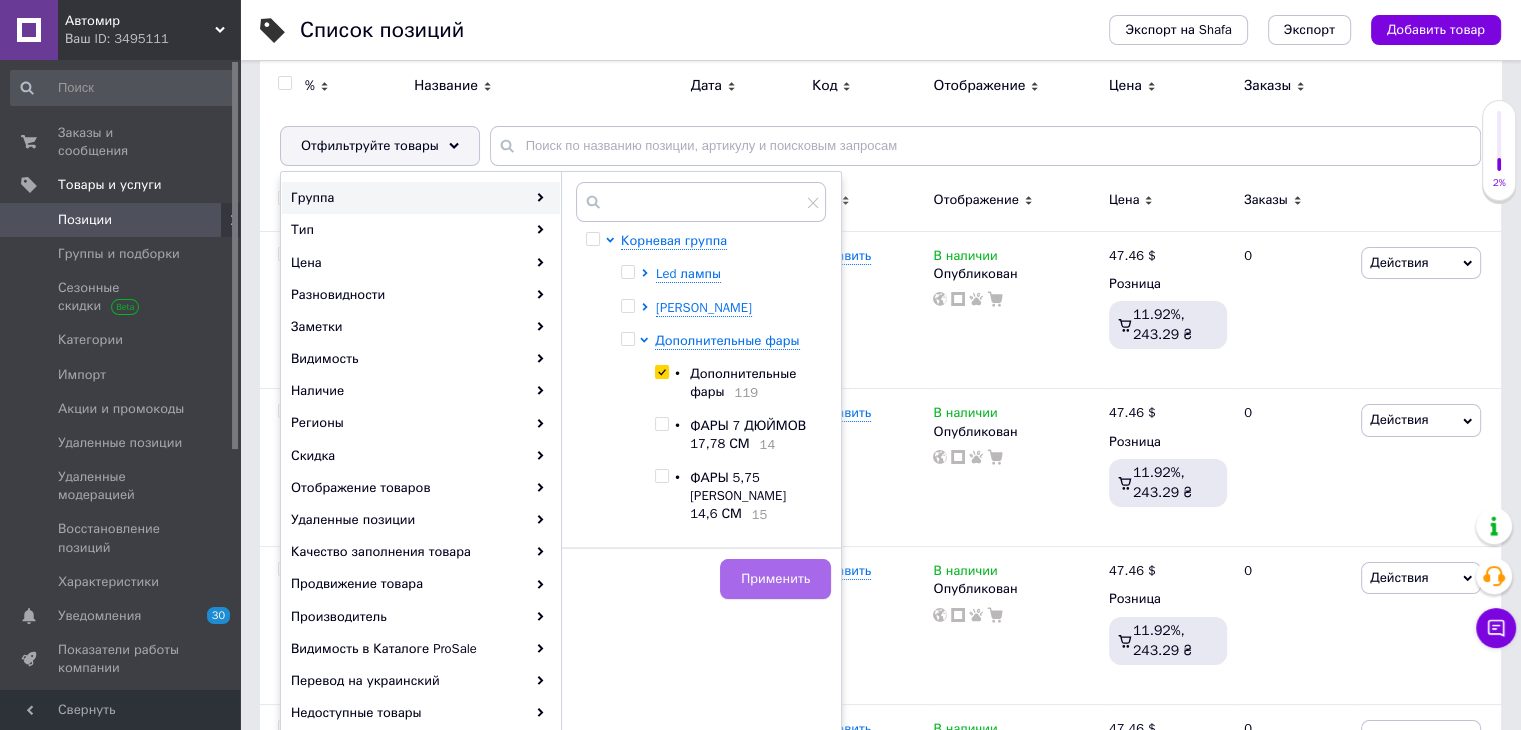 click on "Применить" at bounding box center [775, 579] 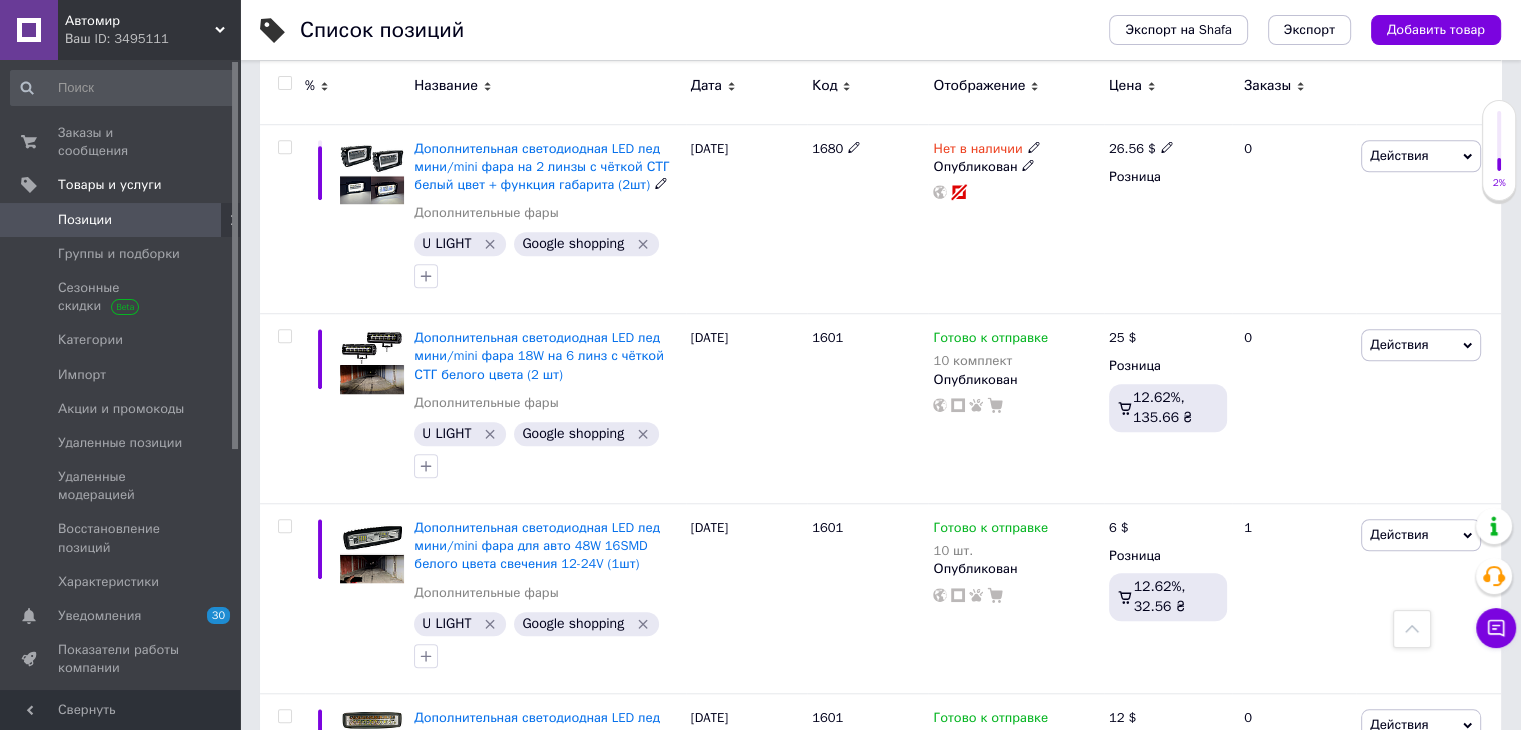 scroll, scrollTop: 9200, scrollLeft: 0, axis: vertical 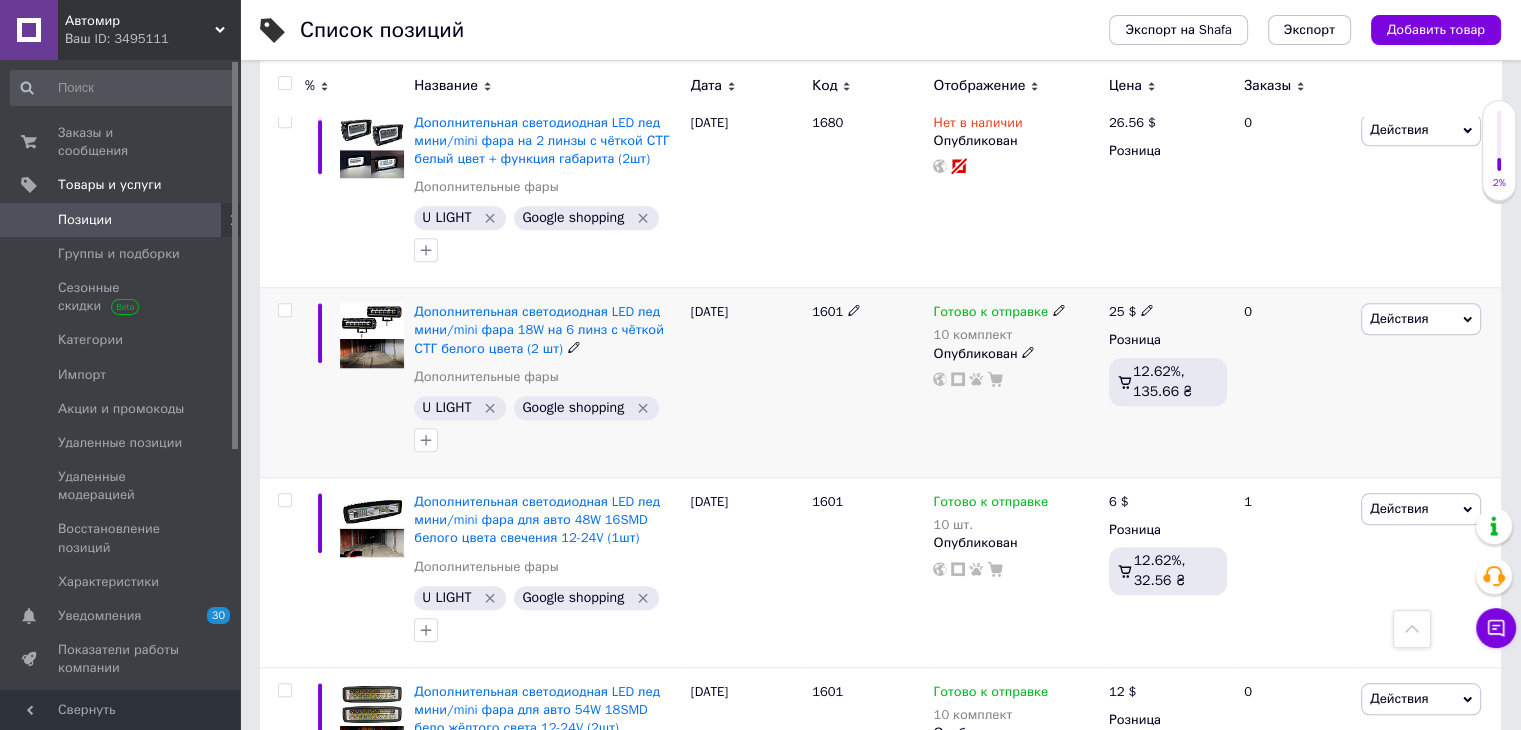 click at bounding box center (284, 310) 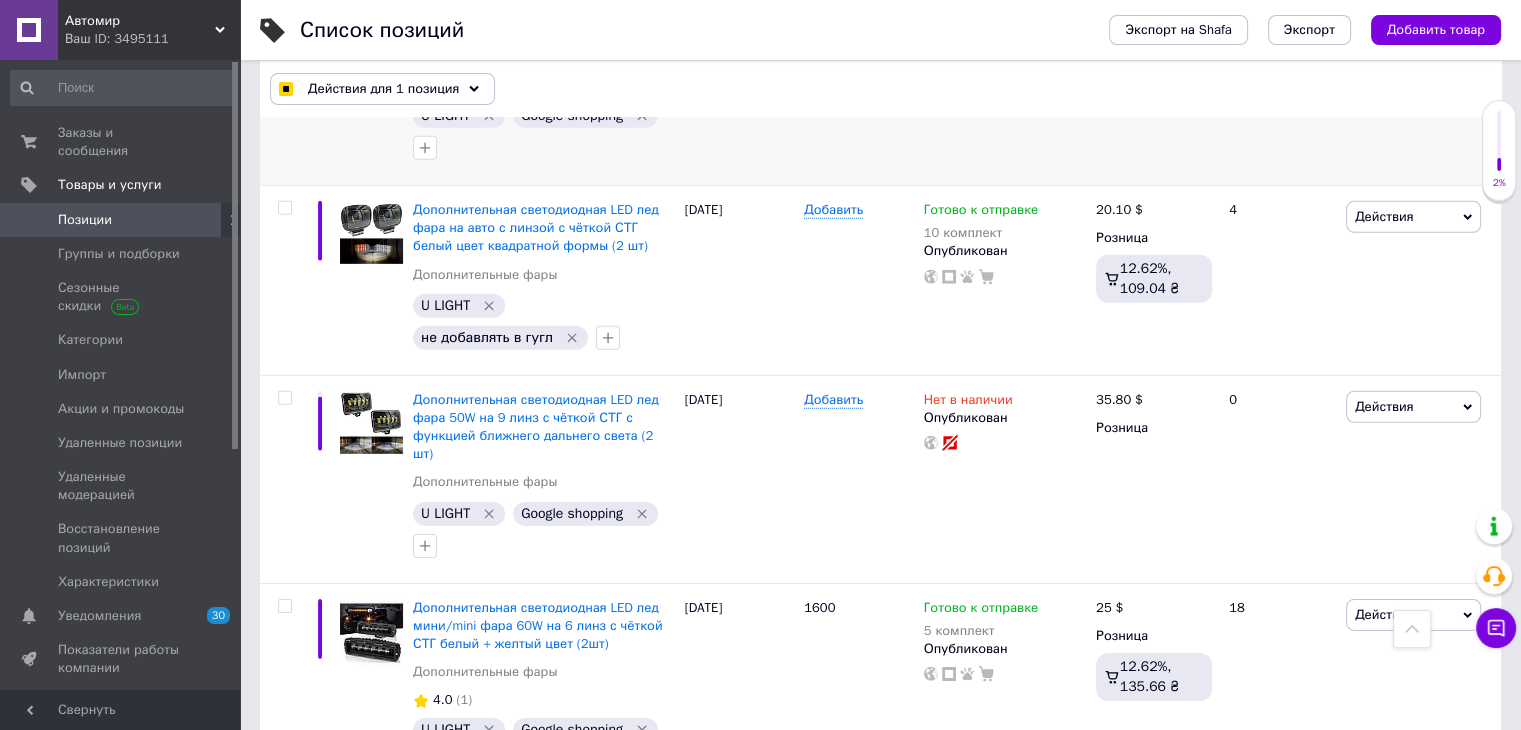 scroll, scrollTop: 13954, scrollLeft: 0, axis: vertical 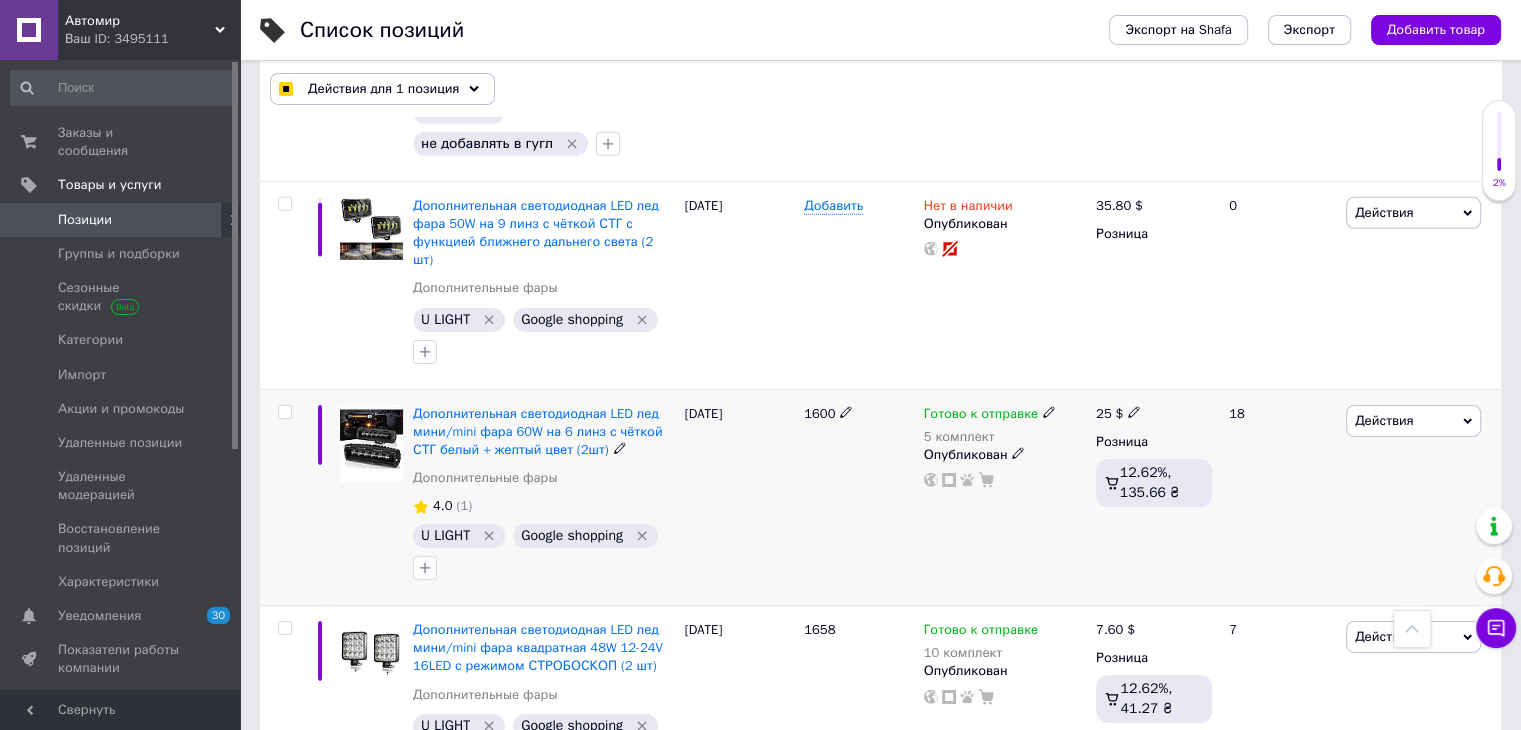 click at bounding box center (284, 412) 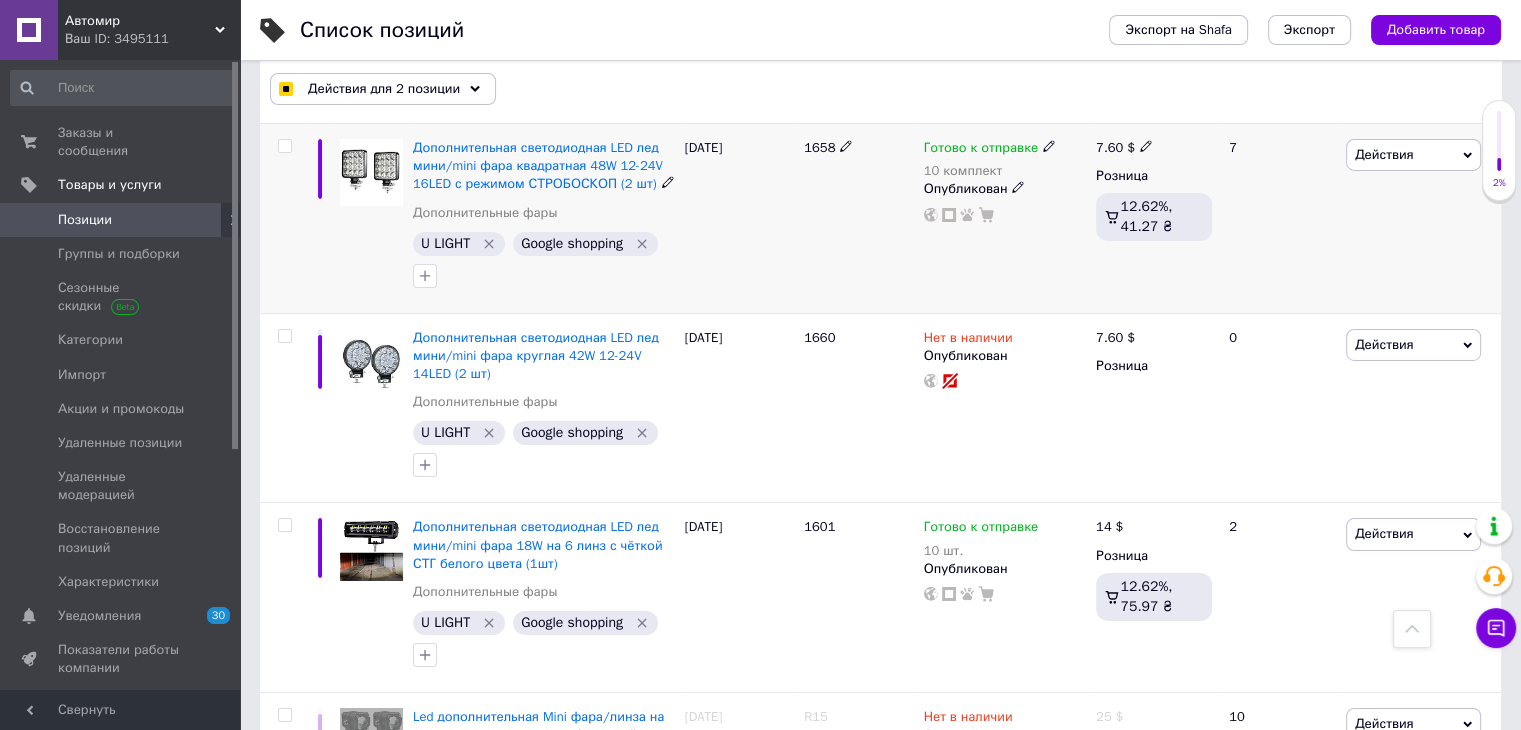 scroll, scrollTop: 14554, scrollLeft: 0, axis: vertical 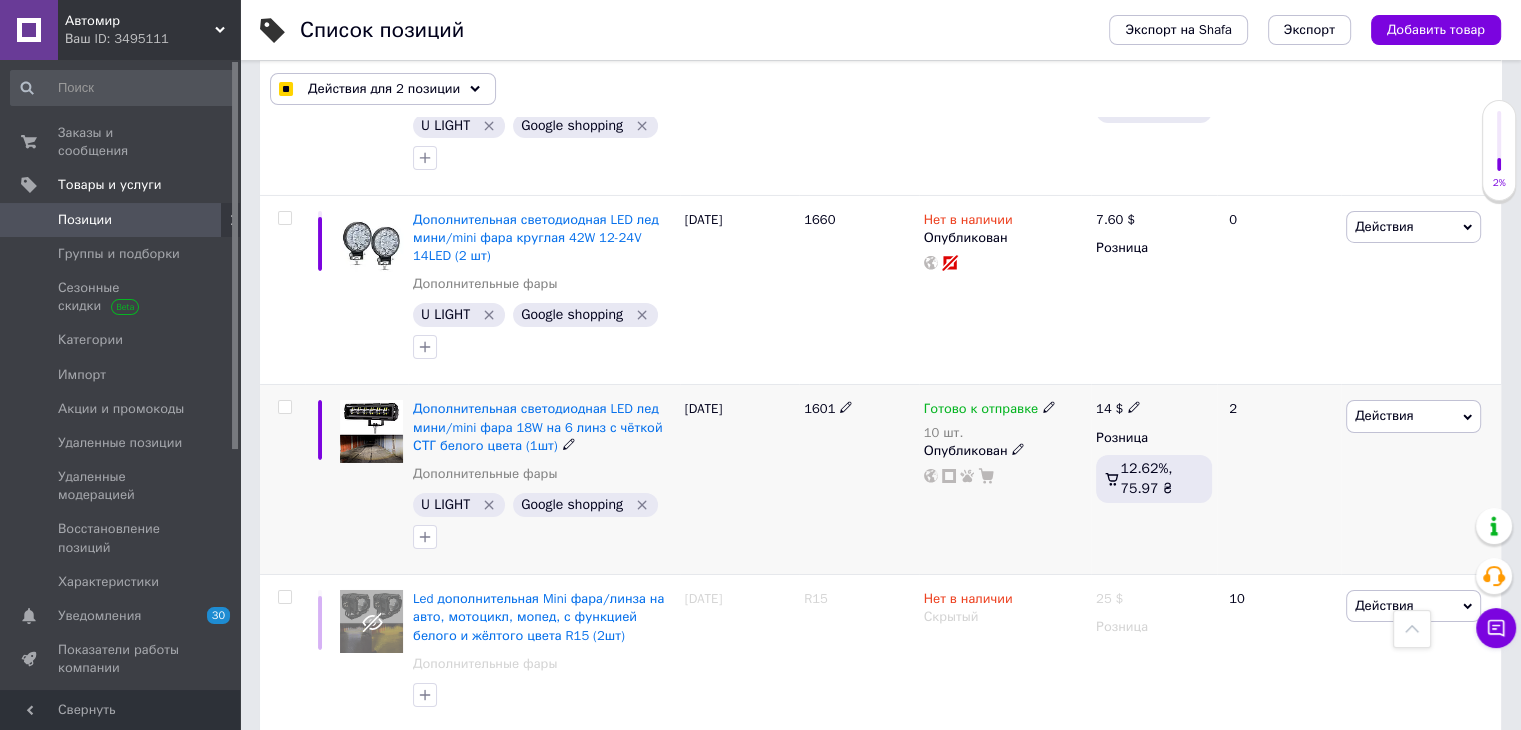 click at bounding box center (284, 407) 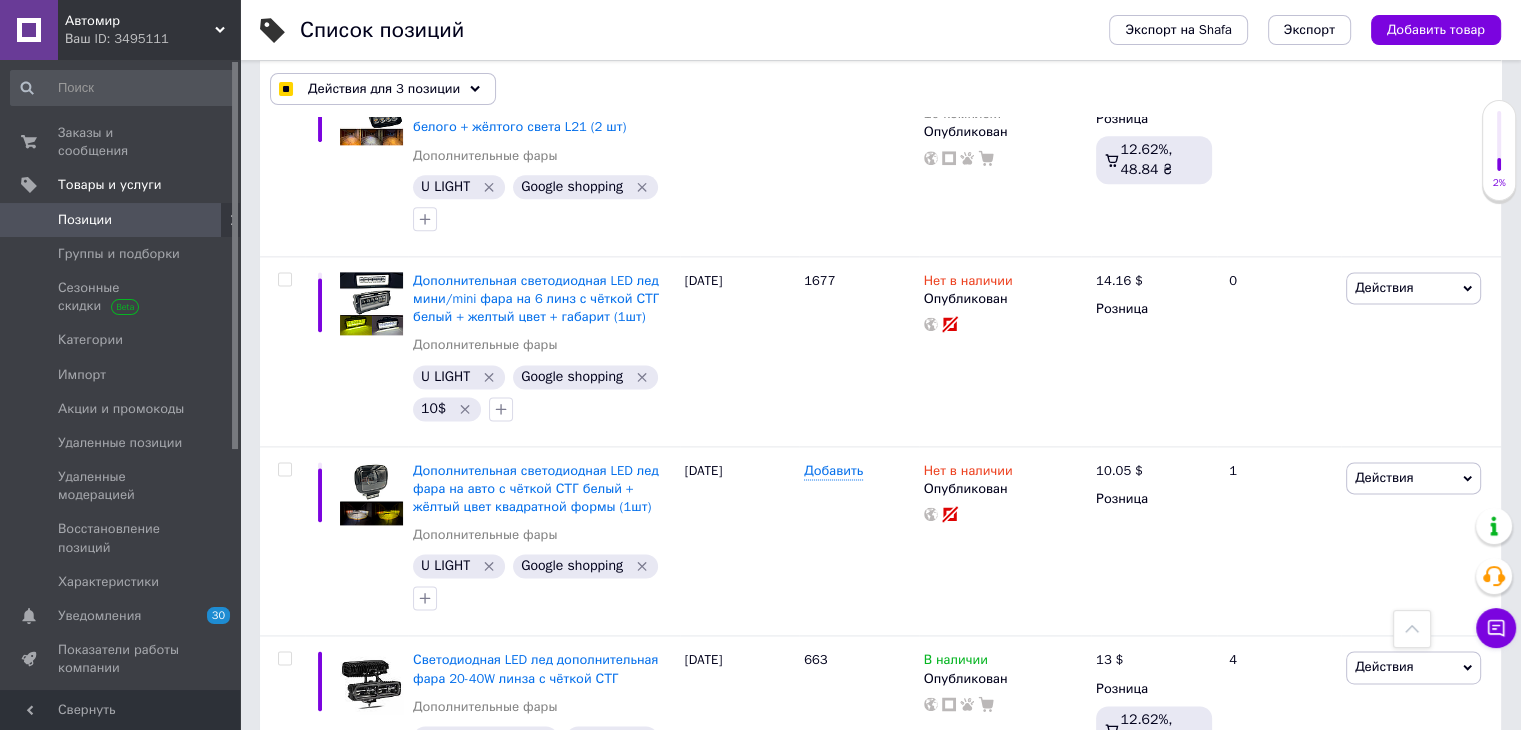 scroll, scrollTop: 17806, scrollLeft: 0, axis: vertical 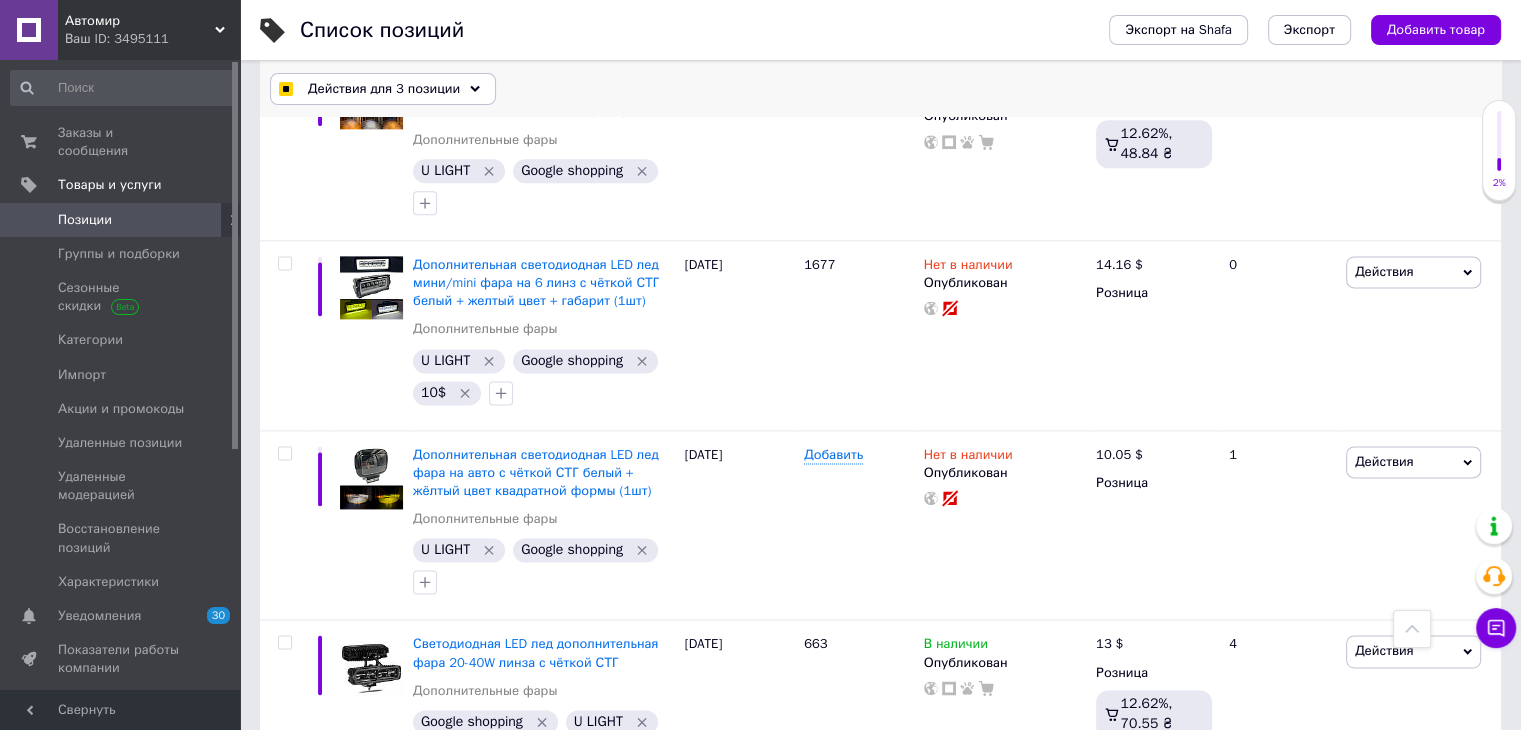 click on "Действия для 3 позиции" at bounding box center (384, 89) 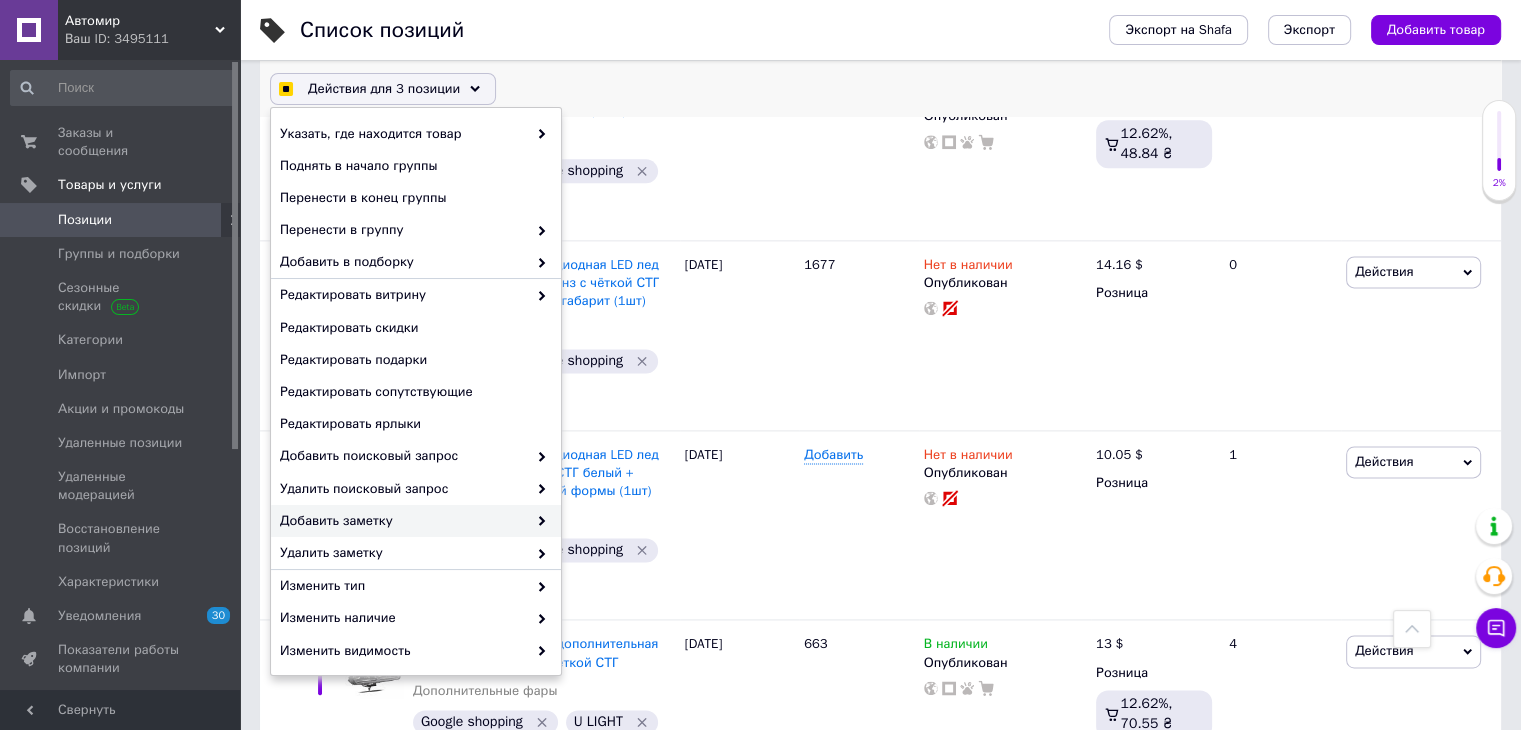click on "Добавить заметку" at bounding box center (403, 521) 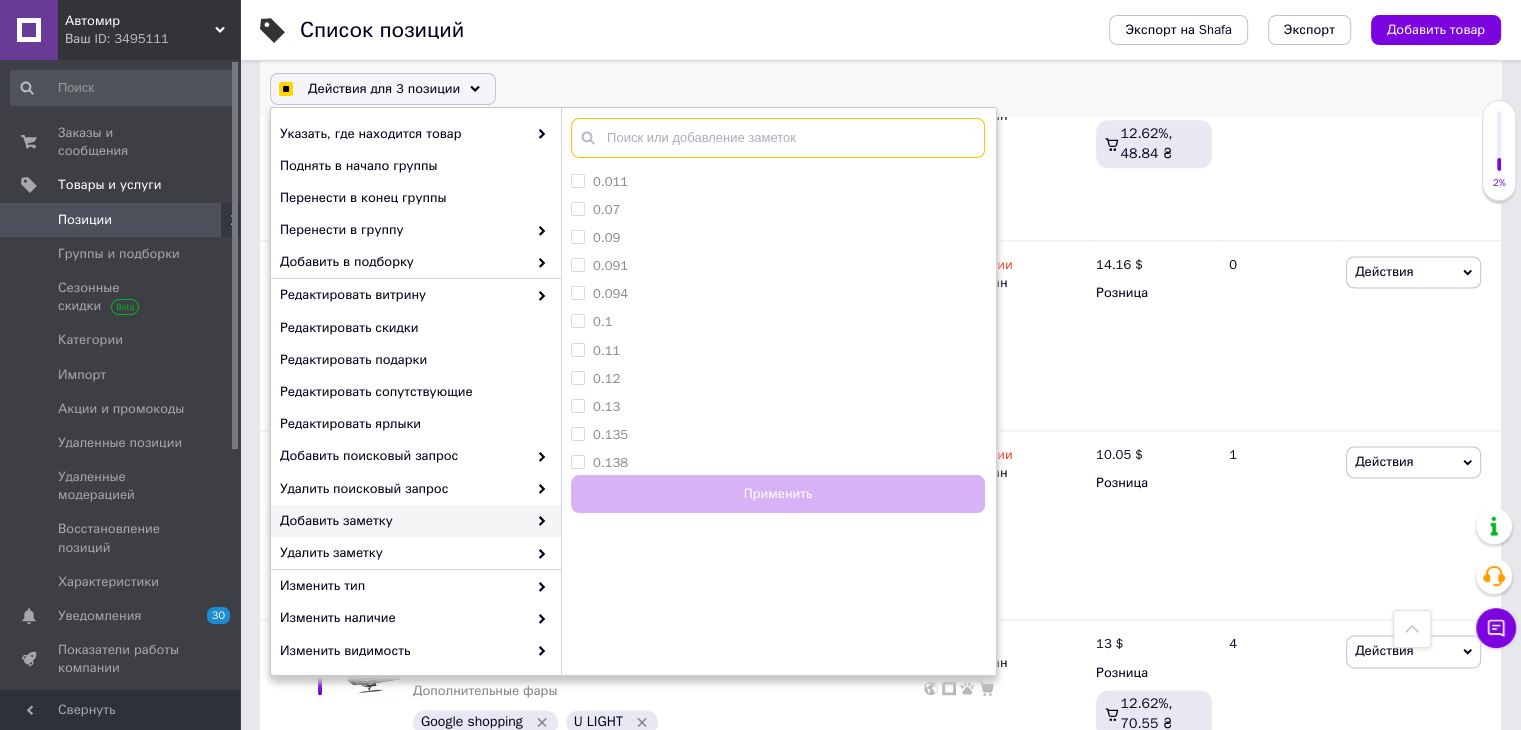 click at bounding box center (778, 138) 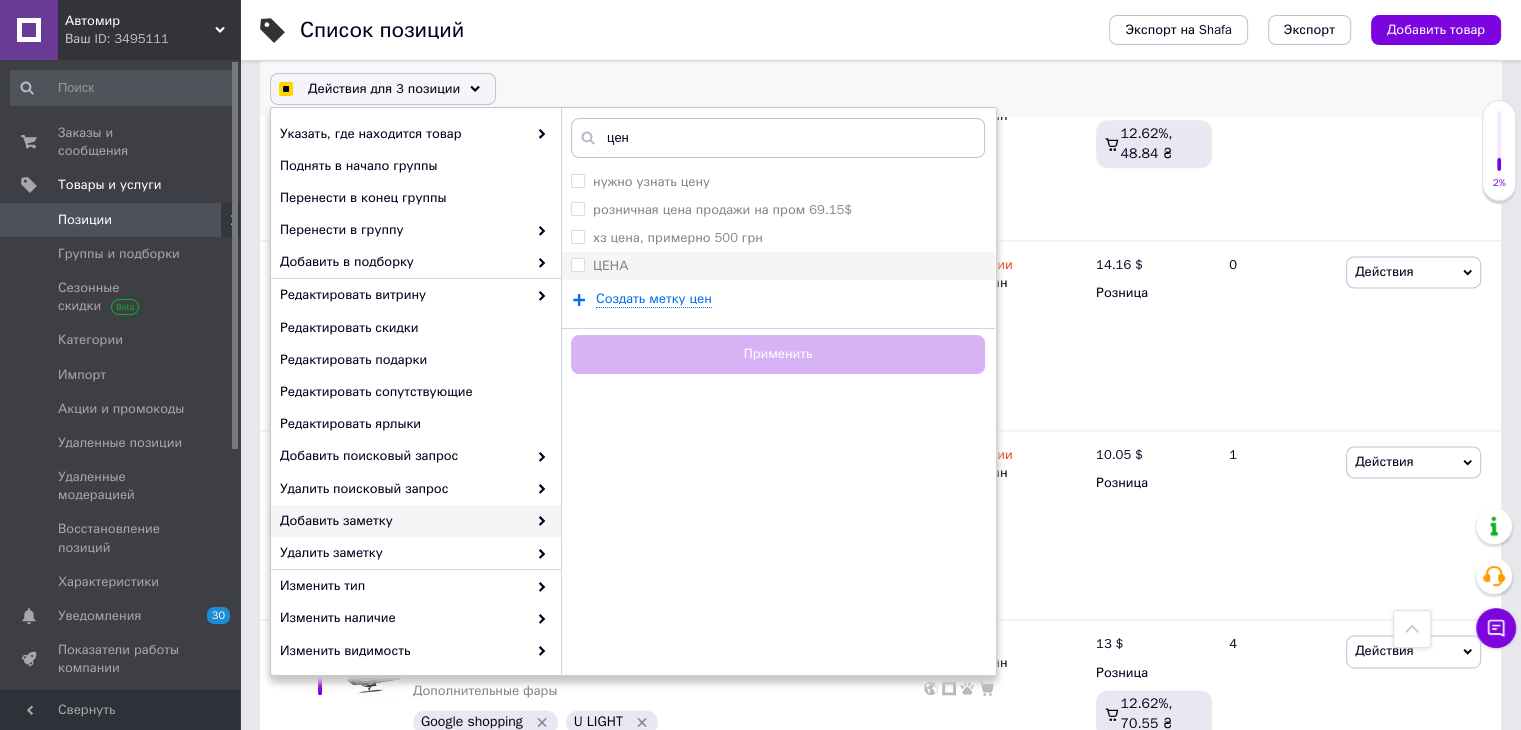 click on "ЦЕНА" at bounding box center (778, 266) 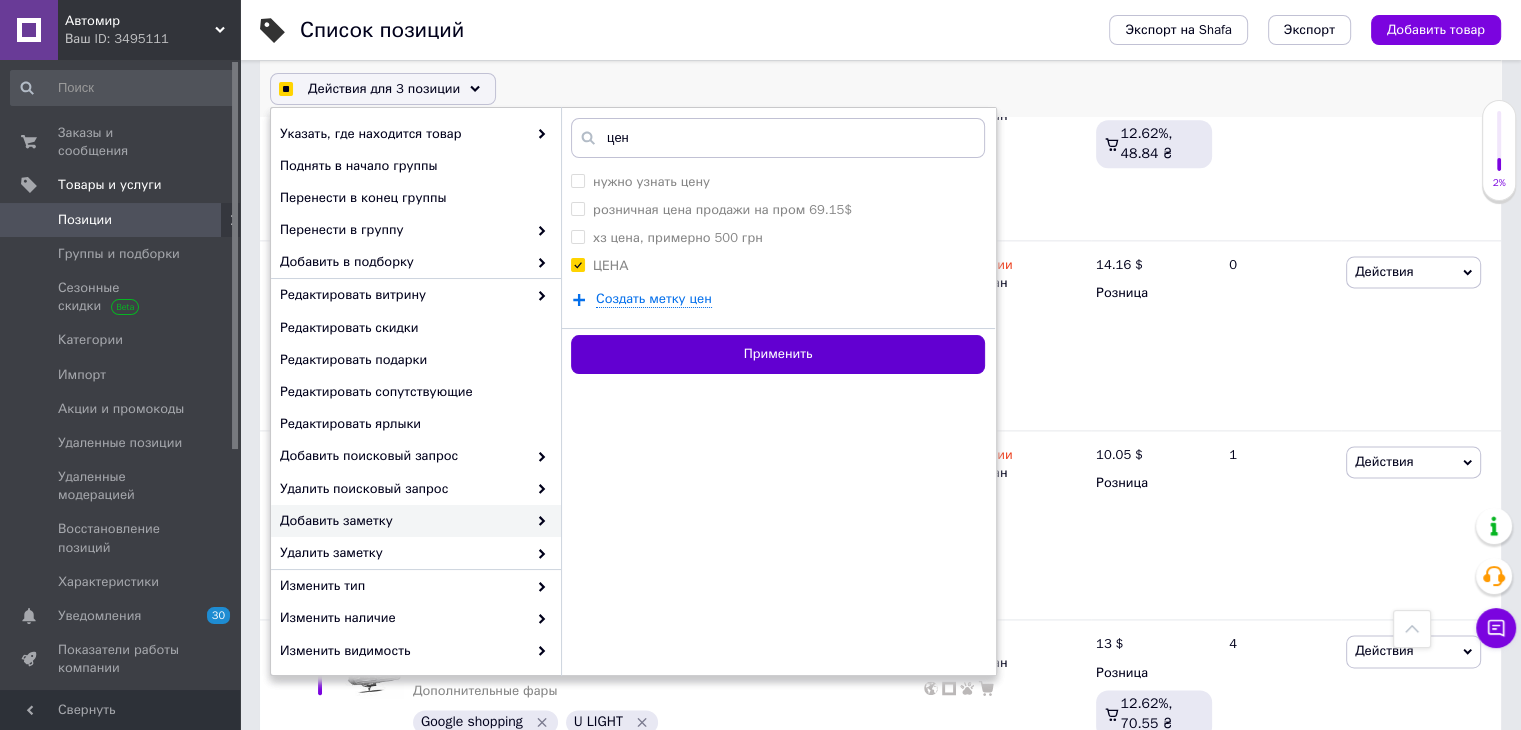 click on "Применить" at bounding box center [778, 354] 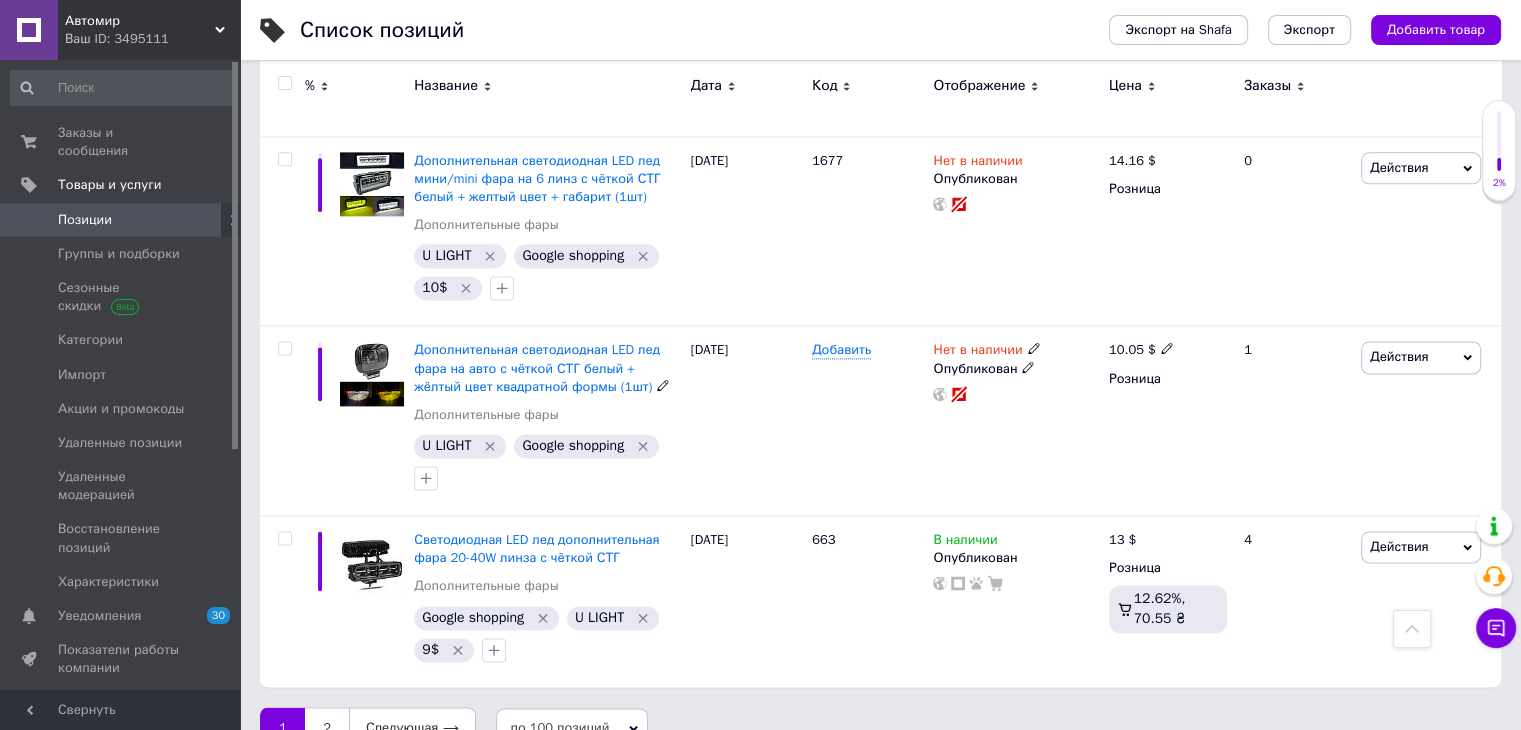 scroll, scrollTop: 17752, scrollLeft: 0, axis: vertical 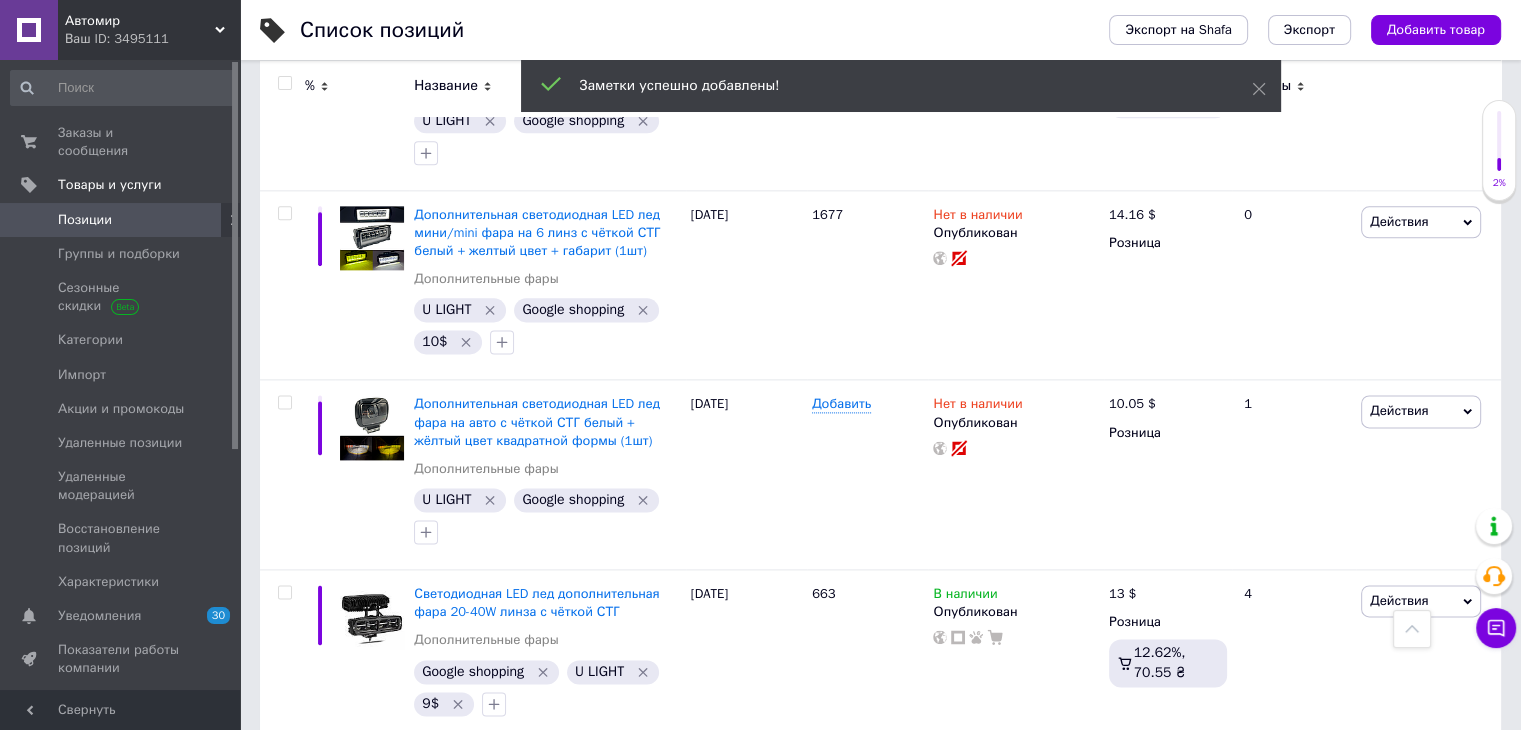 click on "2" at bounding box center [327, 782] 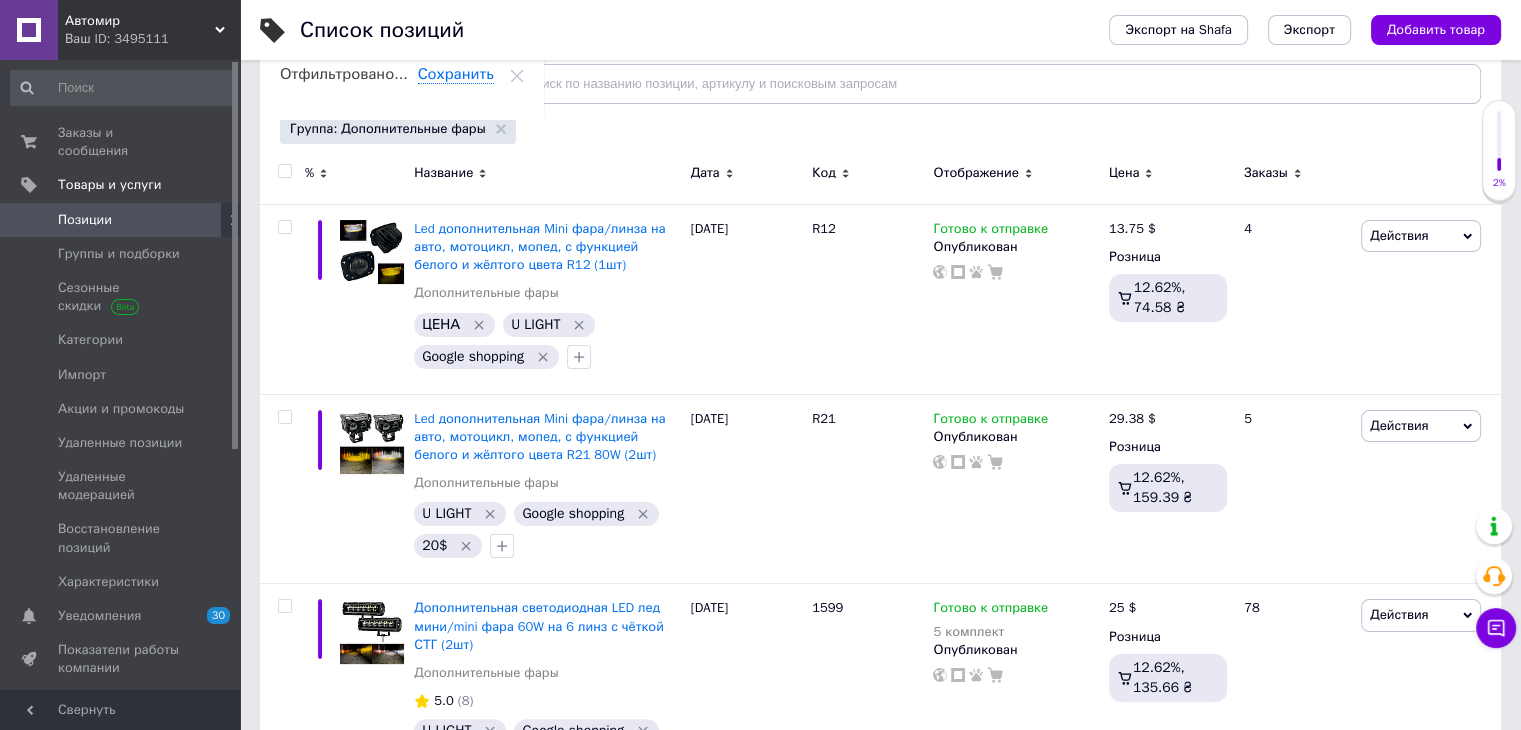 scroll, scrollTop: 500, scrollLeft: 0, axis: vertical 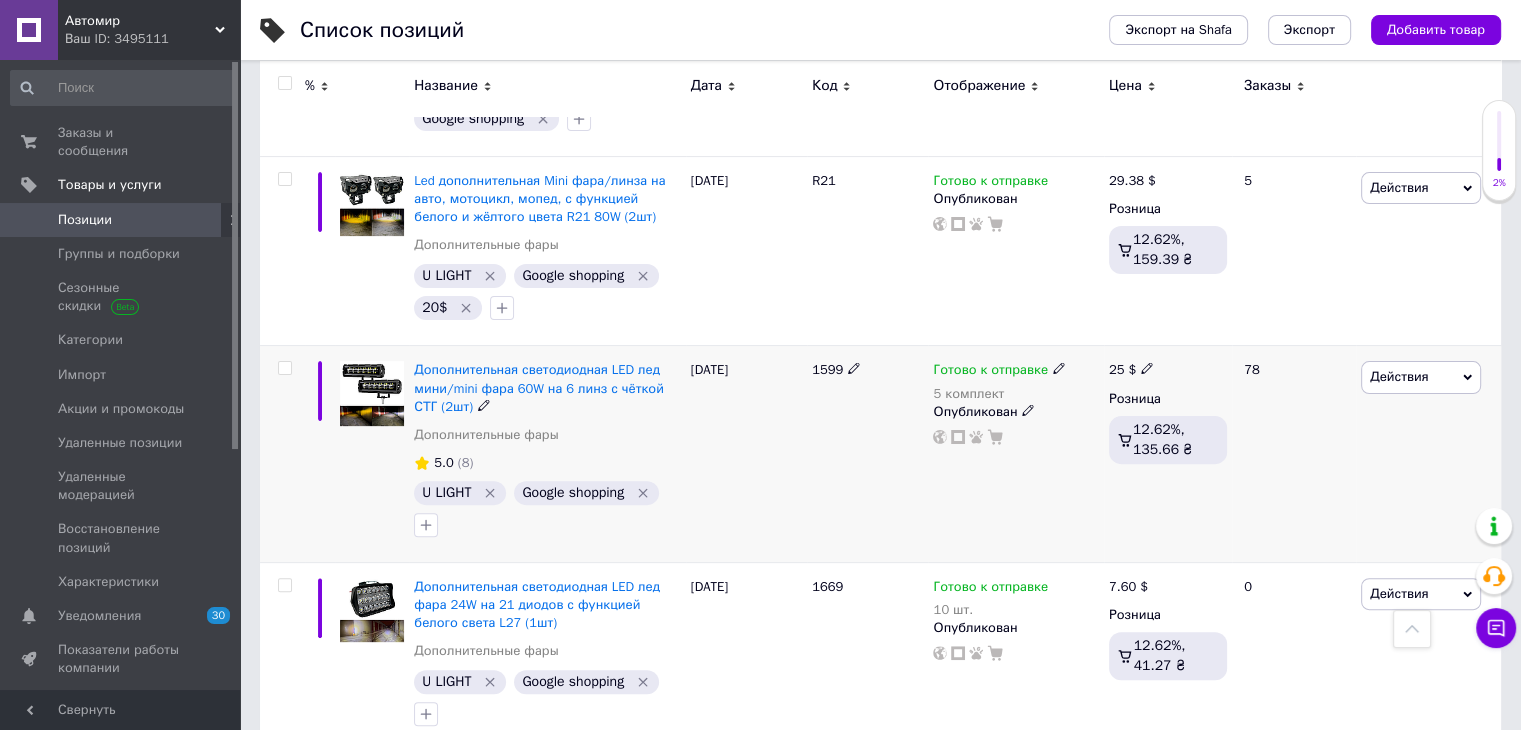 click at bounding box center (284, 368) 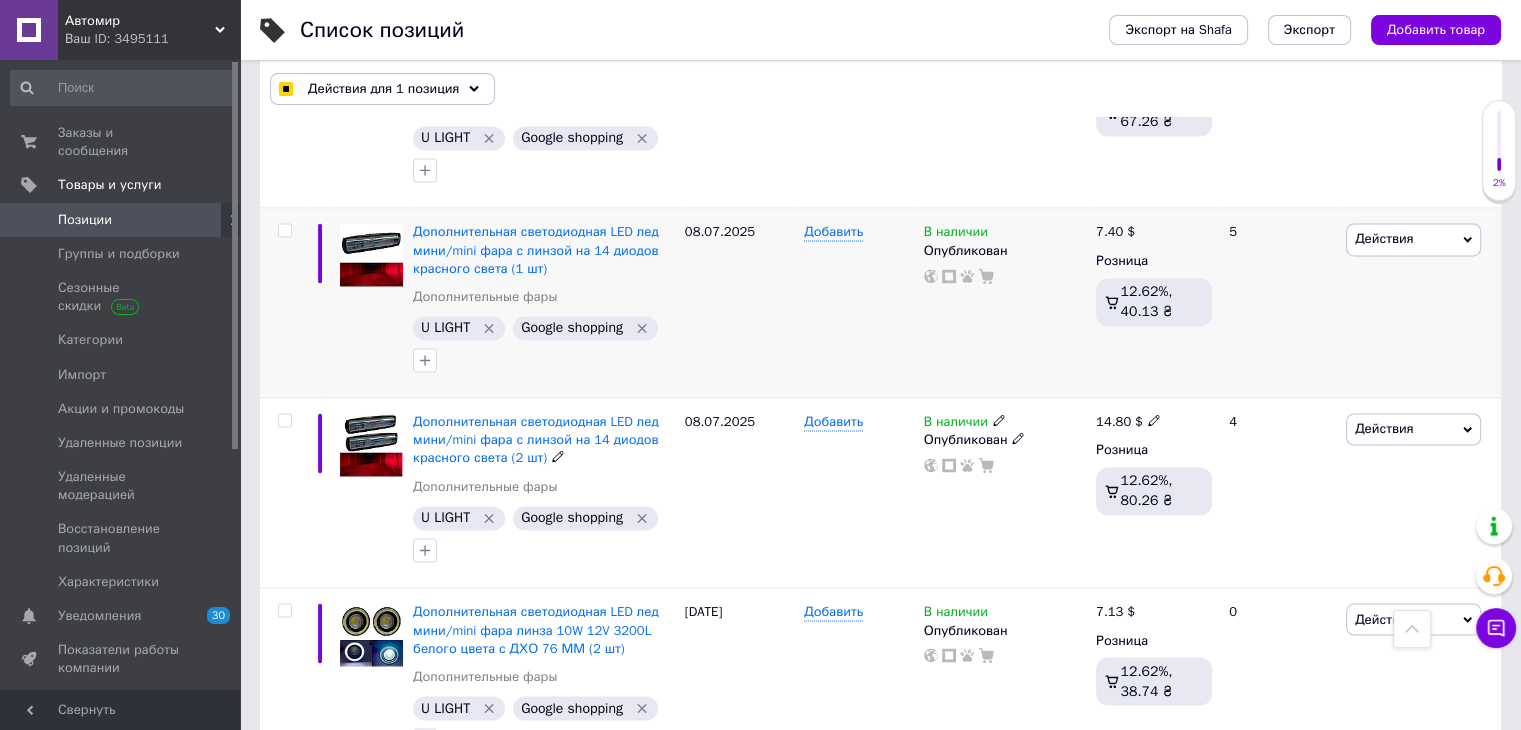 scroll, scrollTop: 3100, scrollLeft: 0, axis: vertical 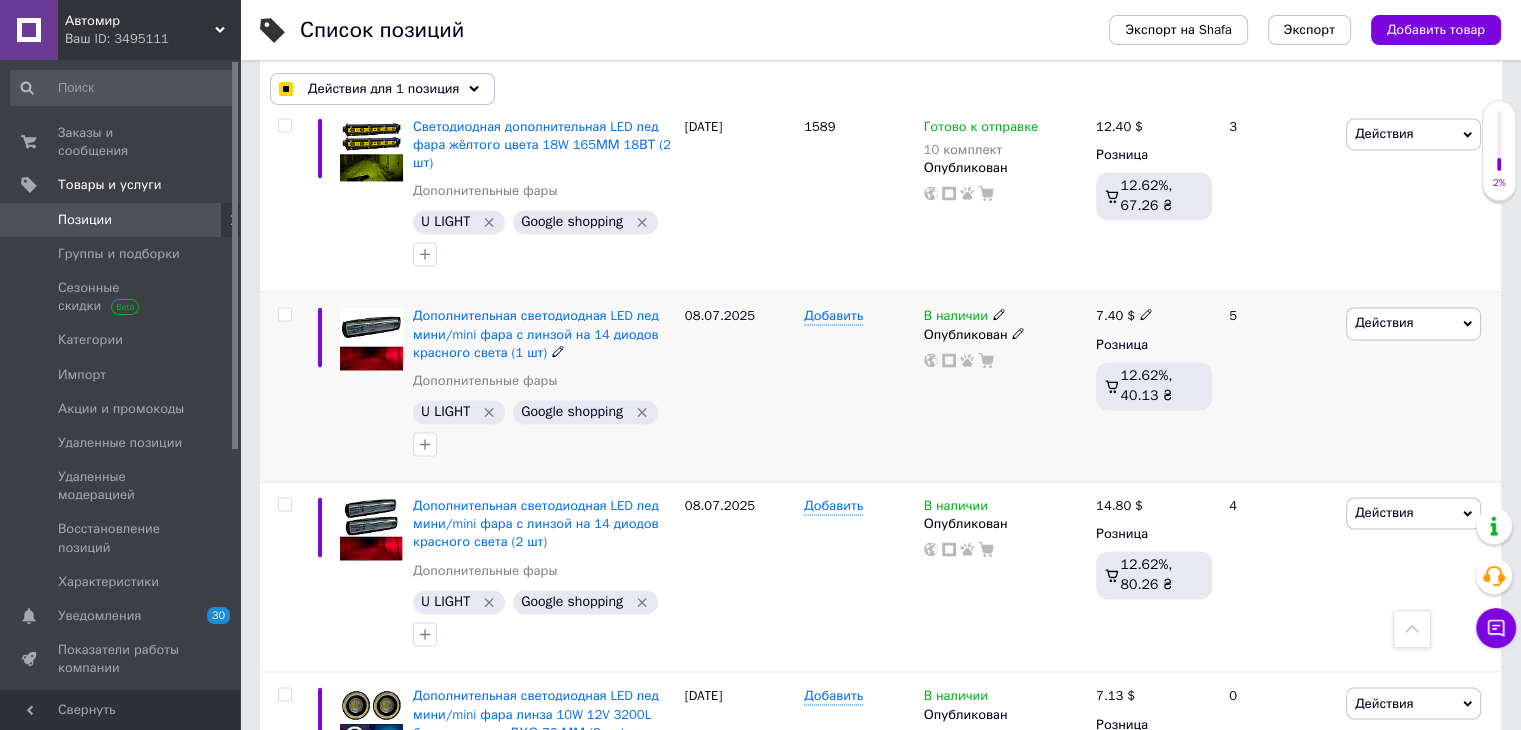 drag, startPoint x: 286, startPoint y: 306, endPoint x: 284, endPoint y: 317, distance: 11.18034 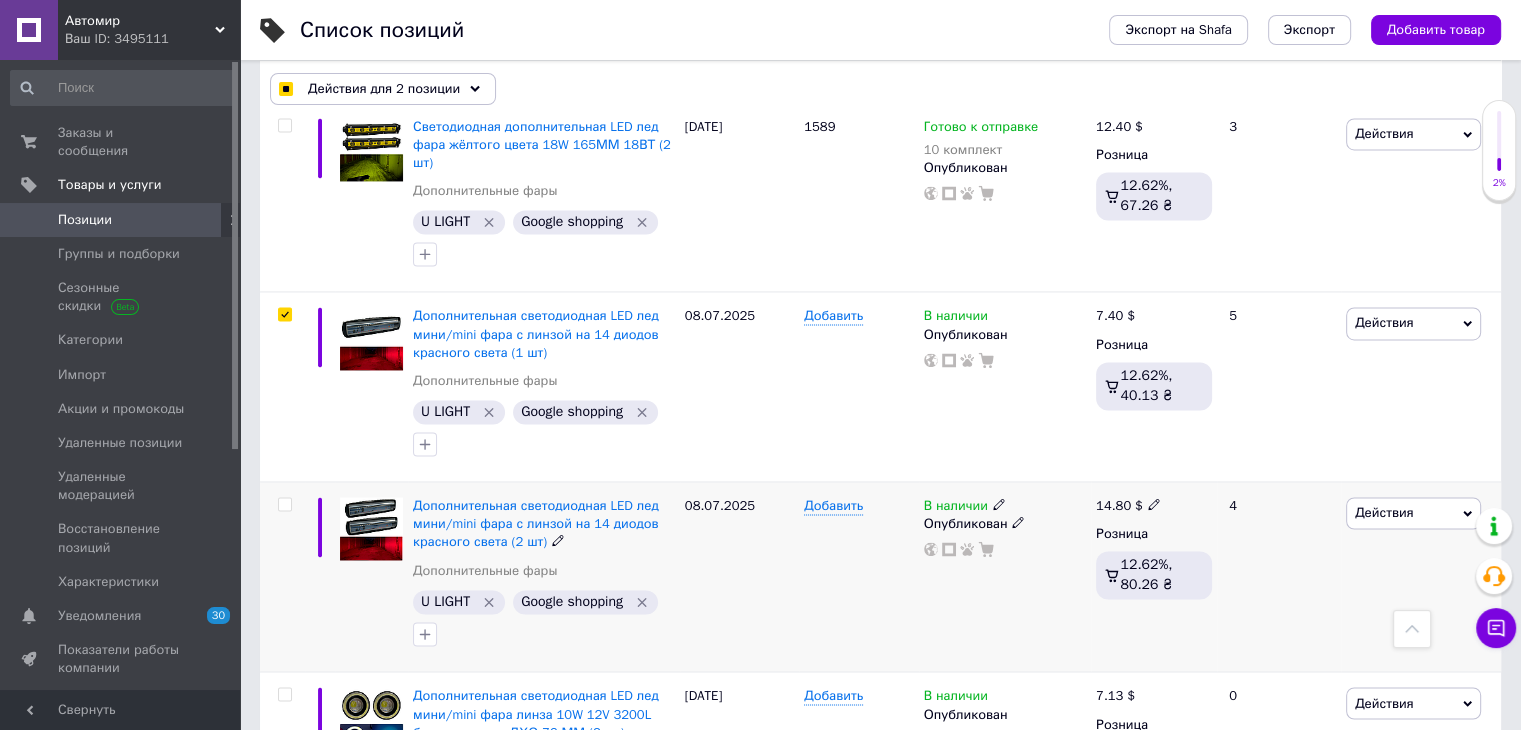 click at bounding box center (284, 504) 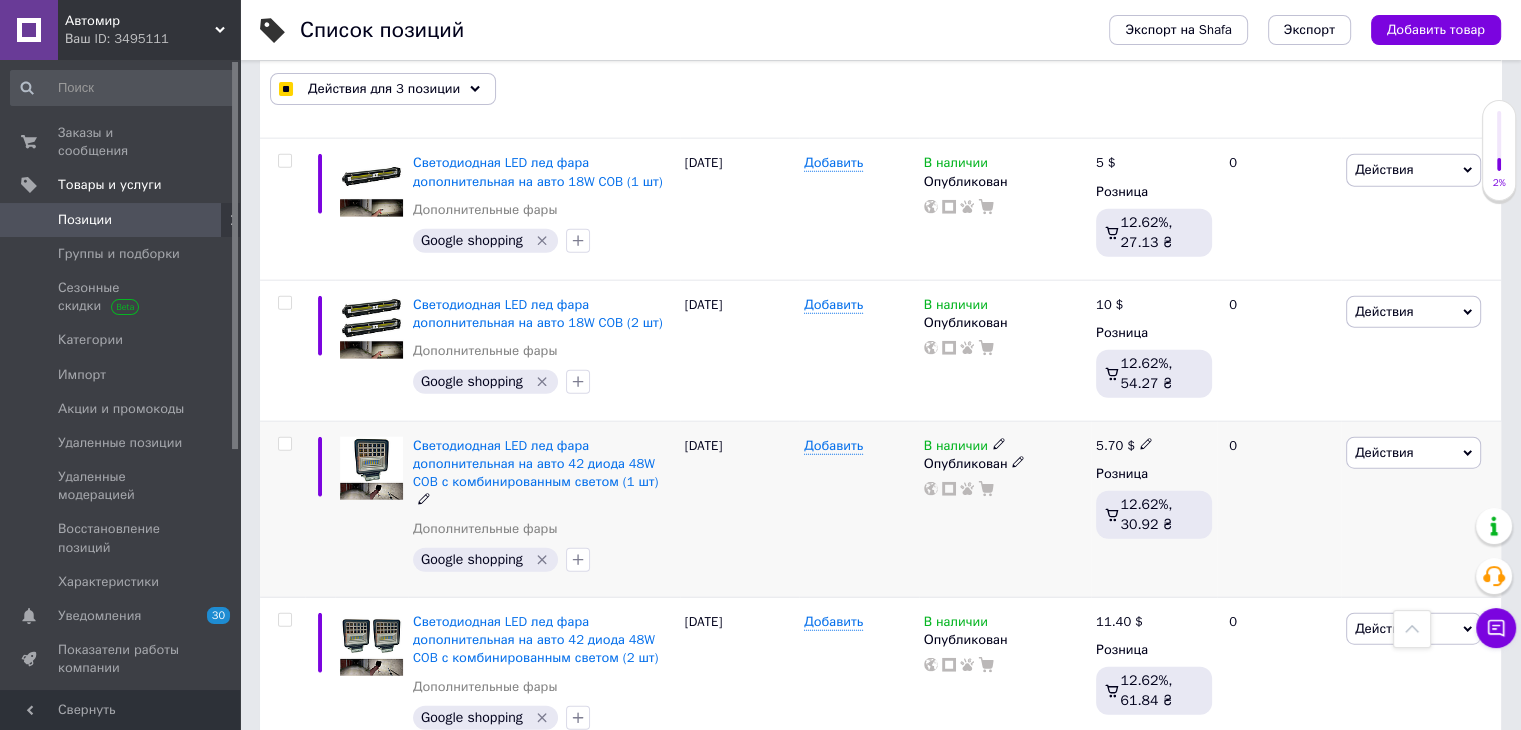 scroll, scrollTop: 4856, scrollLeft: 0, axis: vertical 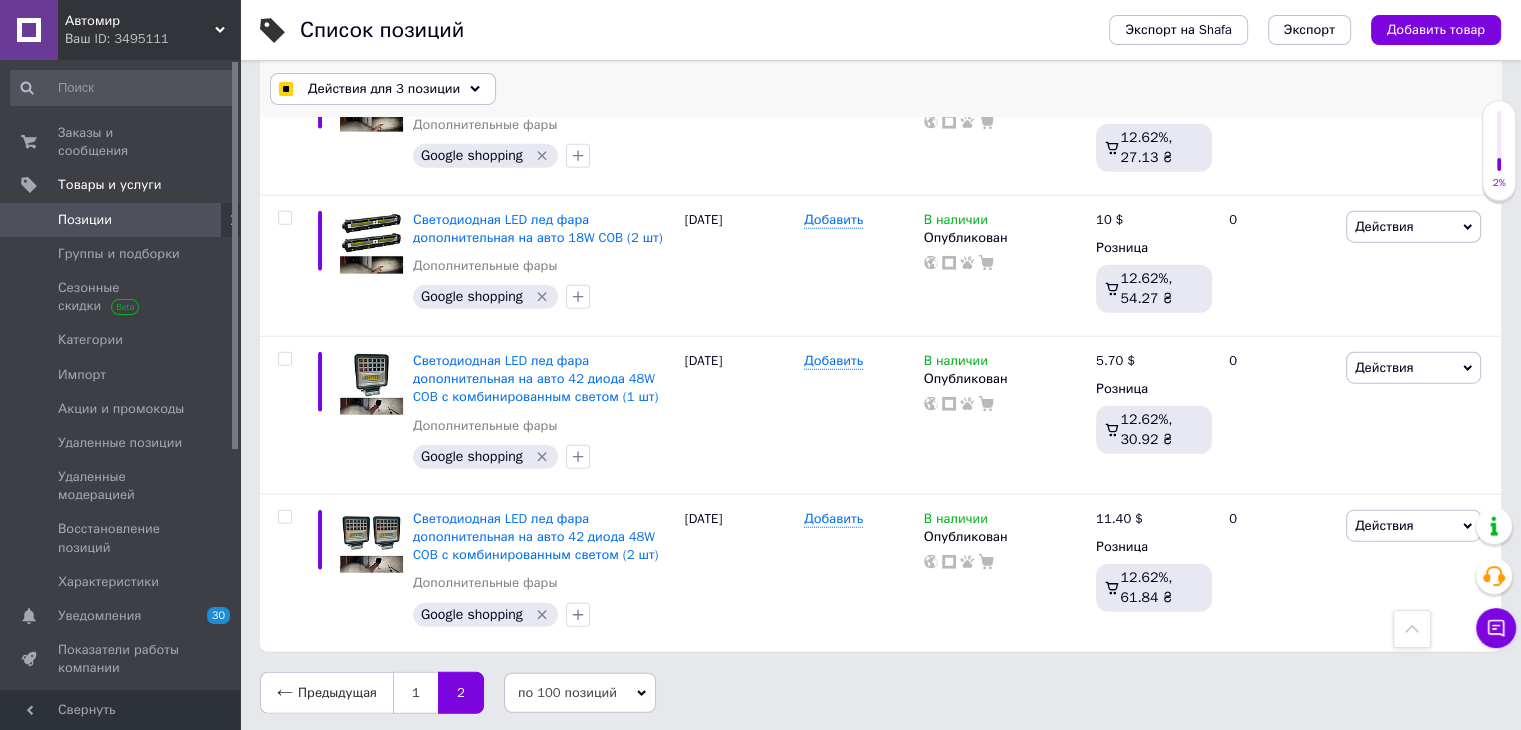click on "Действия для 3 позиции" at bounding box center (384, 89) 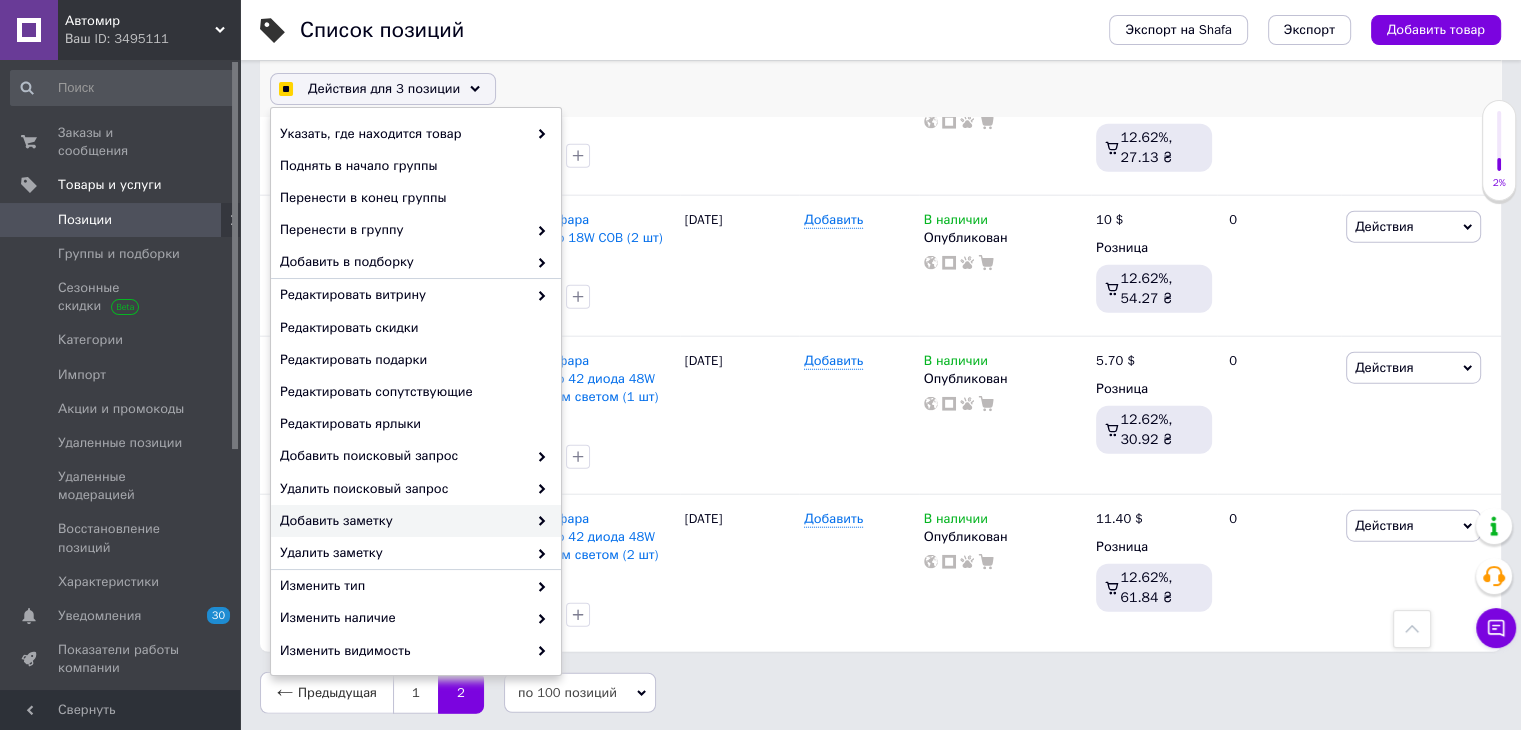 click on "Добавить заметку" at bounding box center (403, 521) 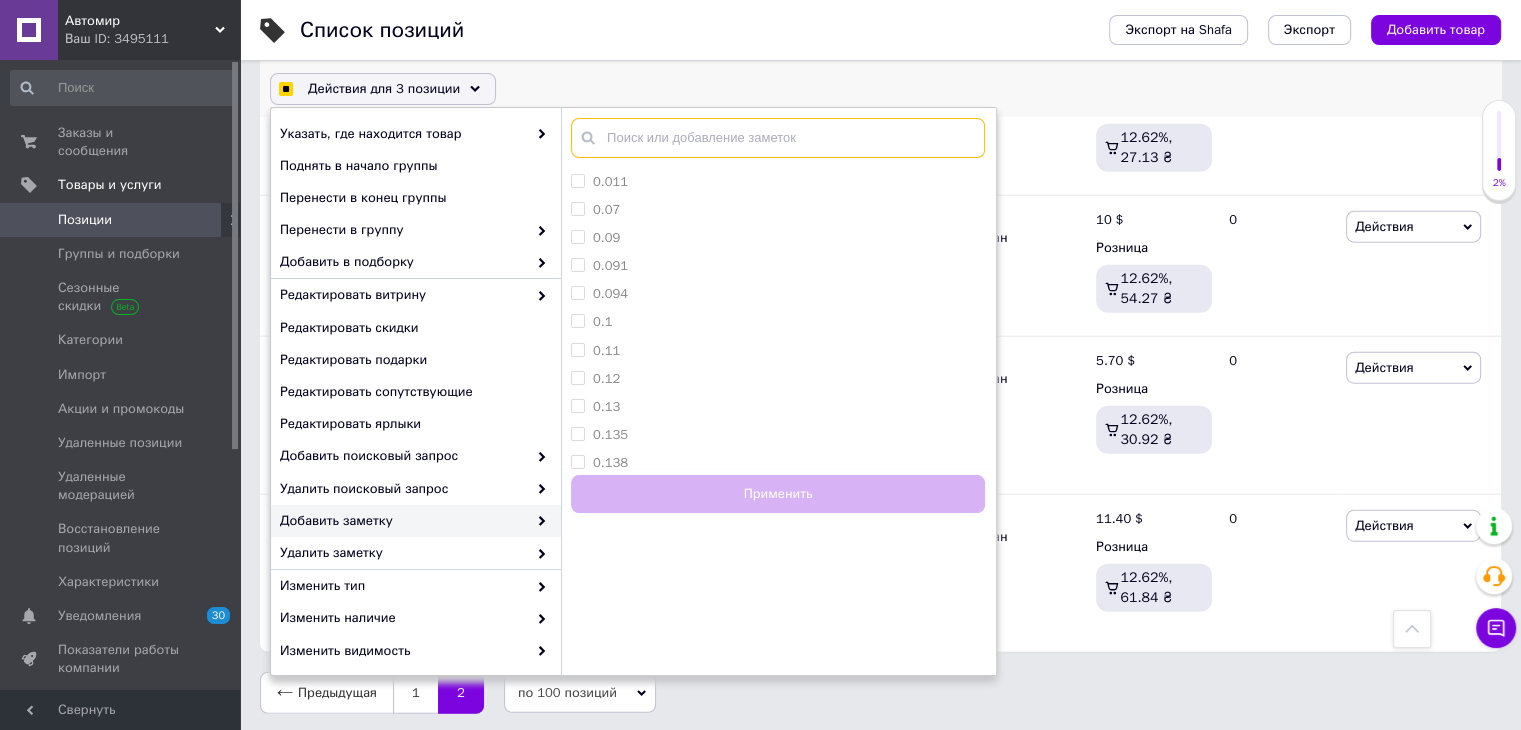 click at bounding box center (778, 138) 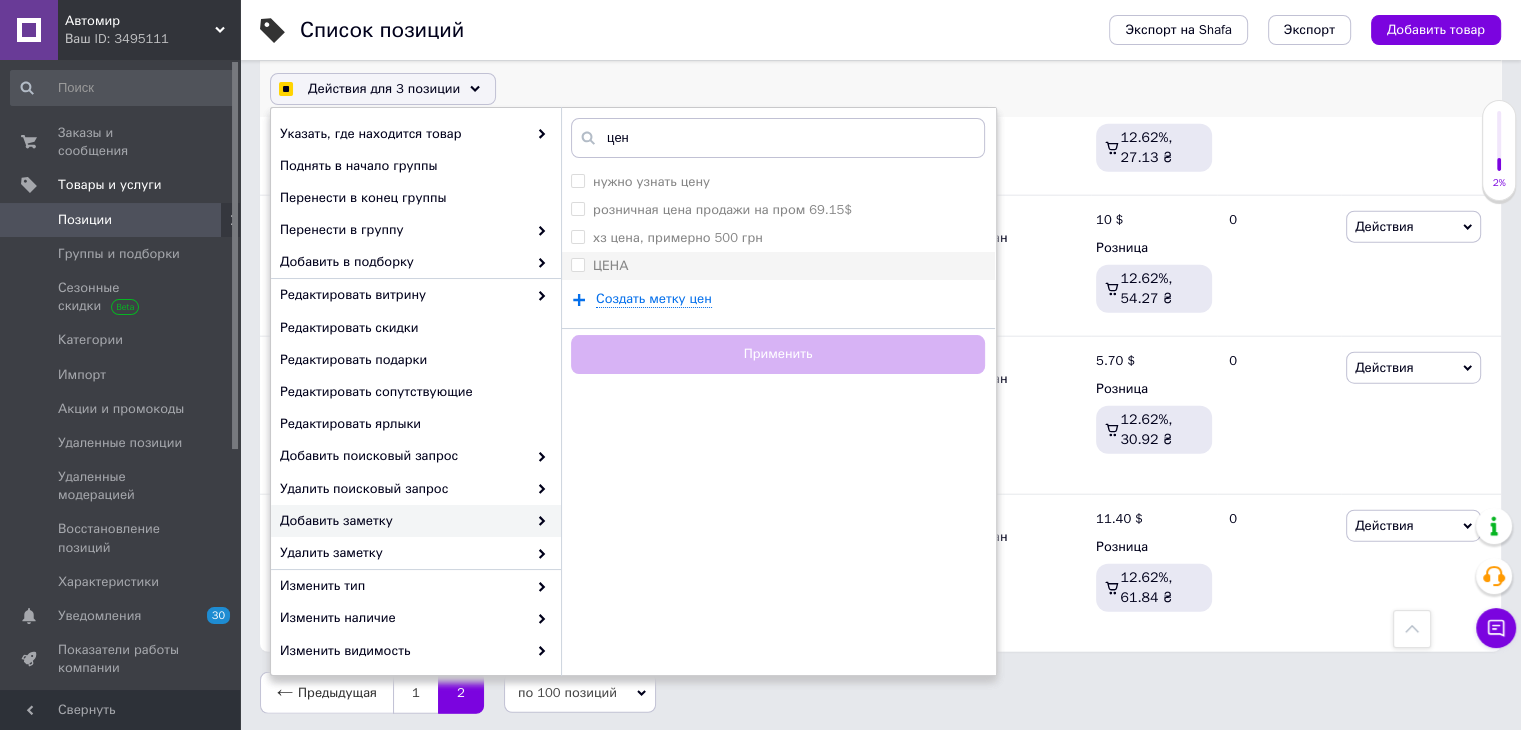click on "ЦЕНА" at bounding box center [778, 266] 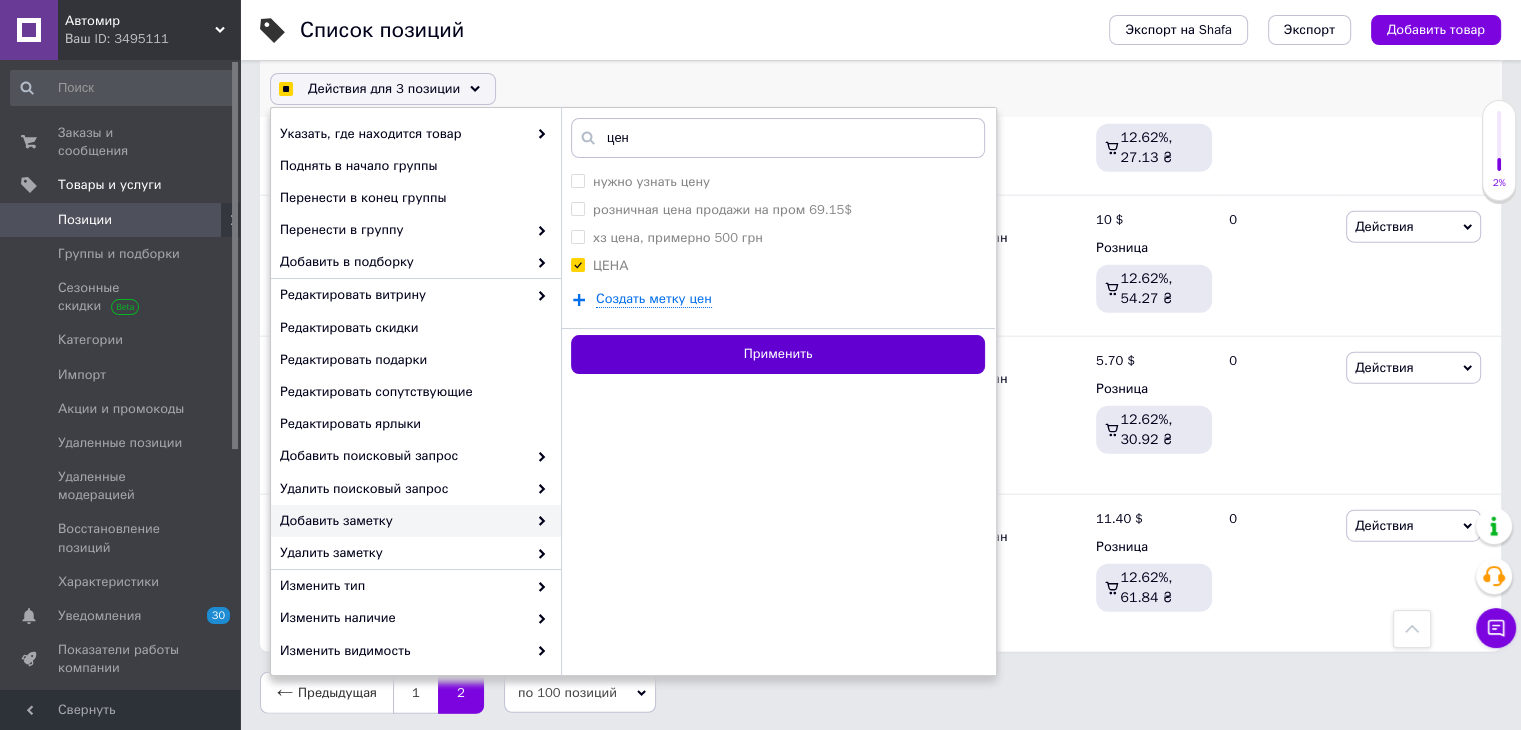 click on "Применить" at bounding box center (778, 354) 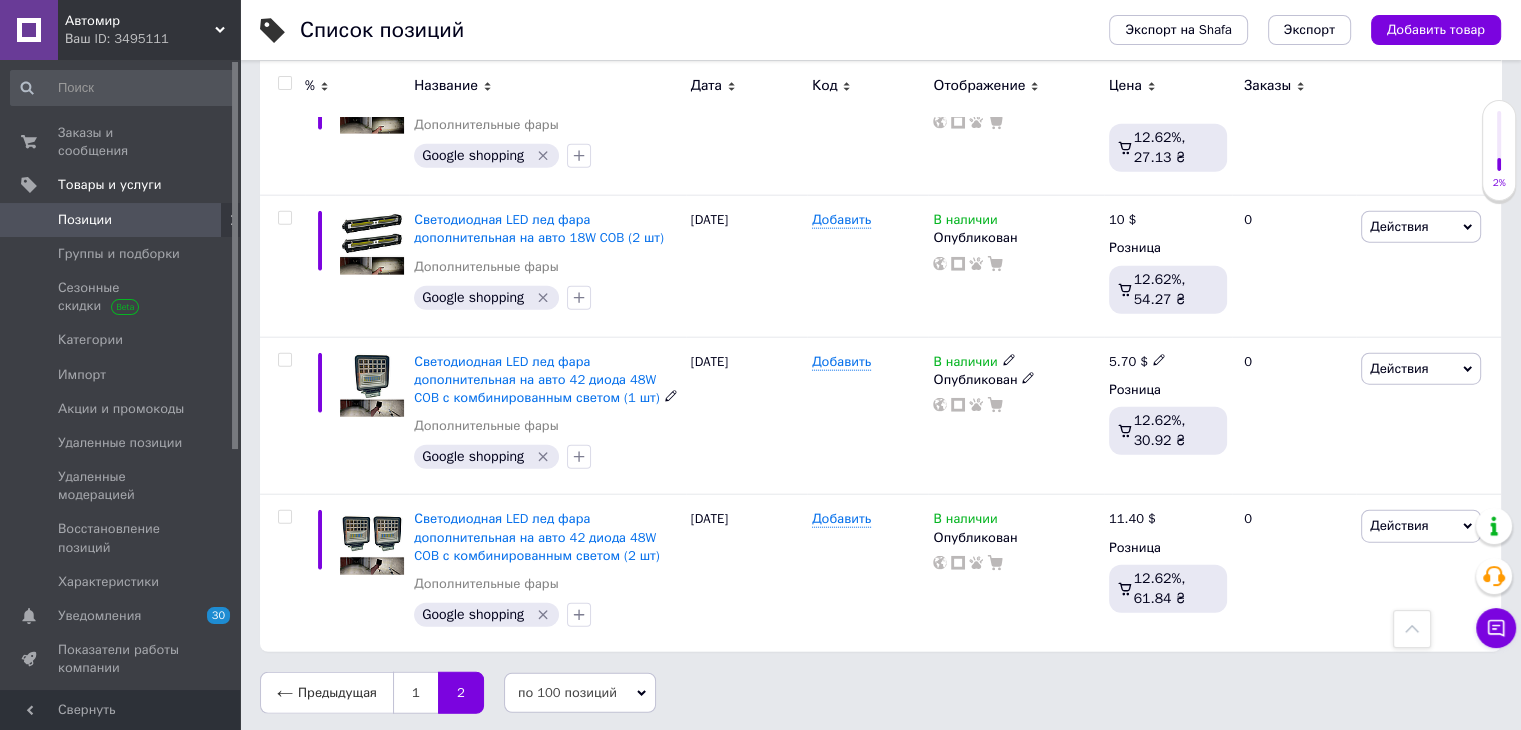 scroll, scrollTop: 4856, scrollLeft: 0, axis: vertical 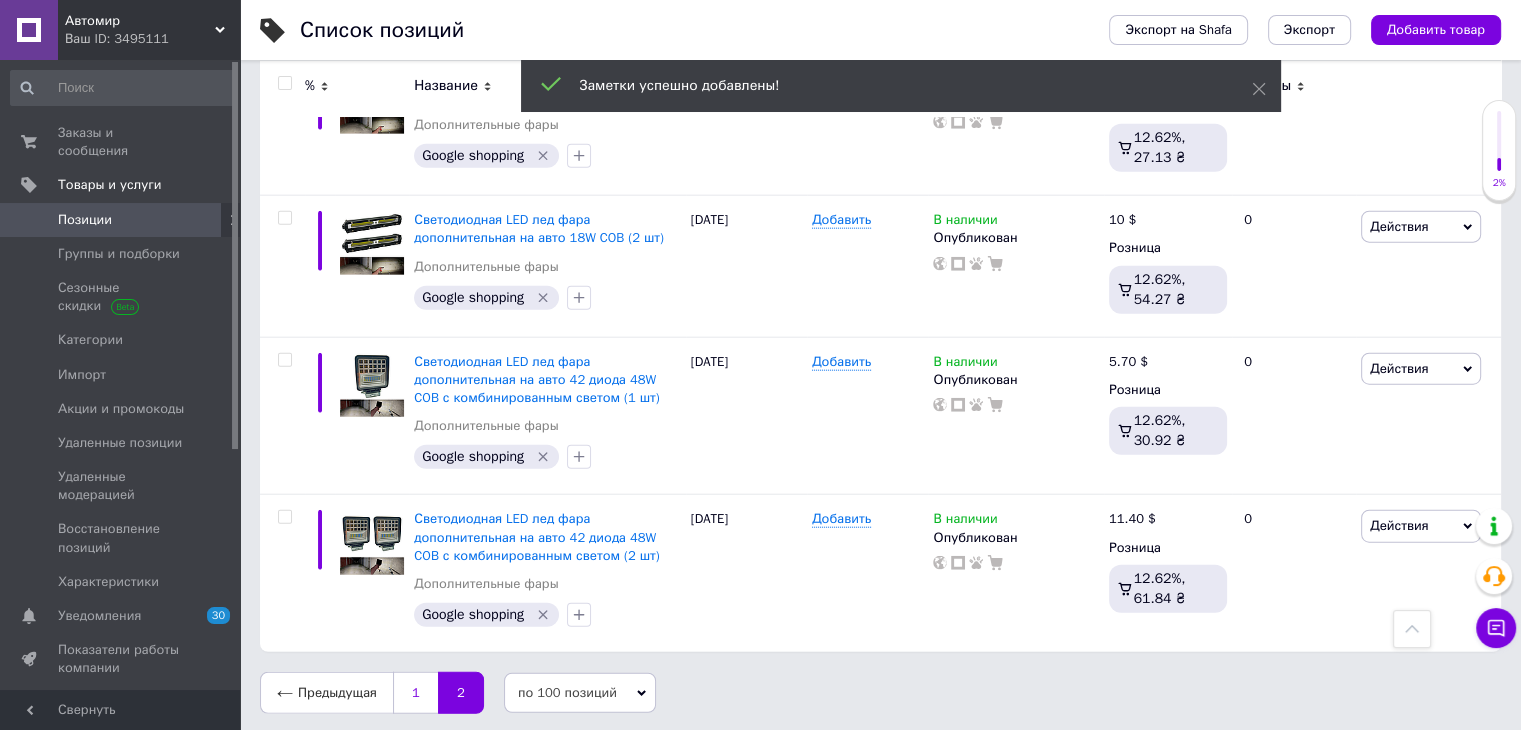 click on "1" at bounding box center [415, 693] 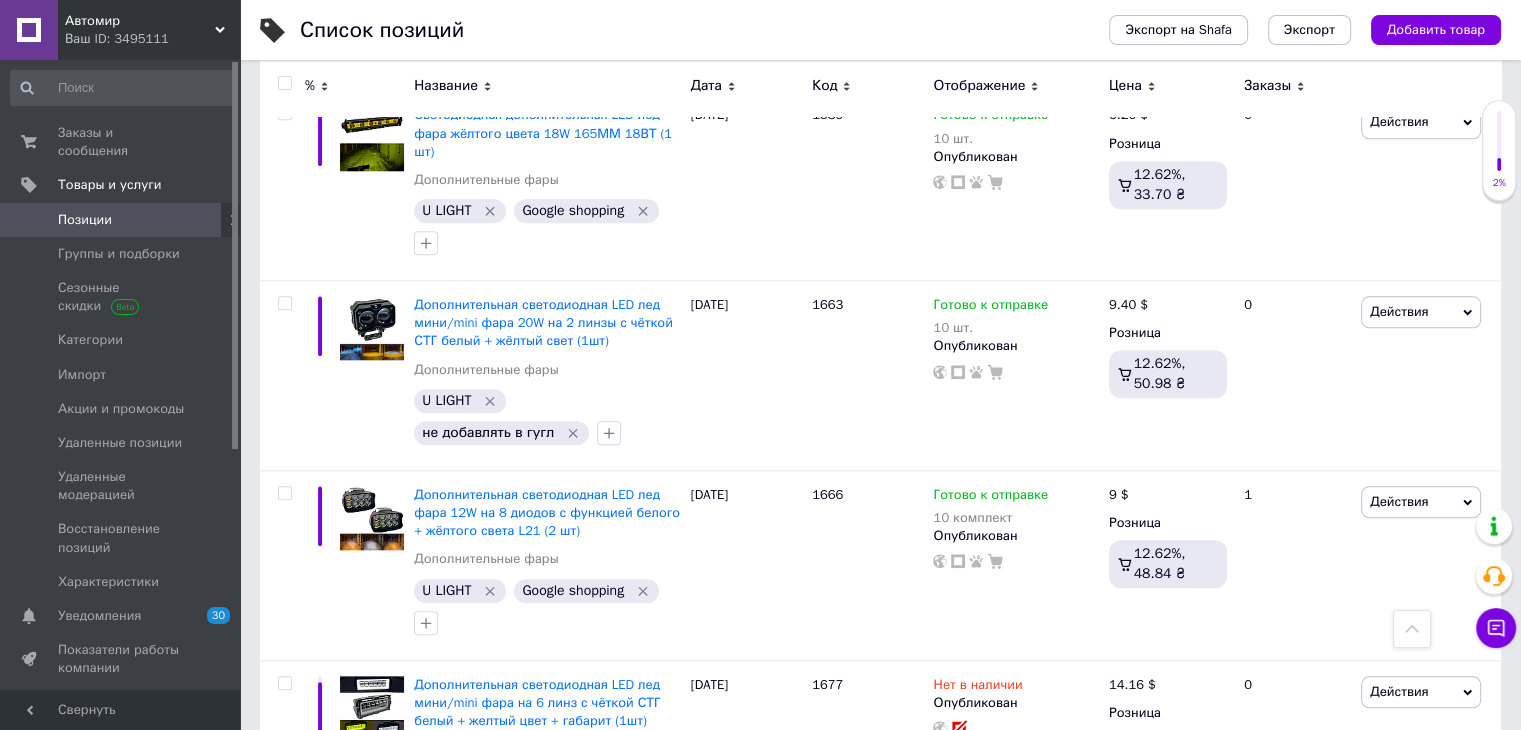 scroll, scrollTop: 17752, scrollLeft: 0, axis: vertical 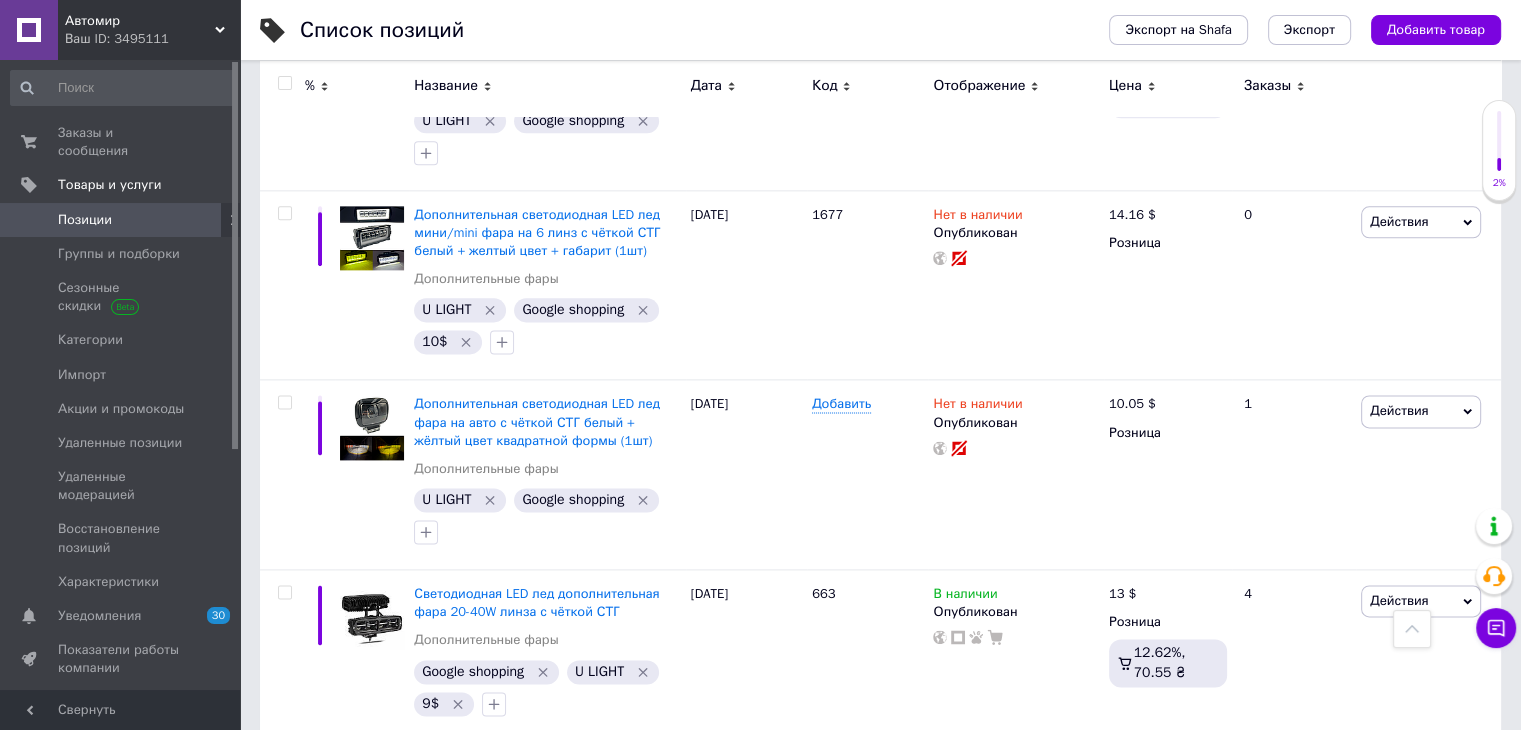 click on "Позиции" at bounding box center (123, 220) 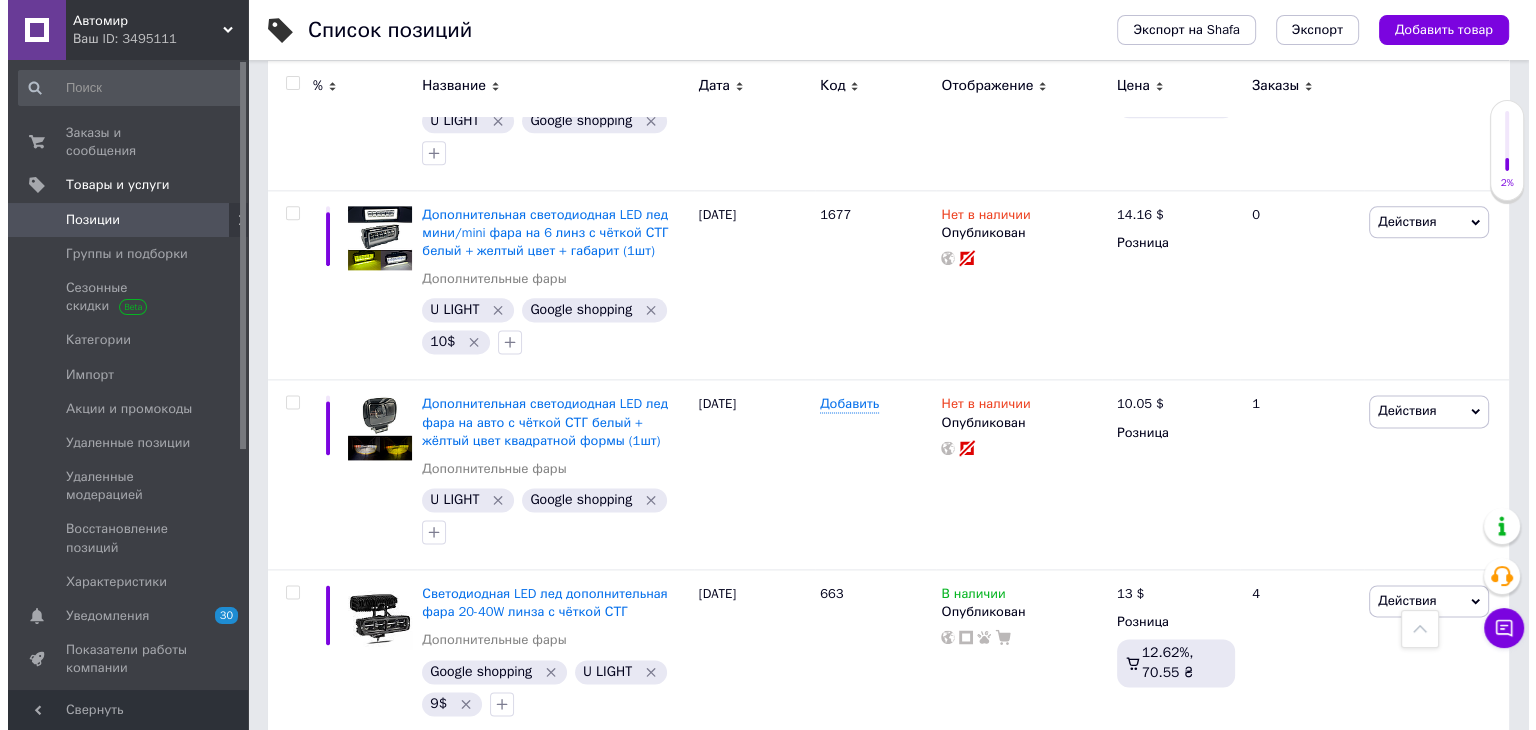 scroll, scrollTop: 0, scrollLeft: 0, axis: both 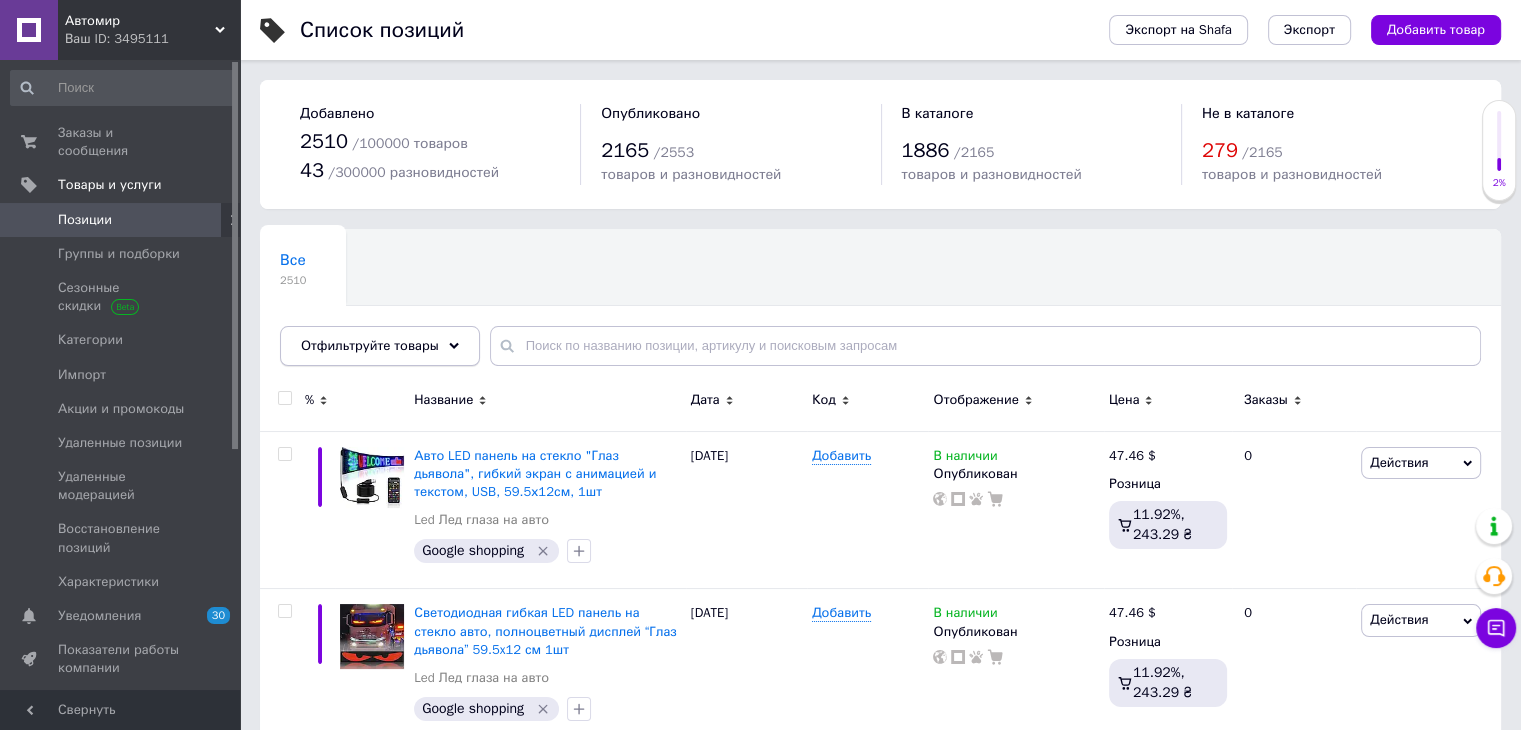 click on "Отфильтруйте товары" at bounding box center (370, 345) 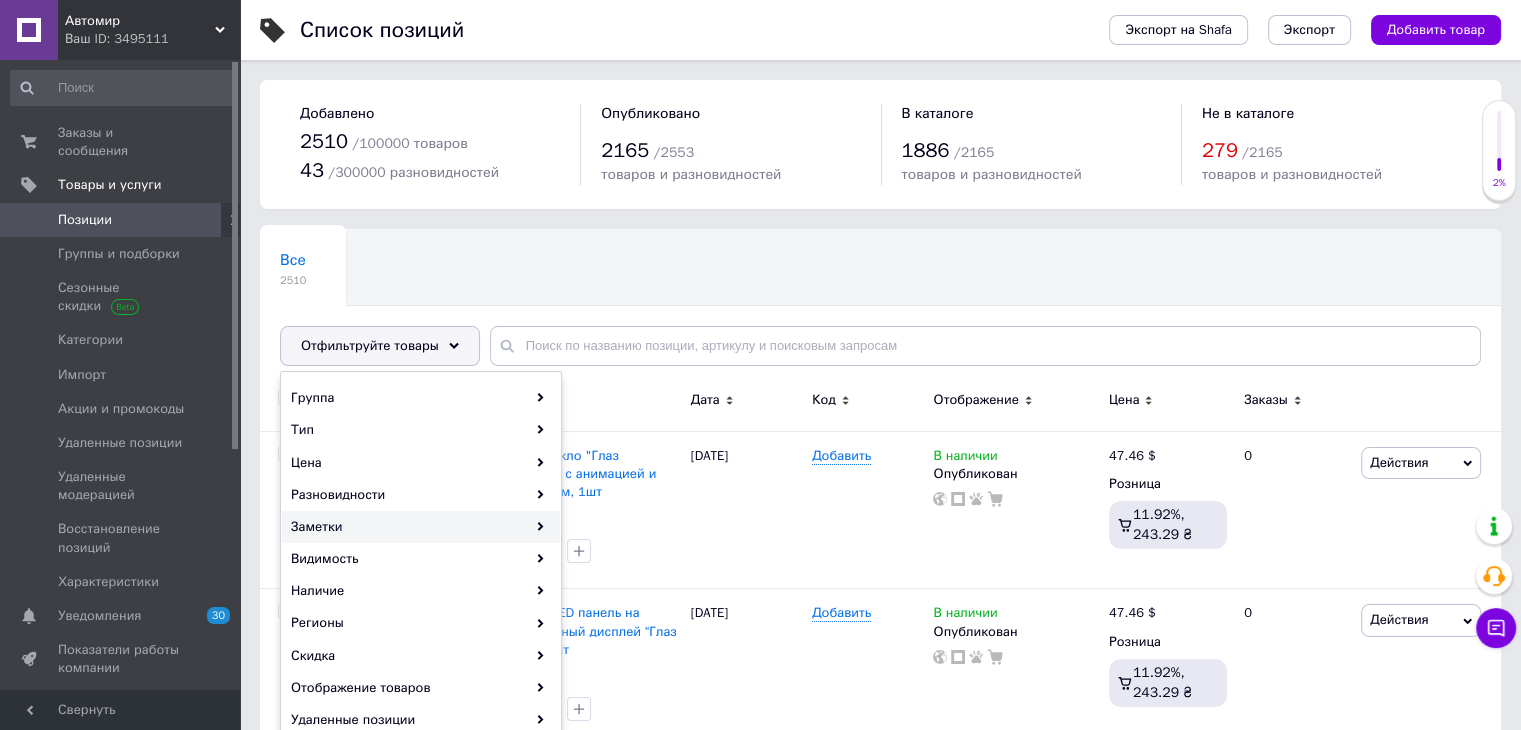 click on "Заметки" at bounding box center [421, 527] 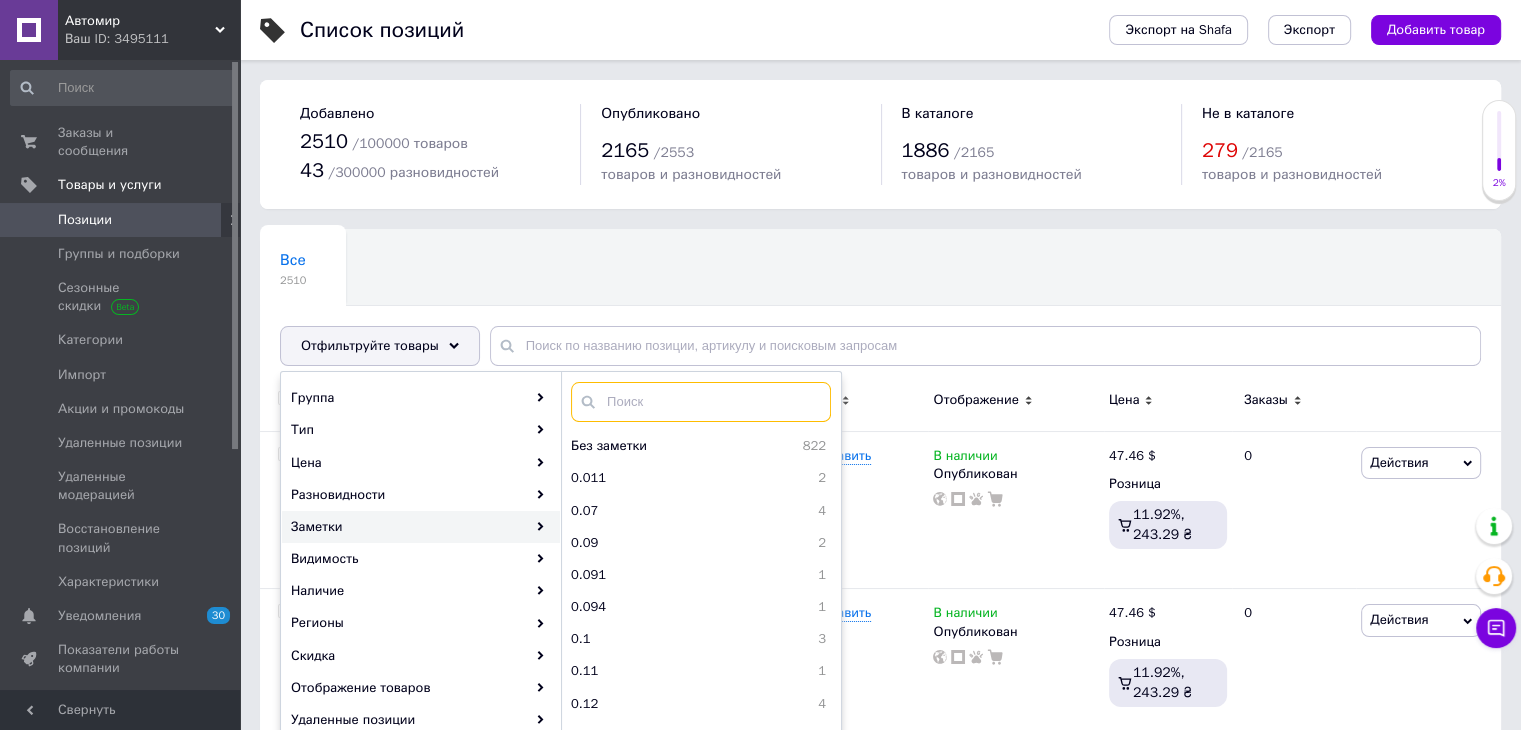 click at bounding box center (701, 402) 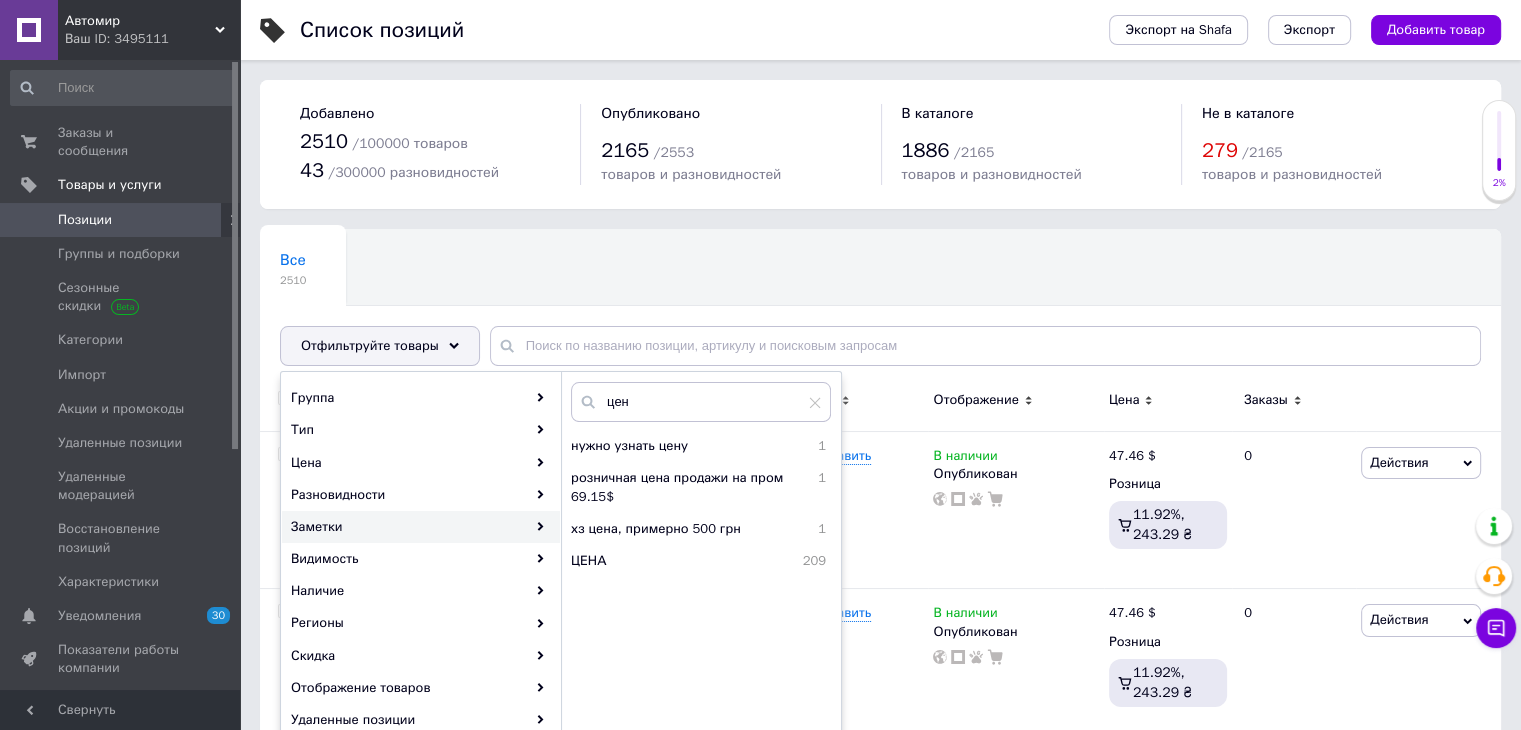 click on "Все 2510 Ok Отфильтровано...  Сохранить" at bounding box center (880, 307) 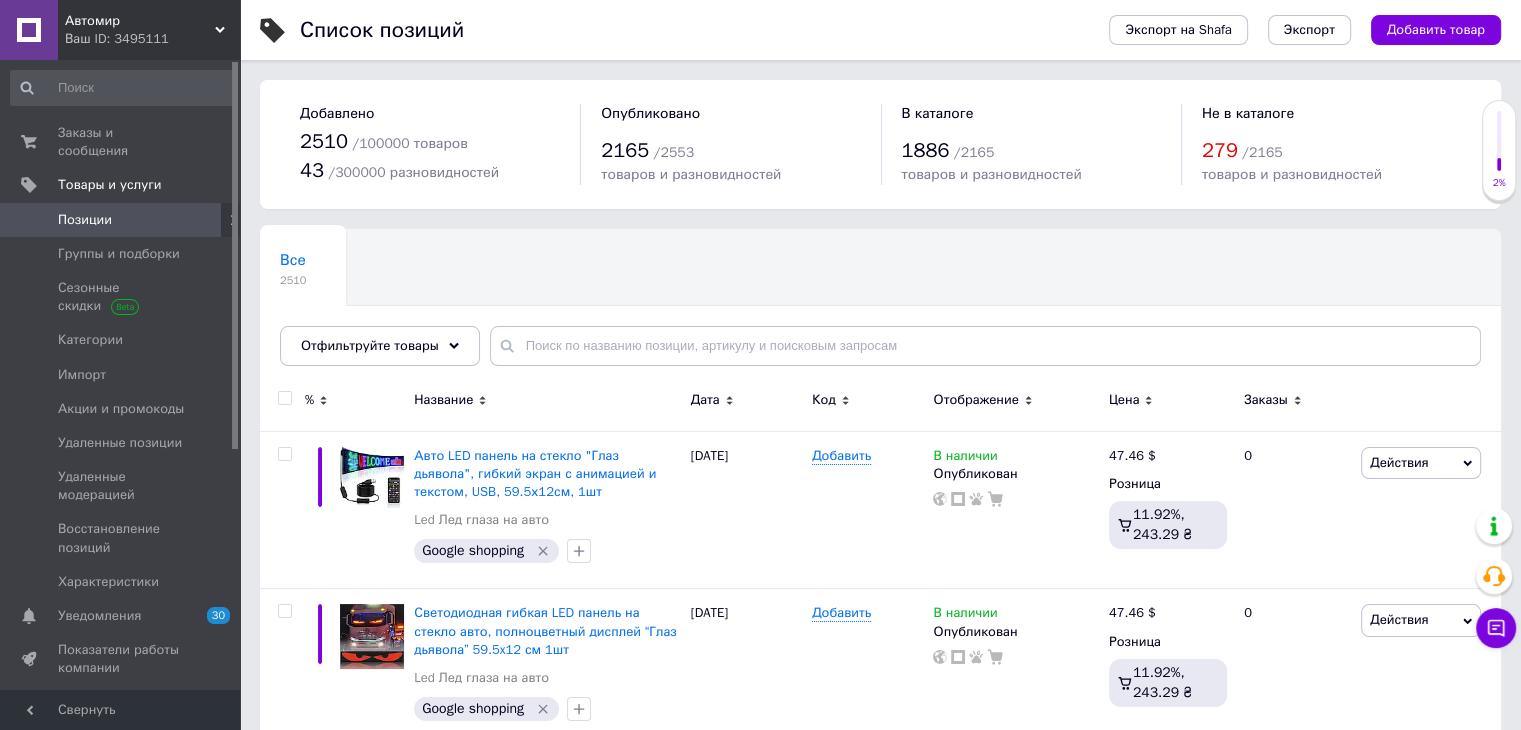 click on "Позиции" at bounding box center [85, 220] 